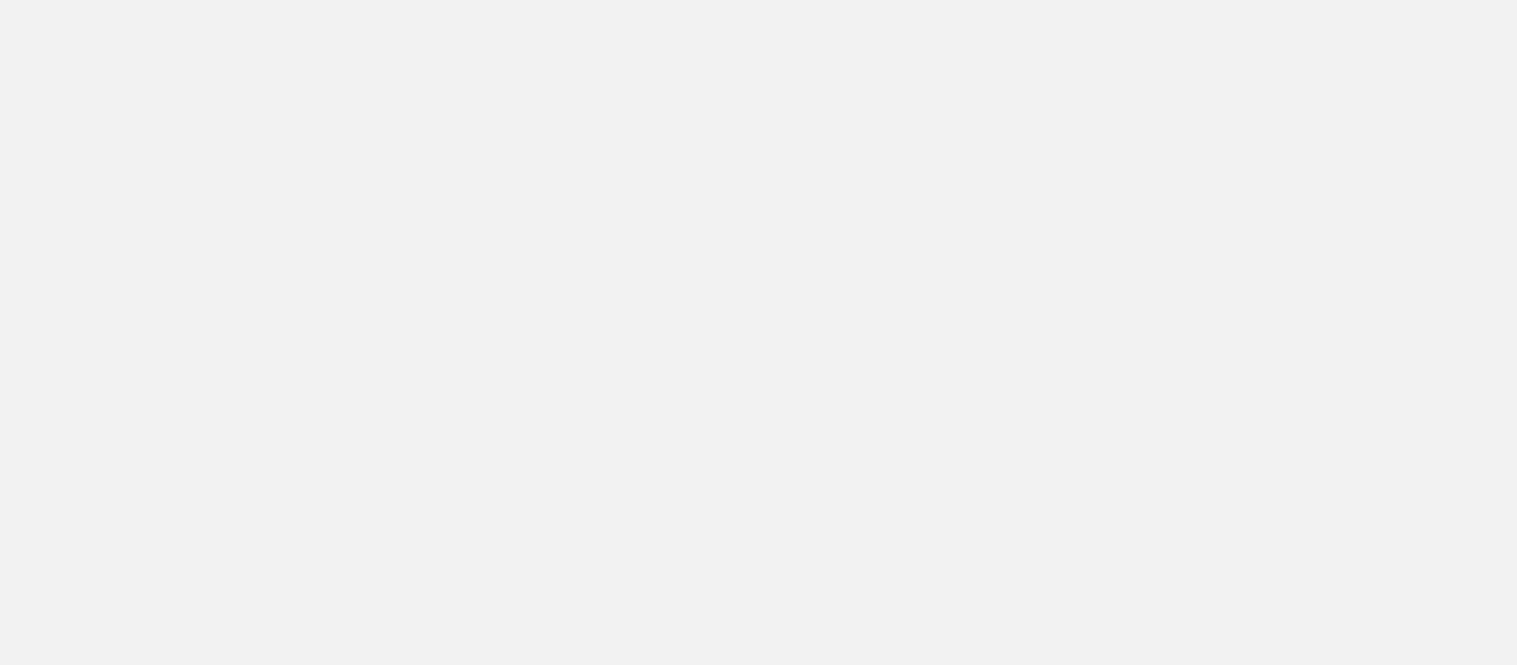 scroll, scrollTop: 0, scrollLeft: 0, axis: both 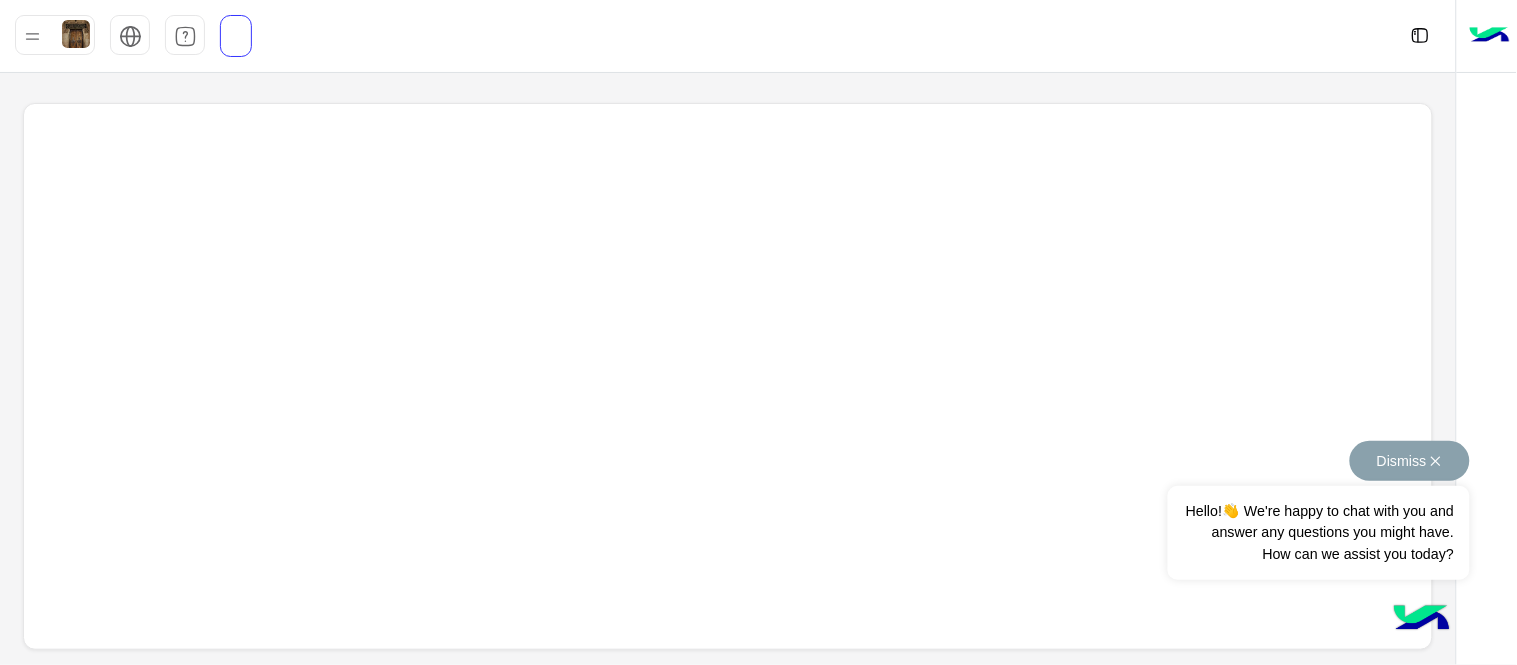 click on "Dismiss ✕" at bounding box center (1410, 461) 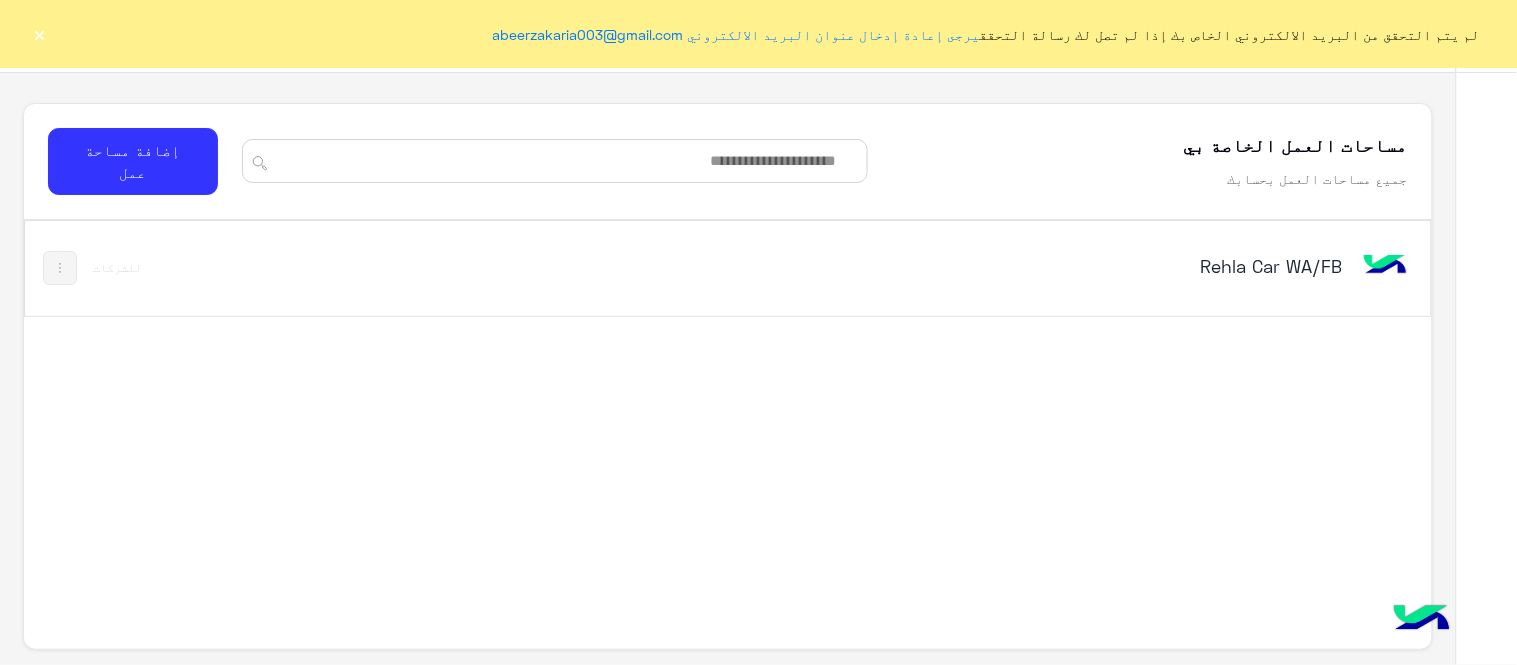 click on "×" 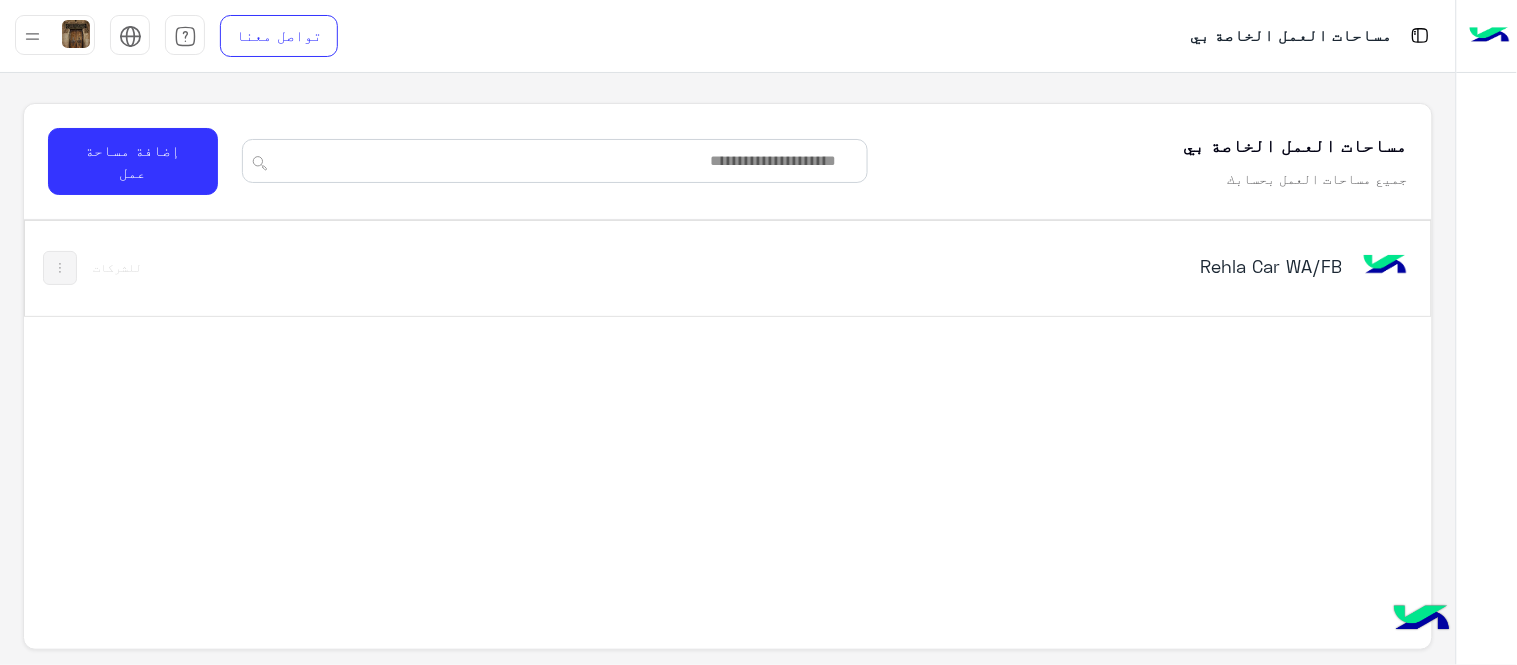 click on "Rehla Car WA/FB" at bounding box center (1095, 266) 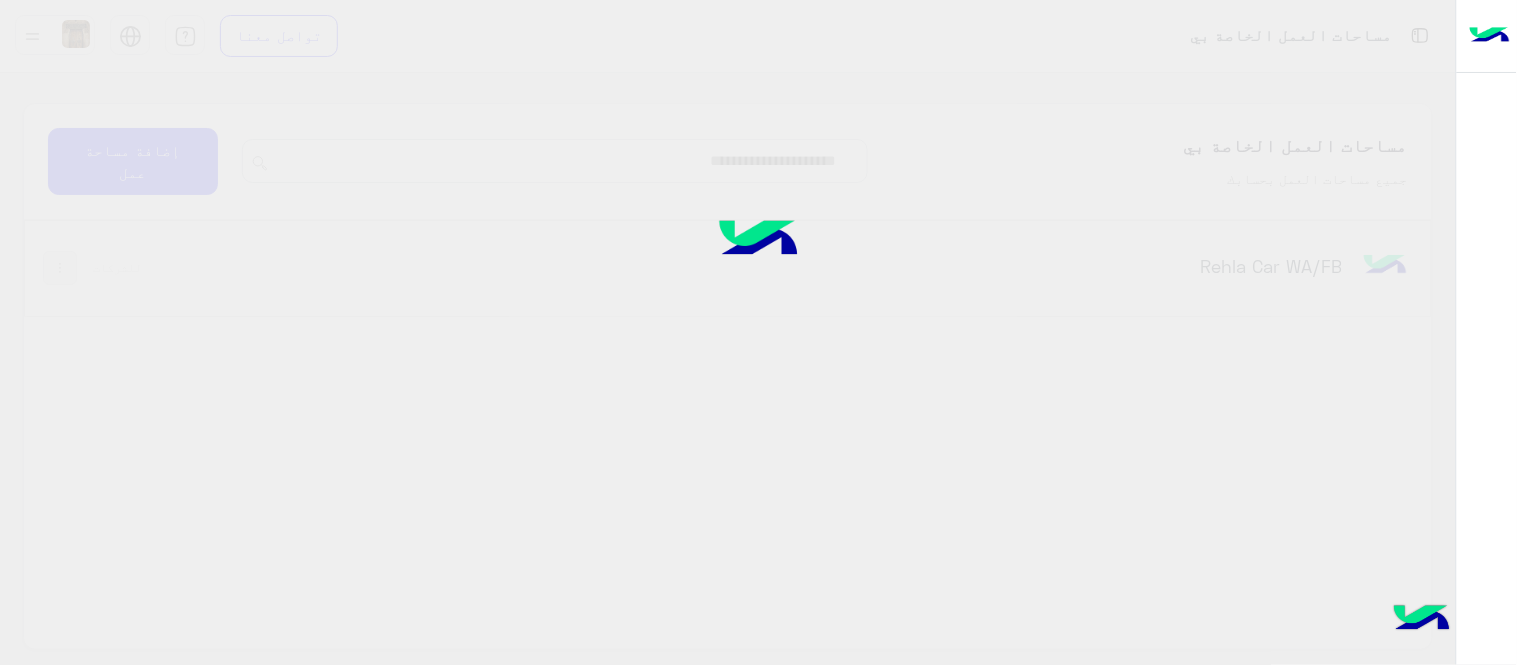 click 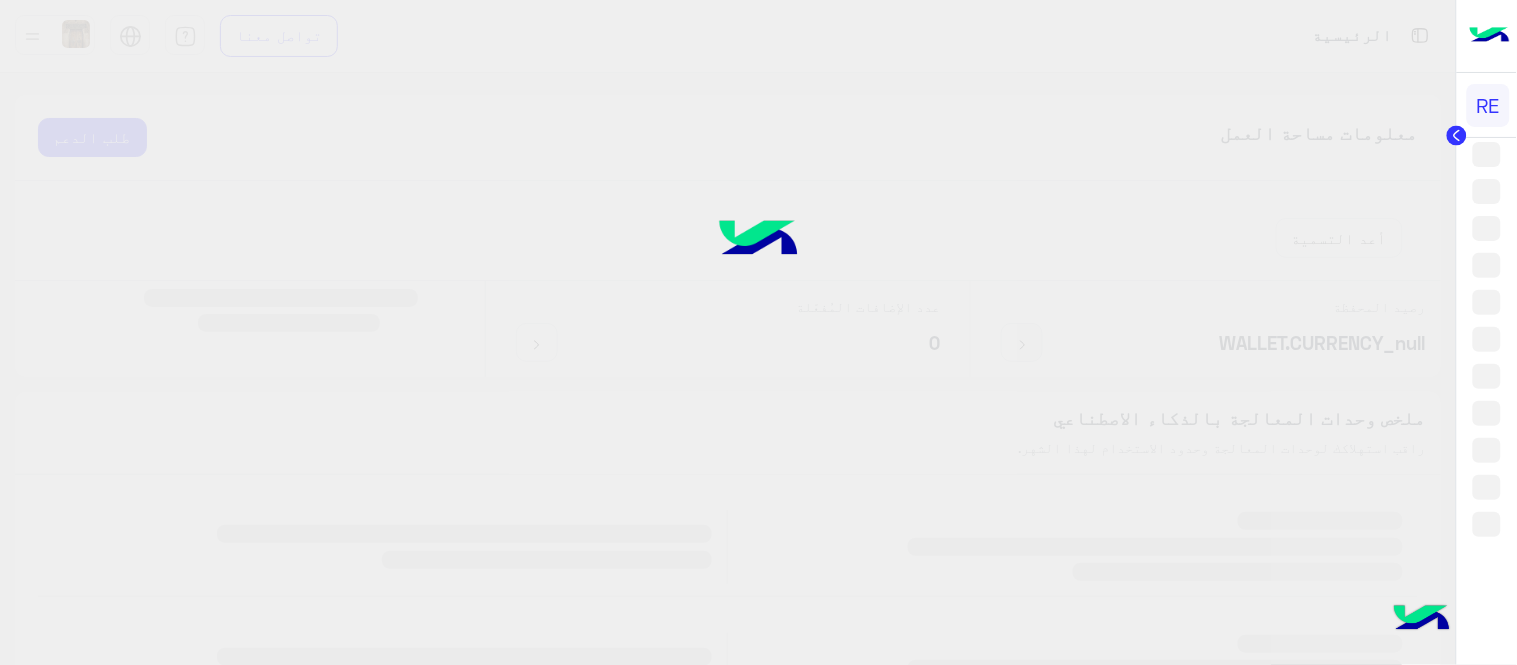 click 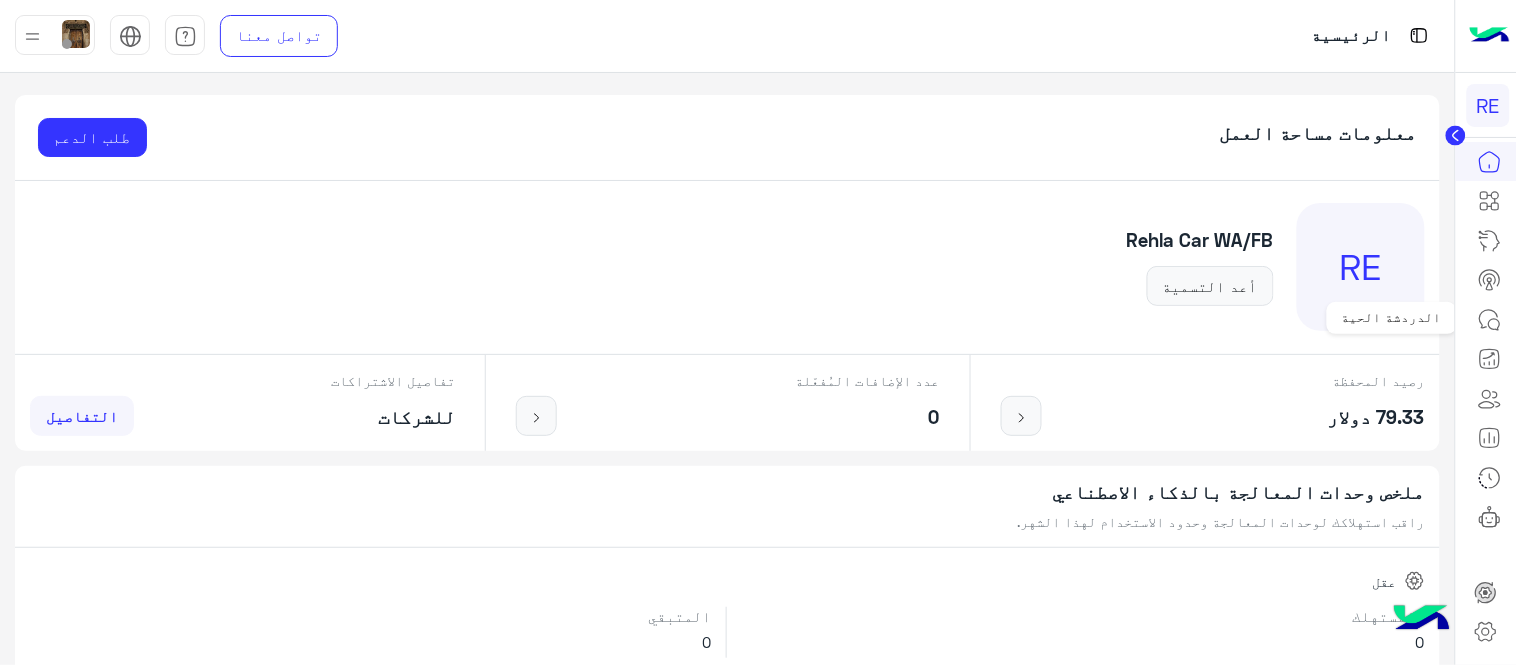 click at bounding box center (1490, 320) 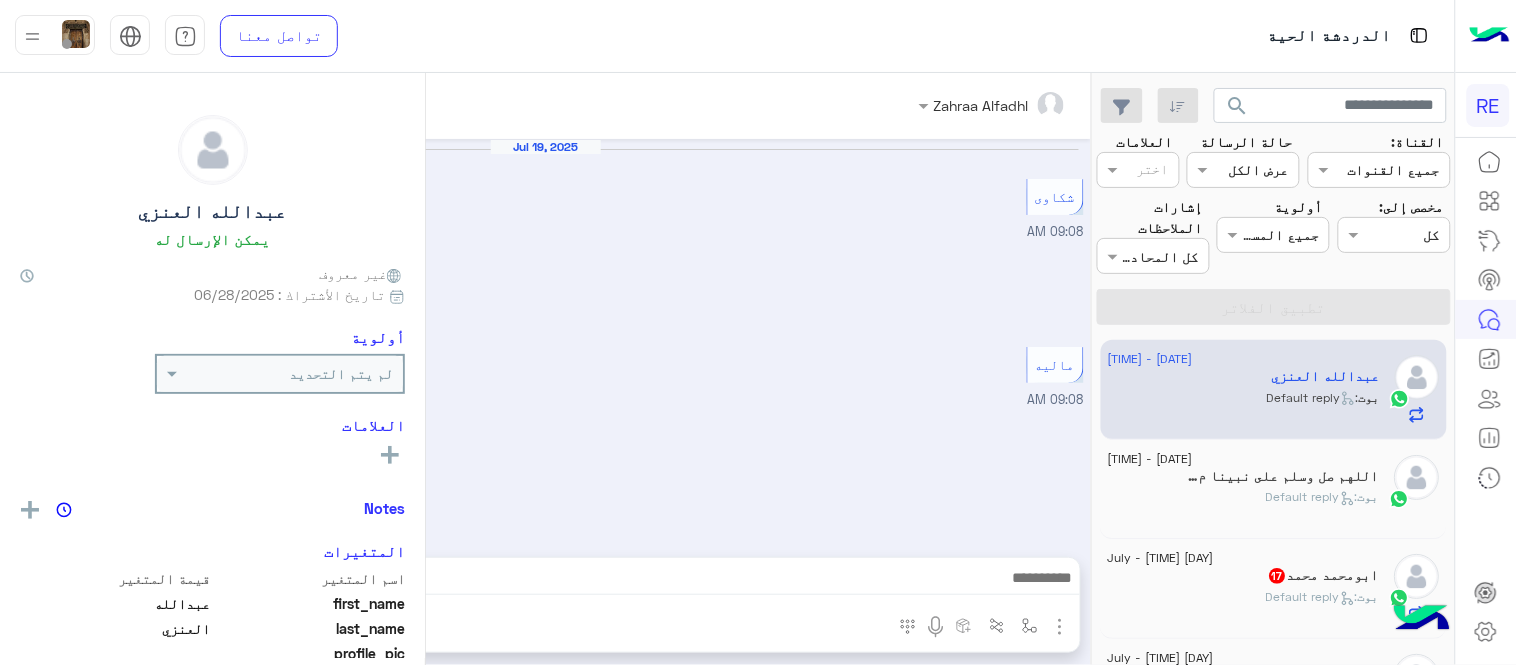 scroll, scrollTop: 900, scrollLeft: 0, axis: vertical 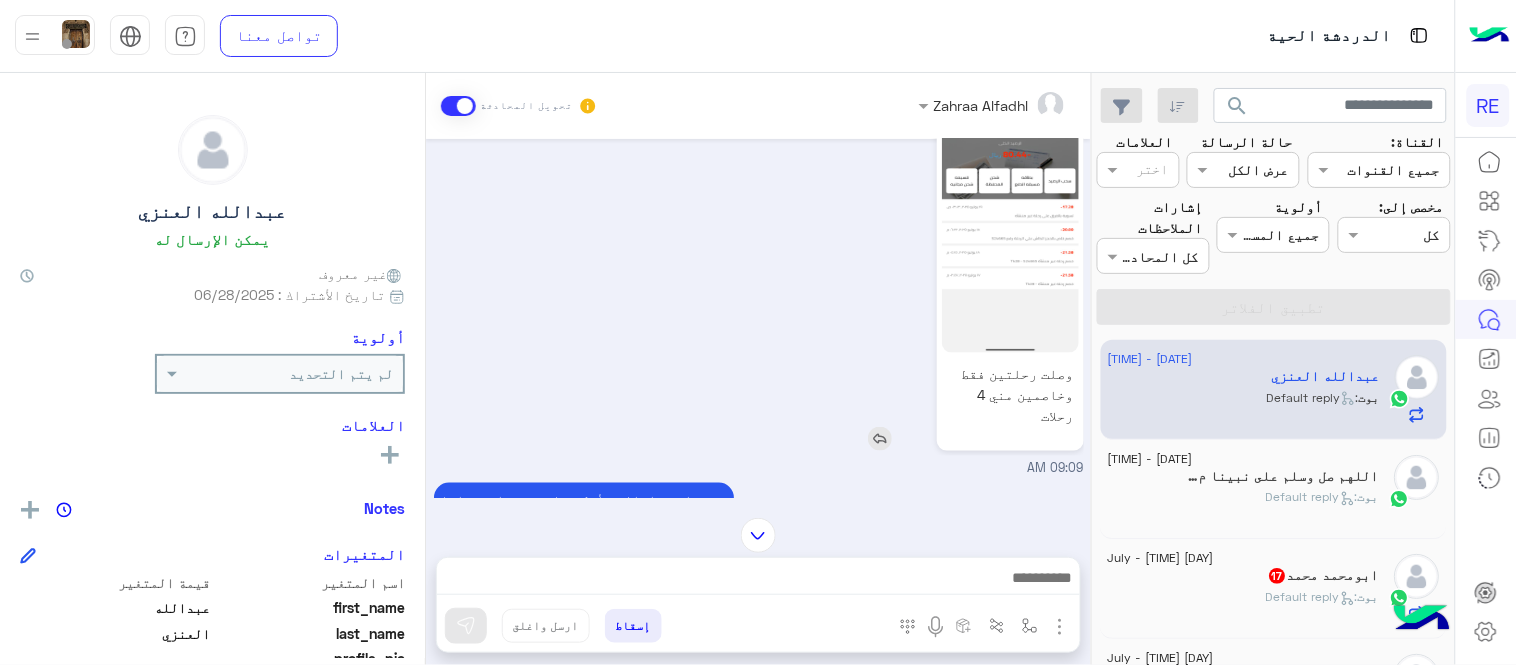click 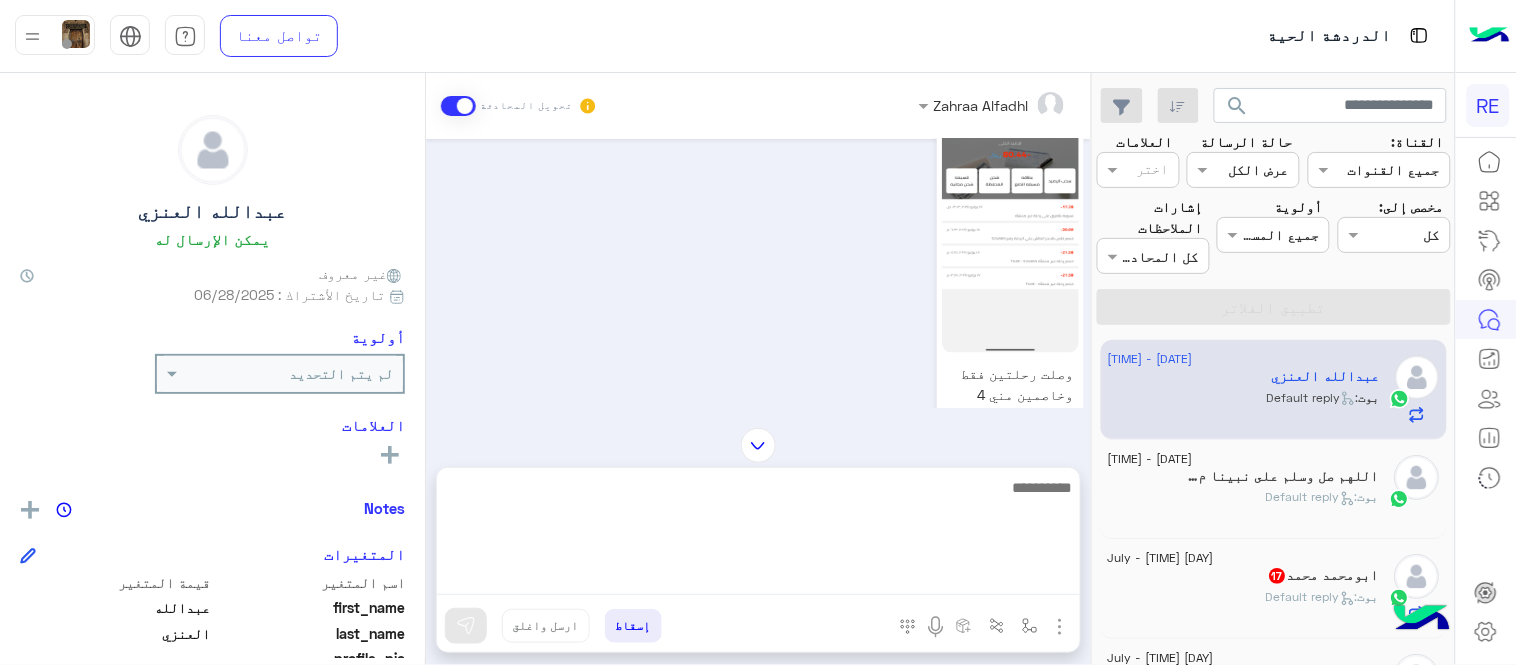 click at bounding box center [758, 535] 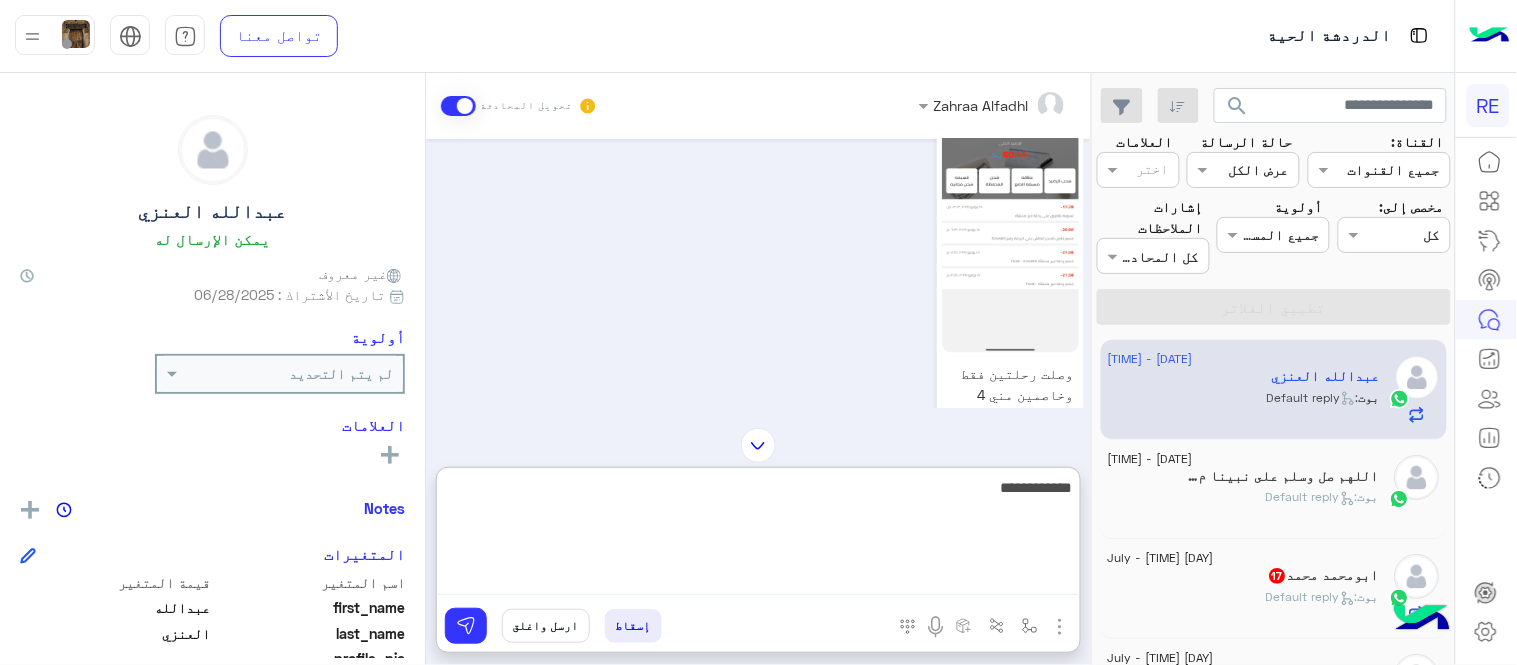 type on "**********" 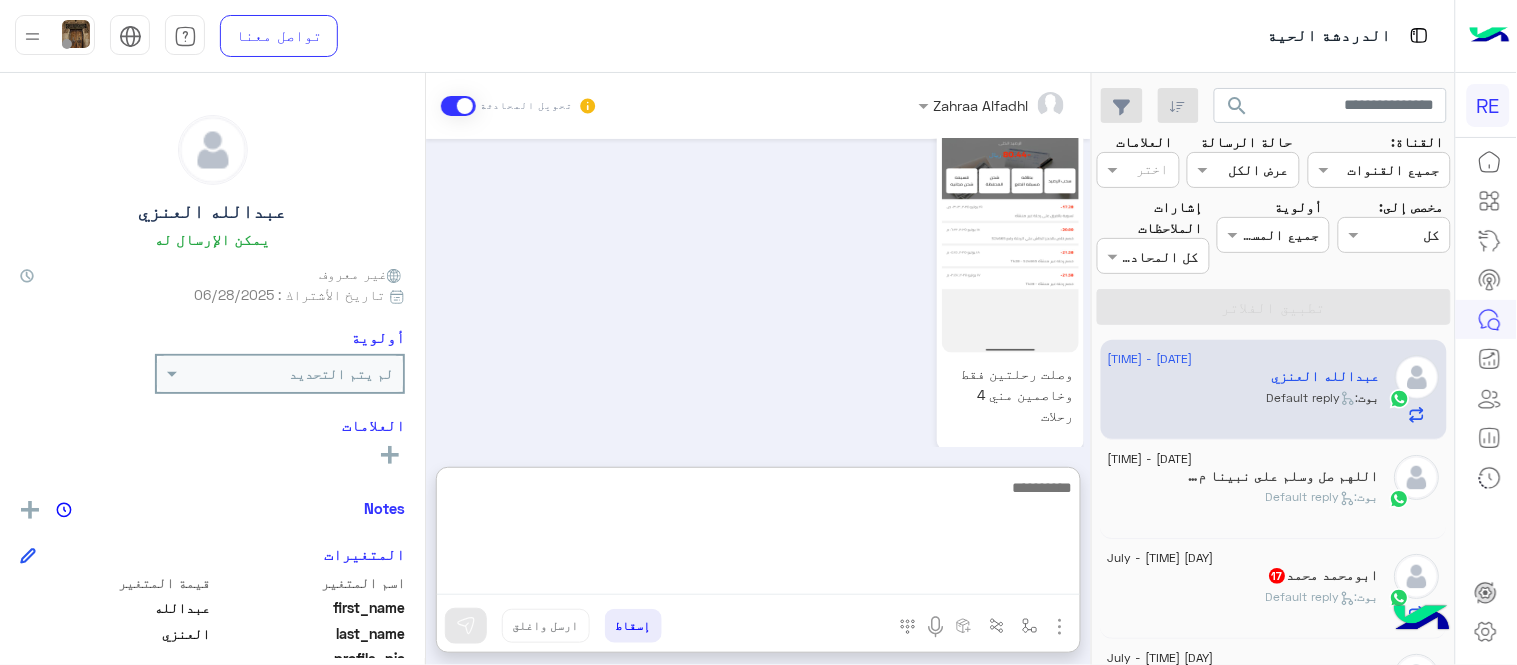 scroll, scrollTop: 1054, scrollLeft: 0, axis: vertical 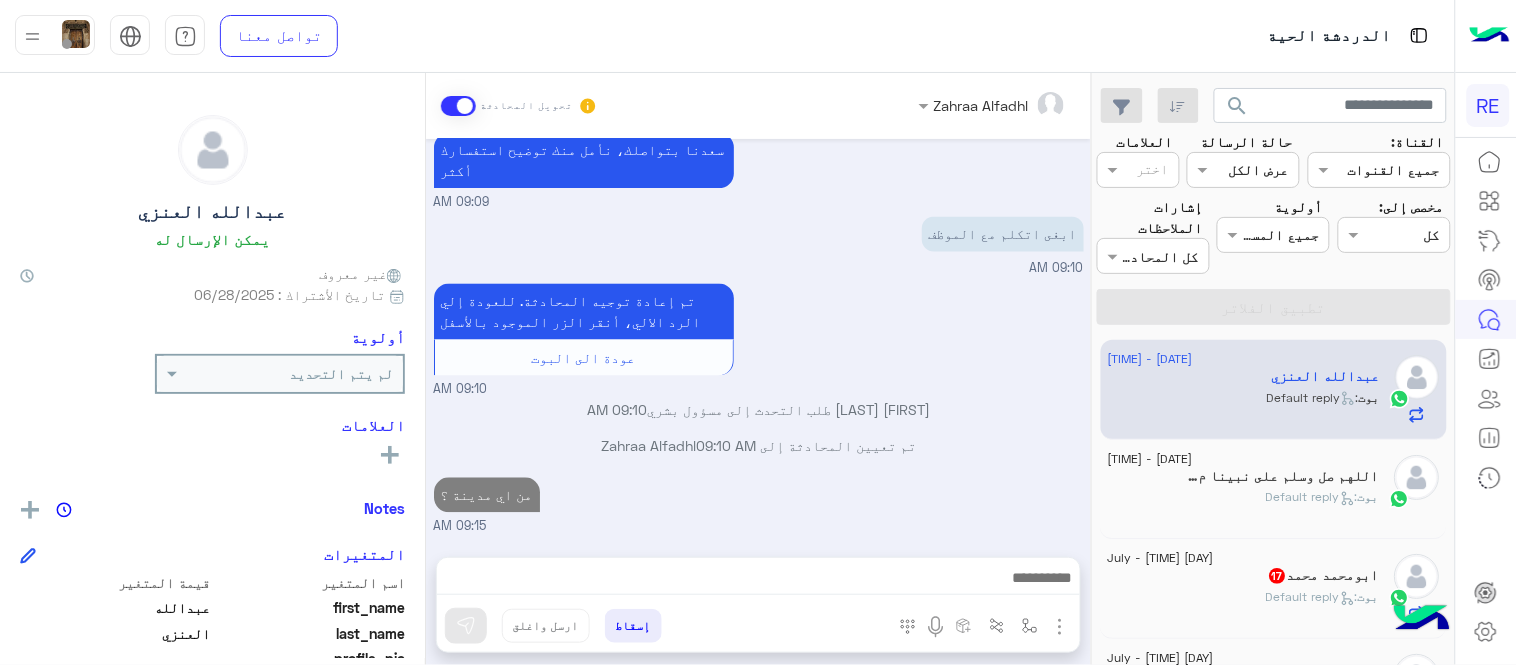 click on "Jul 19, 2025   شكاوى    09:08 AM  فضلا اختر نوع الشكوى  ماليه   تقنية   اخرى     09:08 AM   ماليه    09:08 AM  عزيزي العميل  سعدنا بتواصلك معنا ، زودنا بجميع  التفاصيل مع ارفاق الصور الخاصة بالمشكلة  ليتم مباشرة المعالجة مع القسم المختص باسرع وقت اي خدمة اخرى ؟  الرجوع للقائمة الرئ   لا     09:08 AM   وصلت رحلتين فقط وخاصمين مني 4 رحلات    09:09 AM  سعدنا بتواصلك، نأمل منك توضيح استفسارك أكثر    09:09 AM  ابغى اتكلم مع الموظف   09:10 AM  تم إعادة توجيه المحادثة. للعودة إلي الرد الالي، أنقر الزر الموجود بالأسفل  عودة الى البوت     09:10 AM   [FIRST] [LAST] طلب التحدث إلى مسؤول بشري   09:10 AM       09:10 AM      من اي مدينة ؟" at bounding box center (758, 338) 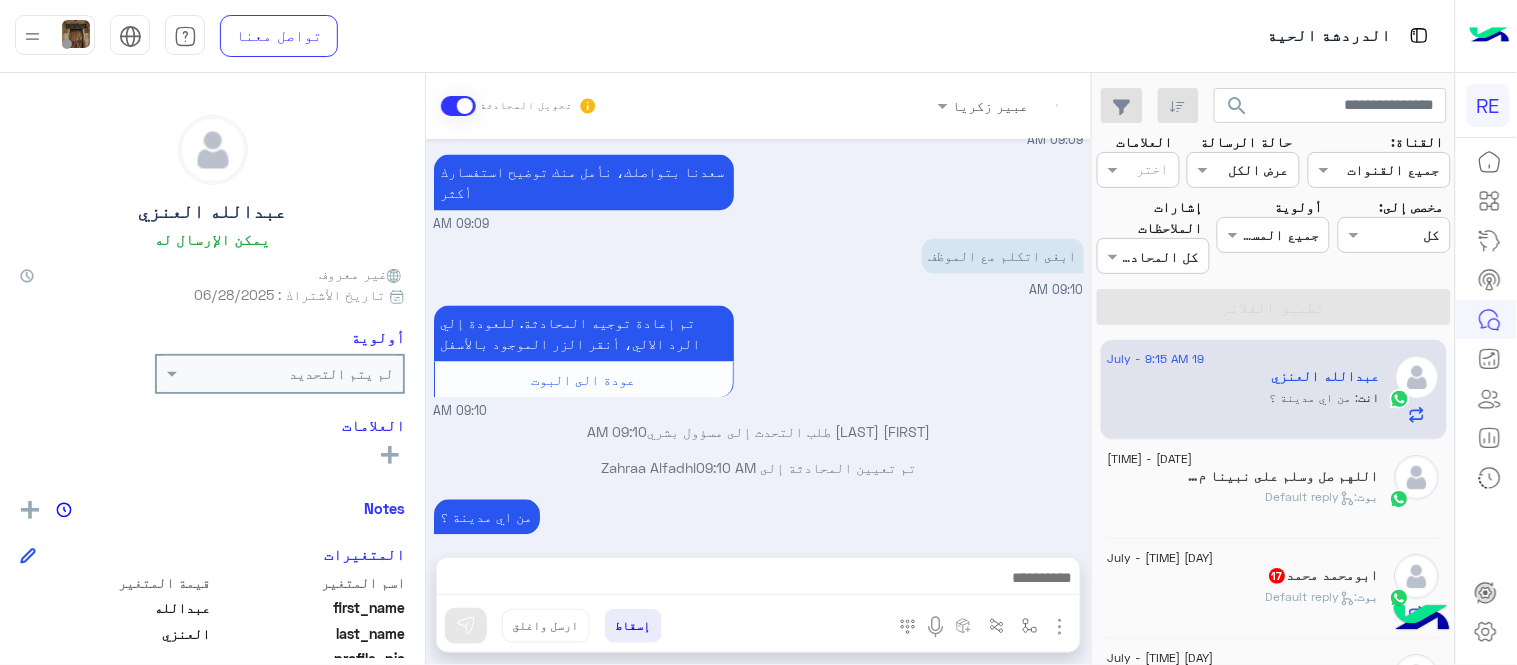 scroll, scrollTop: 1000, scrollLeft: 0, axis: vertical 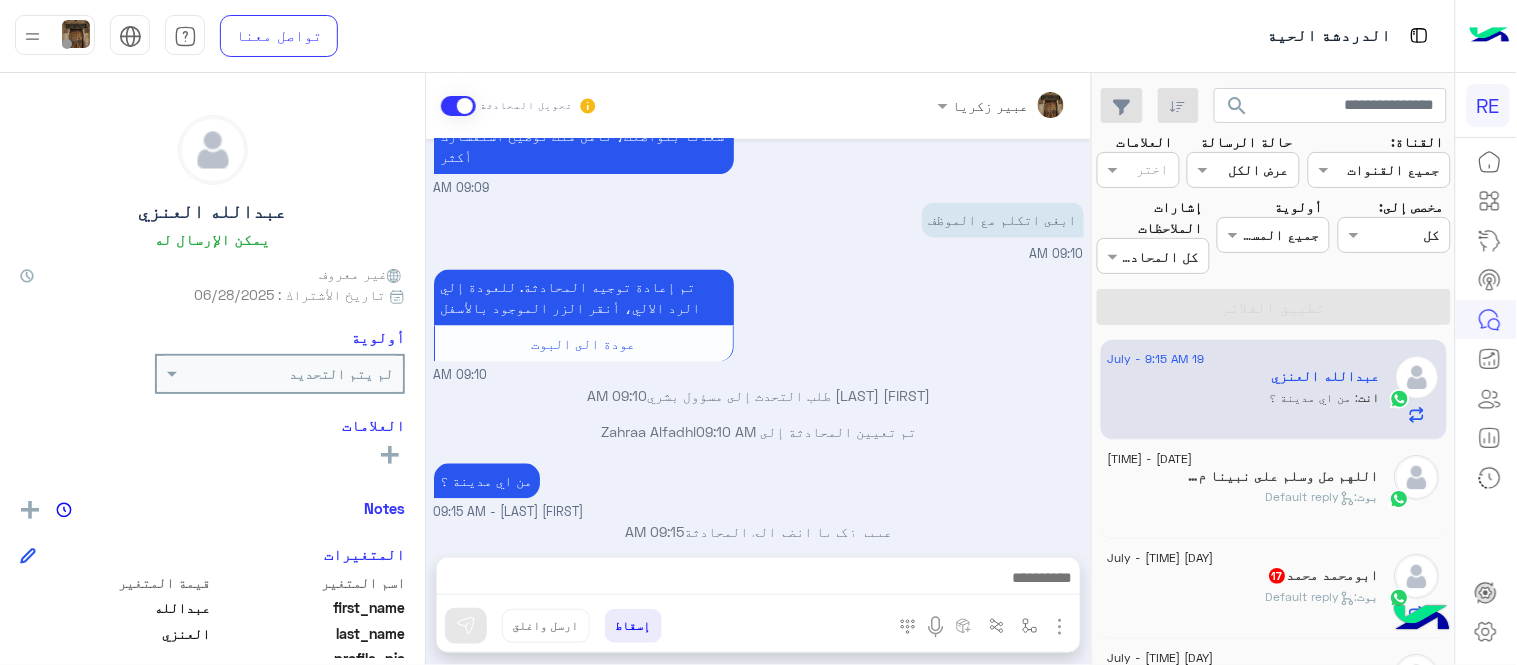 click on "[DATE] - [TIME]" 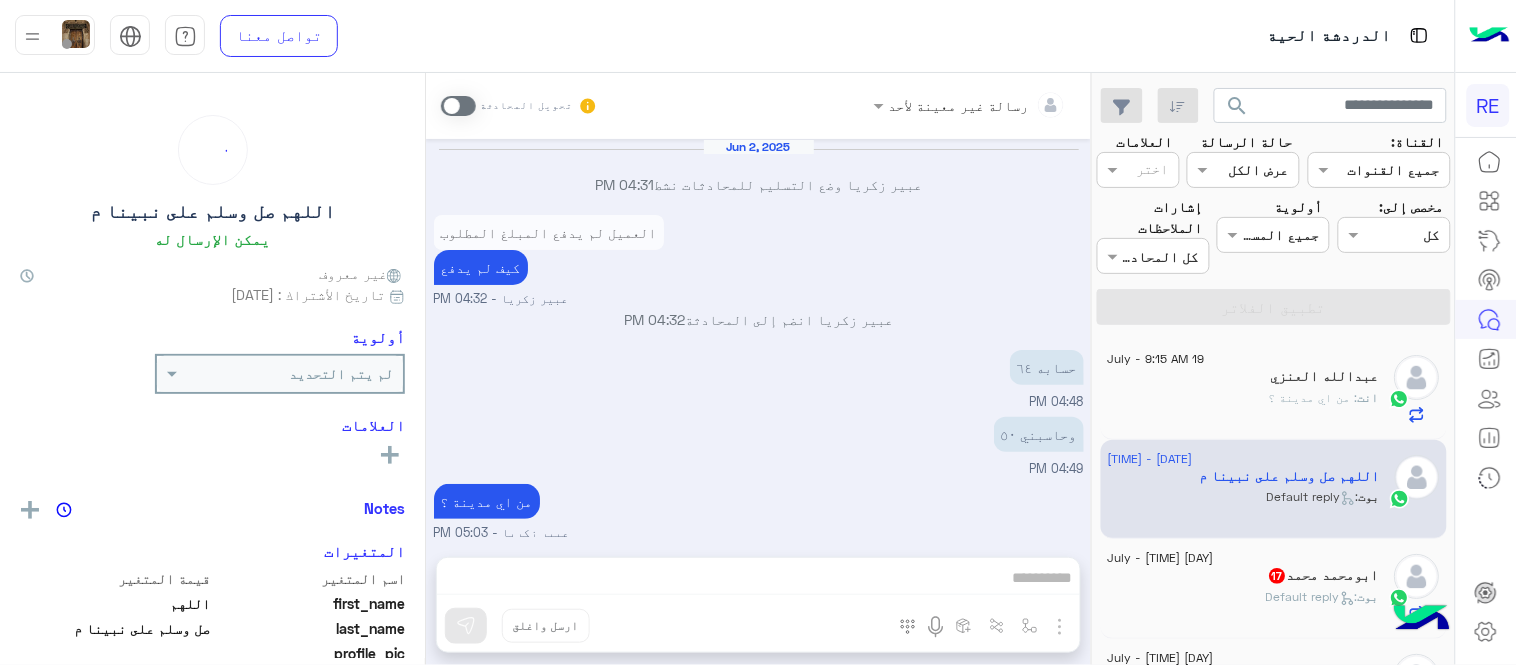 scroll, scrollTop: 308, scrollLeft: 0, axis: vertical 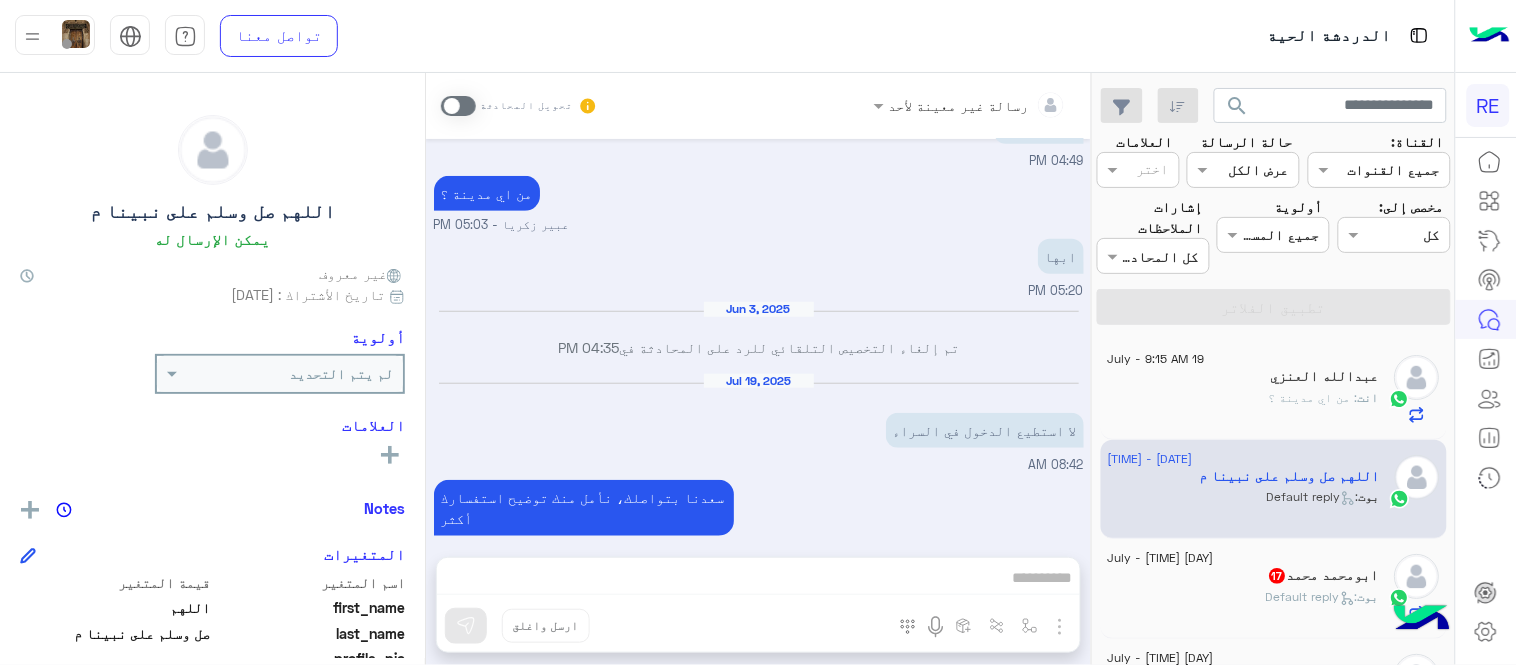 drag, startPoint x: 450, startPoint y: 92, endPoint x: 458, endPoint y: 107, distance: 17 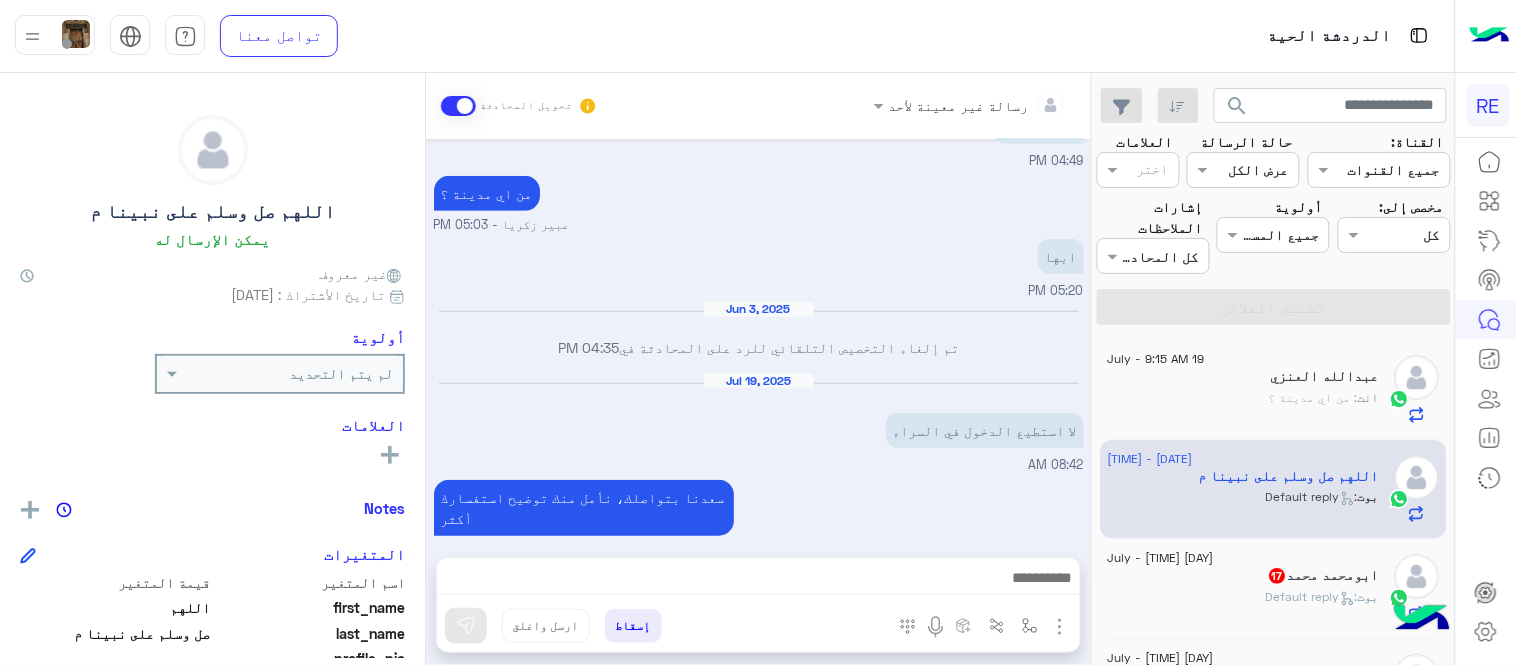 scroll, scrollTop: 345, scrollLeft: 0, axis: vertical 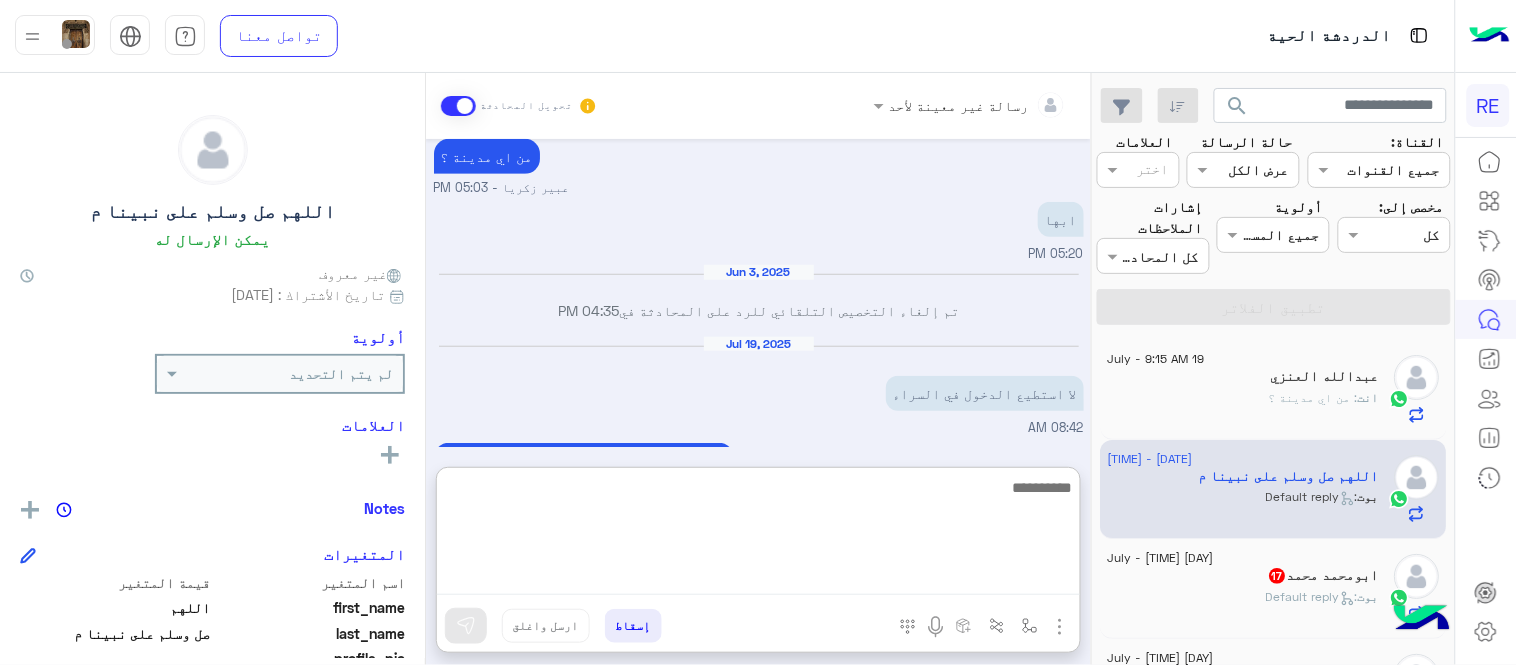 click at bounding box center (758, 535) 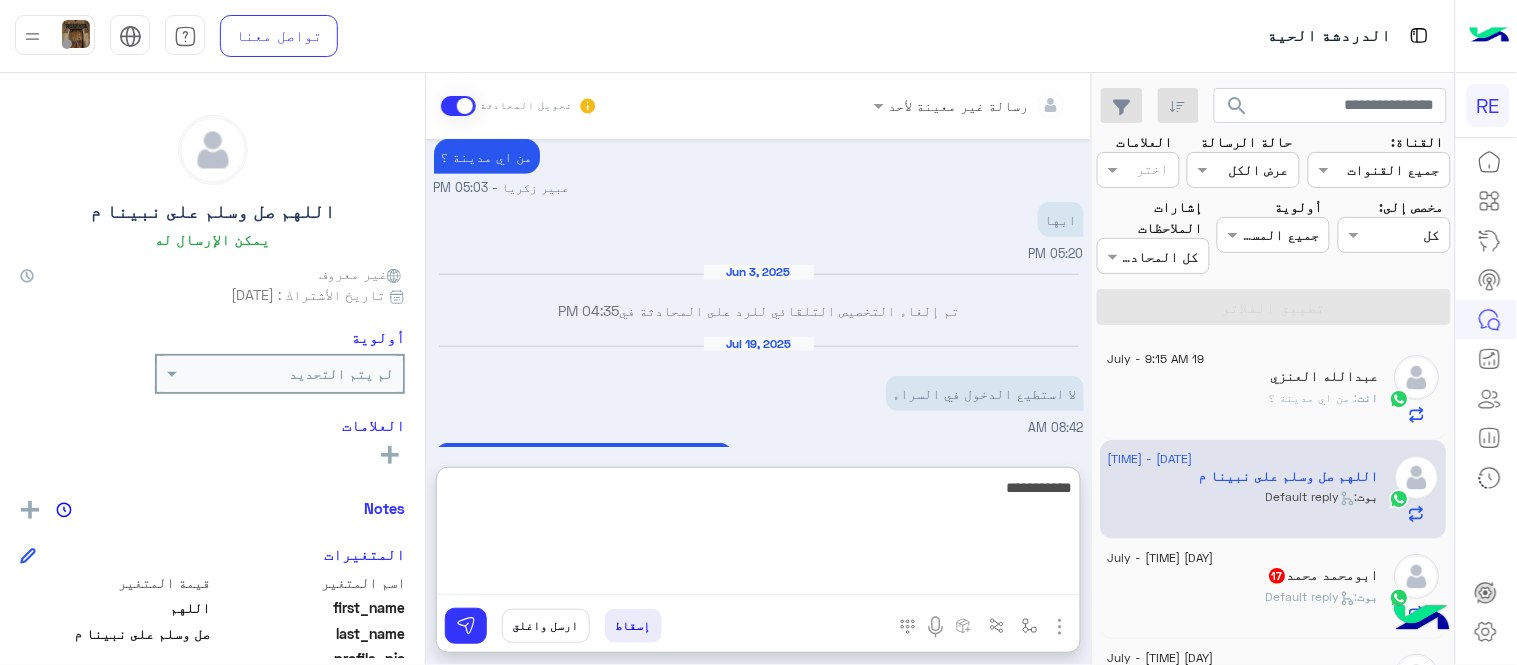 type on "**********" 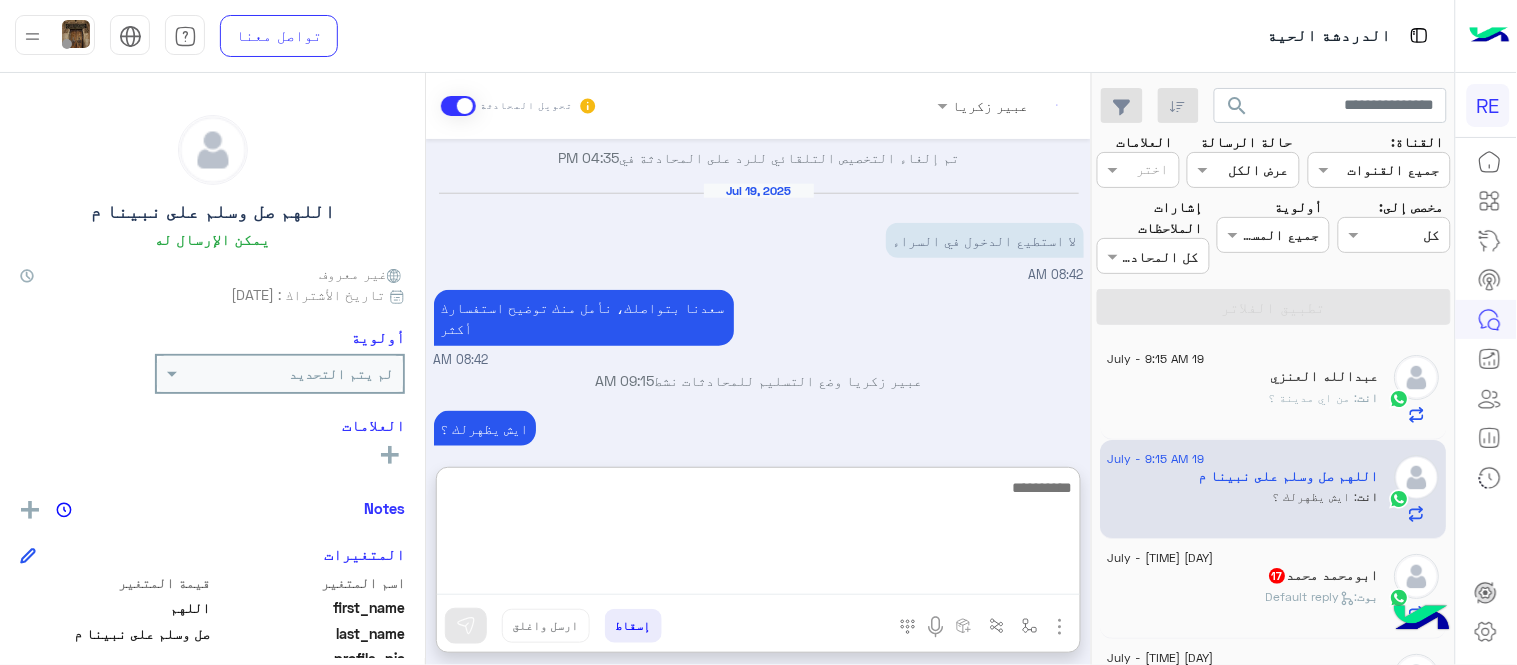 scroll, scrollTop: 535, scrollLeft: 0, axis: vertical 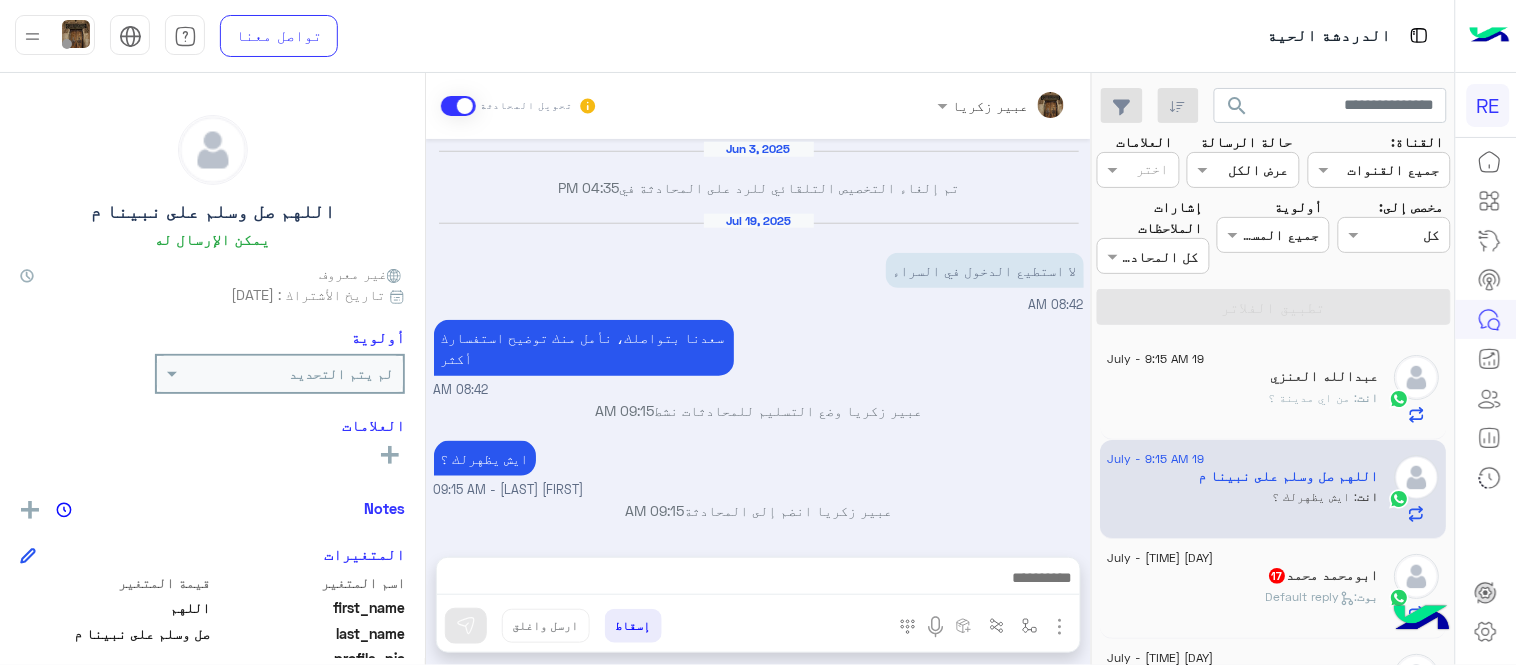 click on "Jun 2, 2025   عبير زكريا وضع التسليم للمحادثات نشط   04:31 PM      العميل لم يدفع المبلغ المطلوب كيف لم يدفع  عبير زكريا -  04:32 PM   عبير زكريا انضم إلى المحادثة   04:32 PM      حسابه ٦٤   04:48 PM  وحاسبني ٥٠   04:49 PM  من اي مدينة ؟  عبير زكريا -  05:03 PM  ابها   05:20 PM   Jun 3, 2025   تم إلغاء التخصيص التلقائي للرد على المحادثة في   04:35 PM       Jul 19, 2025  لا استطيع الدخول في السراء   08:42 AM  سعدنا بتواصلك، نأمل منك توضيح استفسارك أكثر    08:42 AM   عبير زكريا وضع التسليم للمحادثات نشط   09:15 AM      ايش يظهرلك ؟  عبير زكريا -  09:15 AM   عبير زكريا انضم إلى المحادثة   09:15 AM" at bounding box center [758, 338] 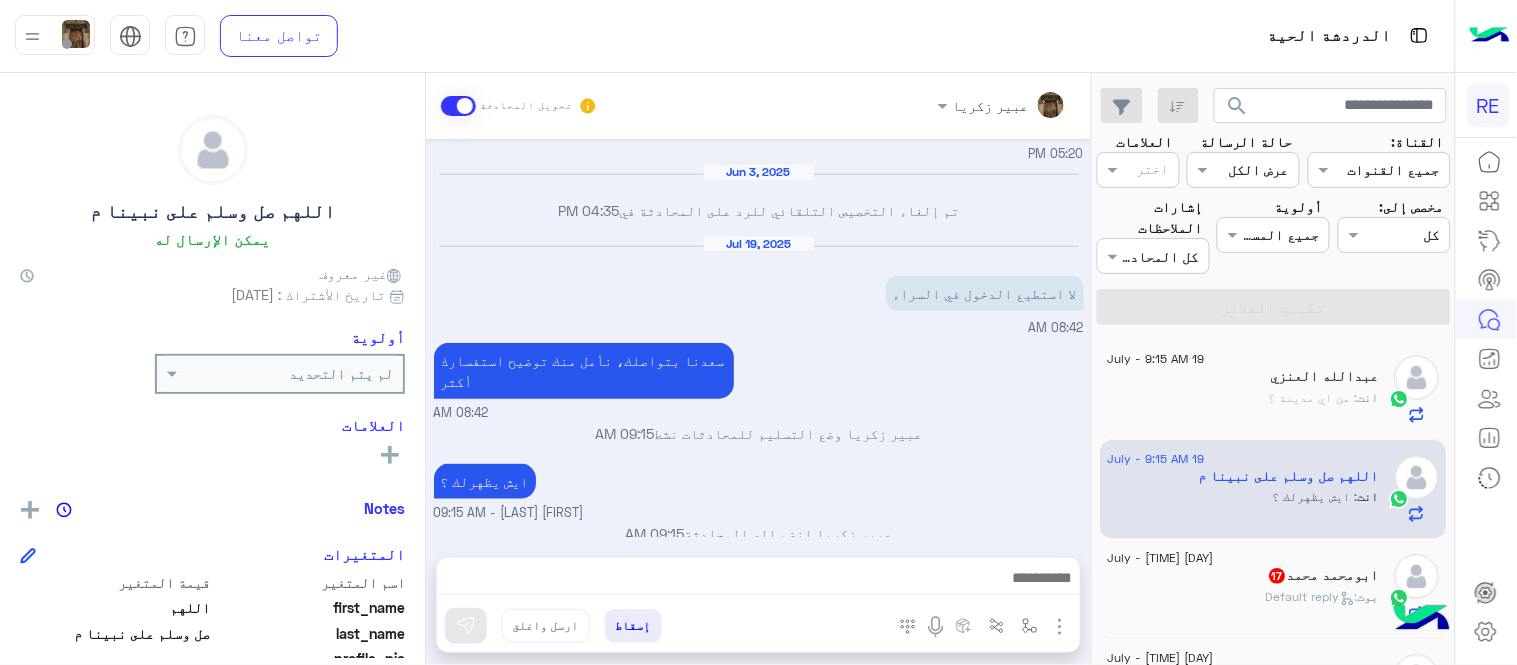 scroll, scrollTop: 445, scrollLeft: 0, axis: vertical 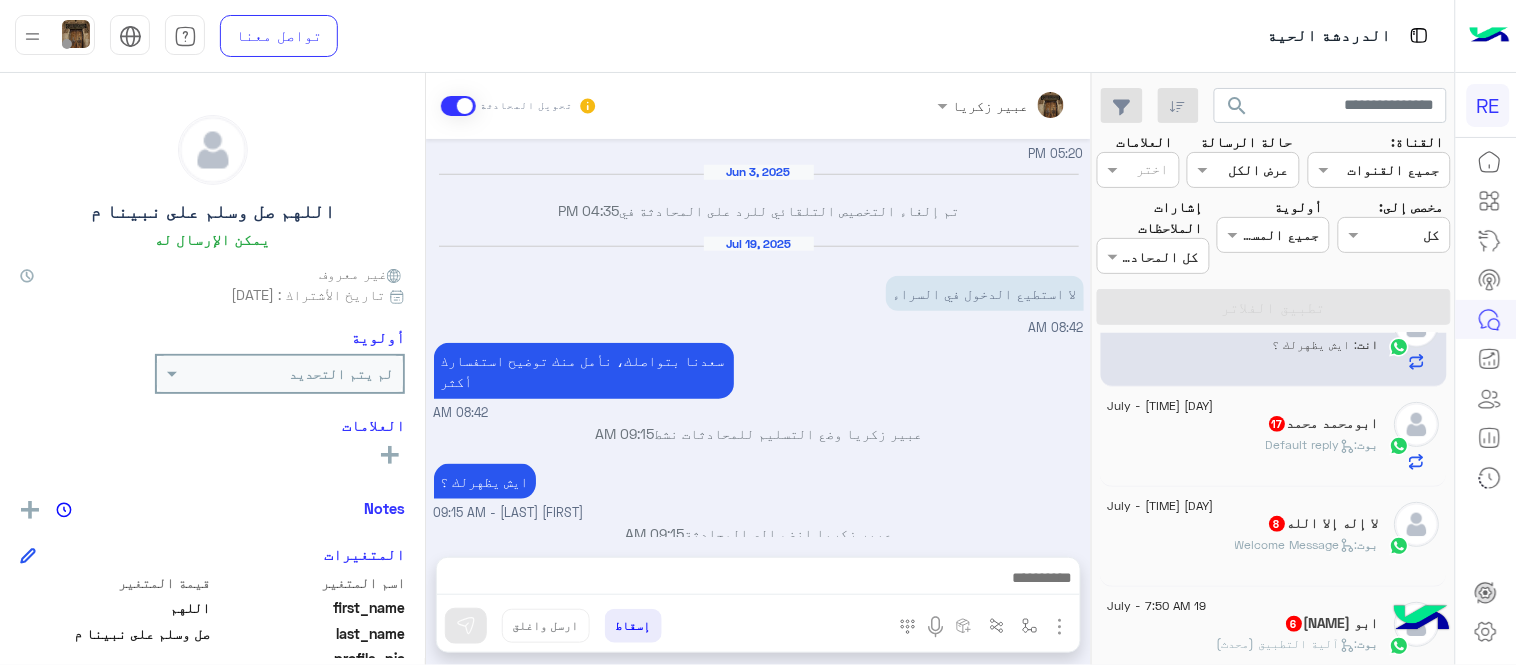 click on "[DAY] July - [TIME]" 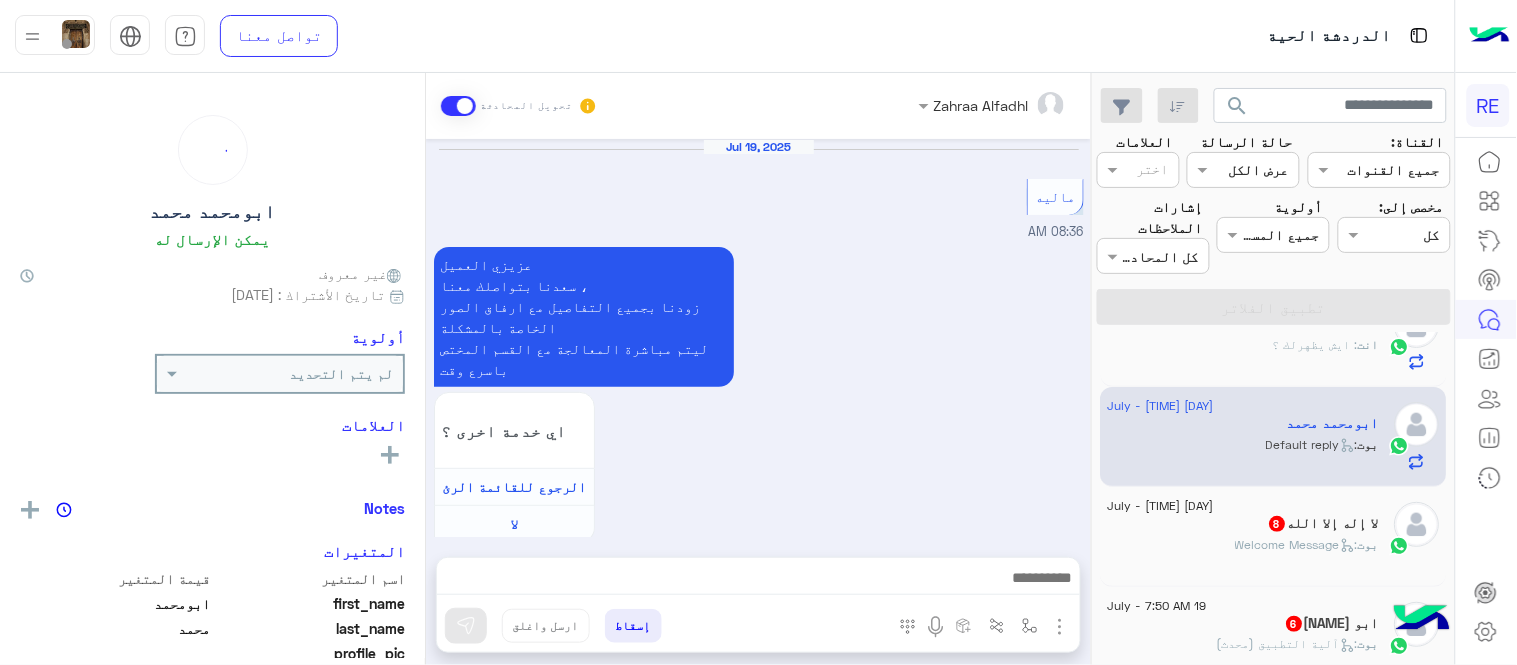 scroll, scrollTop: 980, scrollLeft: 0, axis: vertical 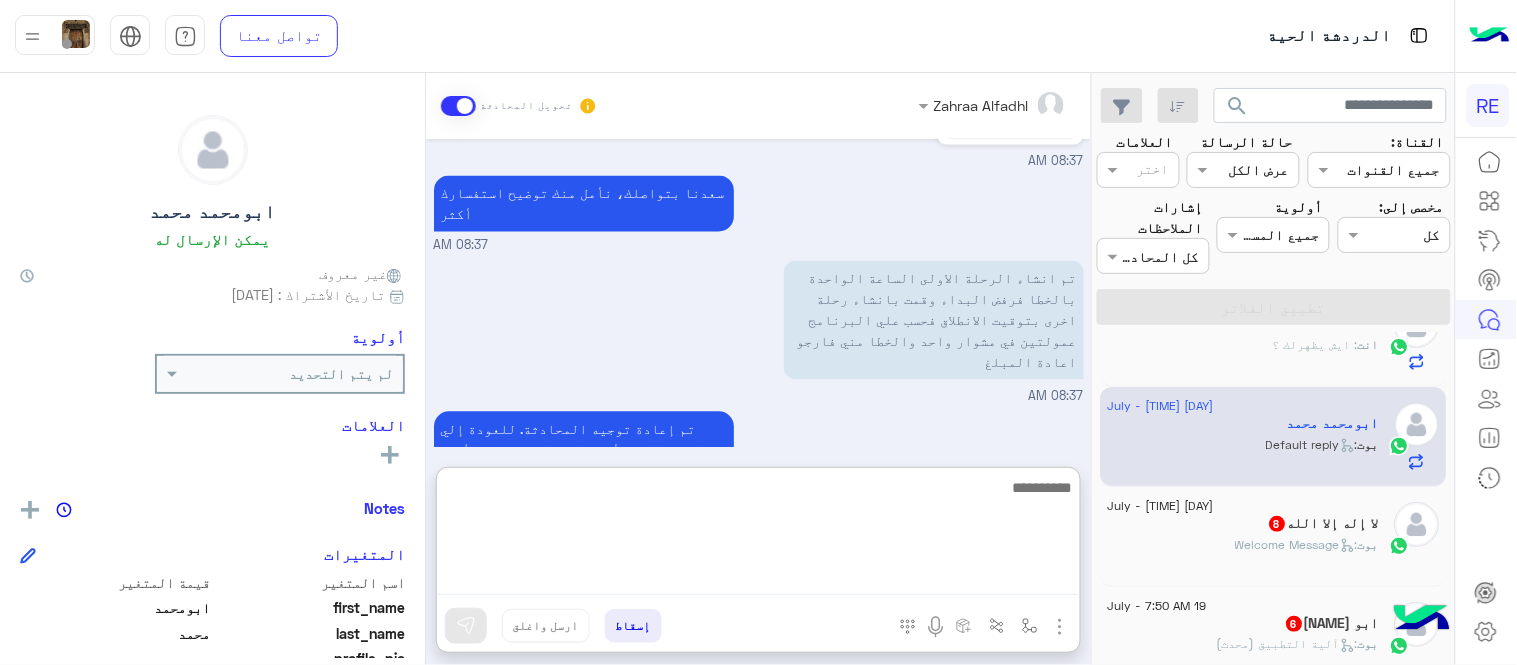 click at bounding box center [758, 535] 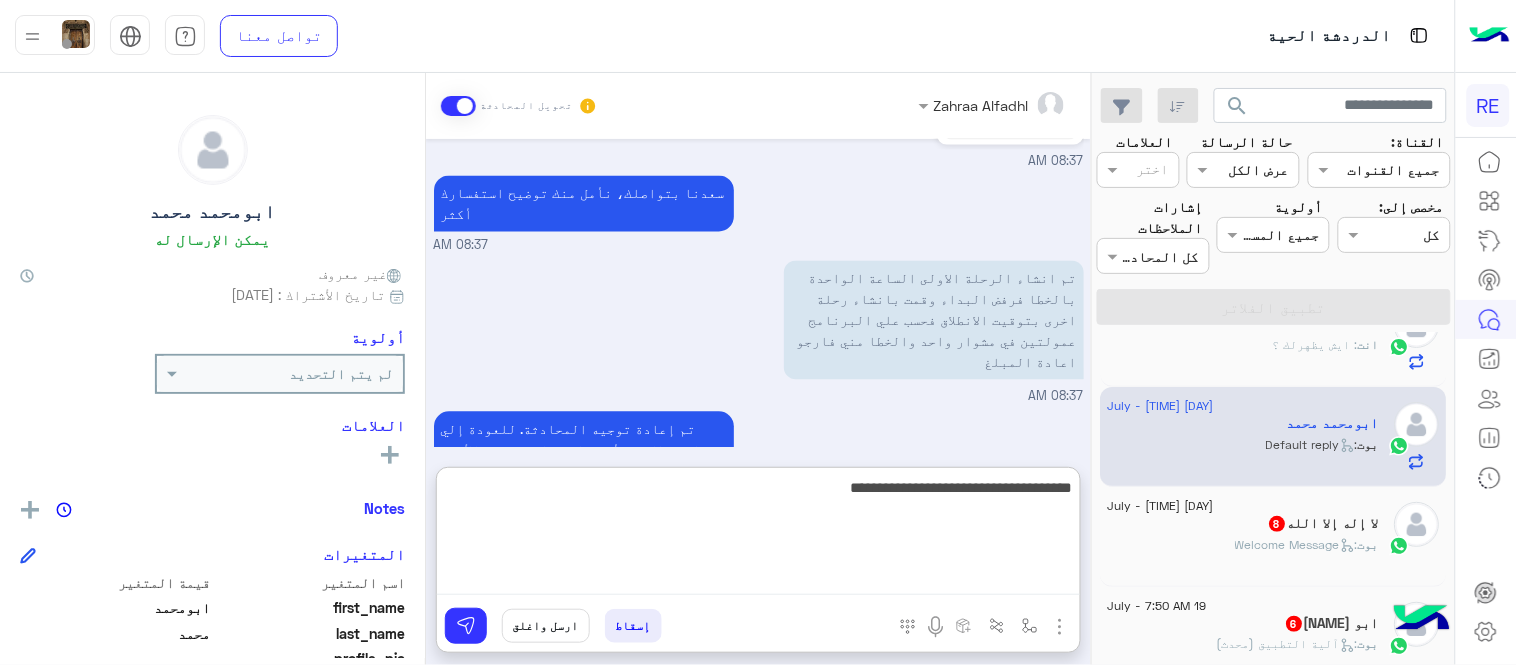 type on "**********" 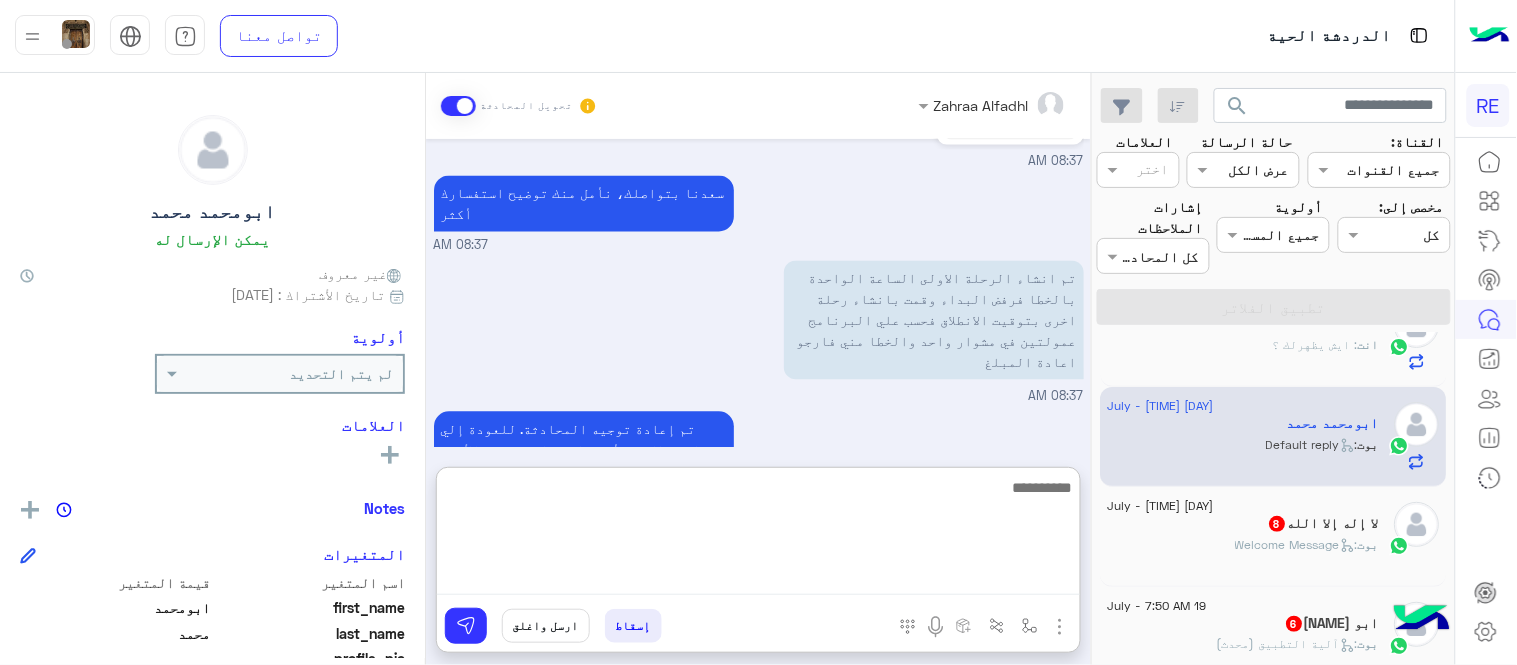 scroll, scrollTop: 1133, scrollLeft: 0, axis: vertical 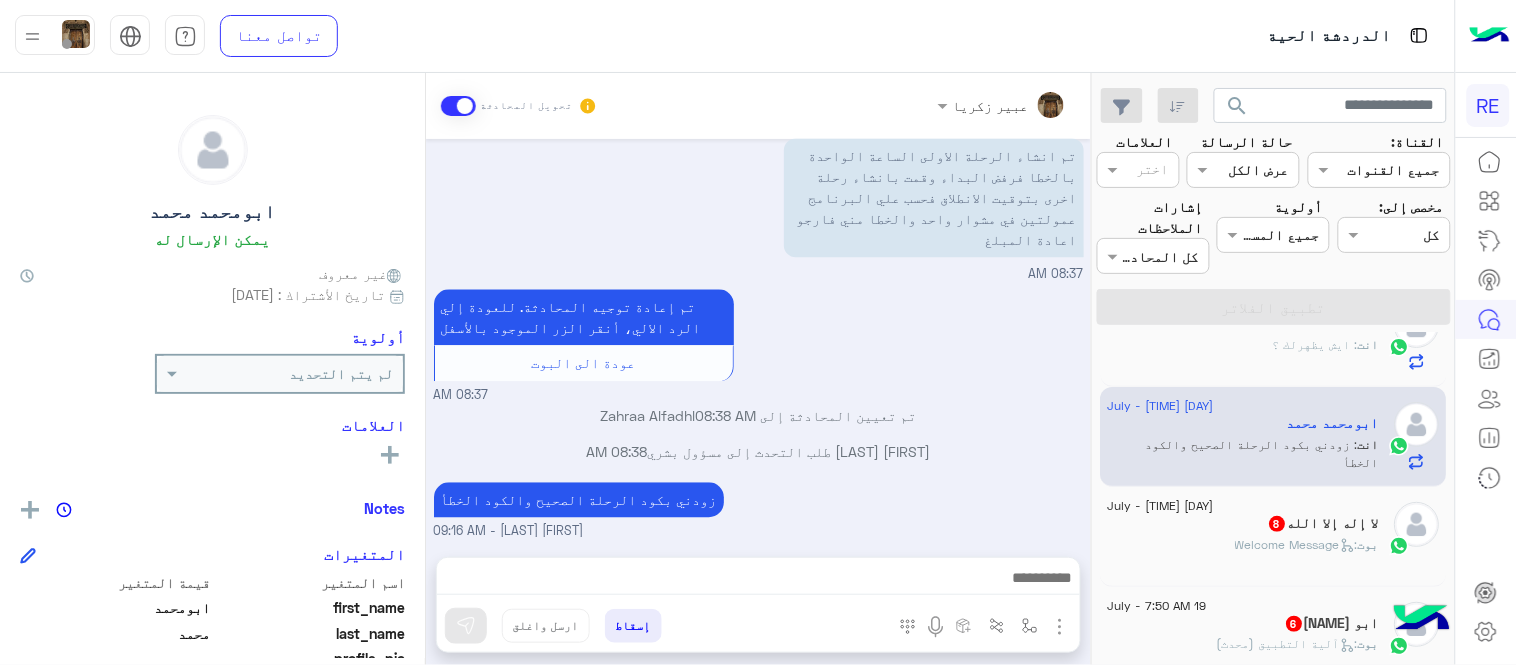 click on "Jul 19, 2025   ماليه    08:36 AM  عزيزي العميل  سعدنا بتواصلك معنا ، زودنا بجميع  التفاصيل مع ارفاق الصور الخاصة بالمشكلة  ليتم مباشرة المعالجة مع القسم المختص باسرع وقت اي خدمة اخرى ؟  الرجوع للقائمة الرئ   لا     08:36 AM  الله يسعدك  اسأل عن العمولة في وقت سابق كانت اقل ماادري زادت من التطبيق او المشكلة مني وقبل فترة اخطئت وانشئت الرحلة مرتين في نفس الوقت وطلبت اعادة رسوم الانشاء ولم تعيدوها. لي  وشكراً   08:37 AM  سعدنا بتواصلك، نأمل منك توضيح استفسارك أكثر    08:37 AM    08:37 AM  سعدنا بتواصلك، نأمل منك توضيح استفسارك أكثر    08:37 AM    08:37 AM   عودة الى البوت     08:37 AM   08:38 AM       08:38 AM       09:16 AM" at bounding box center (758, 338) 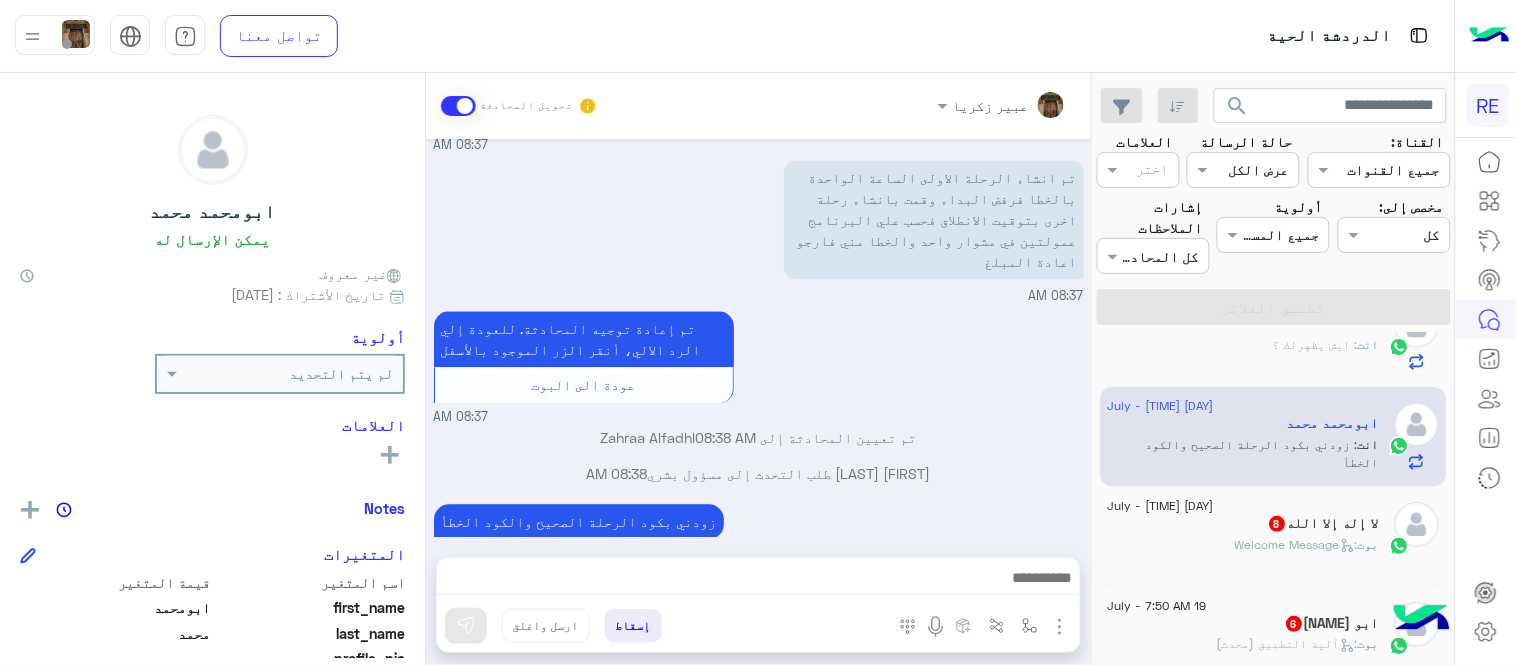 click on "‏لا إله إلا الله  8" 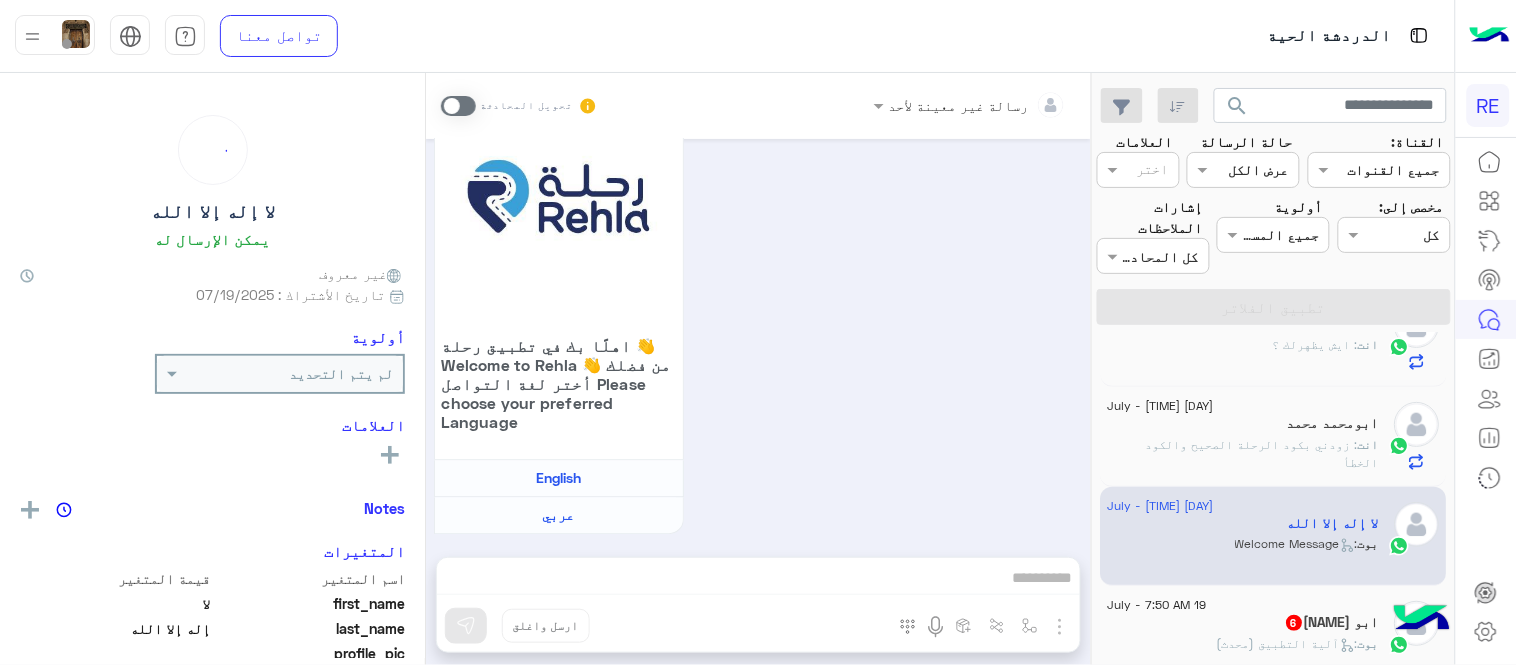 scroll, scrollTop: 1208, scrollLeft: 0, axis: vertical 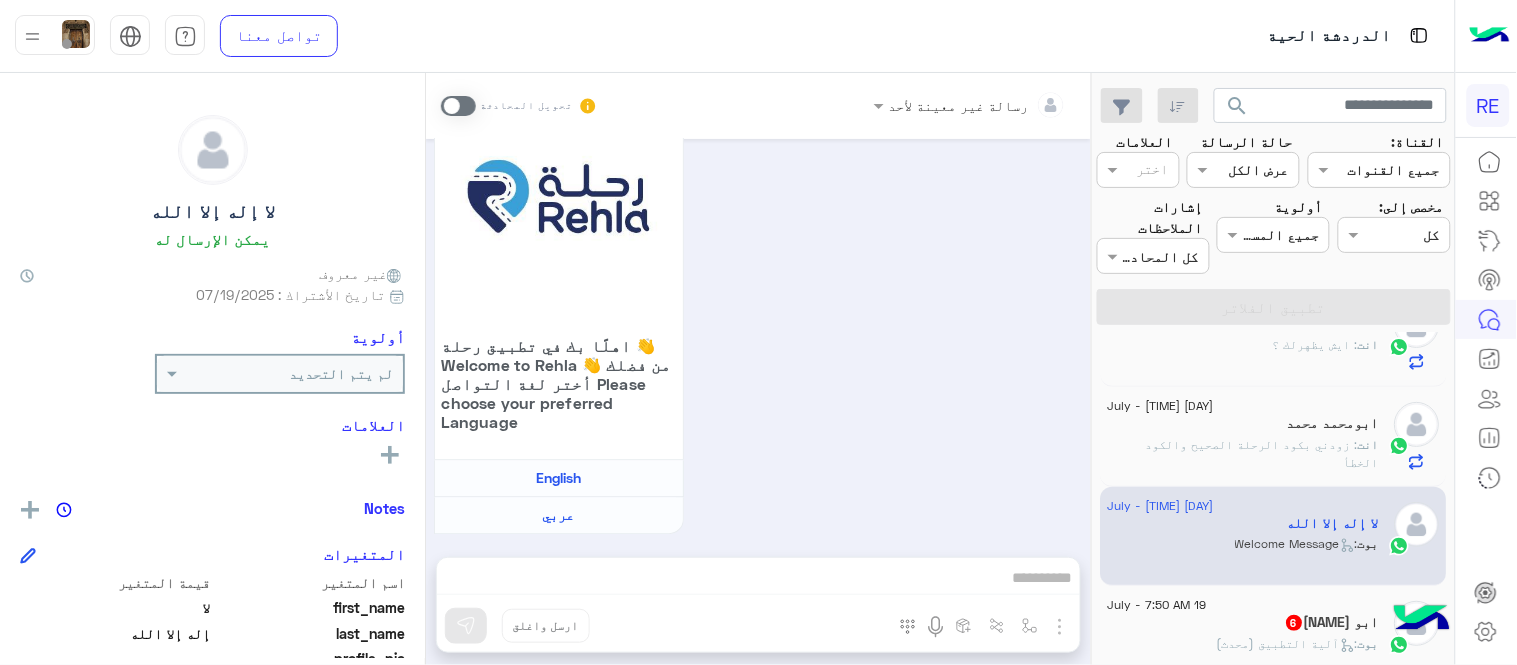 click at bounding box center [458, 106] 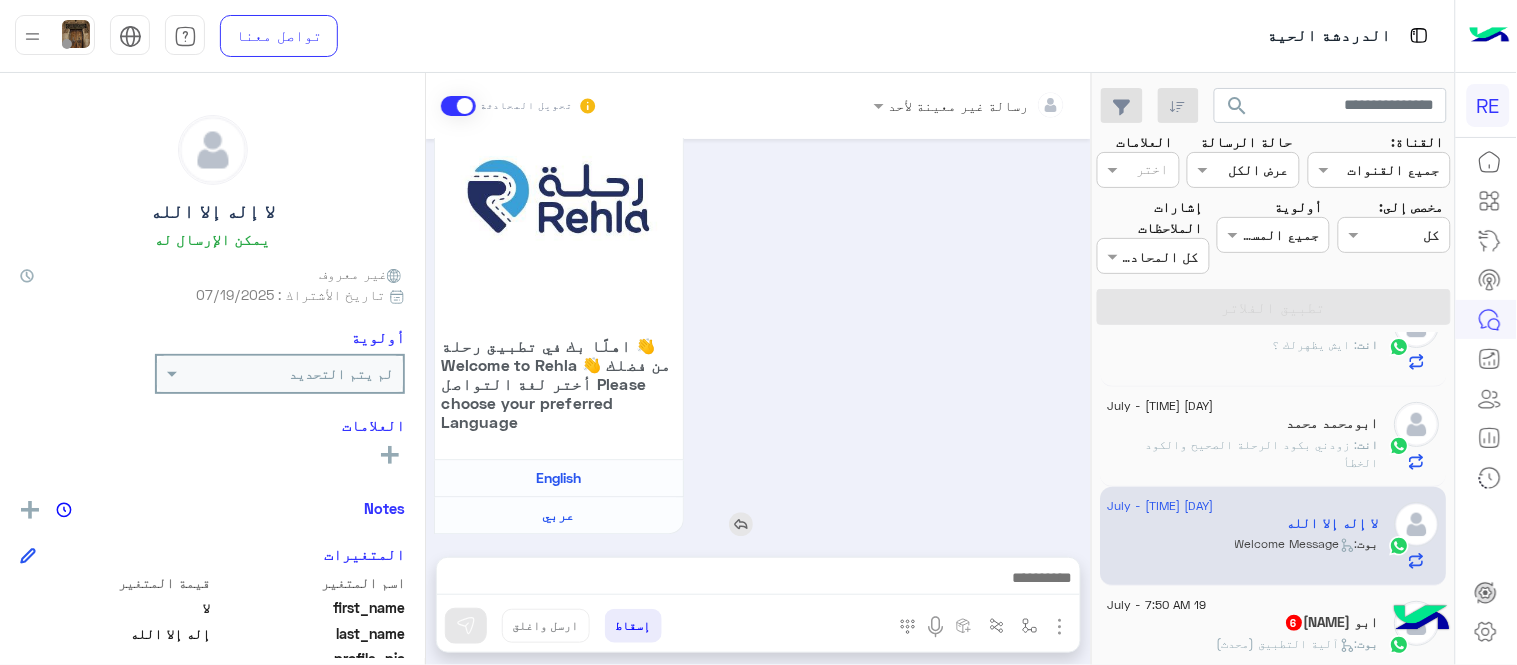 scroll, scrollTop: 1245, scrollLeft: 0, axis: vertical 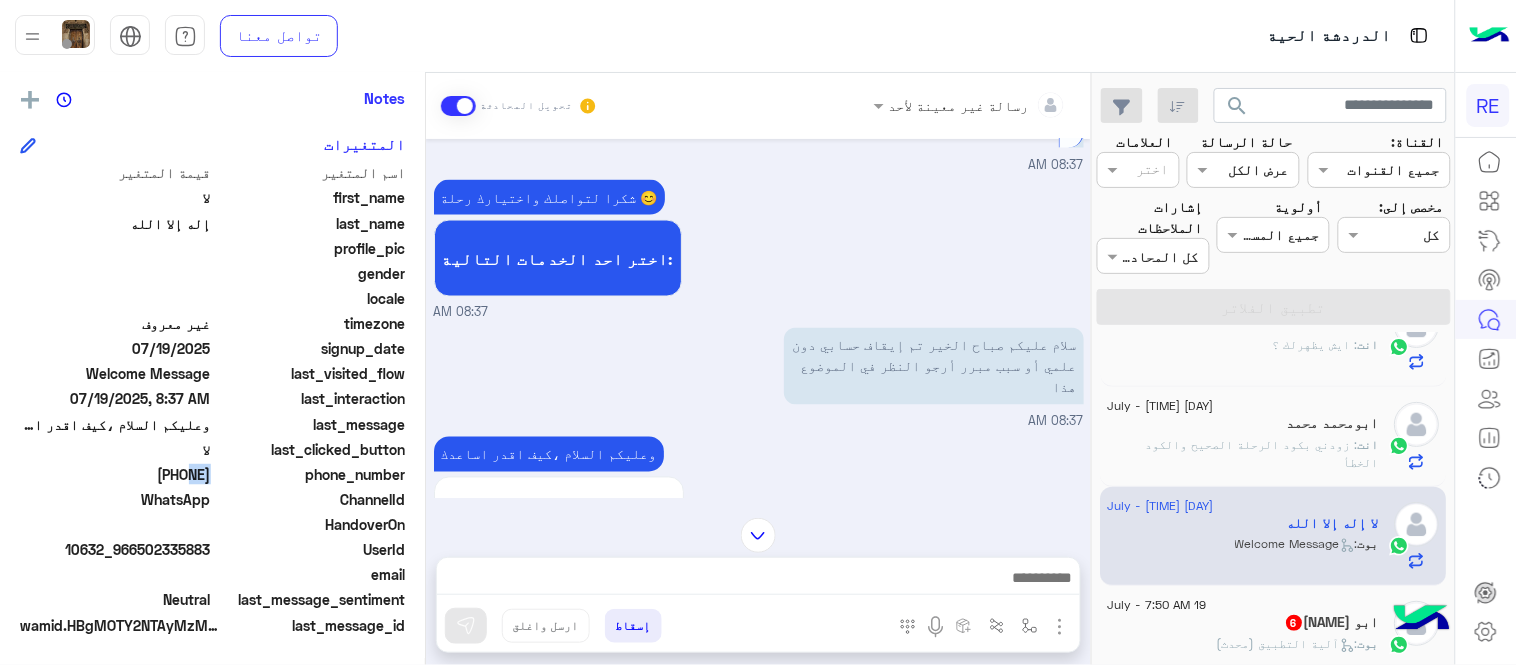 drag, startPoint x: 136, startPoint y: 466, endPoint x: 220, endPoint y: 487, distance: 86.58522 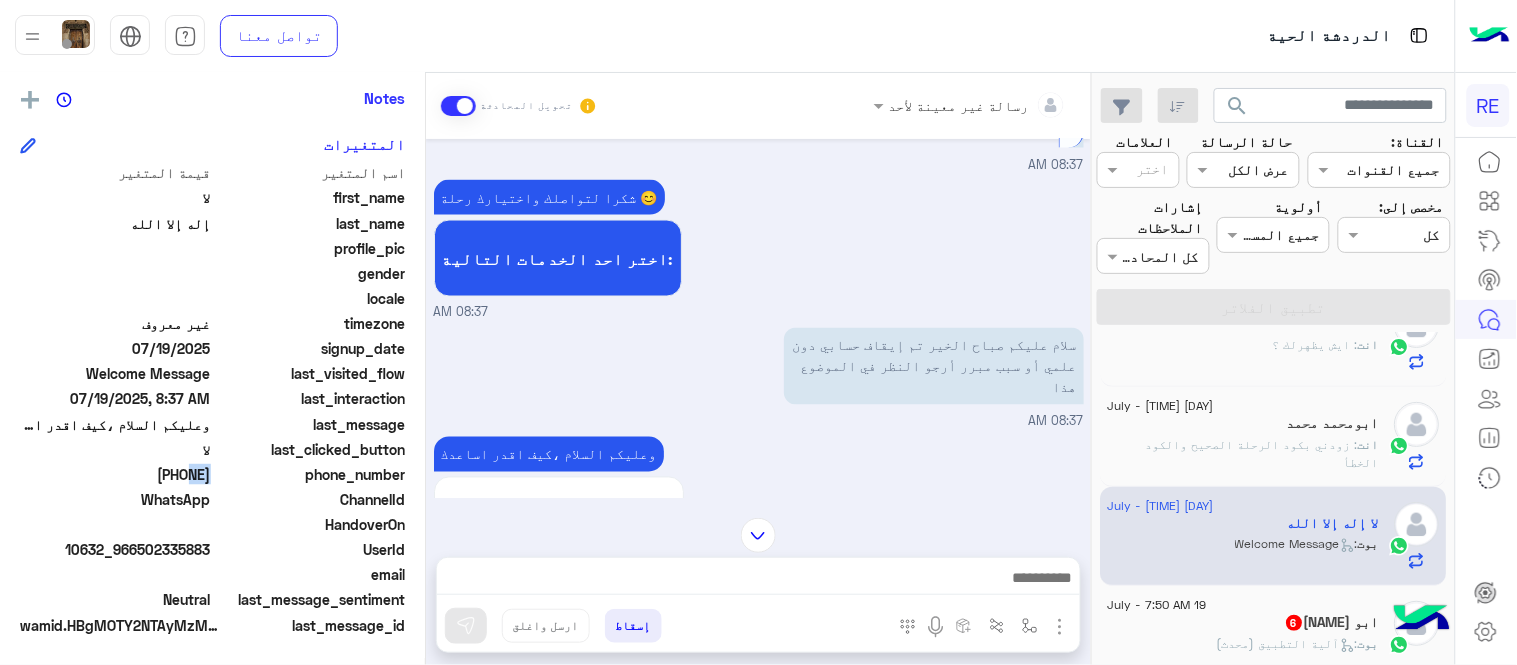 copy on "[PHONE]" 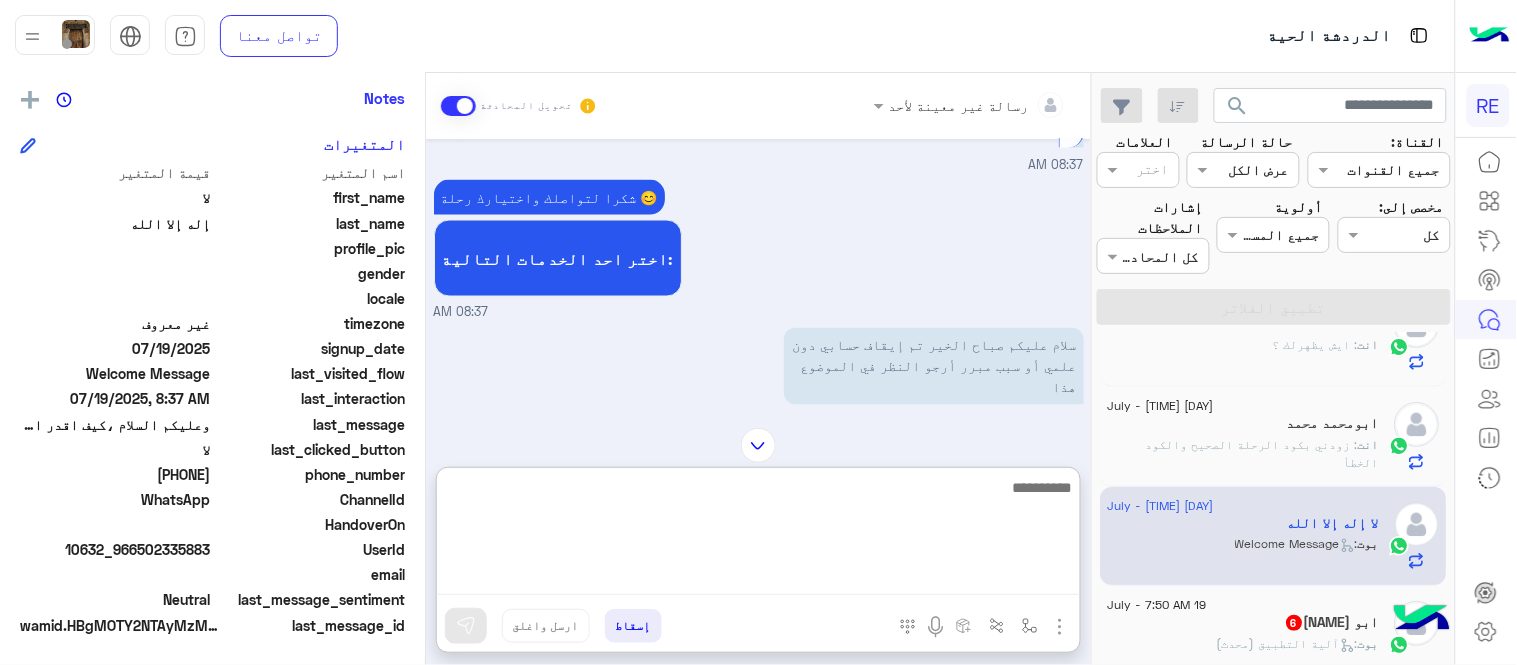 click at bounding box center [758, 535] 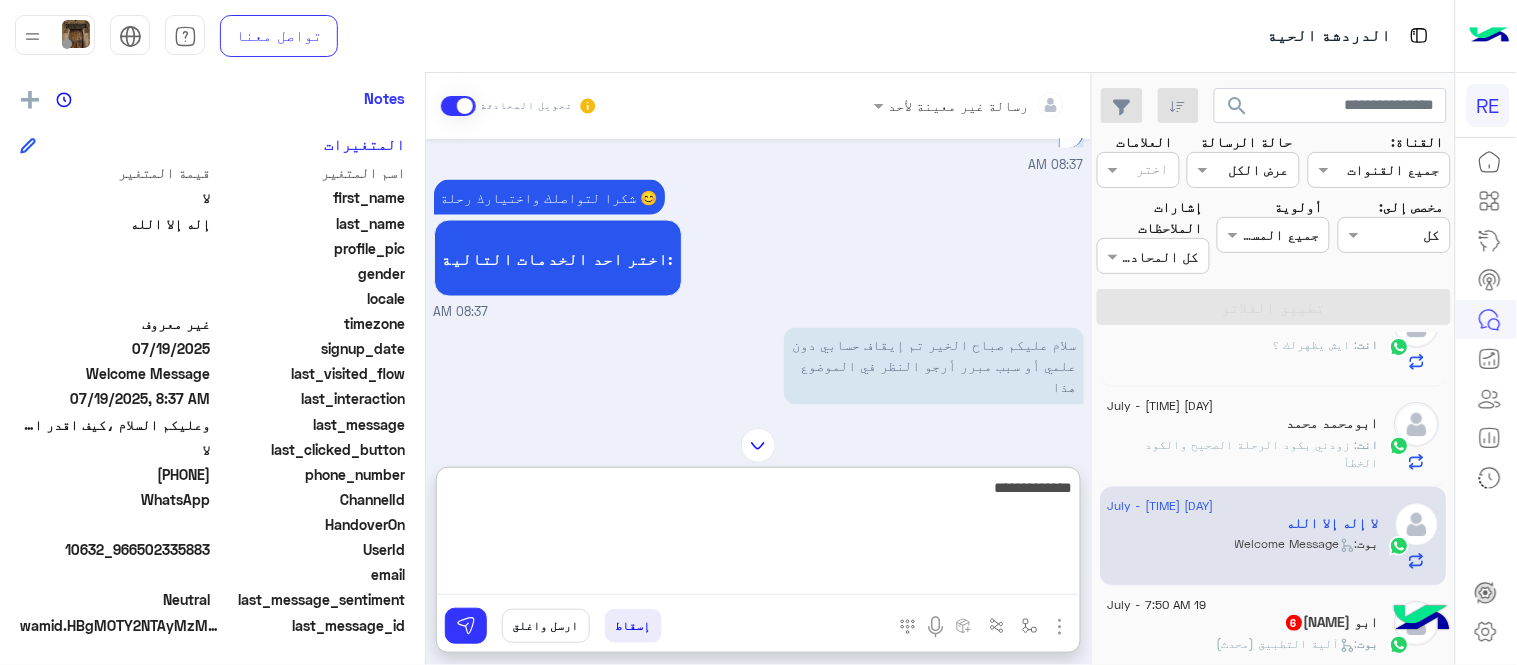 type on "**********" 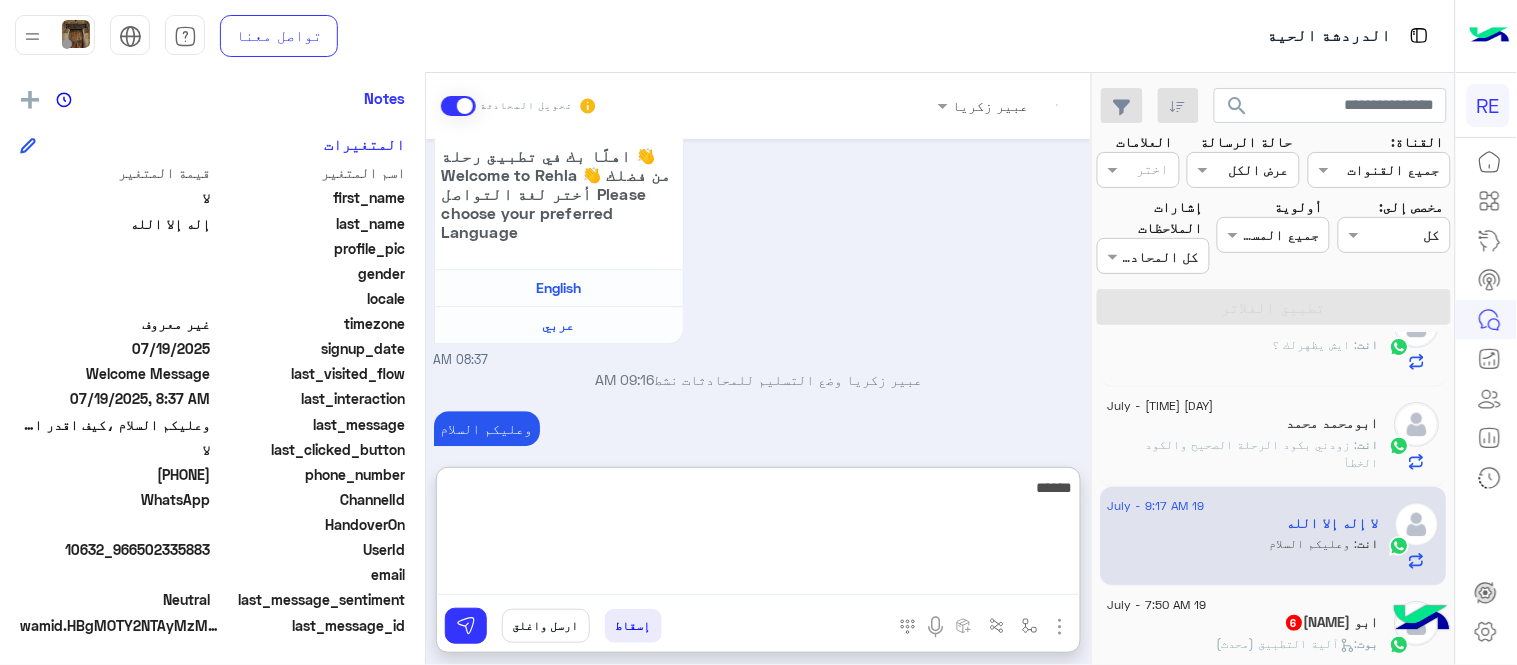 scroll, scrollTop: 1435, scrollLeft: 0, axis: vertical 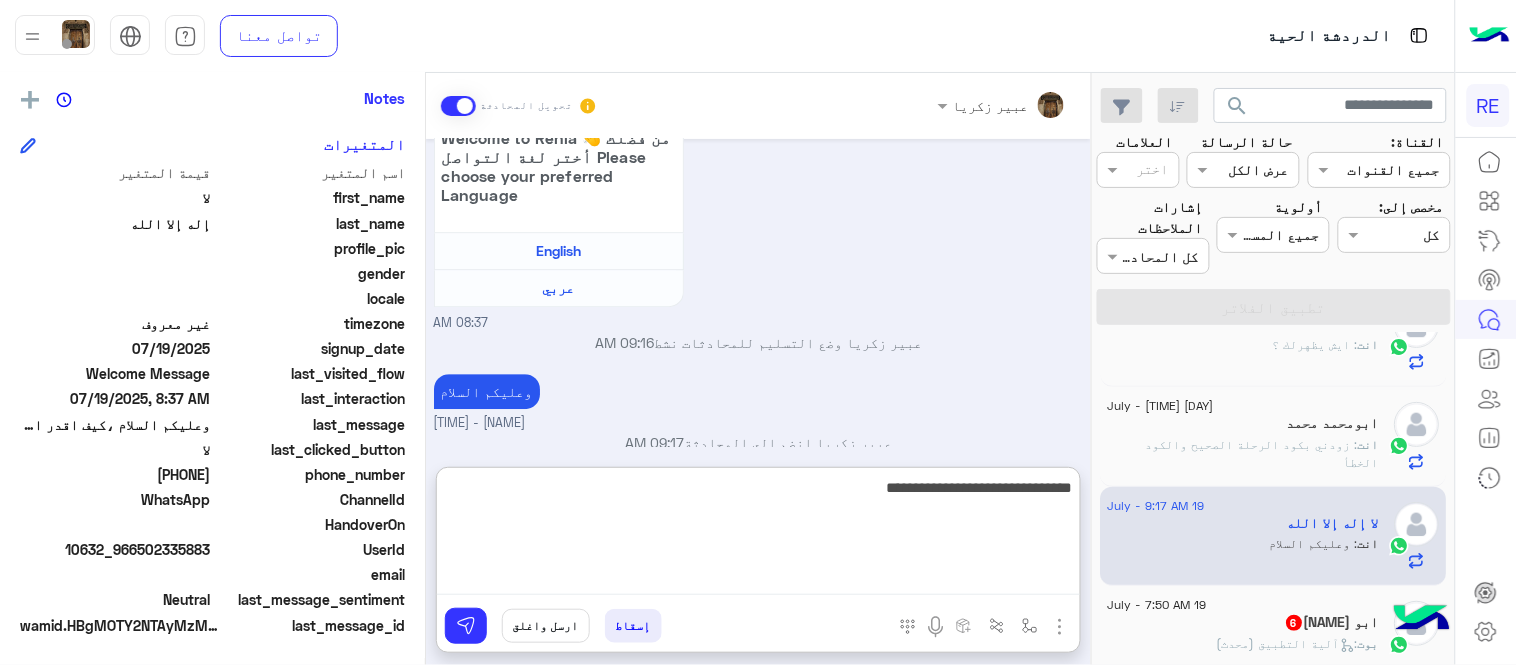 type on "**********" 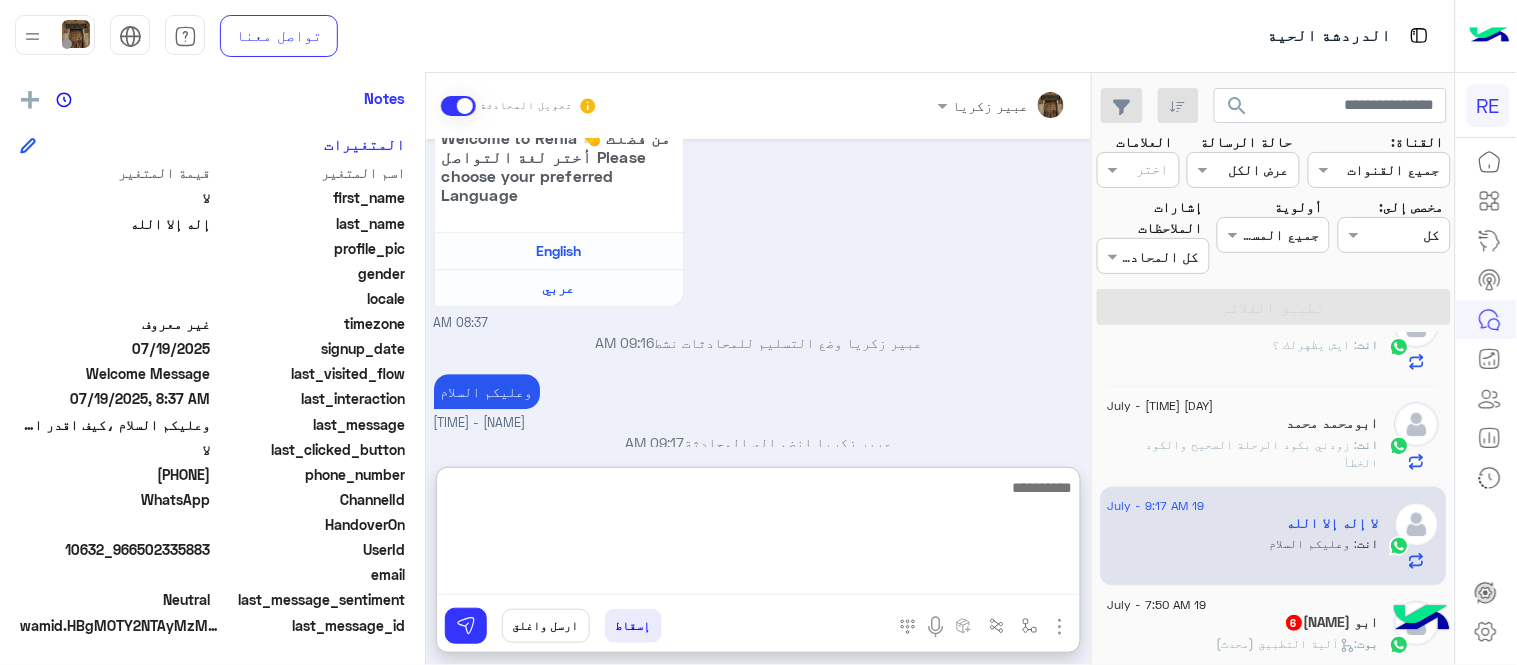 scroll, scrollTop: 1500, scrollLeft: 0, axis: vertical 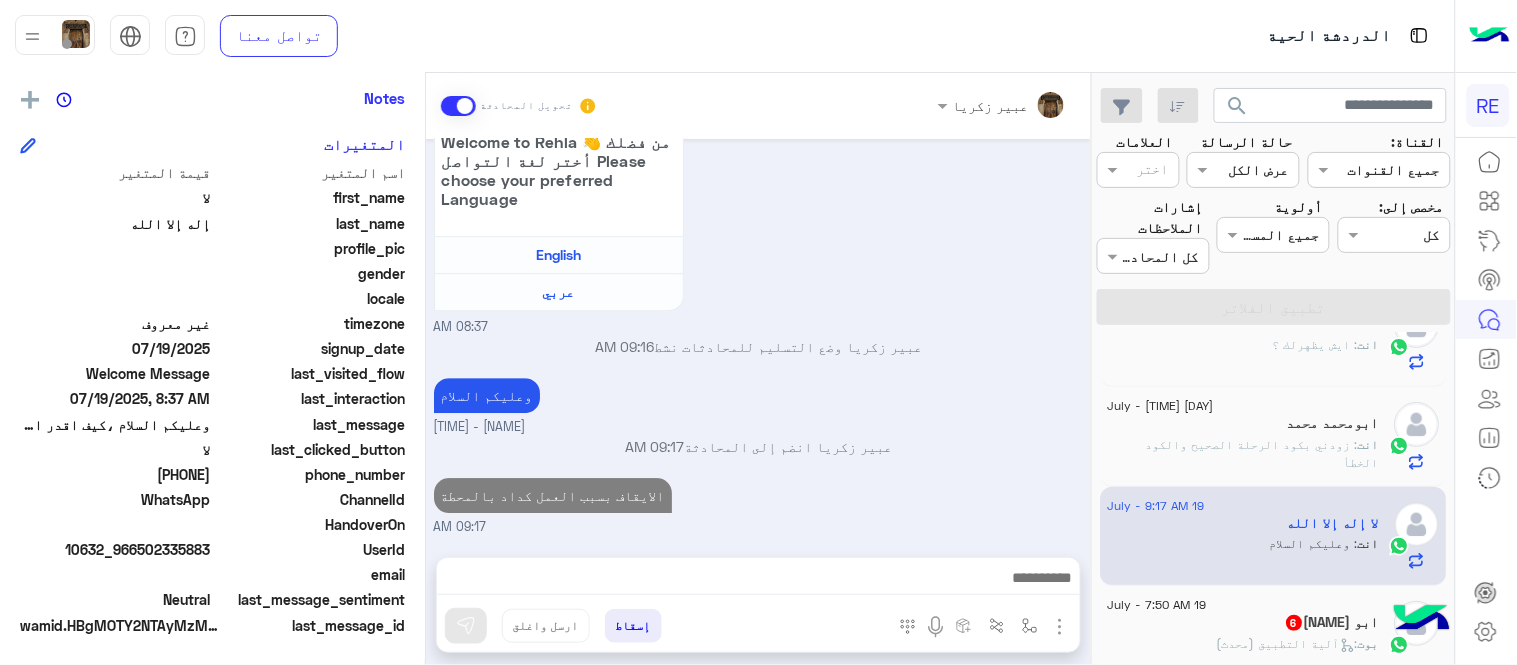 click on "Jul [DAY], [YEAR] الملاحظات والشكاوى 08:35 AM اختيار أي: 08:35 AM شكاوى 08:36 AM فضلا اختر نوع الشكوى ماليه تقنية اخرى 08:36 AM اخرى 08:36 AM مرحباً بك ‏لا، نأسف لمروركم بهذا، برجاء توضيح استفسارك الخاص وسيتم الرد عليكم من فريق الدعم قريبا. كان معك مساعدك الآلي من فريق رحلة. دمت بخير. اي خدمة اخرى ؟ الرجوع للقائمة الرئ لا 08:36 AM لا 08:37 AM شكرا لتواصلك واختيارك رحلة 😊 اختر احد الخدمات التالية: 08:37 AM ‏سلام عليكم صباح الخير تم إيقاف حسابي دون علمي أو سبب مبرر أرجو النظر في الموضوع هذا 08:37 AM وعليكم السلام ،كيف اقدر اساعدك English عربي 08:37 AM 09:16 AM وعليكم السلام 09:17 AM" at bounding box center (758, 338) 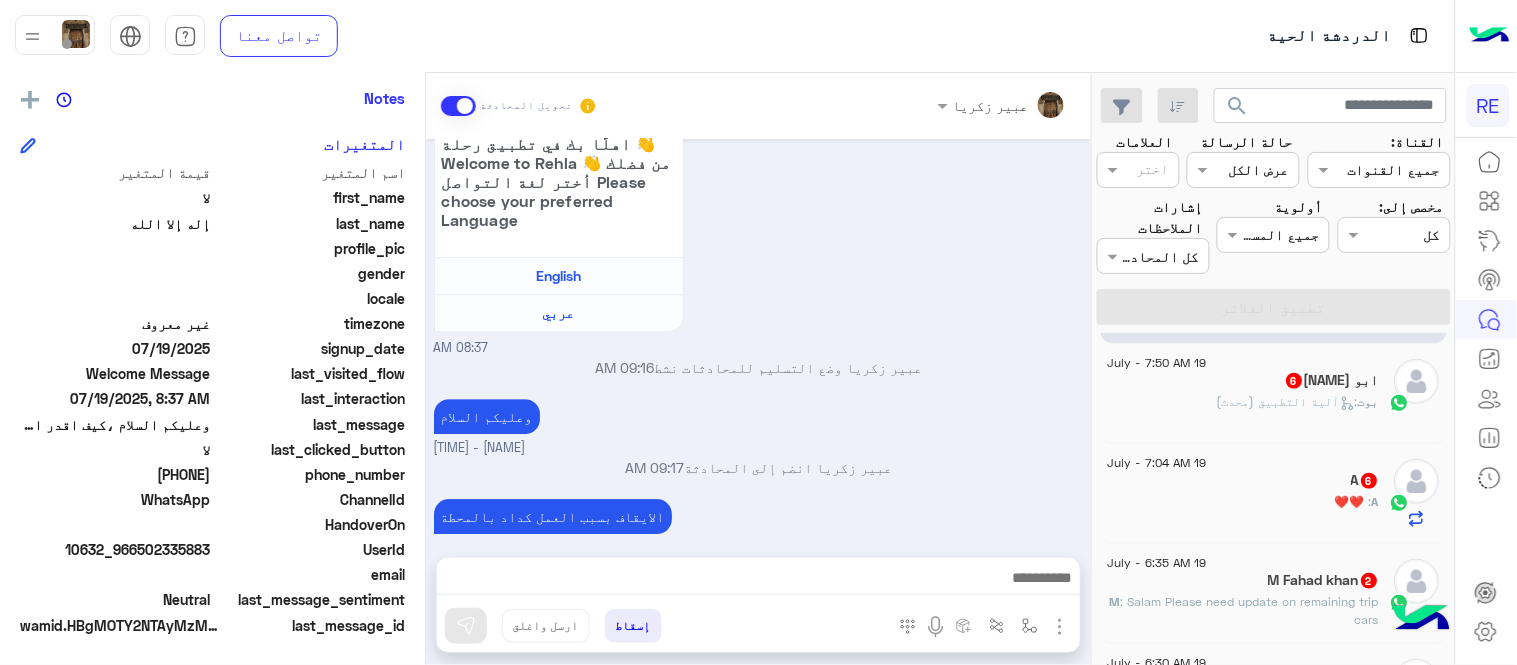 scroll, scrollTop: 407, scrollLeft: 0, axis: vertical 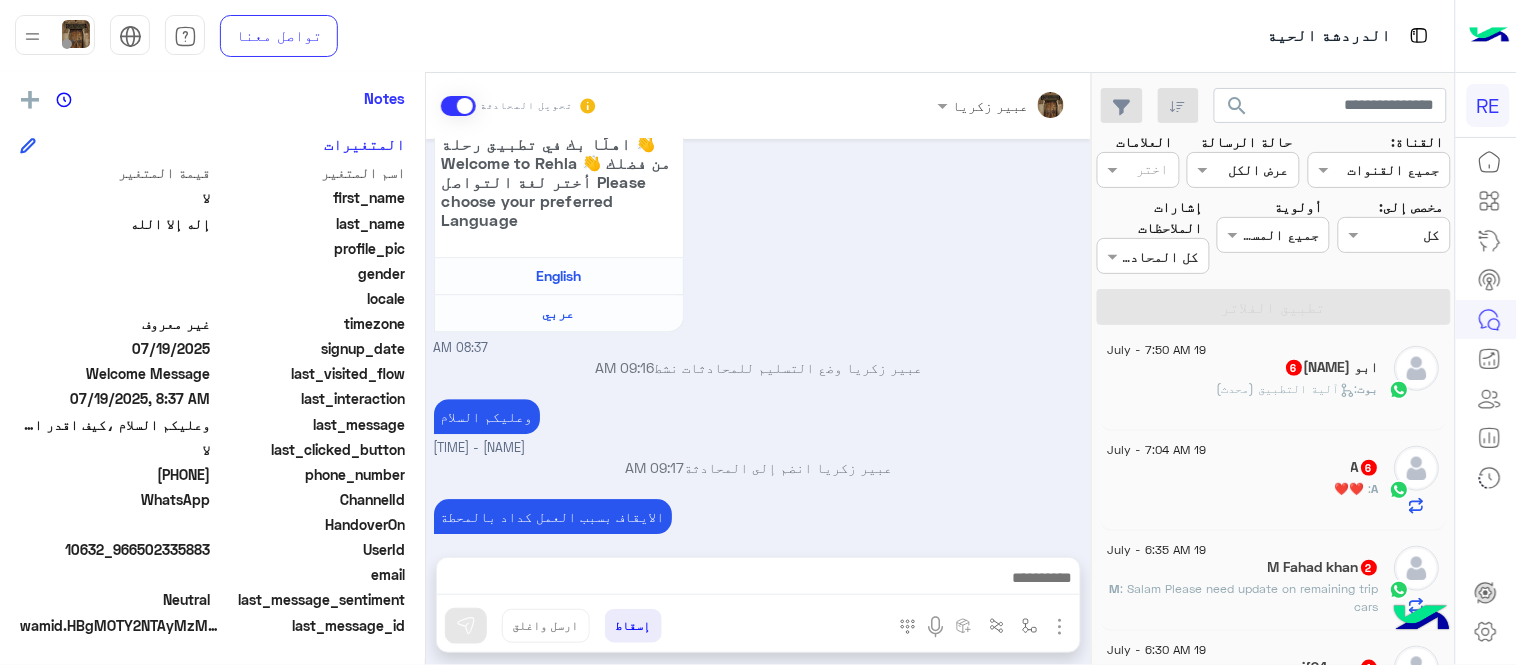 click on "بوت :   آلية التطبيق (محدث)" 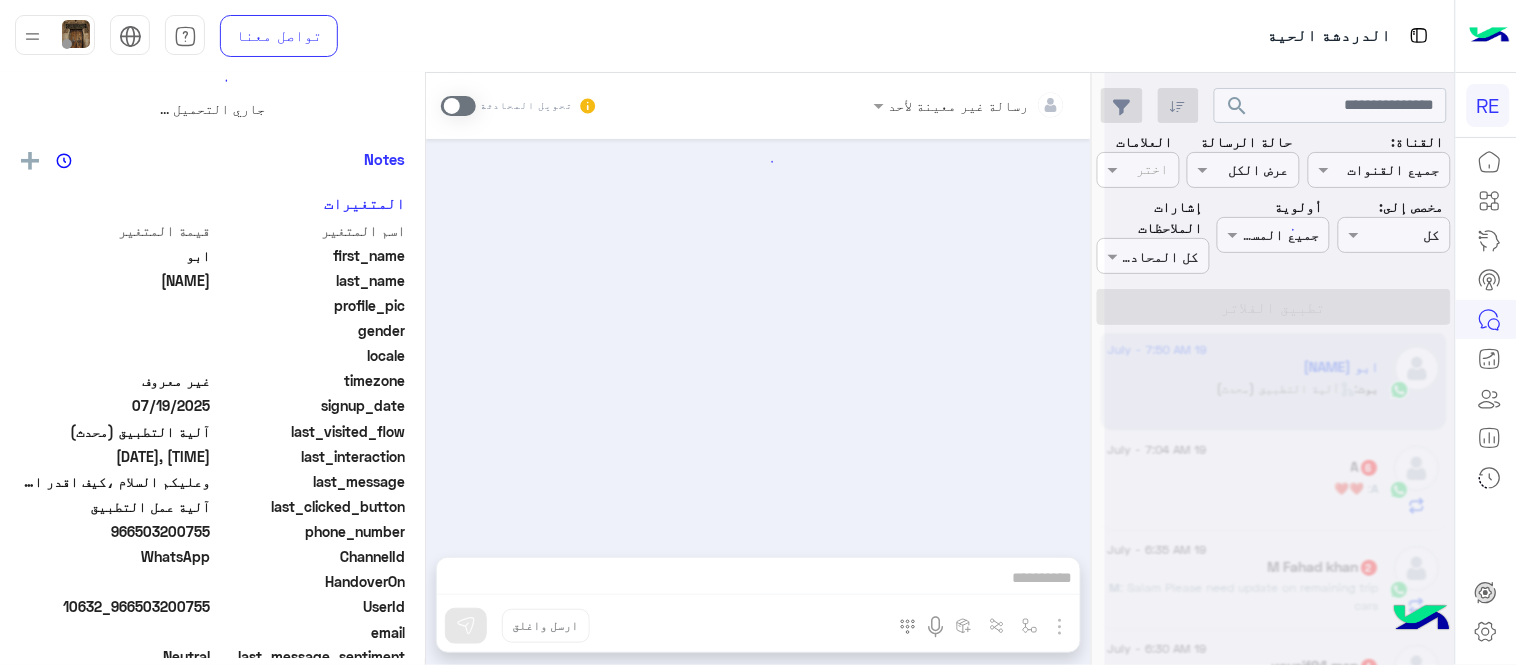 scroll, scrollTop: 0, scrollLeft: 0, axis: both 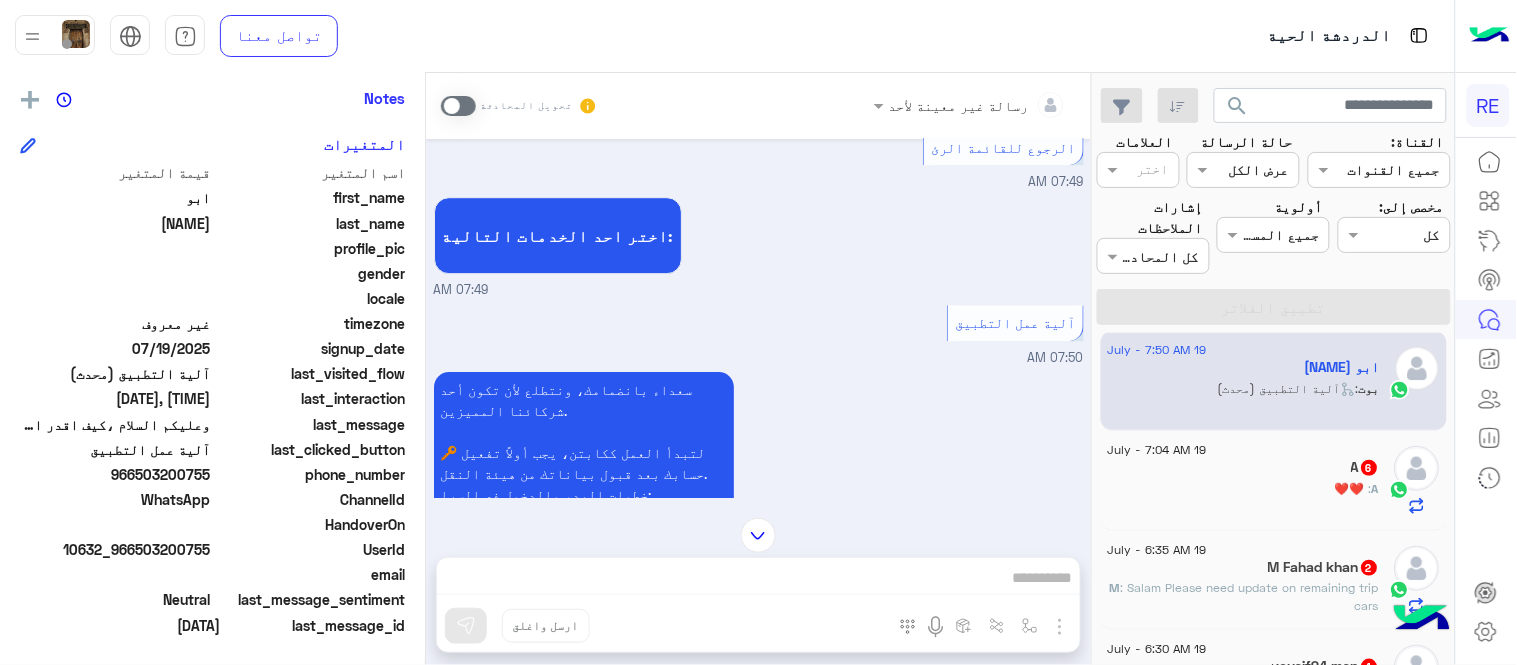 click at bounding box center [458, 106] 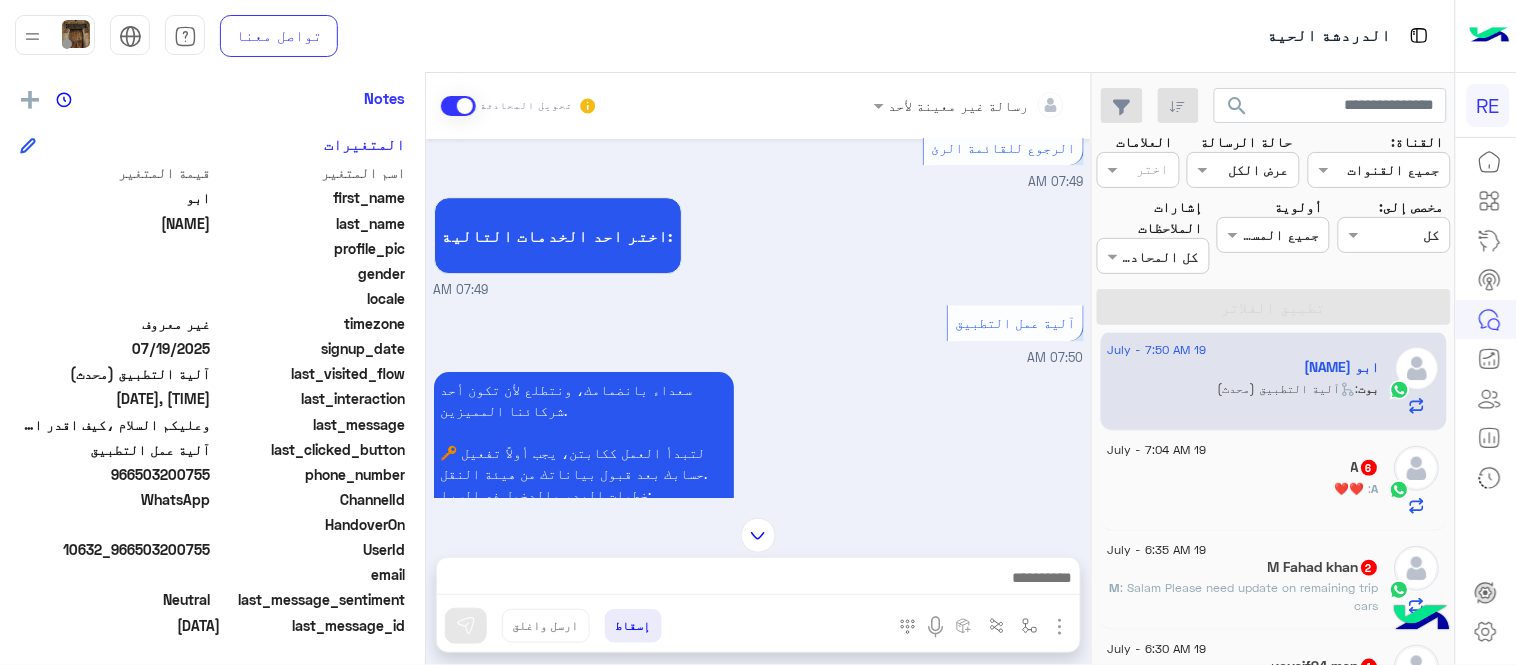 scroll, scrollTop: 2188, scrollLeft: 0, axis: vertical 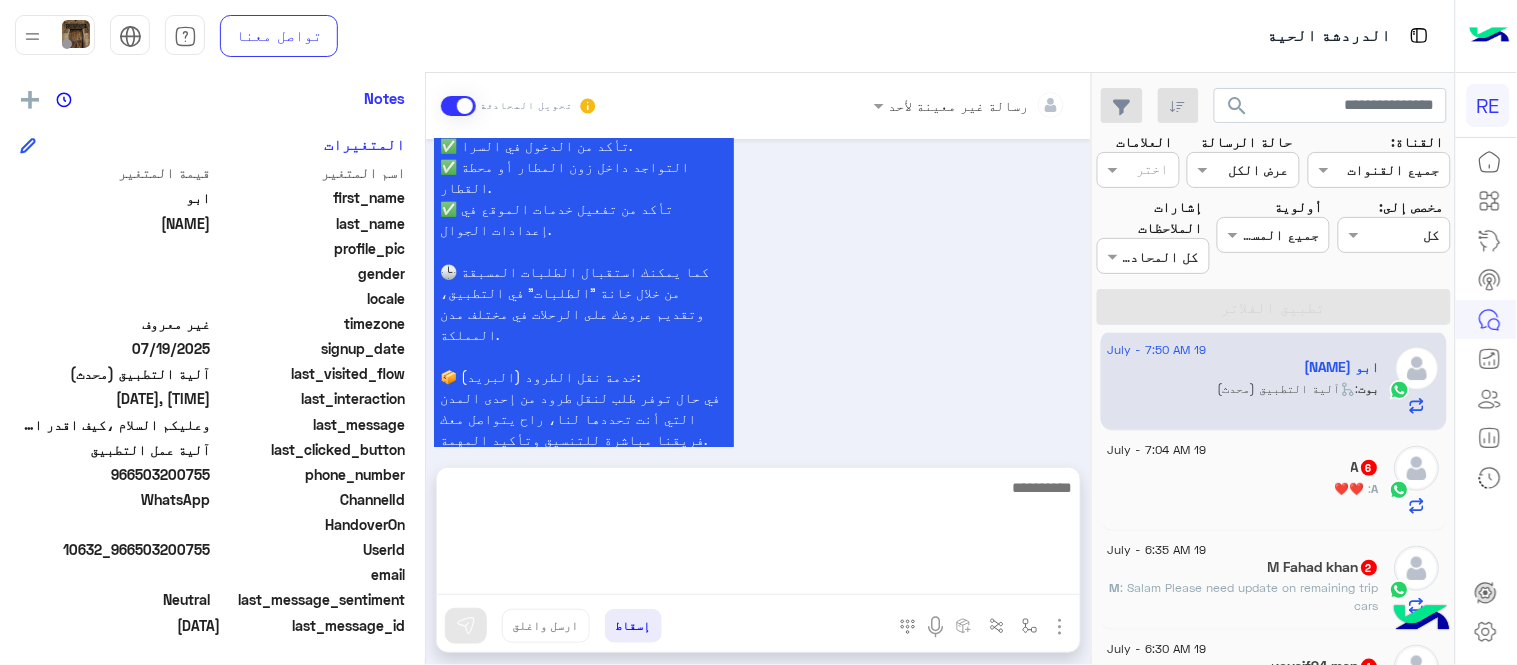 click at bounding box center (758, 535) 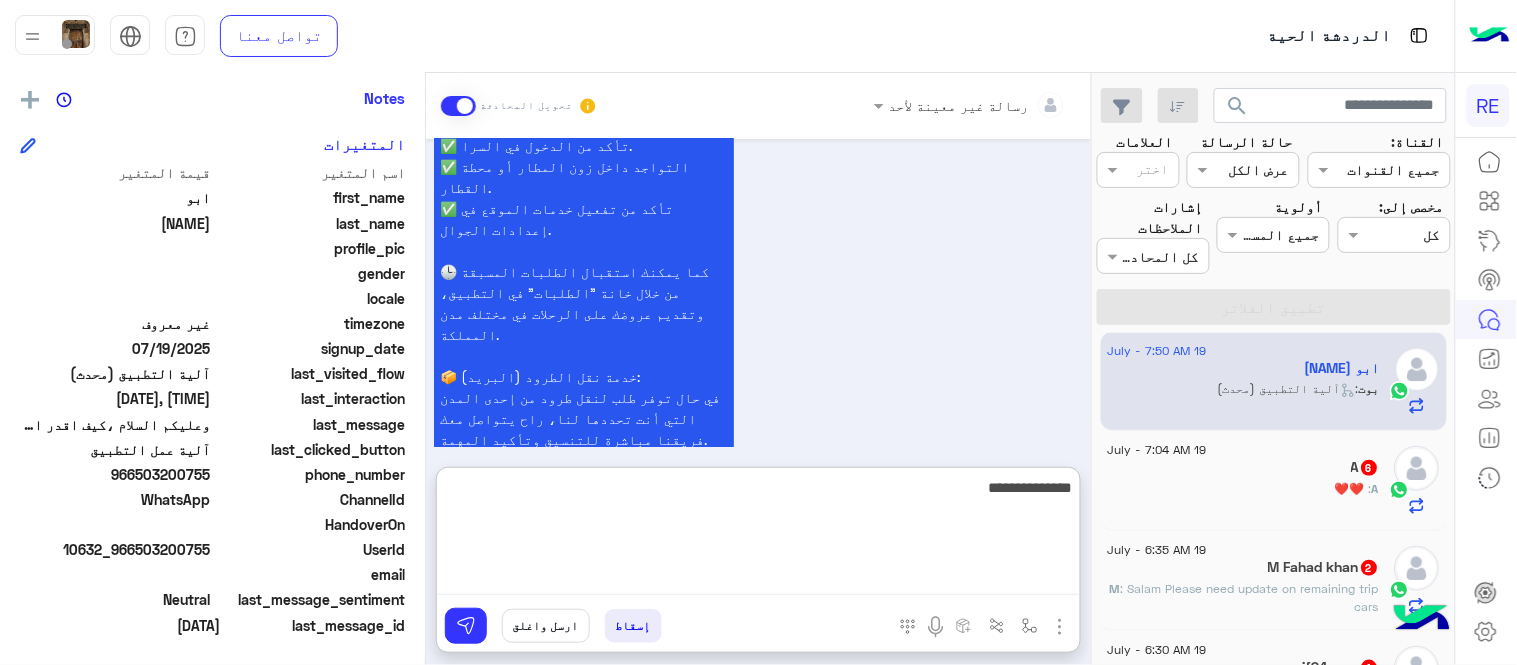 type on "**********" 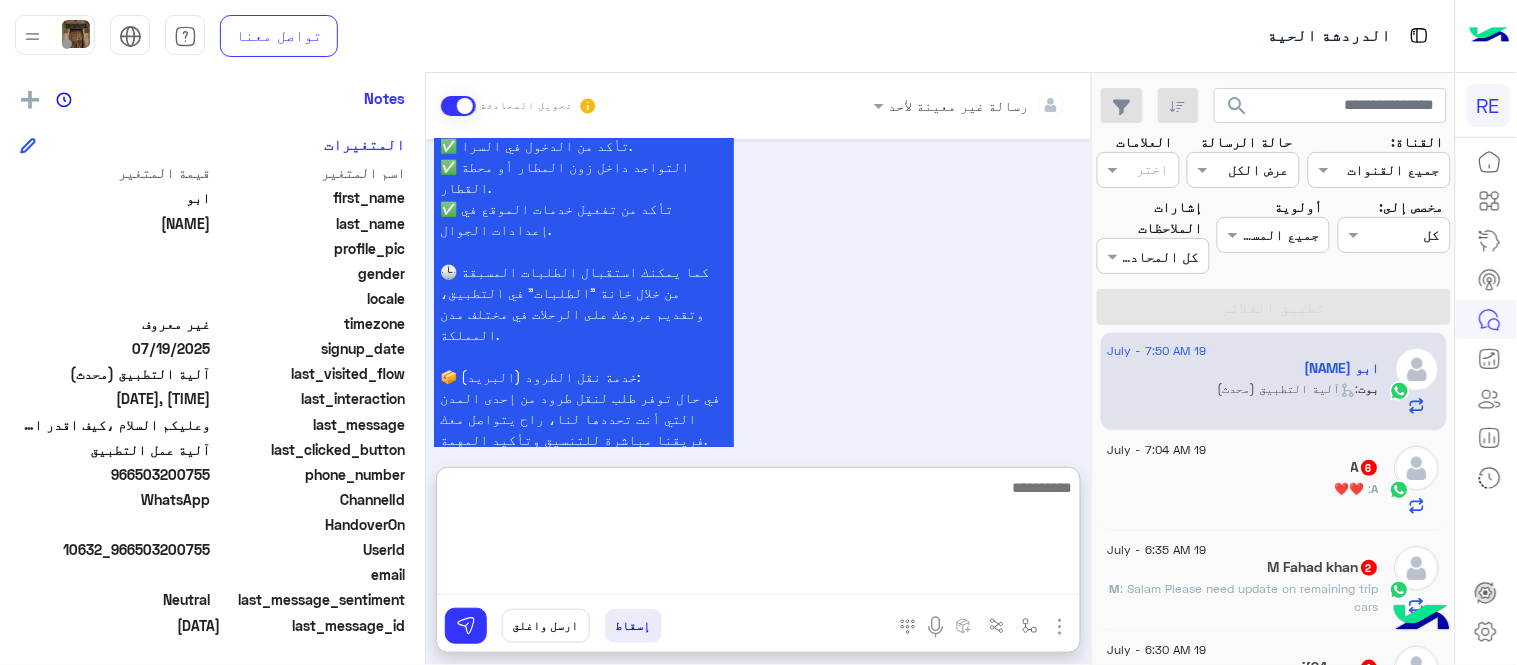 scroll, scrollTop: 2342, scrollLeft: 0, axis: vertical 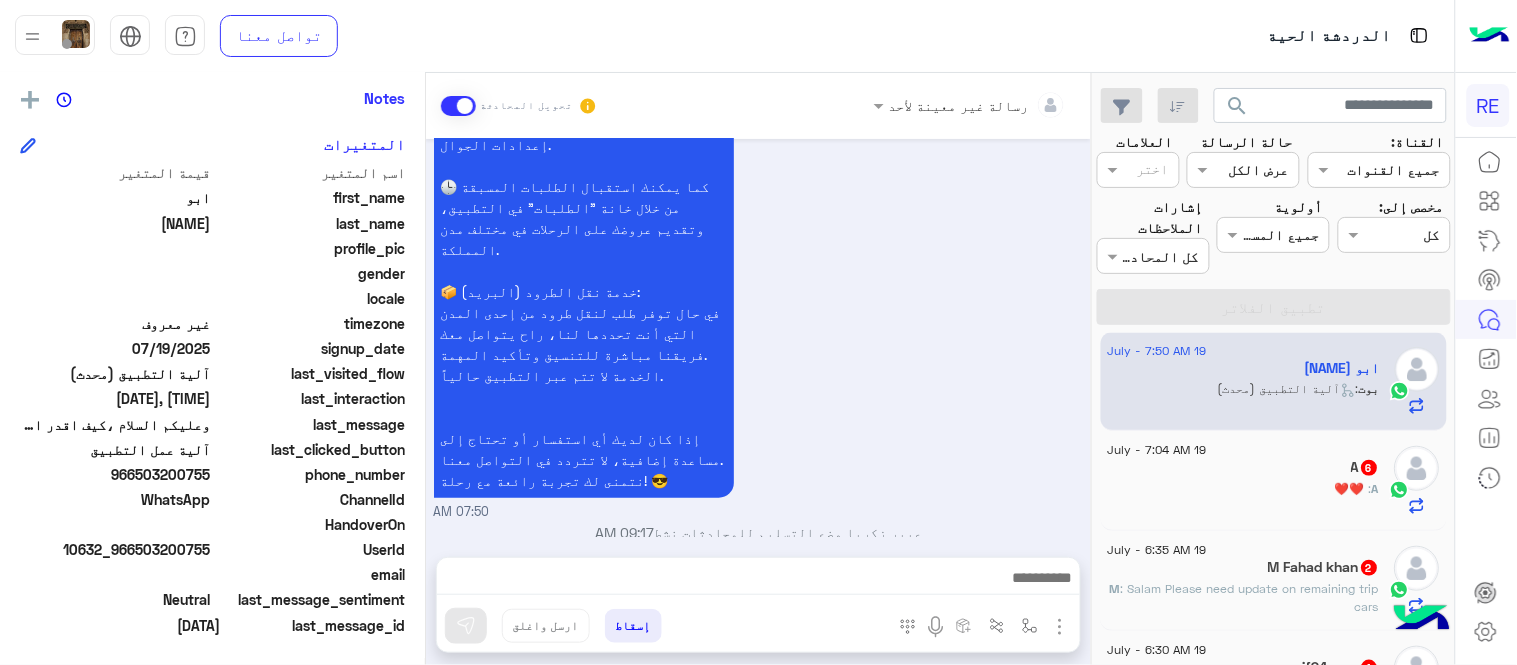 click on "Jul 19, 2025   عربي    07:48 AM  هل أنت ؟   كابتن 👨🏻‍✈️   عميل 🧳   رحال (مرشد مرخص) 🏖️     07:48 AM   كابتن     07:48 AM  اختر احد الخدمات التالية:    07:48 AM   تفعيل حساب    07:49 AM  يمكنك الاطلاع على شروط الانضمام لرحلة ك (كابتن ) الموجودة بالصورة أعلاه،
لتحميل التطبيق عبر الرابط التالي : 📲
http://onelink.to/Rehla    يسعدنا انضمامك لتطبيق رحلة يمكنك اتباع الخطوات الموضحة لتسجيل بيانات سيارتك بالفيديو التالي  : عزيزي الكابتن، فضلًا ، للرغبة بتفعيل الحساب قم برفع البيانات عبر التطبيق والتواصل معنا  تم تسجيل السيارة   اواجه صعوبة بالتسجيل  اي خدمة اخرى ؟  الرجوع للقائمة الرئ   لا     07:49 AM    07:49 AM     07:49 AM" at bounding box center [758, 338] 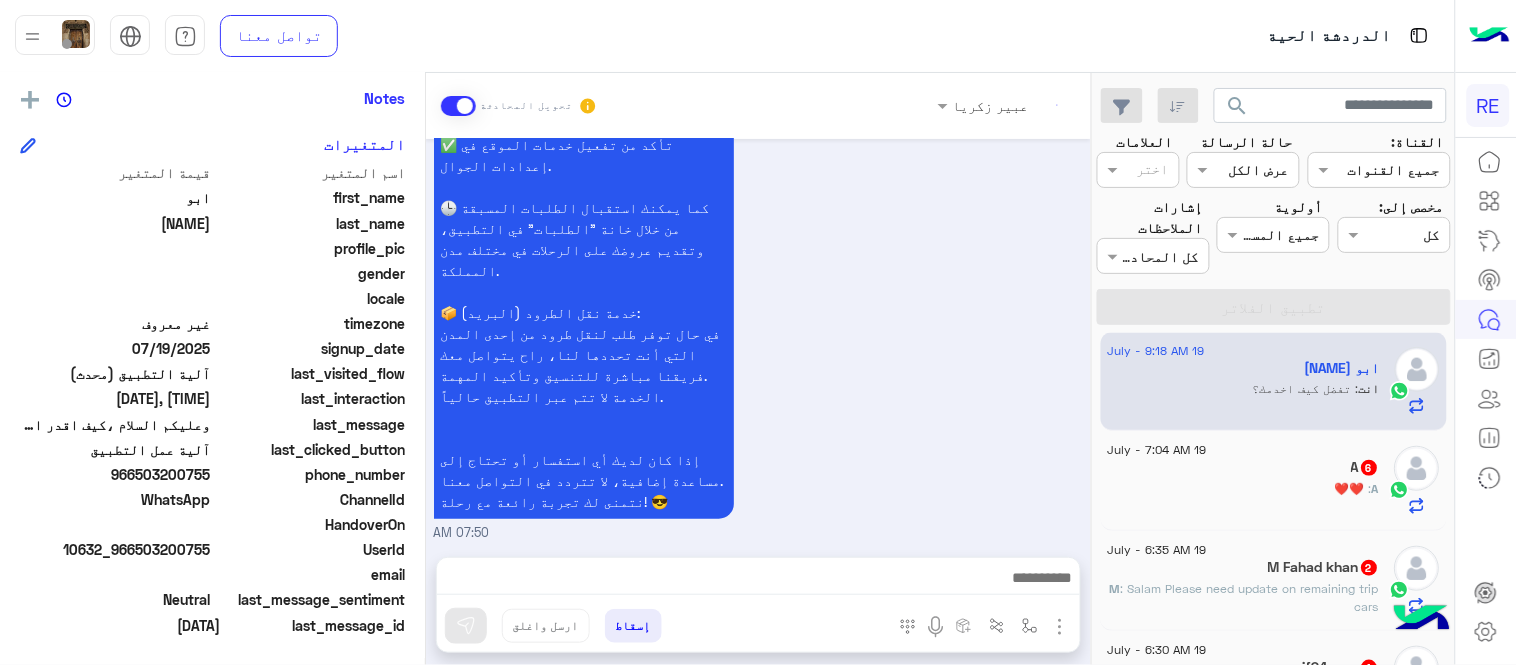scroll, scrollTop: 2288, scrollLeft: 0, axis: vertical 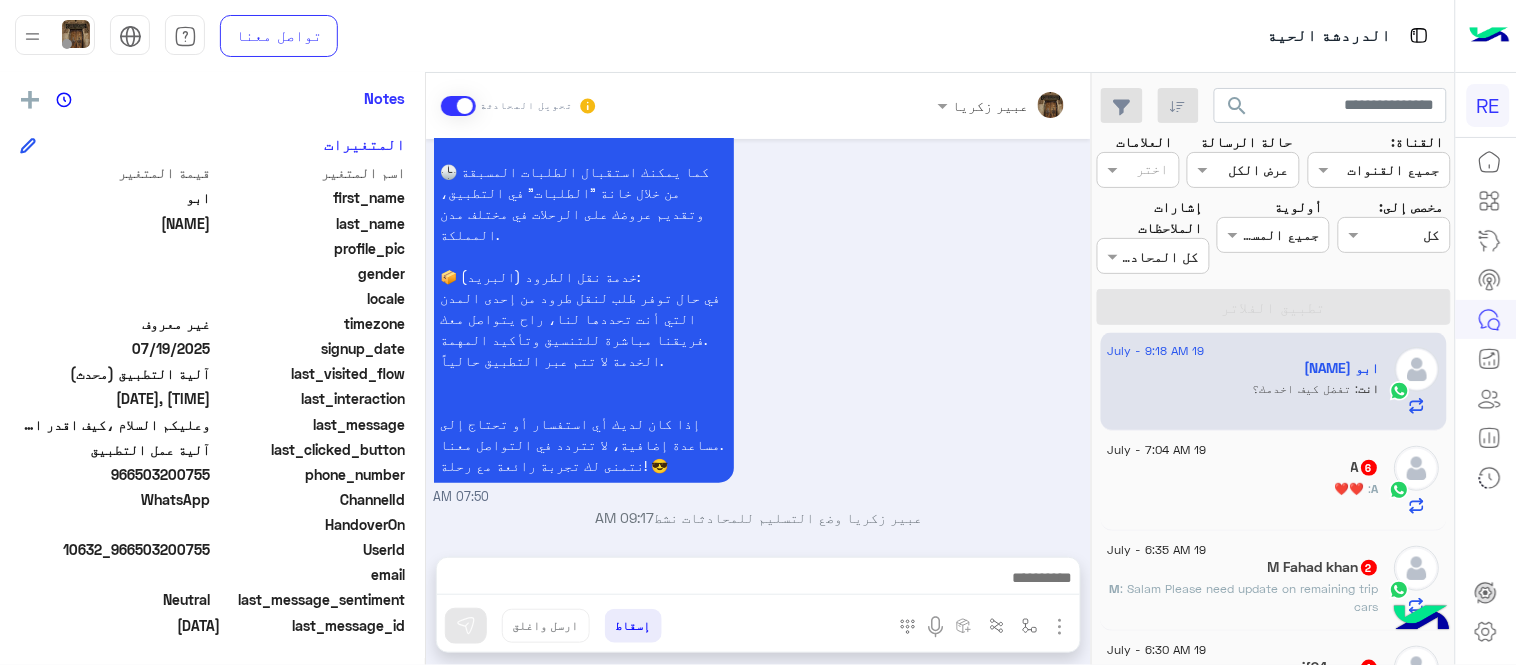 click on "A : ❤️❤️" 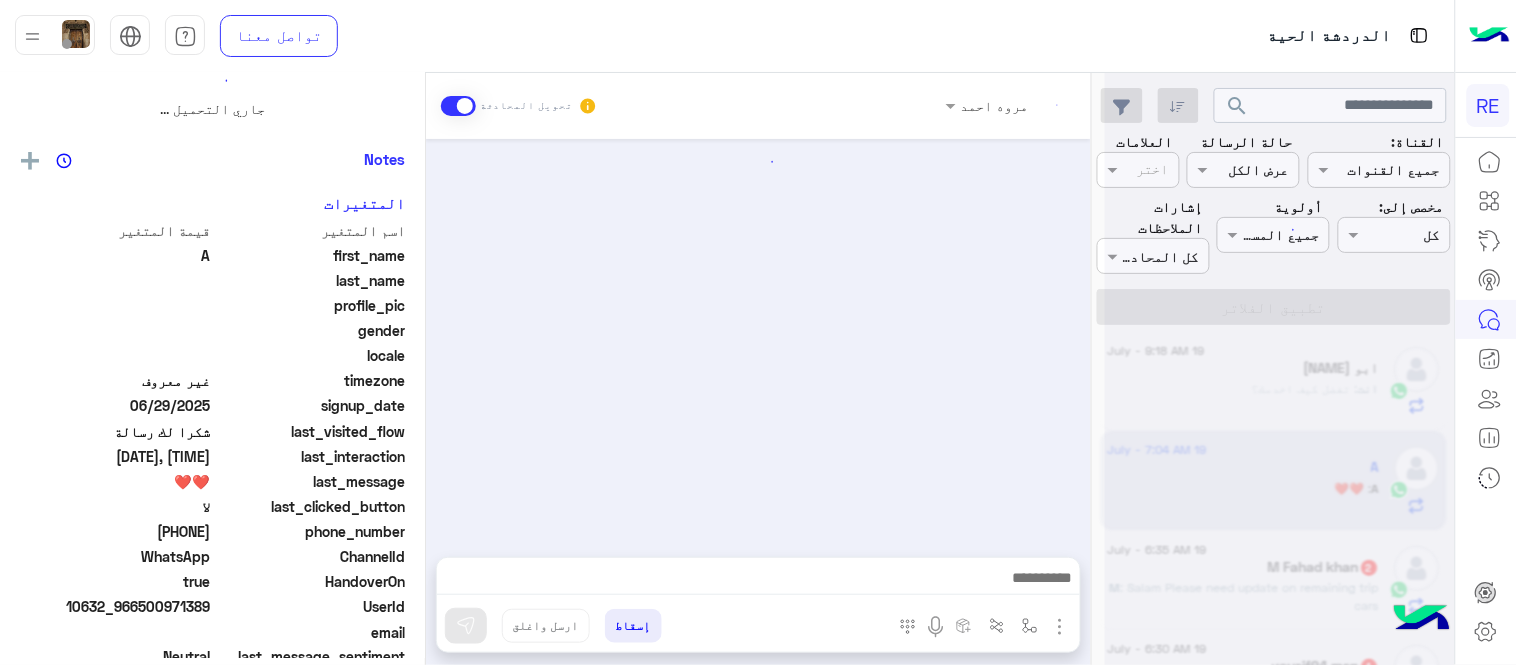 scroll, scrollTop: 0, scrollLeft: 0, axis: both 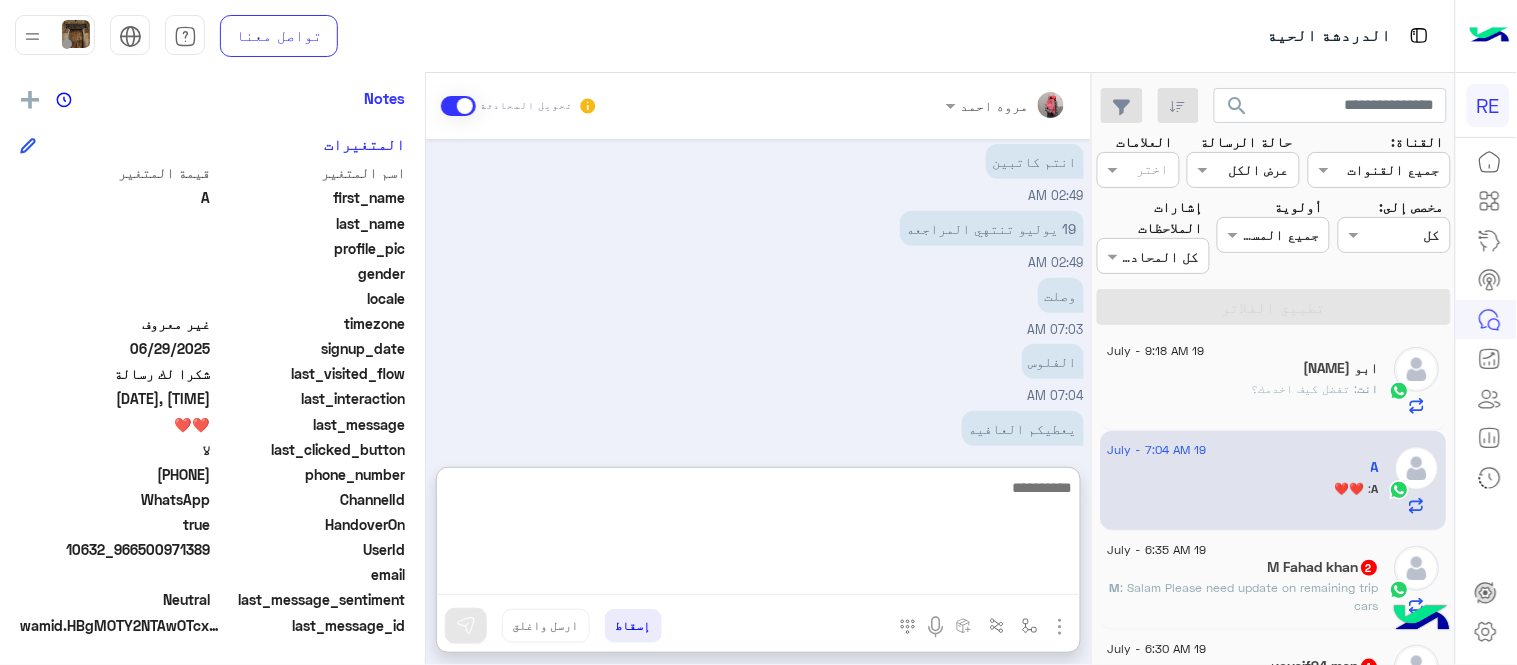 click at bounding box center [758, 535] 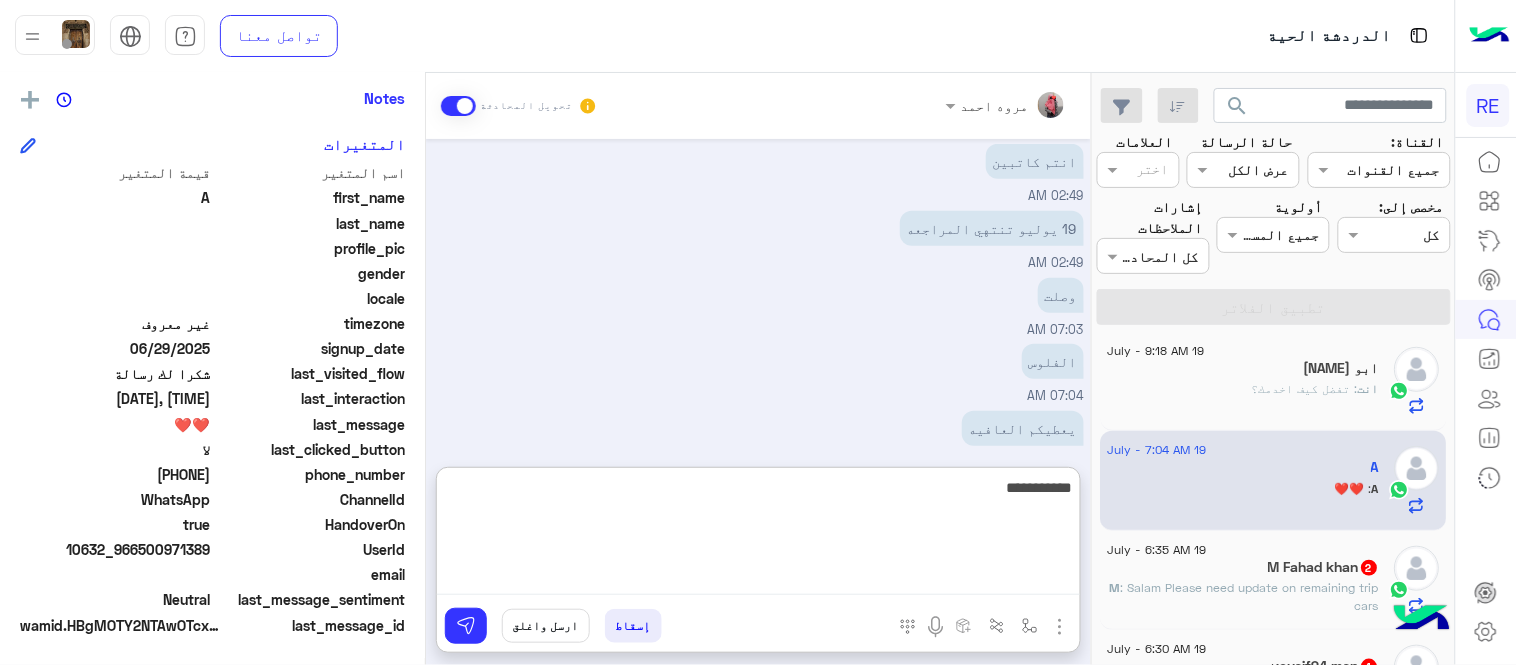 type on "**********" 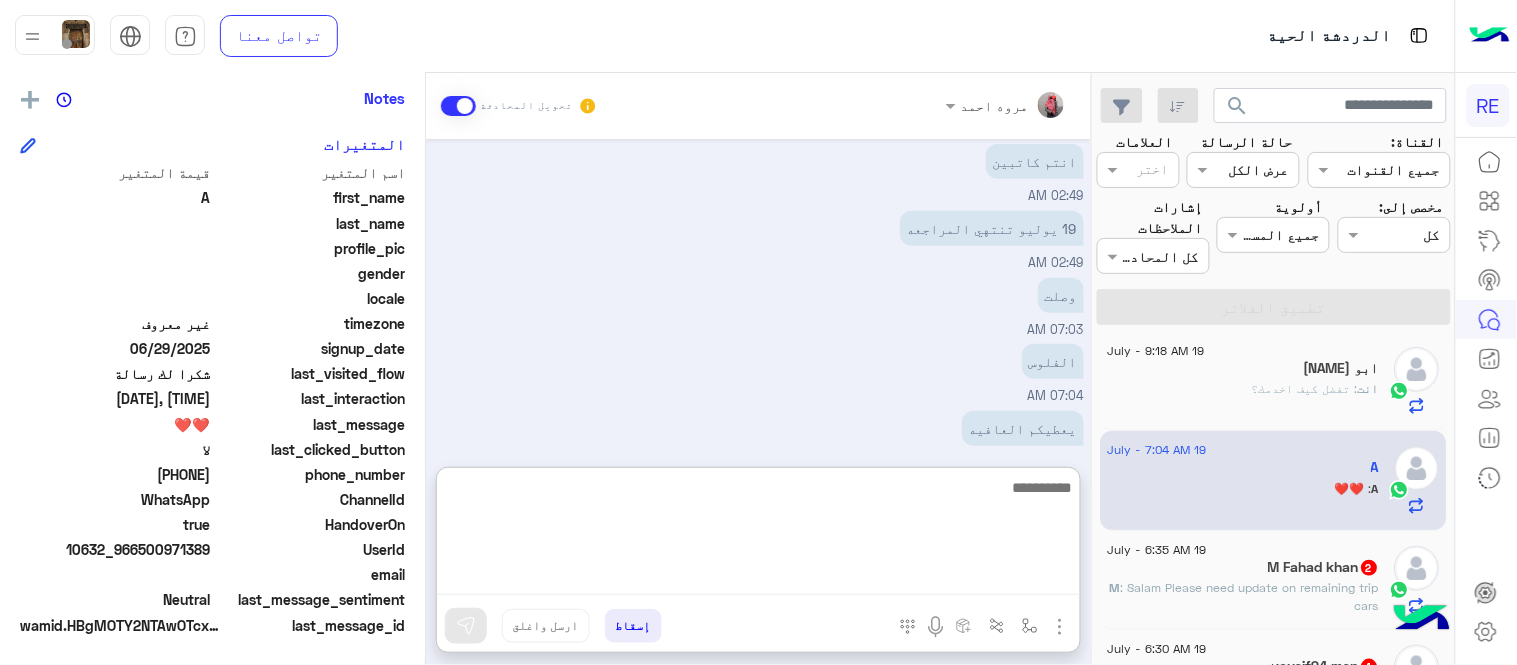 scroll, scrollTop: 420, scrollLeft: 0, axis: vertical 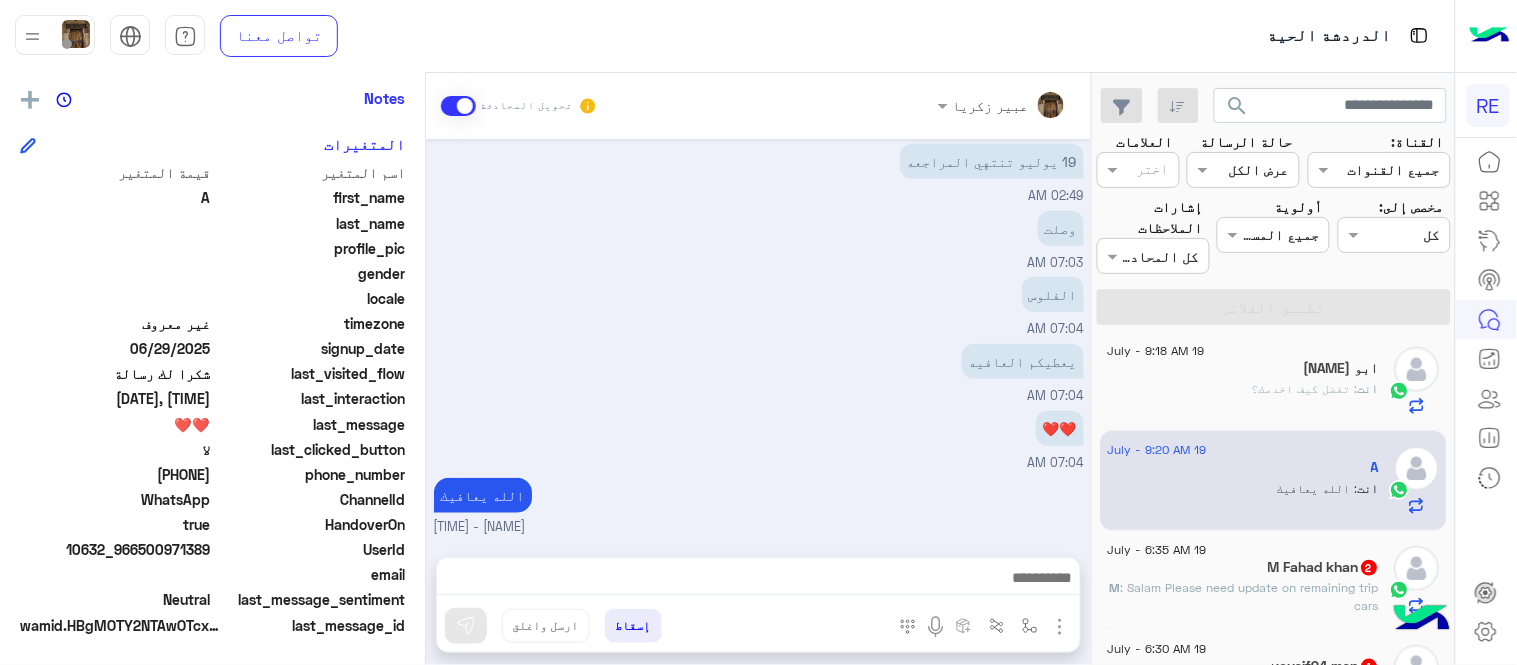 click on "M [NAME]  2" 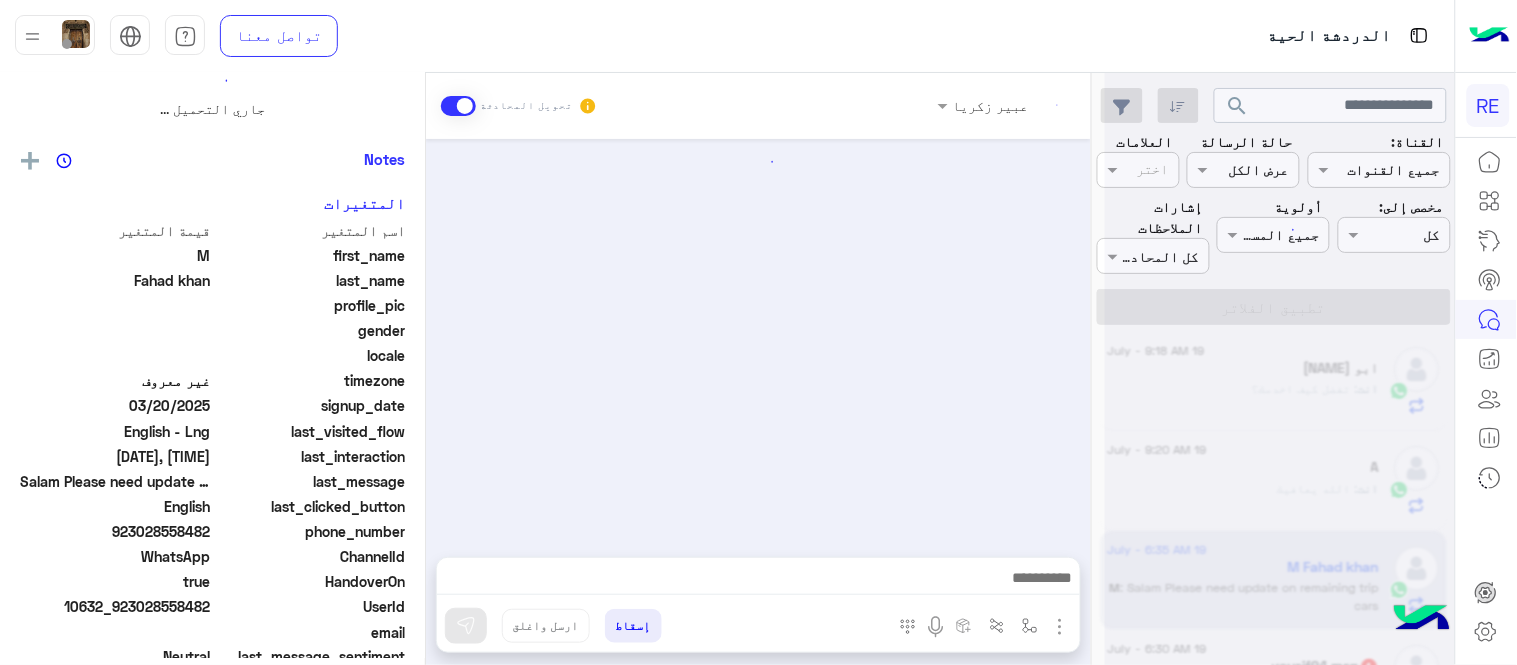scroll, scrollTop: 468, scrollLeft: 0, axis: vertical 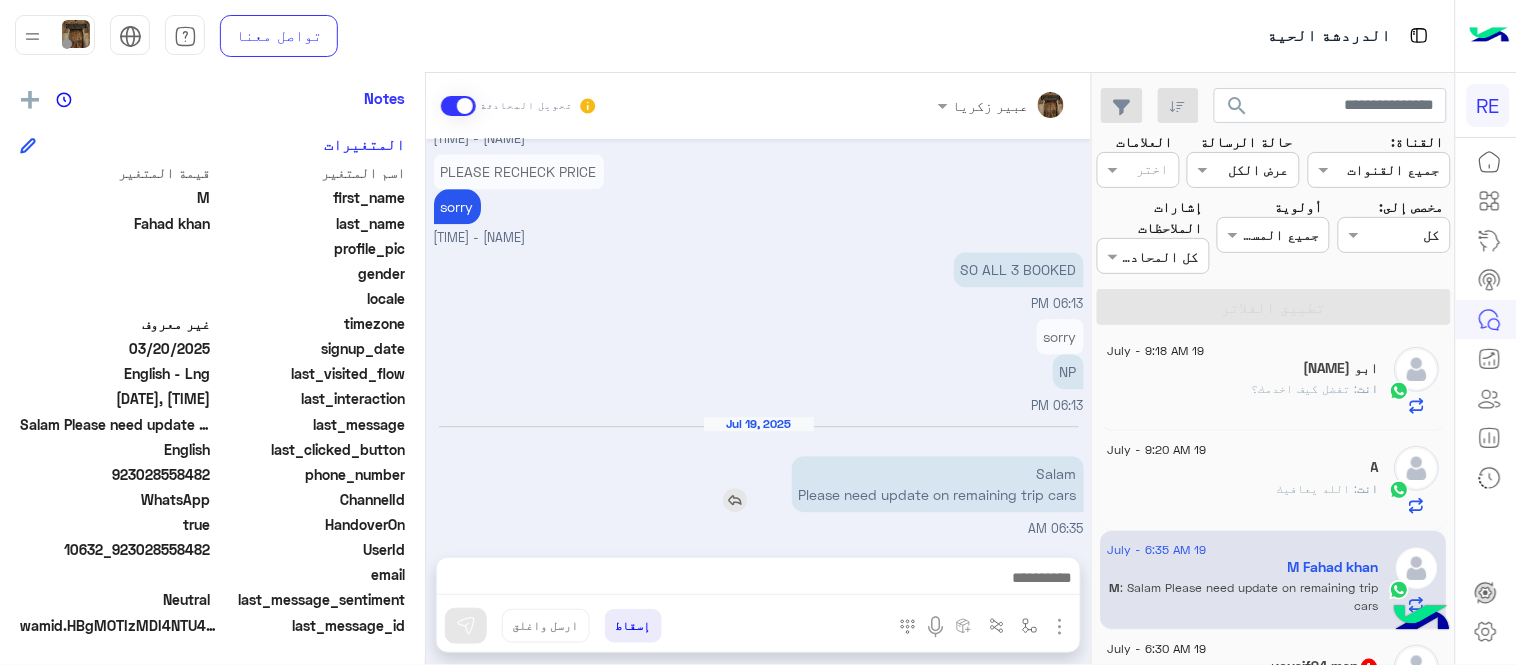 click on "Salam  Please need update on remaining trip cars" at bounding box center [938, 484] 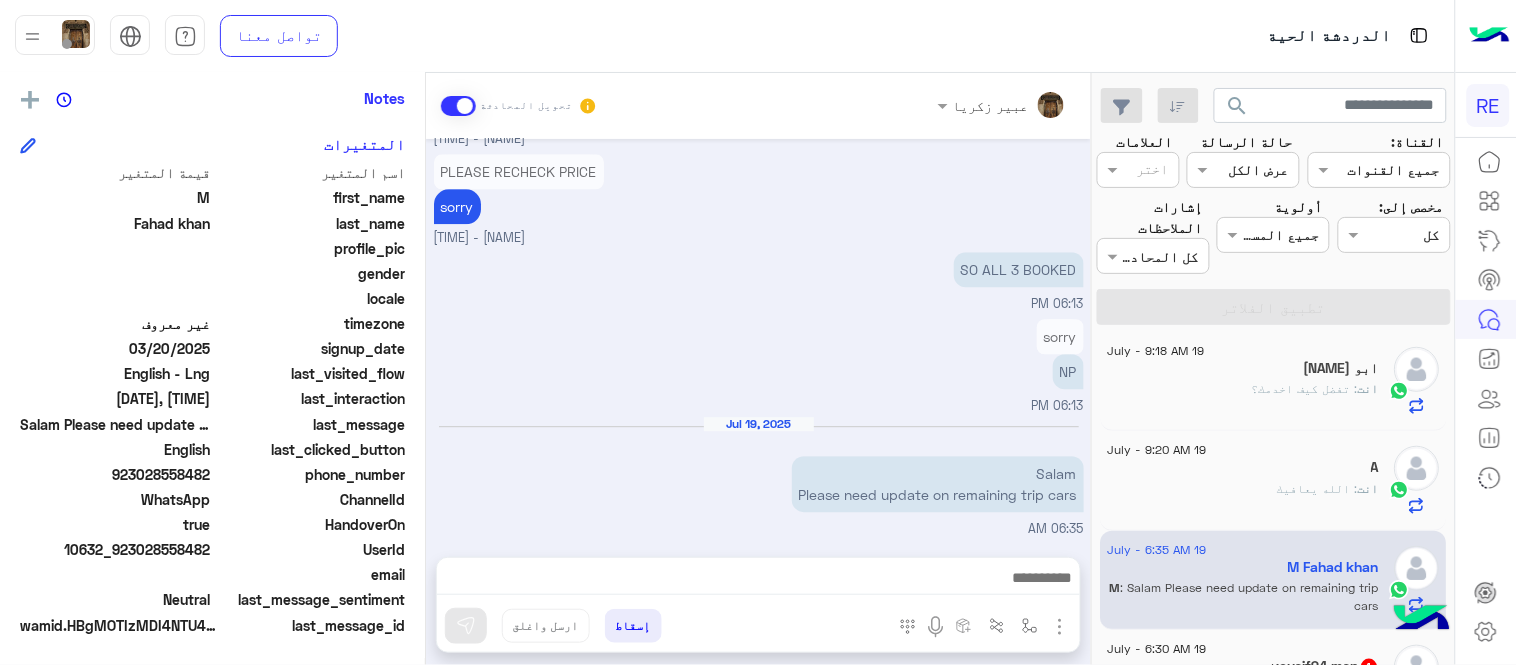 copy 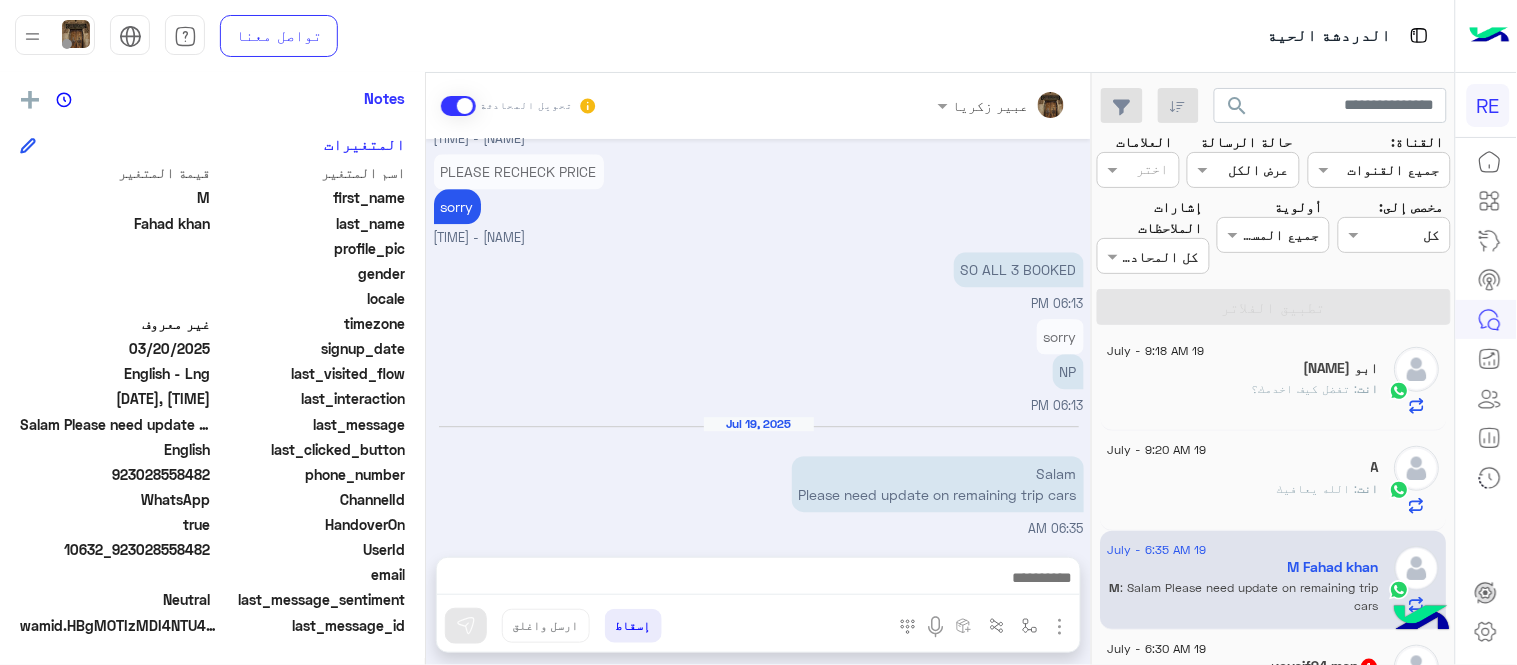 click on "sorry NP   06:13 PM" at bounding box center [759, 365] 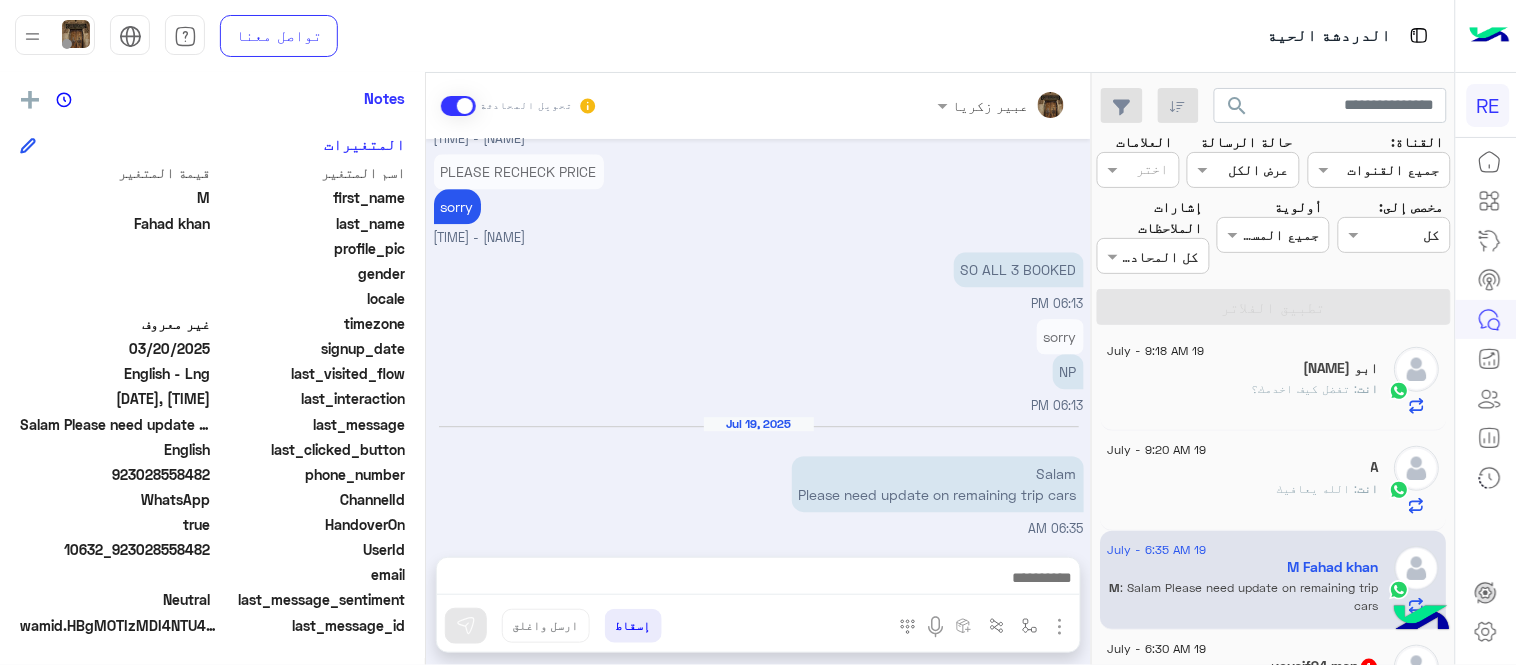 scroll, scrollTop: 408, scrollLeft: 0, axis: vertical 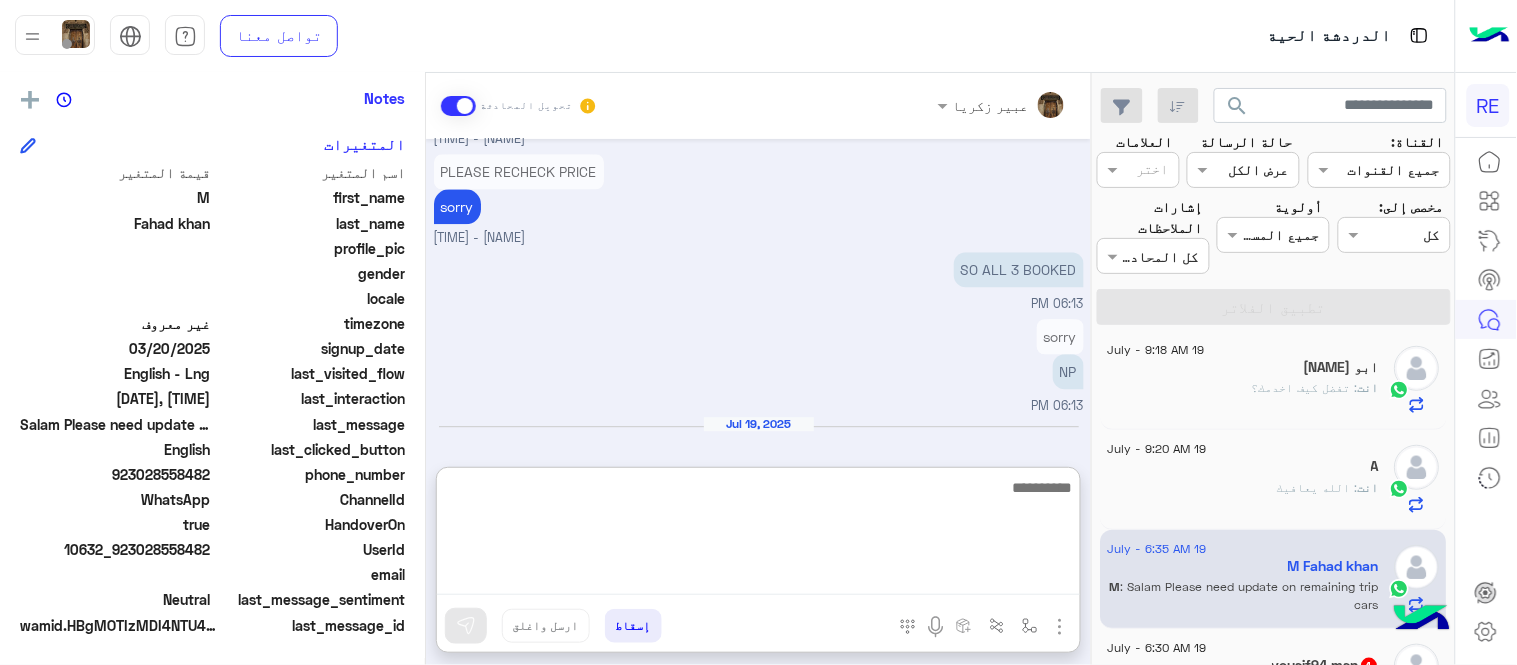 click at bounding box center (758, 535) 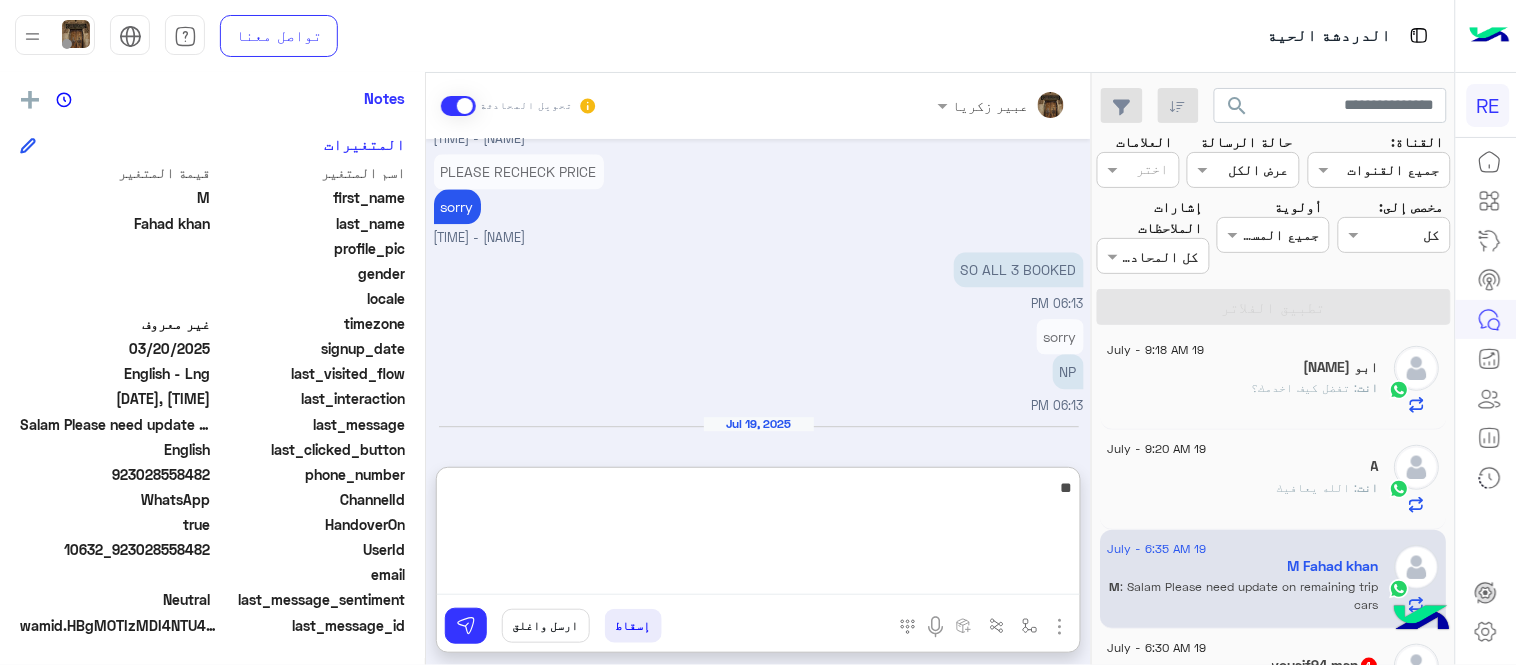 type on "*" 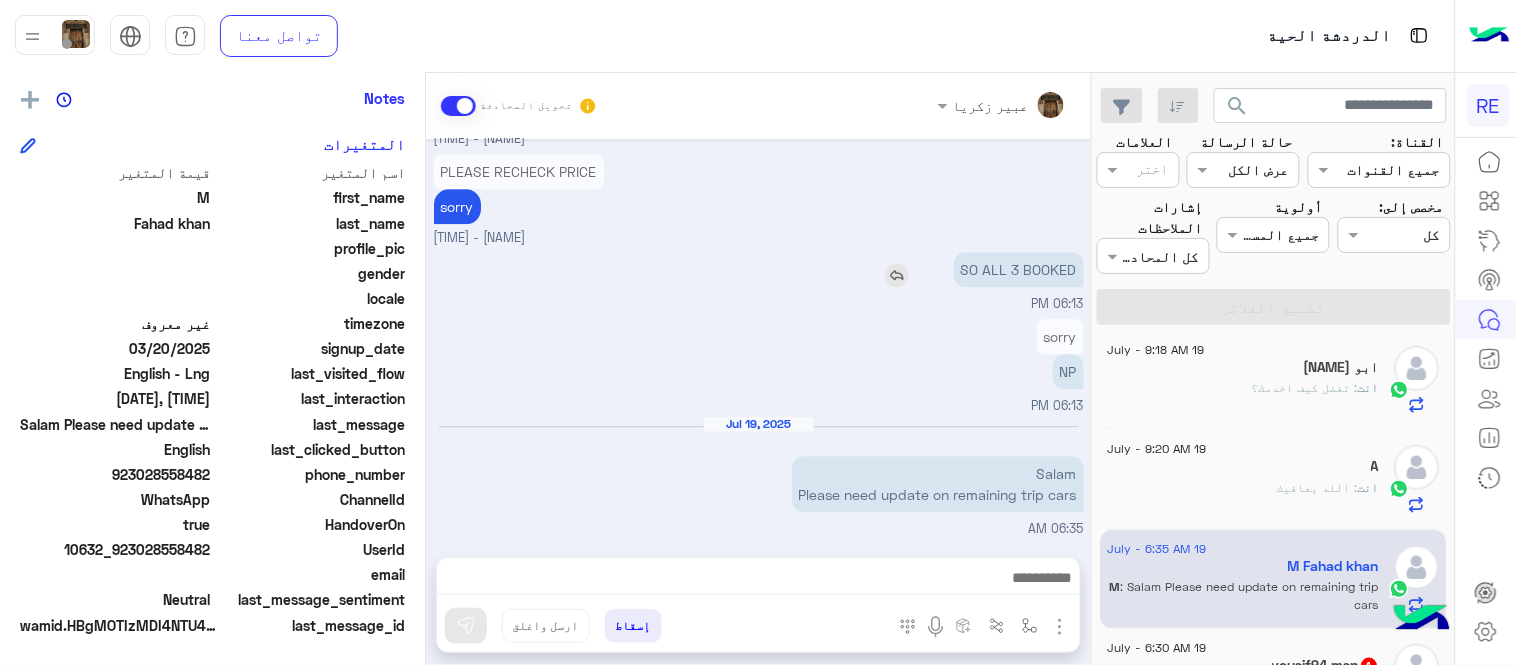 click on "SO ALL 3 BOOKED" at bounding box center [962, 269] 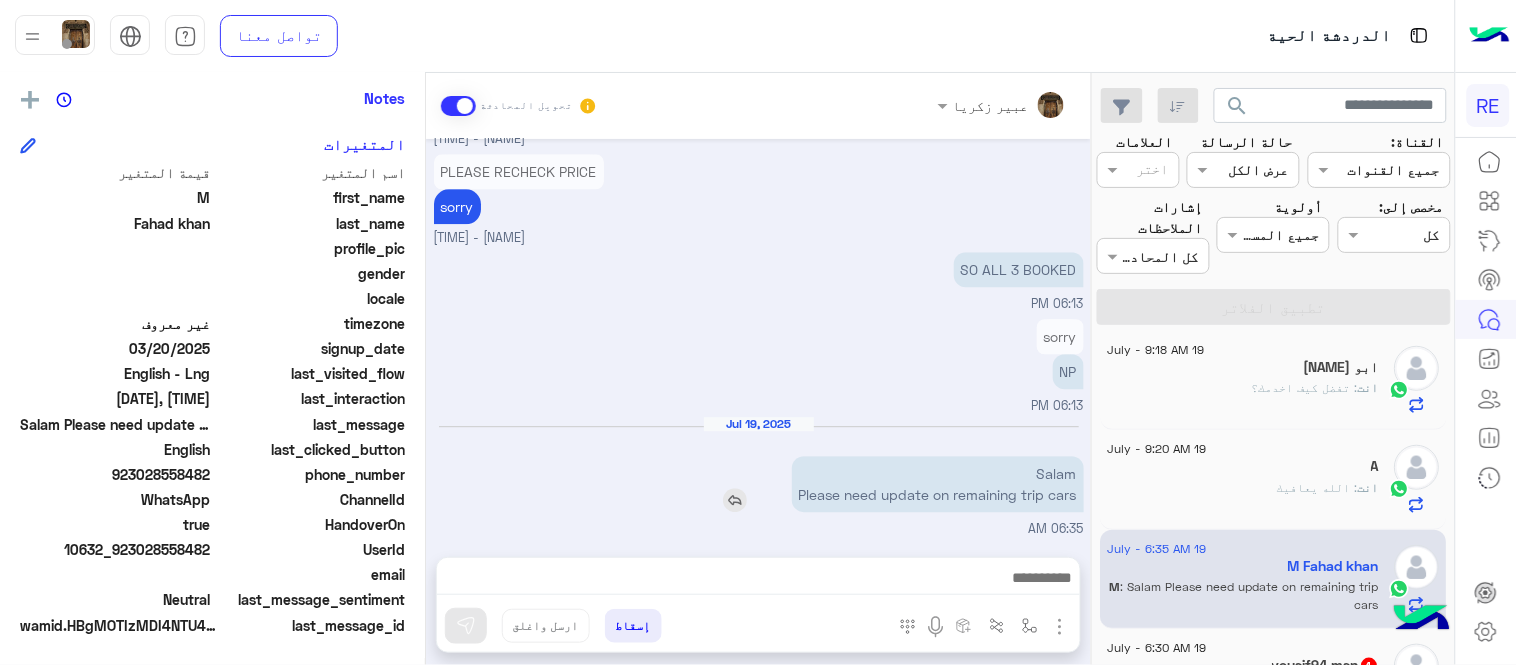 click on "Salam  Please need update on remaining trip cars" at bounding box center (938, 484) 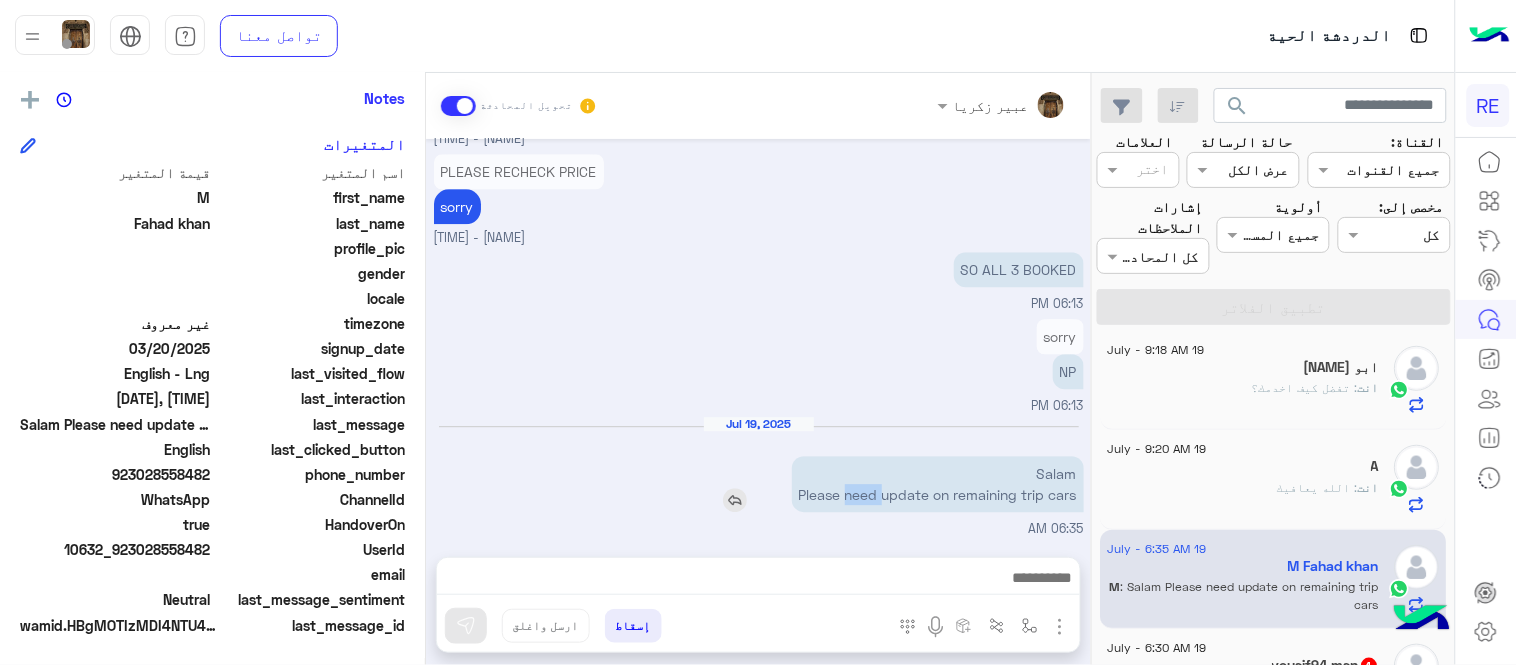 click on "Salam  Please need update on remaining trip cars" at bounding box center (938, 484) 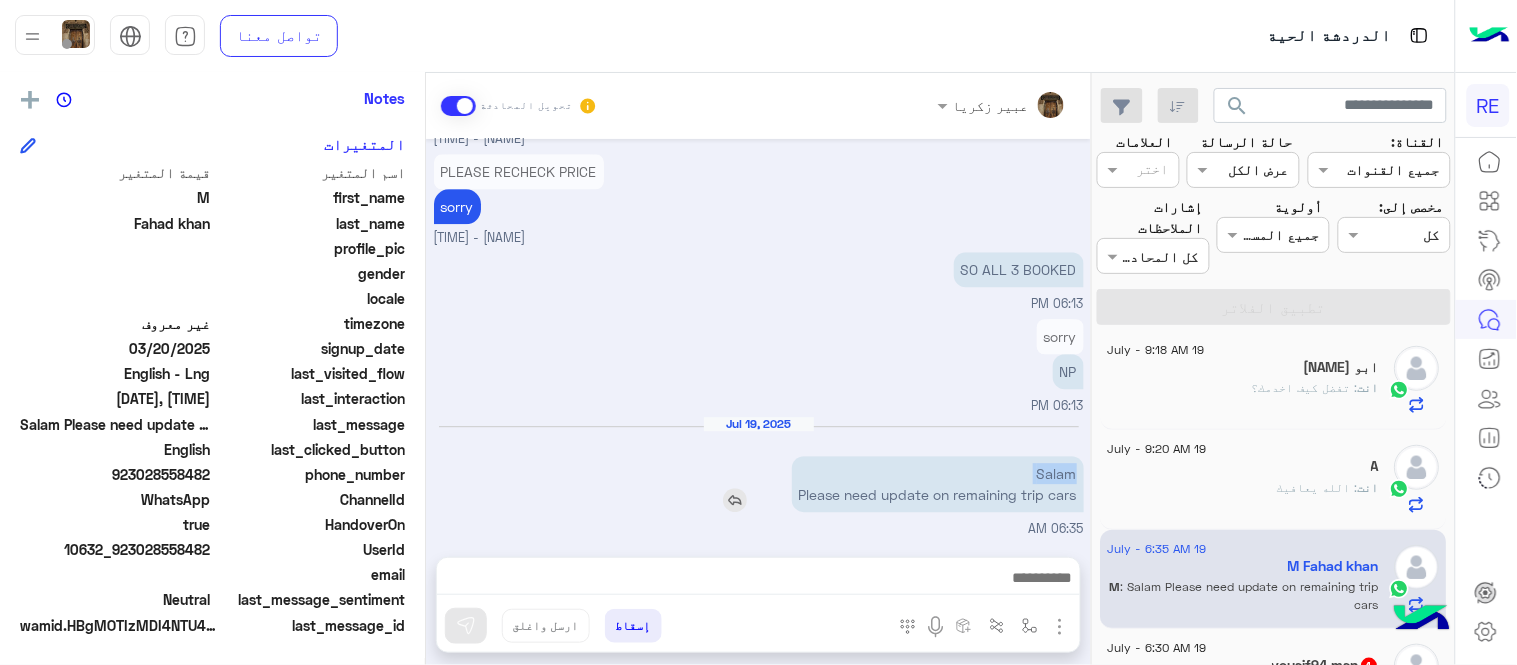 click on "Salam  Please need update on remaining trip cars" at bounding box center (938, 484) 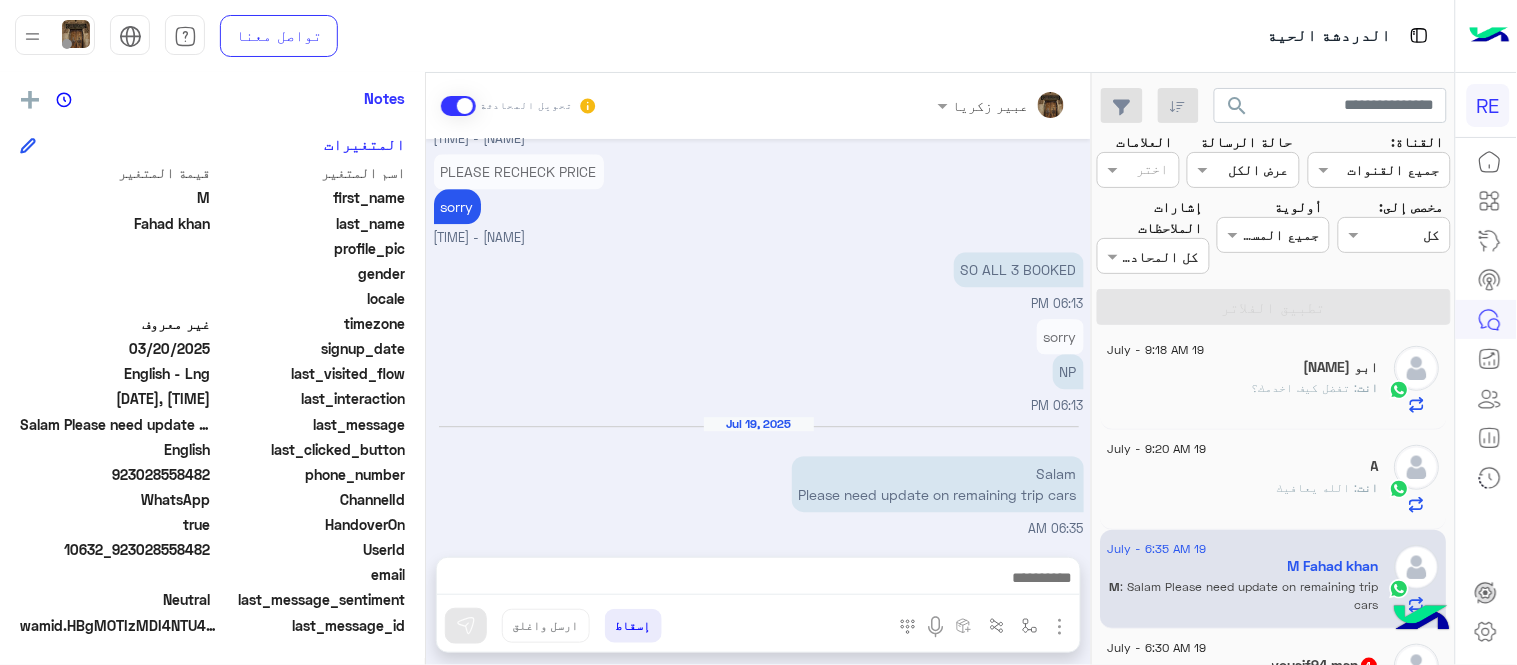 drag, startPoint x: 936, startPoint y: 495, endPoint x: 1138, endPoint y: 503, distance: 202.15836 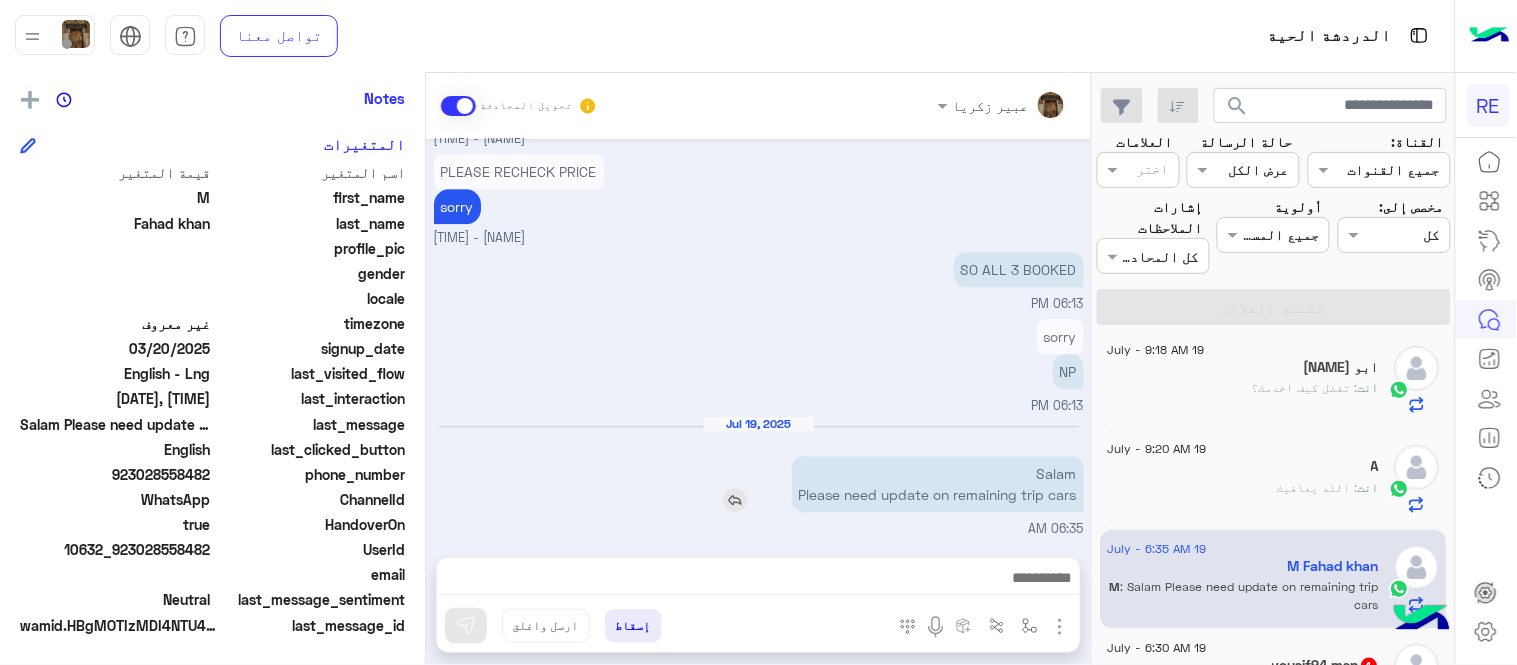 click on "Salam  Please need update on remaining trip cars" at bounding box center (938, 484) 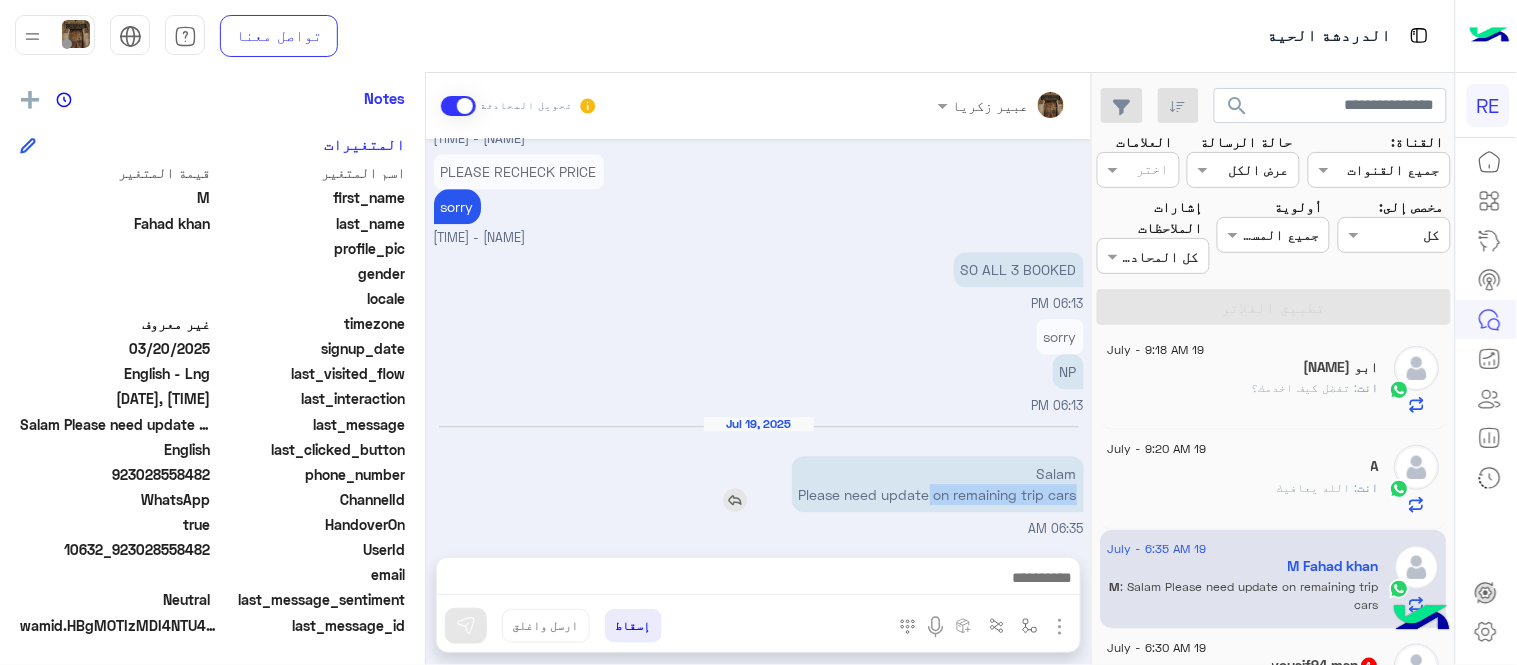drag, startPoint x: 928, startPoint y: 487, endPoint x: 1075, endPoint y: 496, distance: 147.27525 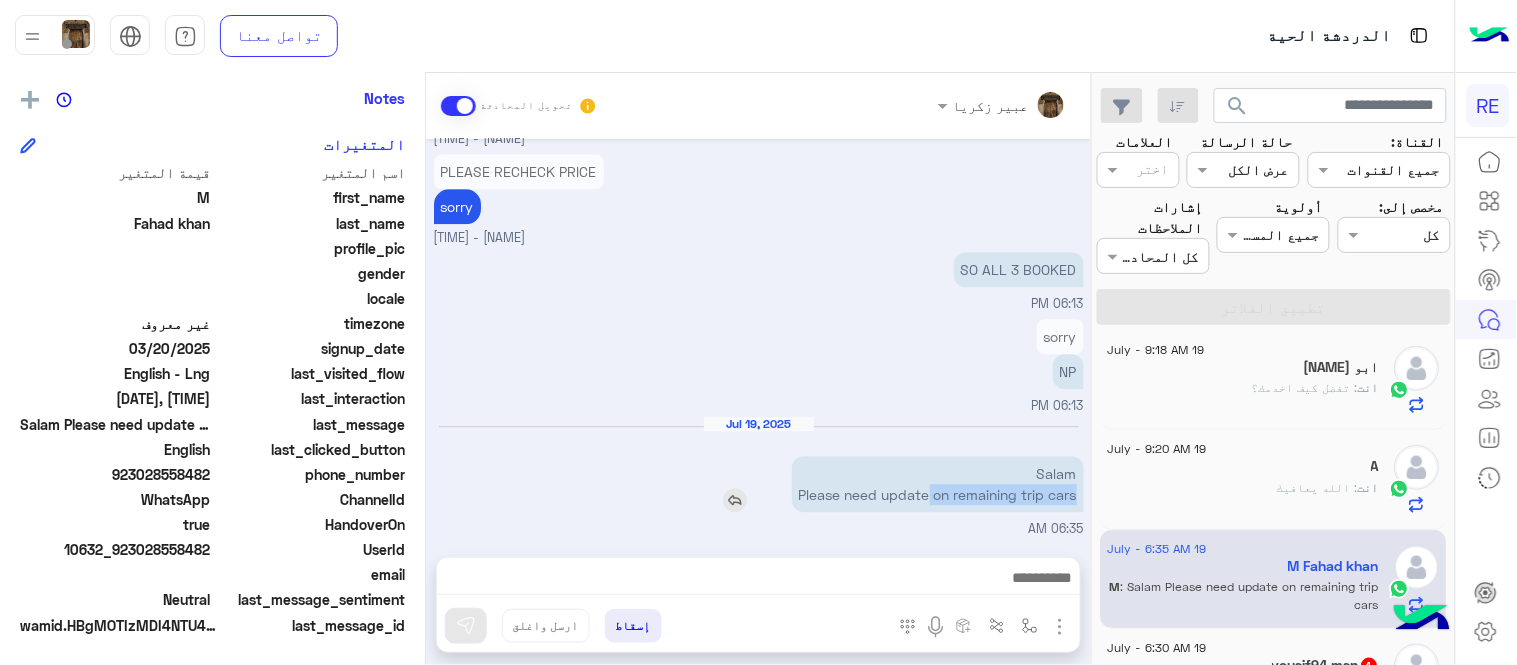 copy on "on remaining trip cars" 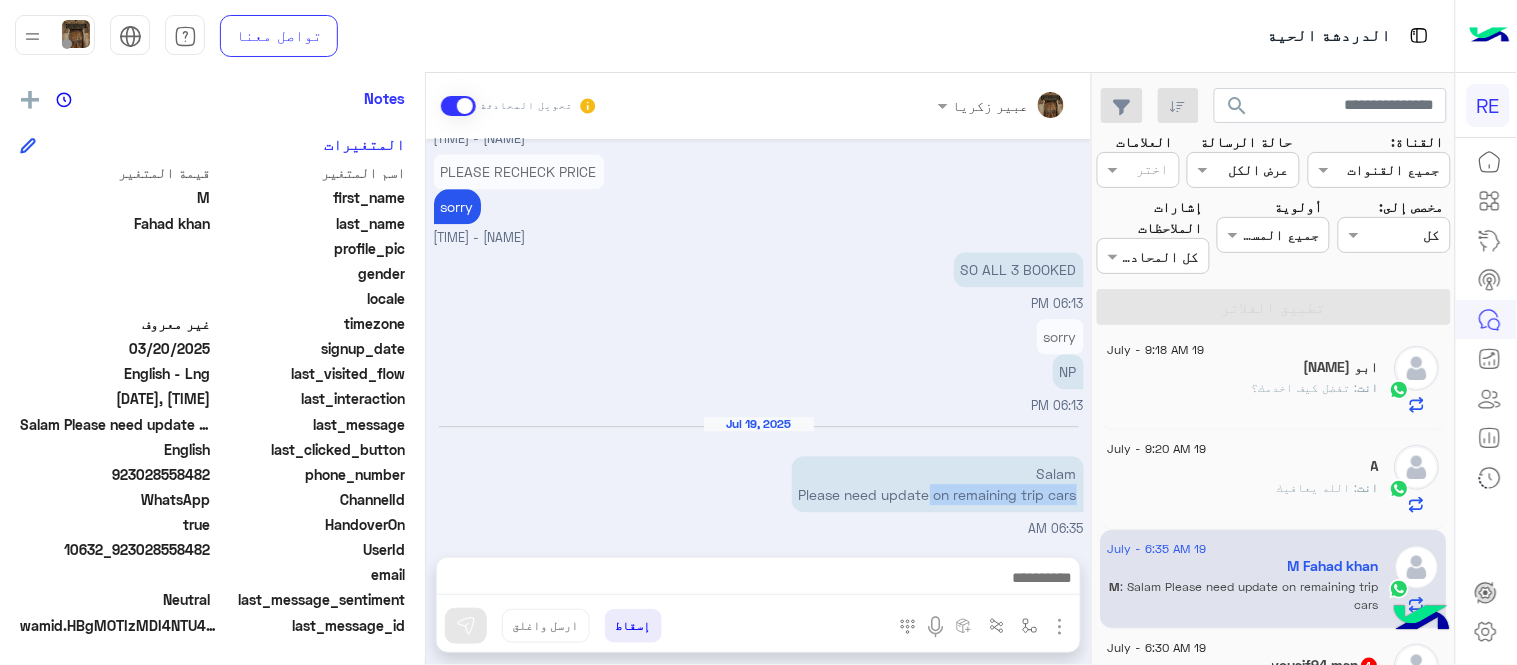 copy on "on remaining trip cars" 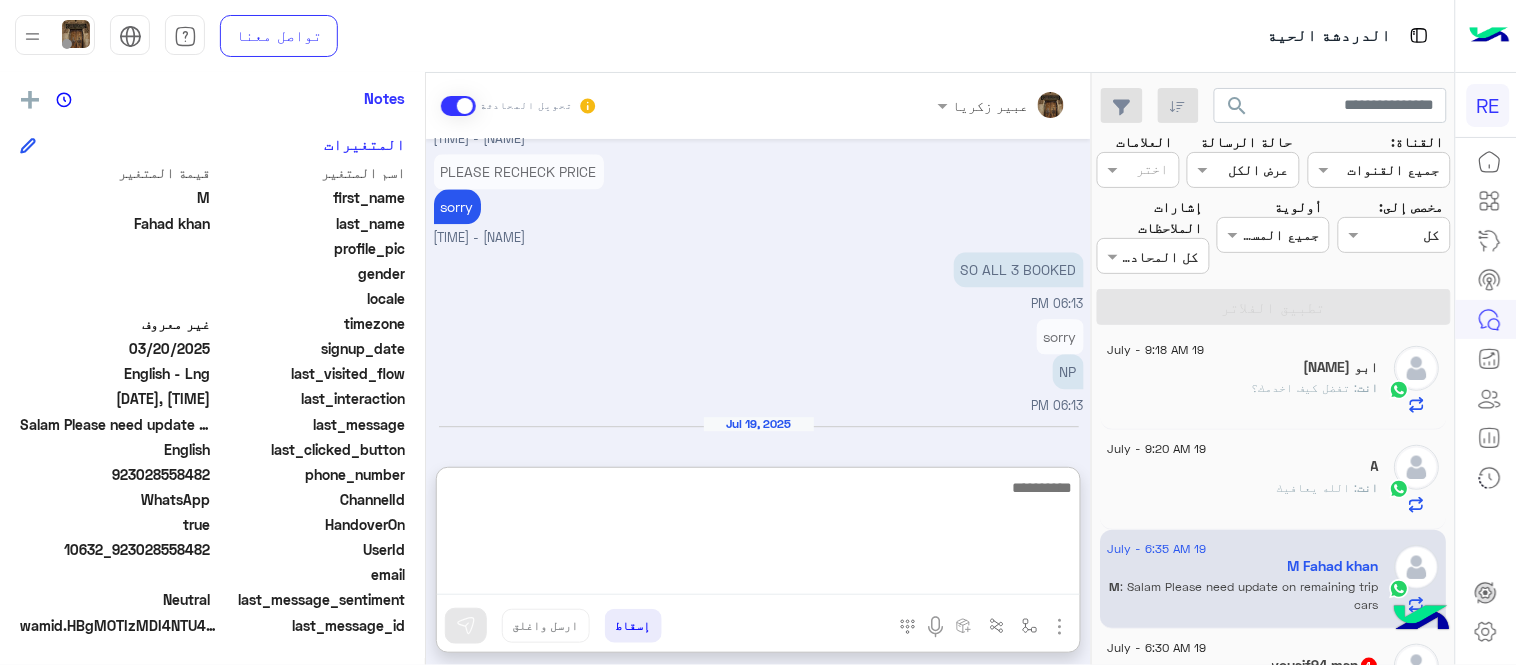 click at bounding box center [758, 535] 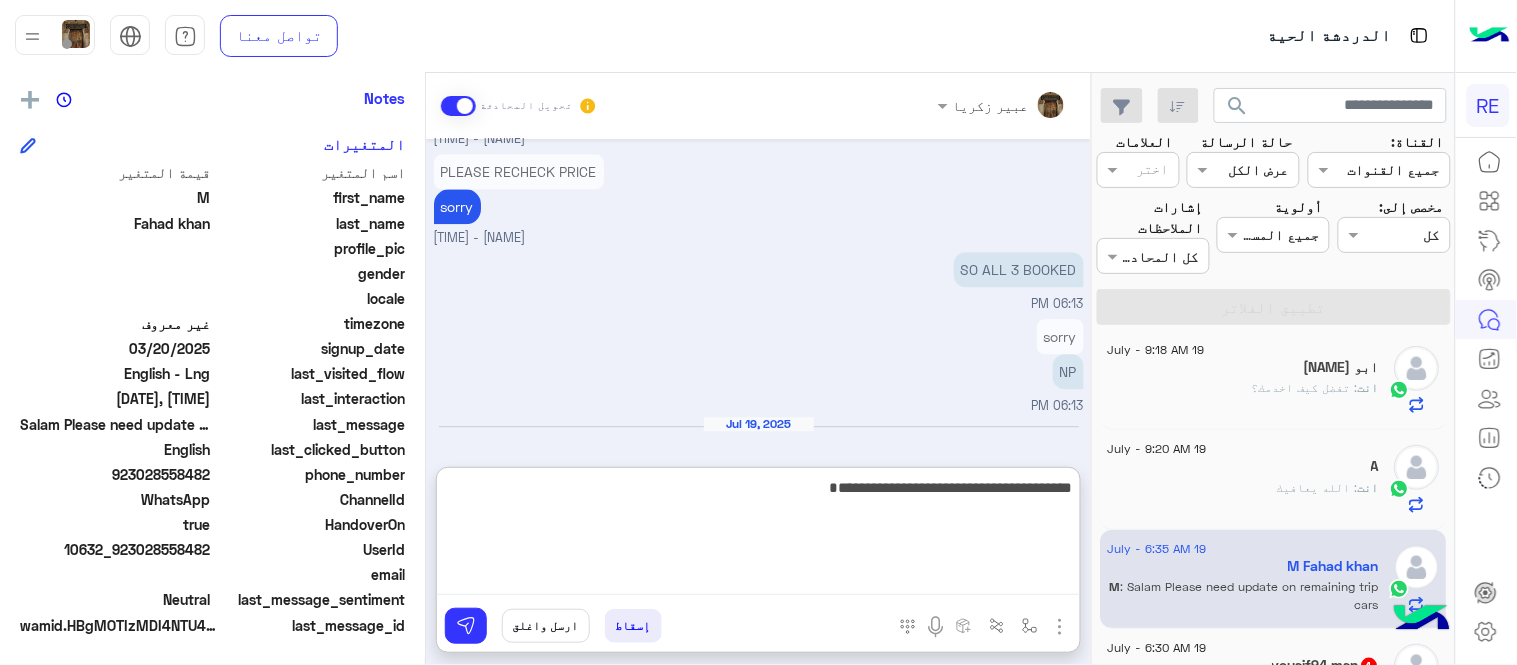 click on "**********" at bounding box center (758, 535) 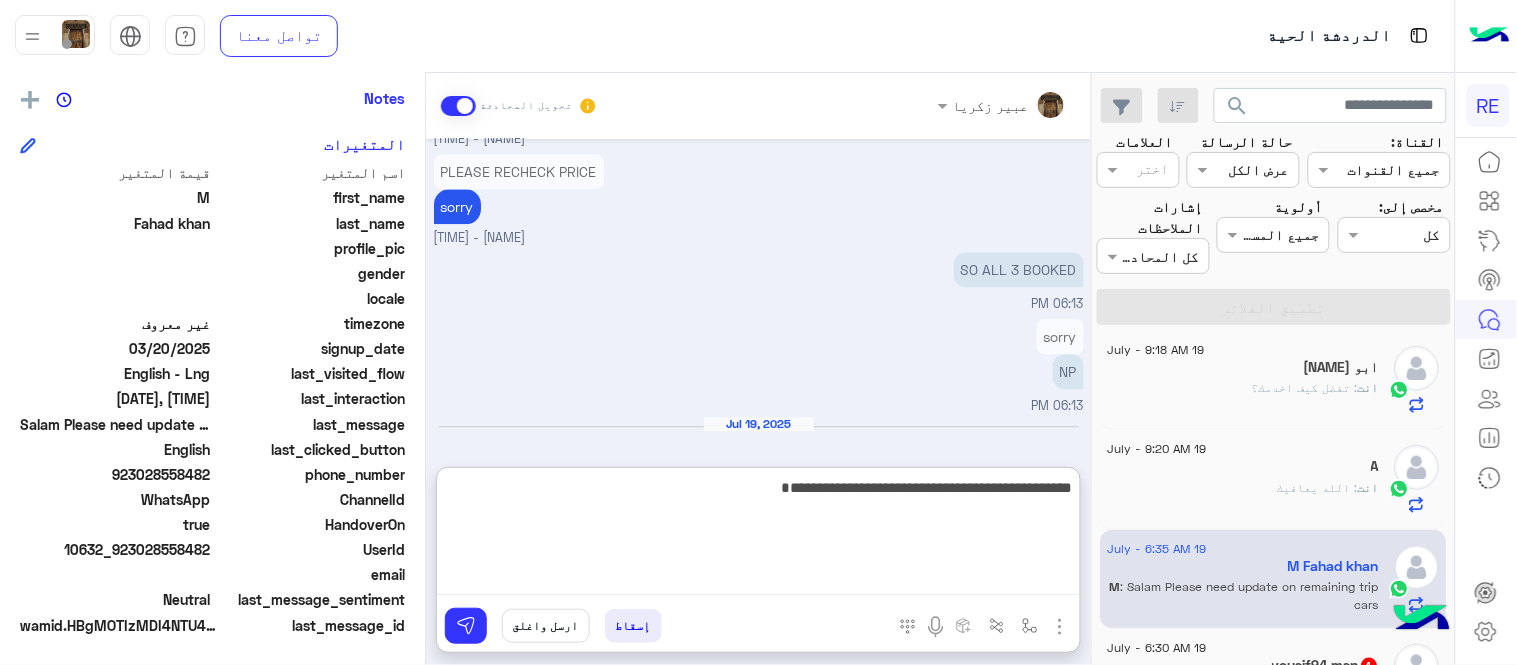 click on "**********" at bounding box center [758, 535] 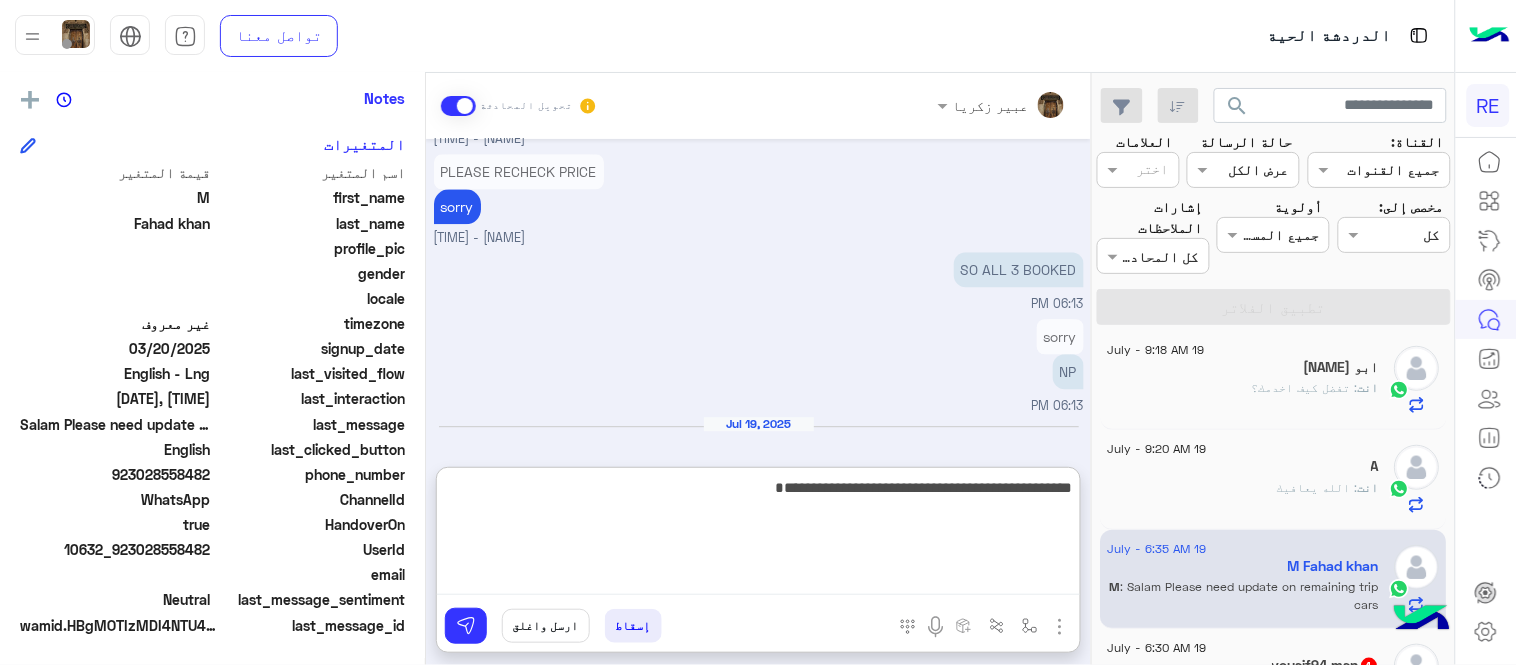 click on "**********" at bounding box center (758, 535) 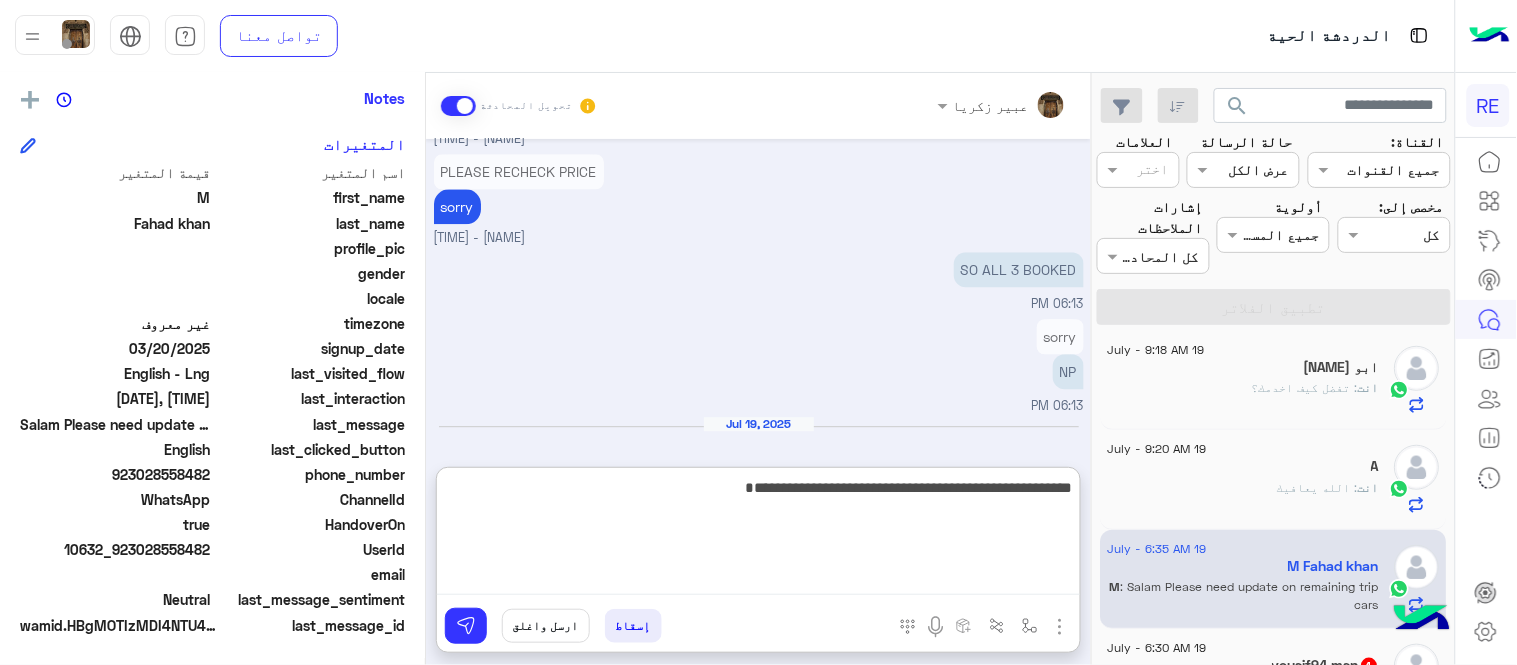 type on "**********" 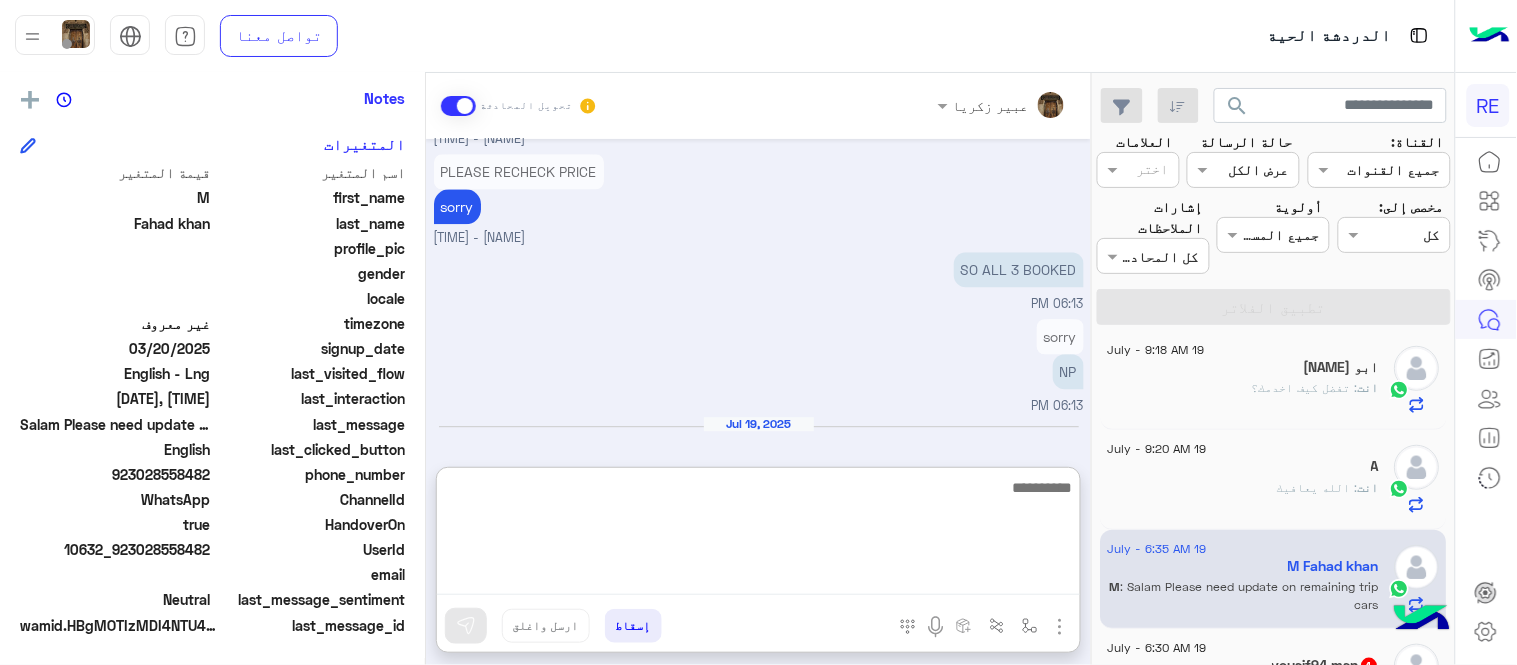 scroll, scrollTop: 1485, scrollLeft: 0, axis: vertical 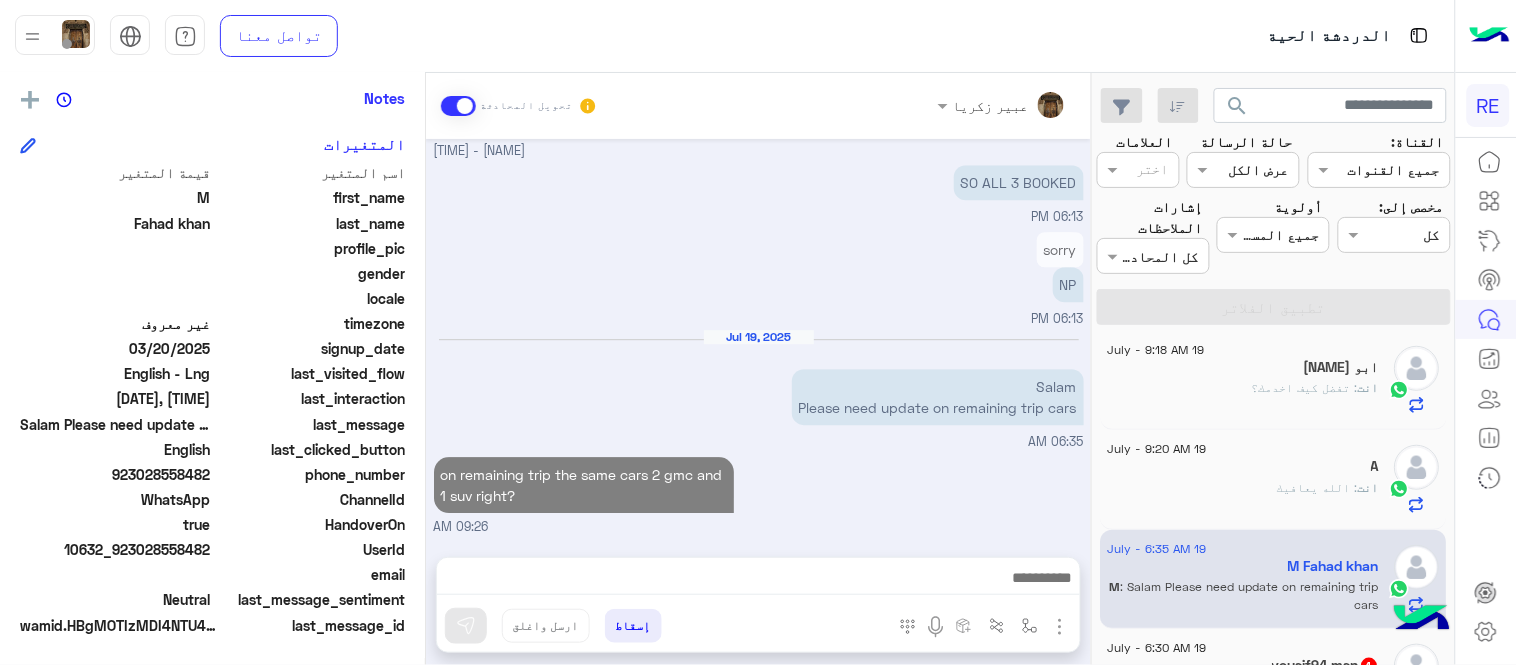 click on "Jul 19, 2025  Salam  Please need update on remaining trip cars   06:35 AM" at bounding box center [759, 390] 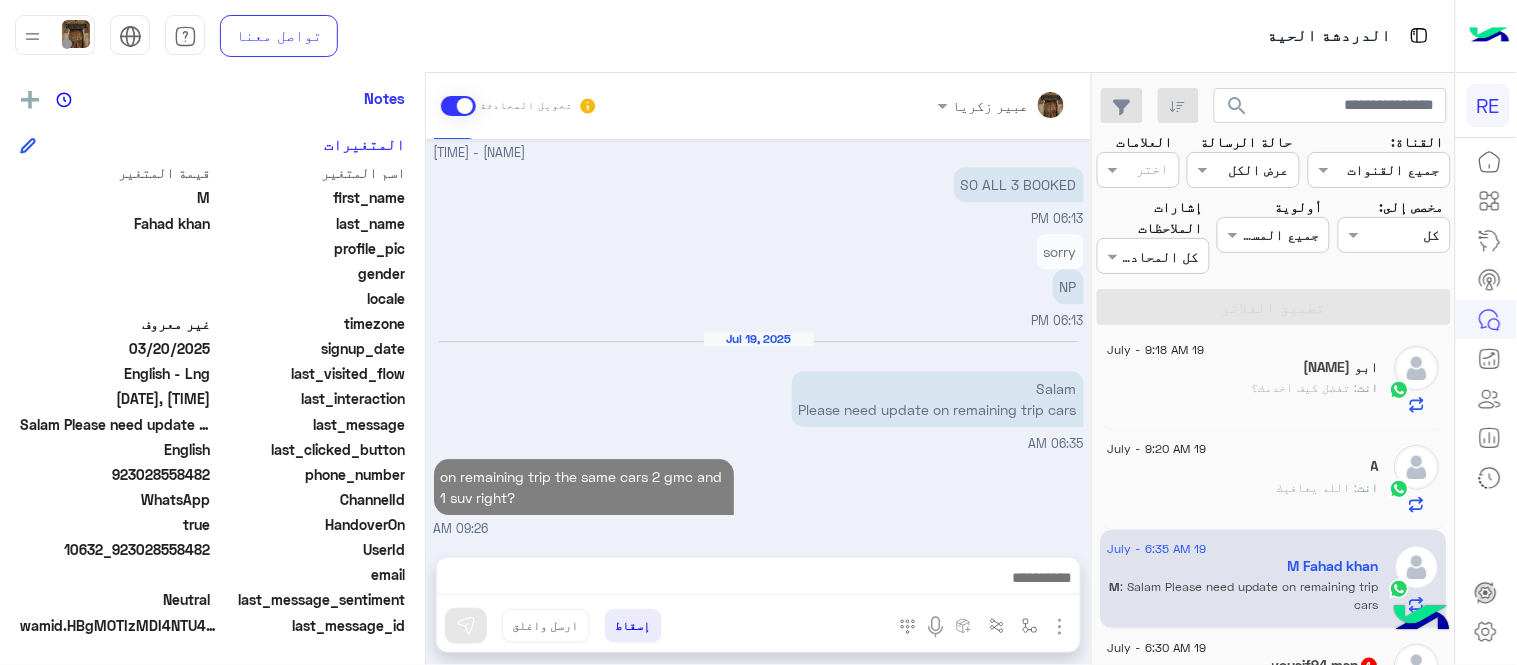 scroll, scrollTop: 1395, scrollLeft: 0, axis: vertical 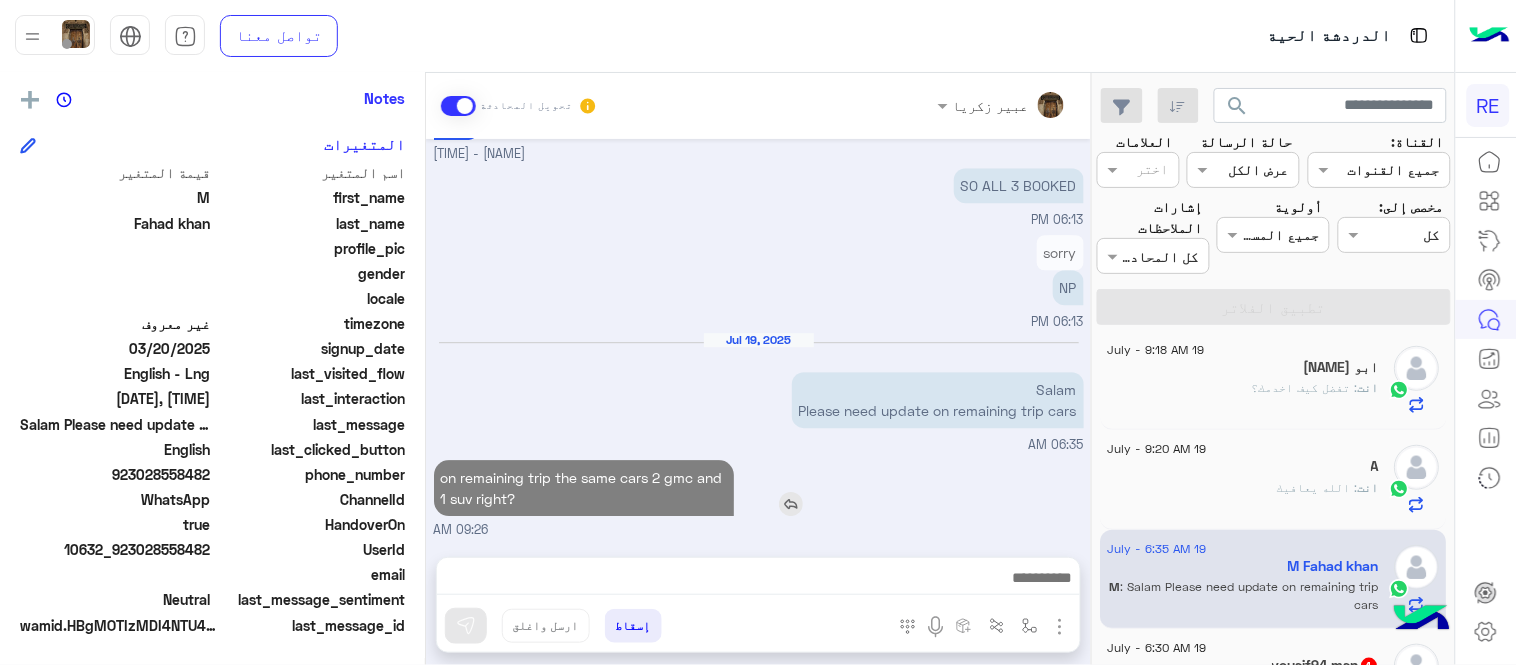 click on "on remaining trip the same cars 2 gmc and 1 suv right?" at bounding box center [584, 488] 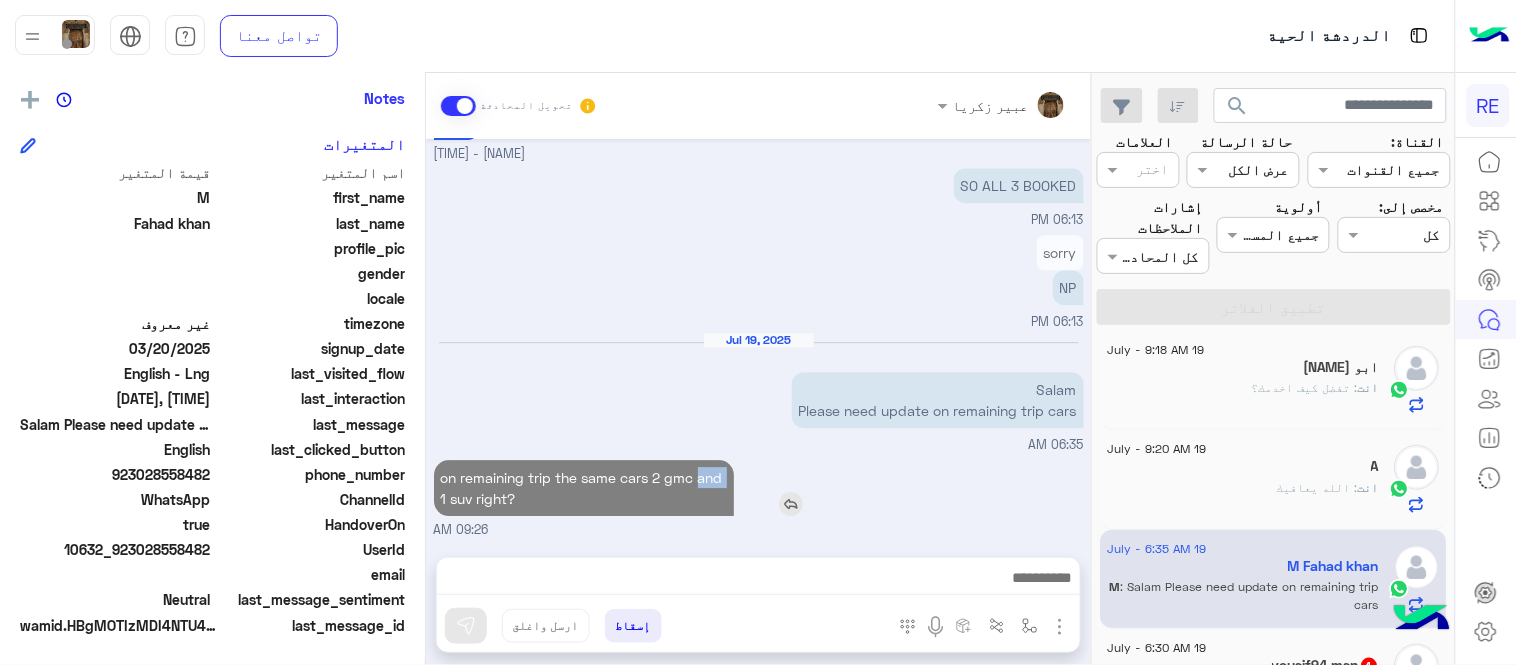 click on "on remaining trip the same cars 2 gmc and 1 suv right?" at bounding box center [584, 488] 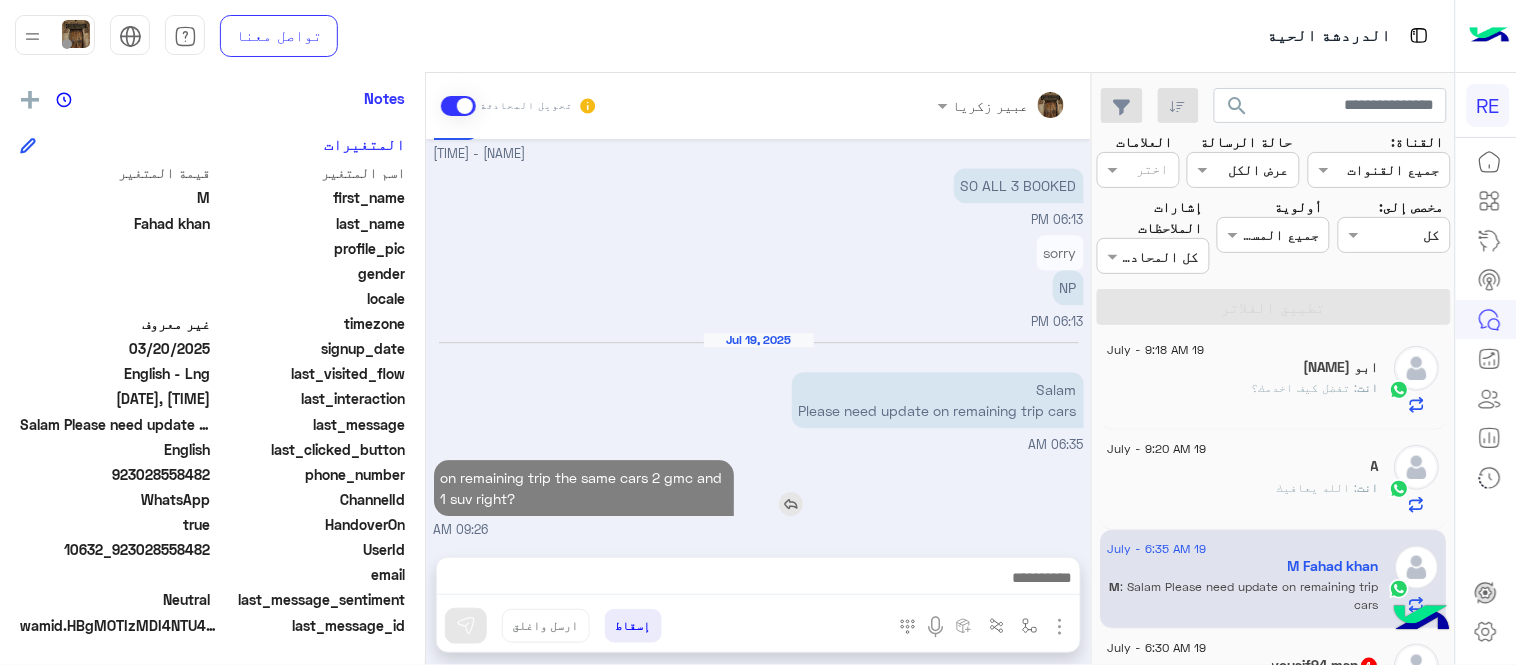 click on "on remaining trip the same cars 2 gmc and 1 suv right?" at bounding box center (584, 488) 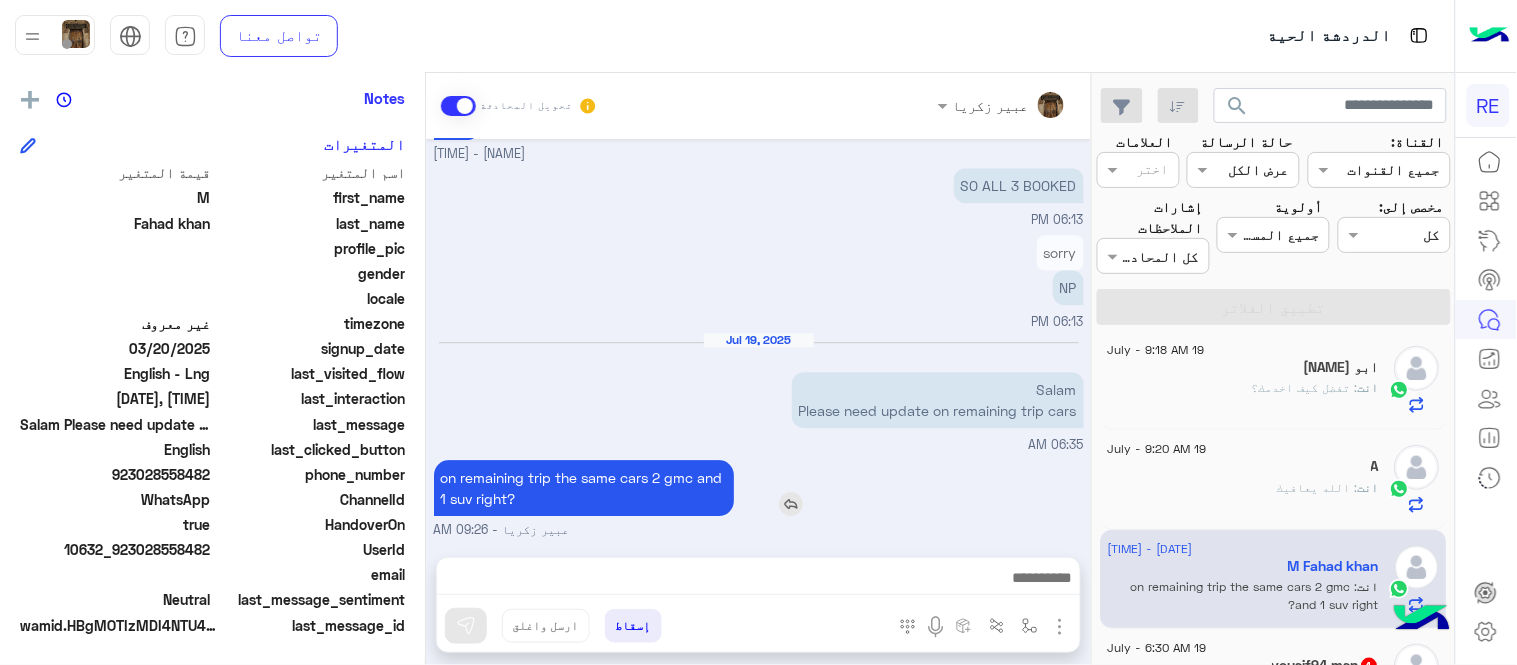 copy 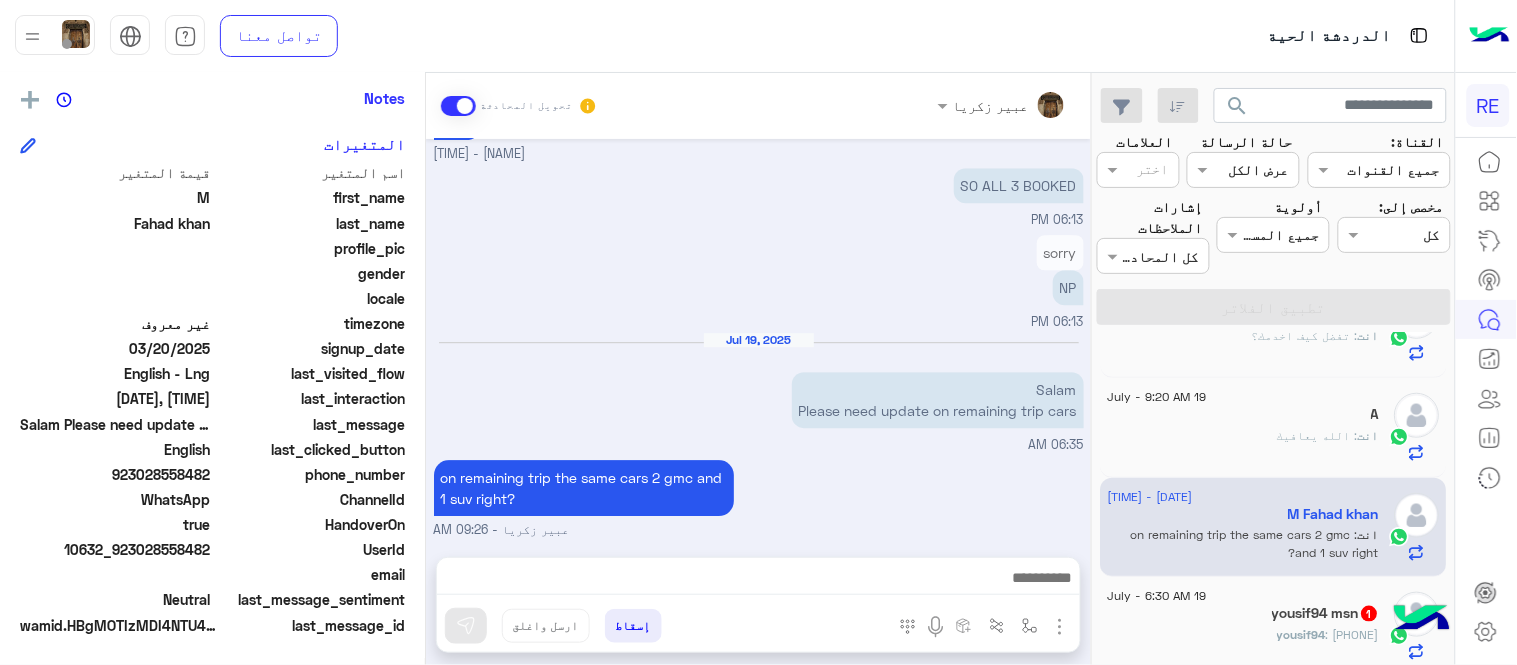 scroll, scrollTop: 553, scrollLeft: 0, axis: vertical 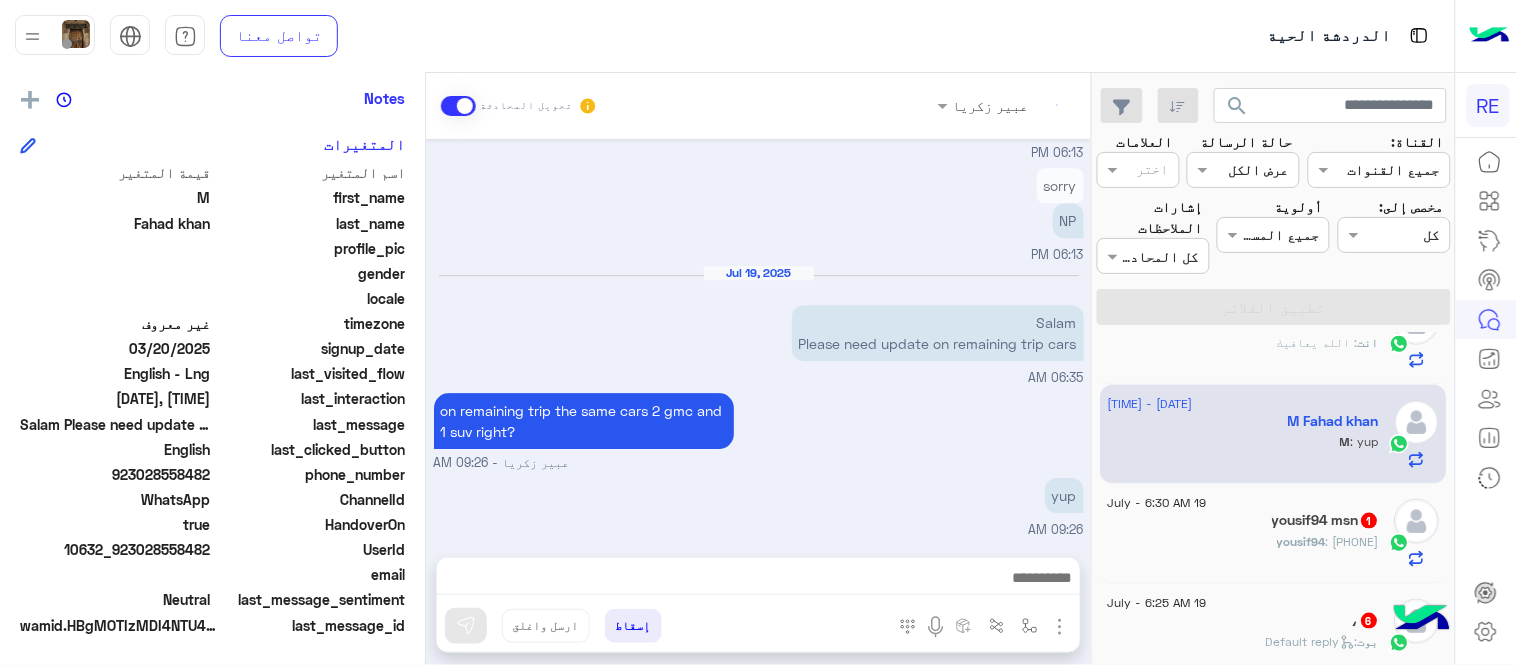 click on "yup   [TIME]" at bounding box center [759, 506] 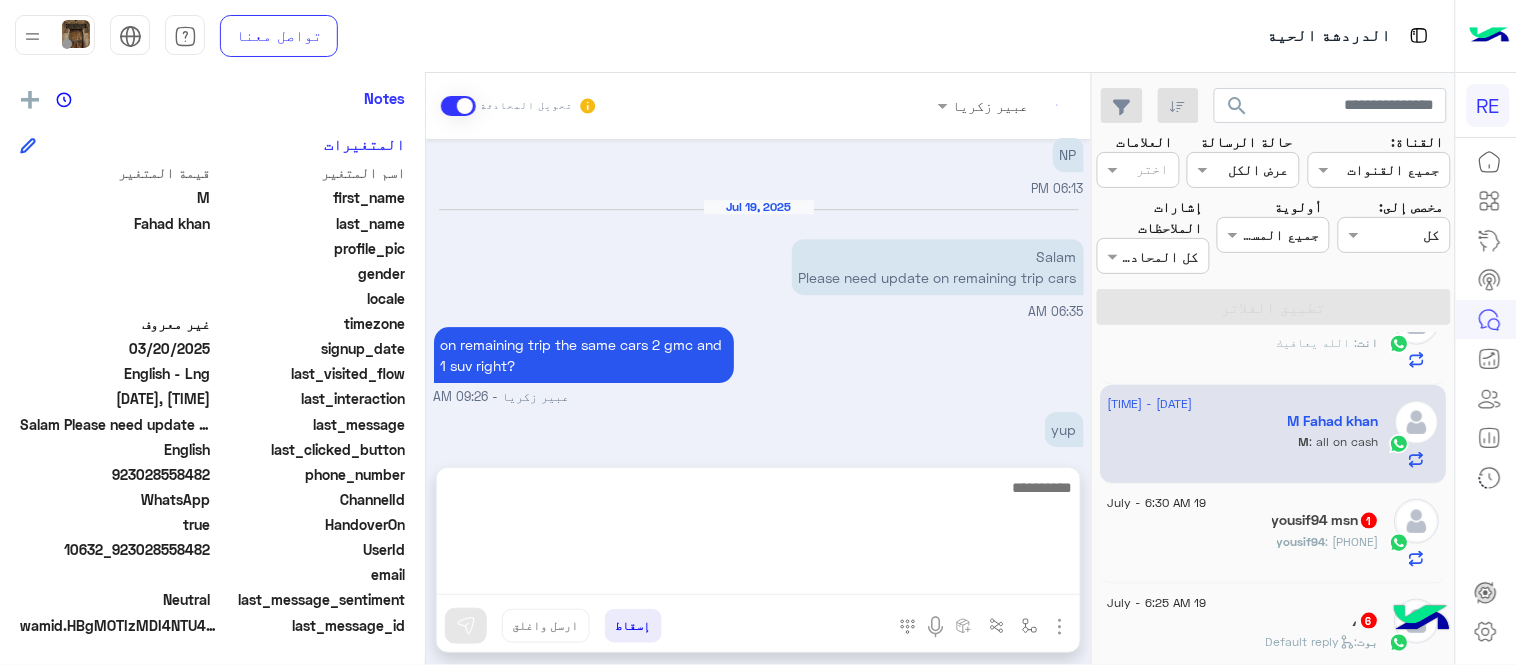 click at bounding box center (758, 535) 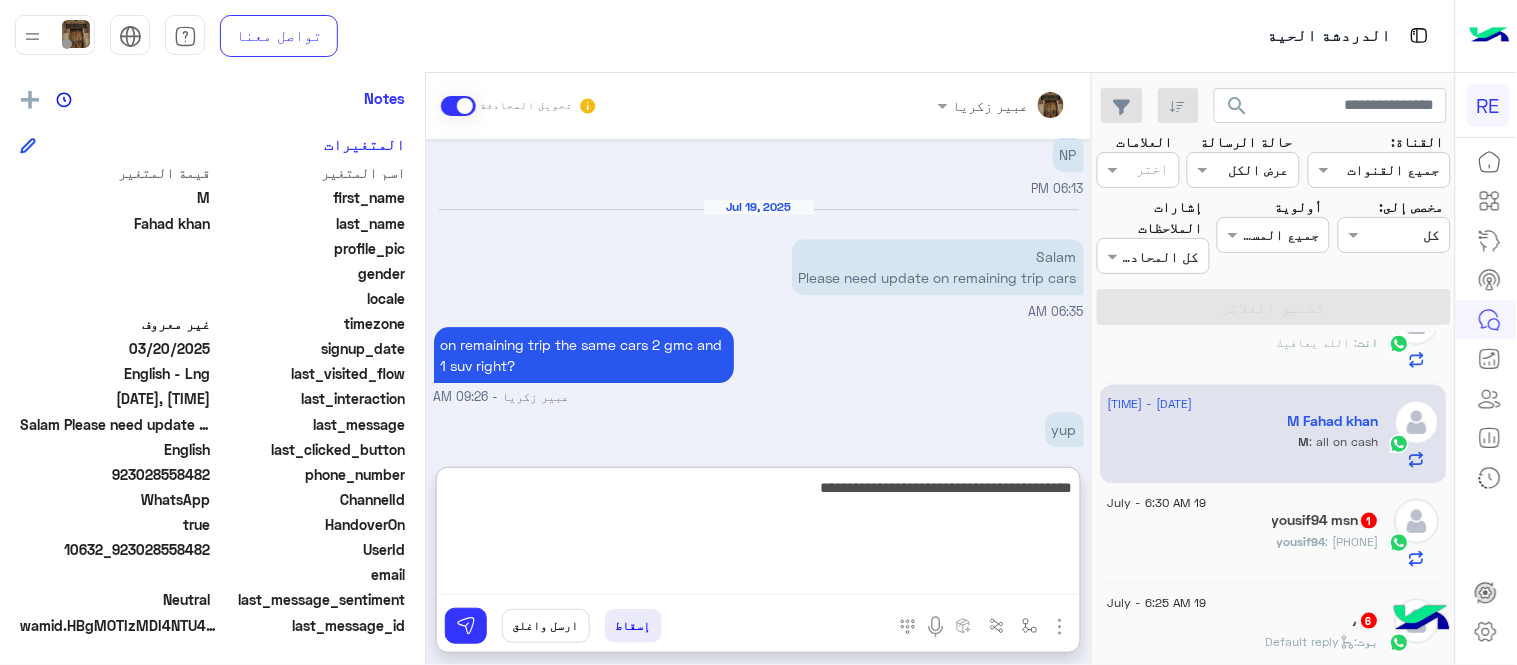 type on "**********" 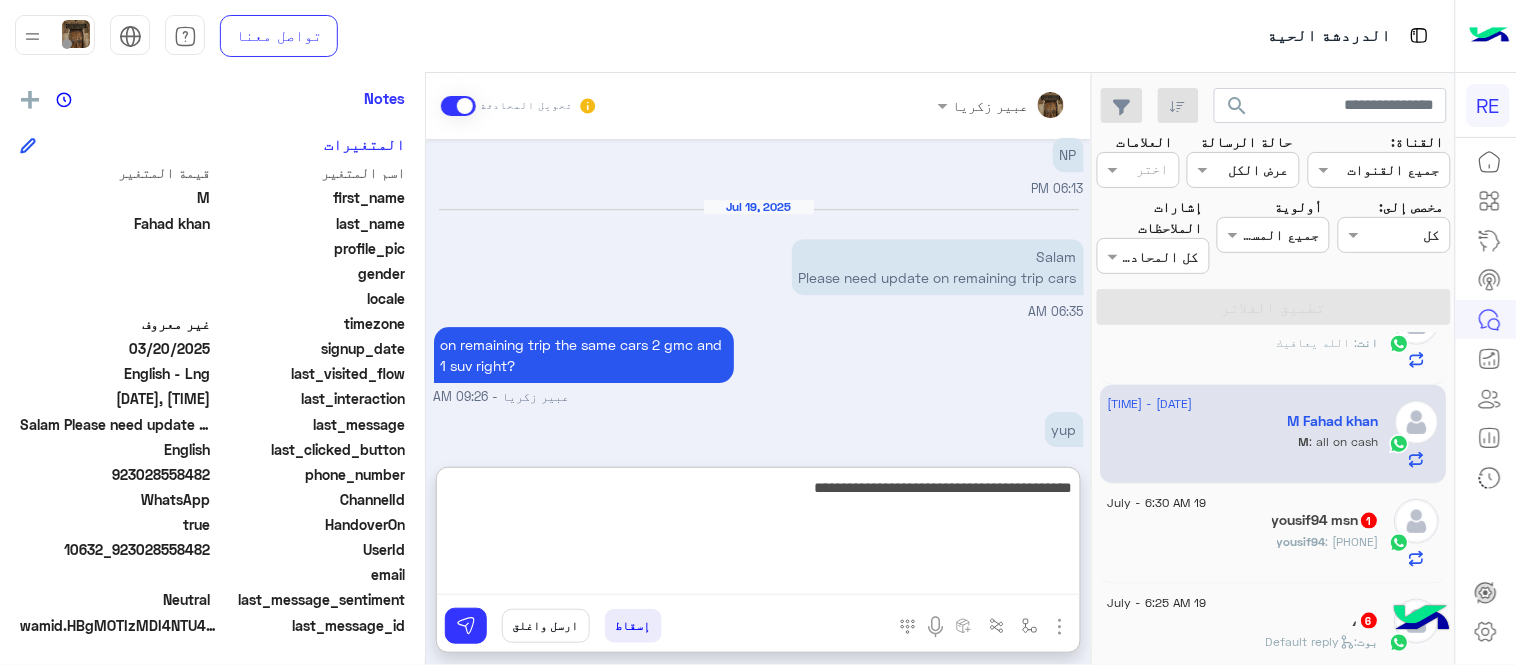 click on "**********" at bounding box center [758, 535] 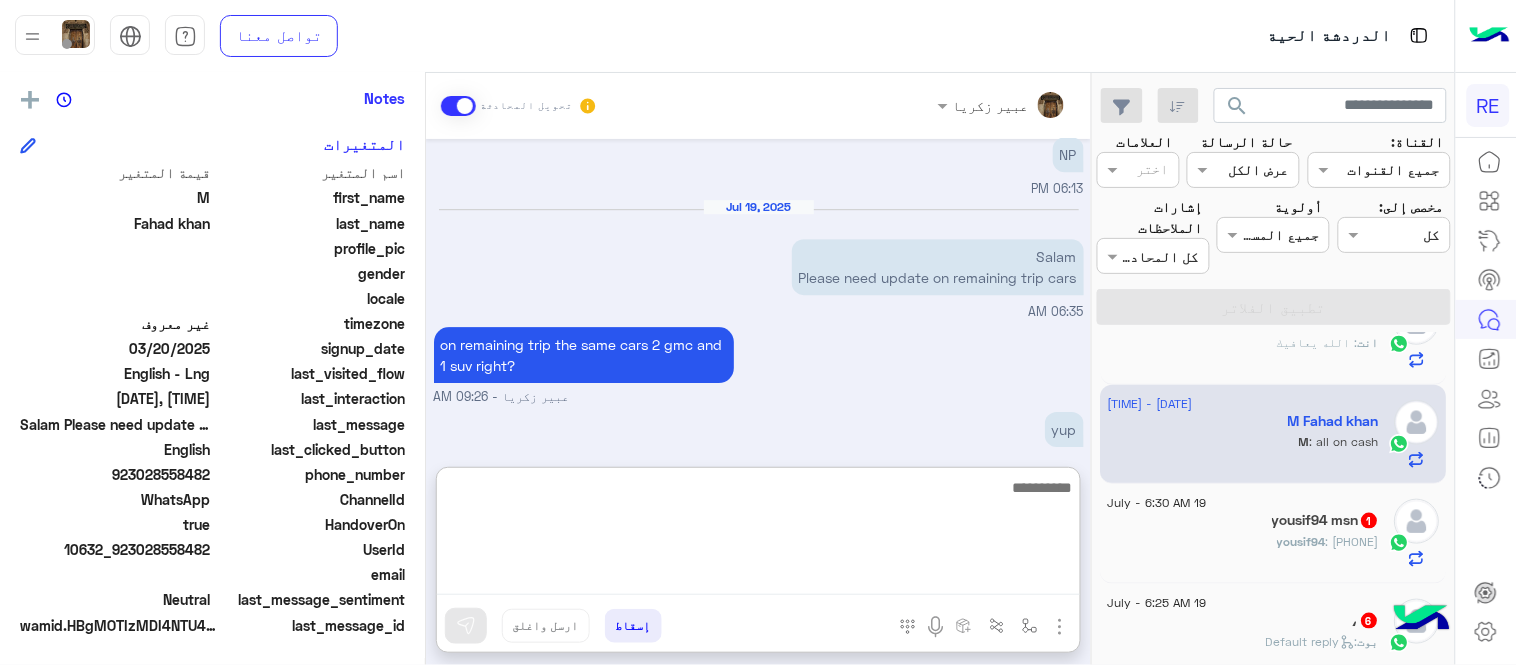 scroll, scrollTop: 1682, scrollLeft: 0, axis: vertical 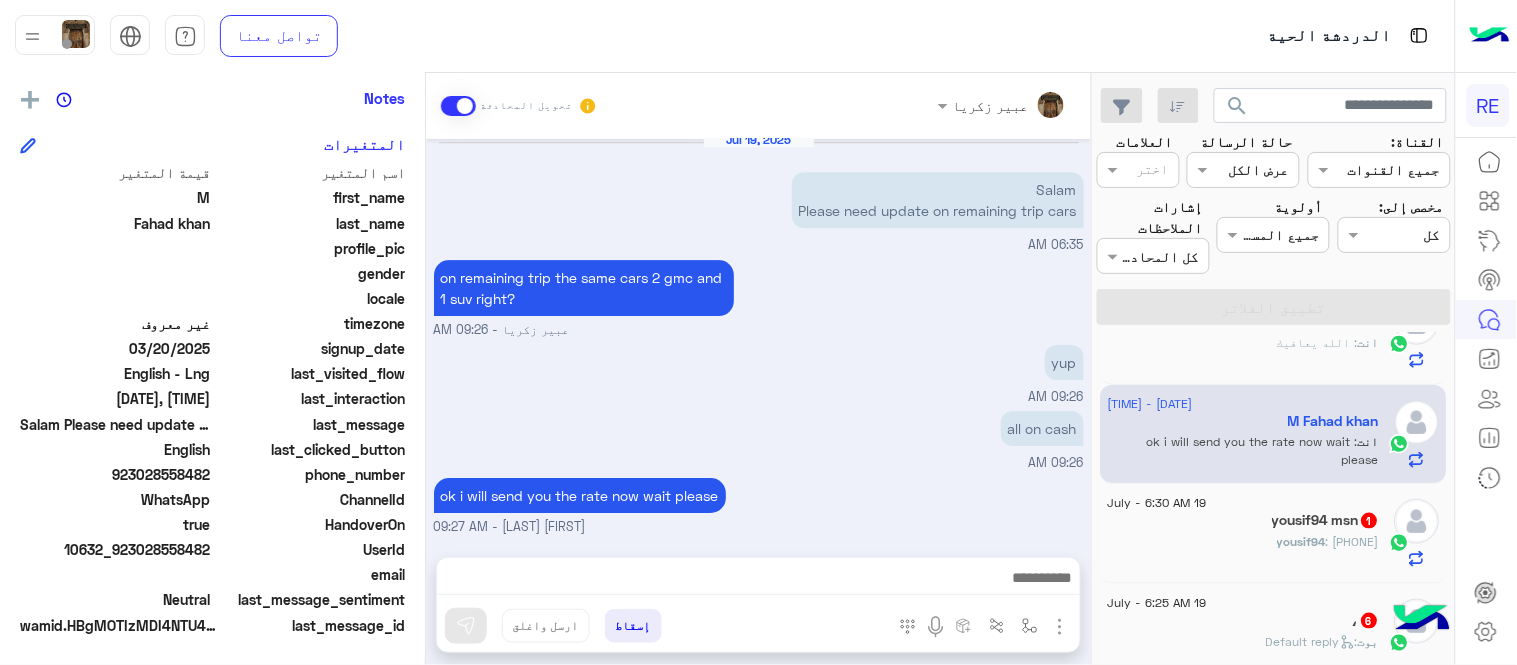 click on "عبير زكريا تحويل المحادثة     Jul 18, 2025  SO NOW WE WILL HAVE 1 GMC 1 STARIA AND 1   Palisade   06:03 PM  yes i will send data now  عبير زكريا -  06:03 PM  THANKS   06:05 PM  Advance reservations Date: 19/7/2025 Time: 17:15 Client name: HAZIQ FAZAL Client phone : +92 300 7709991 Departure location : Mohammed bin Abdulaziz International Airport Arrival location : OBEROI HOTEL Price: 125 sar ayment method: cash Car type: GMC ------------------- Driver details: Captain: Turki Mohammed Ghanem Al-Harbi Mobile: 00966595030309 Car: staria  Plate number: 8,9,0,0,n,w,r color: gray  عبير زكريا -  06:07 PM  Advance reservations Date: 19/7/2025 Time: 17:15 Client name: HAZIQ FAZAL Client phone : +92 300 7709991 Departure location : Mohammed bin Abdulaziz International Airport Arrival location : OBEROI HOTEL Price: 125 sar ayment method: cash Car type: GMC ------------------- Driver details: Captain: Turki Mohammed Ghanem Al-Harbi Mobile: 00966595030309 Car: staria  color: gray NP" at bounding box center [758, 373] 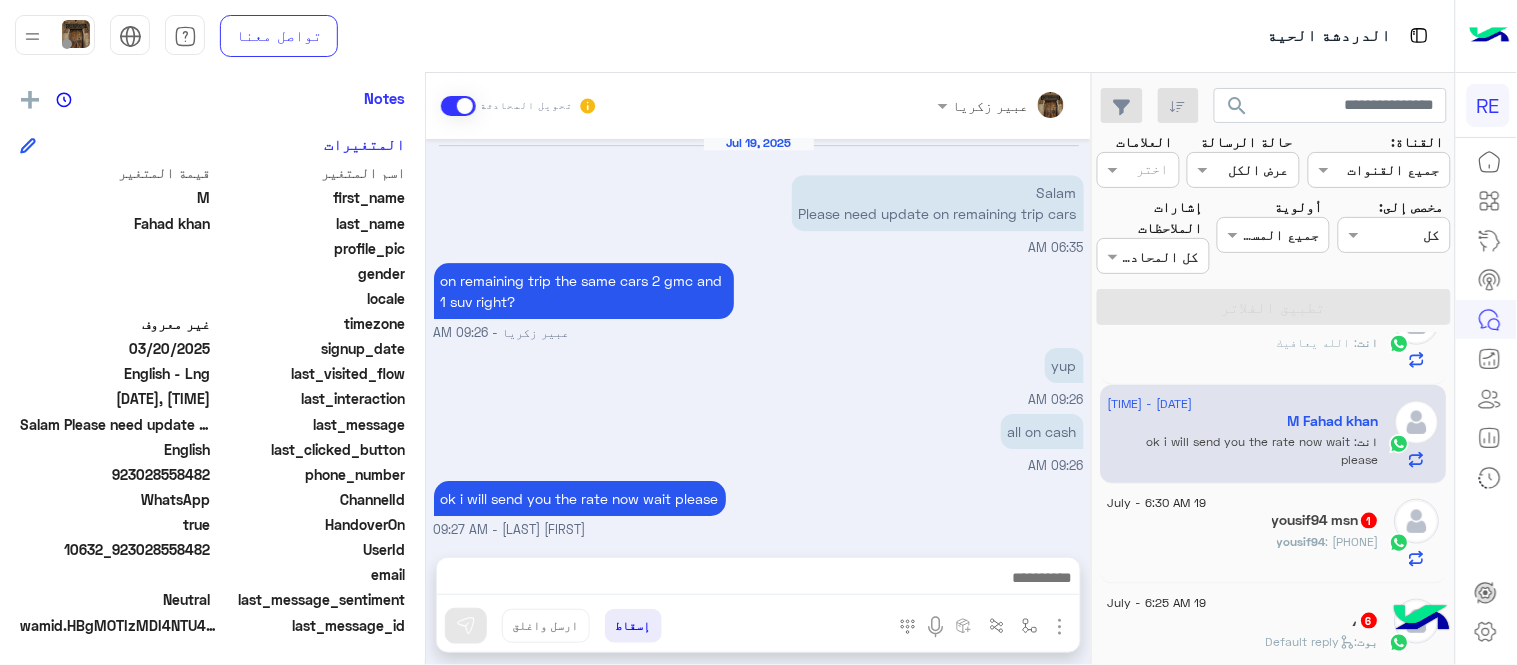 scroll, scrollTop: 1680, scrollLeft: 0, axis: vertical 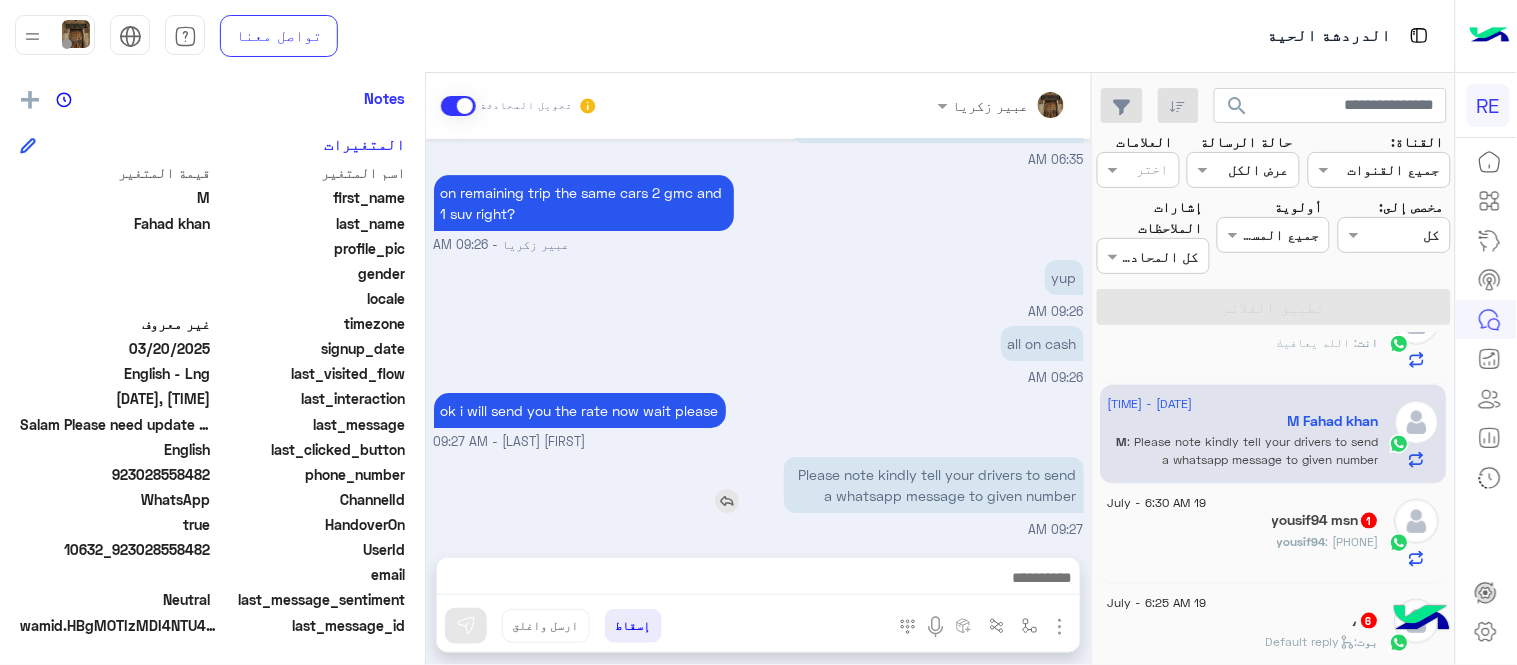 click on "Please note kindly tell your drivers to send a whatsapp message to given number" at bounding box center (934, 485) 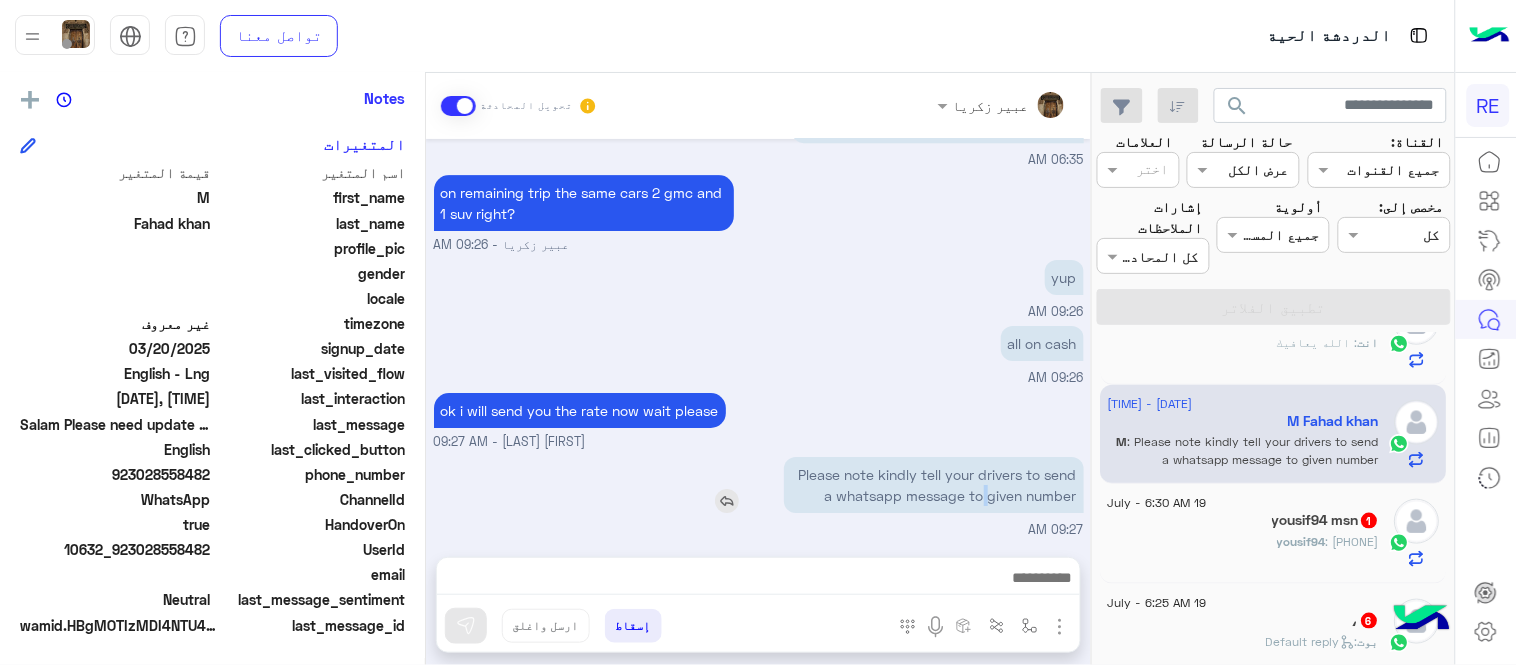 click on "Please note kindly tell your drivers to send a whatsapp message to given number" at bounding box center [934, 485] 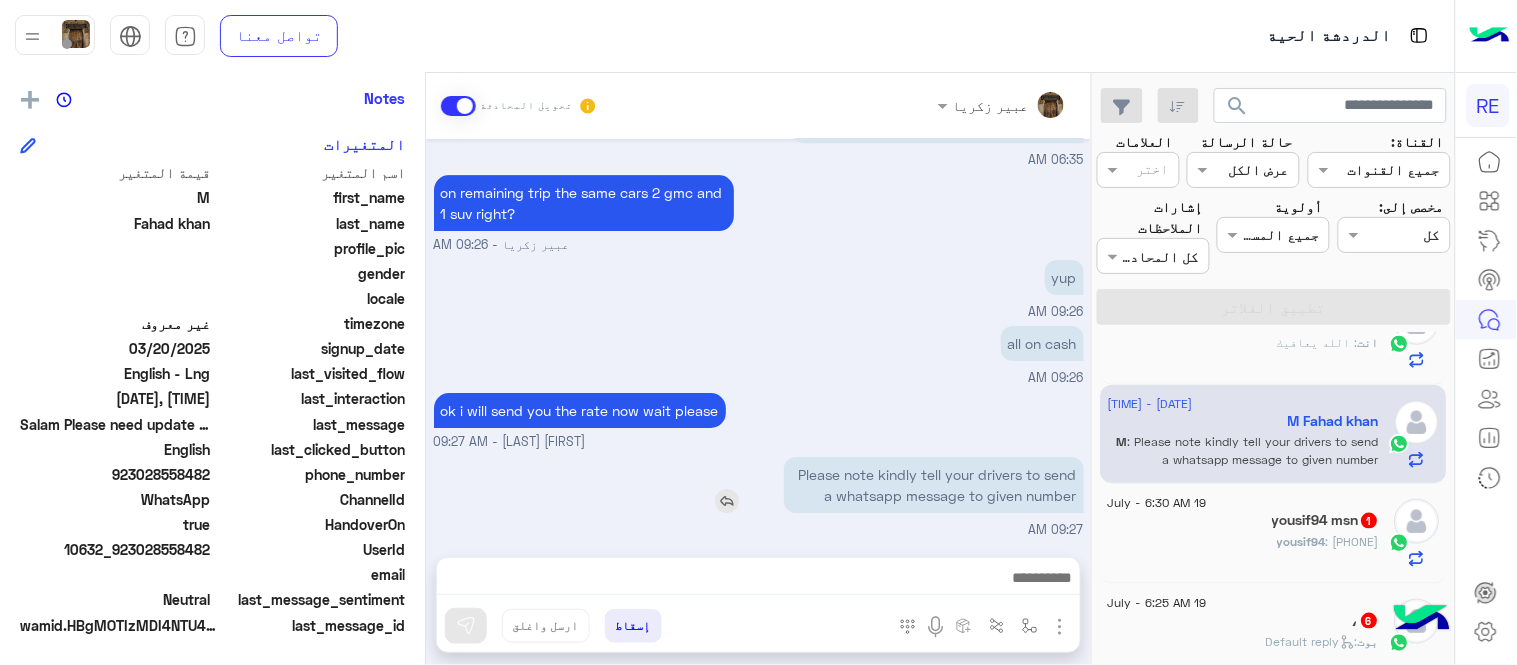 click on "Please note kindly tell your drivers to send a whatsapp message to given number" at bounding box center (934, 485) 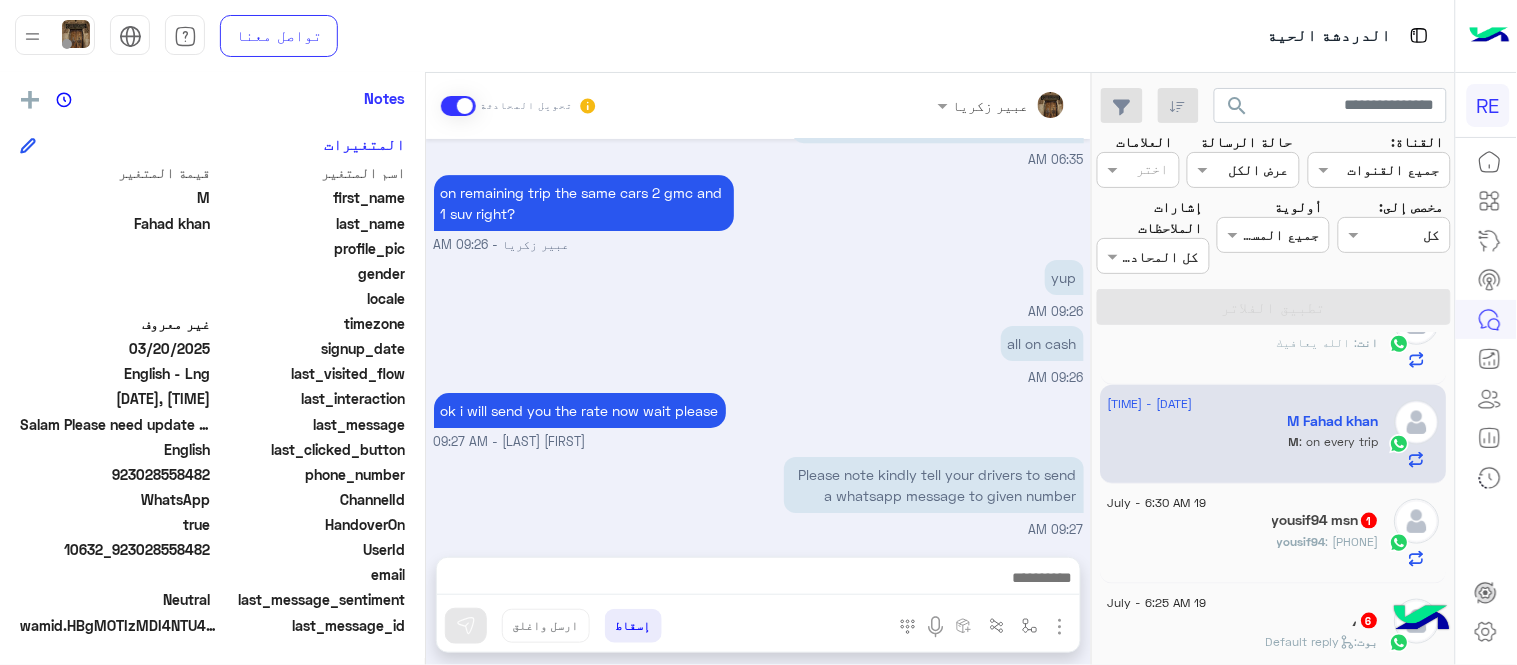 scroll, scrollTop: 1745, scrollLeft: 0, axis: vertical 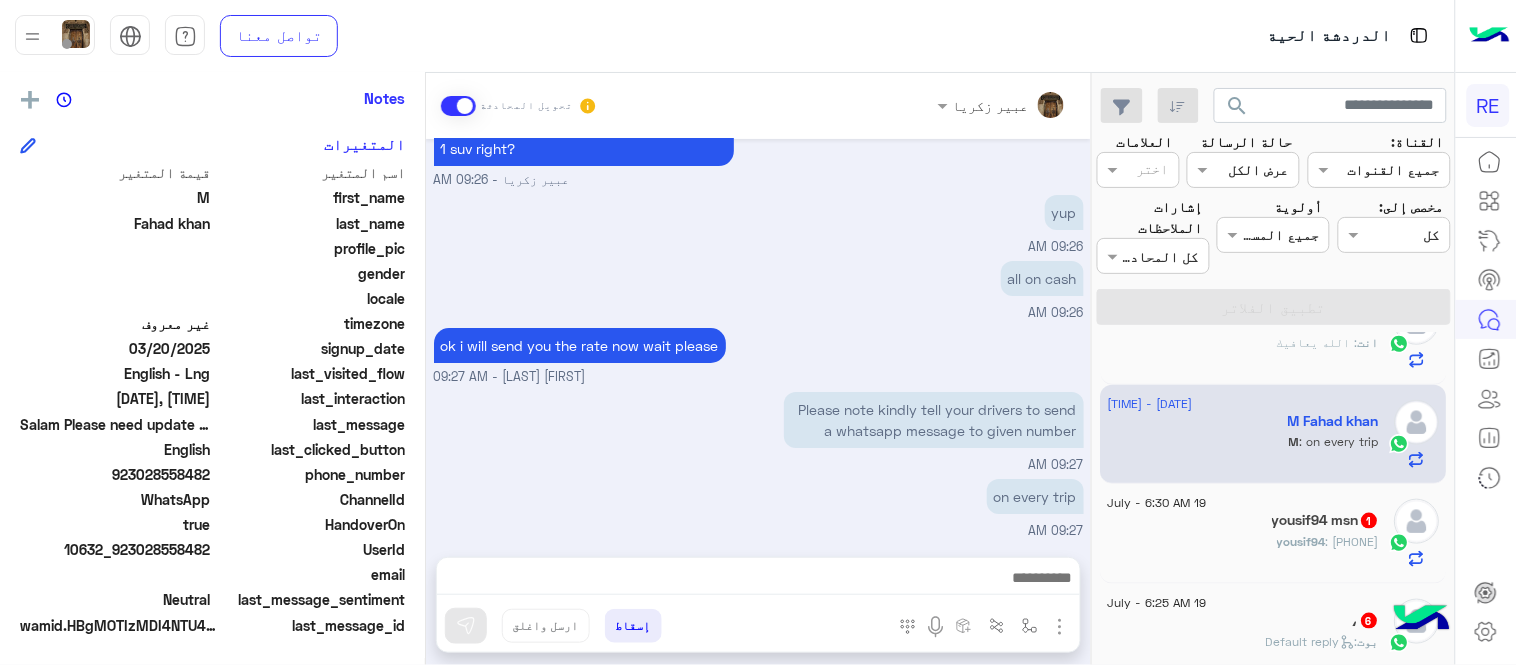click on "on every trip   [TIME]" at bounding box center (759, 507) 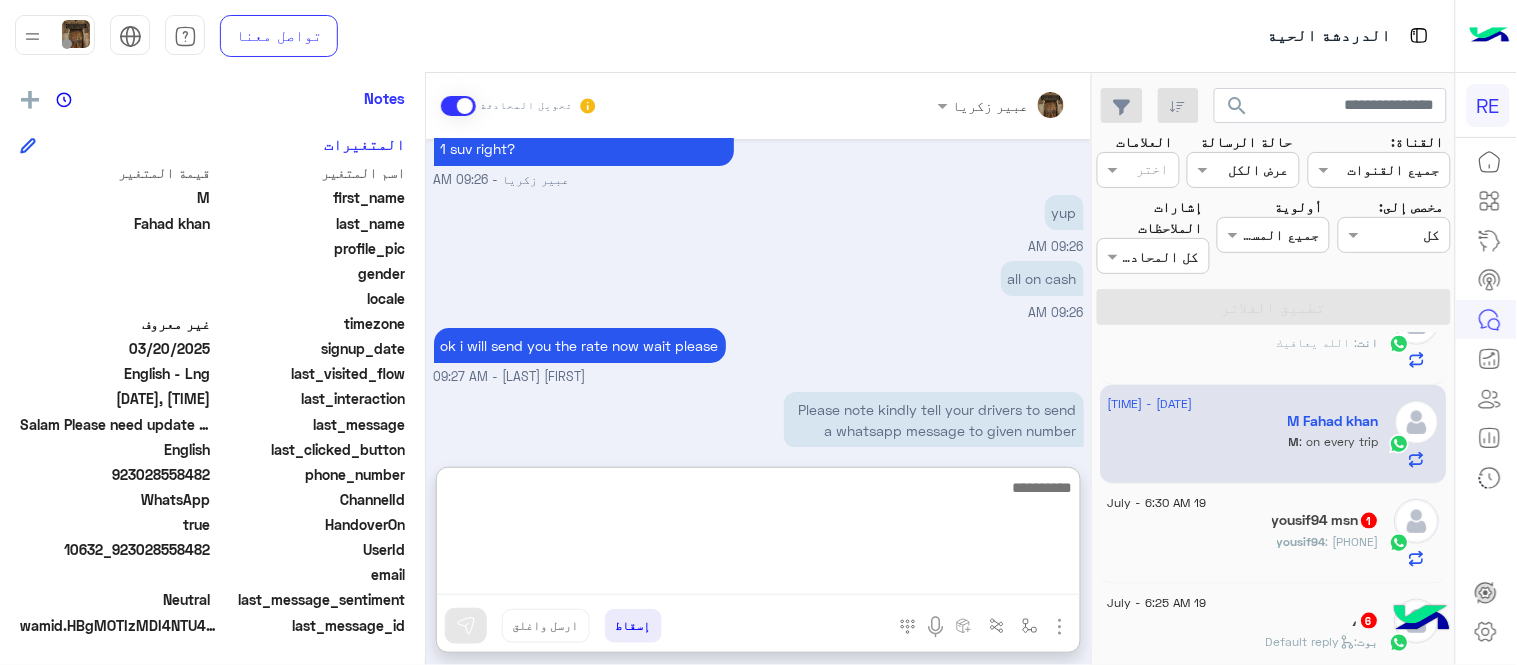 click at bounding box center (758, 535) 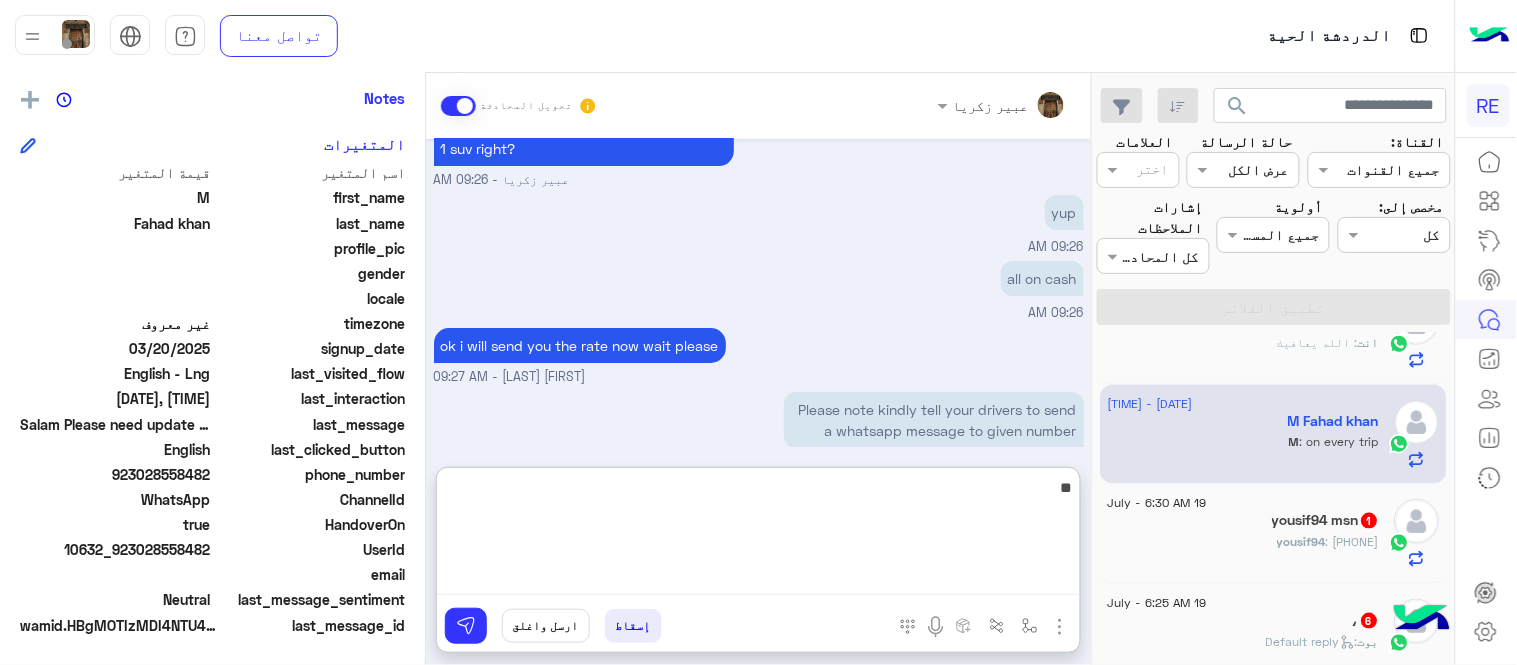 type on "*" 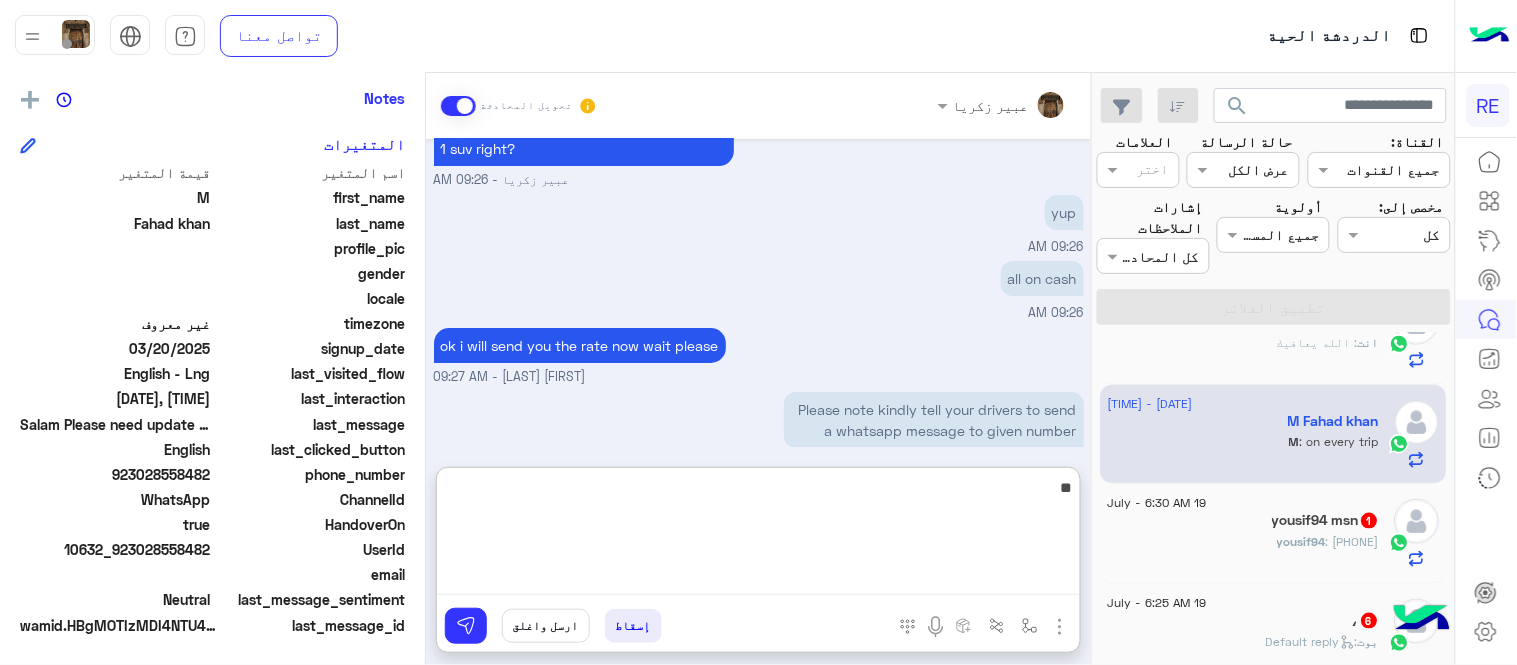 type on "**" 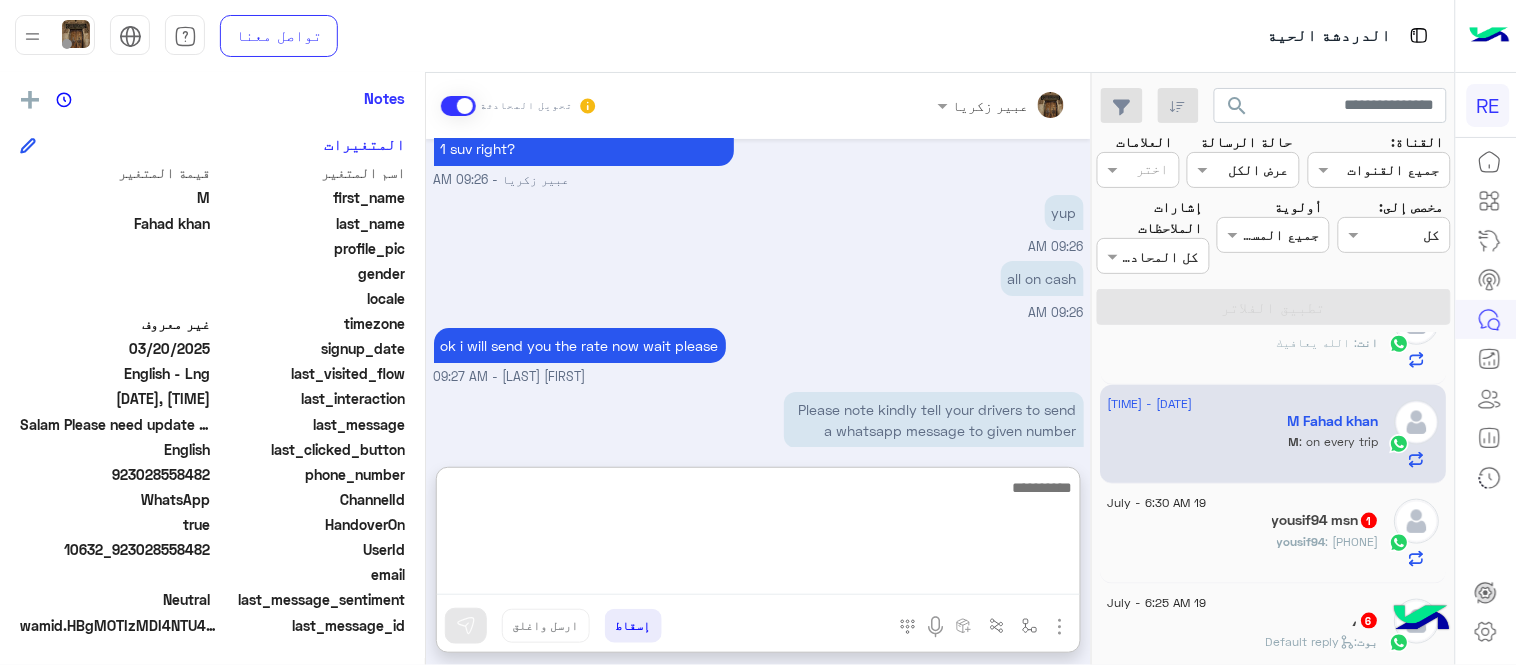 scroll, scrollTop: 1900, scrollLeft: 0, axis: vertical 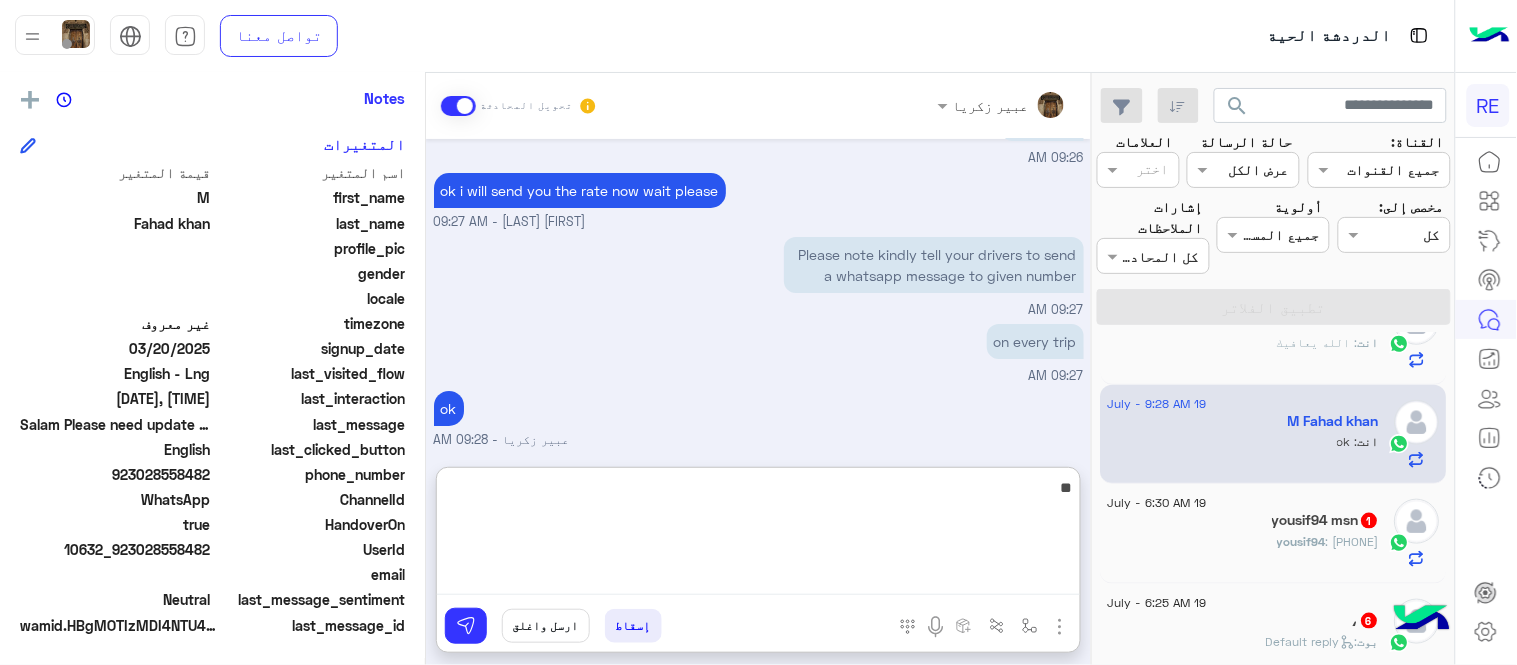 type on "*" 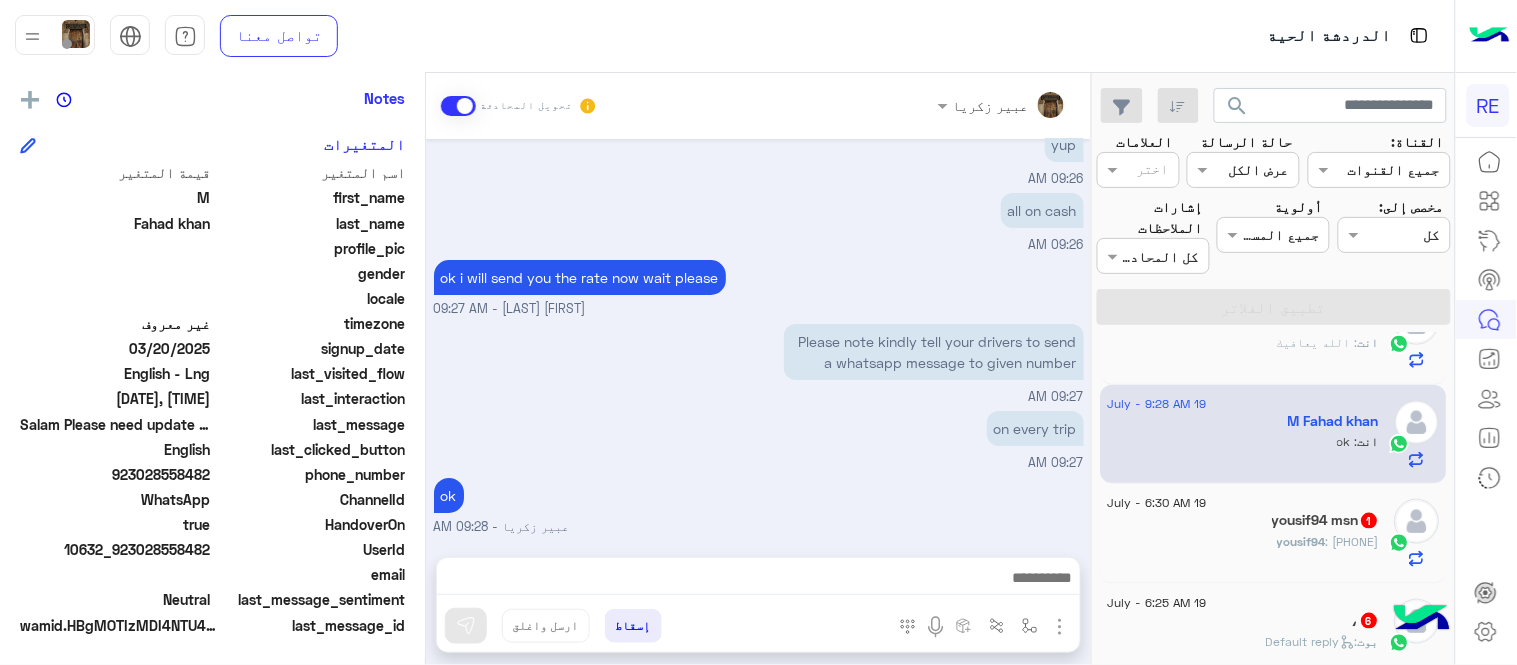 scroll, scrollTop: 1810, scrollLeft: 0, axis: vertical 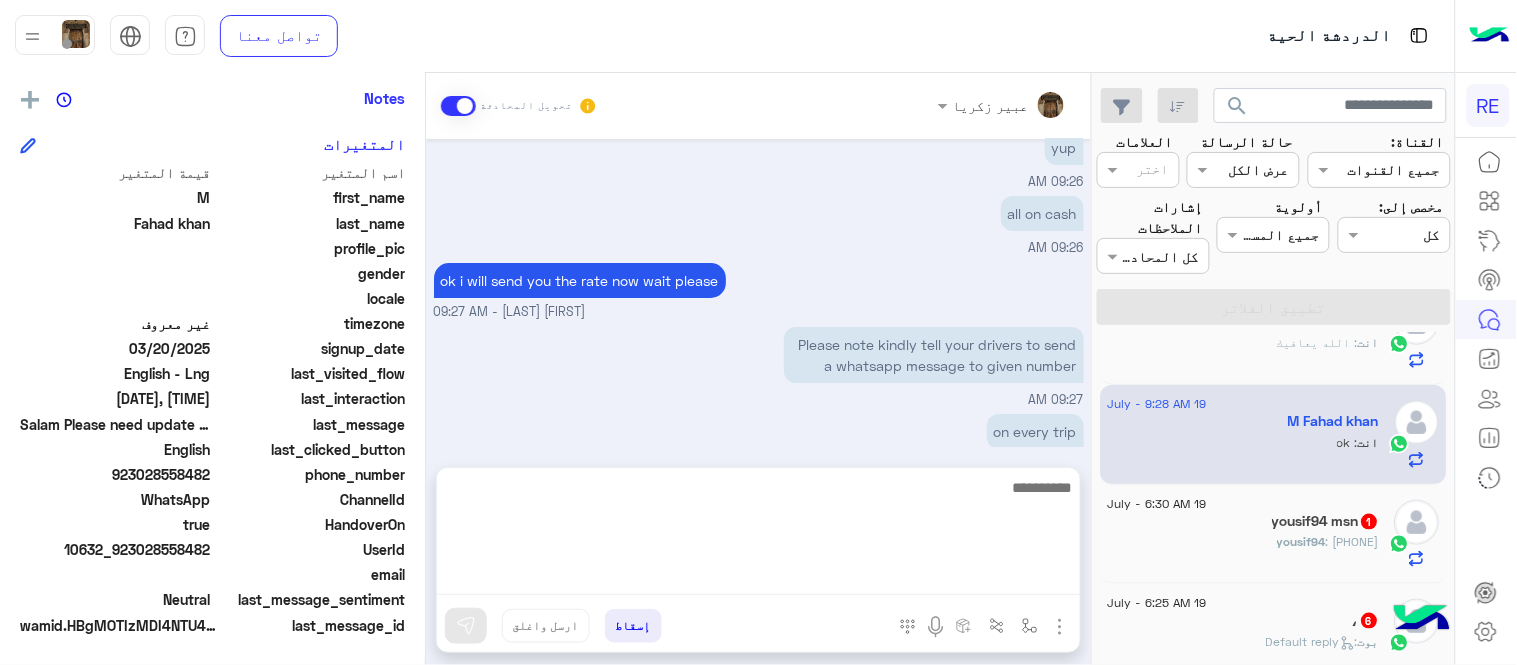 click at bounding box center [758, 535] 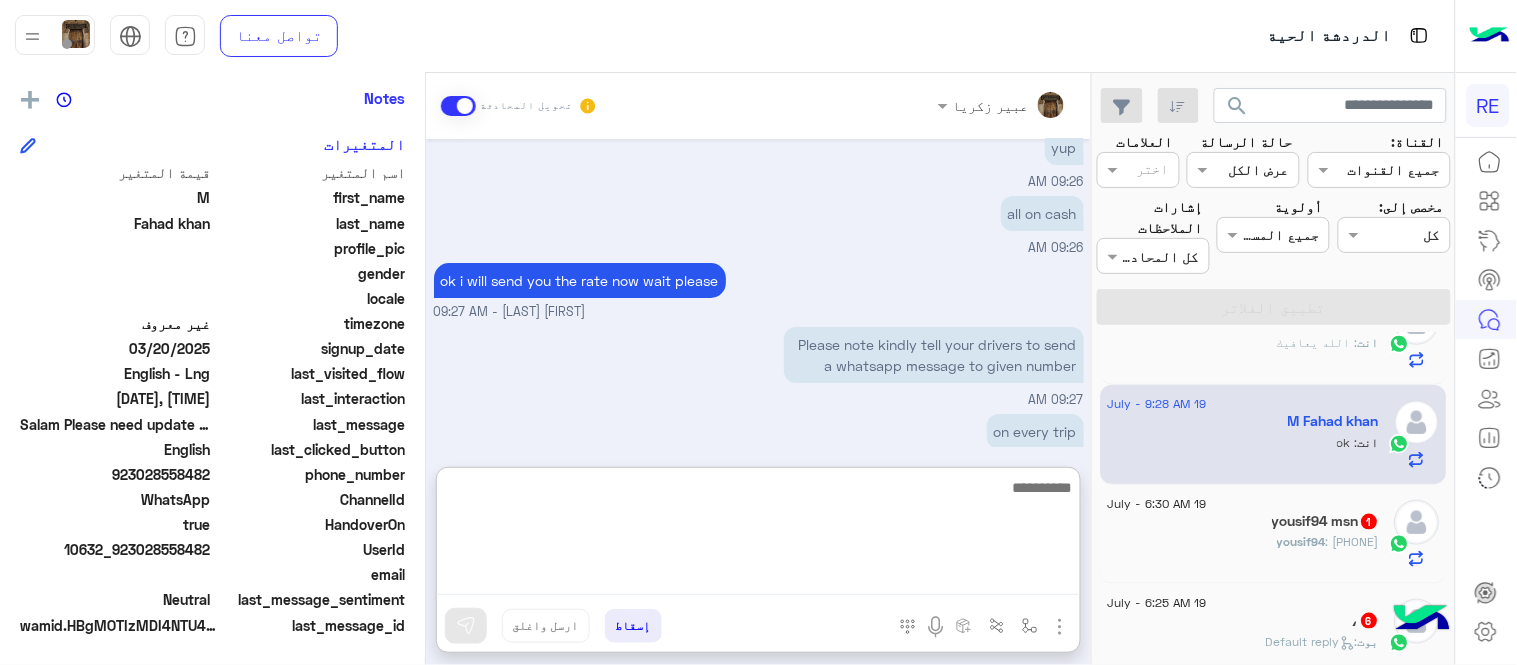 scroll, scrollTop: 1900, scrollLeft: 0, axis: vertical 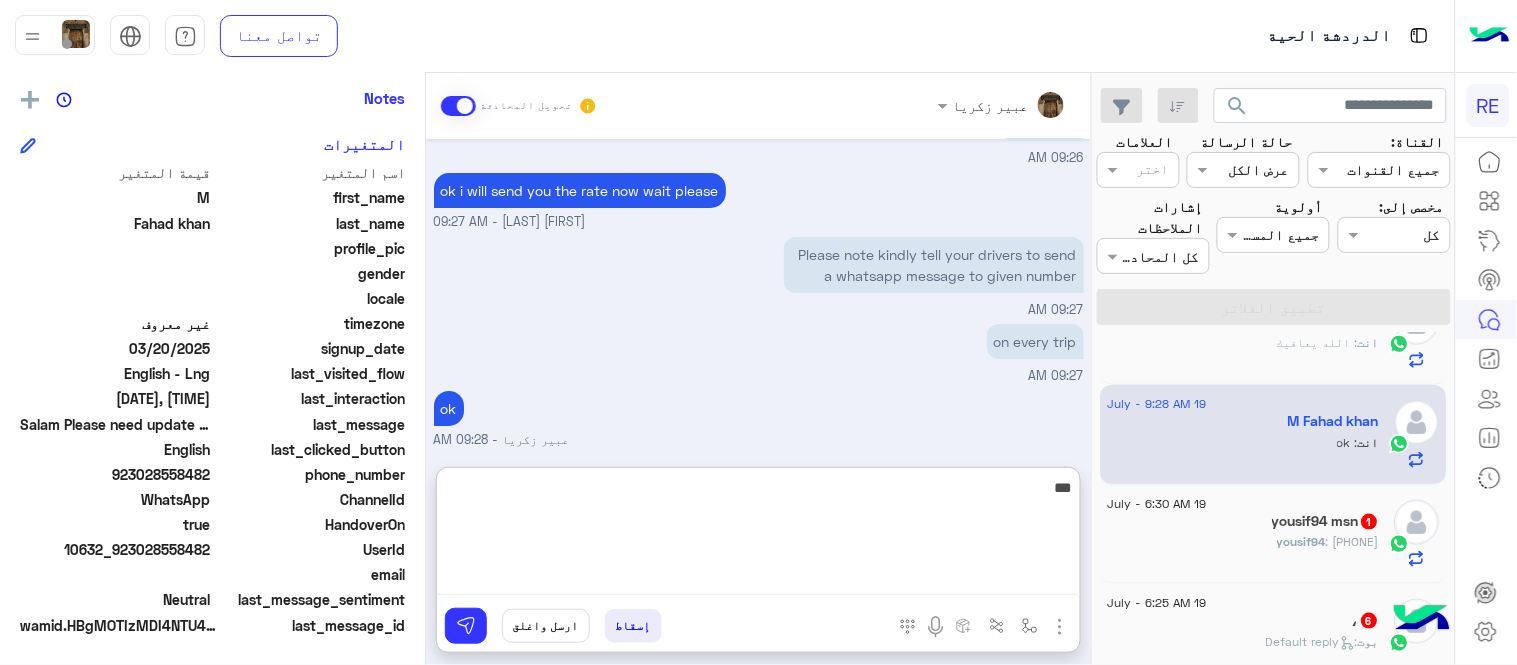click on "**" at bounding box center [758, 535] 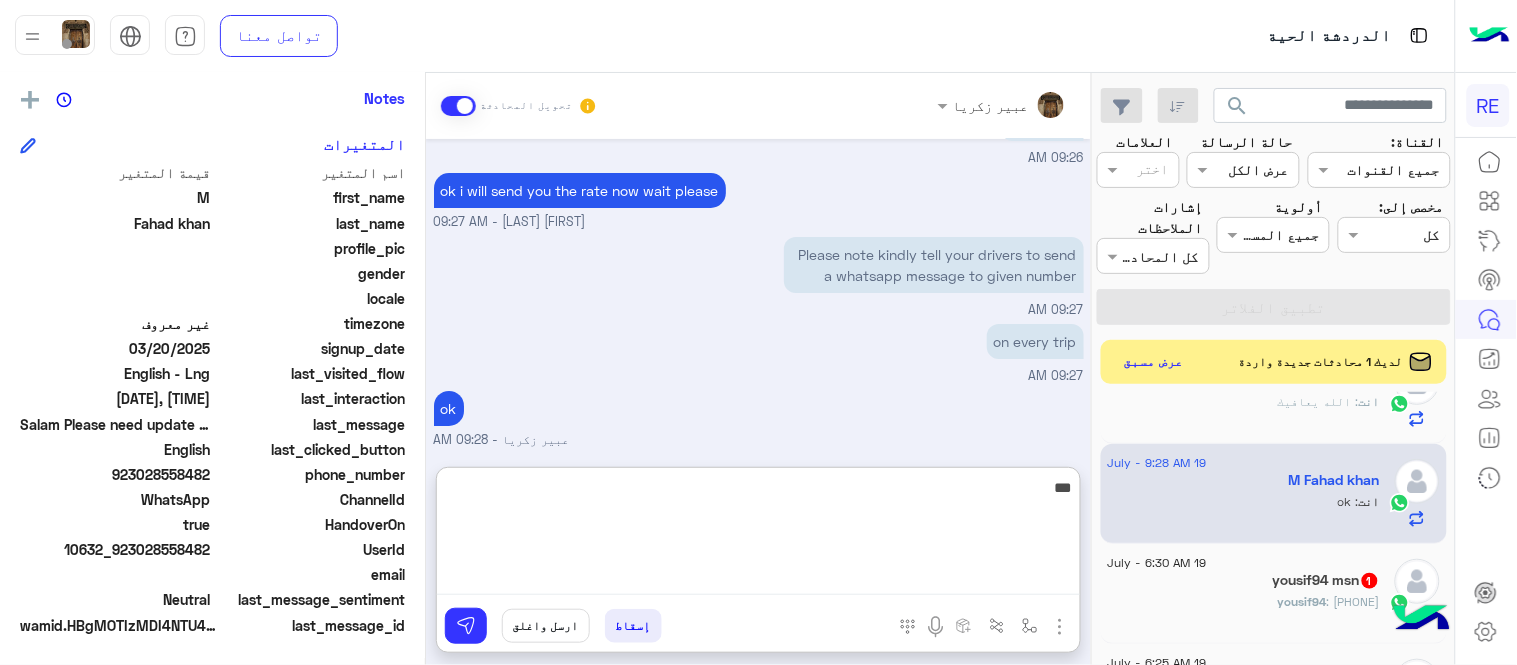 type on "**" 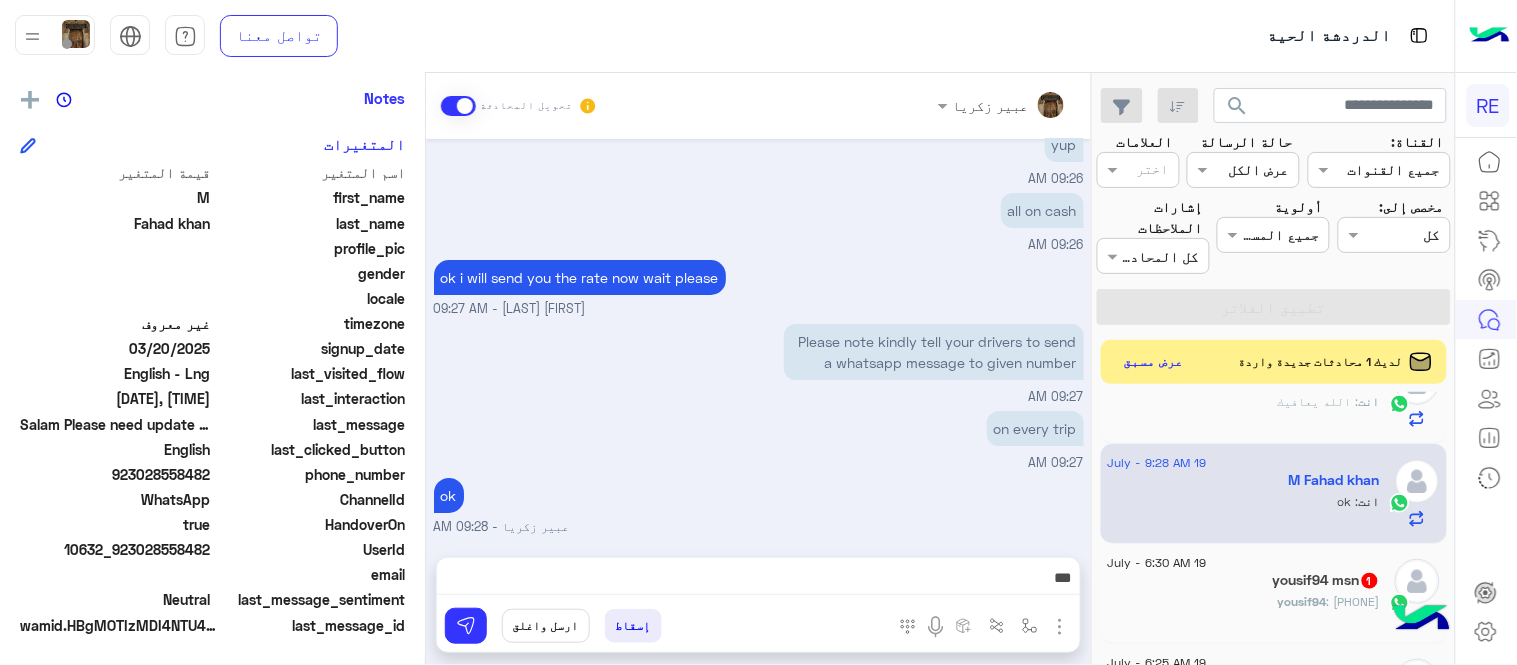 drag, startPoint x: 880, startPoint y: 571, endPoint x: 997, endPoint y: 392, distance: 213.84573 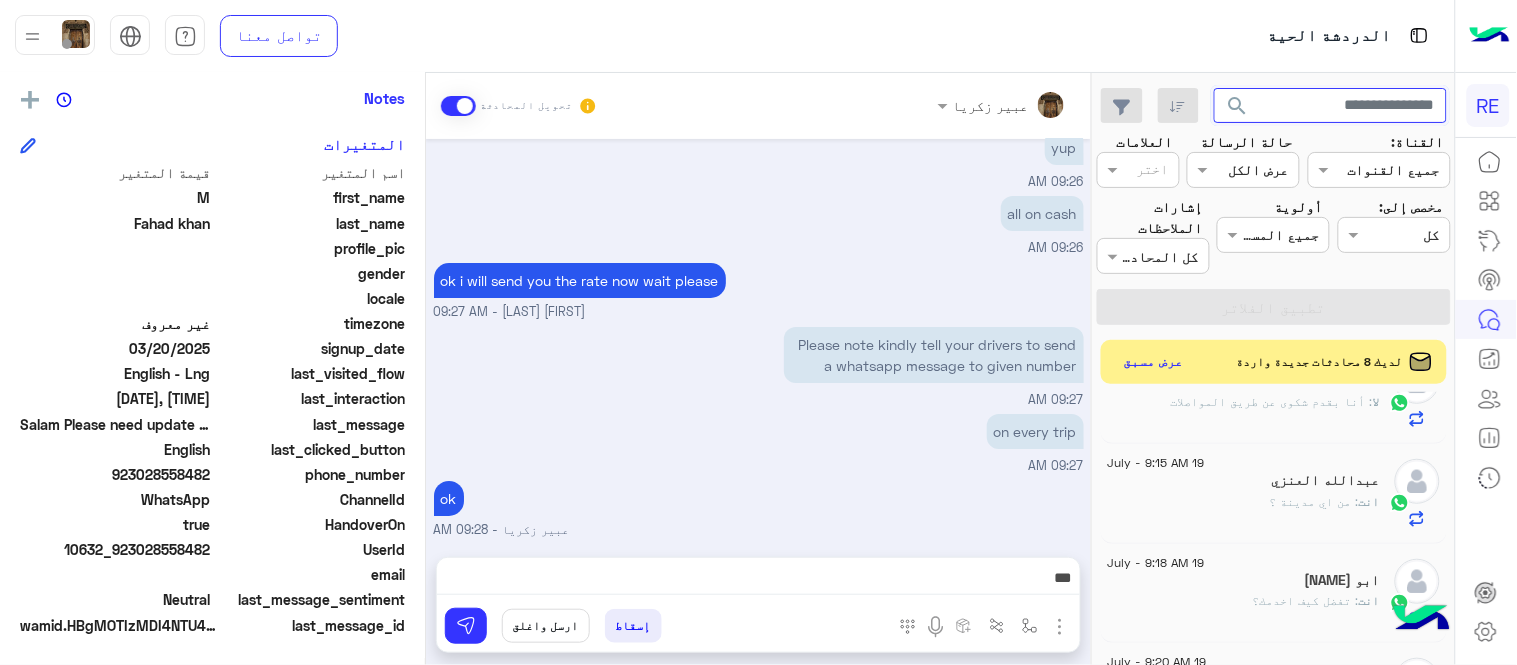 click at bounding box center (1331, 106) 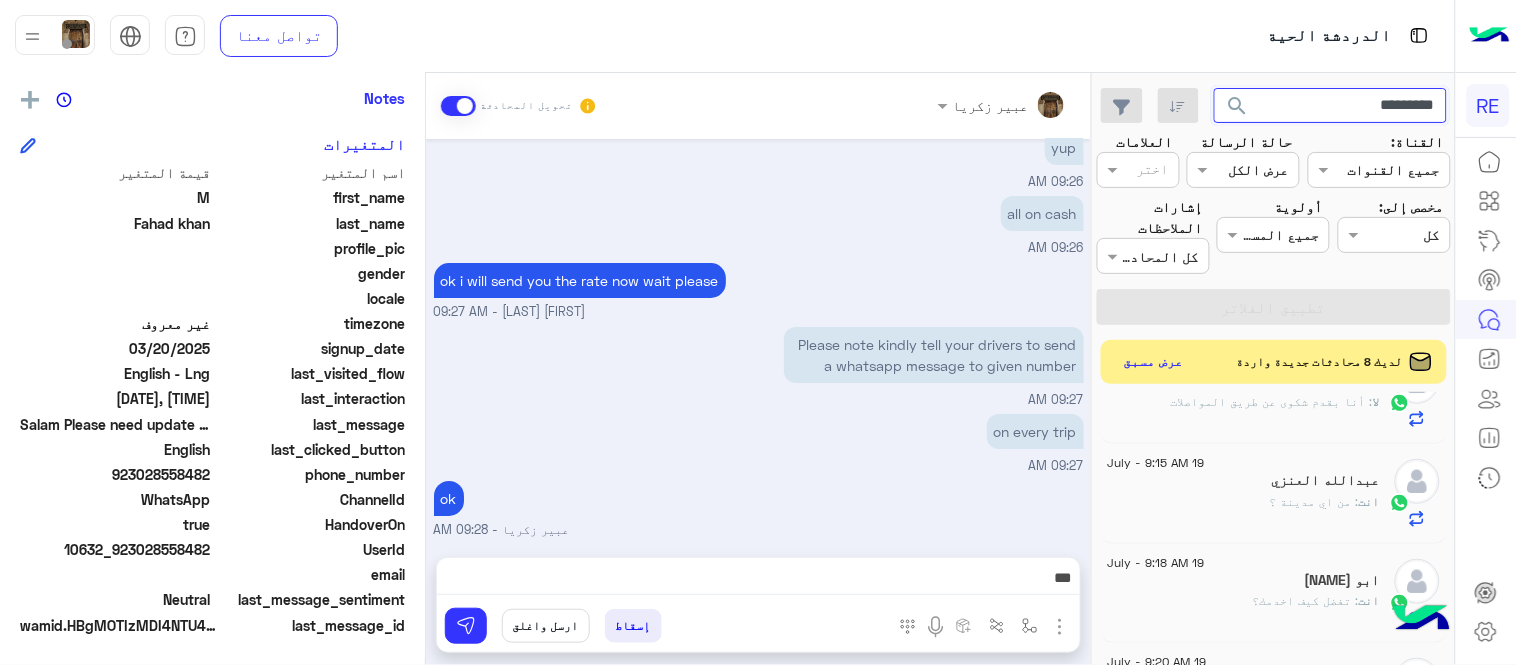 type on "*********" 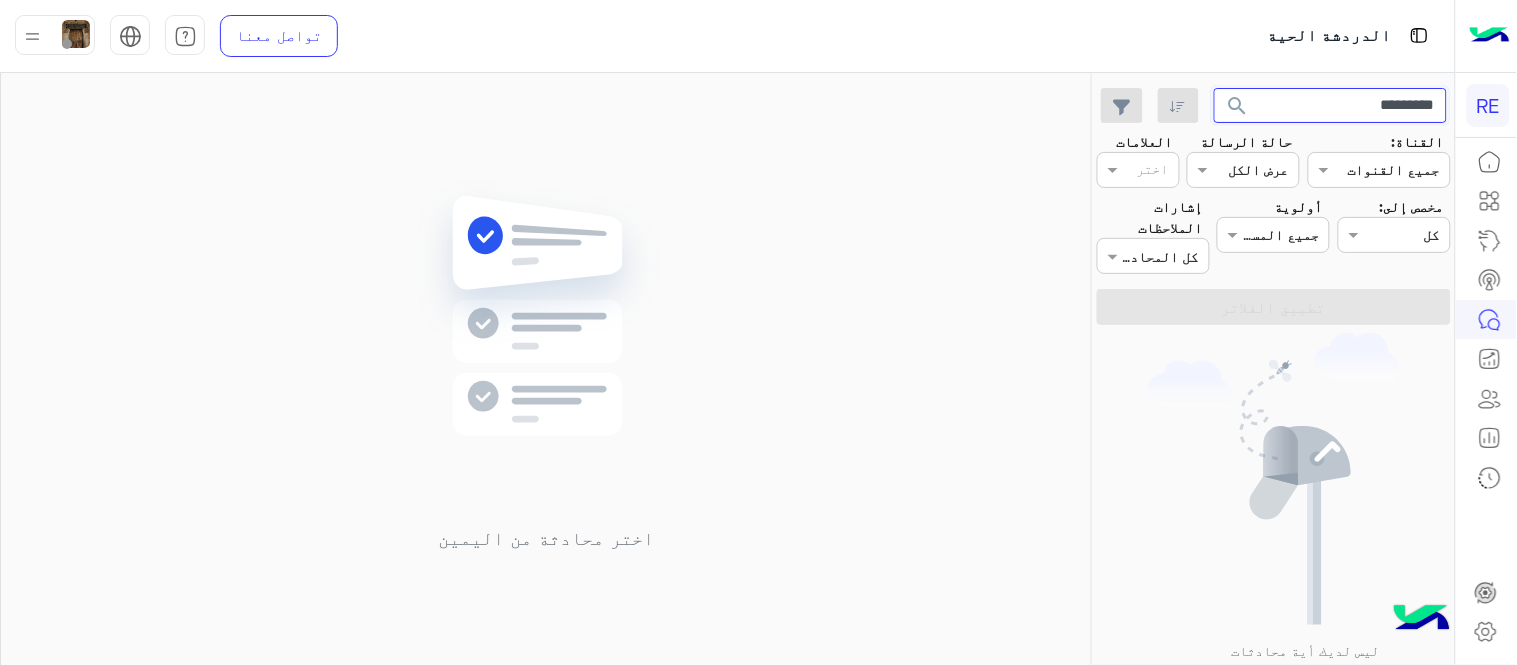 click on "*********" at bounding box center (1331, 106) 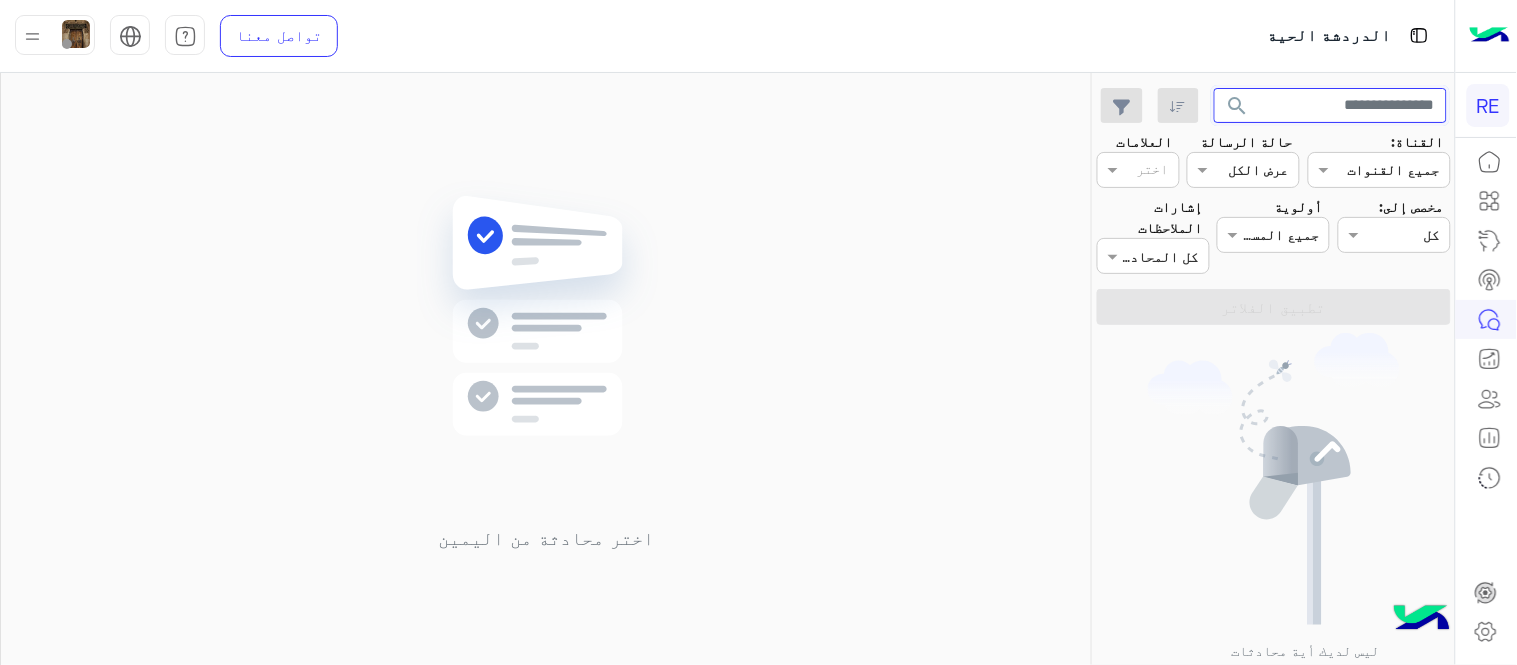 type 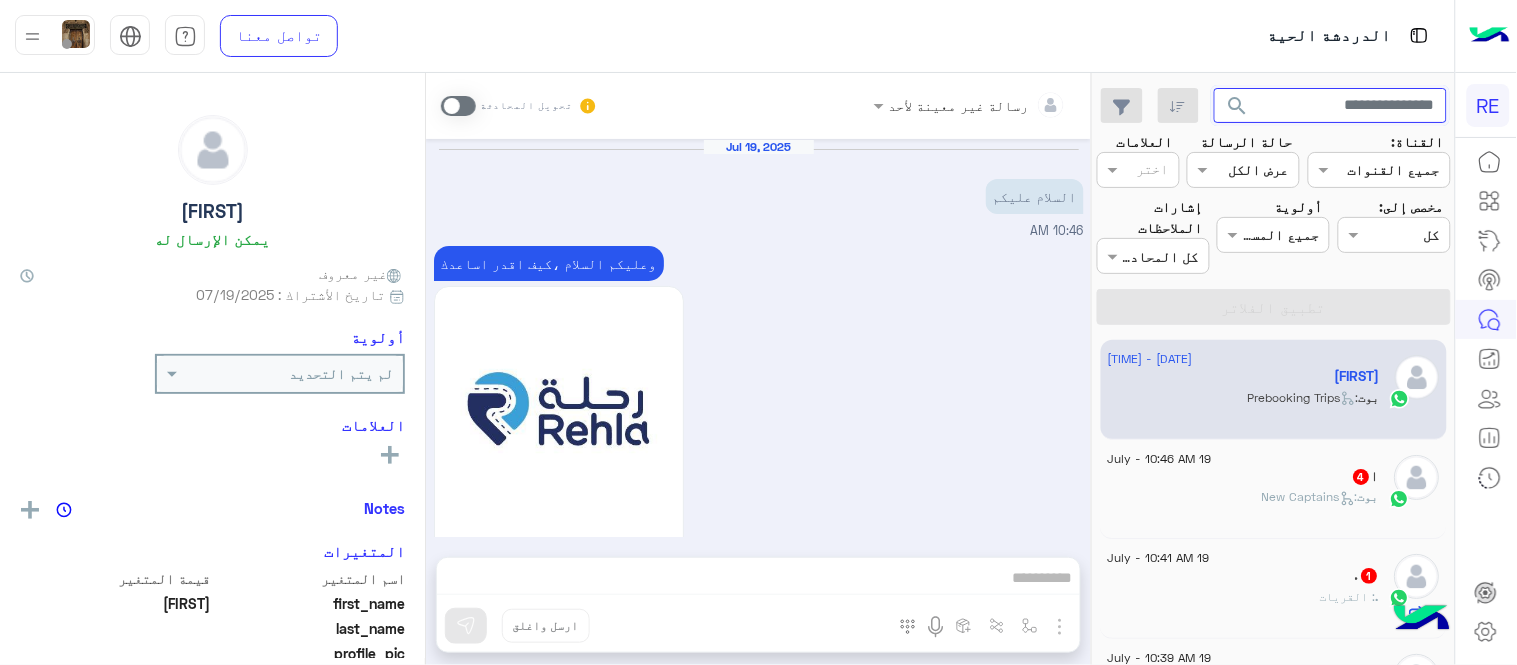 scroll, scrollTop: 1825, scrollLeft: 0, axis: vertical 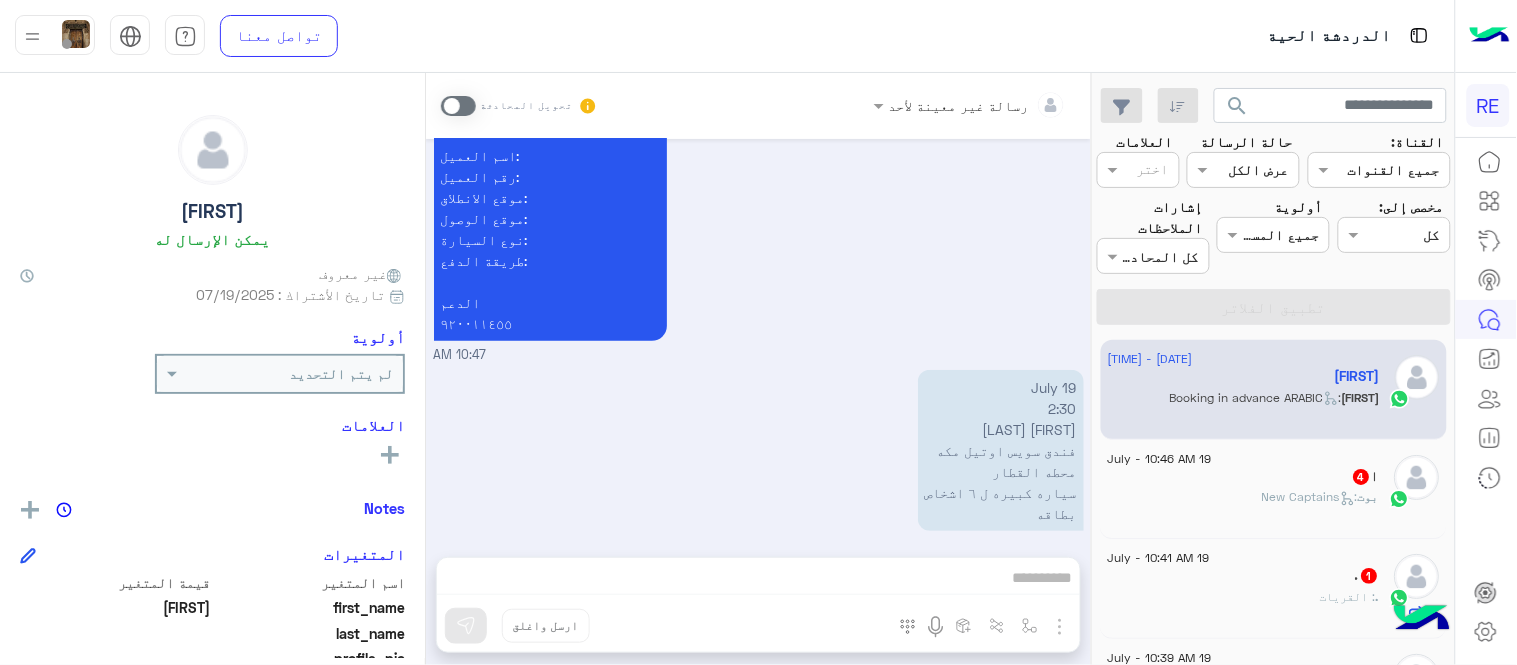 click on "رسالة غير معينة لأحد تحويل المحادثة Jul [DAY], [YEAR] السلام عليكم 10:46 AM وعليكم السلام ،كيف اقدر اساعدك اهلًا بك في تطبيق رحلة 👋
Welcome to Rehla 👋
من فضلك أختر لغة التواصل
Please choose your preferred Language
English عربي 10:46 AM عربي 10:46 AM هل أنت ؟ كابتن 👨🏻‍✈️ عميل 🧳 رحال (مرشد مرخص) 🏖️ 10:46 AM عميل  10:46 AM هل لديك حساب مسجل على التطبيق لا نعم 10:46 AM لا 10:46 AM يمكنك تحميل التطبيق والتسجيل عبر الرابط 📲
http://onelink.to/Rehla
ونسعد بزيارتك حسابات التواصل الاجتماعي :
https://compiled.social/rehlacar لمساعدتك بشكل افضل الرجاء اختيار احد الخدمات التالية 10:46 AM الحجز المسبق 10:47 AM - حفظ الحقوق" at bounding box center (758, 373) 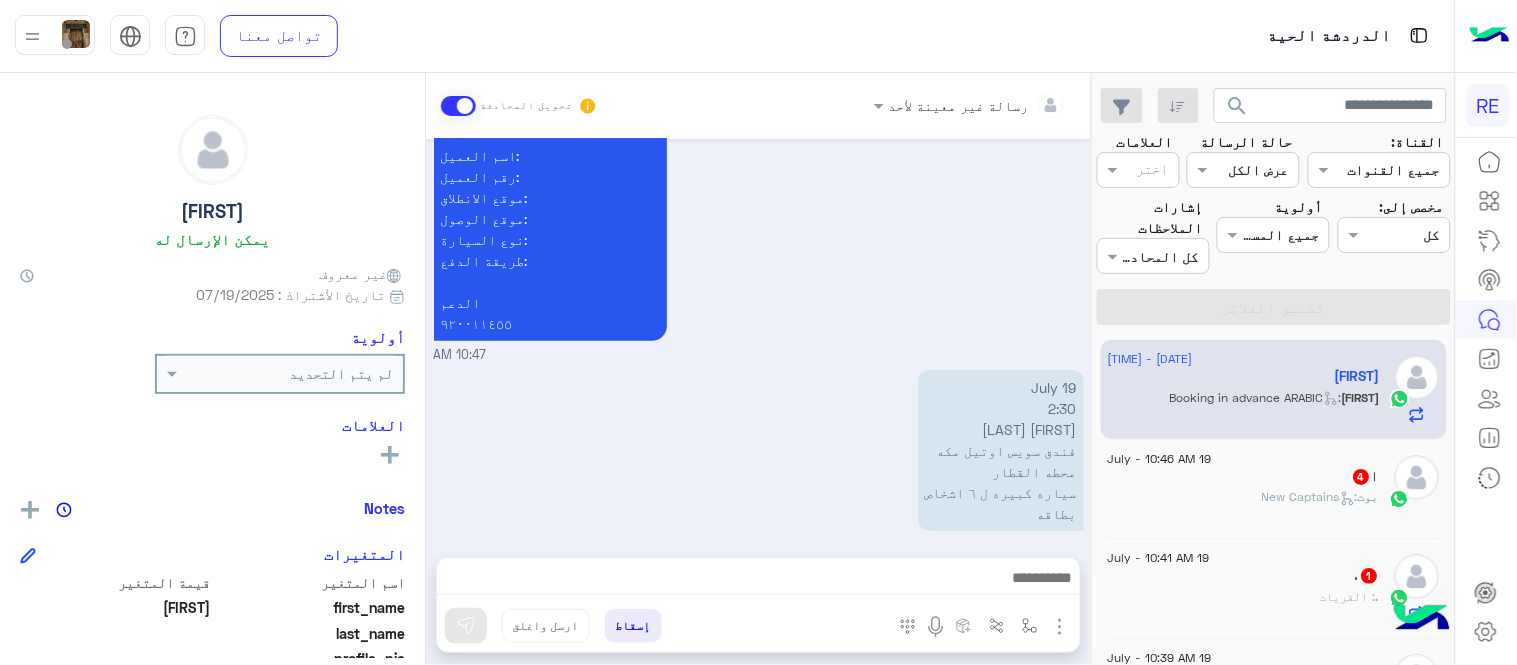 scroll, scrollTop: 2054, scrollLeft: 0, axis: vertical 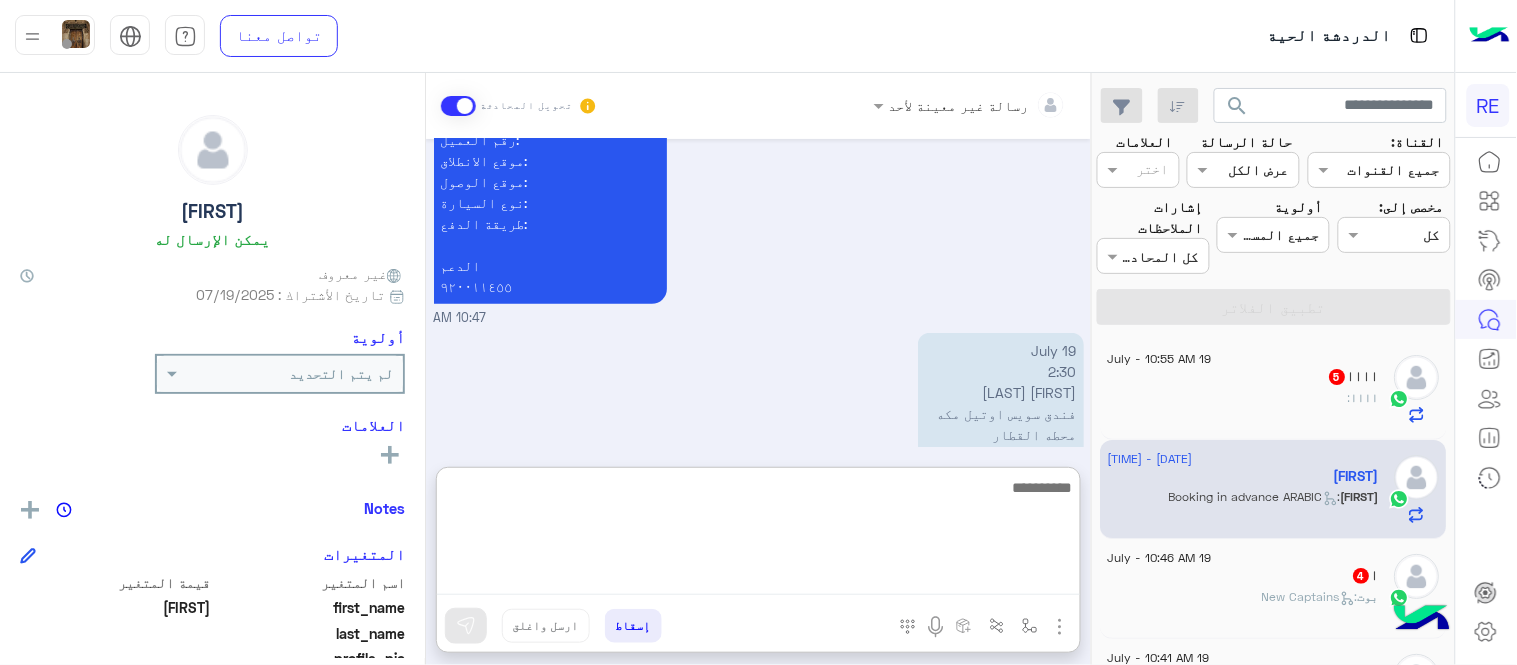click at bounding box center (758, 535) 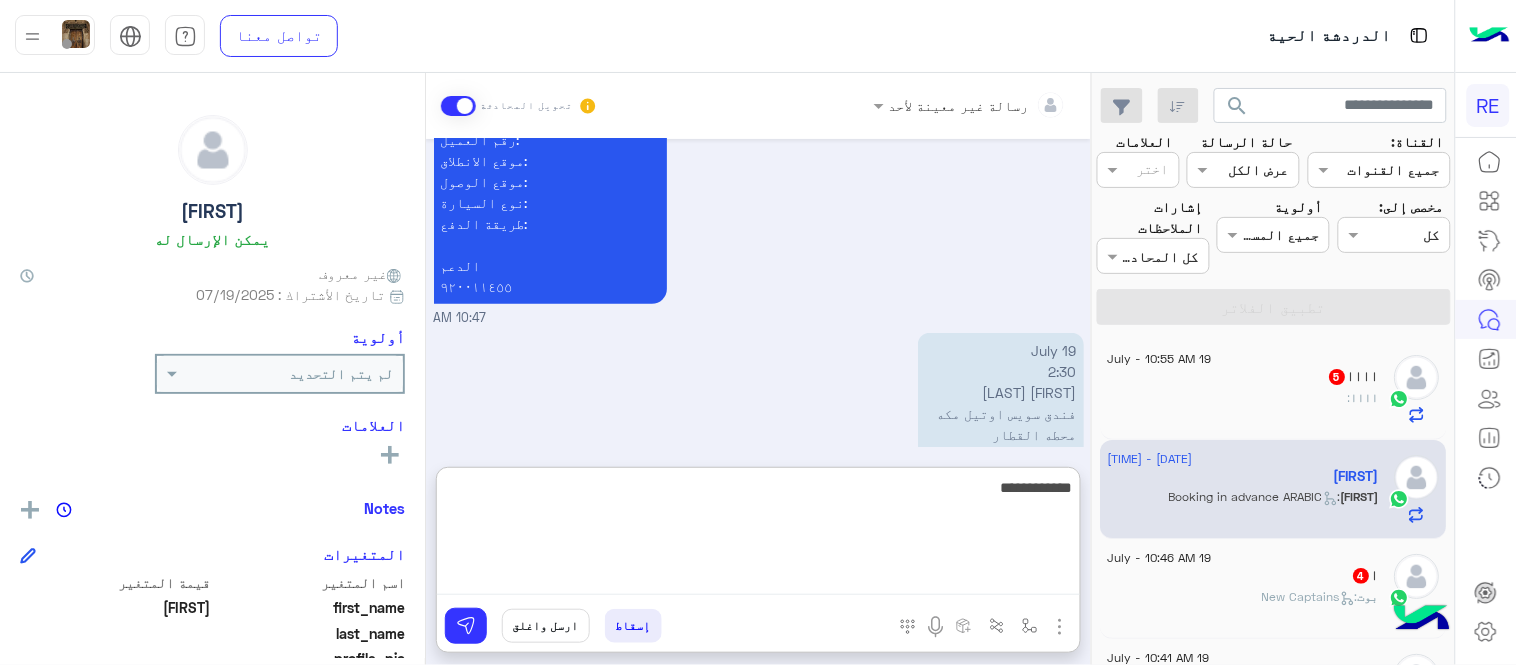 type on "**********" 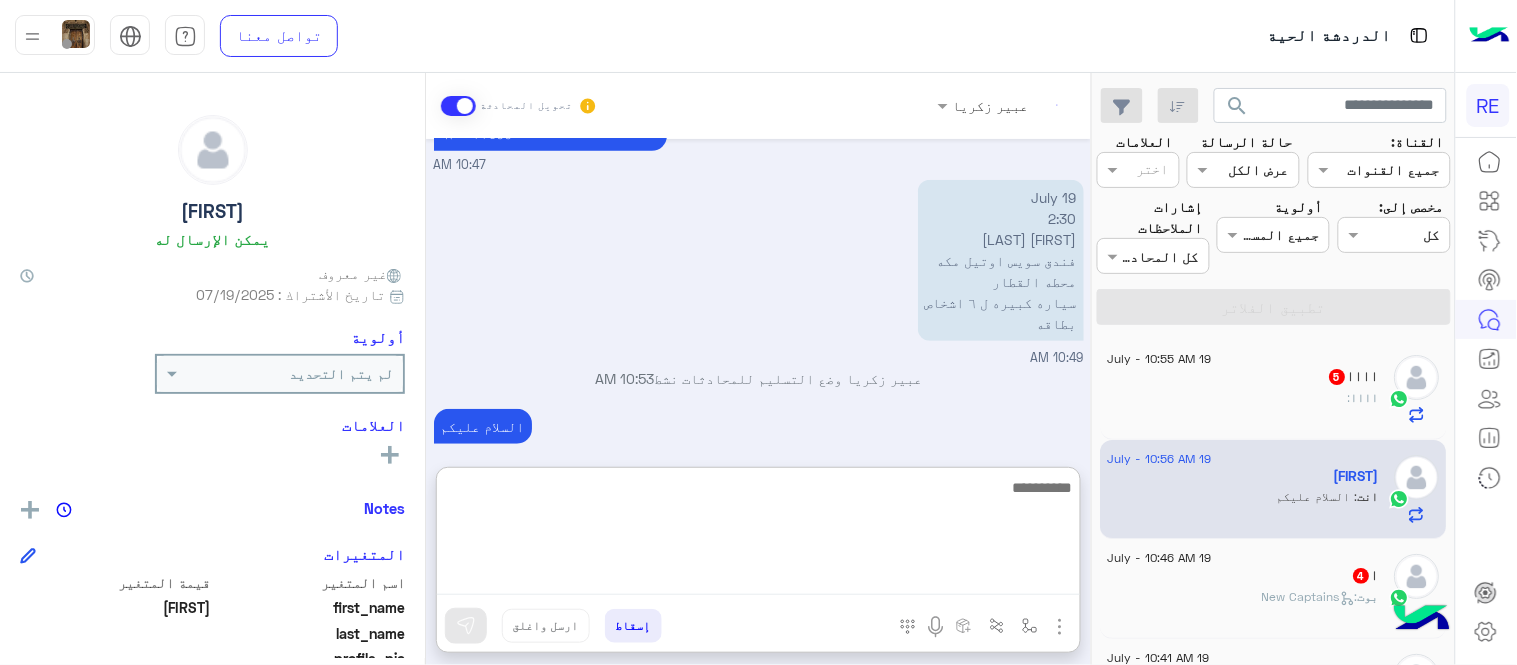 scroll, scrollTop: 2244, scrollLeft: 0, axis: vertical 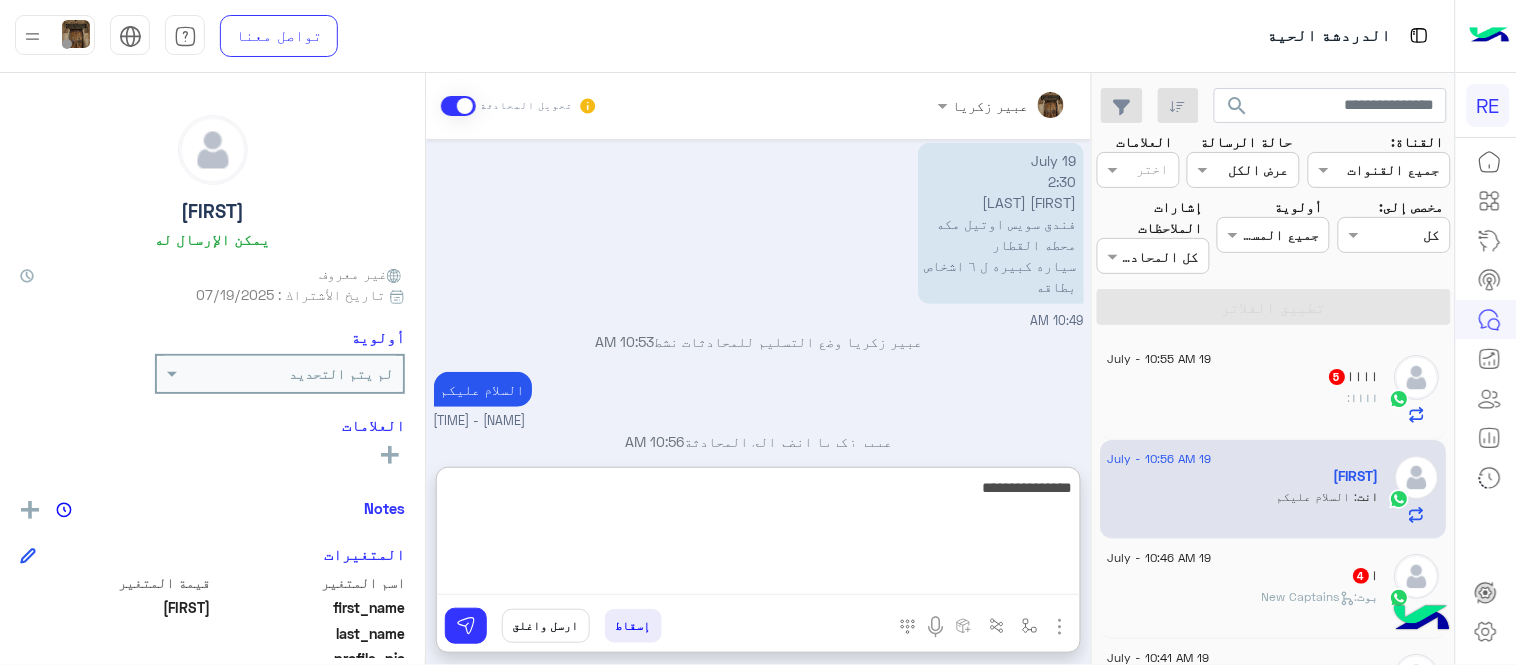 click on "**********" at bounding box center (758, 535) 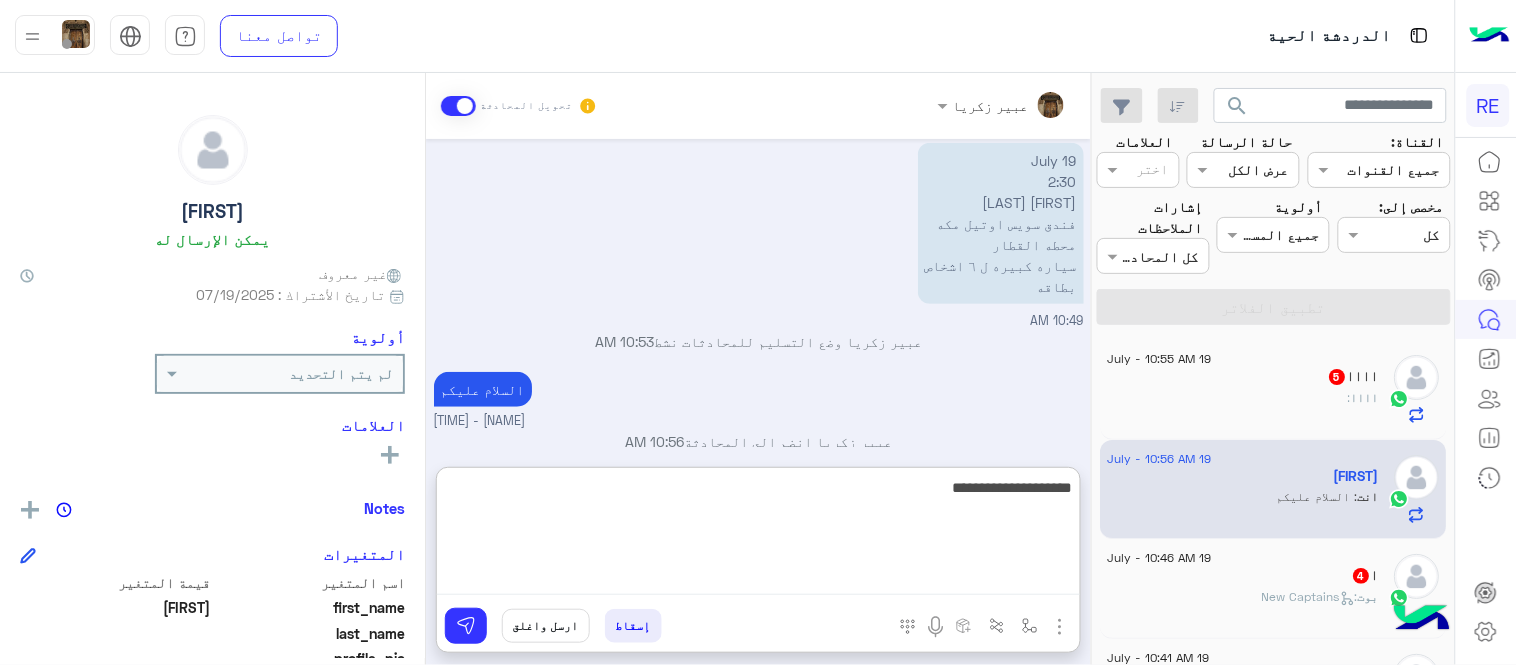 type on "**********" 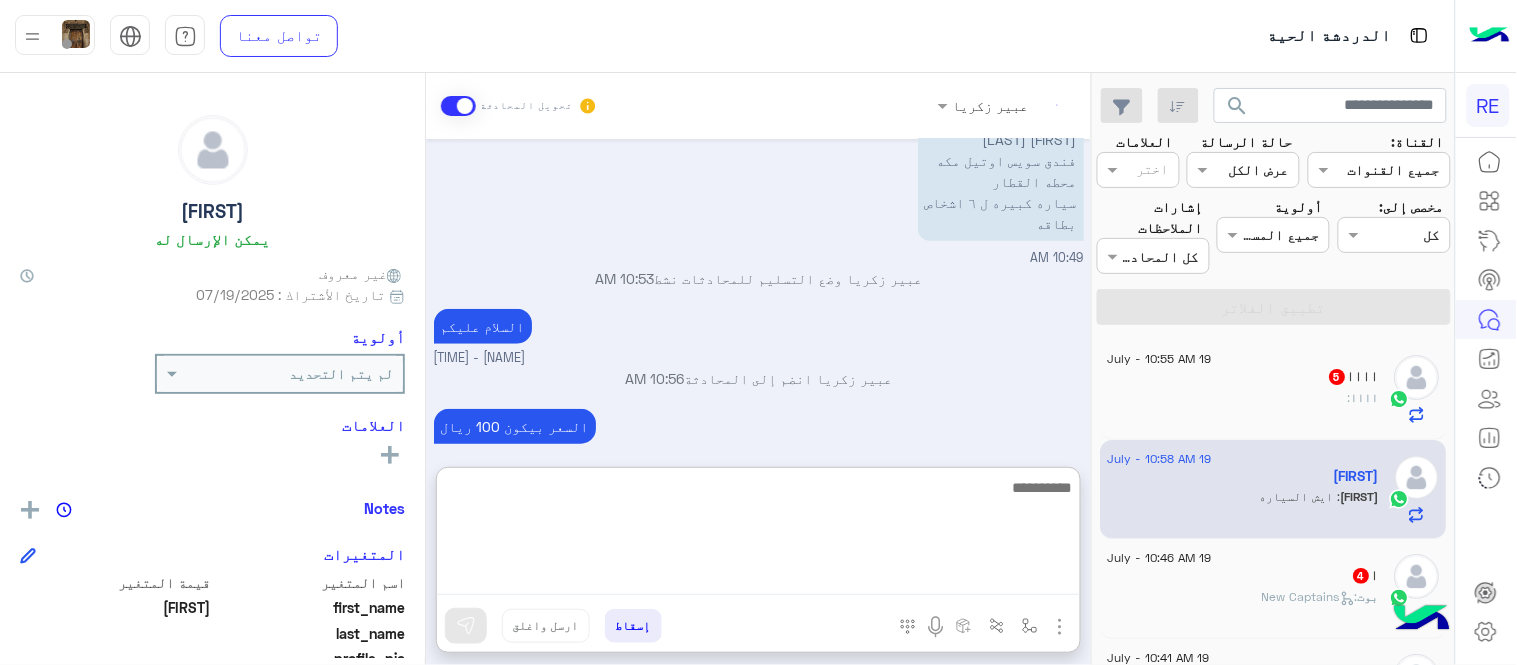 scroll, scrollTop: 2374, scrollLeft: 0, axis: vertical 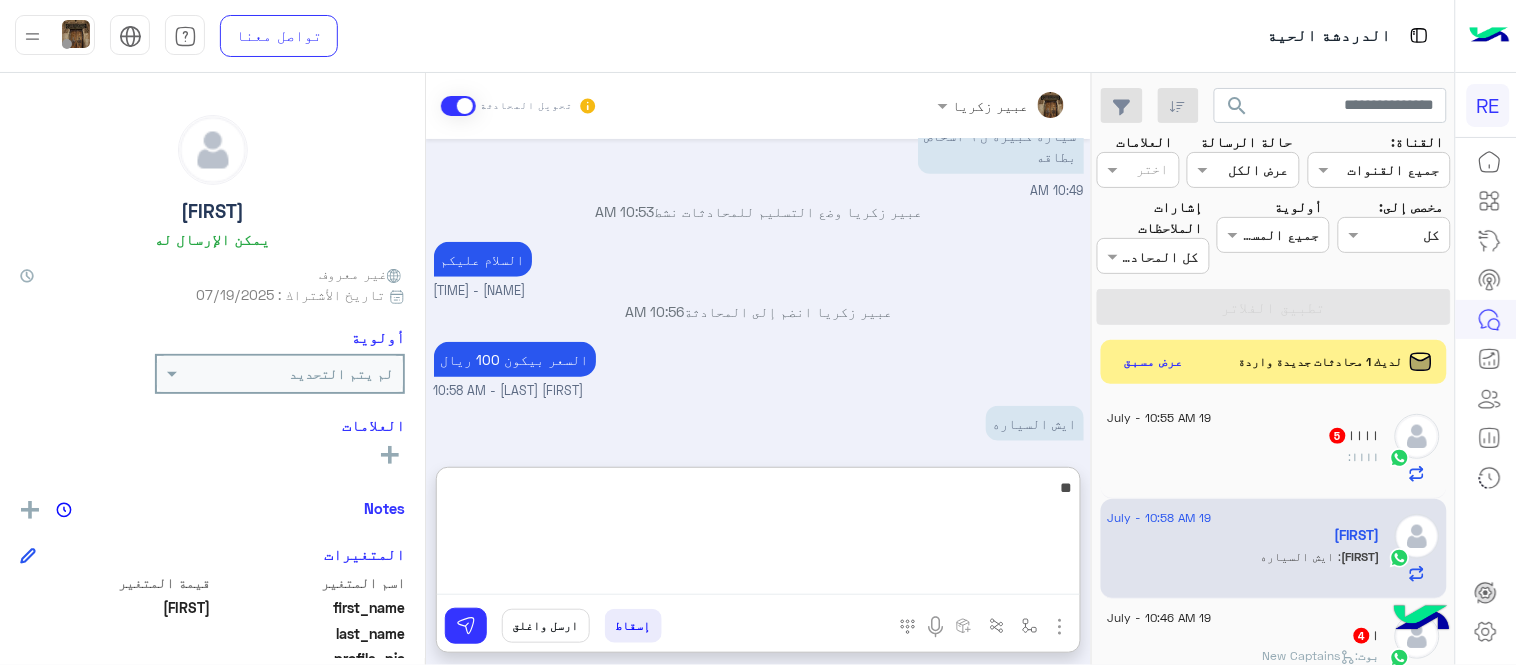 type on "*" 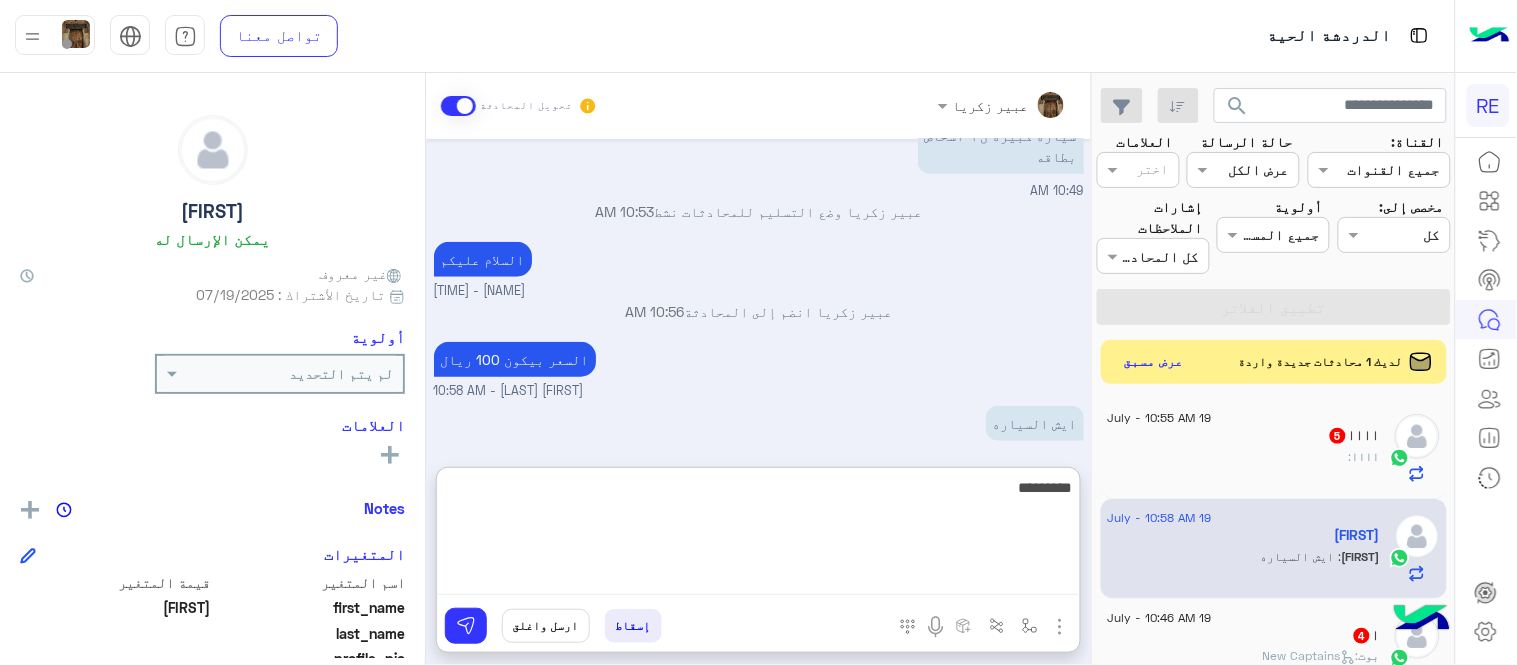 type on "*********" 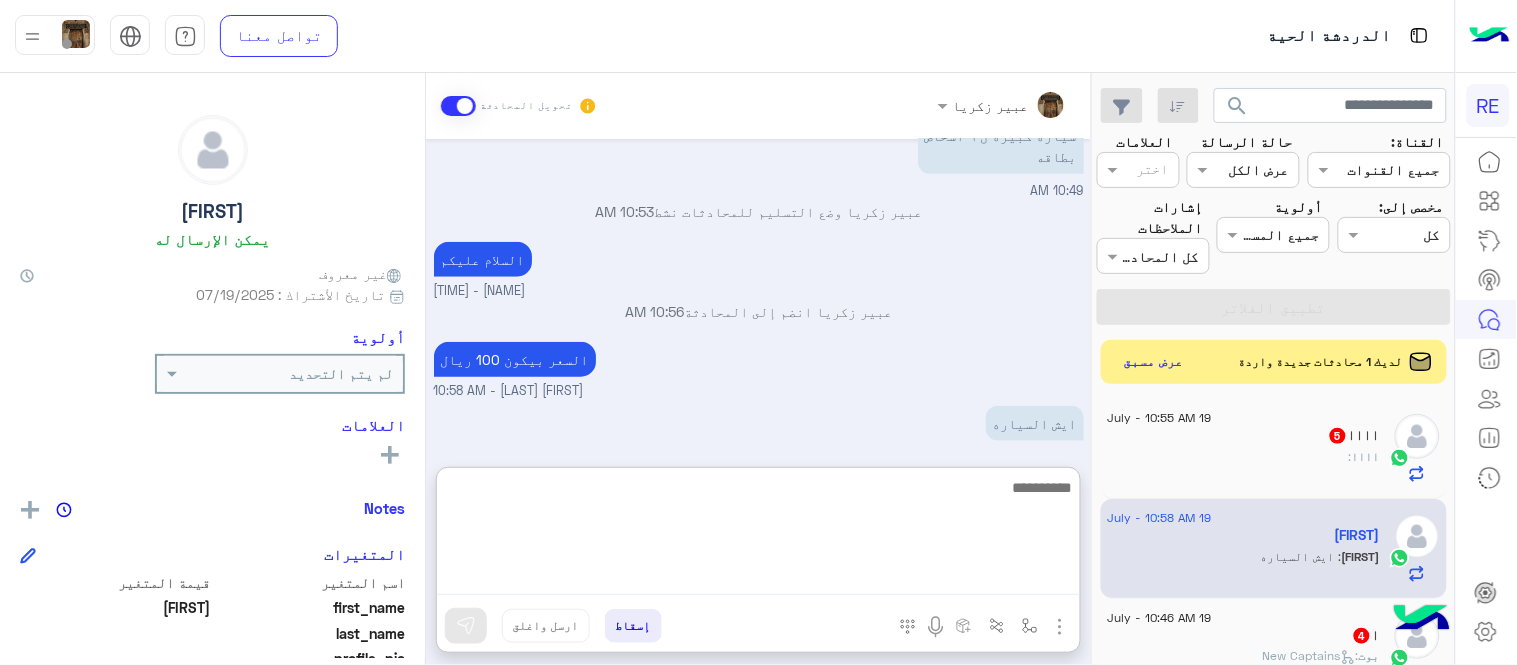 scroll, scrollTop: 2437, scrollLeft: 0, axis: vertical 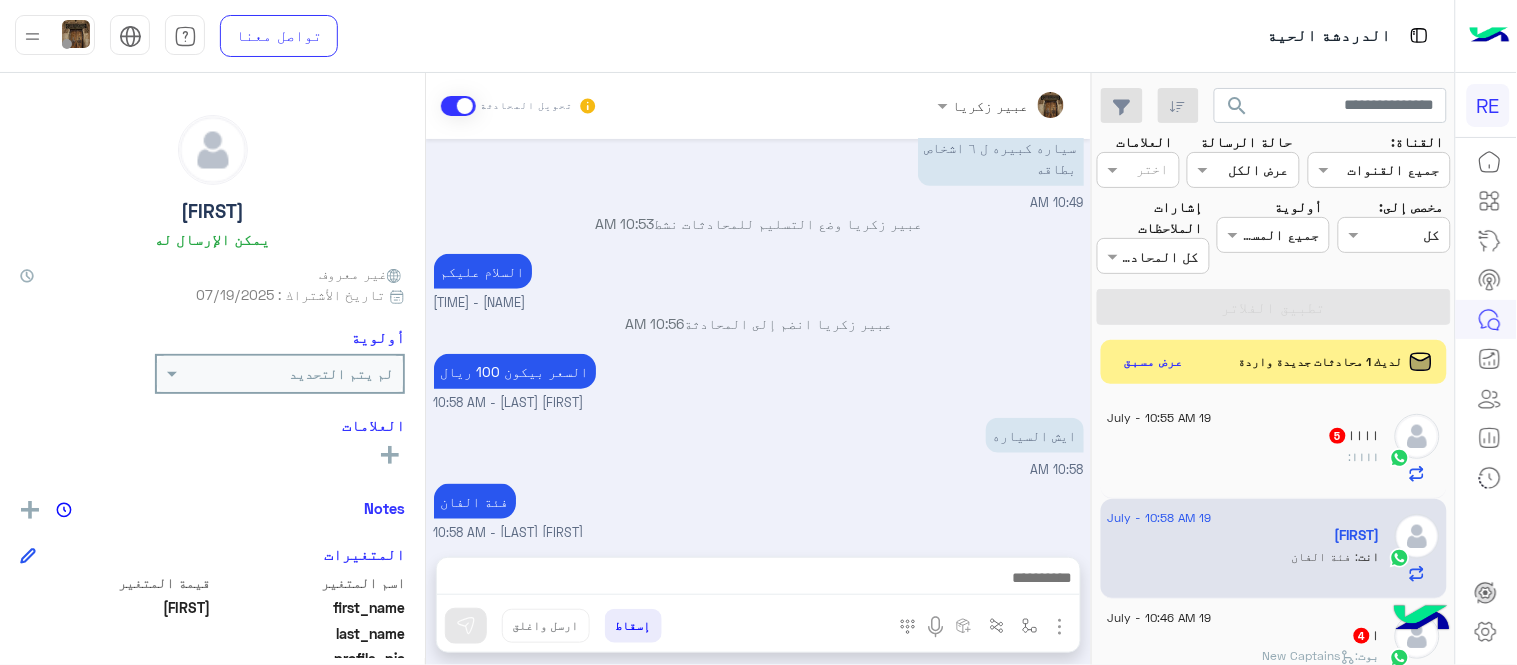 click on "Jul [DAY], [YEAR] السلام عليكم 10:46 AM وعليكم السلام ،كيف اقدر اساعدك اهلًا بك في تطبيق رحلة 👋
Welcome to Rehla 👋
من فضلك أختر لغة التواصل
Please choose your preferred Language
English عربي 10:46 AM عربي 10:46 AM هل أنت ؟ كابتن 👨🏻‍✈️ عميل 🧳 رحال (مرشد مرخص) 🏖️ 10:46 AM عميل  10:46 AM هل لديك حساب مسجل على التطبيق لا نعم 10:46 AM لا 10:46 AM يمكنك تحميل التطبيق والتسجيل عبر الرابط 📲
http://onelink.to/Rehla
ونسعد بزيارتك حسابات التواصل الاجتماعي :
https://compiled.social/rehlacar لمساعدتك بشكل افضل الرجاء اختيار احد الخدمات التالية 10:46 AM الحجز المسبق 10:47 AM تمتع بمزايا تنزيل تطبيق رحلة بجوالك : - حفظ الحقوق" at bounding box center (758, 338) 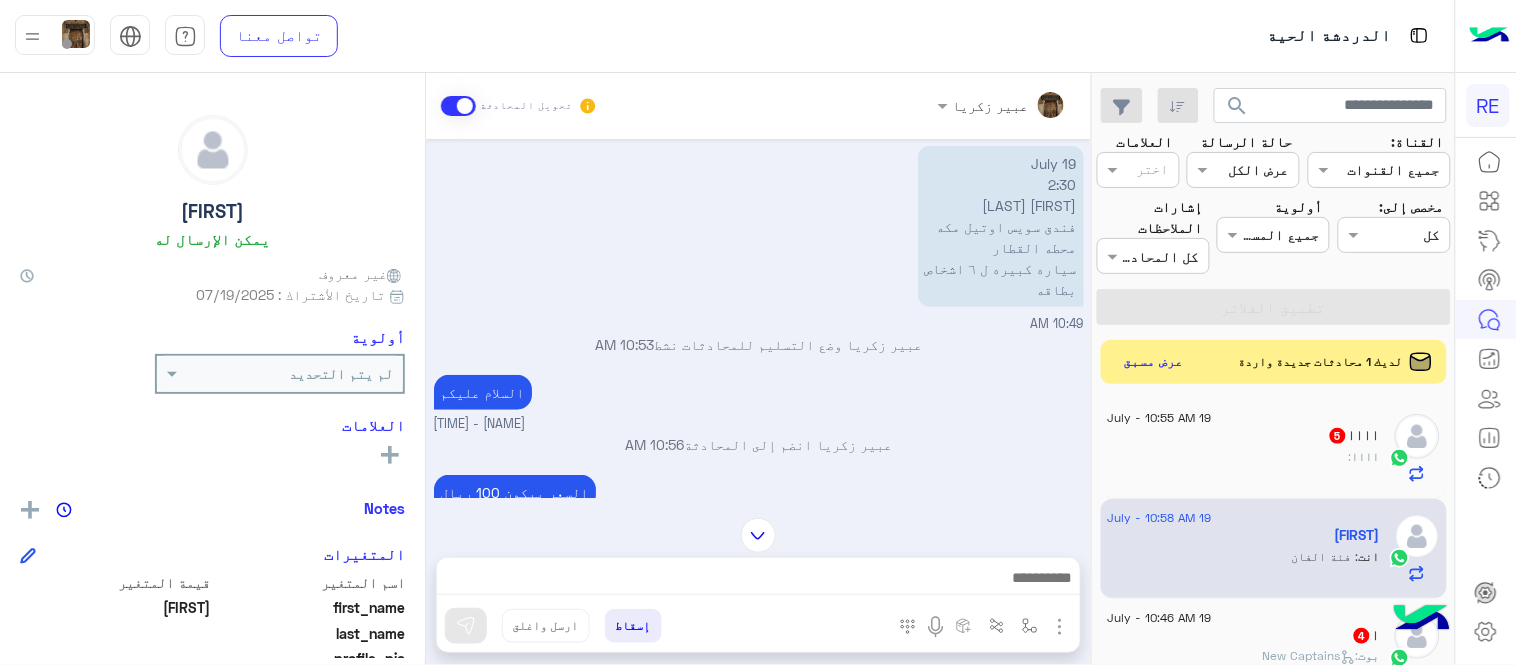 scroll, scrollTop: 2347, scrollLeft: 0, axis: vertical 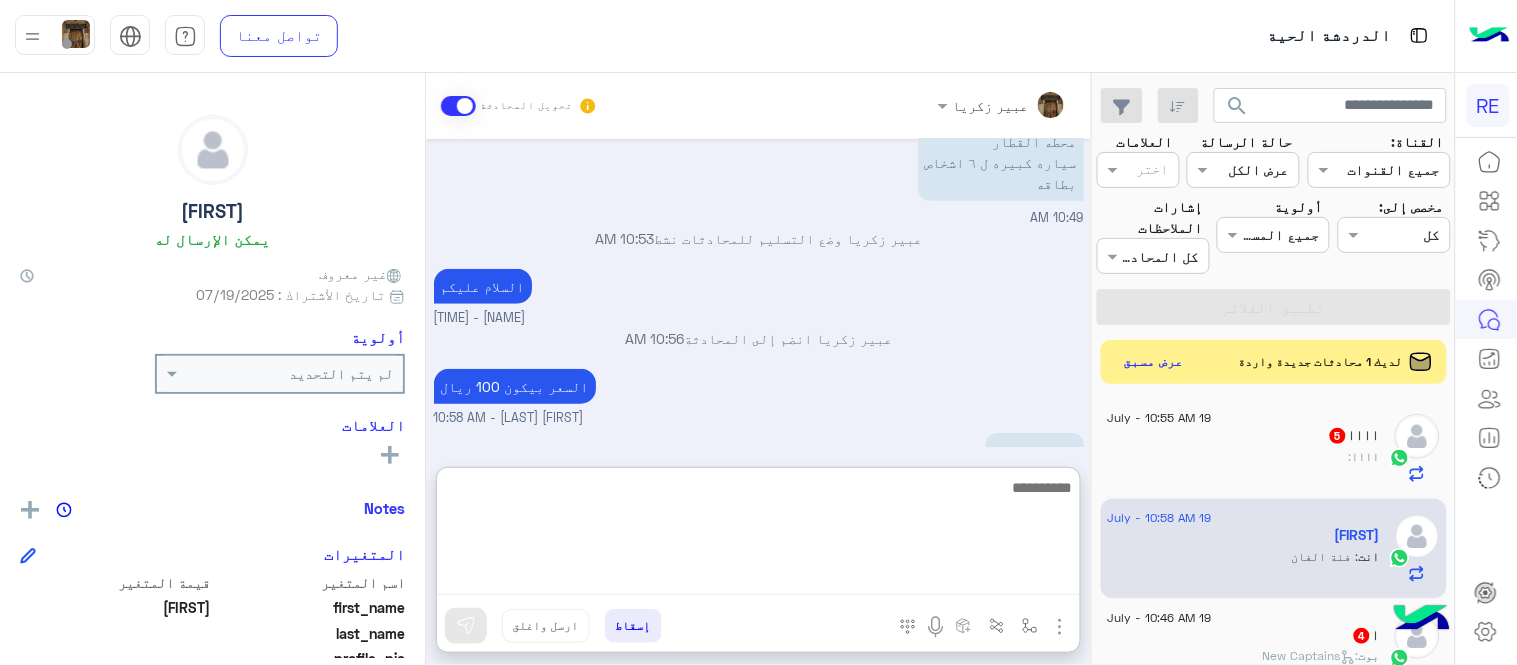 click at bounding box center (758, 535) 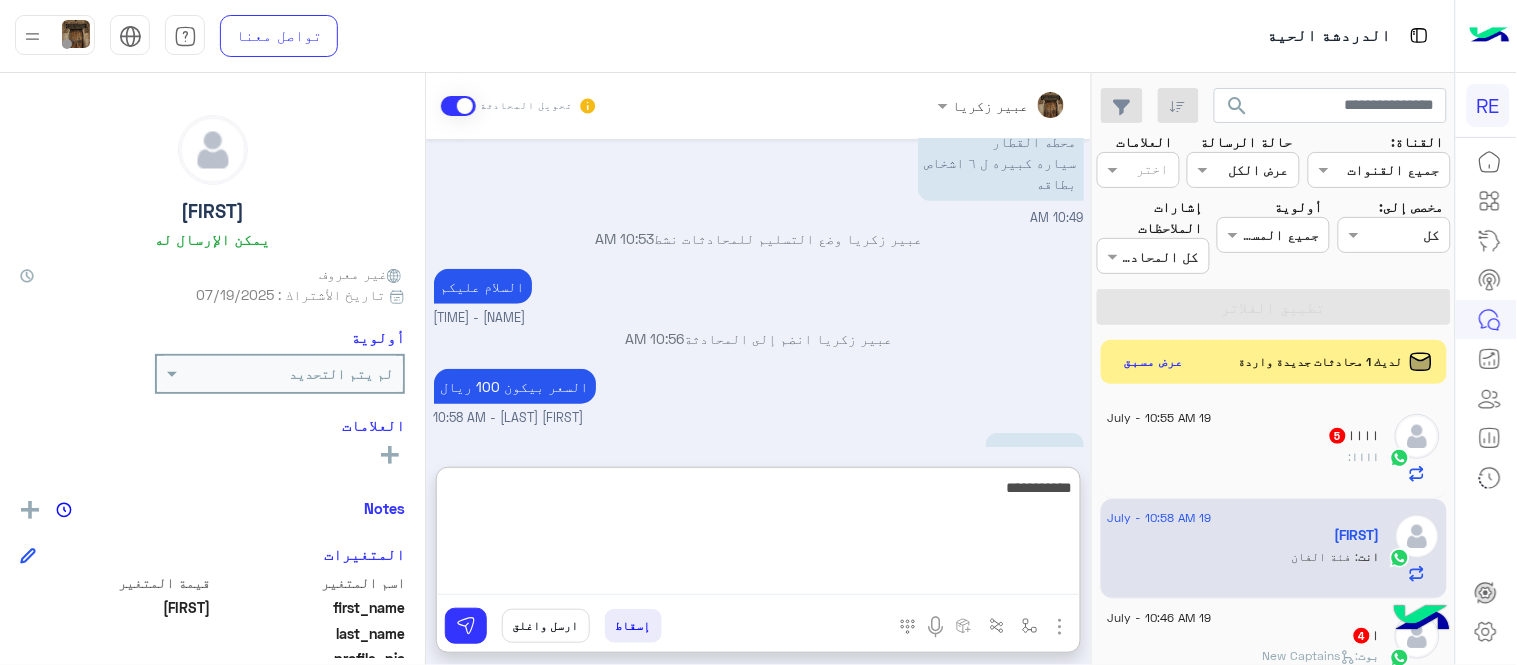 type on "**********" 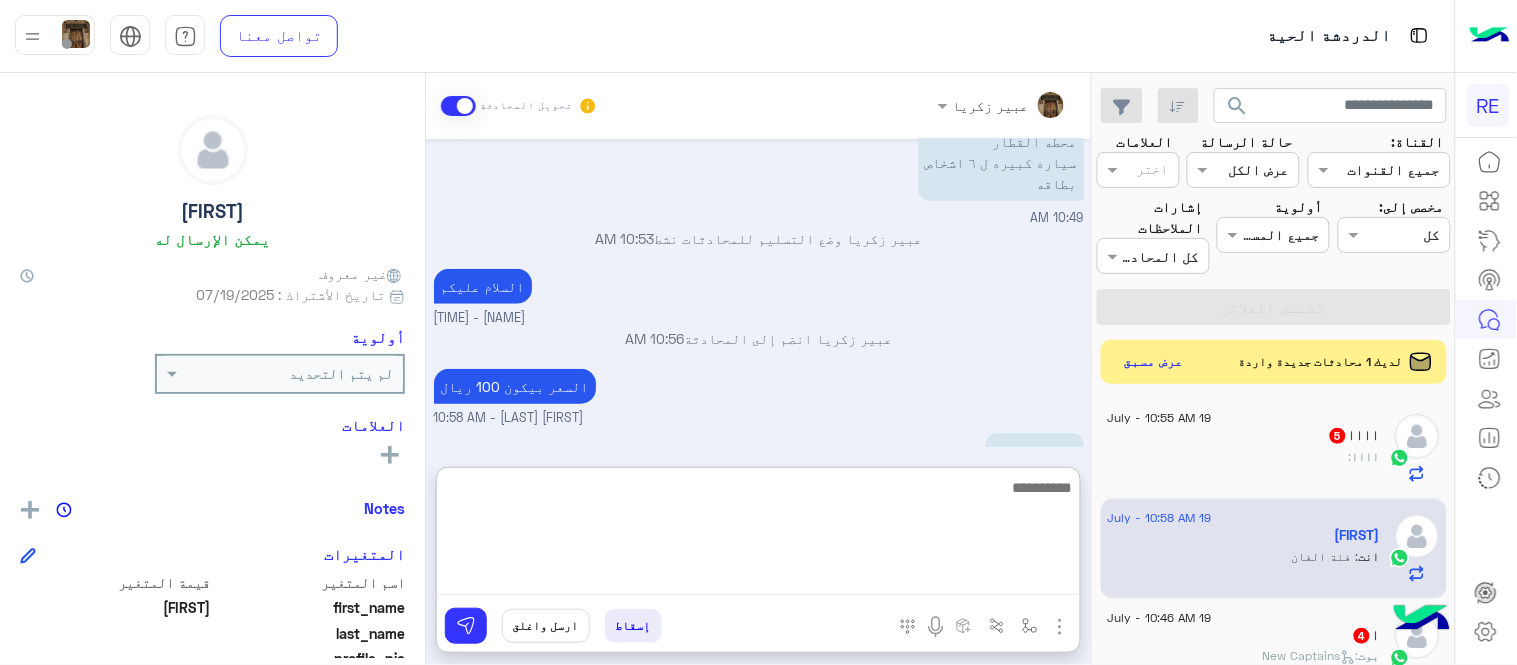 scroll, scrollTop: 2502, scrollLeft: 0, axis: vertical 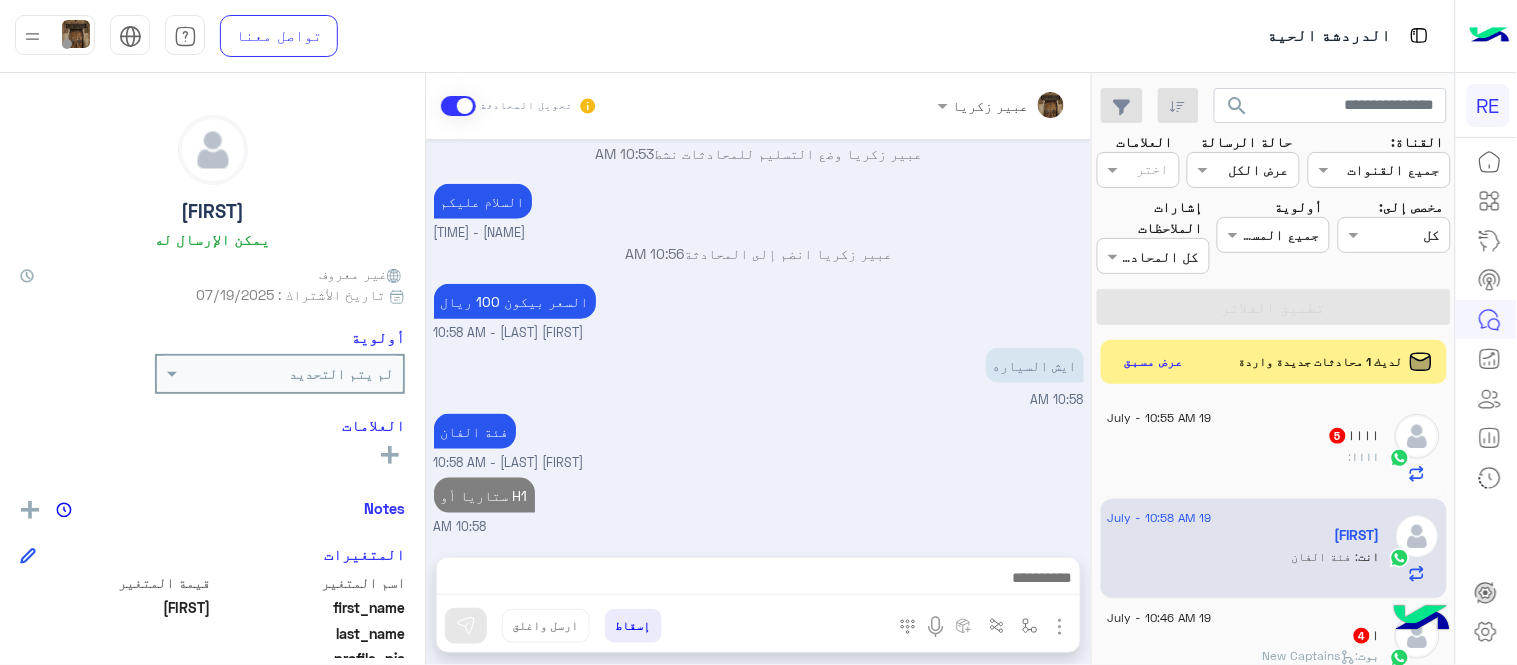 click on "Jul [DAY], [YEAR] السلام عليكم 10:46 AM وعليكم السلام ،كيف اقدر اساعدك اهلًا بك في تطبيق رحلة 👋
Welcome to Rehla 👋
من فضلك أختر لغة التواصل
Please choose your preferred Language
English عربي 10:46 AM عربي 10:46 AM هل أنت ؟ كابتن 👨🏻‍✈️ عميل 🧳 رحال (مرشد مرخص) 🏖️ 10:46 AM عميل  10:46 AM هل لديك حساب مسجل على التطبيق لا نعم 10:46 AM لا 10:46 AM يمكنك تحميل التطبيق والتسجيل عبر الرابط 📲
http://onelink.to/Rehla
ونسعد بزيارتك حسابات التواصل الاجتماعي :
https://compiled.social/rehlacar لمساعدتك بشكل افضل الرجاء اختيار احد الخدمات التالية 10:46 AM الحجز المسبق 10:47 AM تمتع بمزايا تنزيل تطبيق رحلة بجوالك : - حفظ الحقوق" at bounding box center [758, 338] 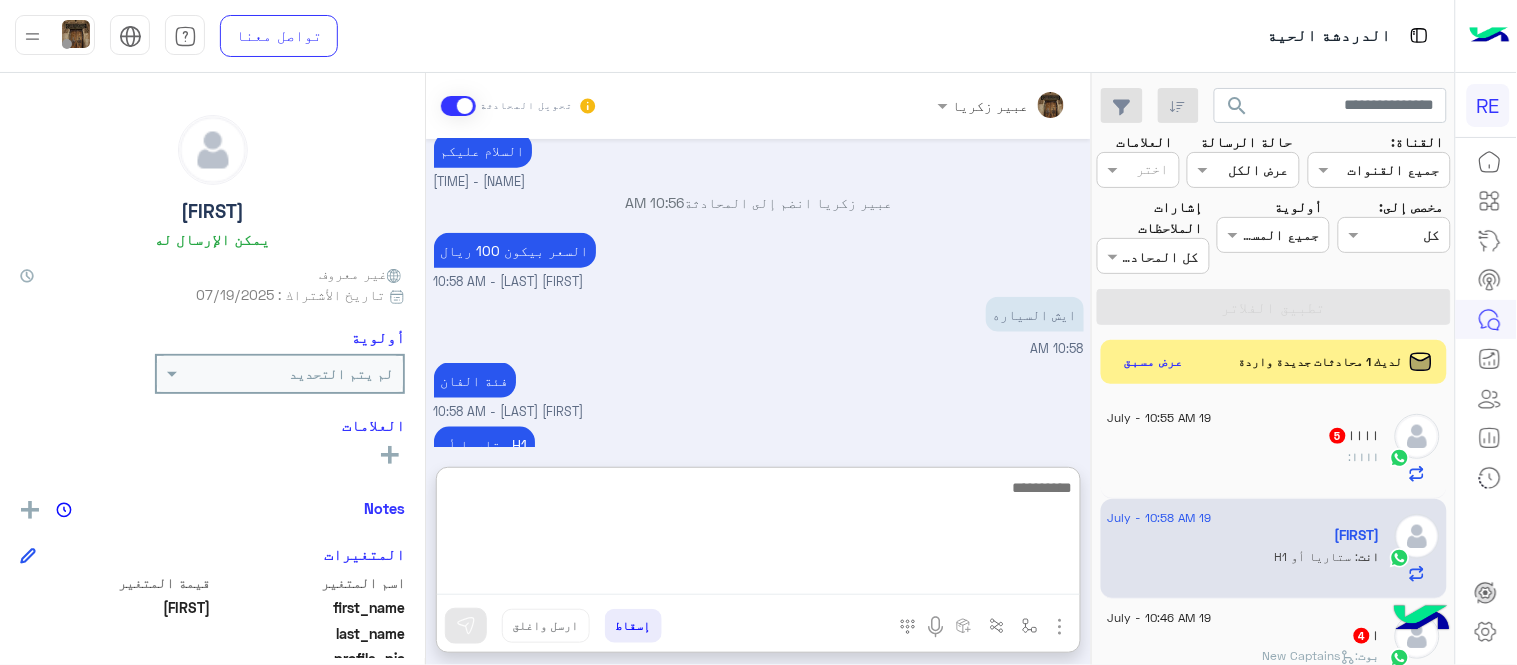 click at bounding box center (758, 535) 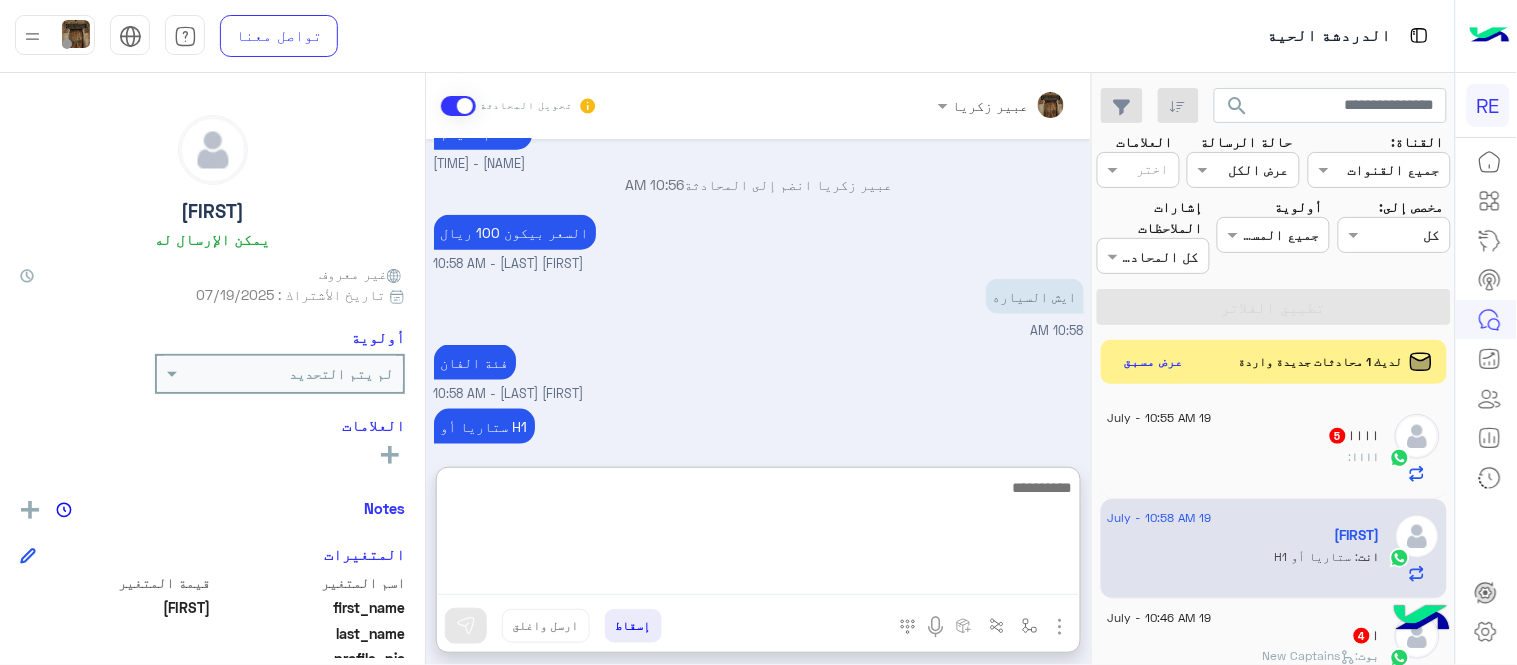 scroll, scrollTop: 2502, scrollLeft: 0, axis: vertical 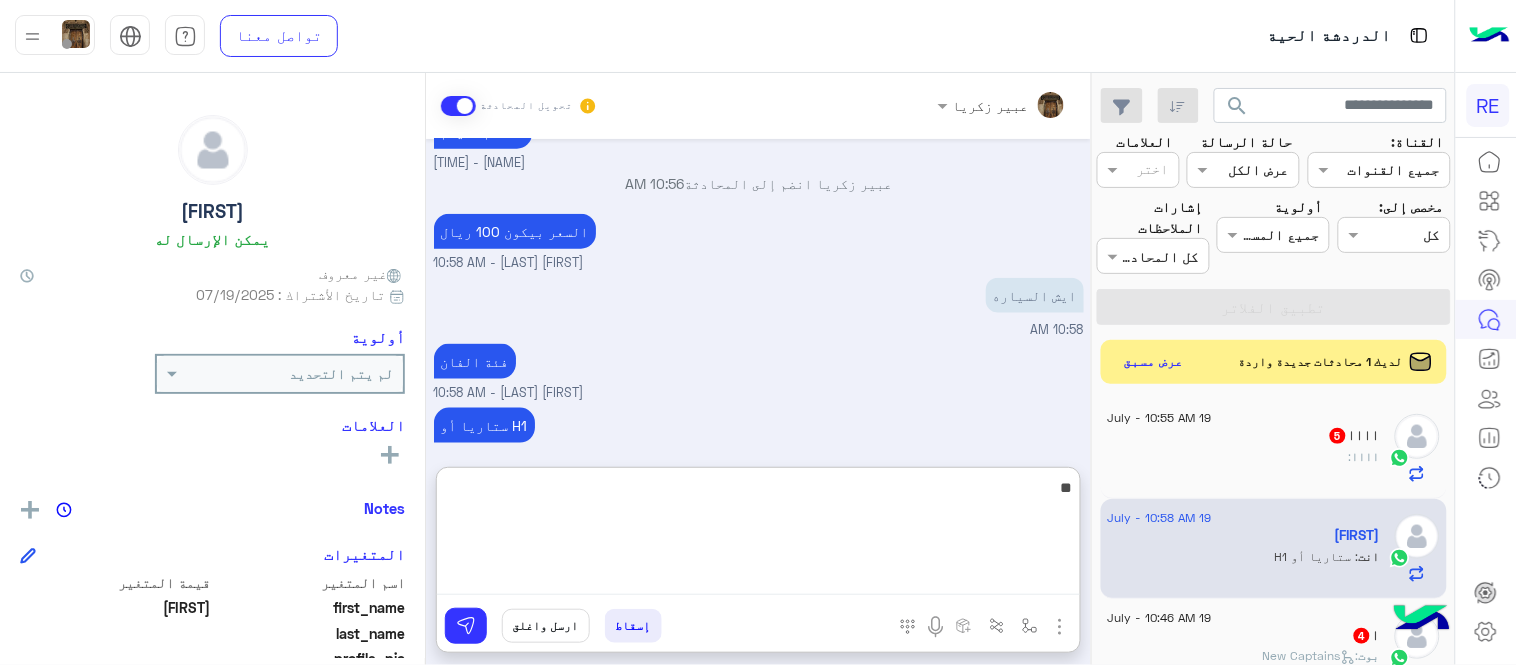 type on "*" 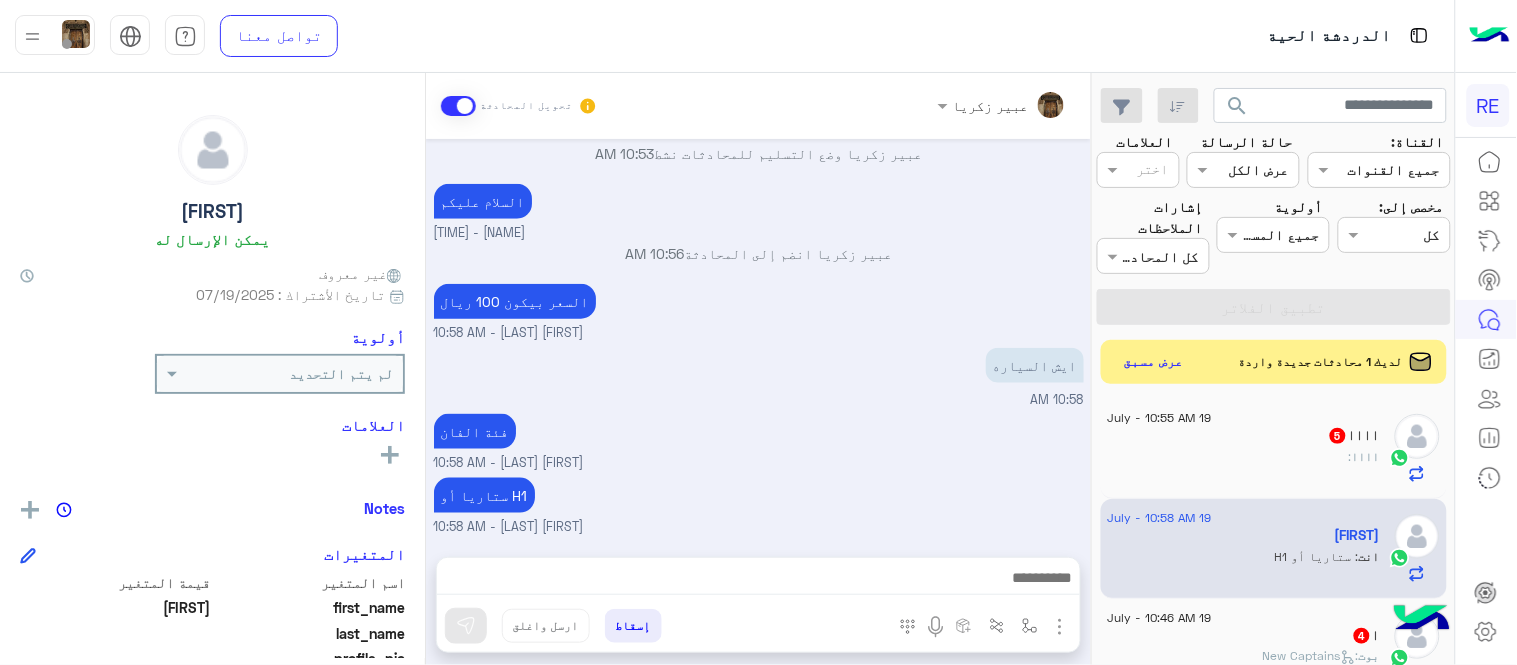 click on "عبير زكريا تحويل المحادثة     [DATE]  السلام عليكم   [TIME]  وعليكم السلام ،كيف اقدر اساعدك
اهلًا بك في تطبيق رحلة 👋
Welcome to Rehla  👋
من فضلك أختر لغة التواصل
Please choose your preferred Language
English   عربي     [TIME]   عربي    [TIME]  هل أنت ؟   كابتن 👨🏻‍✈️   عميل 🧳   رحال (مرشد مرخص) 🏖️     [TIME]   عميل     [TIME]  هل لديك حساب مسجل على التطبيق   لا   نعم     [TIME]   لا    [TIME]  يمكنك تحميل التطبيق والتسجيل عبر الرابط 📲
http://onelink.to/Rehla
ونسعد بزيارتك حسابات التواصل الاجتماعي :
https://compiled.social/rehlacar    لمساعدتك بشكل افضل
الرجاء اختيار احد الخدمات التالية     [TIME]   الحجز المسبق    [TIME]  - سهولة الوصول للدعم" at bounding box center (758, 373) 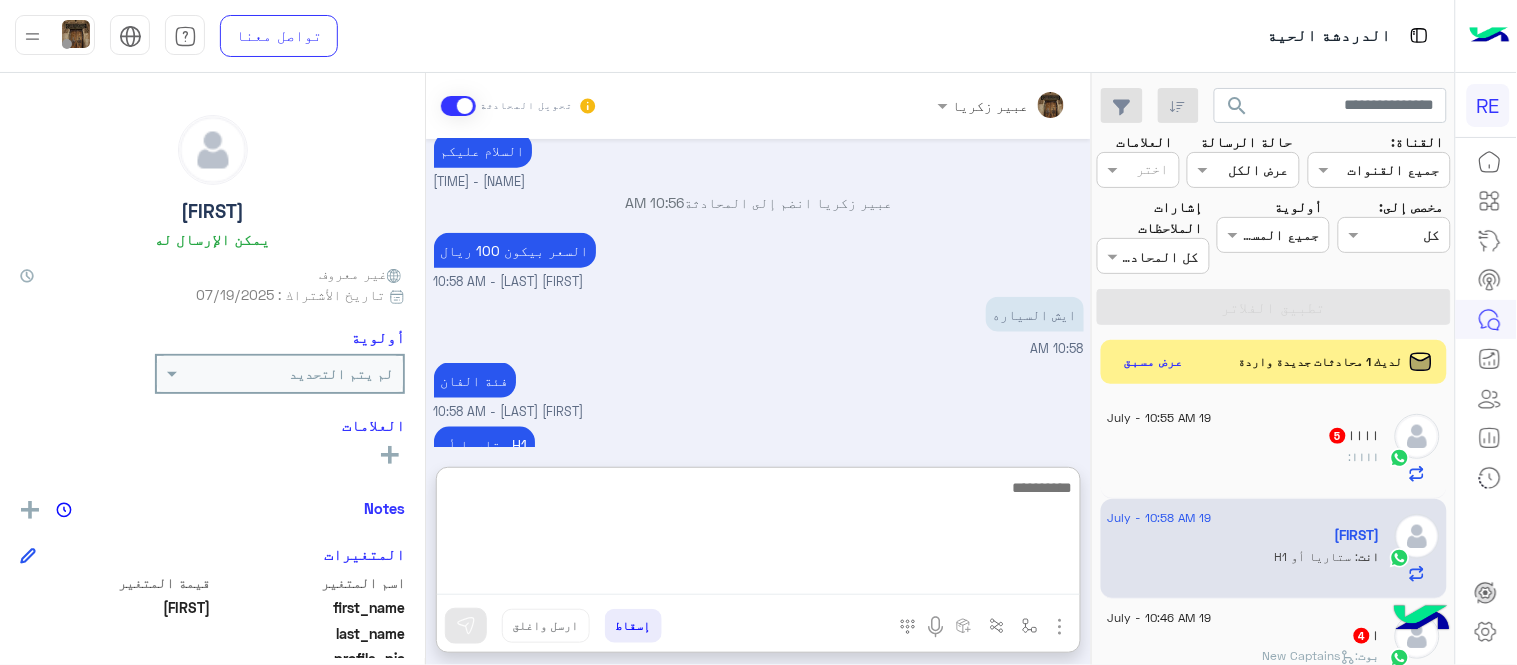click at bounding box center (758, 535) 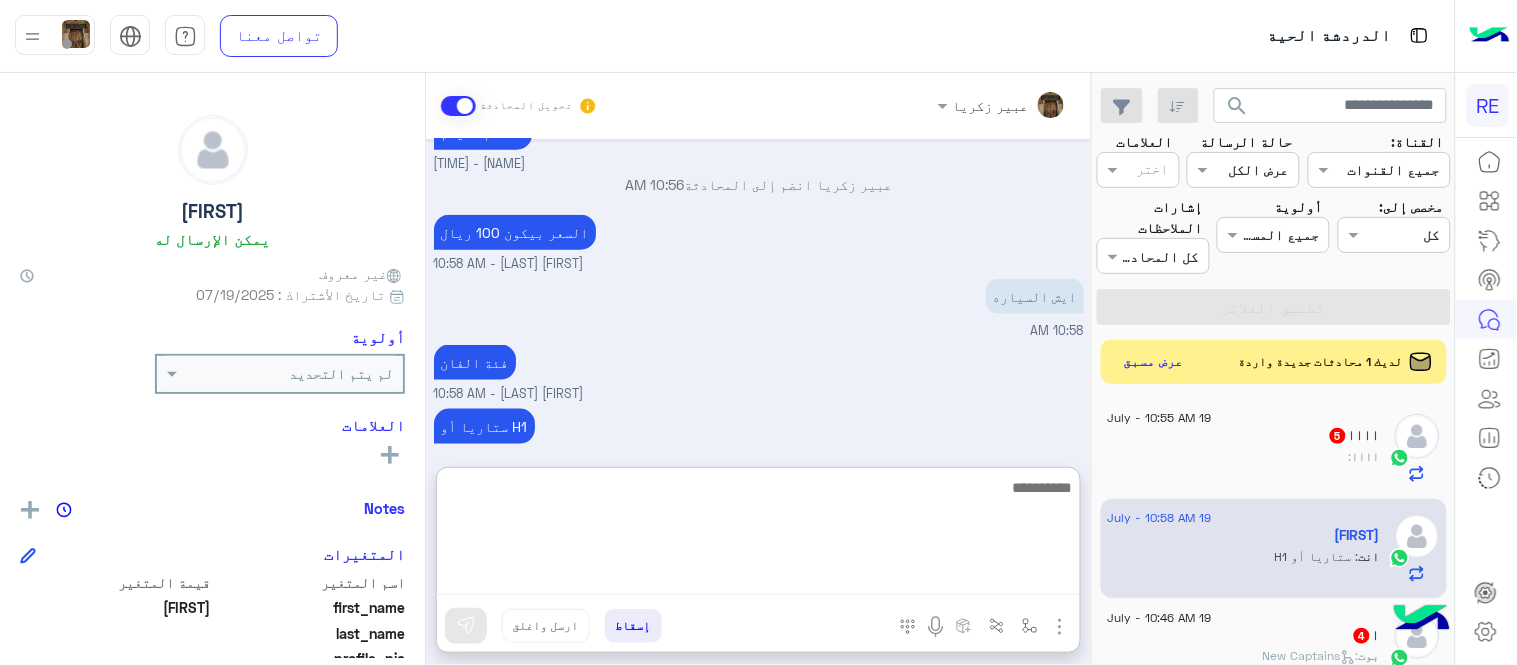 scroll, scrollTop: 2502, scrollLeft: 0, axis: vertical 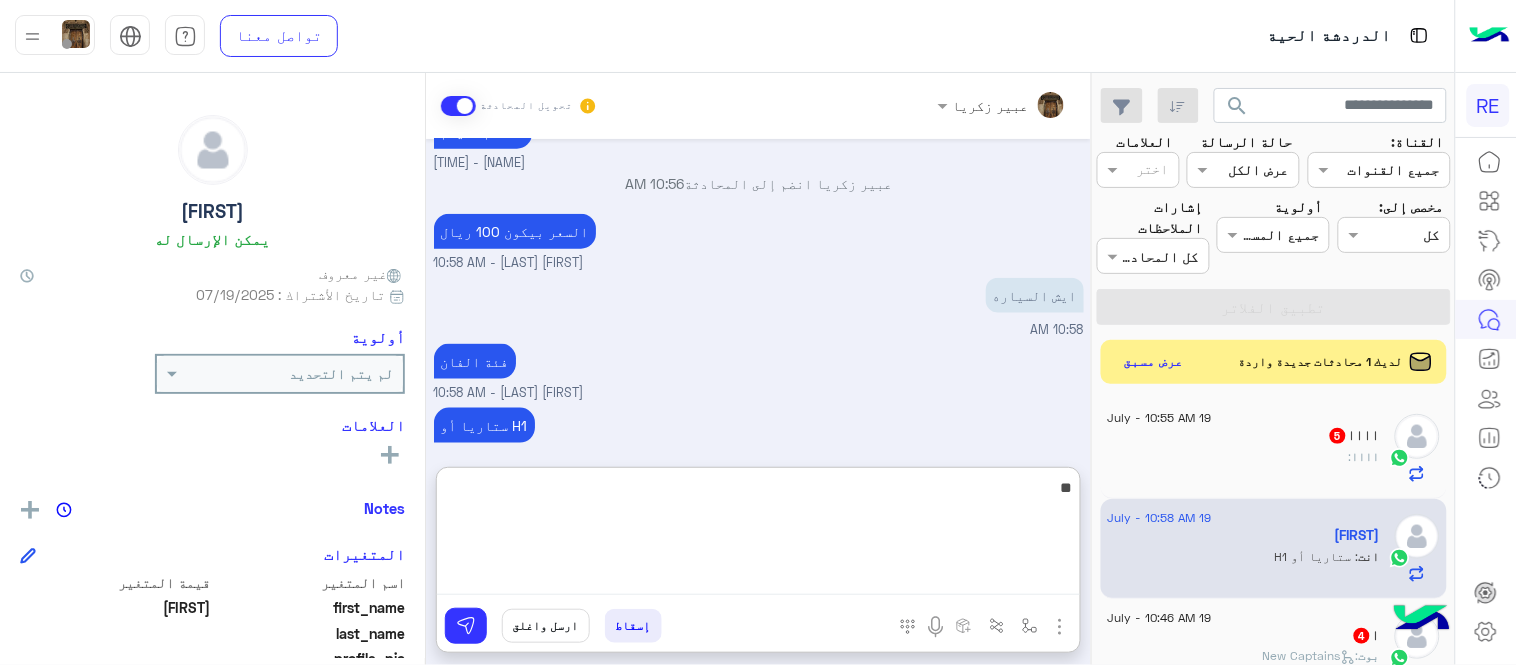 type on "*" 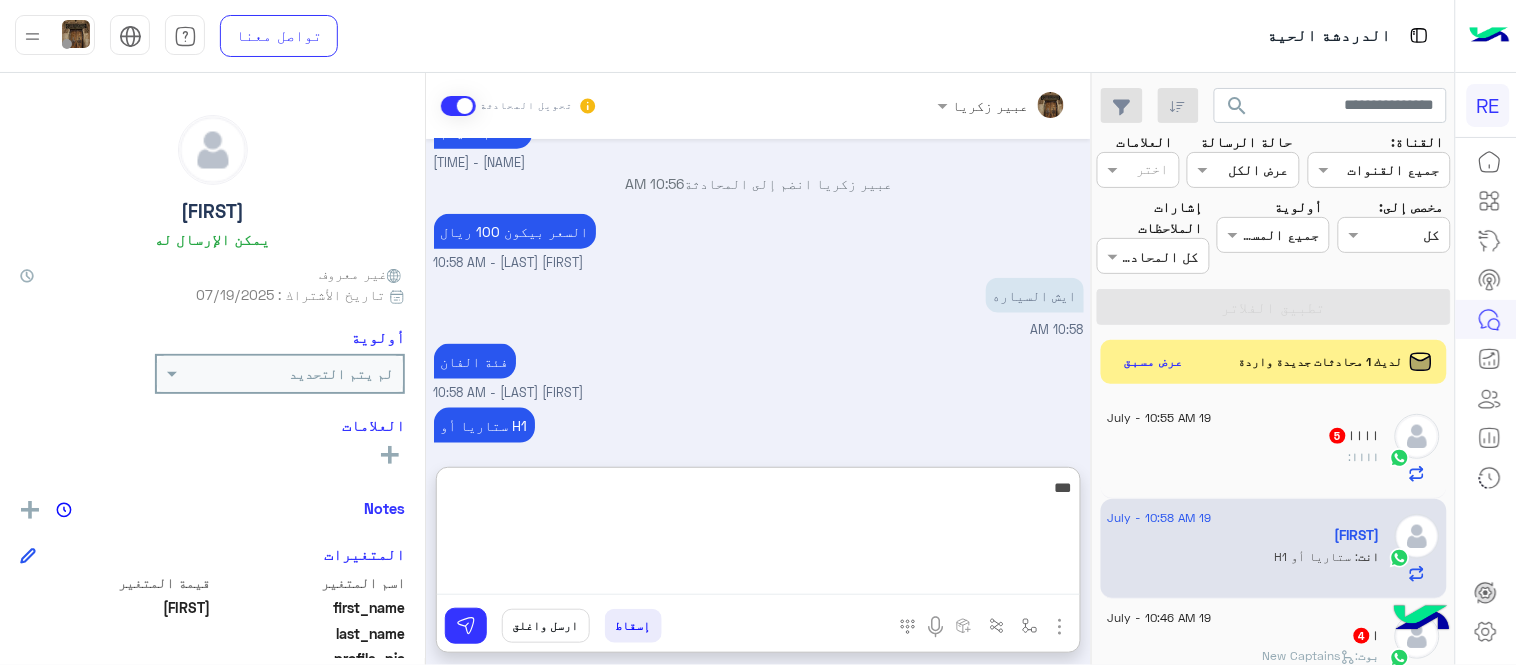 scroll, scrollTop: 2588, scrollLeft: 0, axis: vertical 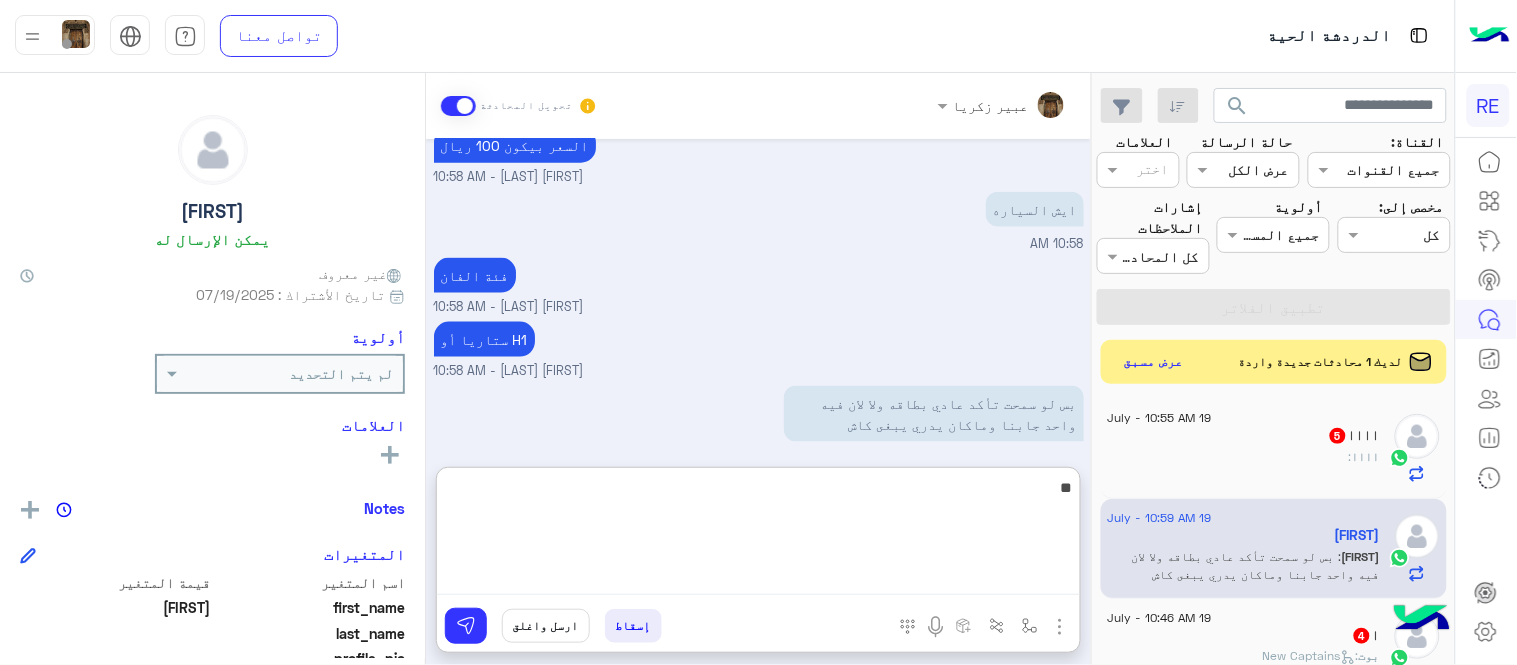 type on "*" 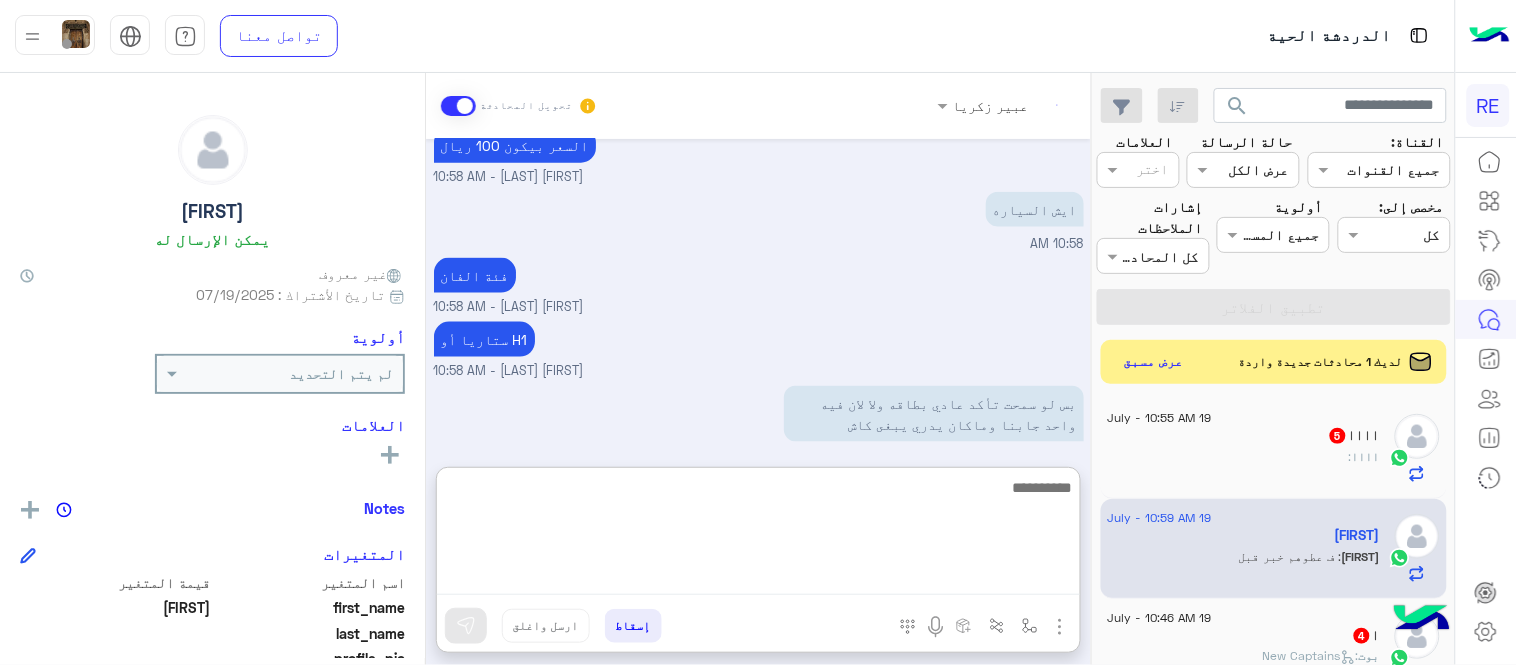 scroll, scrollTop: 2655, scrollLeft: 0, axis: vertical 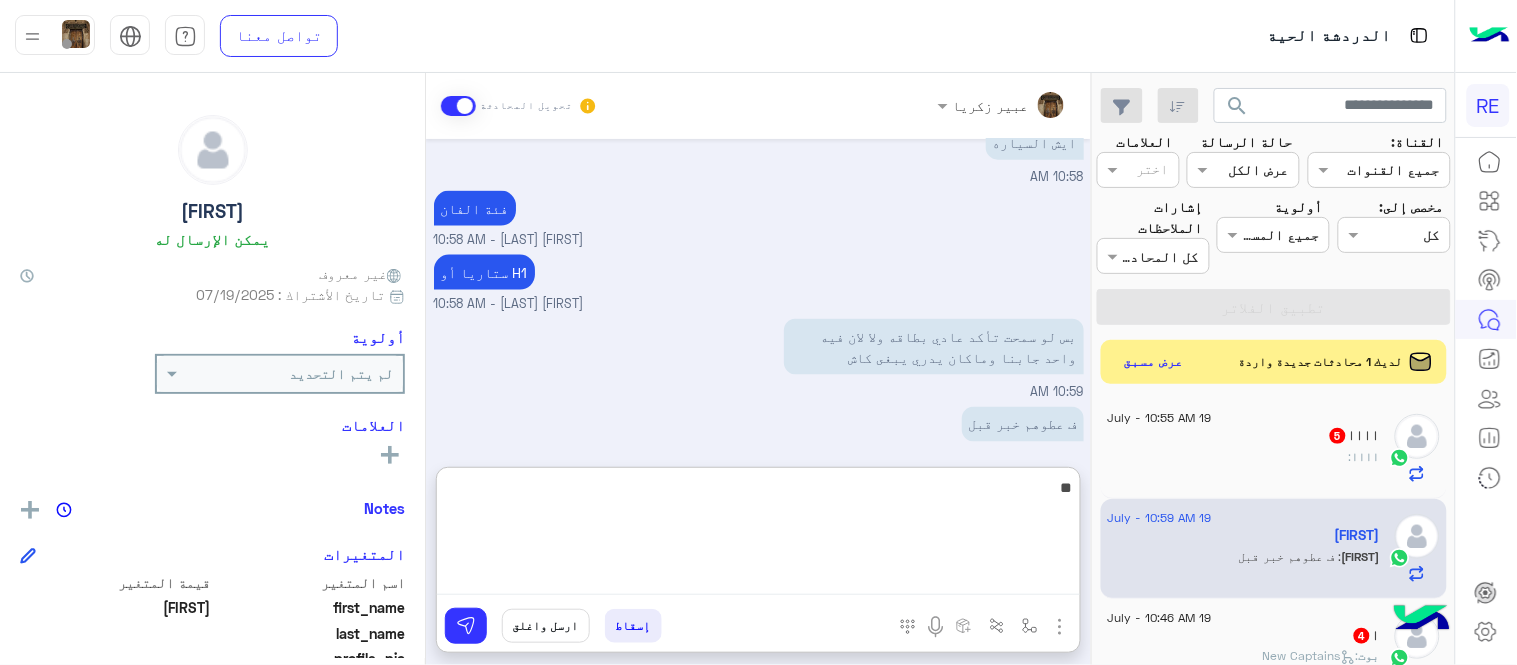 type on "*" 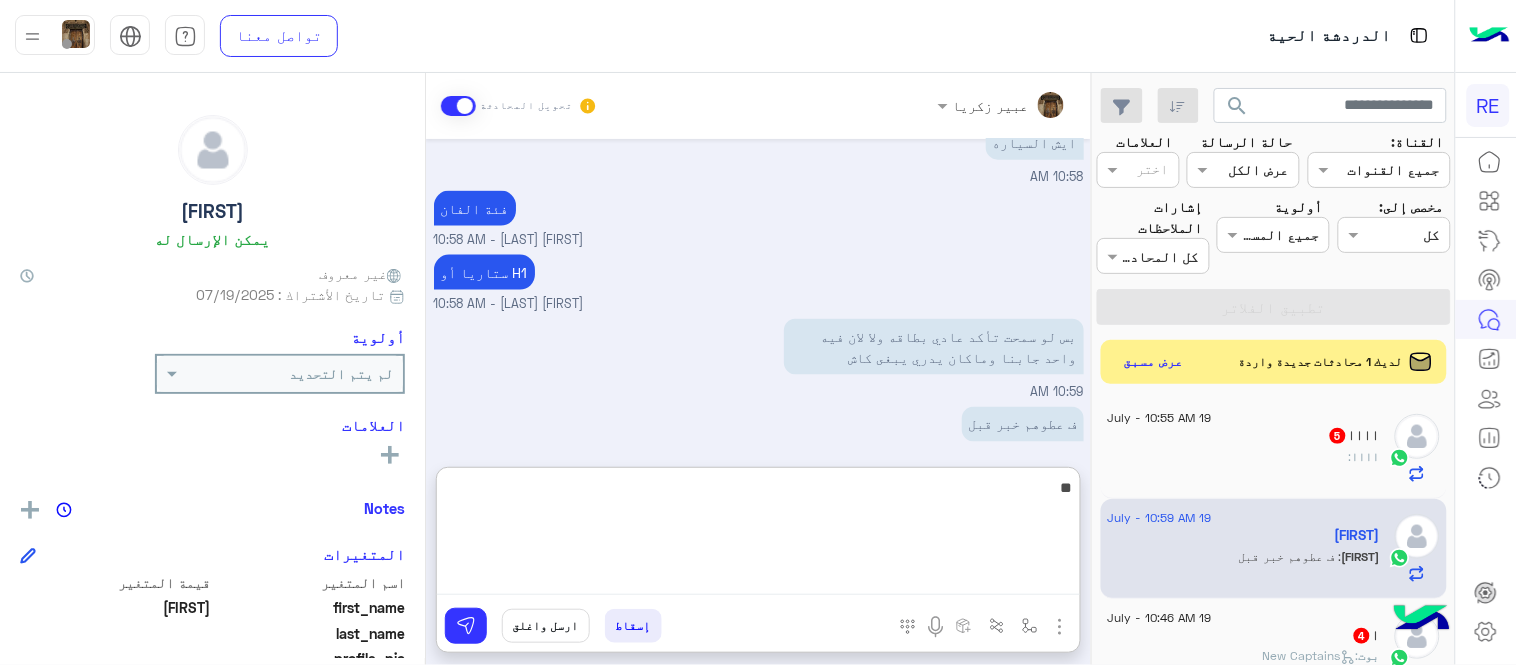 type on "*" 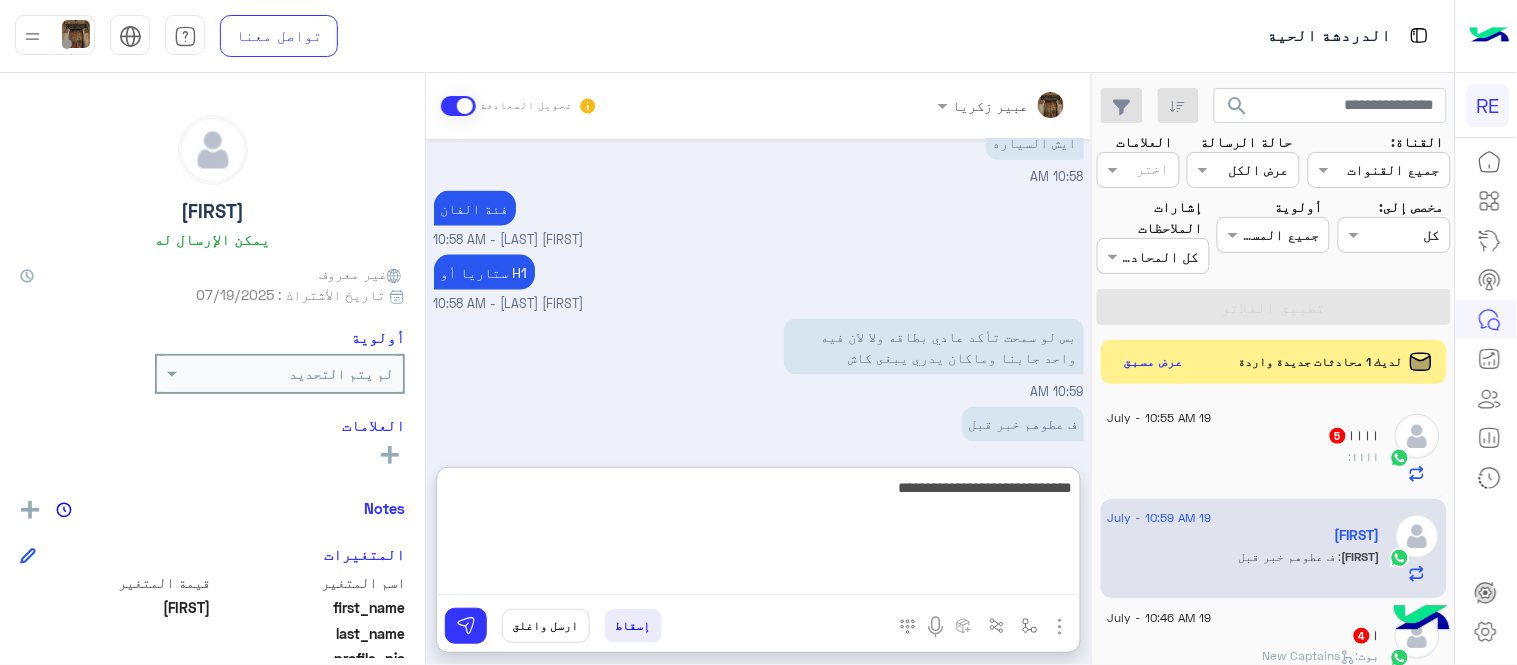 click on "**********" at bounding box center [758, 535] 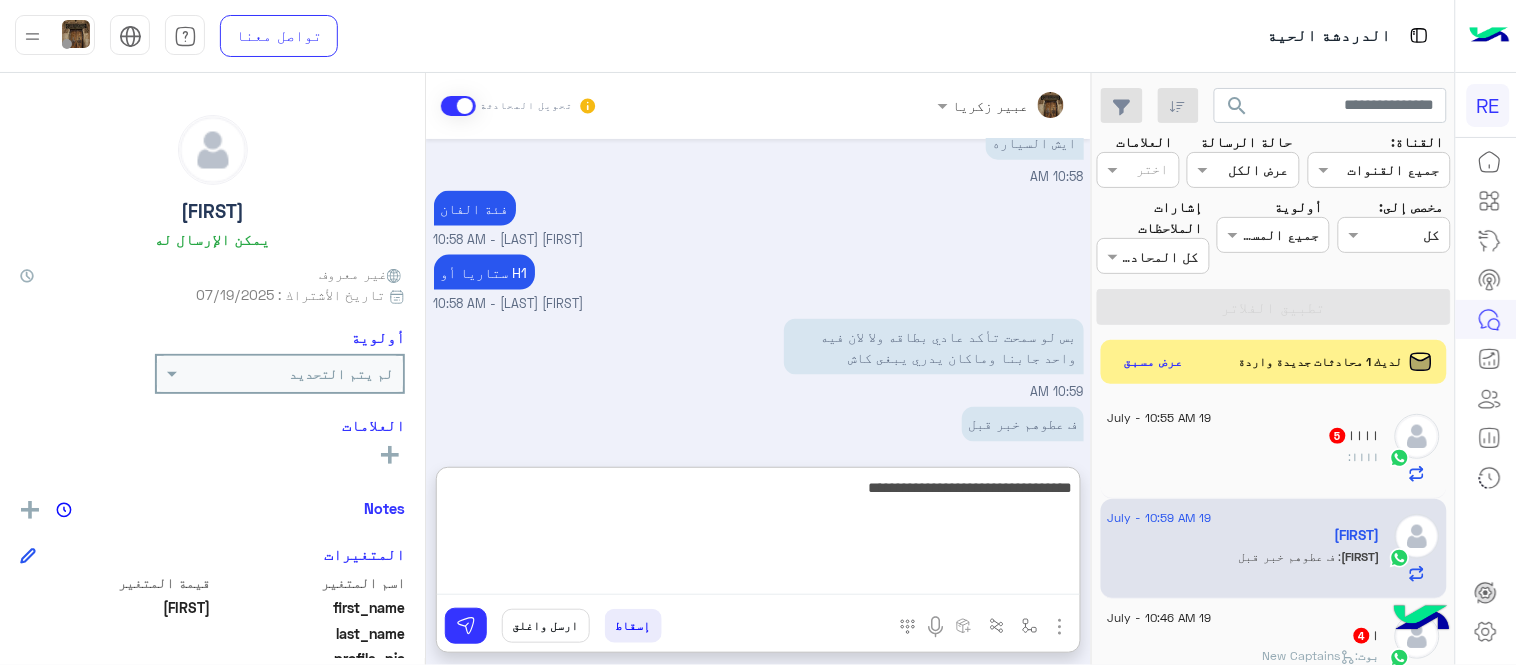 click on "**********" at bounding box center (758, 535) 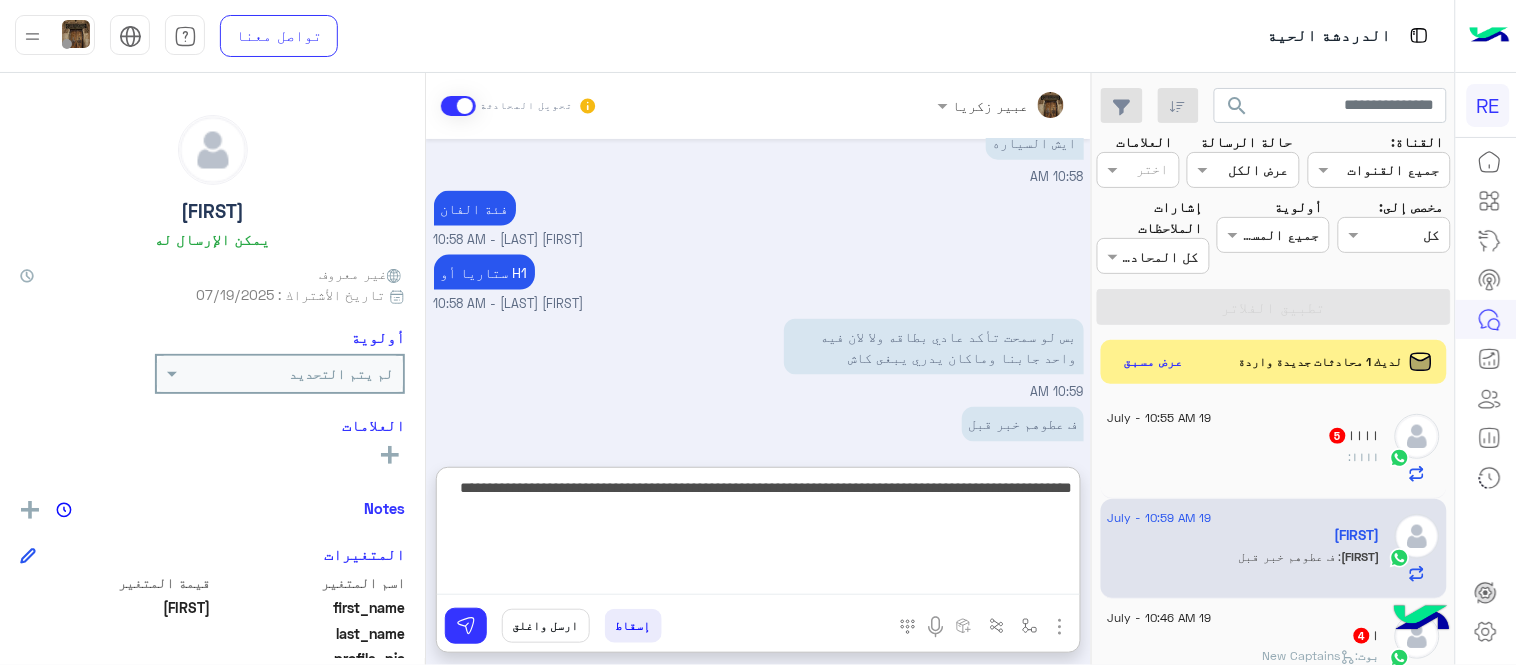 type on "**********" 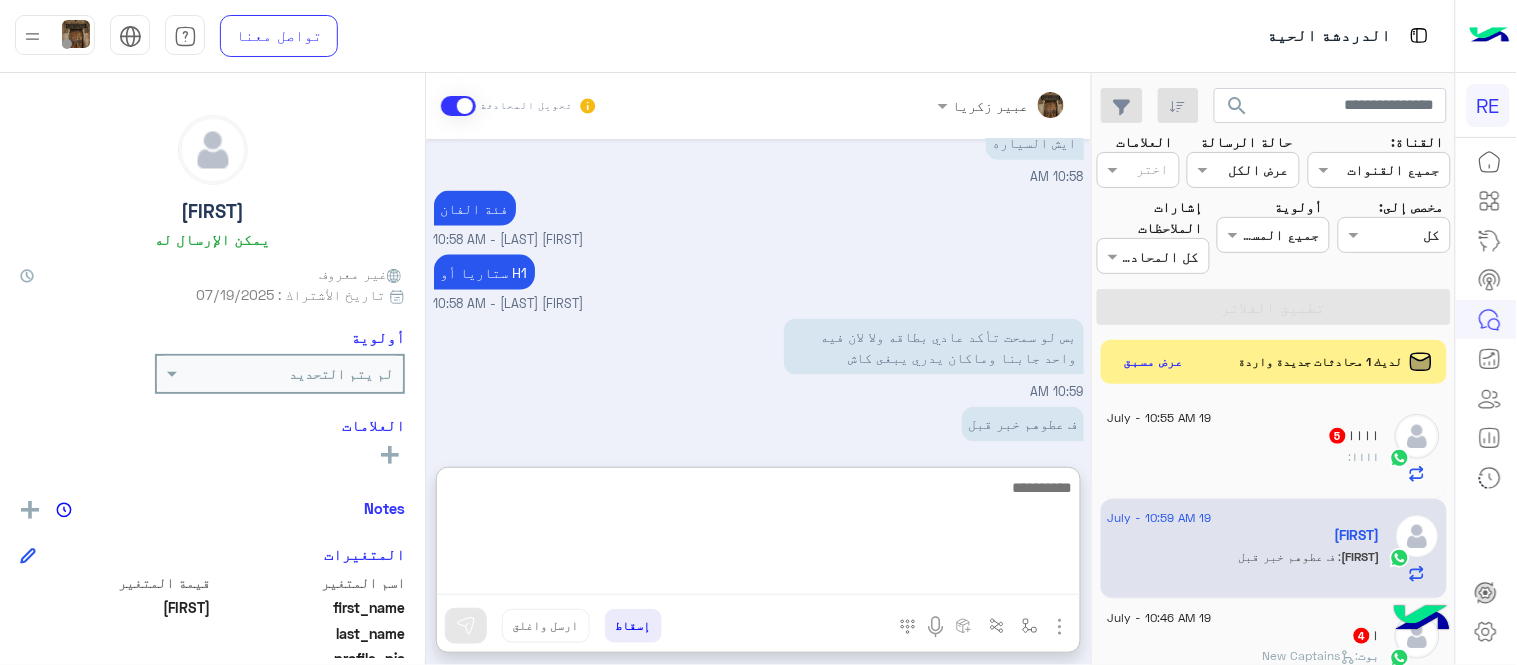 scroll, scrollTop: 2761, scrollLeft: 0, axis: vertical 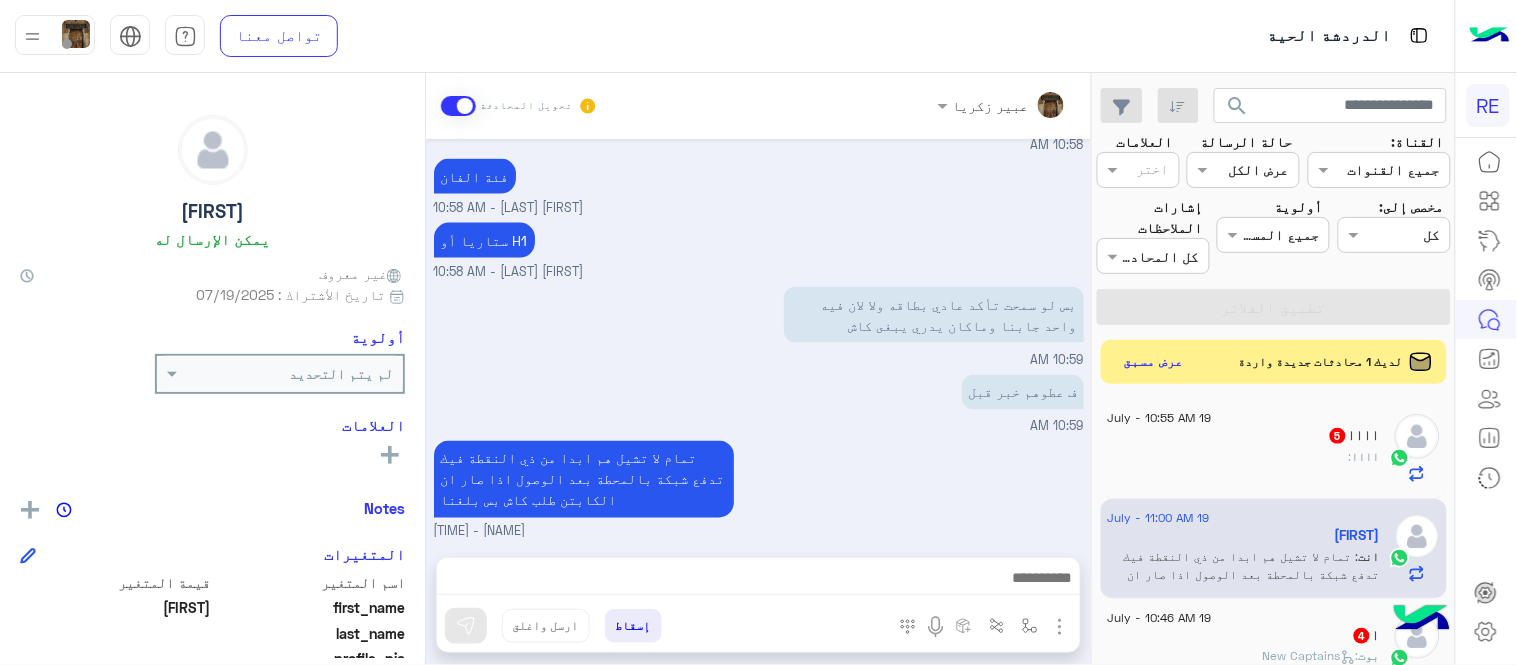 click on "Jul [DAY], [YEAR] السلام عليكم 10:46 AM وعليكم السلام ،كيف اقدر اساعدك اهلًا بك في تطبيق رحلة 👋
Welcome to Rehla 👋
من فضلك أختر لغة التواصل
Please choose your preferred Language
English عربي 10:46 AM عربي 10:46 AM هل أنت ؟ كابتن 👨🏻‍✈️ عميل 🧳 رحال (مرشد مرخص) 🏖️ 10:46 AM عميل  10:46 AM هل لديك حساب مسجل على التطبيق لا نعم 10:46 AM لا 10:46 AM يمكنك تحميل التطبيق والتسجيل عبر الرابط 📲
http://onelink.to/Rehla
ونسعد بزيارتك حسابات التواصل الاجتماعي :
https://compiled.social/rehlacar لمساعدتك بشكل افضل الرجاء اختيار احد الخدمات التالية 10:46 AM الحجز المسبق 10:47 AM تمتع بمزايا تنزيل تطبيق رحلة بجوالك : - حفظ الحقوق" at bounding box center (758, 338) 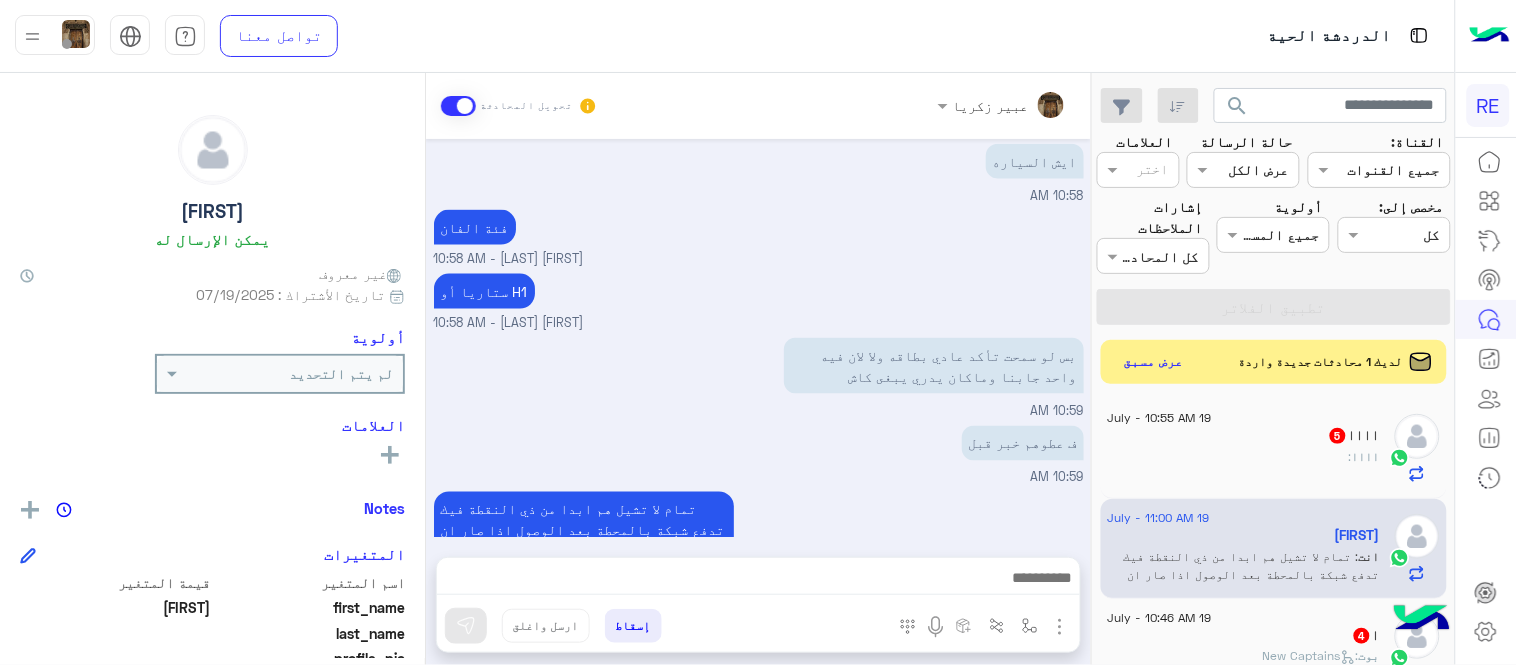 scroll, scrollTop: 2671, scrollLeft: 0, axis: vertical 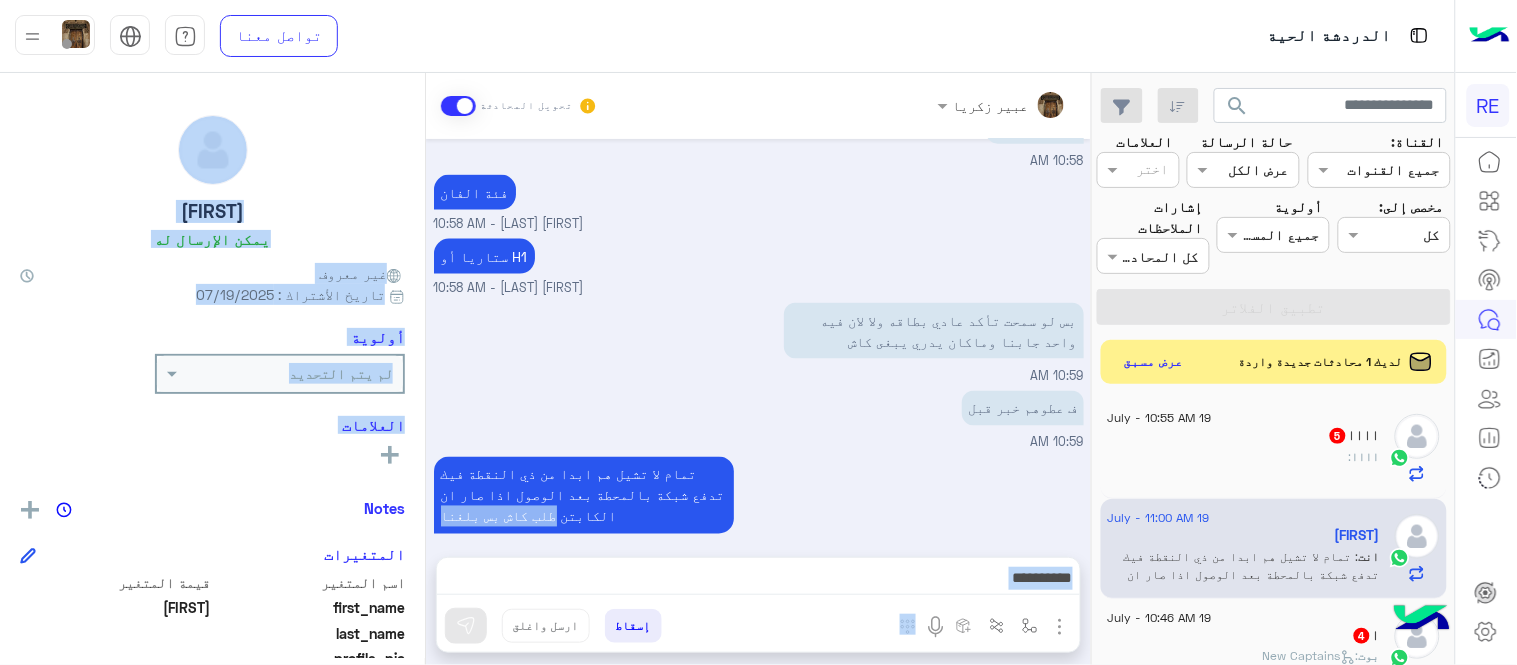 click on "عبير زكريا تحويل المحادثة     [DATE]  السلام عليكم   [TIME]  وعليكم السلام ،كيف اقدر اساعدك
اهلًا بك في تطبيق رحلة 👋
Welcome to Rehla  👋
من فضلك أختر لغة التواصل
Please choose your preferred Language
English   عربي     [TIME]   عربي    [TIME]  هل أنت ؟   كابتن 👨🏻‍✈️   عميل 🧳   رحال (مرشد مرخص) 🏖️     [TIME]   عميل     [TIME]  هل لديك حساب مسجل على التطبيق   لا   نعم     [TIME]   لا    [TIME]  يمكنك تحميل التطبيق والتسجيل عبر الرابط 📲
http://onelink.to/Rehla
ونسعد بزيارتك حسابات التواصل الاجتماعي :
https://compiled.social/rehlacar    لمساعدتك بشكل افضل
الرجاء اختيار احد الخدمات التالية     [TIME]   الحجز المسبق    [TIME]  - سهولة الوصول للدعم" 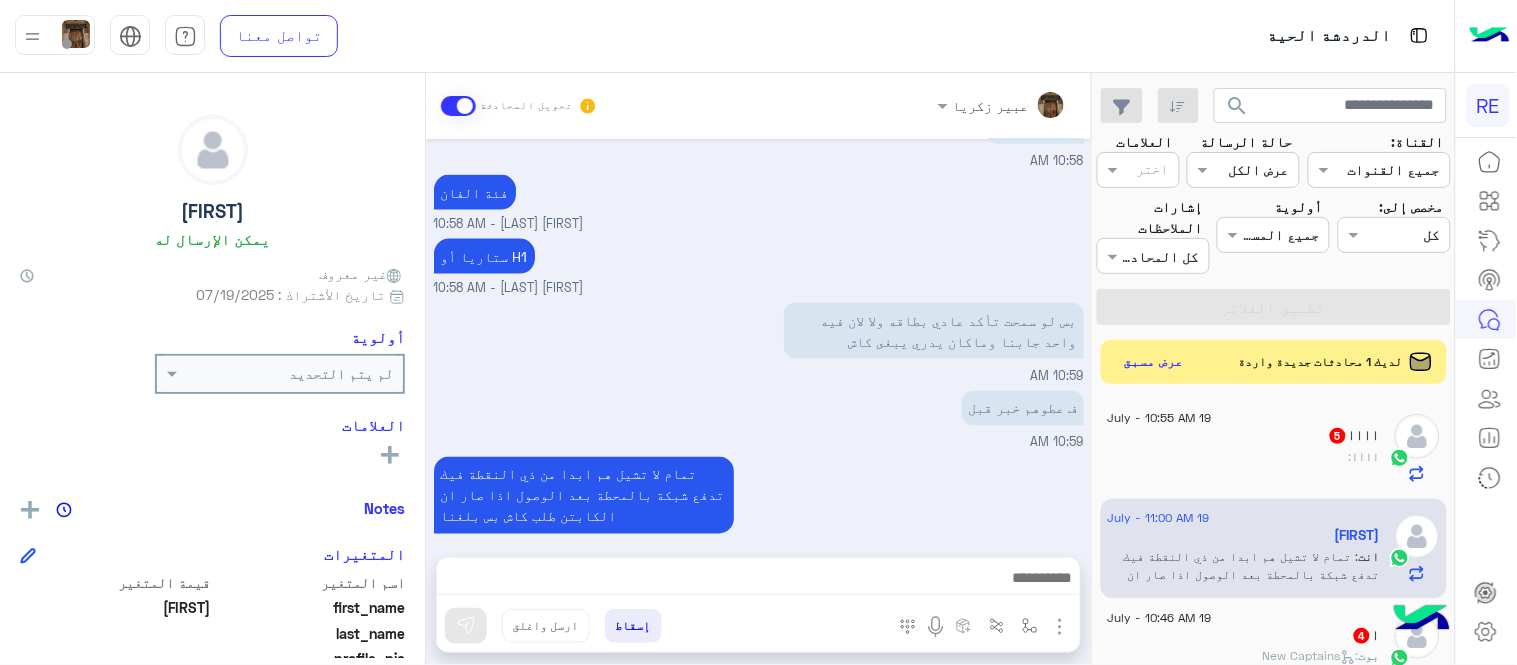 click on "ف عطوهم خبر قبل   10:59 AM" at bounding box center (759, 419) 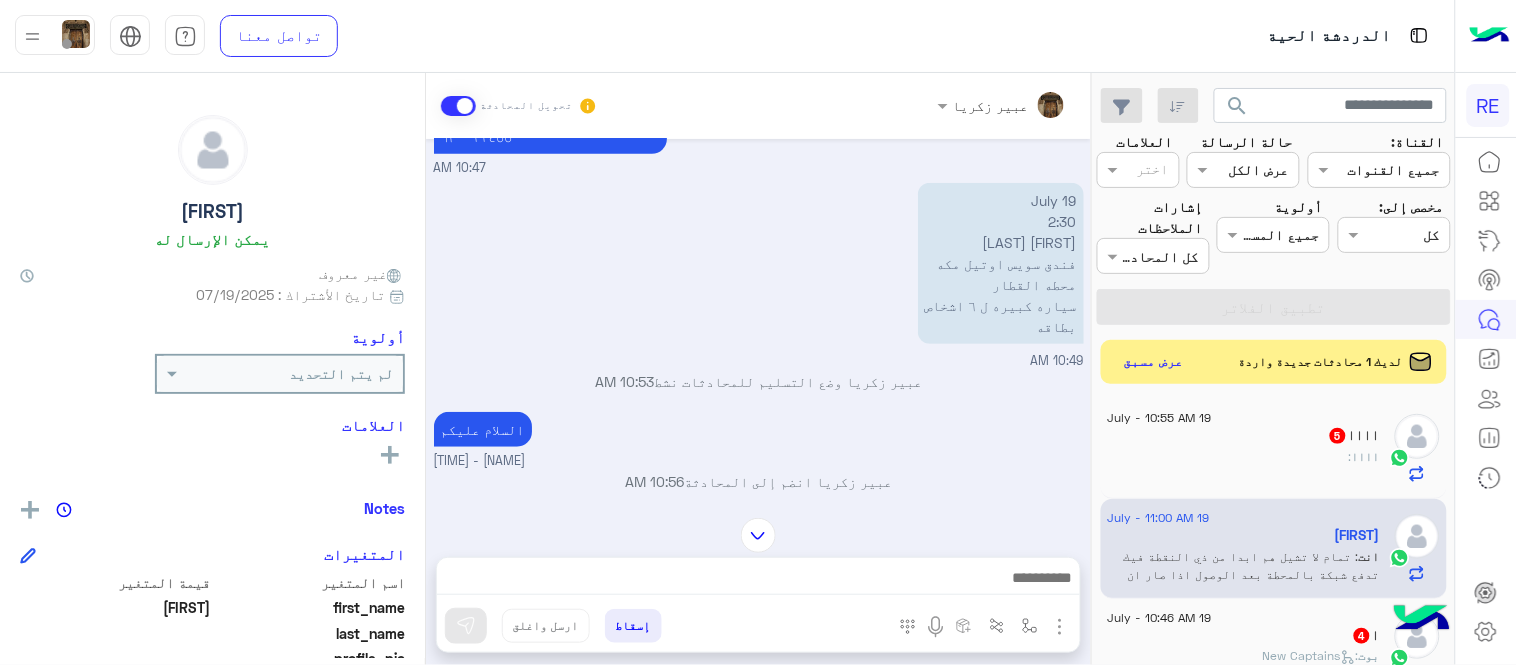 scroll, scrollTop: 2175, scrollLeft: 0, axis: vertical 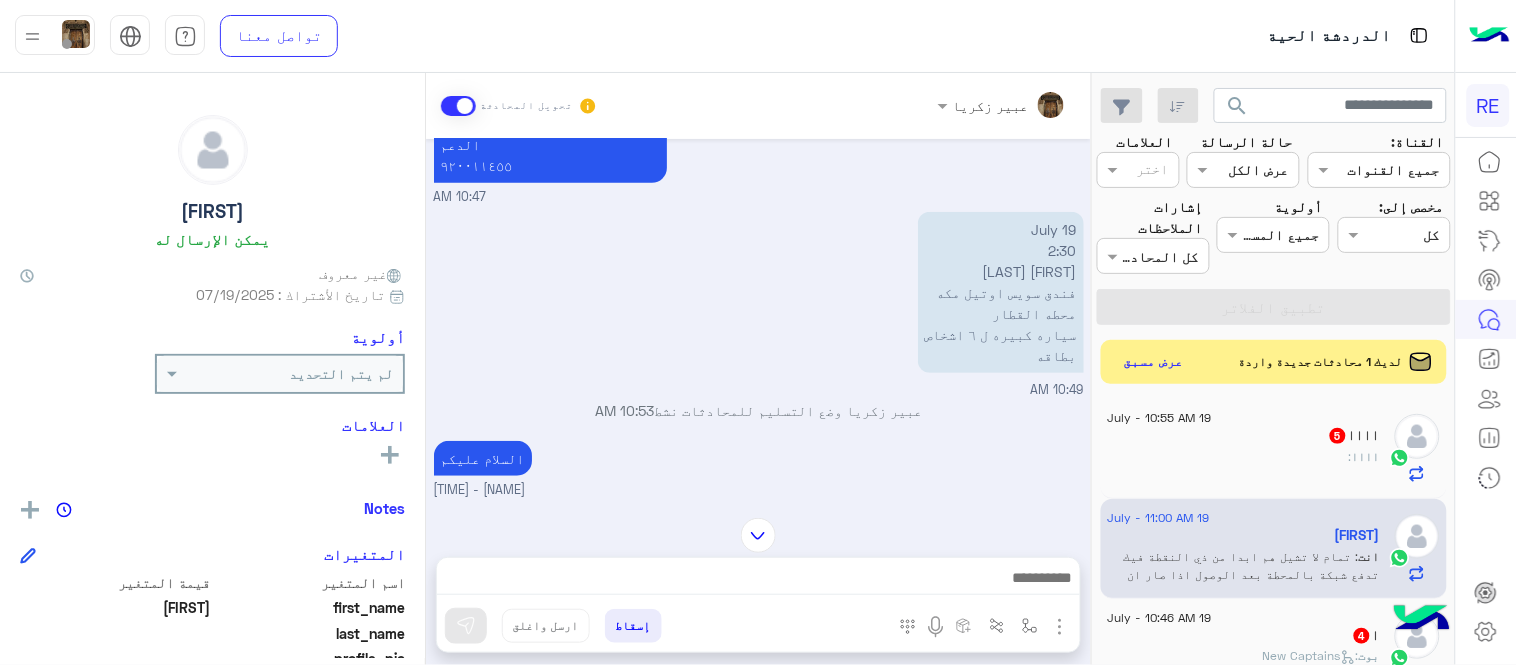 click at bounding box center [758, 535] 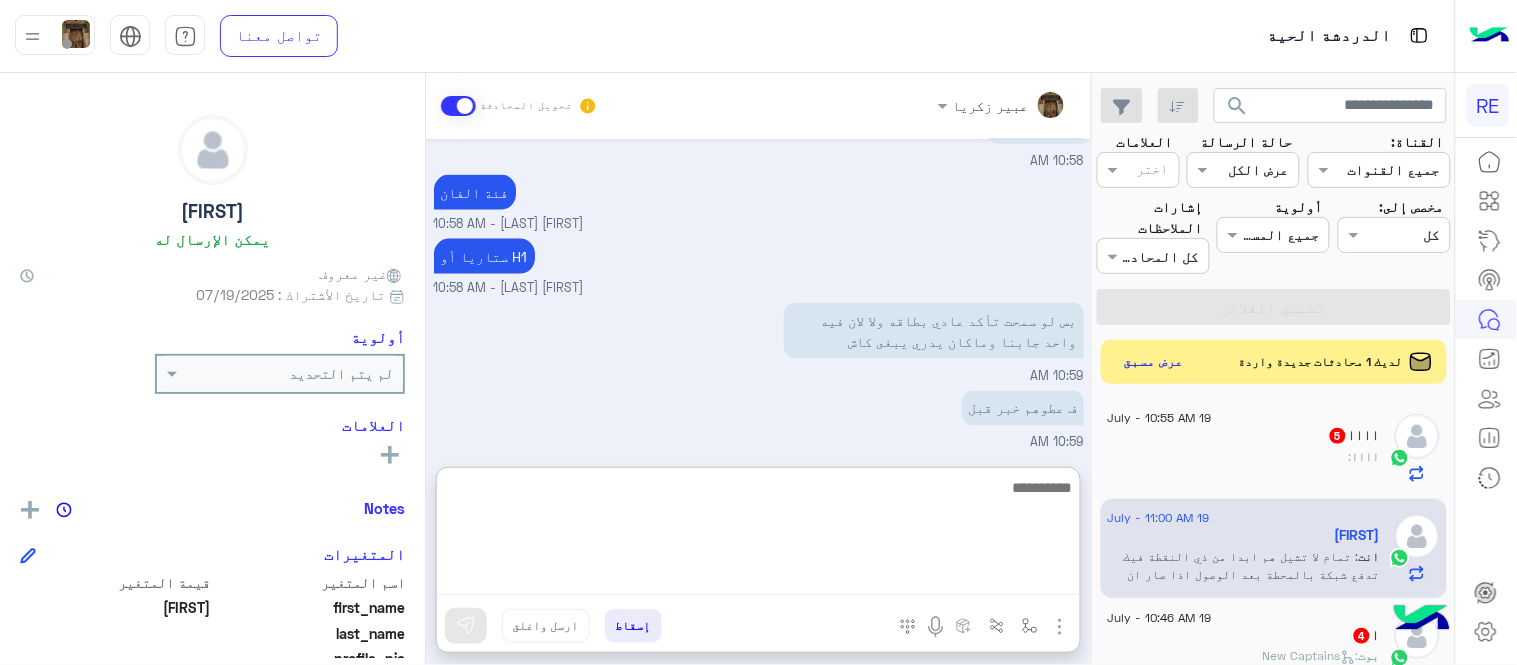 click at bounding box center (758, 535) 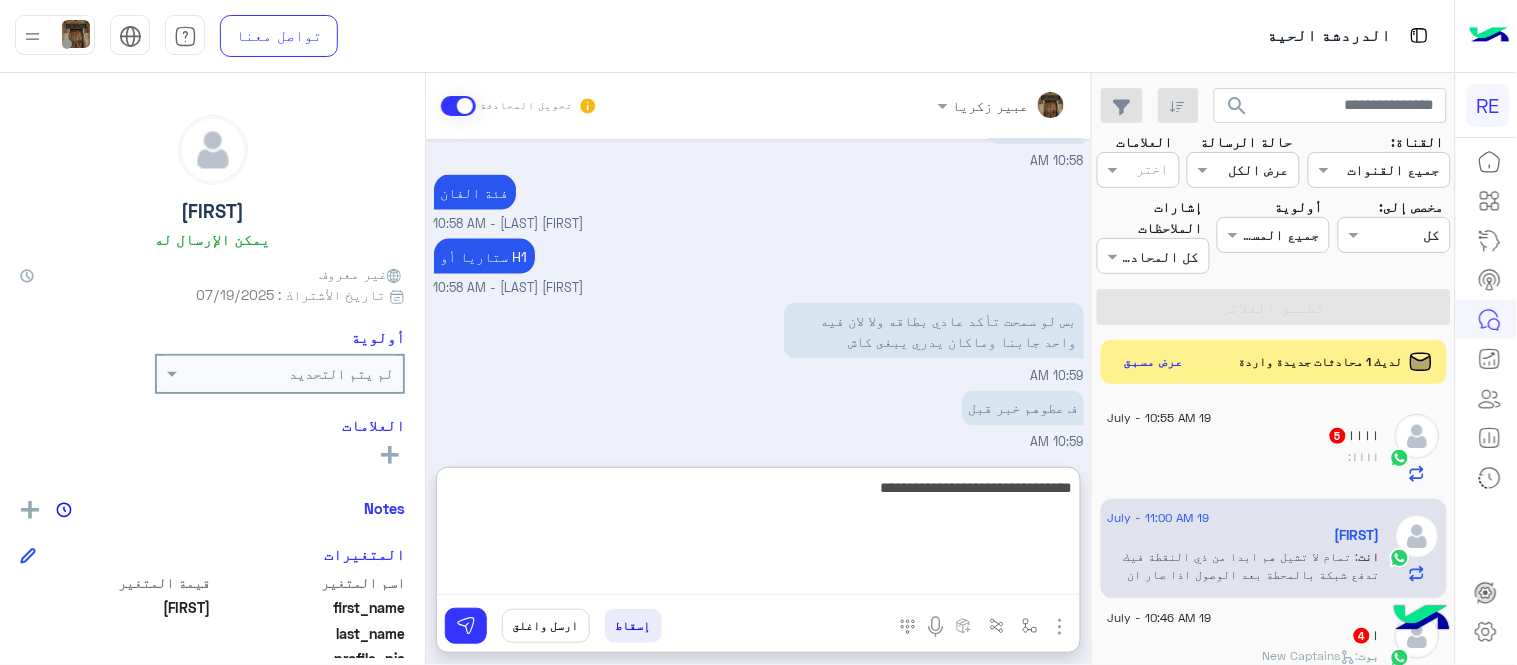click on "**********" at bounding box center (758, 535) 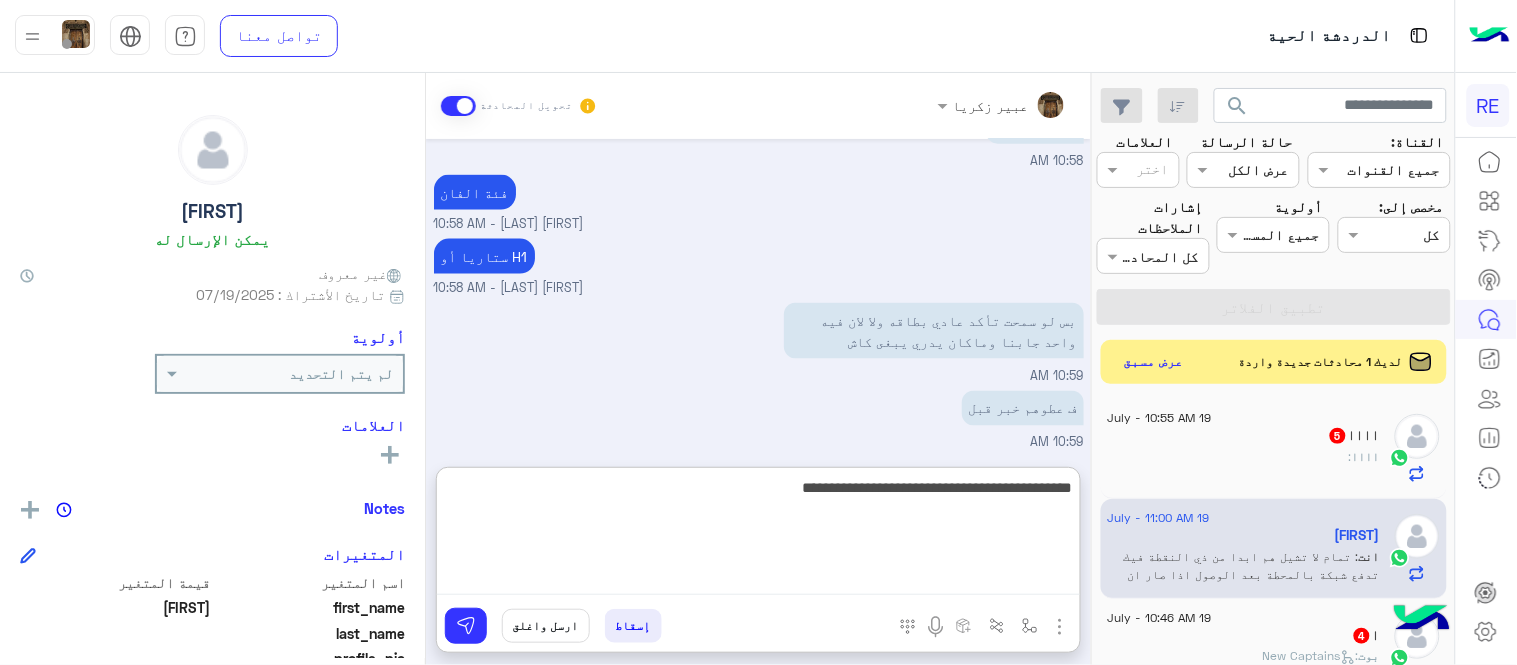 click on "**********" at bounding box center (758, 535) 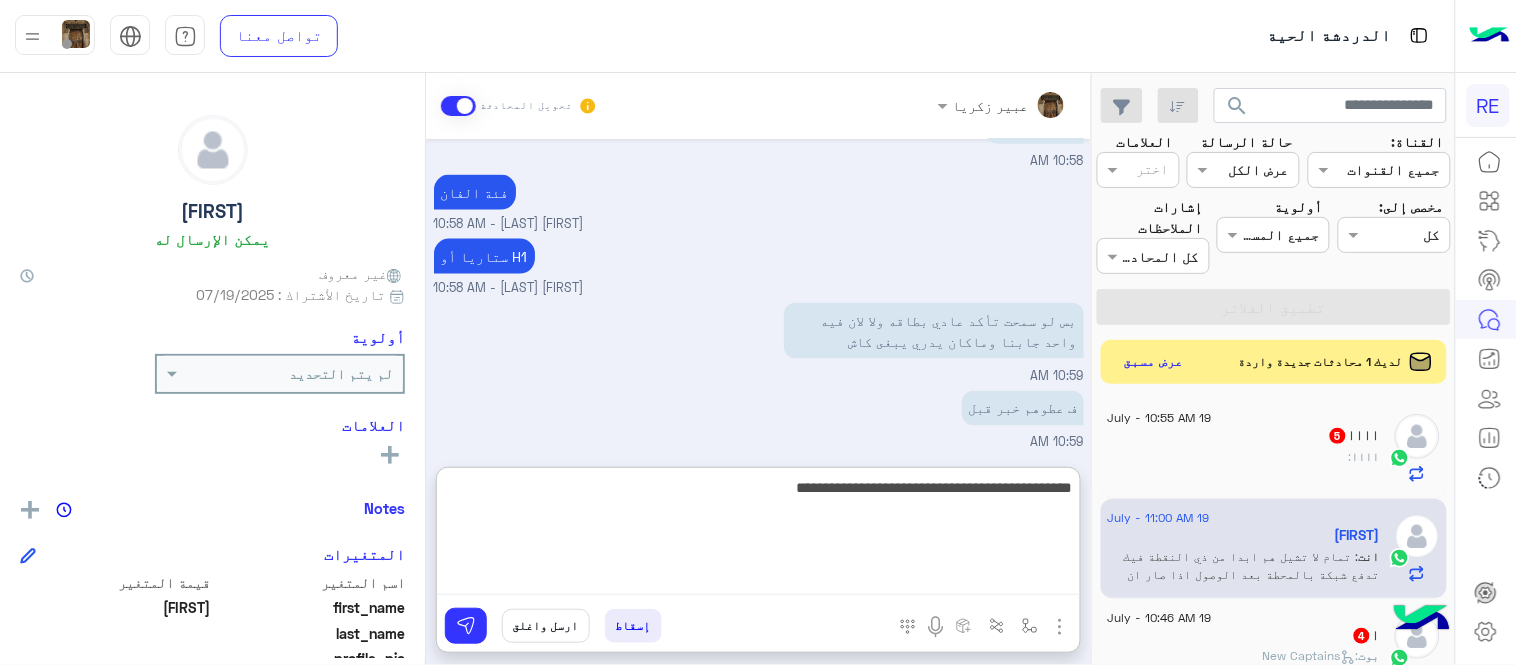 click on "**********" at bounding box center (758, 535) 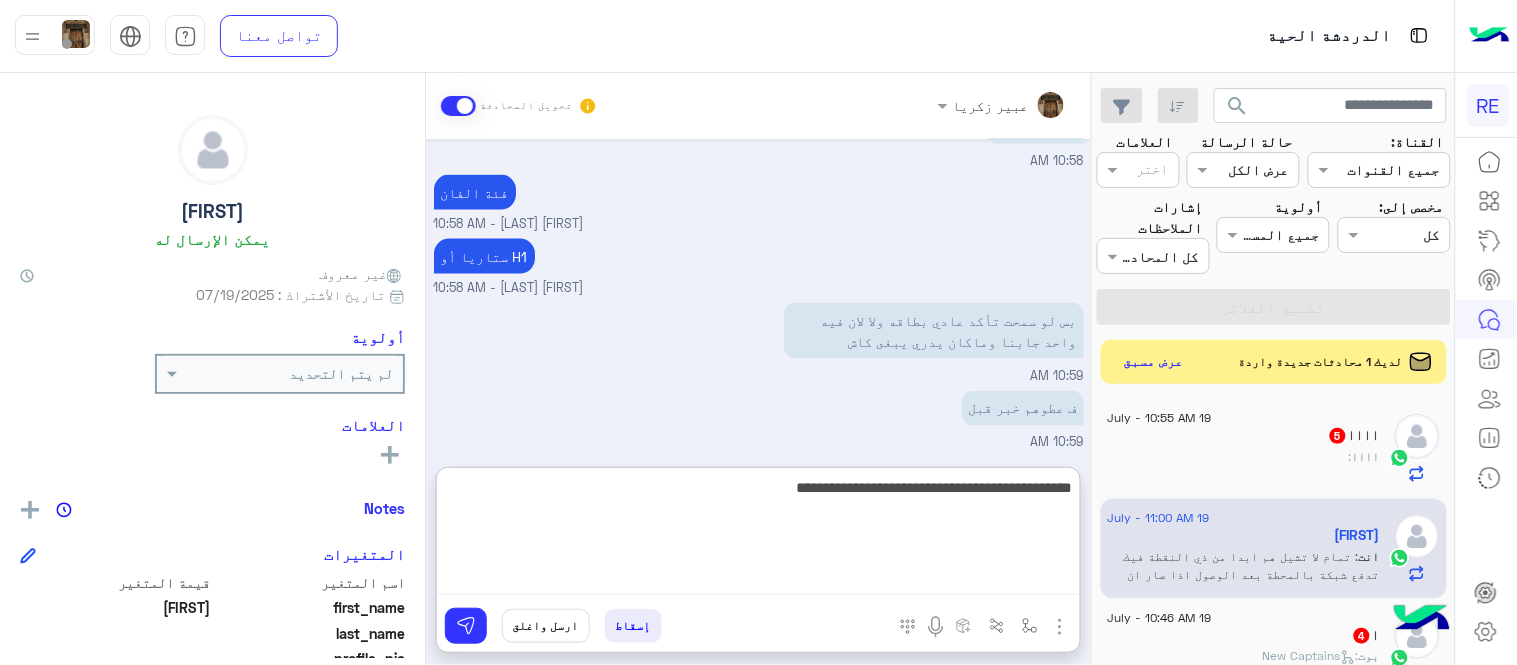 click on "**********" at bounding box center (758, 535) 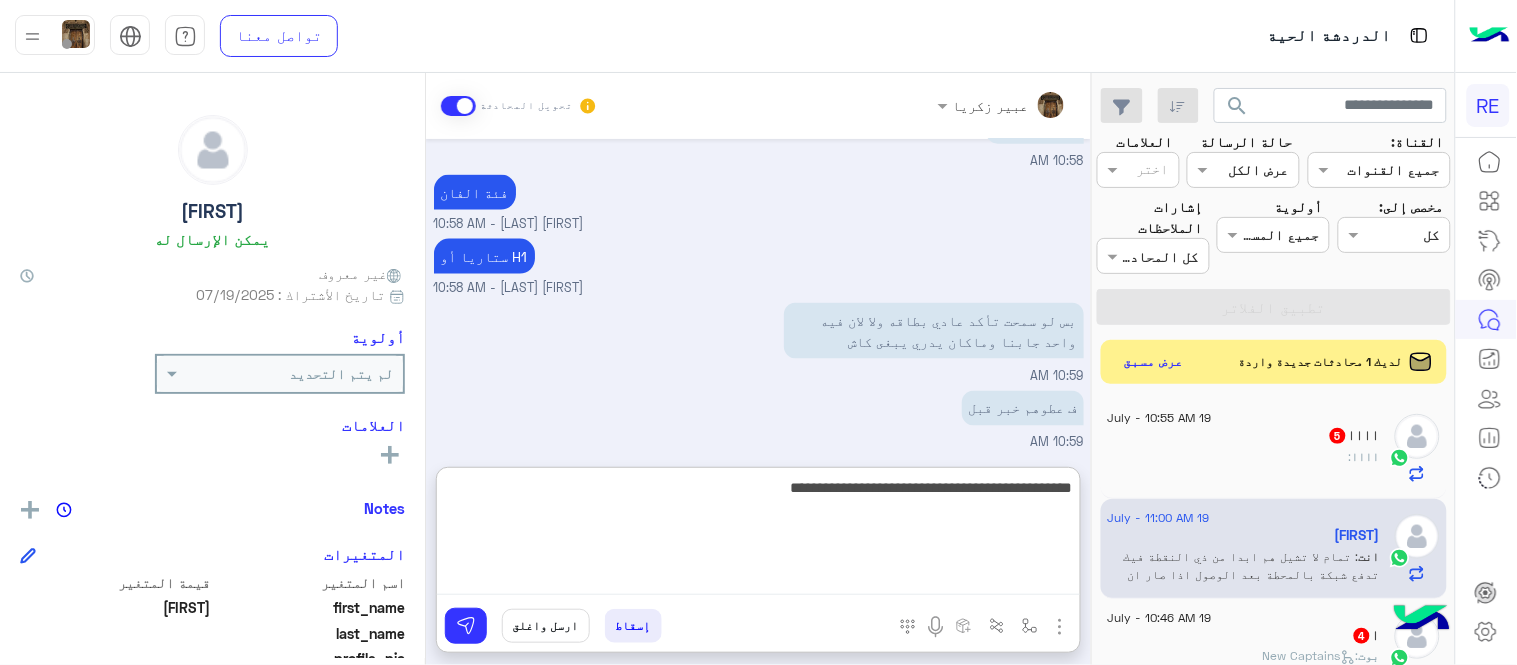 click on "**********" at bounding box center (758, 535) 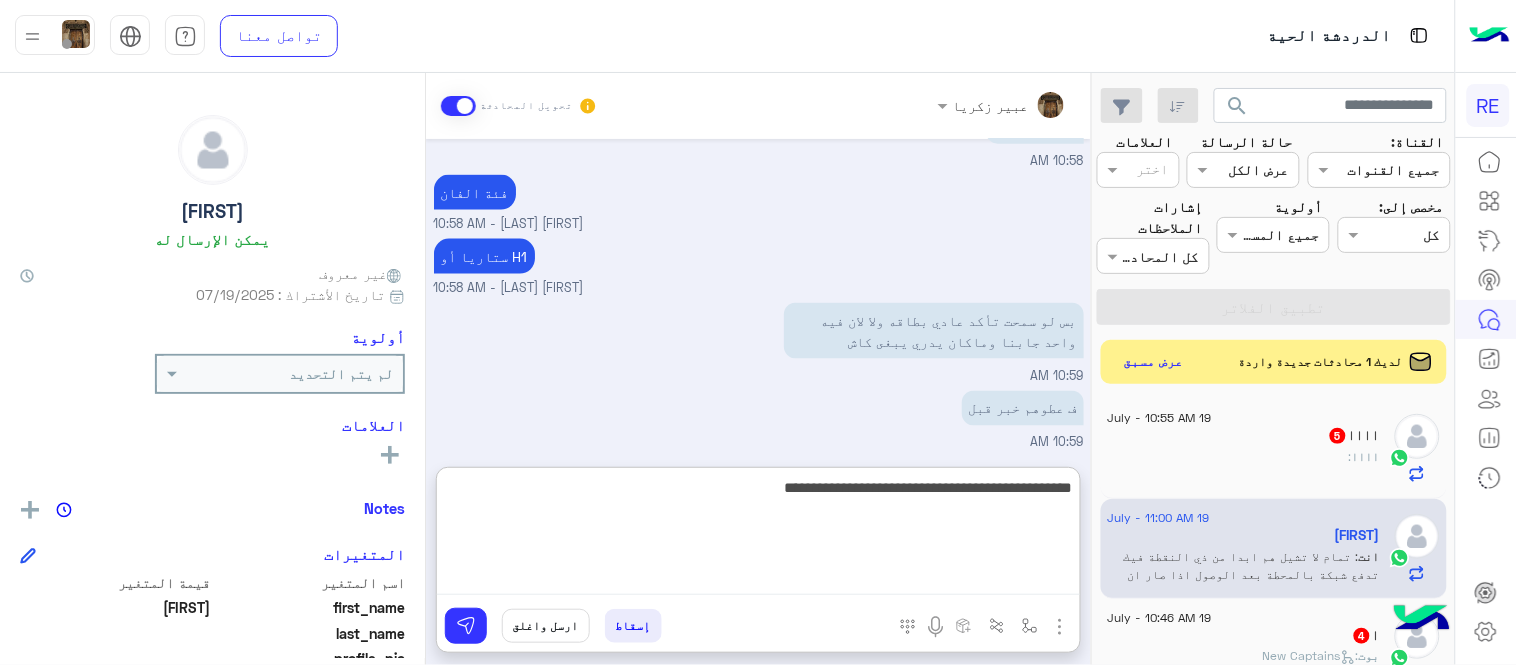 click on "**********" at bounding box center (758, 535) 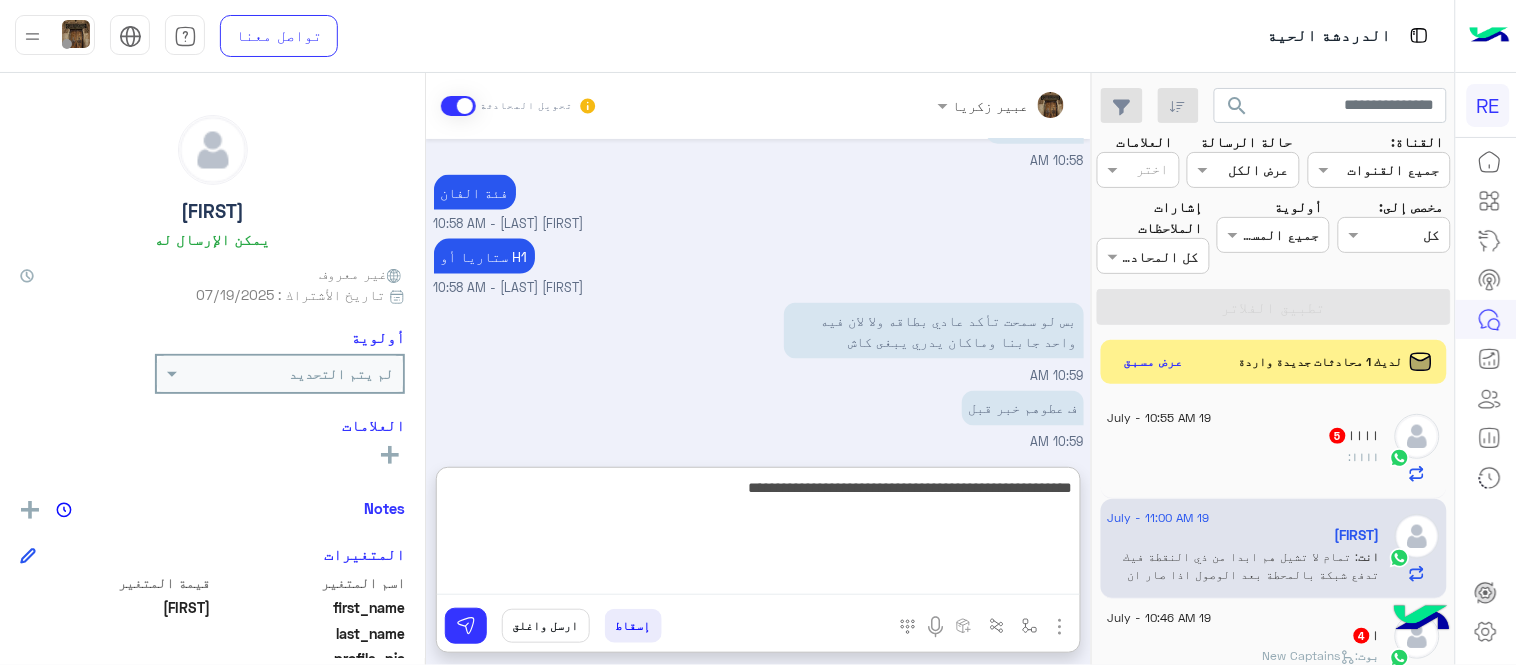 type on "**********" 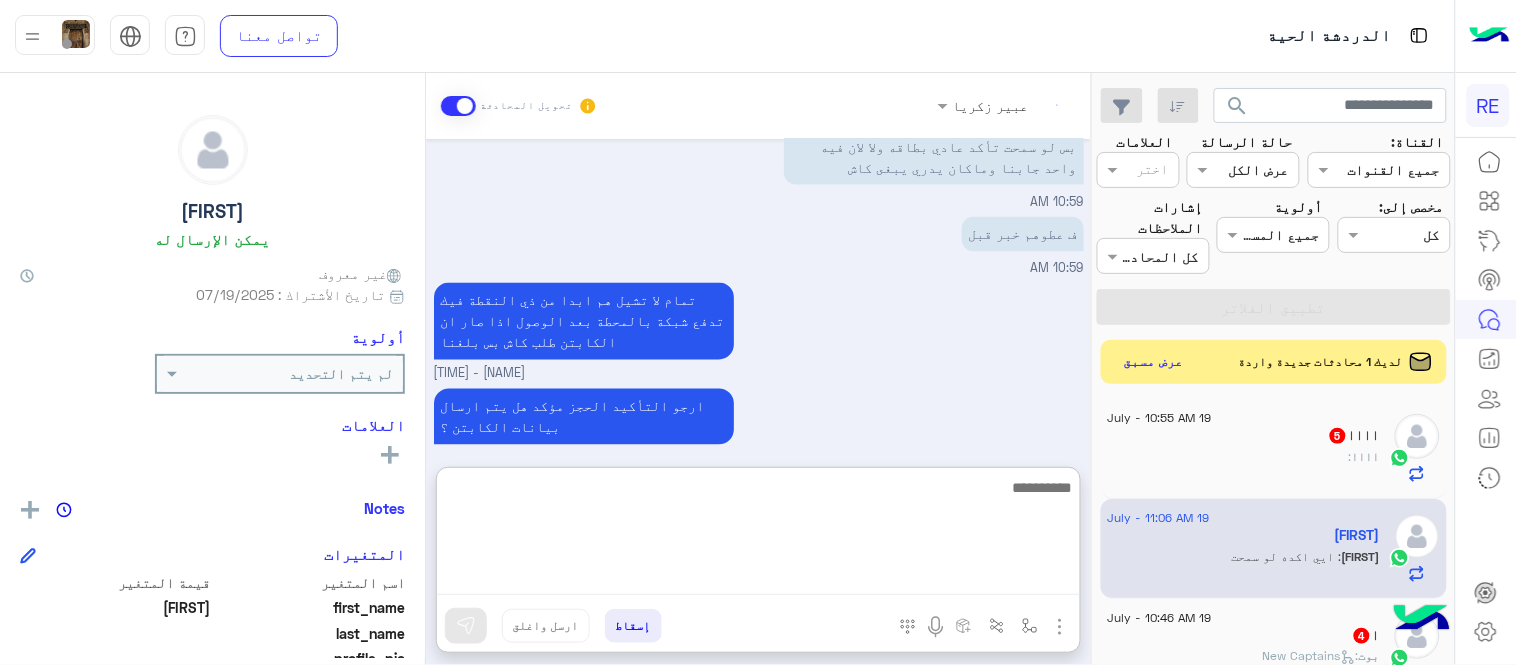 scroll, scrollTop: 2912, scrollLeft: 0, axis: vertical 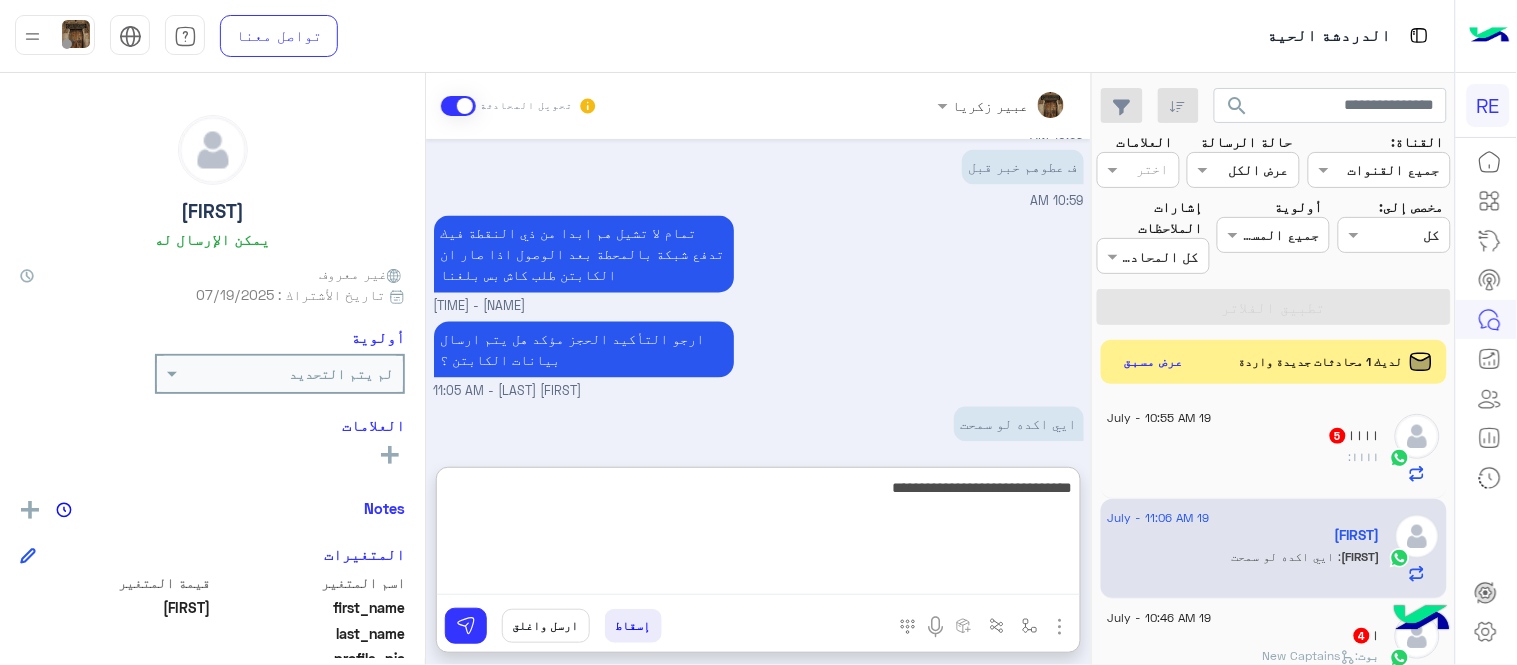 type on "**********" 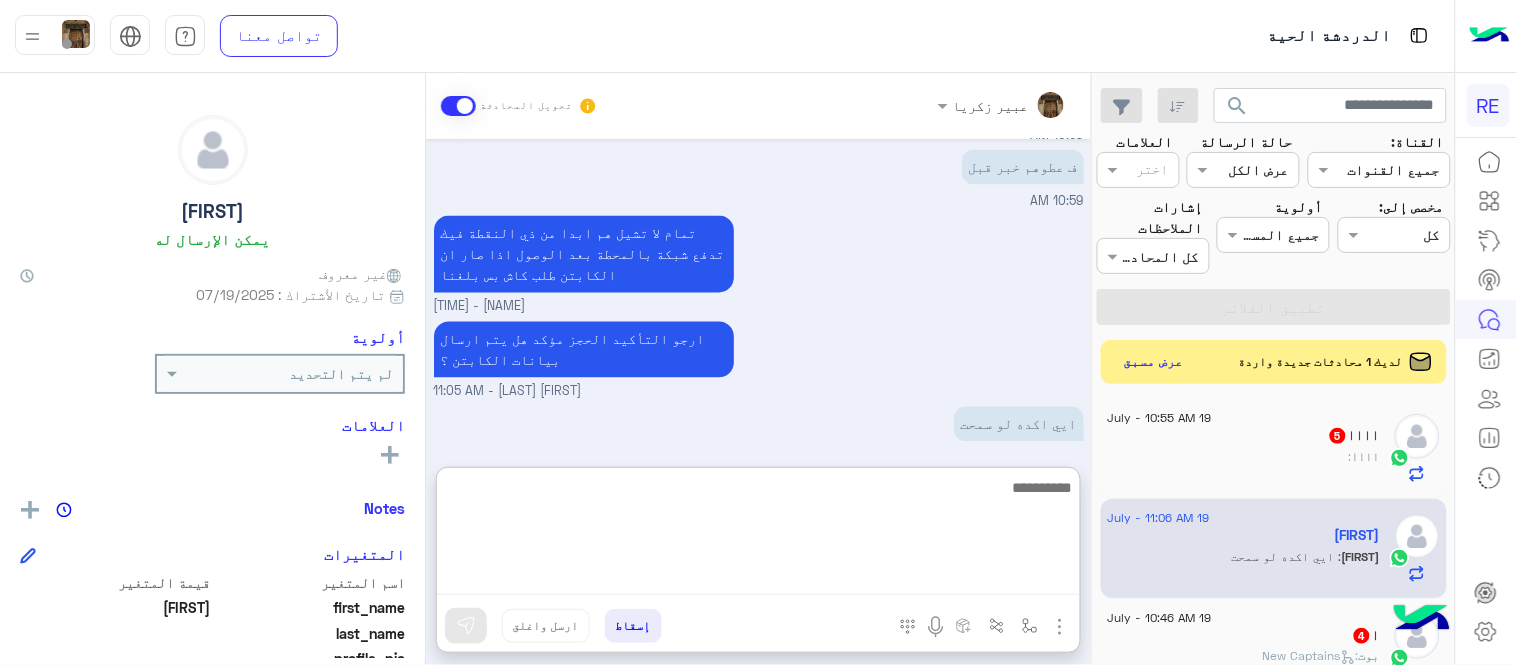 scroll, scrollTop: 2975, scrollLeft: 0, axis: vertical 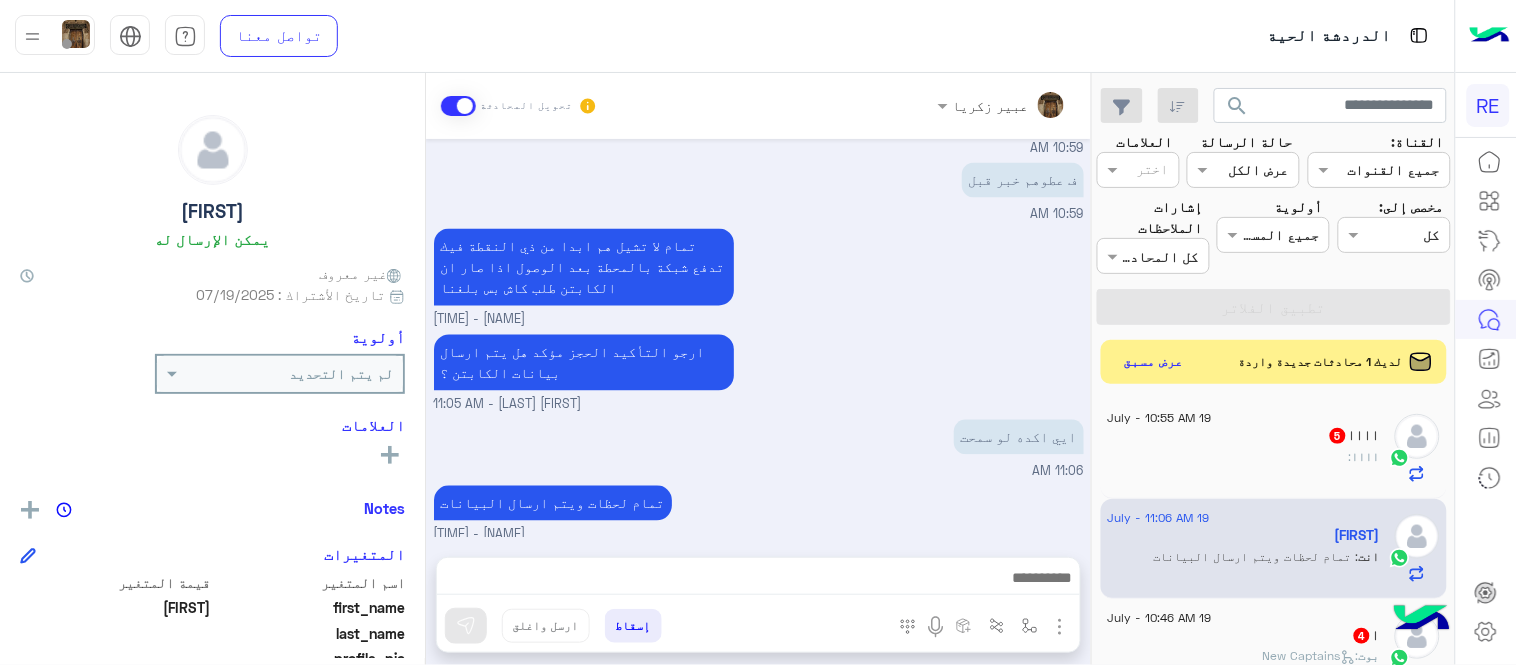 click on "Jul [DAY], [YEAR] السلام عليكم 10:46 AM وعليكم السلام ،كيف اقدر اساعدك اهلًا بك في تطبيق رحلة 👋
Welcome to Rehla 👋
من فضلك أختر لغة التواصل
Please choose your preferred Language
English عربي 10:46 AM عربي 10:46 AM هل أنت ؟ كابتن 👨🏻‍✈️ عميل 🧳 رحال (مرشد مرخص) 🏖️ 10:46 AM عميل  10:46 AM هل لديك حساب مسجل على التطبيق لا نعم 10:46 AM لا 10:46 AM يمكنك تحميل التطبيق والتسجيل عبر الرابط 📲
http://onelink.to/Rehla
ونسعد بزيارتك حسابات التواصل الاجتماعي :
https://compiled.social/rehlacar لمساعدتك بشكل افضل الرجاء اختيار احد الخدمات التالية 10:46 AM الحجز المسبق 10:47 AM تمتع بمزايا تنزيل تطبيق رحلة بجوالك : - حفظ الحقوق" at bounding box center [758, 338] 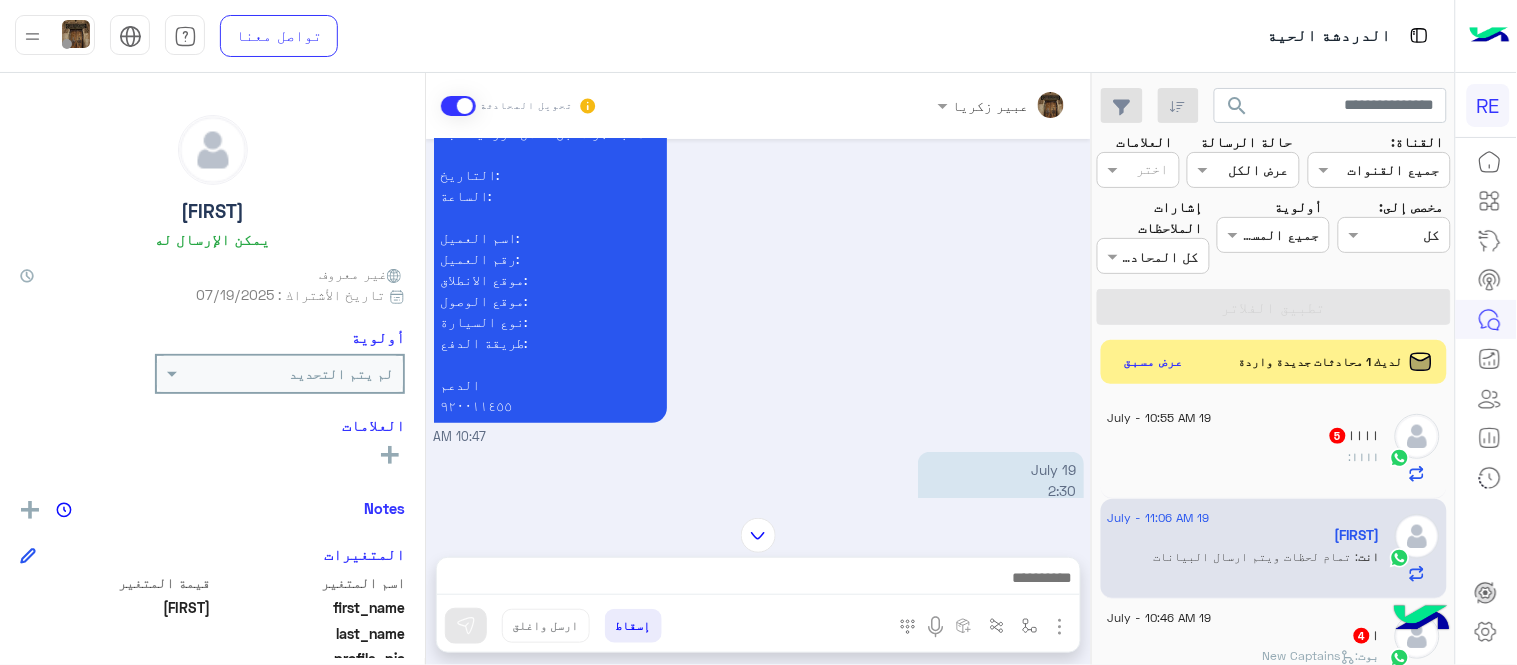 scroll, scrollTop: 2067, scrollLeft: 0, axis: vertical 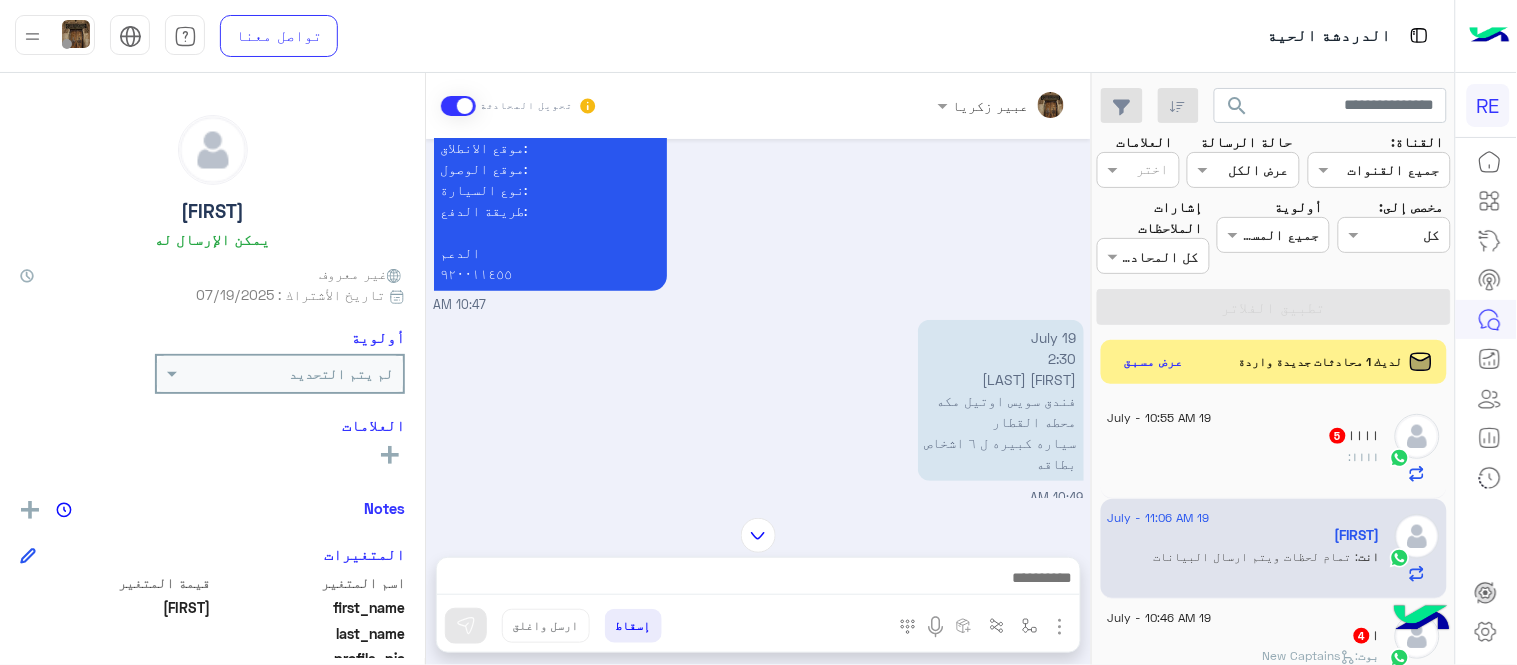 click on "[DATE] [TIME]  اصايل الغامدي فندق سويس اوتيل مكه  محطه القطار  سياره كبيره ل ٦ اشخاص  بطاقه   [TIME]" at bounding box center (759, 411) 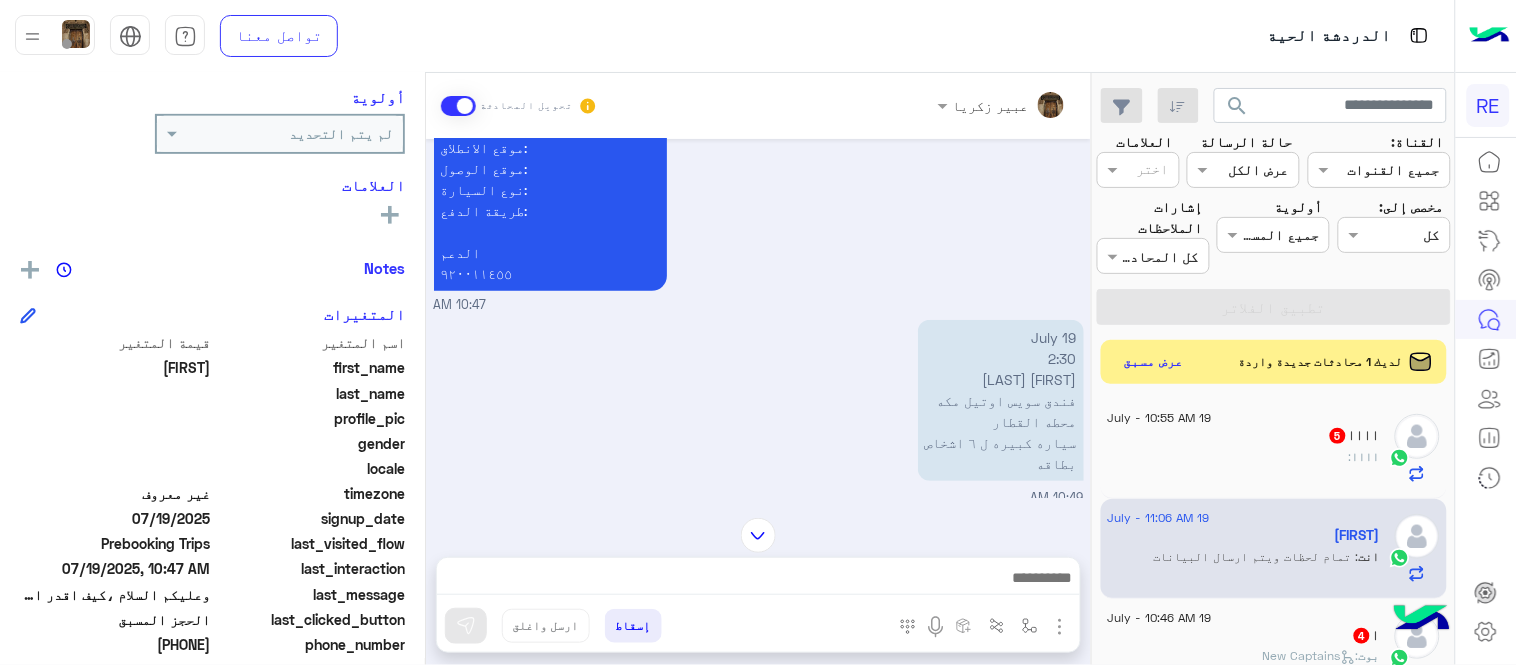 scroll, scrollTop: 333, scrollLeft: 0, axis: vertical 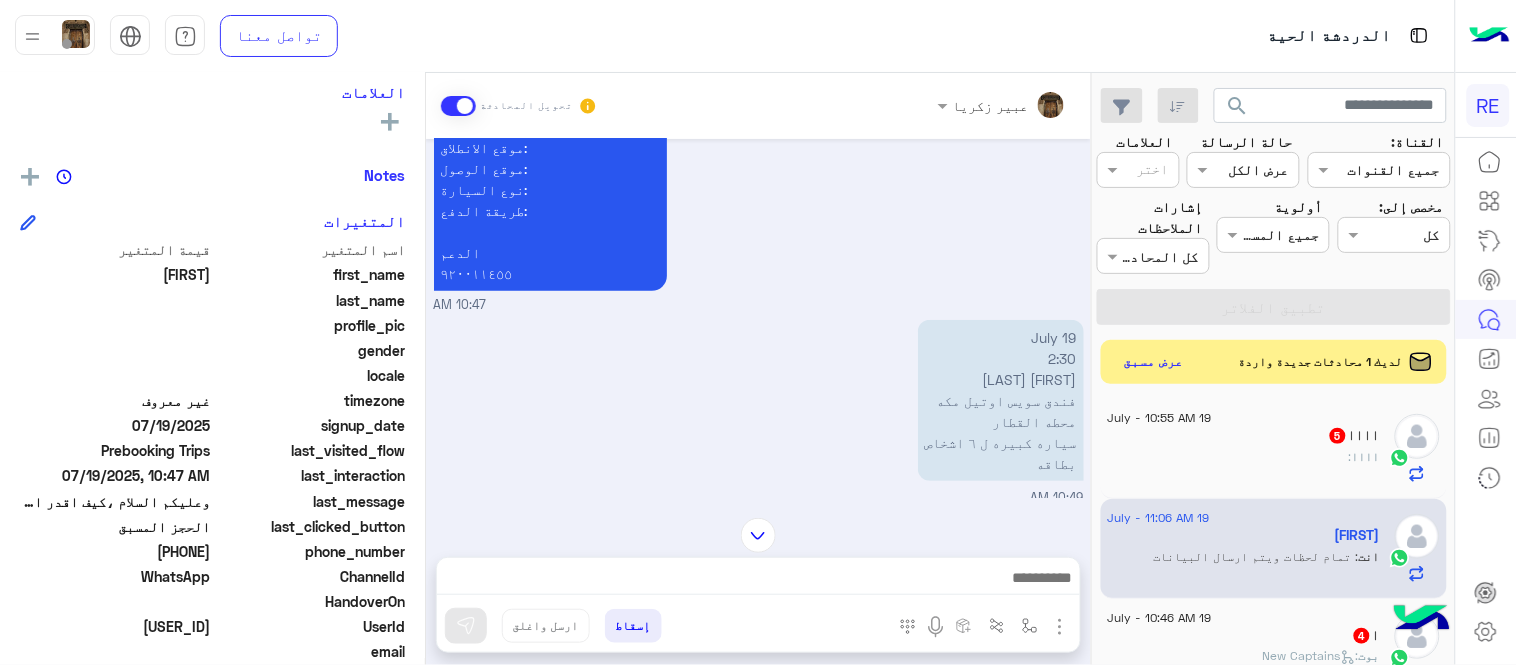 click on "[PHONE]" 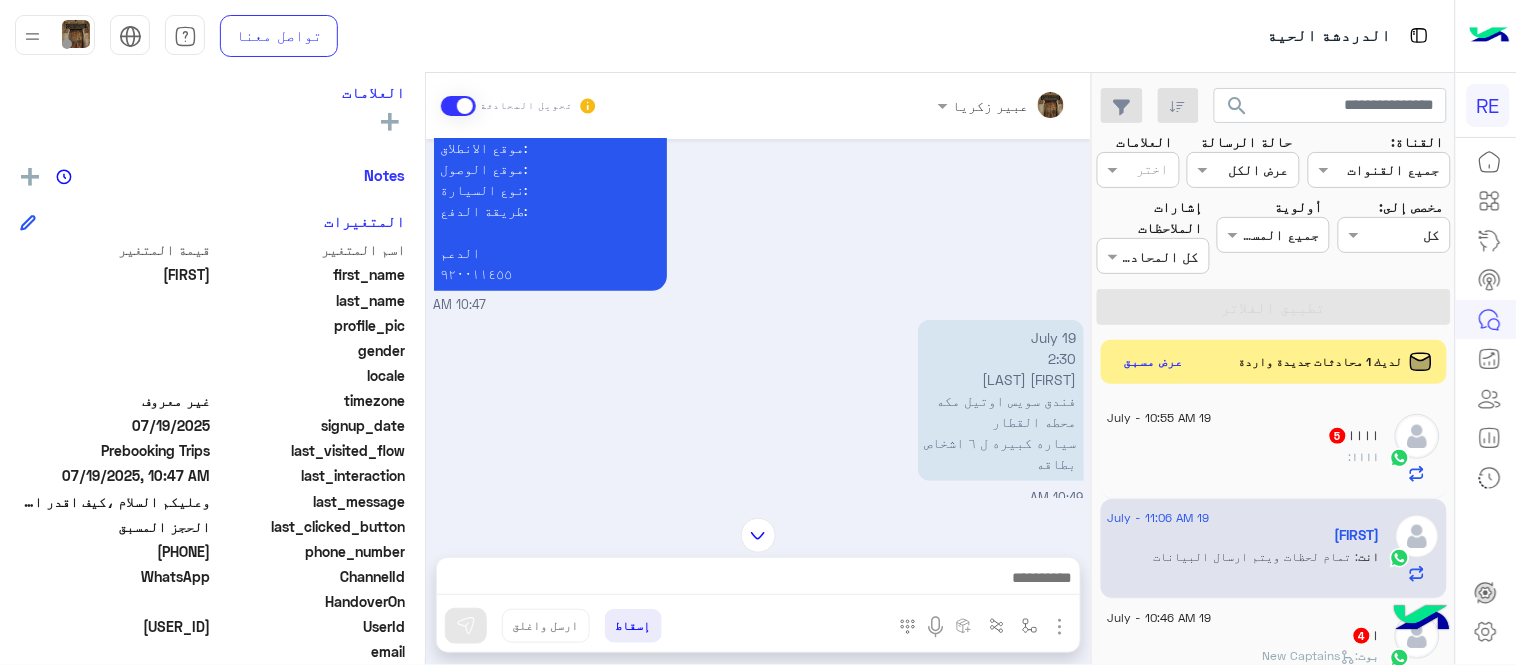 copy on "[PHONE]" 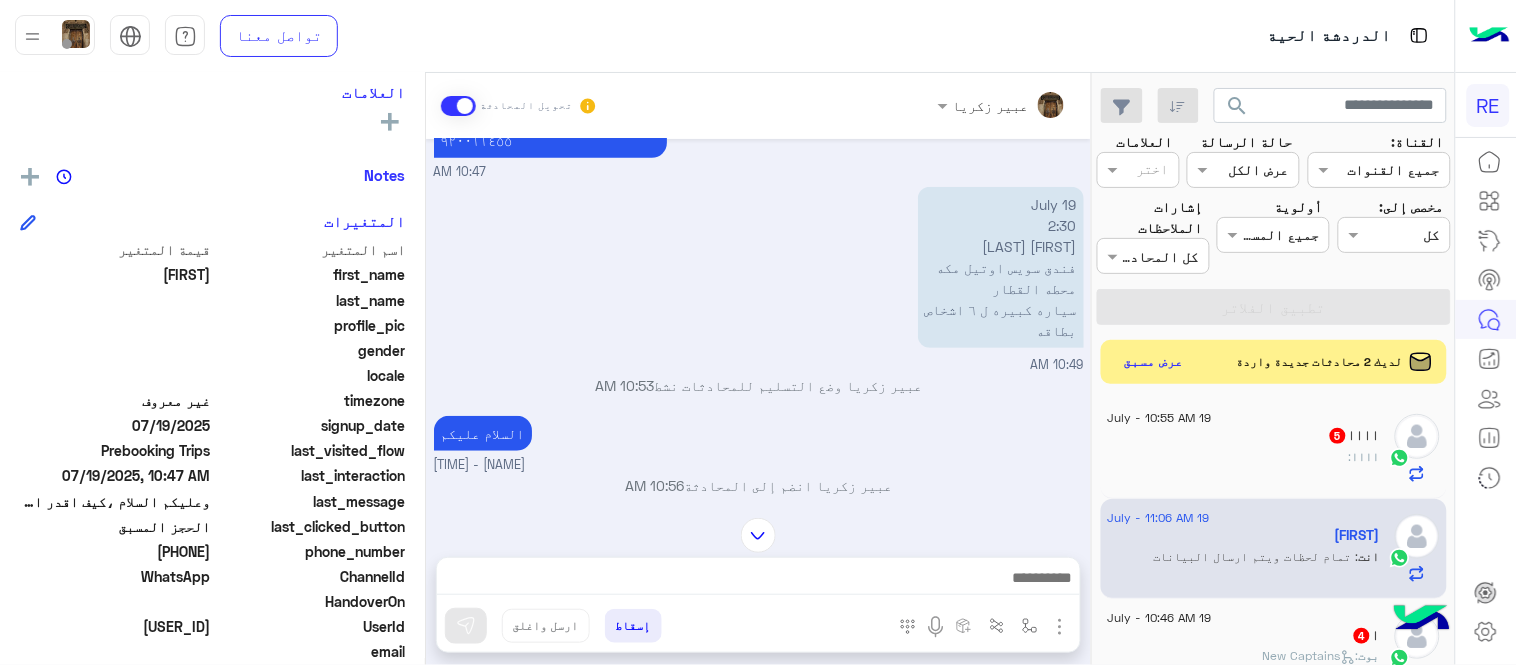 drag, startPoint x: 425, startPoint y: 384, endPoint x: 462, endPoint y: 484, distance: 106.62551 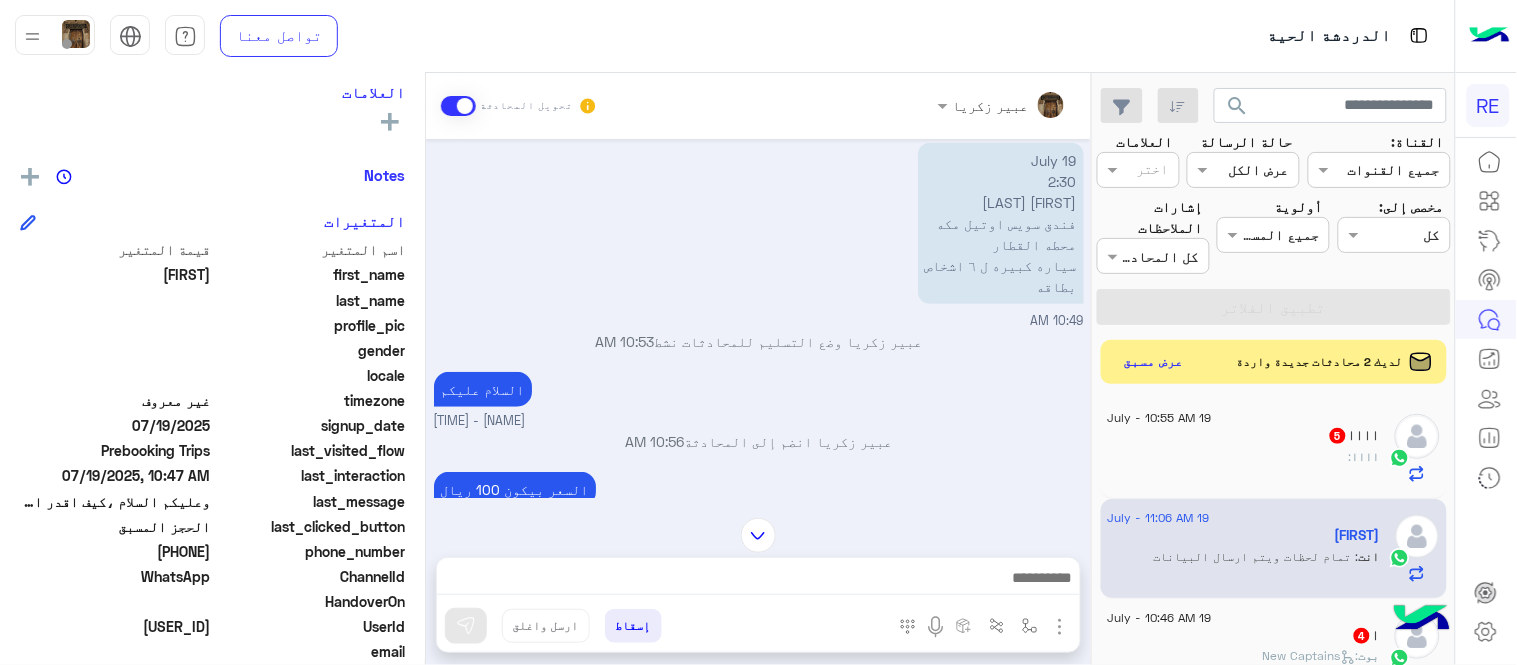 click on "[NAME] -  [TIME]" at bounding box center [759, 421] 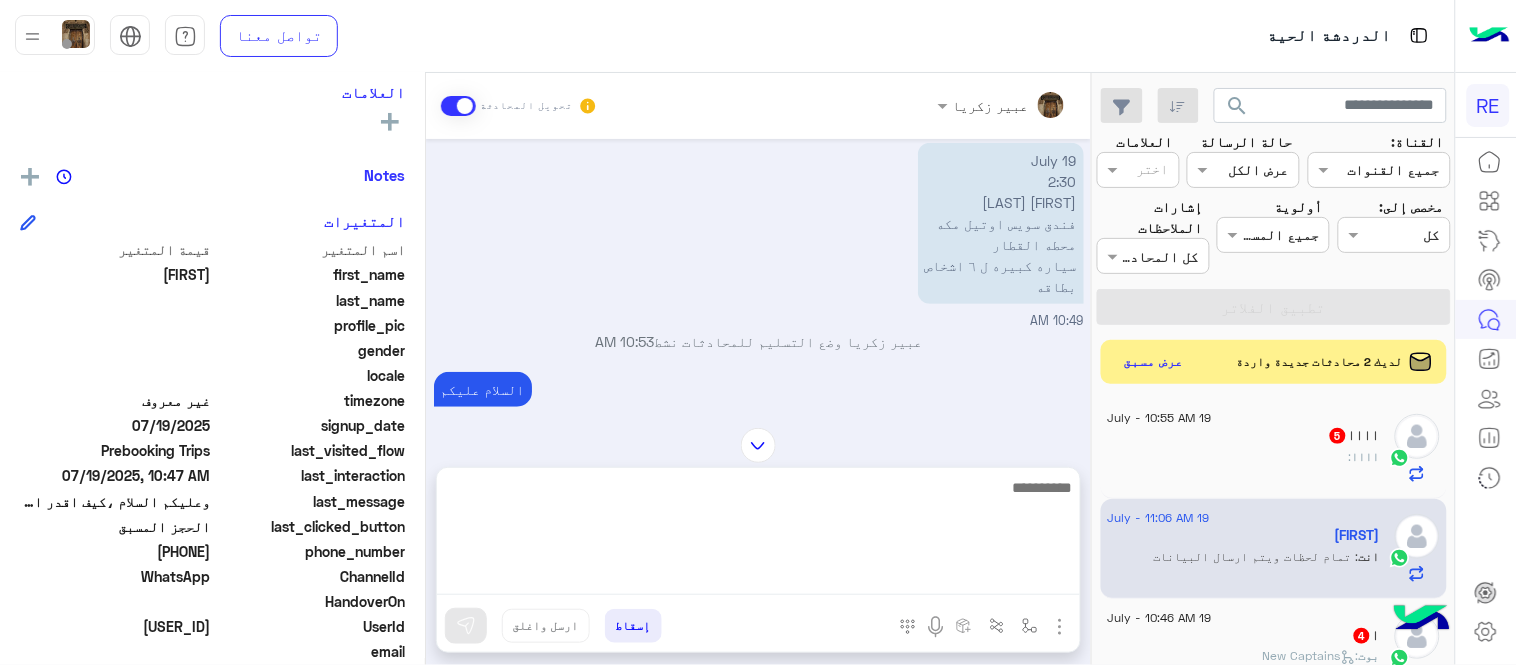click at bounding box center [758, 535] 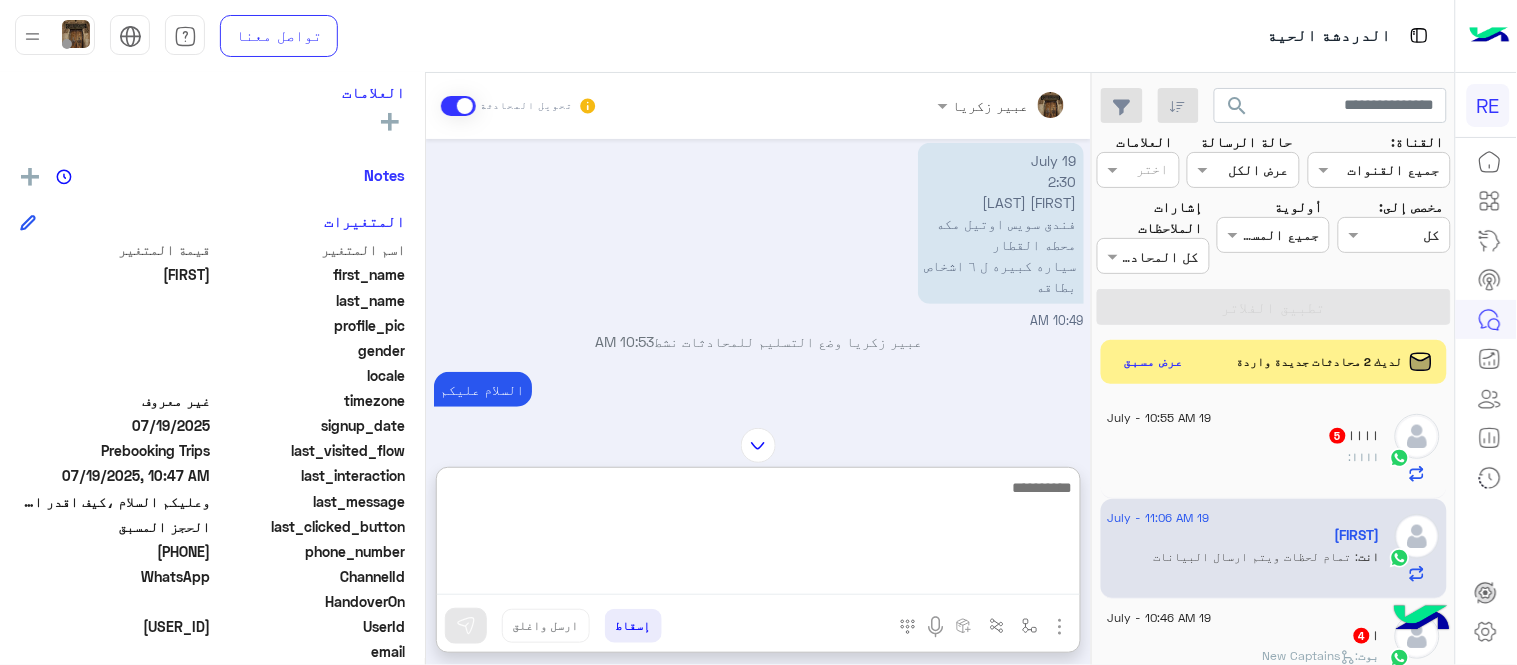 paste on "**********" 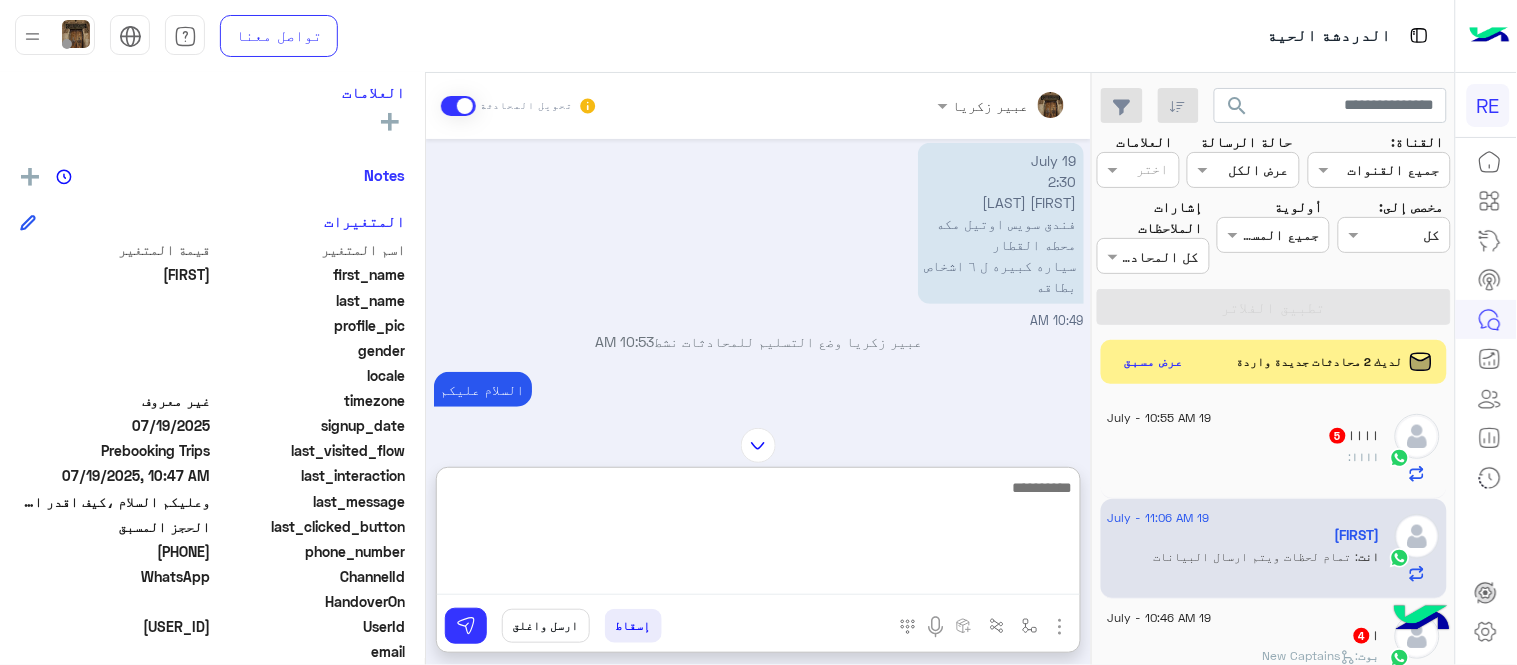 scroll, scrollTop: 0, scrollLeft: 0, axis: both 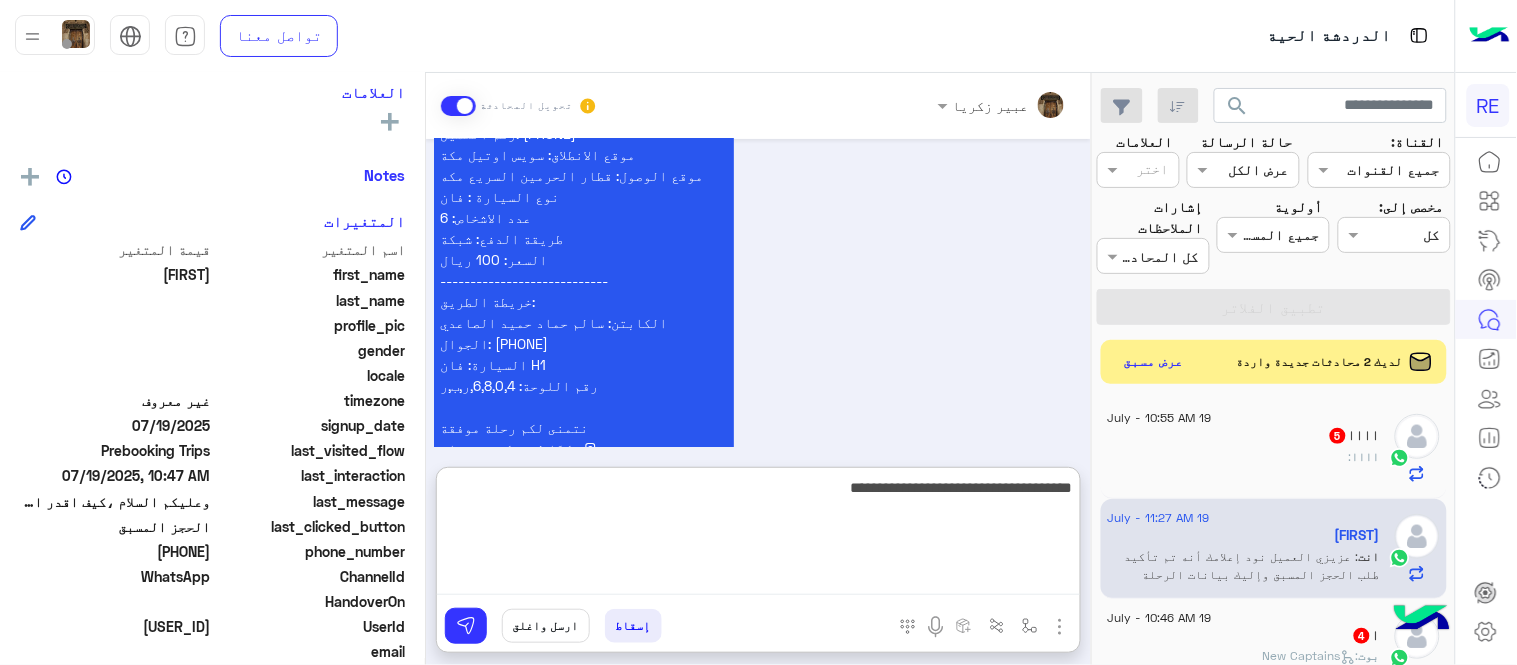 type on "**********" 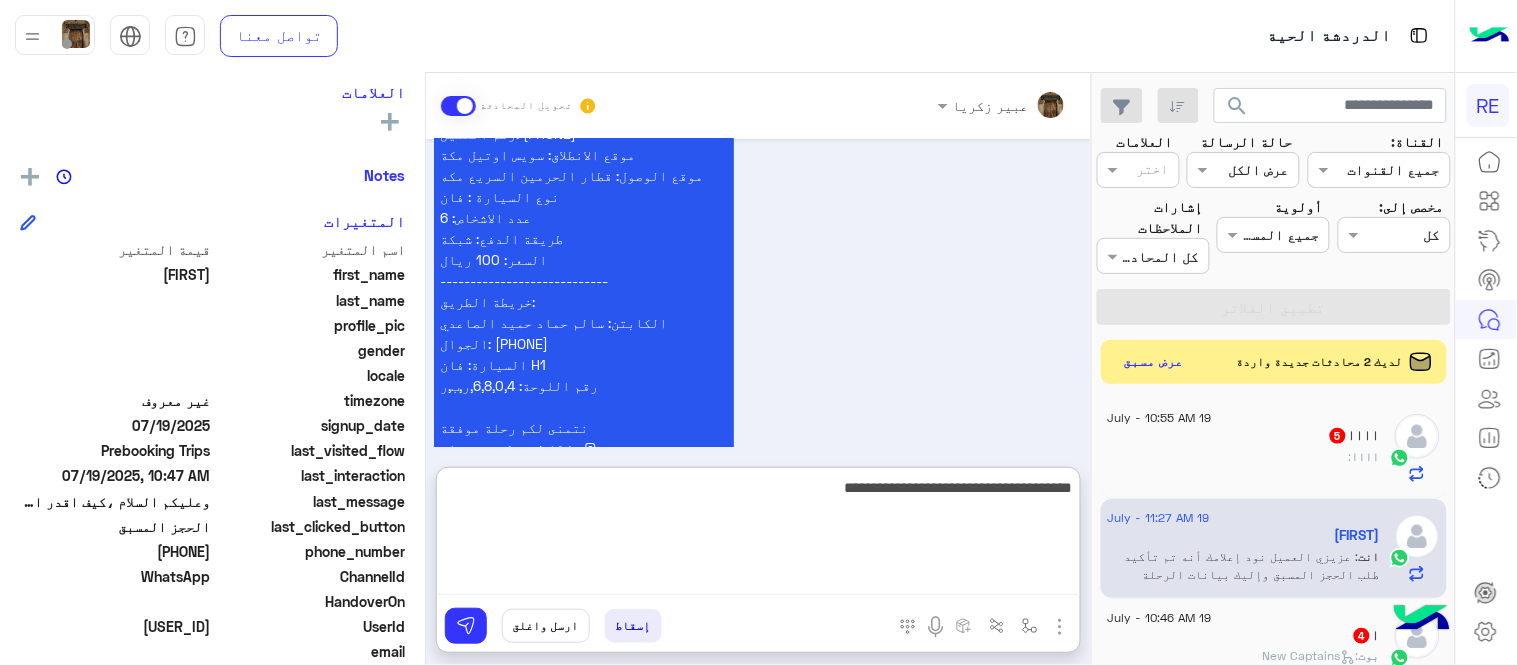 click on "**********" at bounding box center (758, 535) 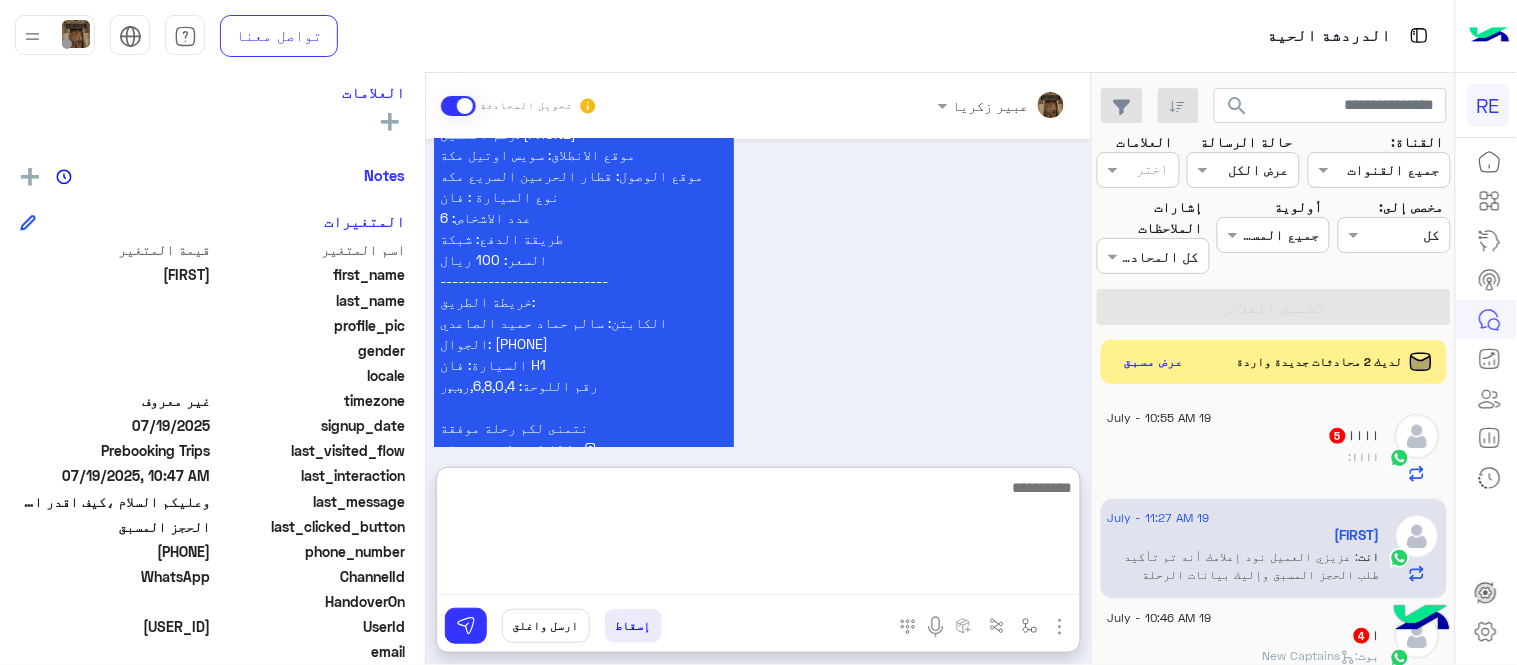 scroll, scrollTop: 3586, scrollLeft: 0, axis: vertical 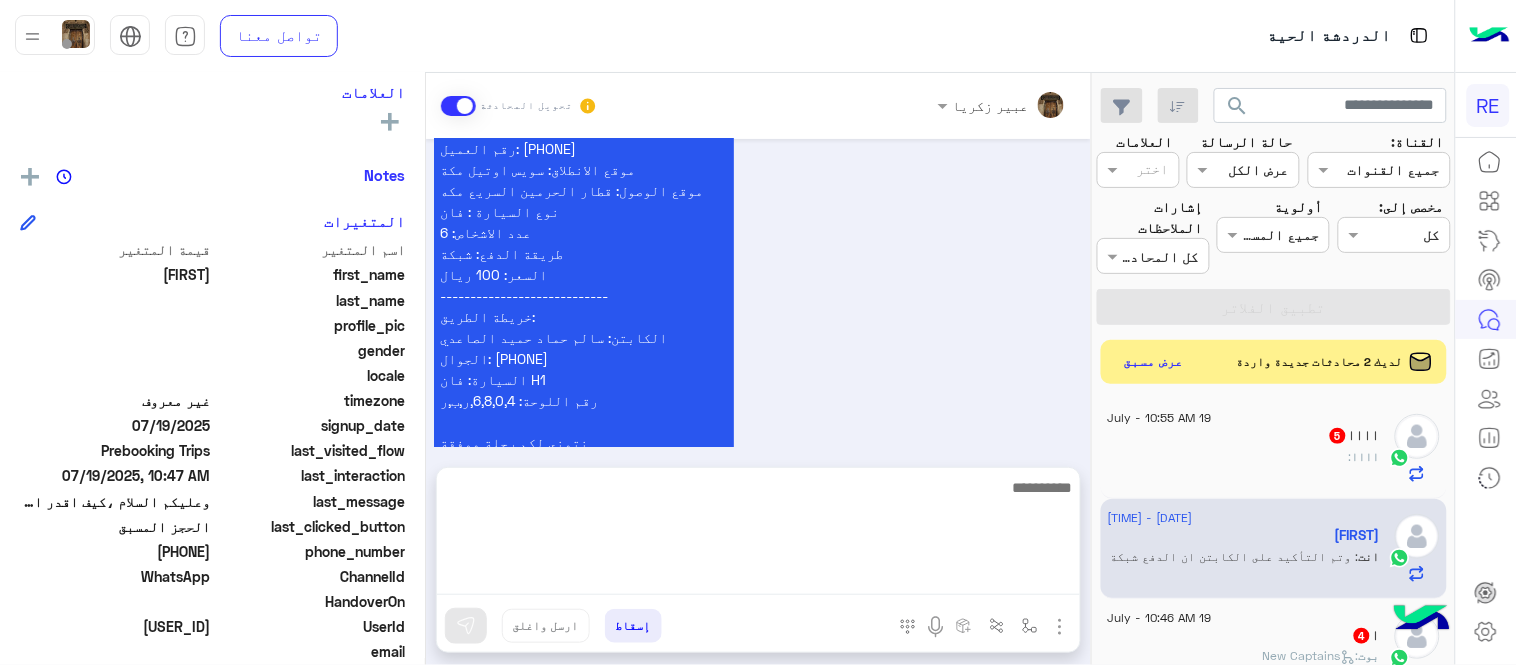 click on "عزيزي العميل نود إعلامك أنه تم تأكيد طلب الحجز المسبق وإليك بيانات الرحلة والكابتن الخاص بكم: التاريخ: اليوم 19 يوليو الساعة: 02:30 مساء  اسم العميل: [FIRST] [LAST]  رقم العميل: [PHONE] موقع الانطلاق: سويس اوتيل مكة  موقع الوصول: قطار الحرمين السريع مكه نوع السيارة : فان  عدد الاشخاص: 6 طريقة الدفع: شبكة السعر: 100 ريال  ---------------------------- خريطة الطريق: الكابتن: [FIRST] [LAST] الجوال: [PHONE] السيارة: فان H1	 رقم اللوحة: 6,8,0,4,ر,ب,ر نتمنى لكم رحلة موفقة شكرًا لثقتكم في رحلة 🩵  [FIRST] [LAST] -  11:27 AM" at bounding box center (759, 221) 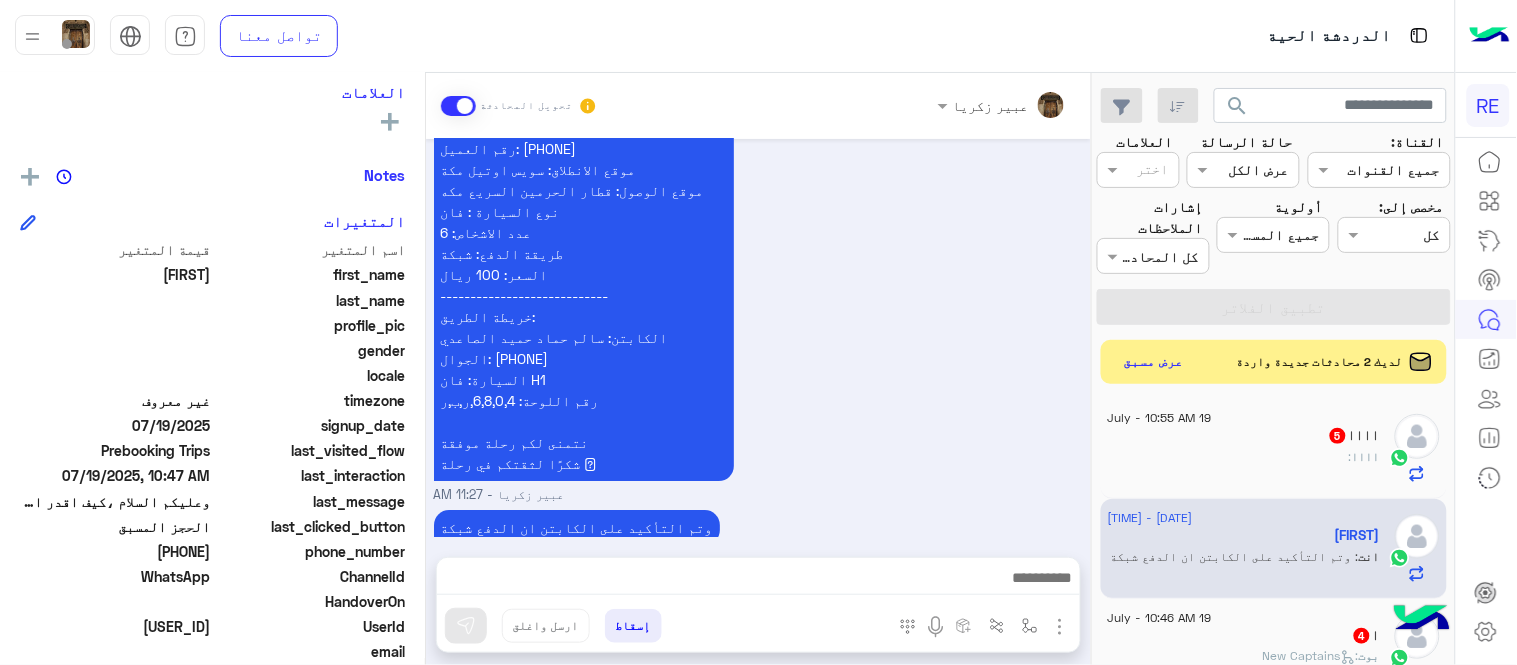 scroll, scrollTop: 3496, scrollLeft: 0, axis: vertical 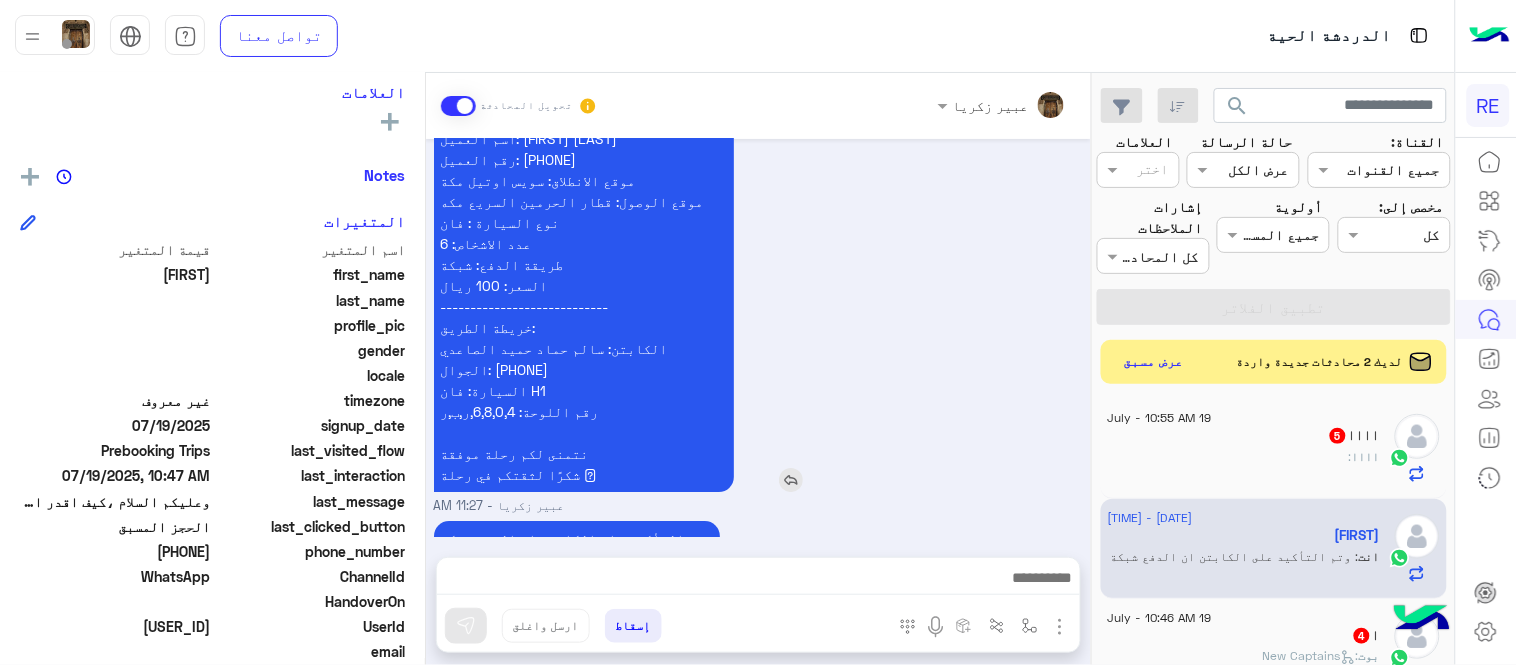 click on "عزيزي العميل نود إعلامك أنه تم تأكيد طلب الحجز المسبق وإليك بيانات الرحلة والكابتن الخاص بكم: التاريخ: اليوم [DATE] الساعة: 02:30 مساء اسم العميل: [FIRST] [LAST] رقم العميل: [PHONE] موقع الانطلاق: سويس اوتيل مكة موقع الوصول: قطار الحرمين السريع مكه نوع السيارة : فان عدد الاشخاص: 6 طريقة الدفع: شبكة السعر: 100 ريال ---------------------------- خريطة الطريق: الكابتن: [FIRST] [LAST] الجوال: [PHONE] السيارة: فان H1 رقم اللوحة: 6,8,0,4,ر,ب,ر نتمنى لكم رحلة موفقة شكرًا لثقتكم في رحلة 🩵" at bounding box center (641, 222) 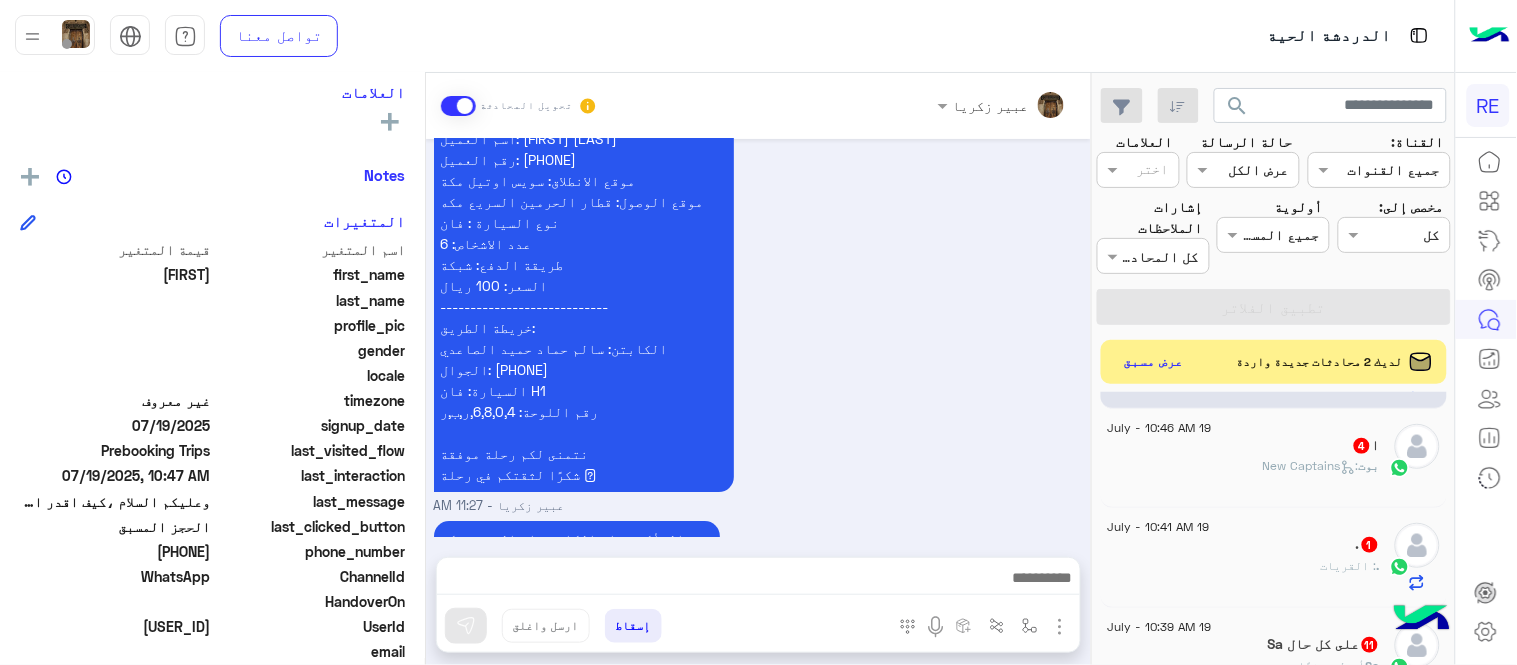 scroll, scrollTop: 0, scrollLeft: 0, axis: both 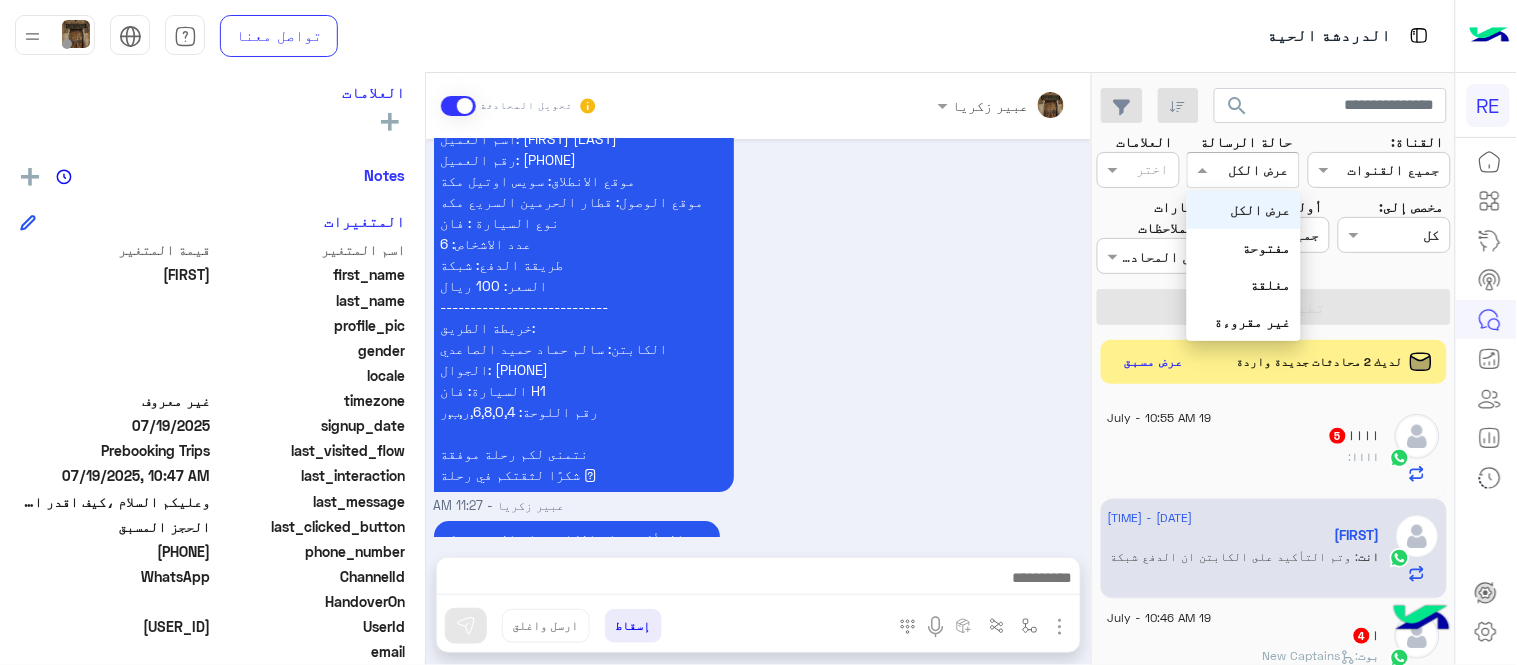 click at bounding box center [1266, 170] 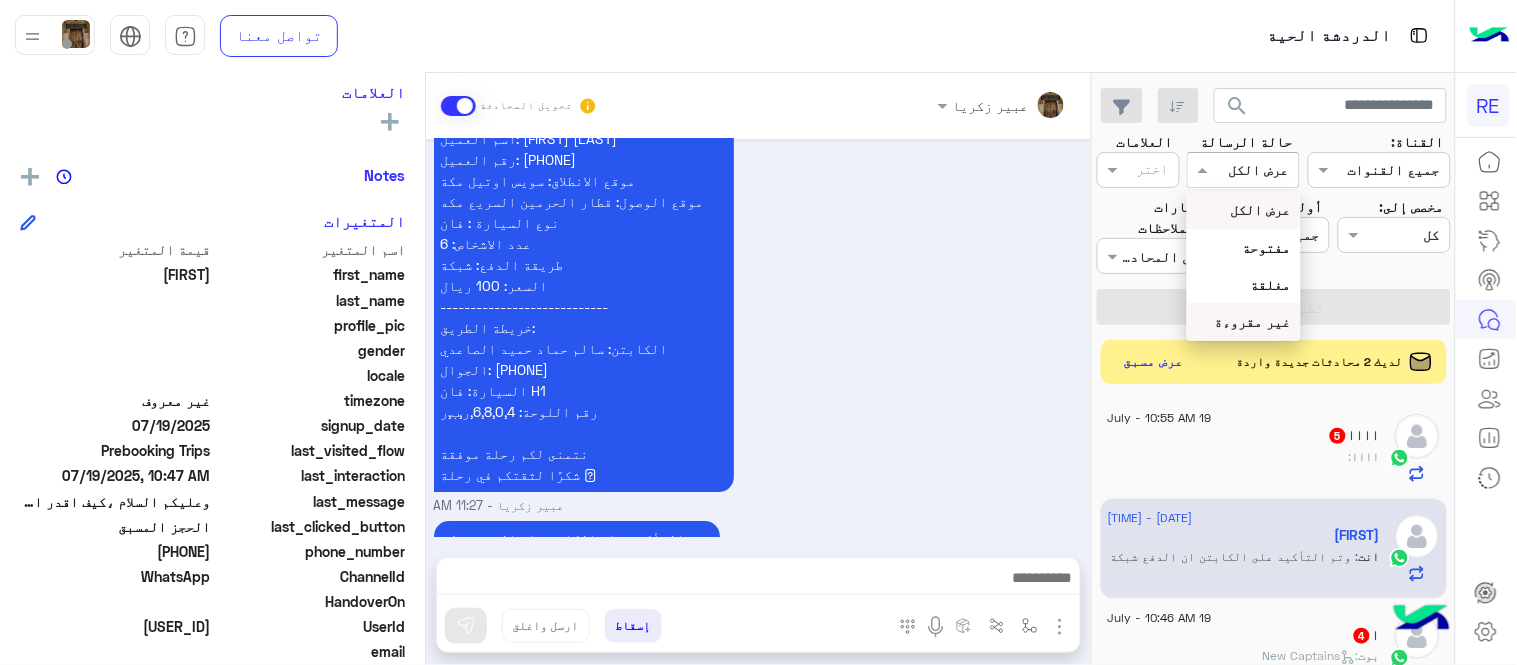 click on "غير مقروءة" at bounding box center (1253, 321) 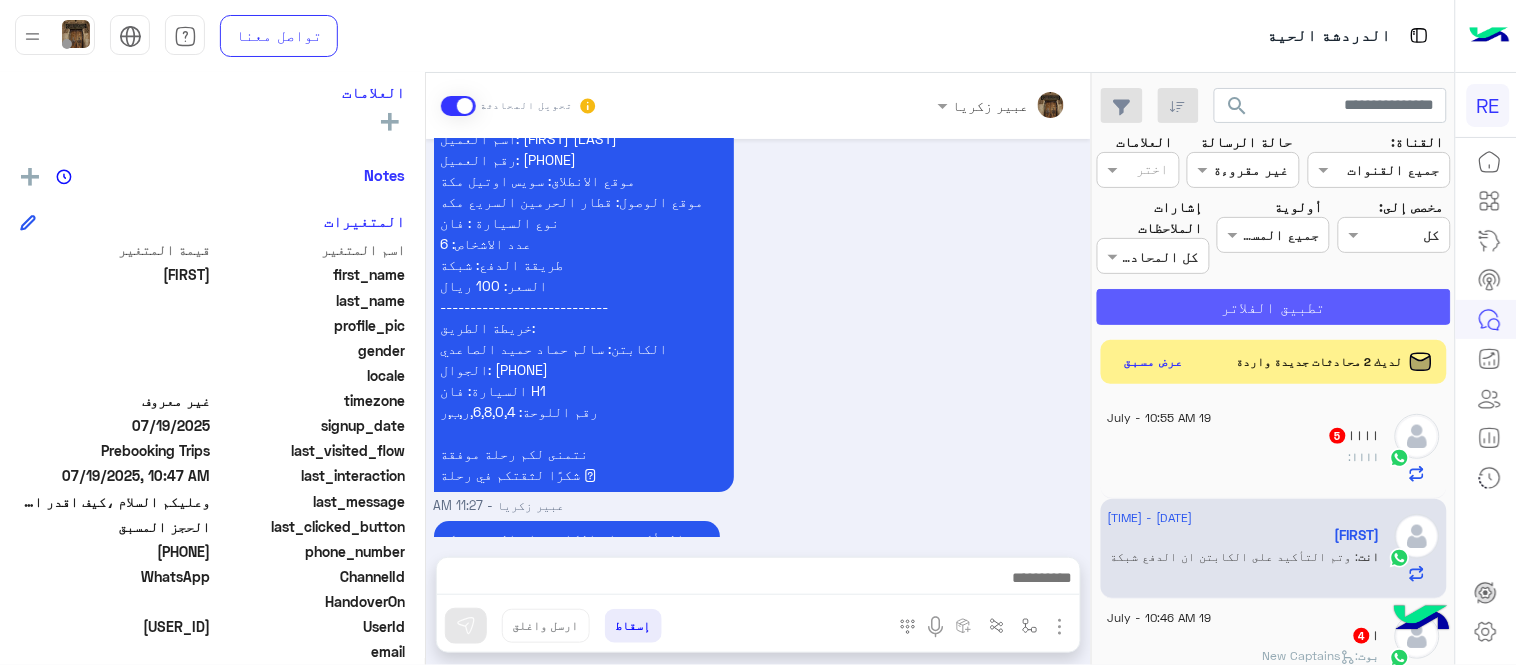click on "تطبيق الفلاتر" 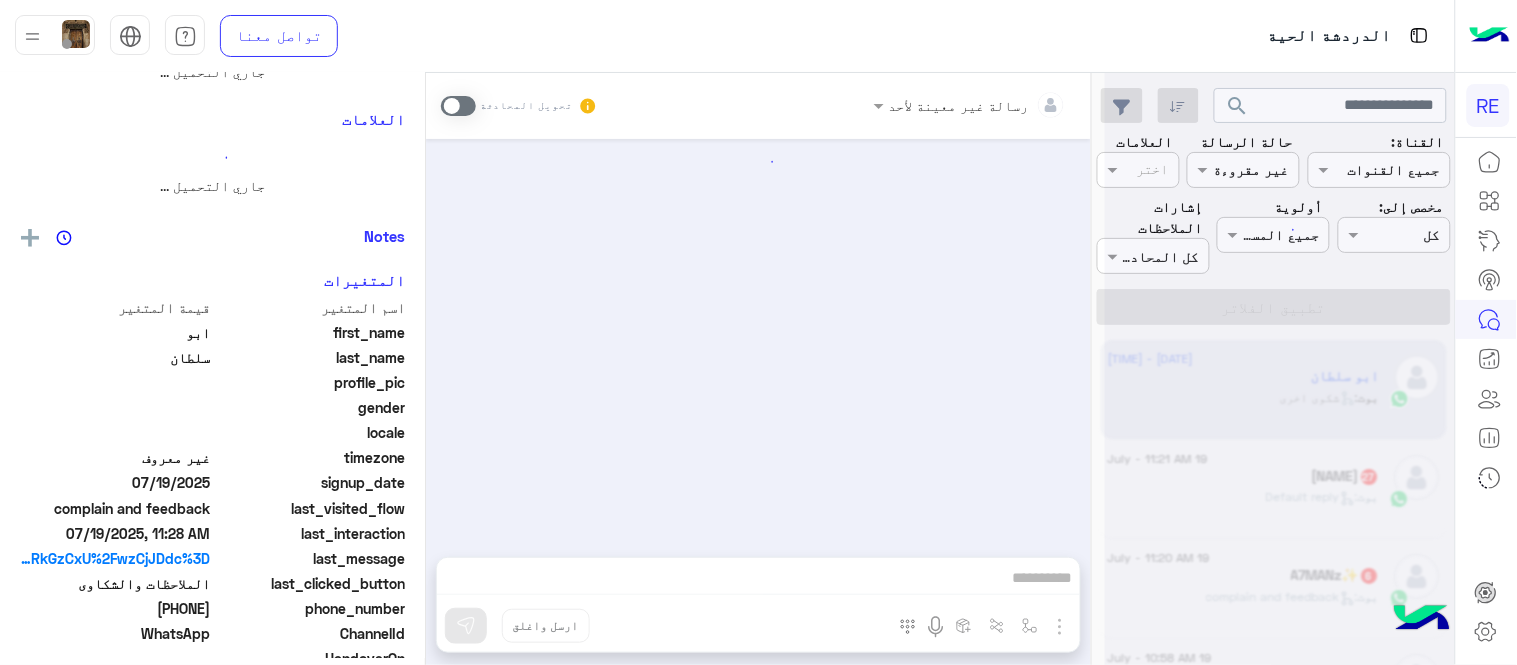 scroll, scrollTop: 0, scrollLeft: 0, axis: both 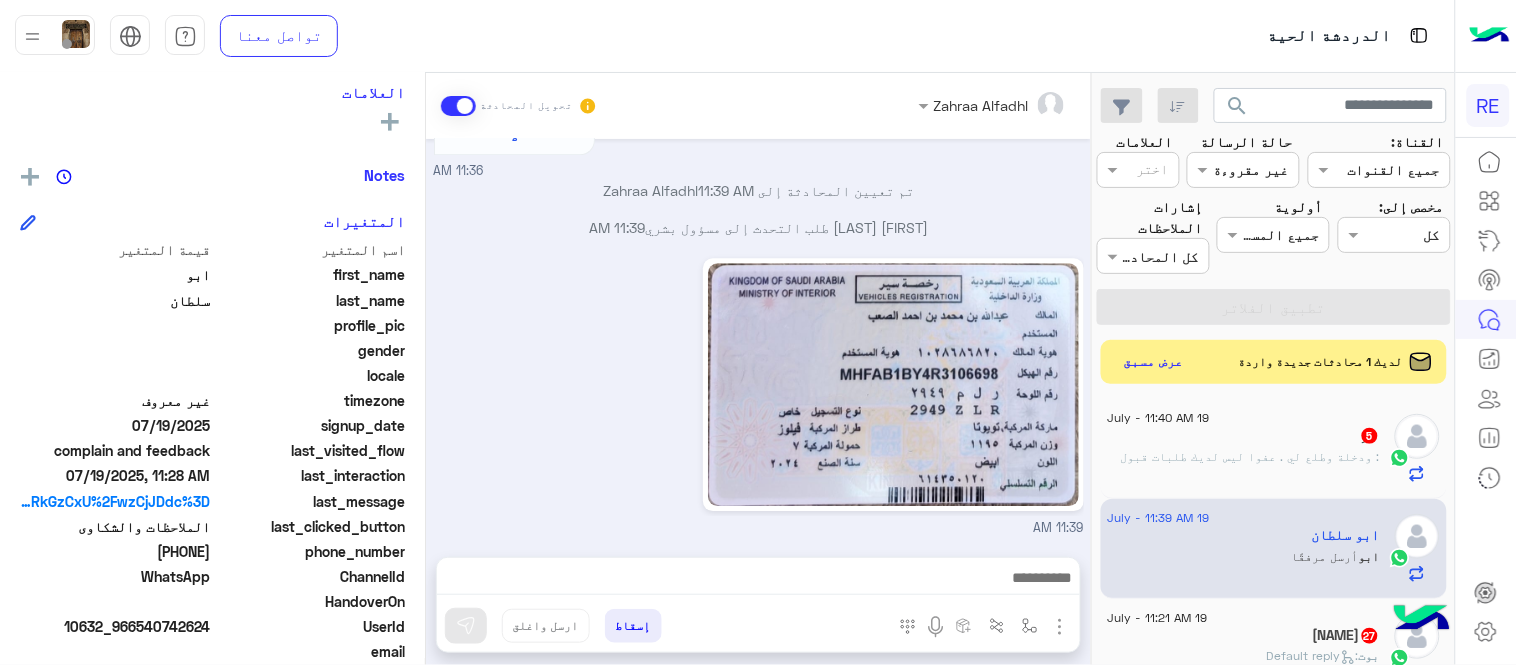 click on "ِ   5" 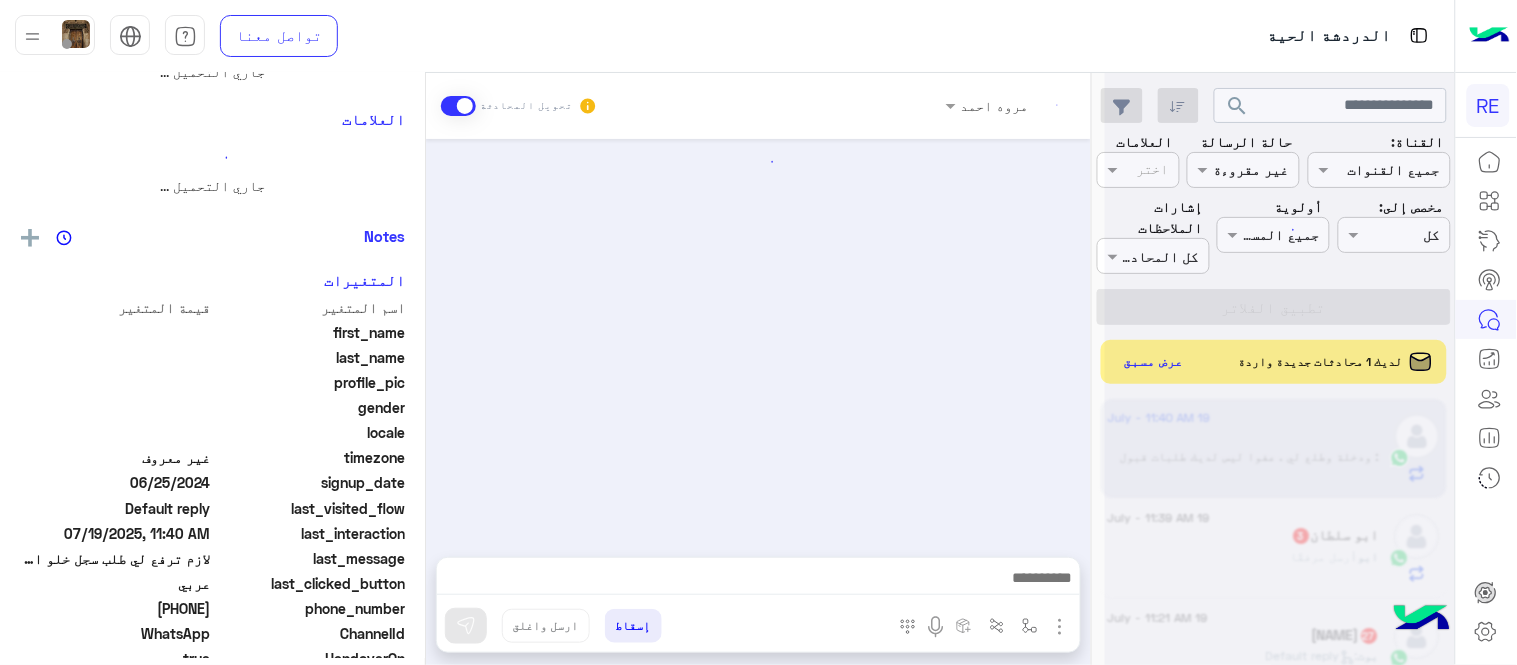 scroll, scrollTop: 0, scrollLeft: 0, axis: both 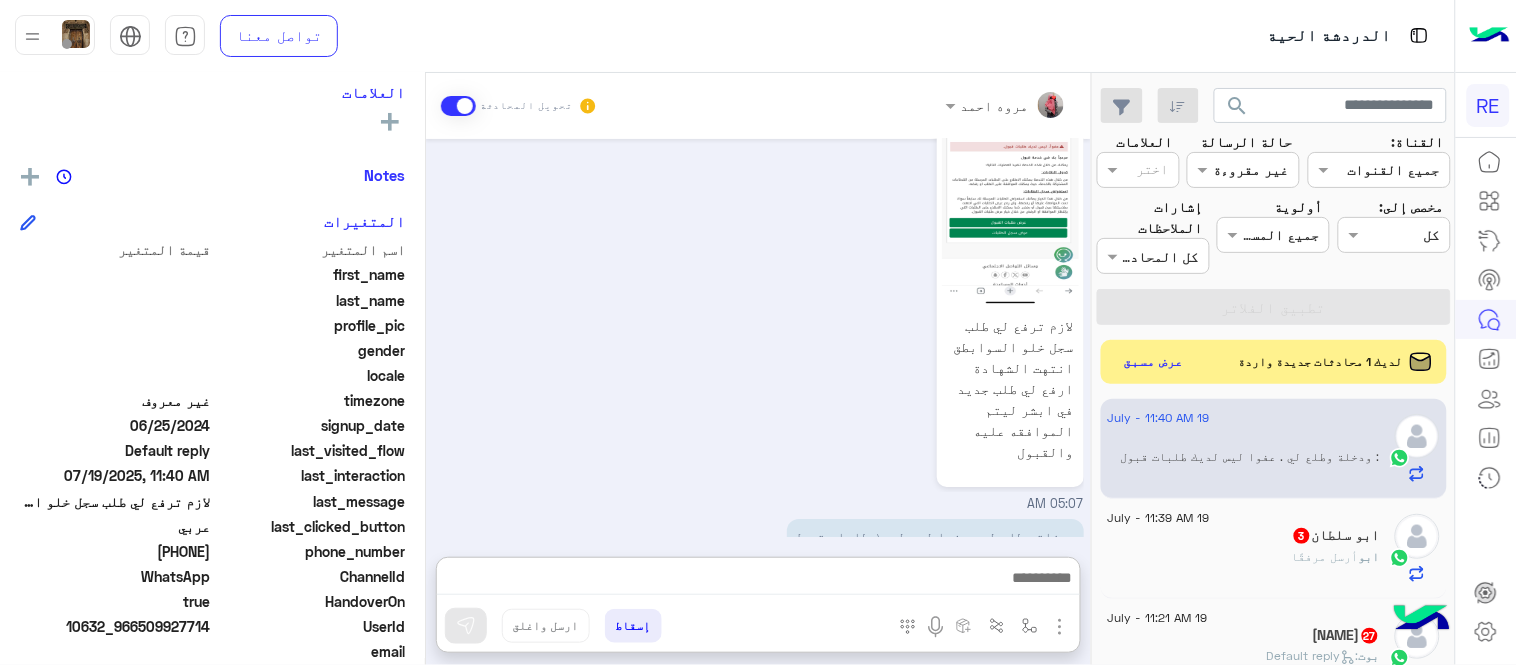 click at bounding box center [758, 580] 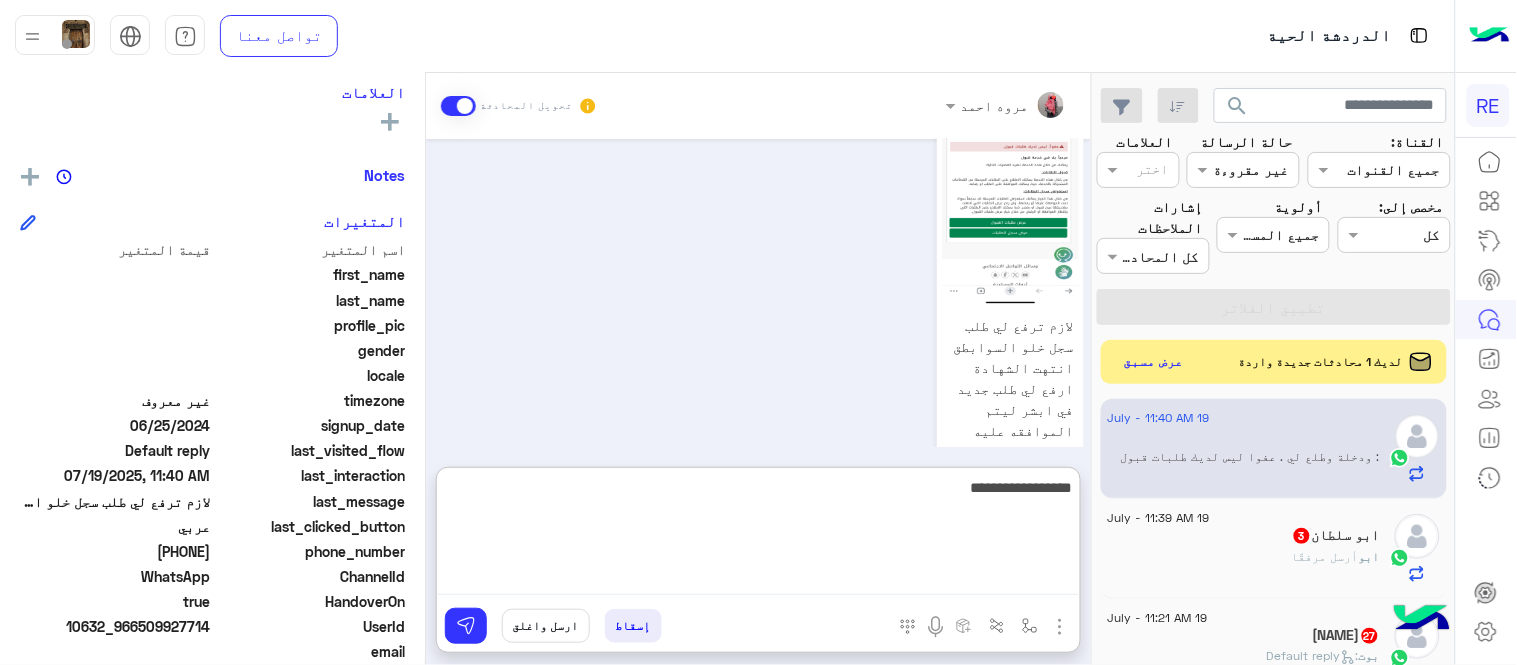 type on "**********" 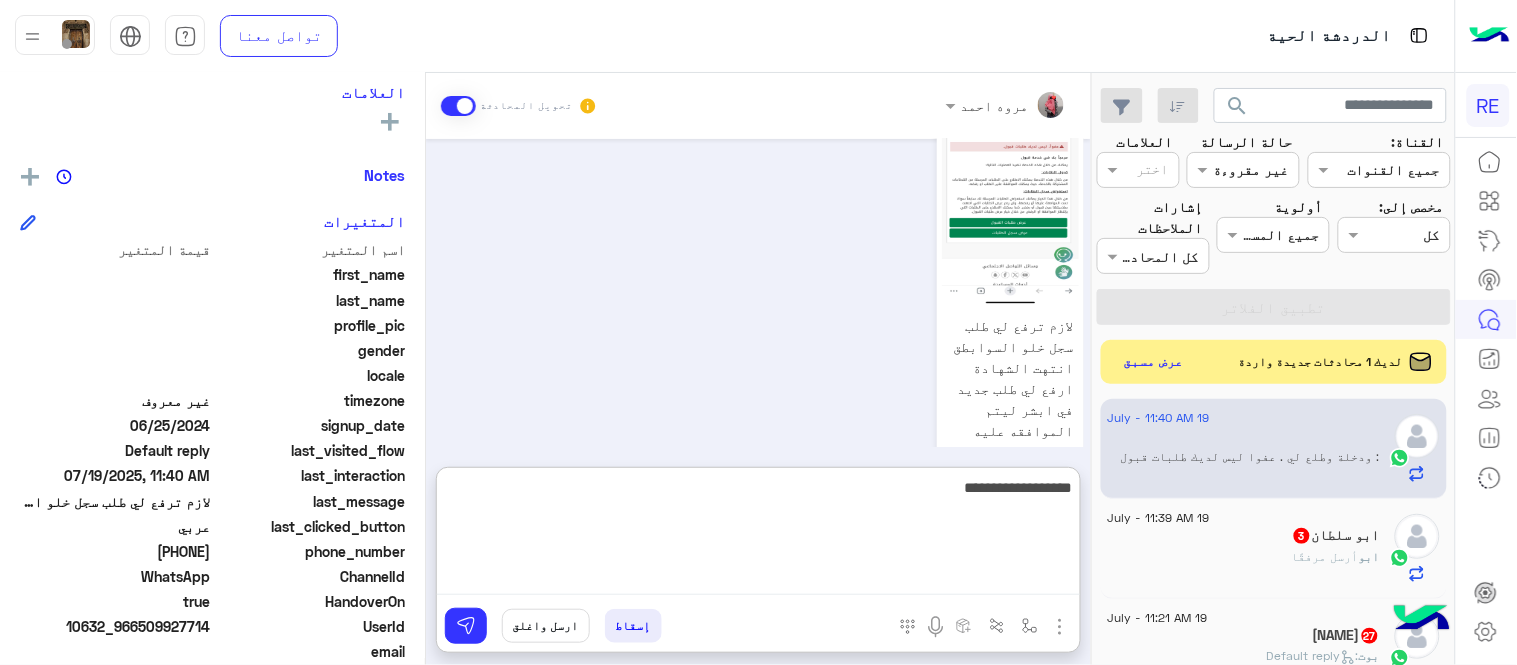 type 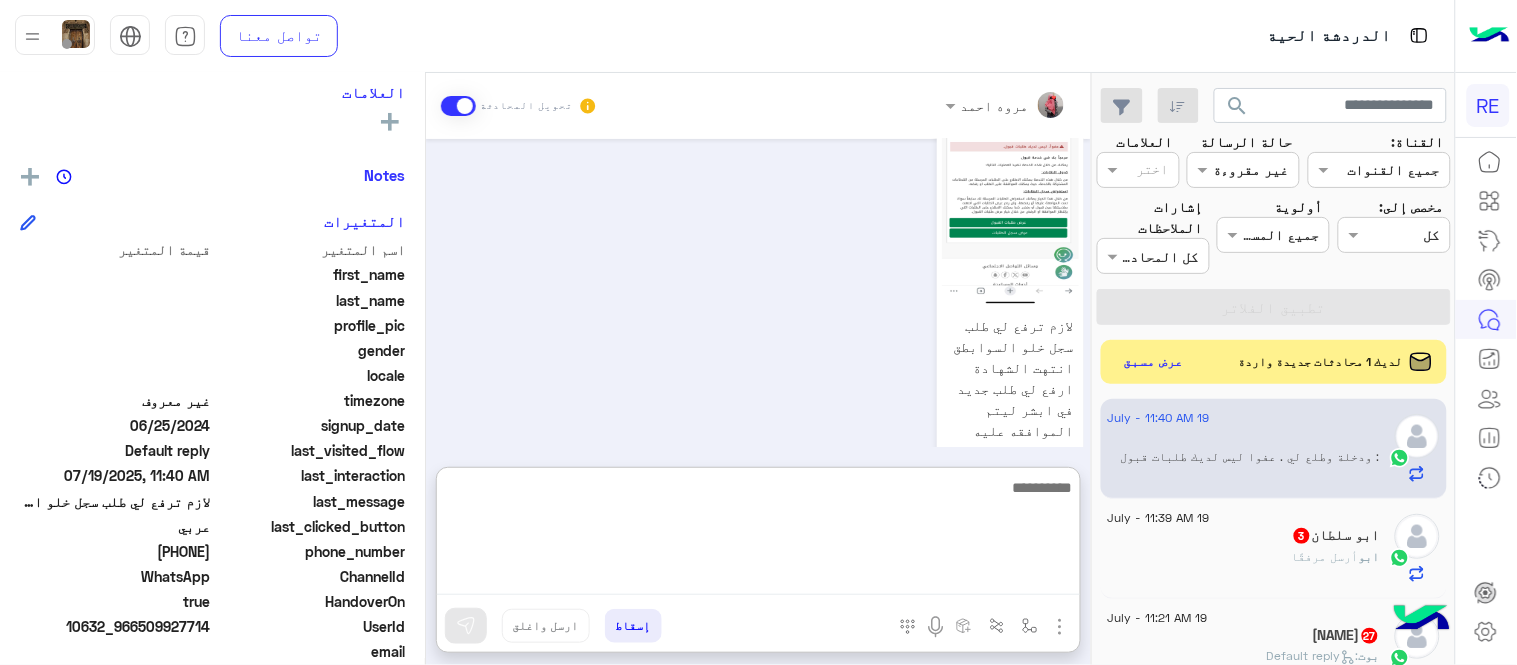 scroll, scrollTop: 1675, scrollLeft: 0, axis: vertical 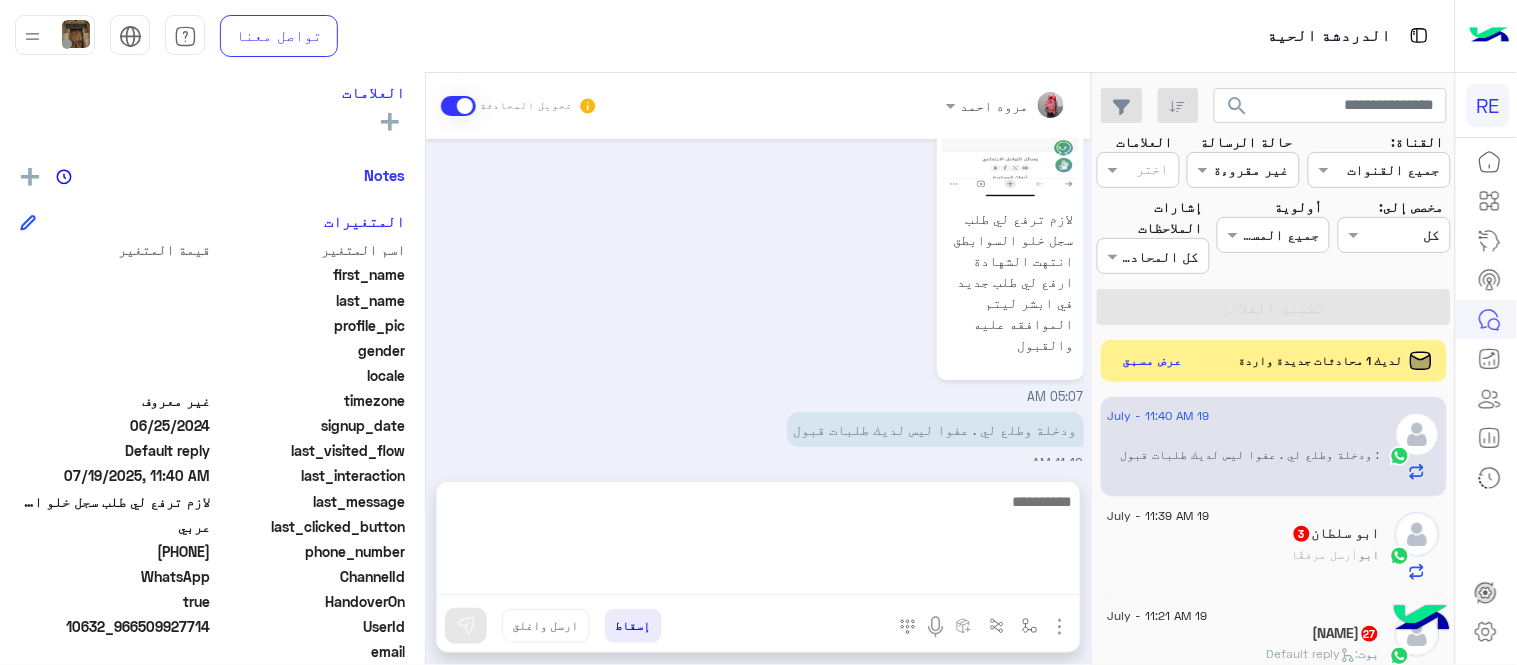 click on "عرض مسبق" 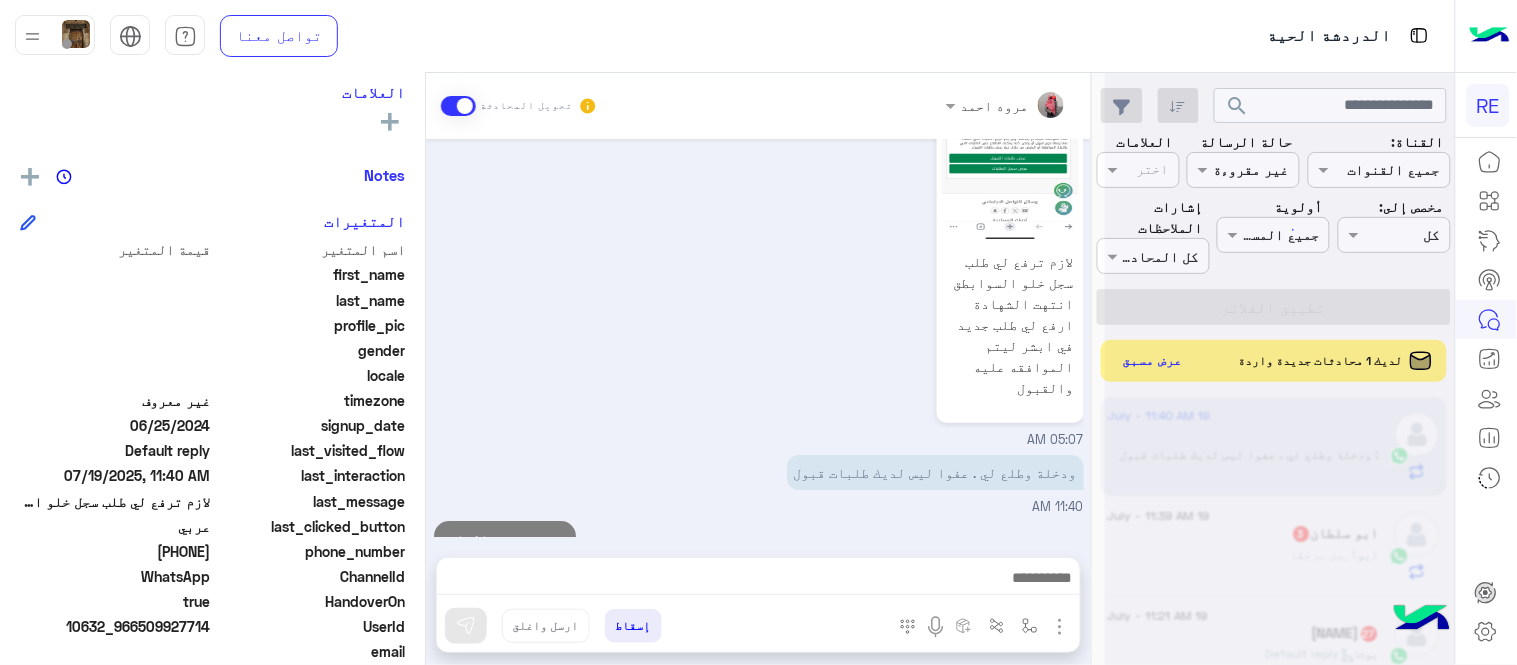 scroll, scrollTop: 1621, scrollLeft: 0, axis: vertical 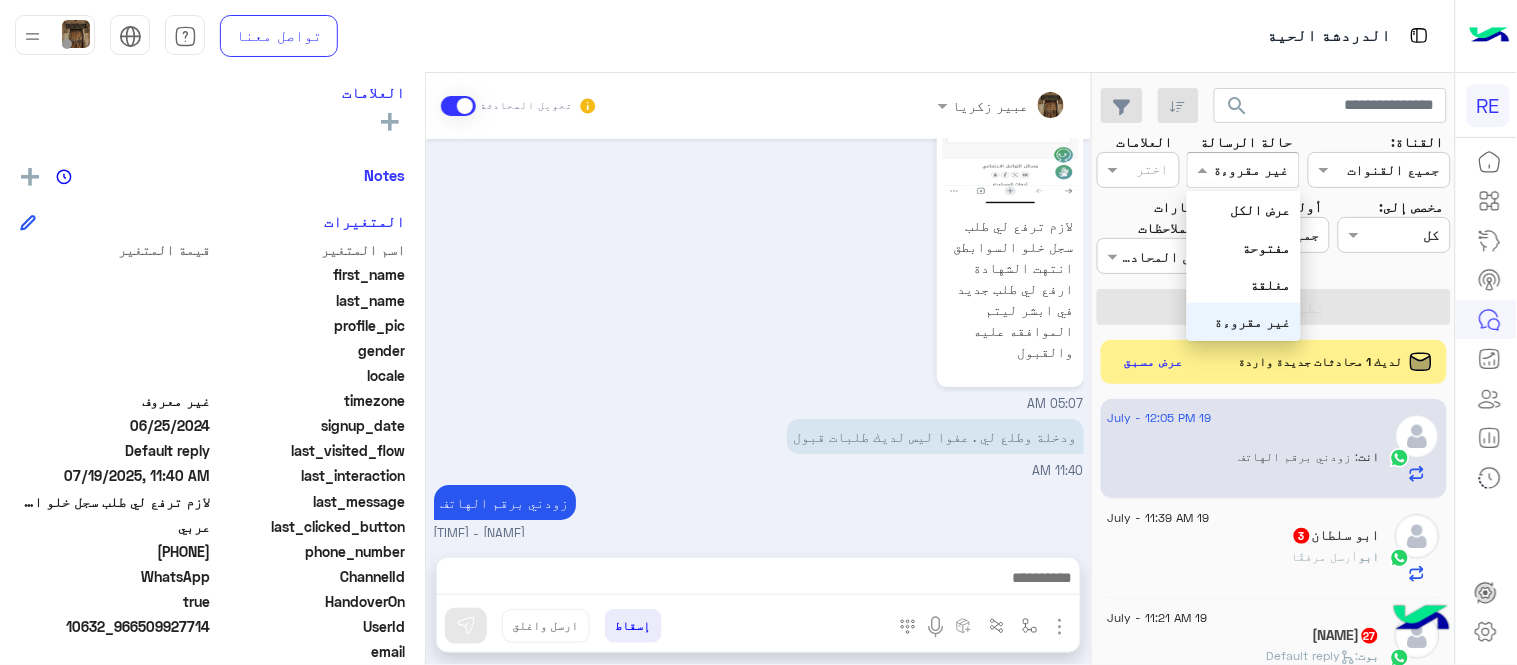 click on "القناه غير مقروءة" at bounding box center (1243, 170) 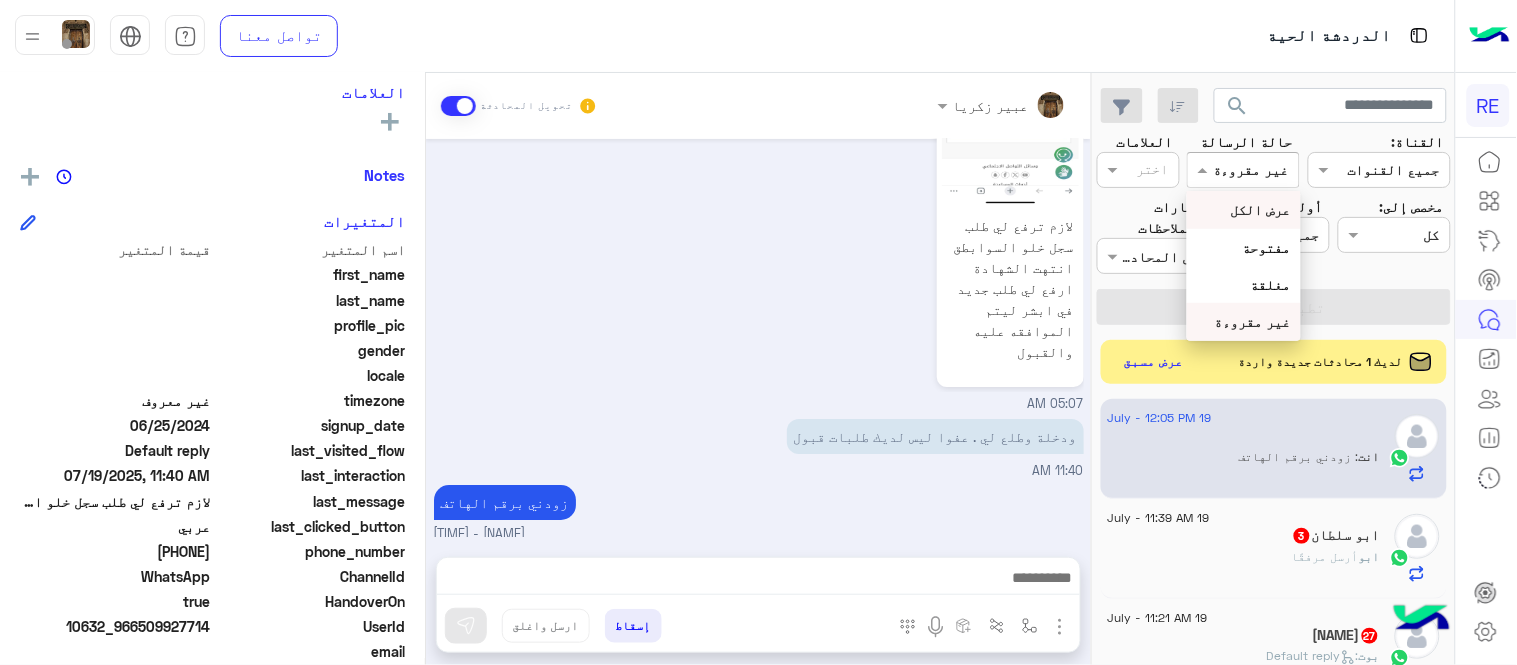 click on "عرض الكل" at bounding box center [1261, 209] 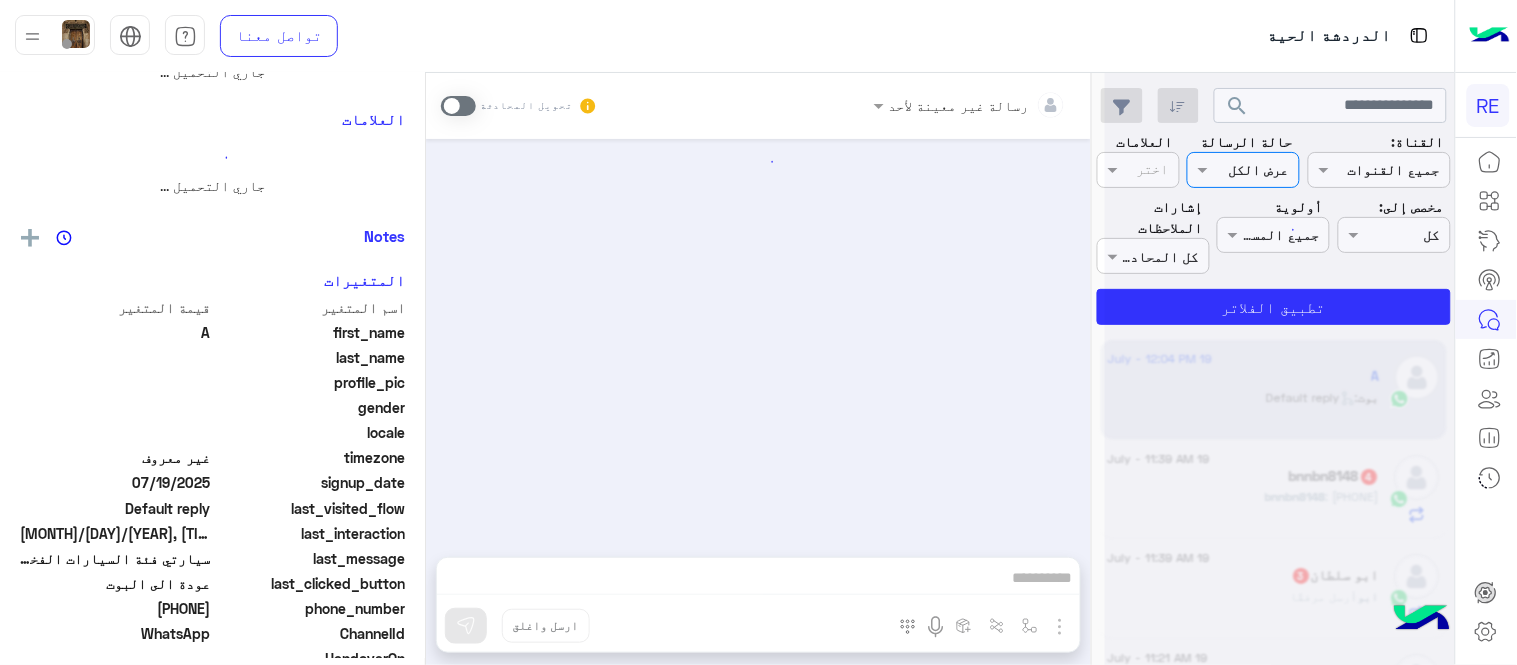 scroll, scrollTop: 1013, scrollLeft: 0, axis: vertical 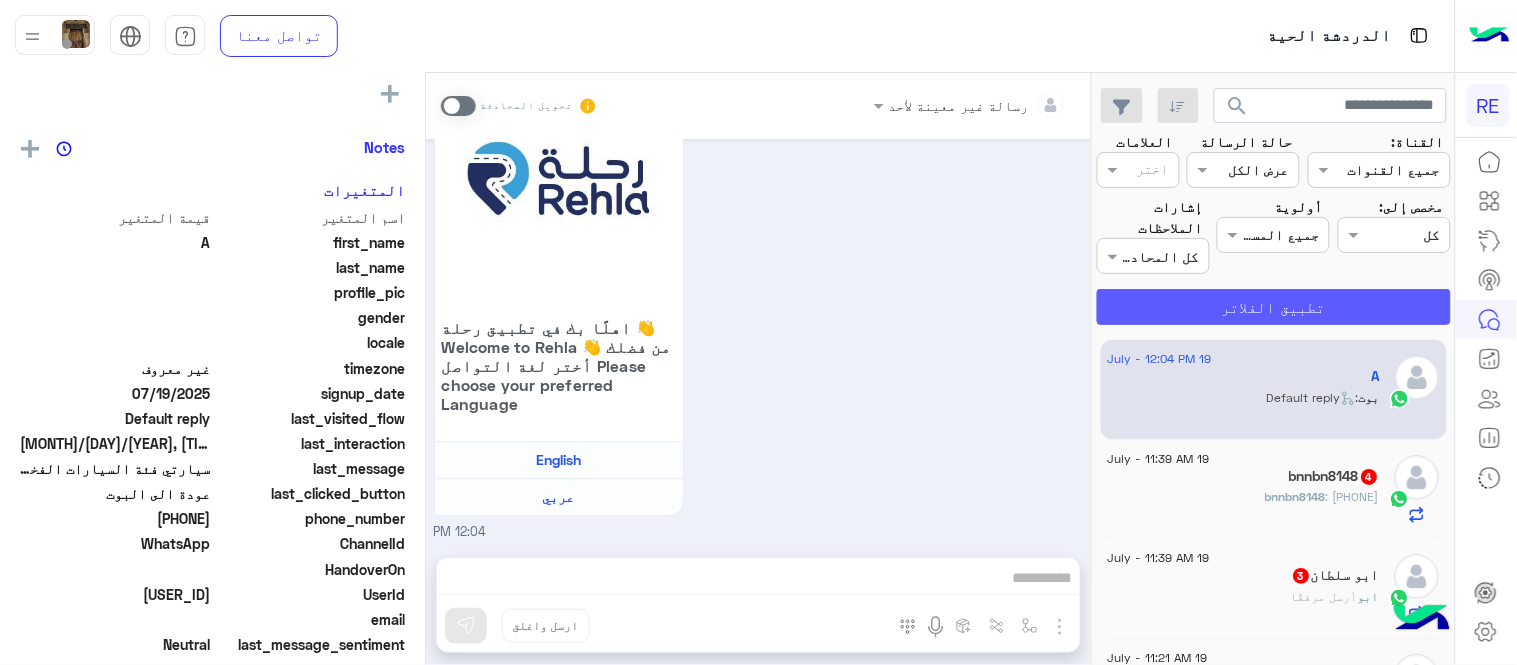 click on "تطبيق الفلاتر" 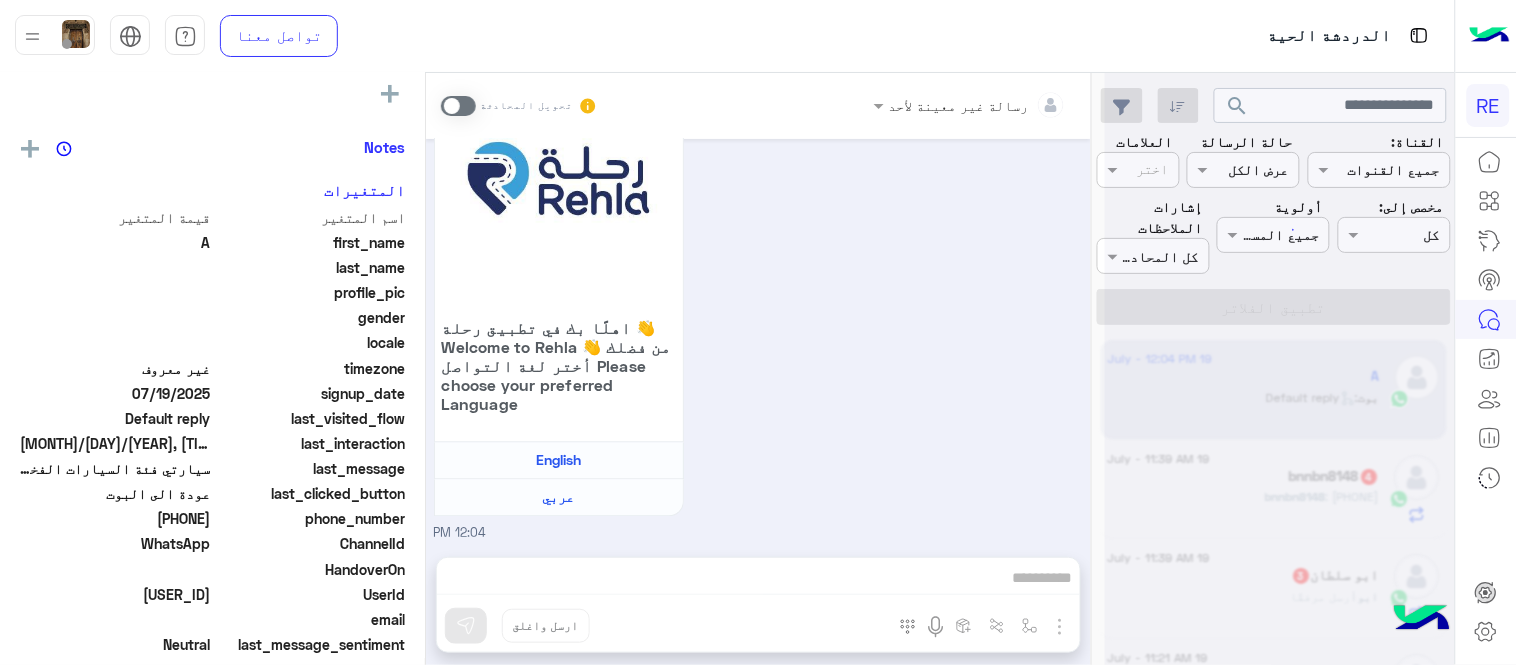 scroll, scrollTop: 361, scrollLeft: 0, axis: vertical 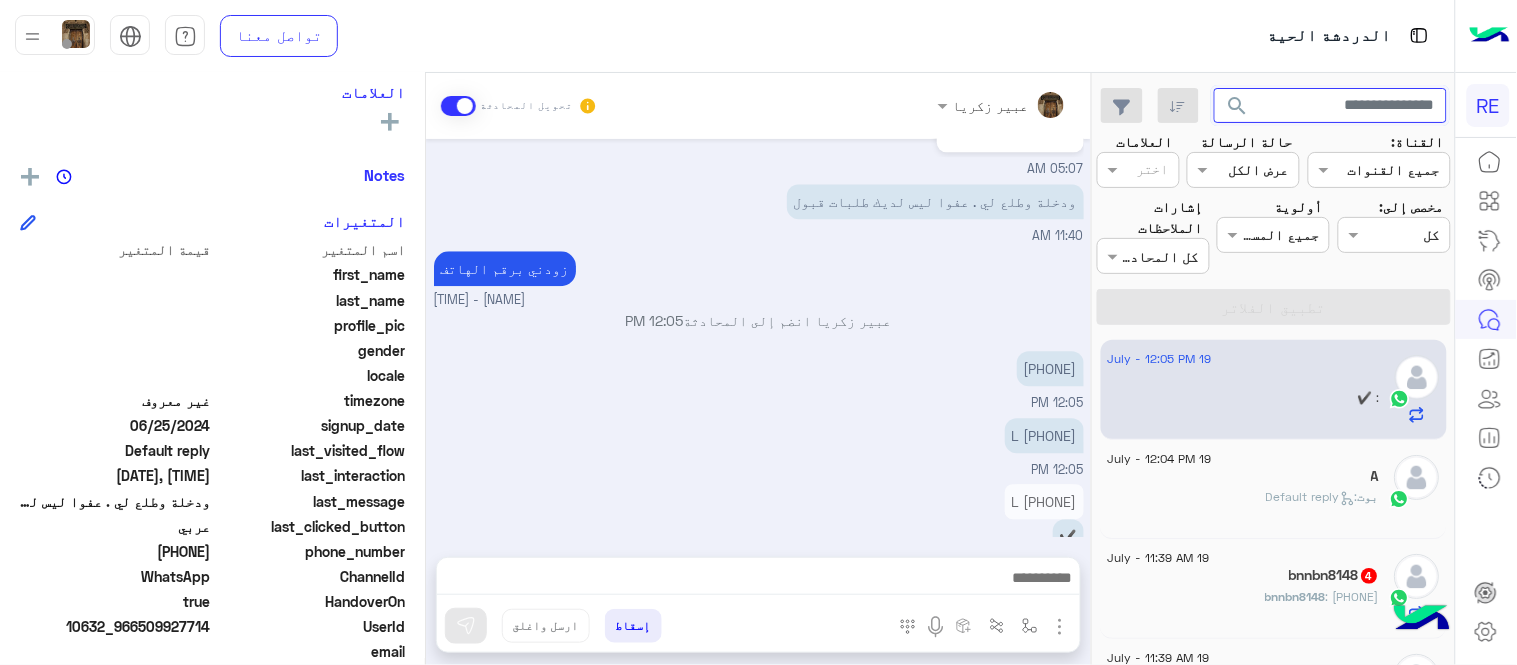 click at bounding box center [1331, 106] 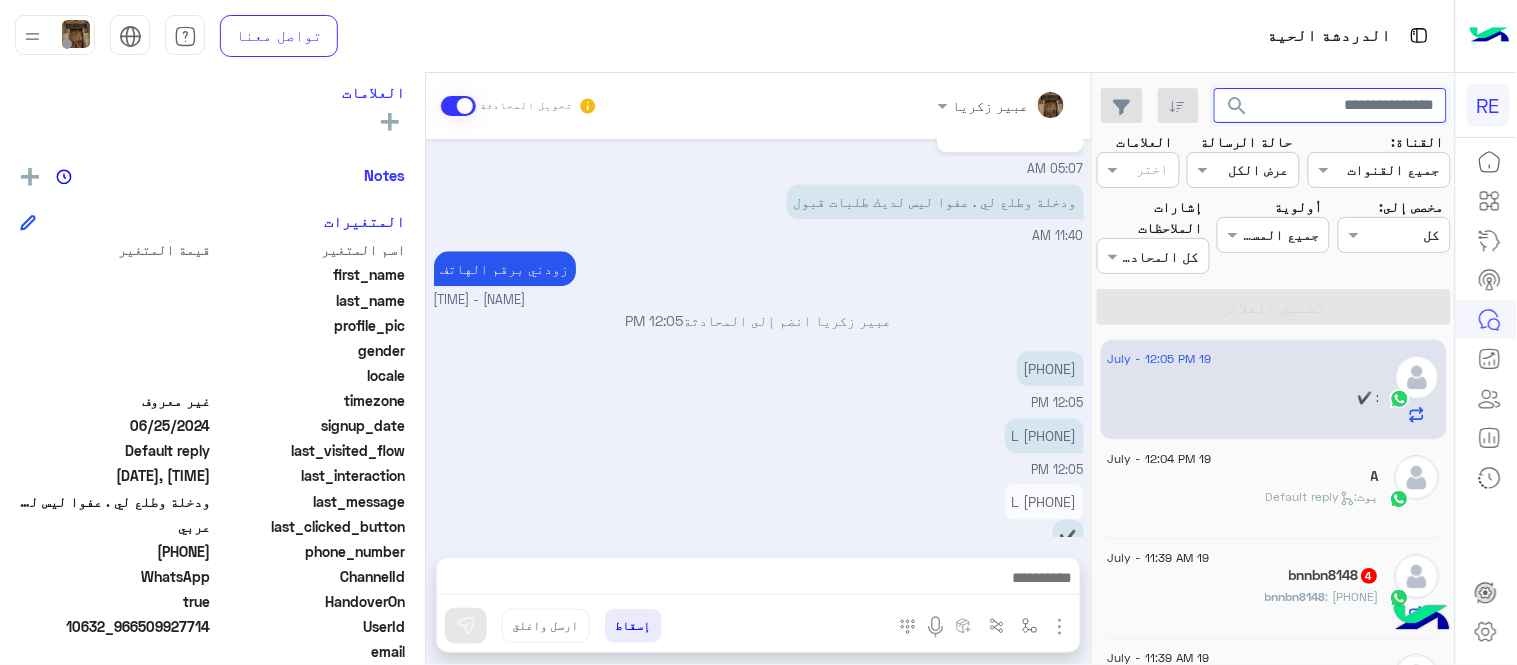 paste on "**********" 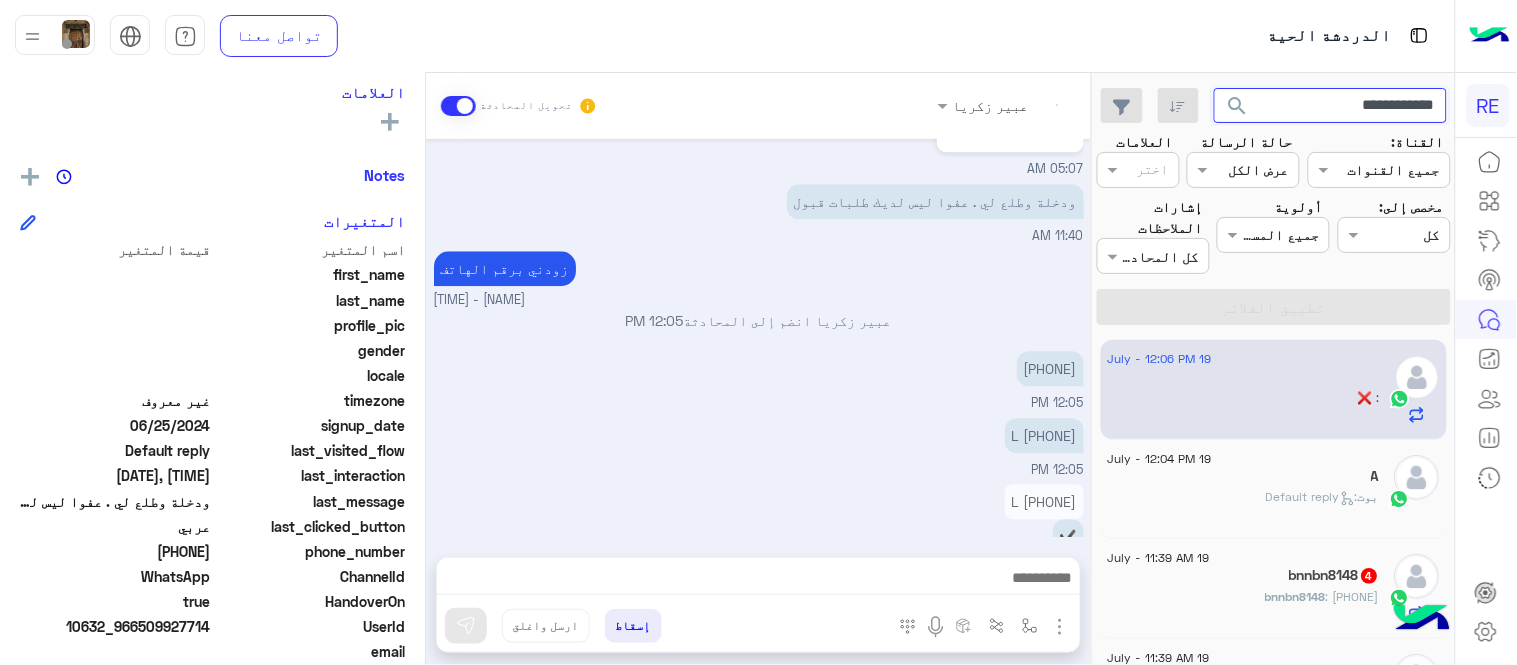 scroll, scrollTop: 1393, scrollLeft: 0, axis: vertical 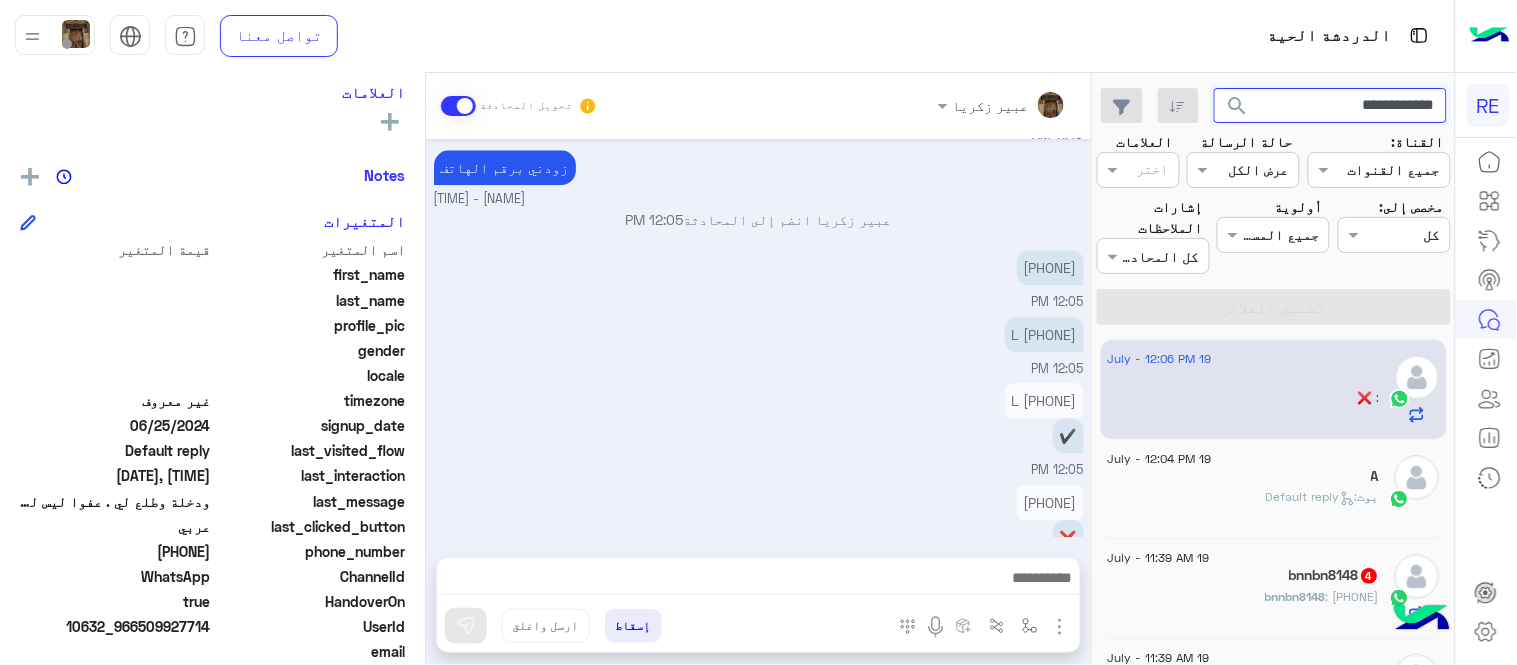 type on "**********" 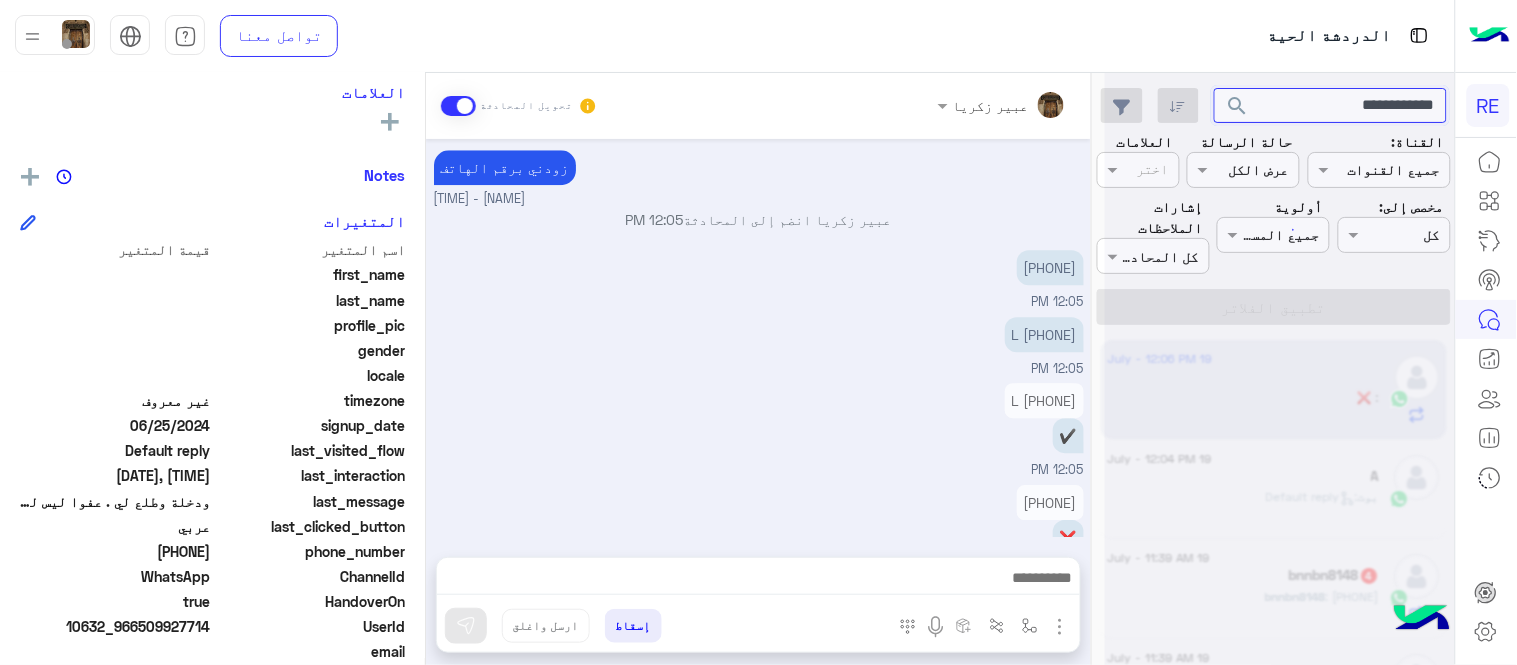 scroll, scrollTop: 0, scrollLeft: 0, axis: both 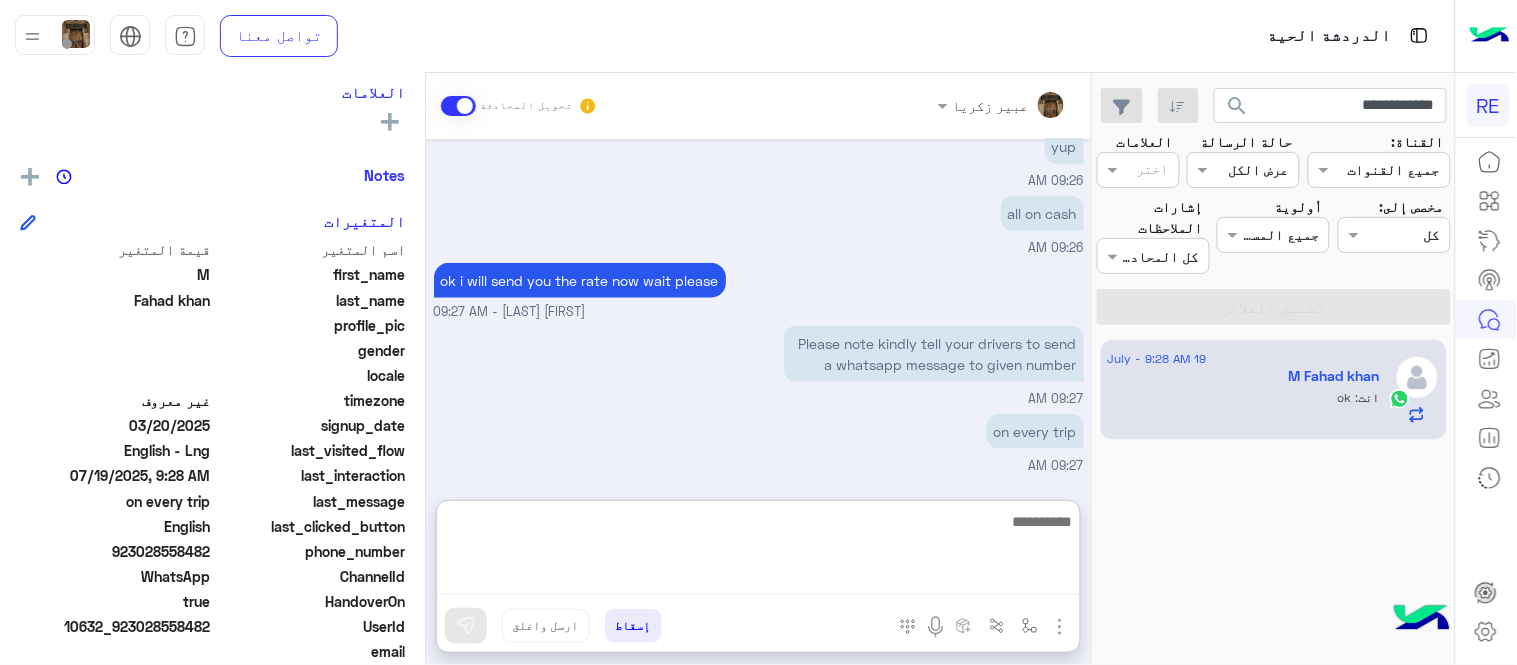 click at bounding box center [758, 552] 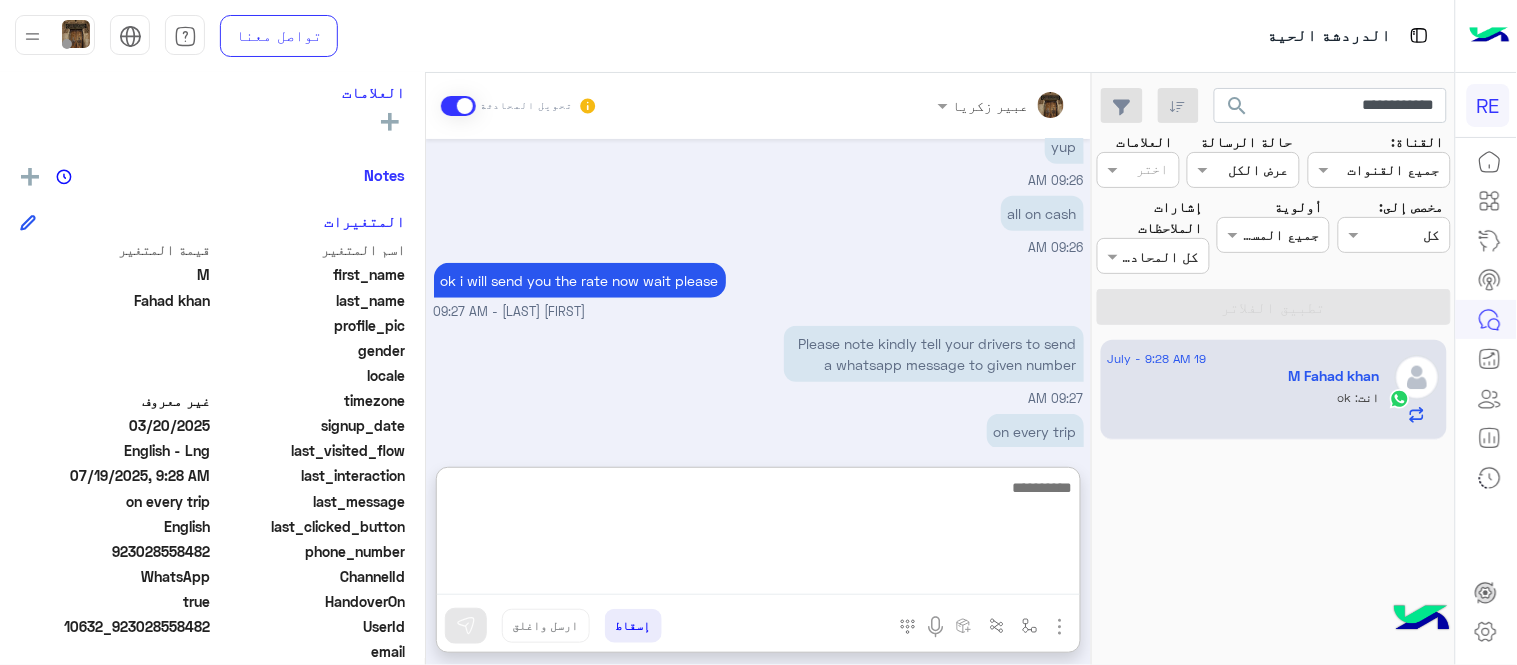click at bounding box center (758, 535) 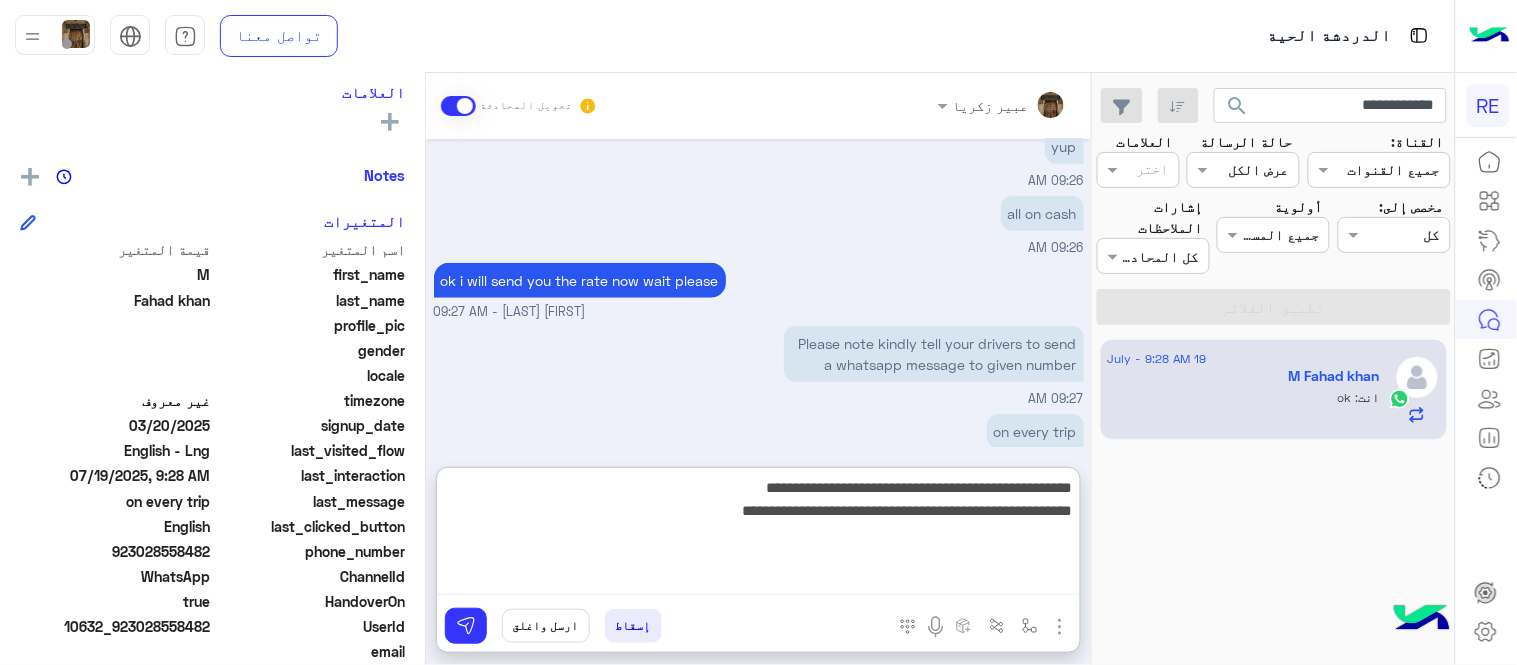 click on "**********" at bounding box center (758, 535) 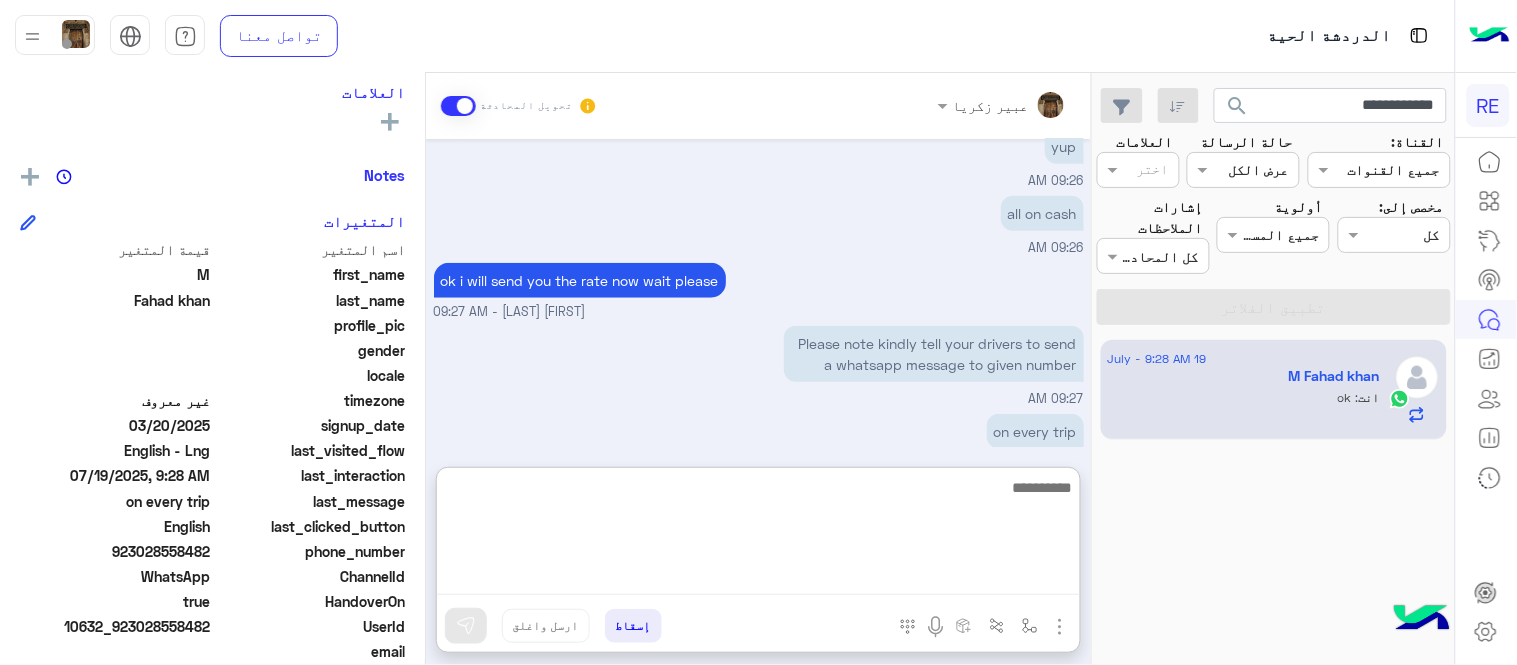 scroll, scrollTop: 643, scrollLeft: 0, axis: vertical 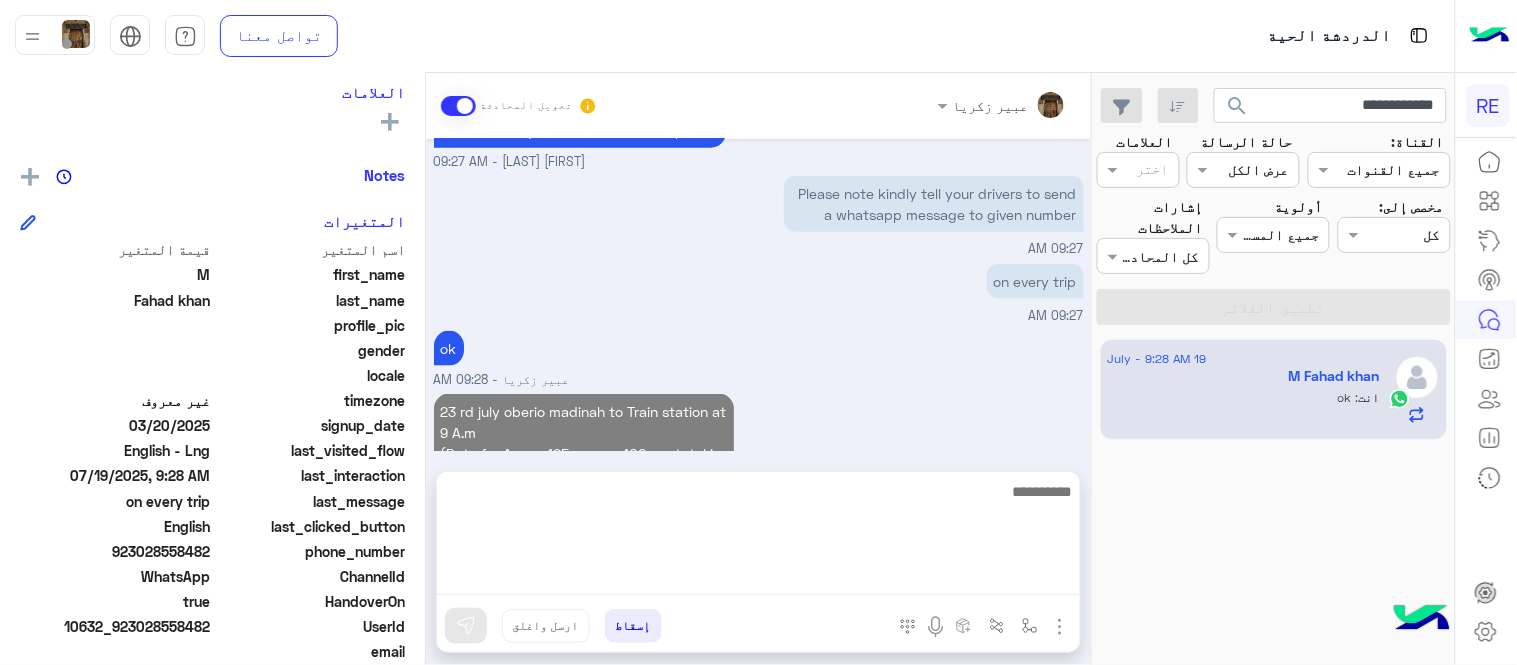click on "Jul 18, 2025  SO ALL 3 BOOKED   06:13 PM  sorry NP   06:13 PM   Jul 19, 2025  Salam  Please need update on remaining trip cars   06:35 AM  on remaining trip the same cars 2 gmc and 1 suv right?  [FIRST] [LAST] -  09:26 AM  yup   09:26 AM  all on cash   09:26 AM  ok i will send you the rate now wait please  [FIRST] [LAST] -  09:27 AM  Please note kindly tell your drivers to send a whatsapp message to given number   09:27 AM  on every trip   09:27 AM  ok  [FIRST] [LAST] -  09:28 AM  23 rd july oberio madinah to Train station at 9 A.m (Rate for 1 gmc 125 sar suv 100  sar total is 350 sar).   12:22 PM" at bounding box center [758, 295] 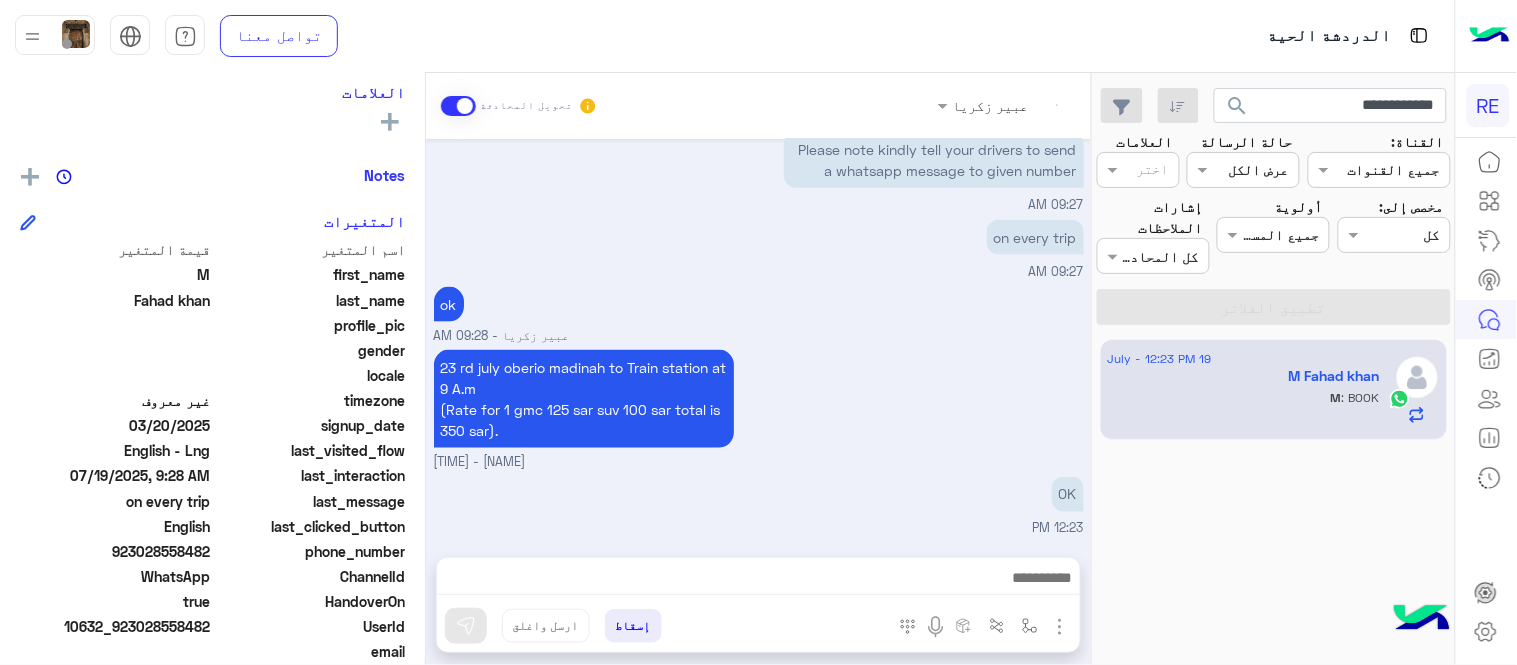 scroll, scrollTop: 685, scrollLeft: 0, axis: vertical 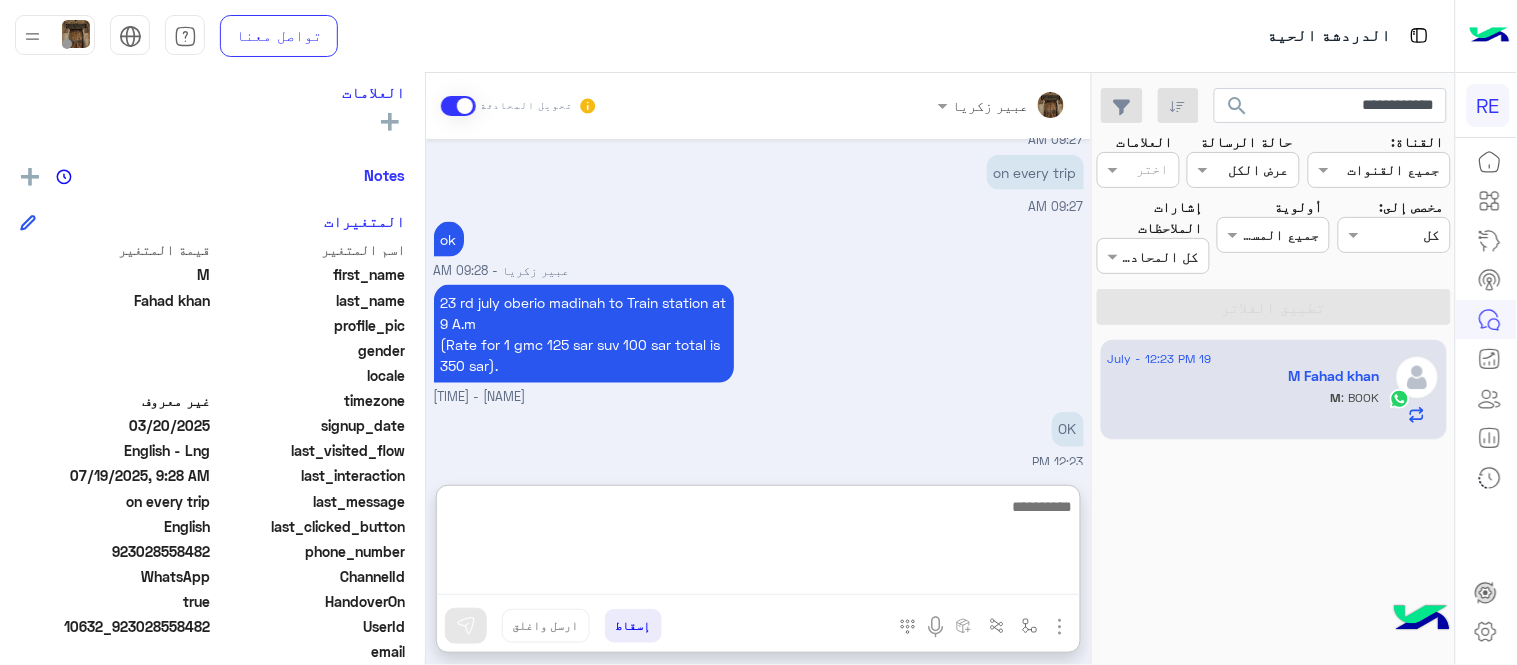 click at bounding box center [758, 544] 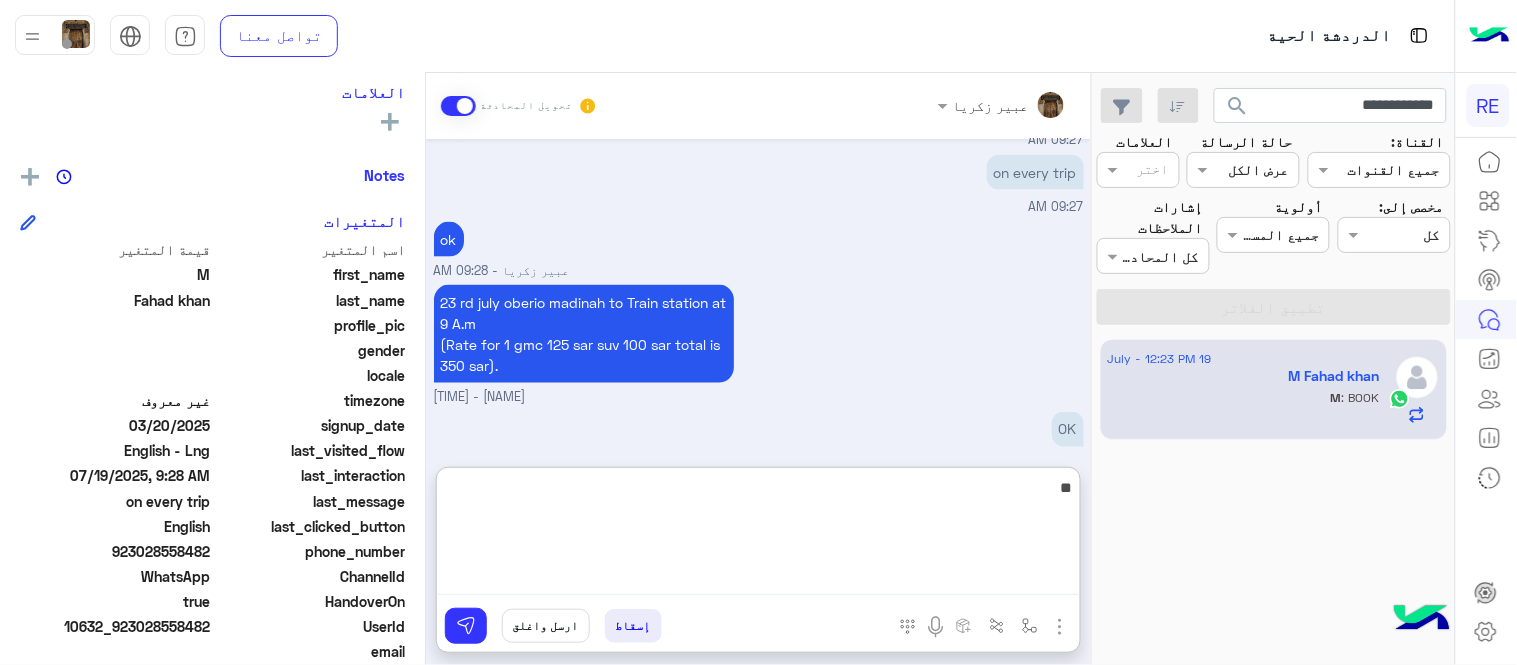 type on "**" 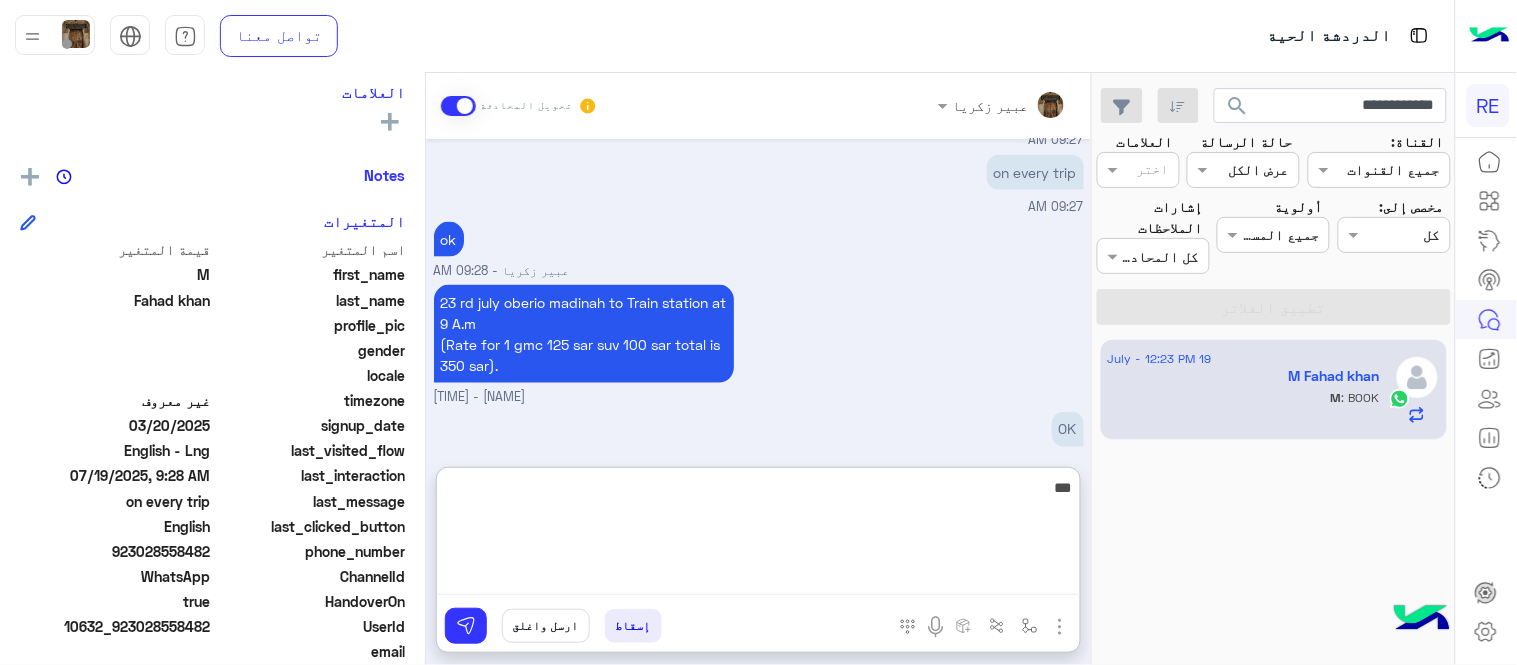 type 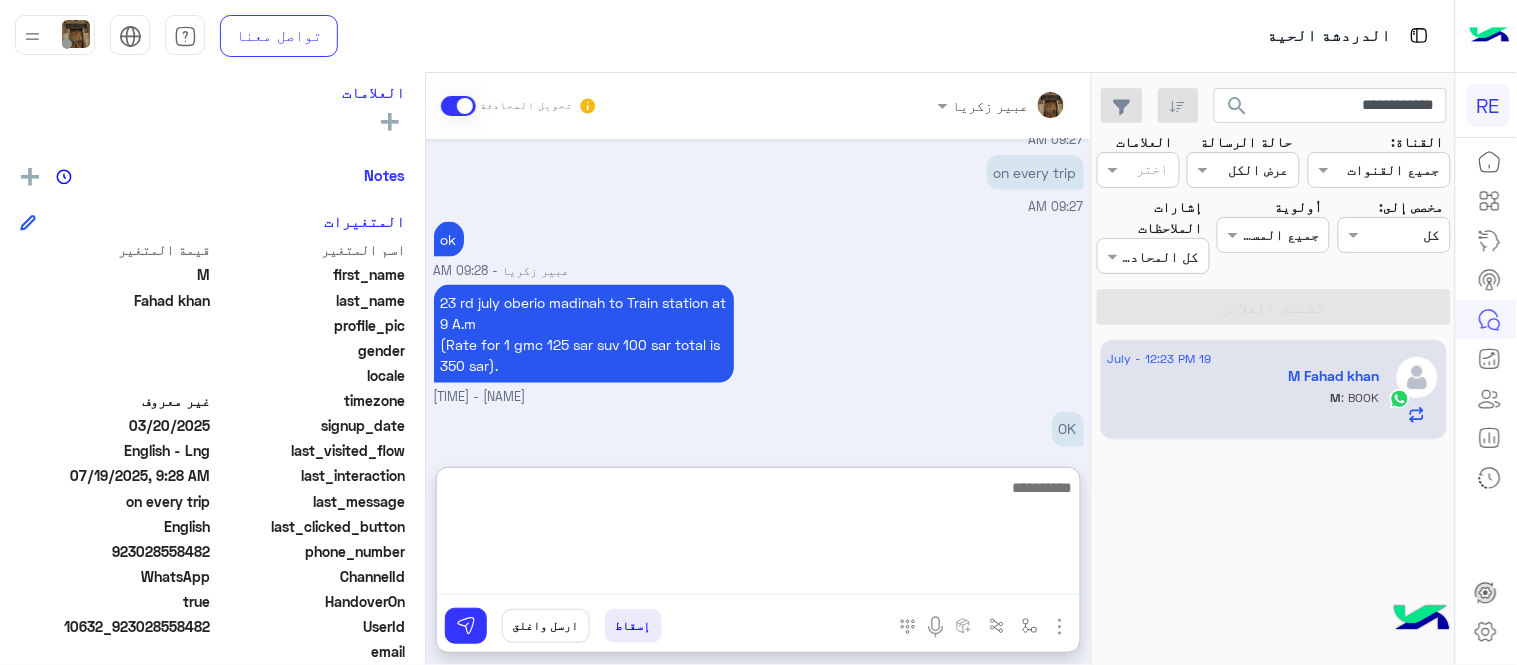 scroll, scrollTop: 840, scrollLeft: 0, axis: vertical 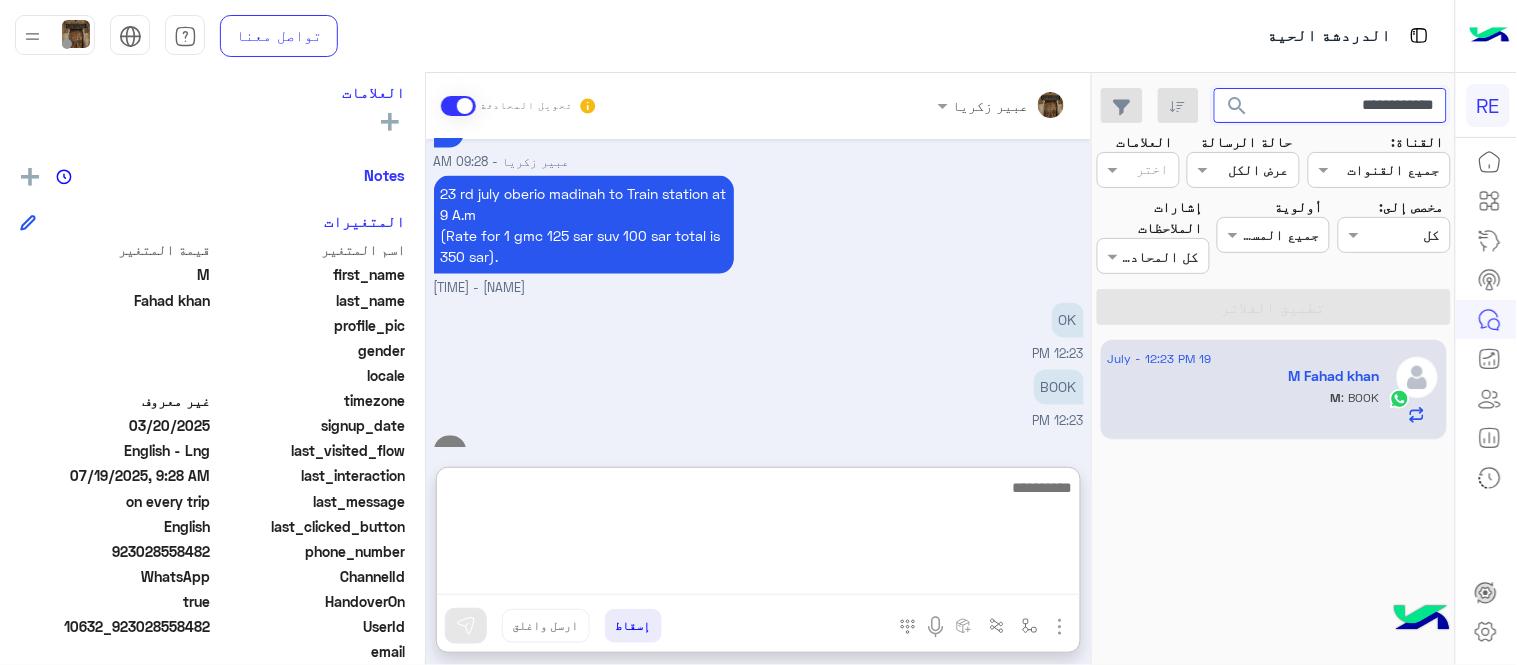 click on "**********" at bounding box center [1331, 106] 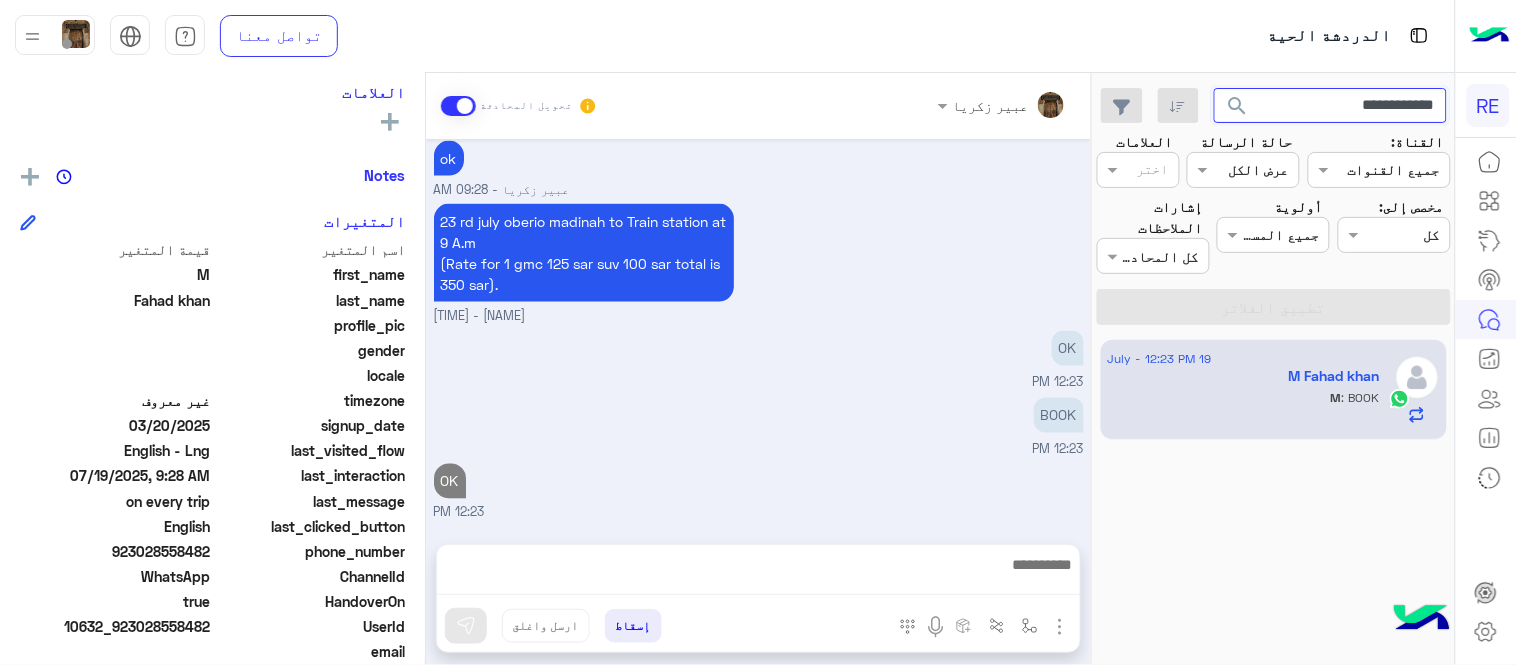 scroll, scrollTop: 750, scrollLeft: 0, axis: vertical 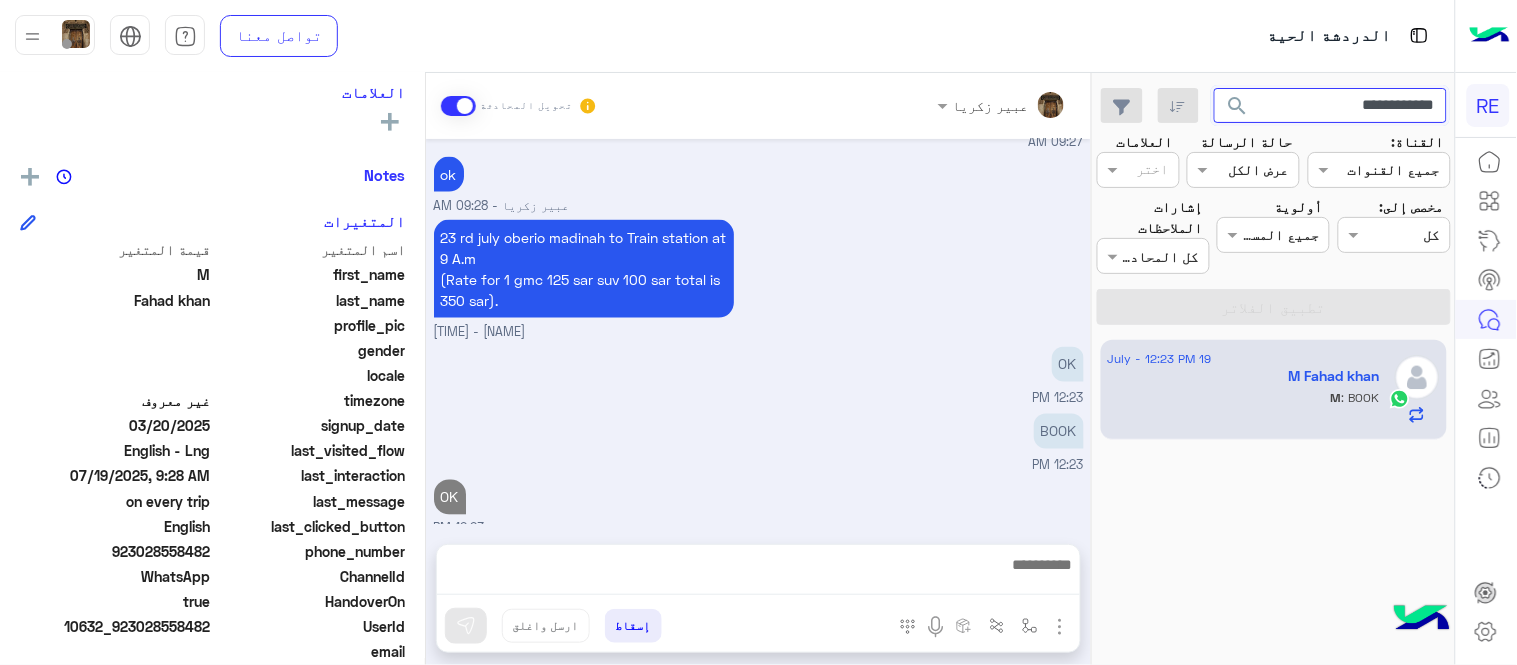 click on "**********" at bounding box center [1331, 106] 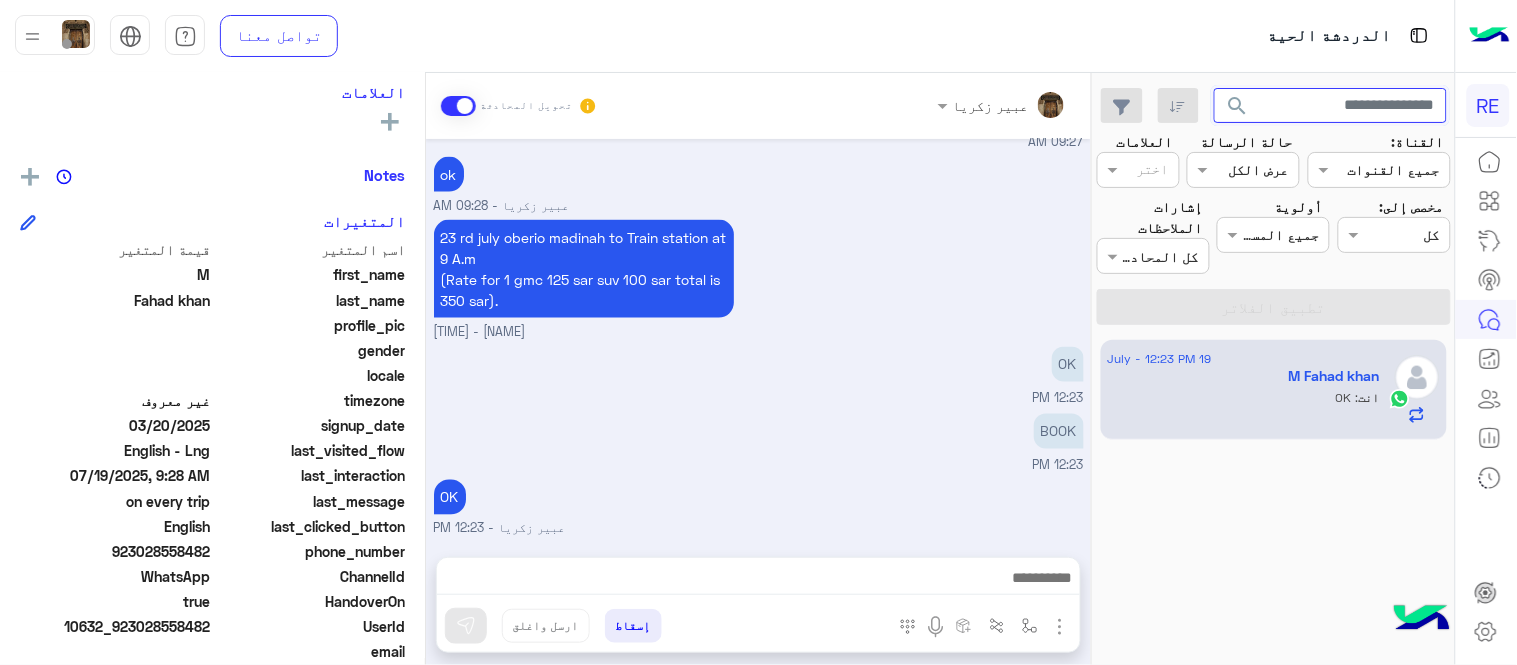 type 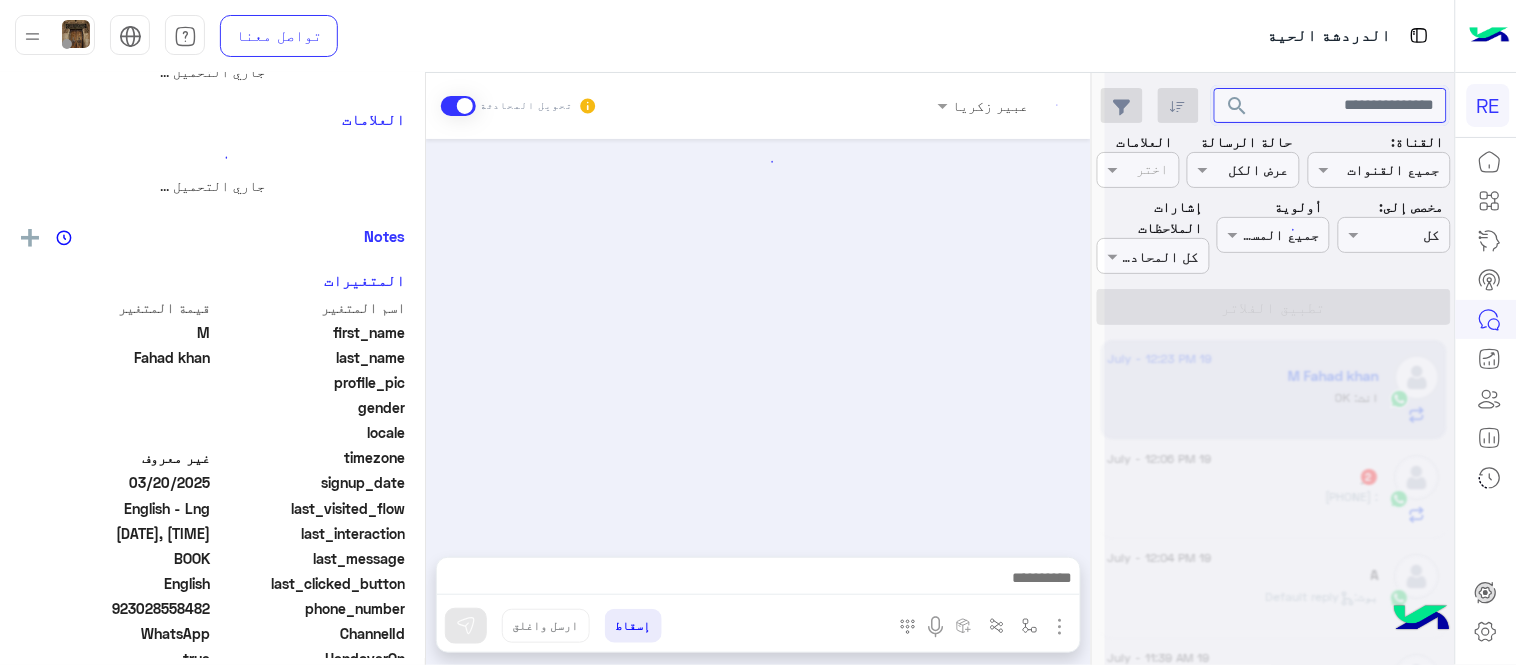 scroll, scrollTop: 0, scrollLeft: 0, axis: both 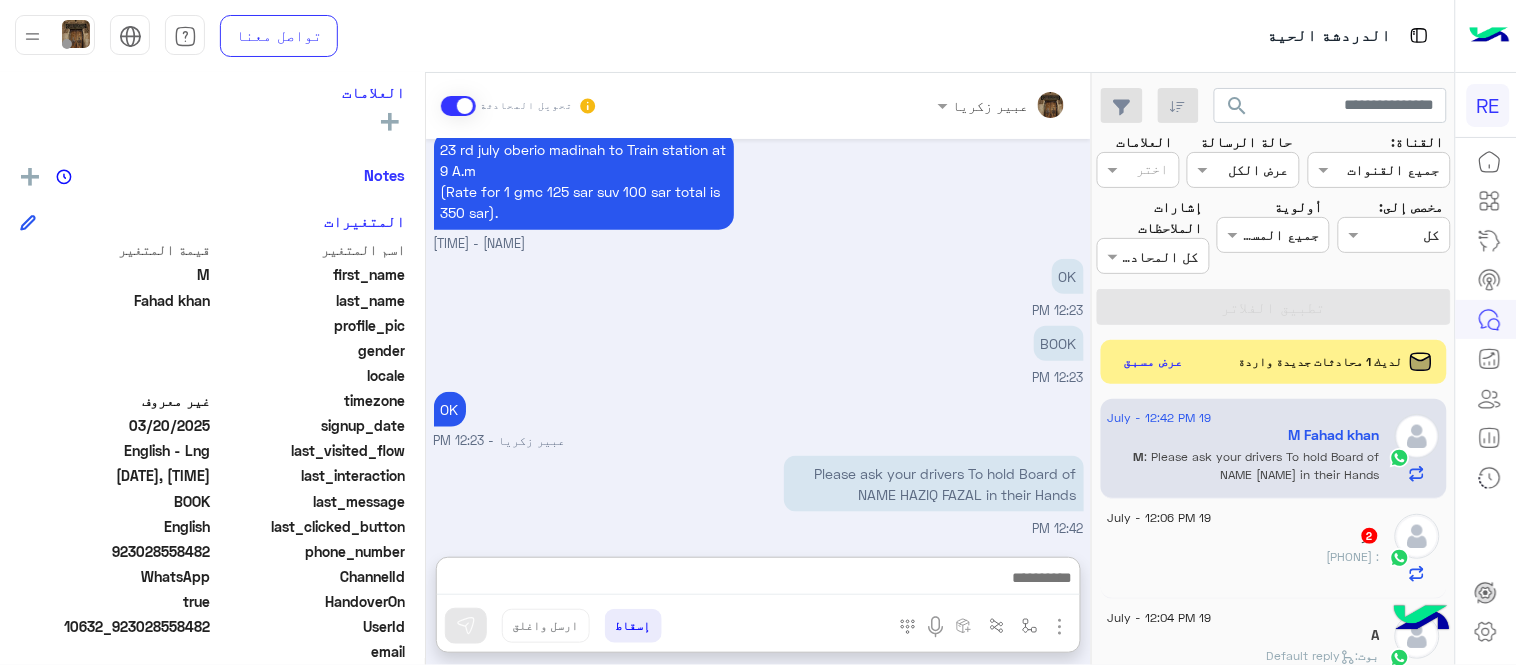click at bounding box center (758, 580) 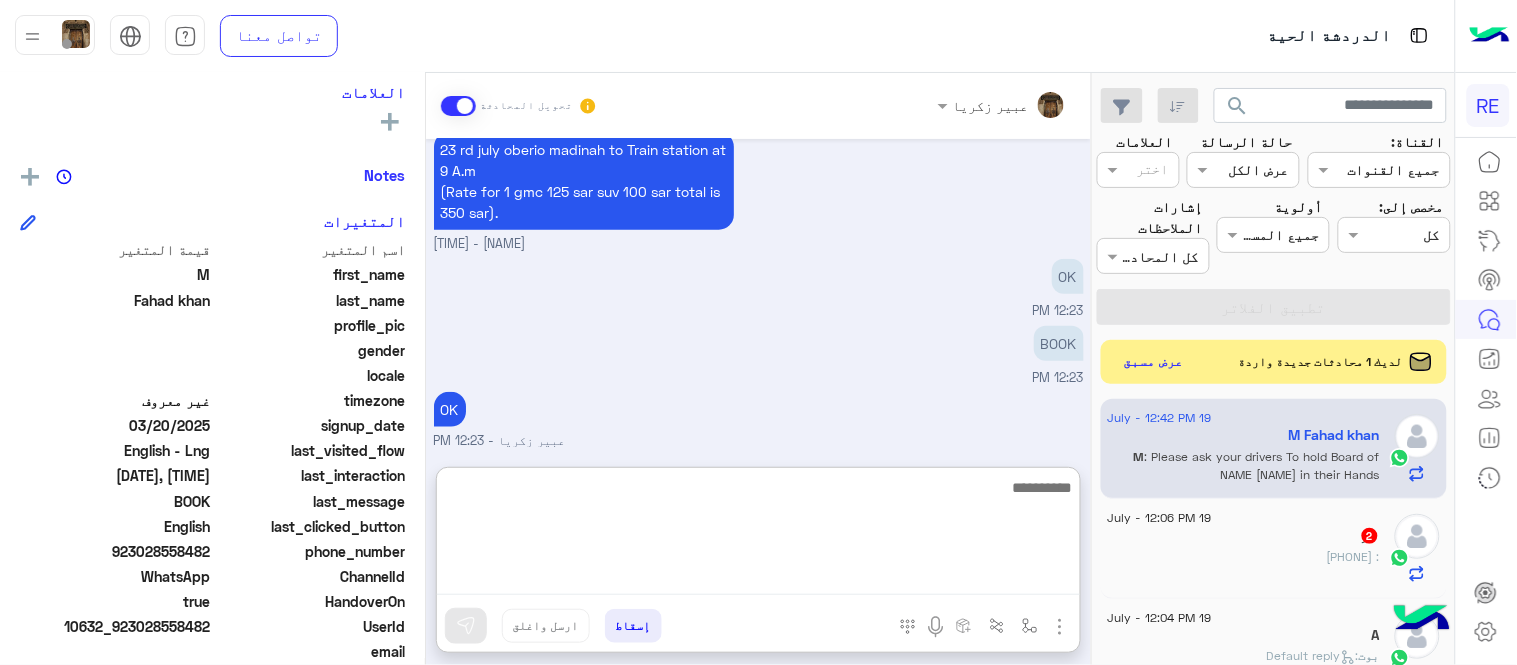 click at bounding box center (758, 535) 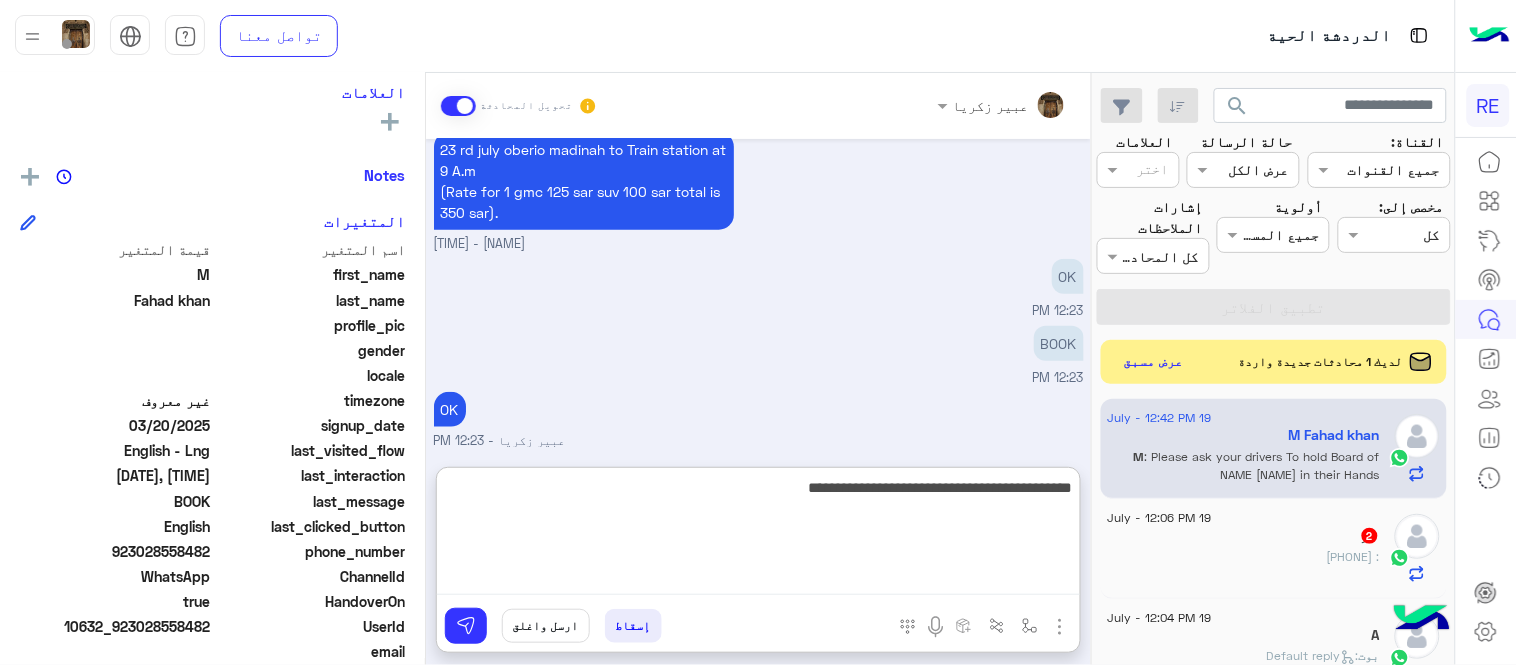 drag, startPoint x: 820, startPoint y: 490, endPoint x: 862, endPoint y: 503, distance: 43.965897 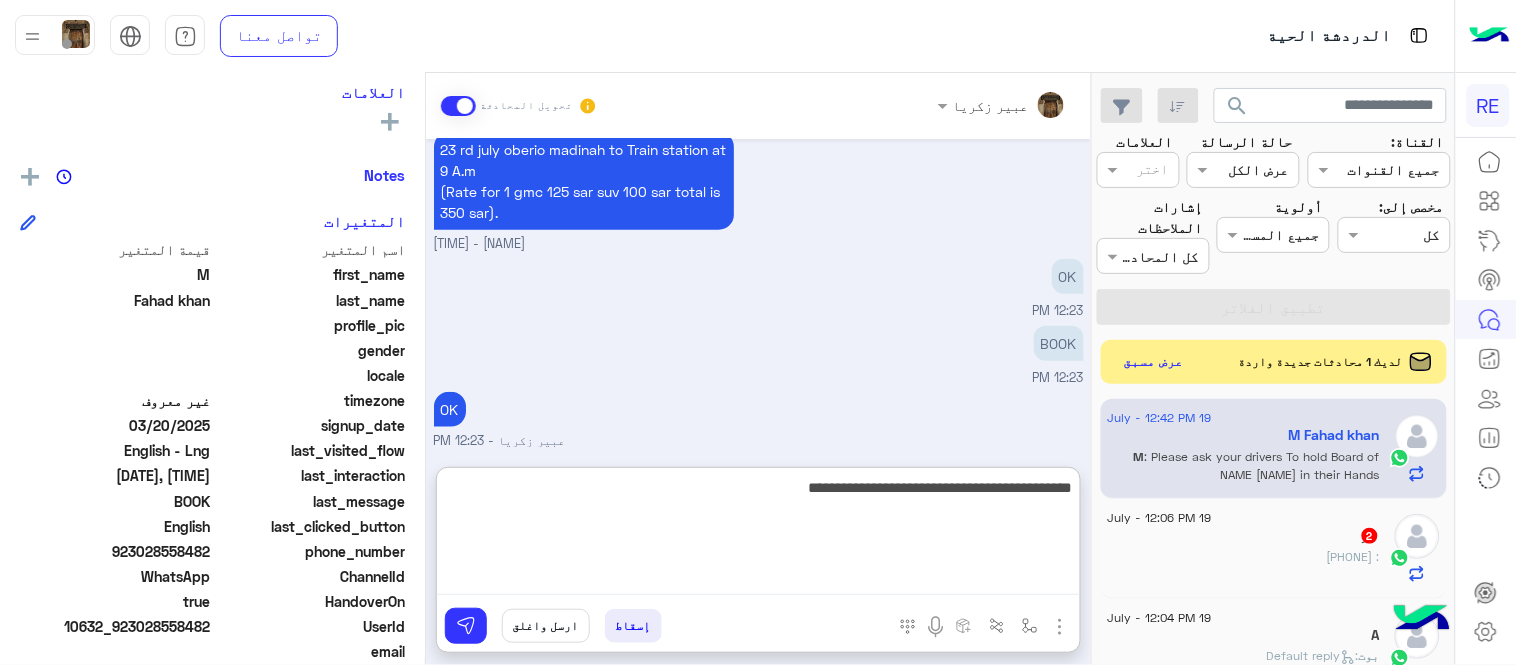 paste on "**********" 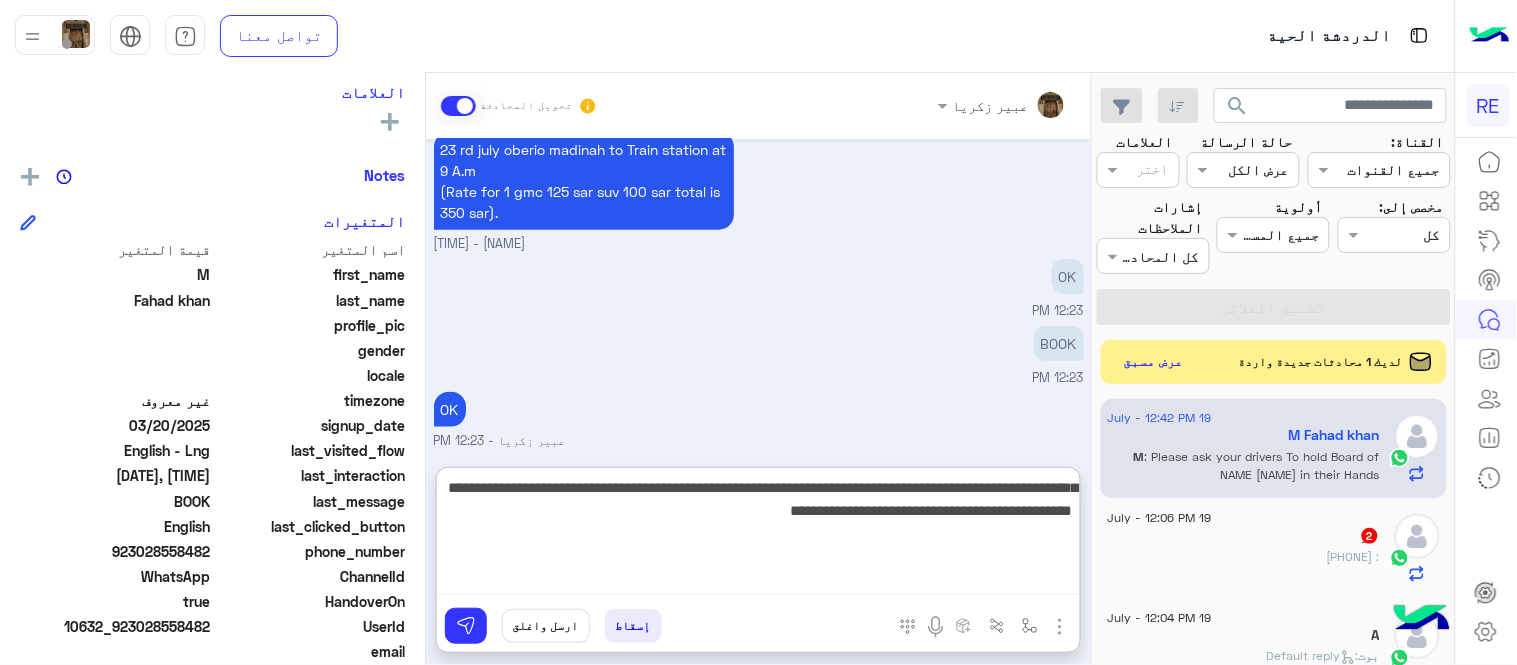 scroll, scrollTop: 681, scrollLeft: 0, axis: vertical 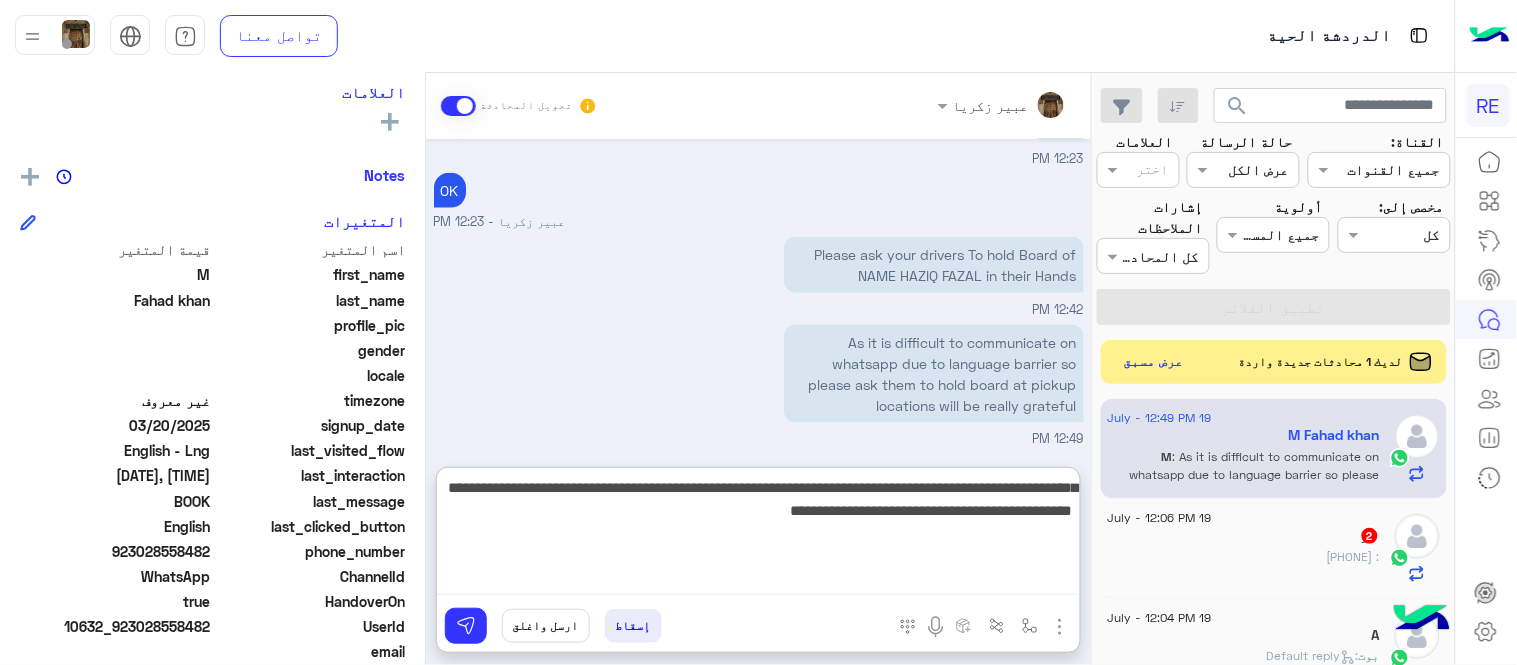 click on "**********" at bounding box center (758, 535) 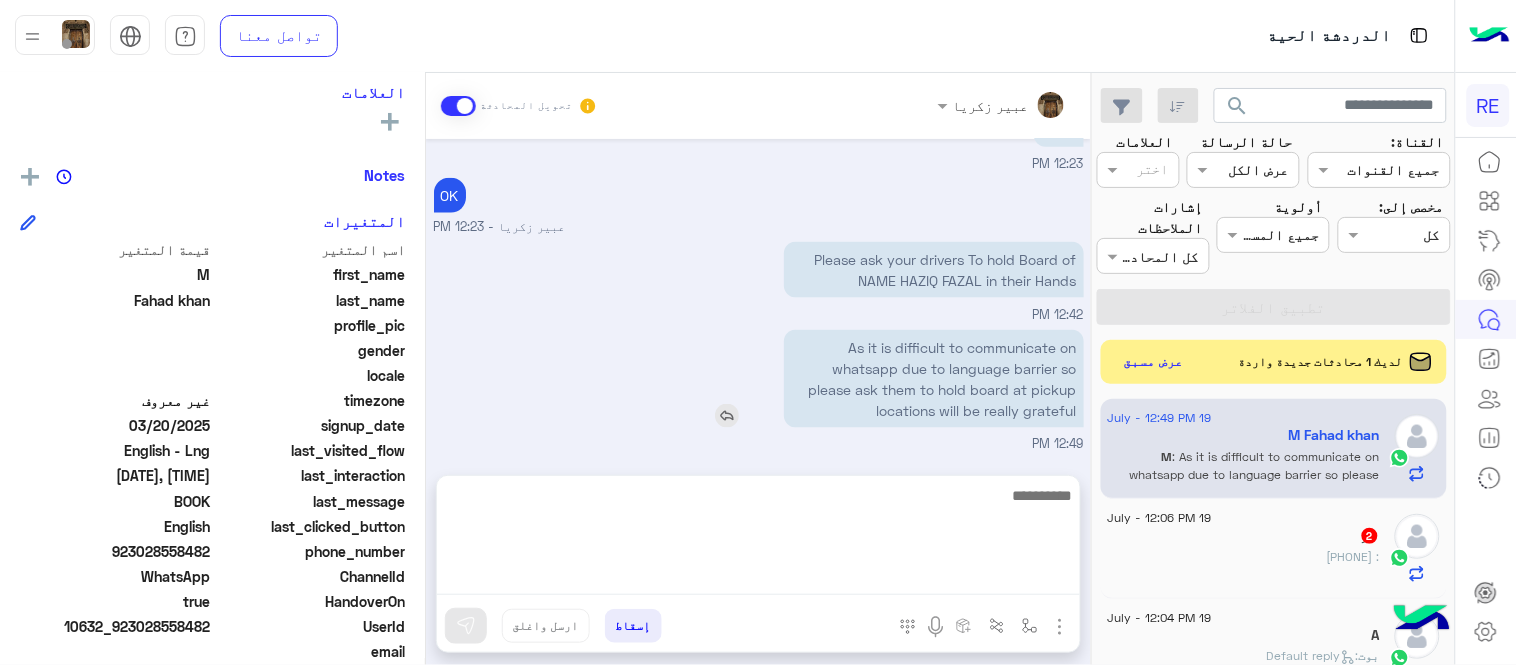 click on "[DATE]  yup   [TIME]  all on cash   [TIME]  ok i will send you the rate now wait please  عبير زكريا -  [TIME]  Please note kindly tell your drivers to send a whatsapp message to given number   [TIME]  on every trip   [TIME]  ok  عبير زكريا -  [TIME]  23 rd july oberio madinah to Train station at 9 A.m (Rate for 1 gmc 125 sar suv 100  sar total is 350 sar).  عبير زكريا -  [TIME]  OK   [TIME]  BOOK   [TIME]  OK  عبير زكريا -  [TIME]  Please ask your drivers To hold Board of NAME HAZIQ FAZAL in their Hands   [TIME]" at bounding box center (758, 297) 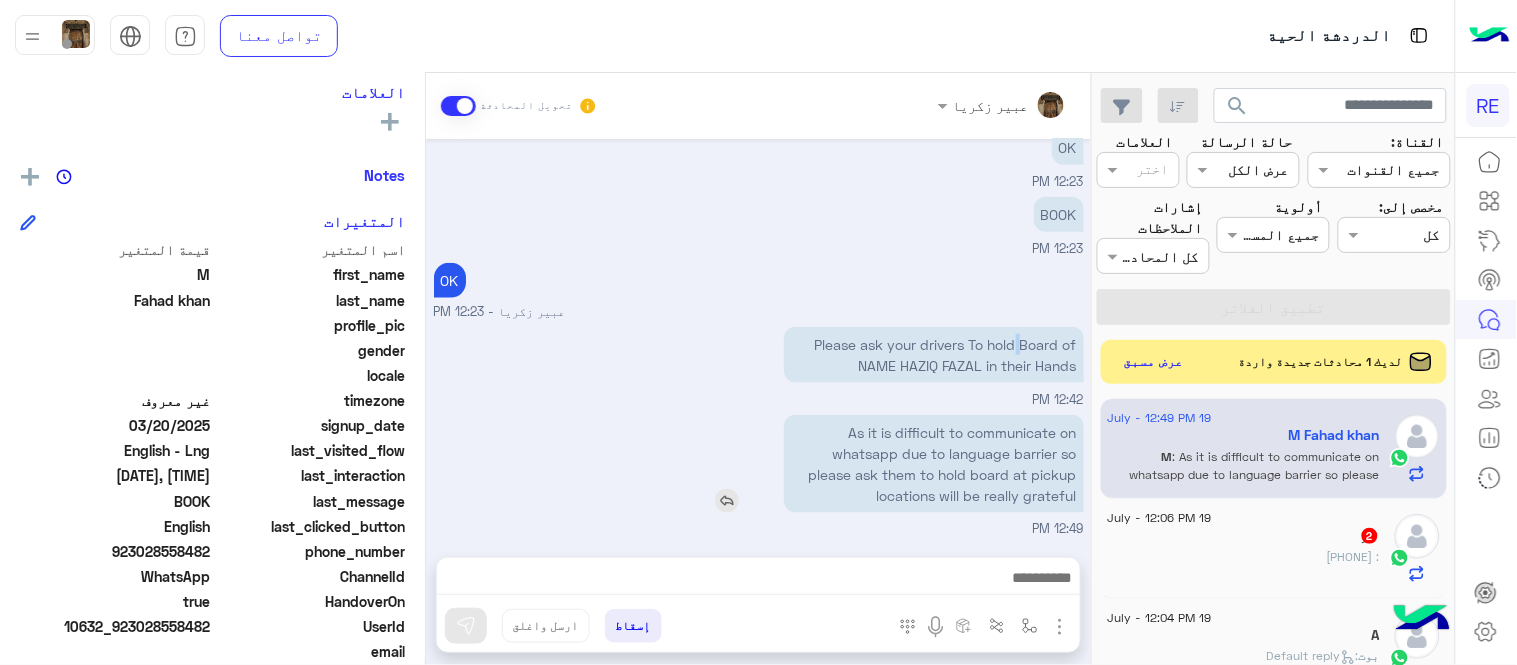 click on "Please ask your drivers To hold Board of NAME HAZIQ FAZAL in their Hands" at bounding box center [934, 355] 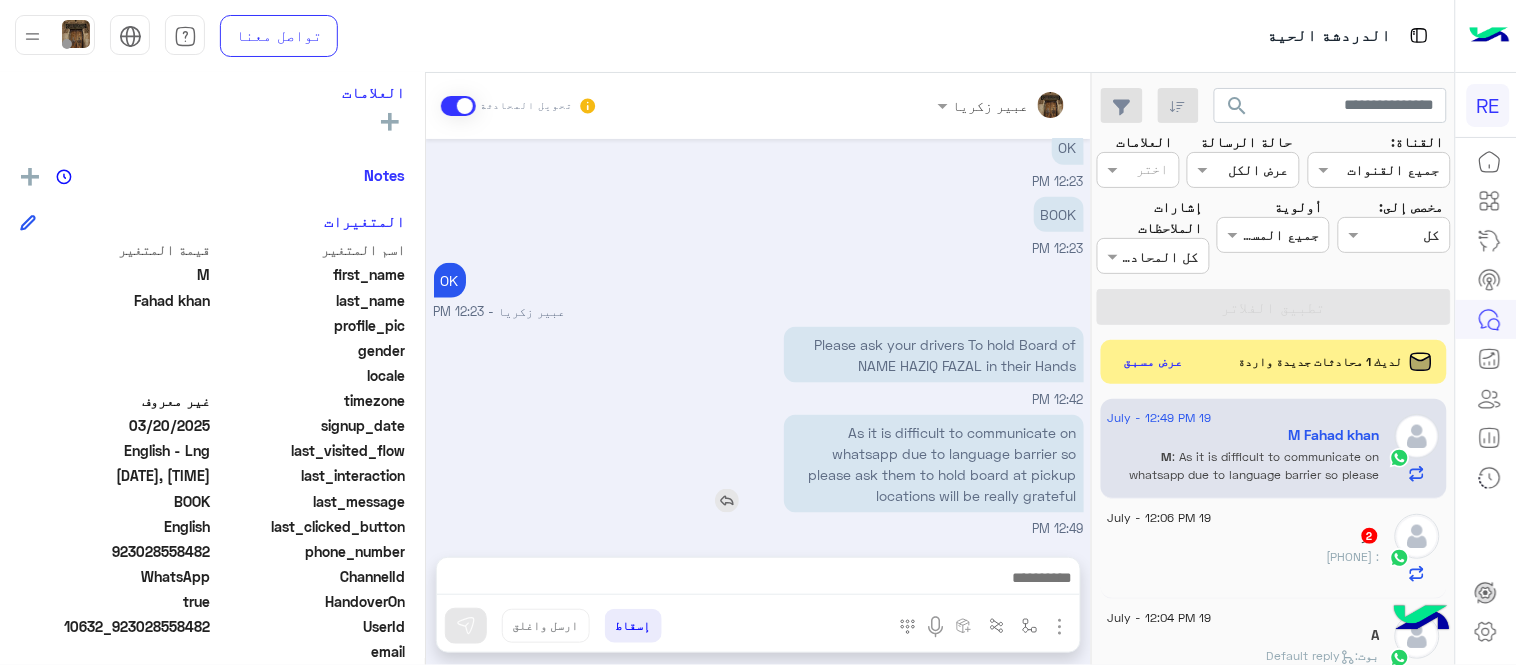 click on "Please ask your drivers To hold Board of NAME HAZIQ FAZAL in their Hands" at bounding box center (934, 355) 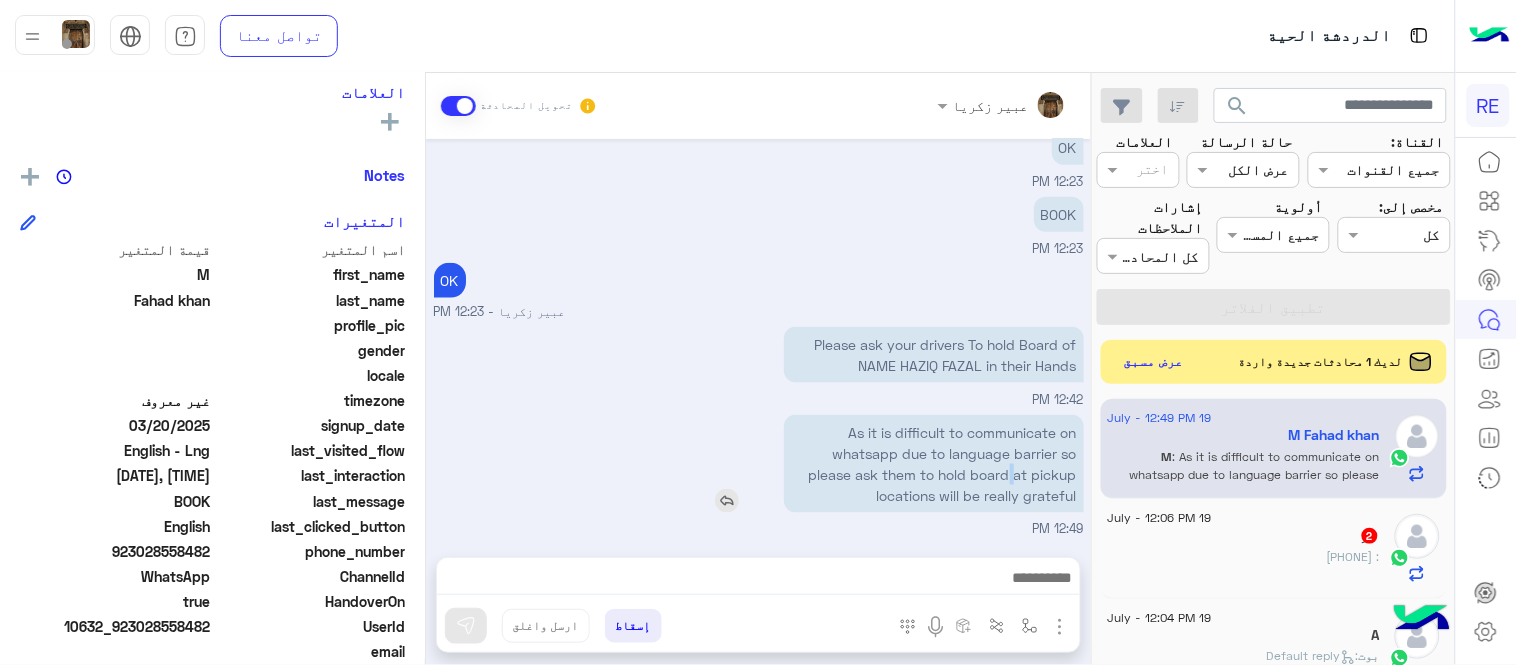 click on "As it is difficult to communicate on whatsapp due to language barrier so please ask them to hold board at pickup locations will be really grateful" at bounding box center [934, 464] 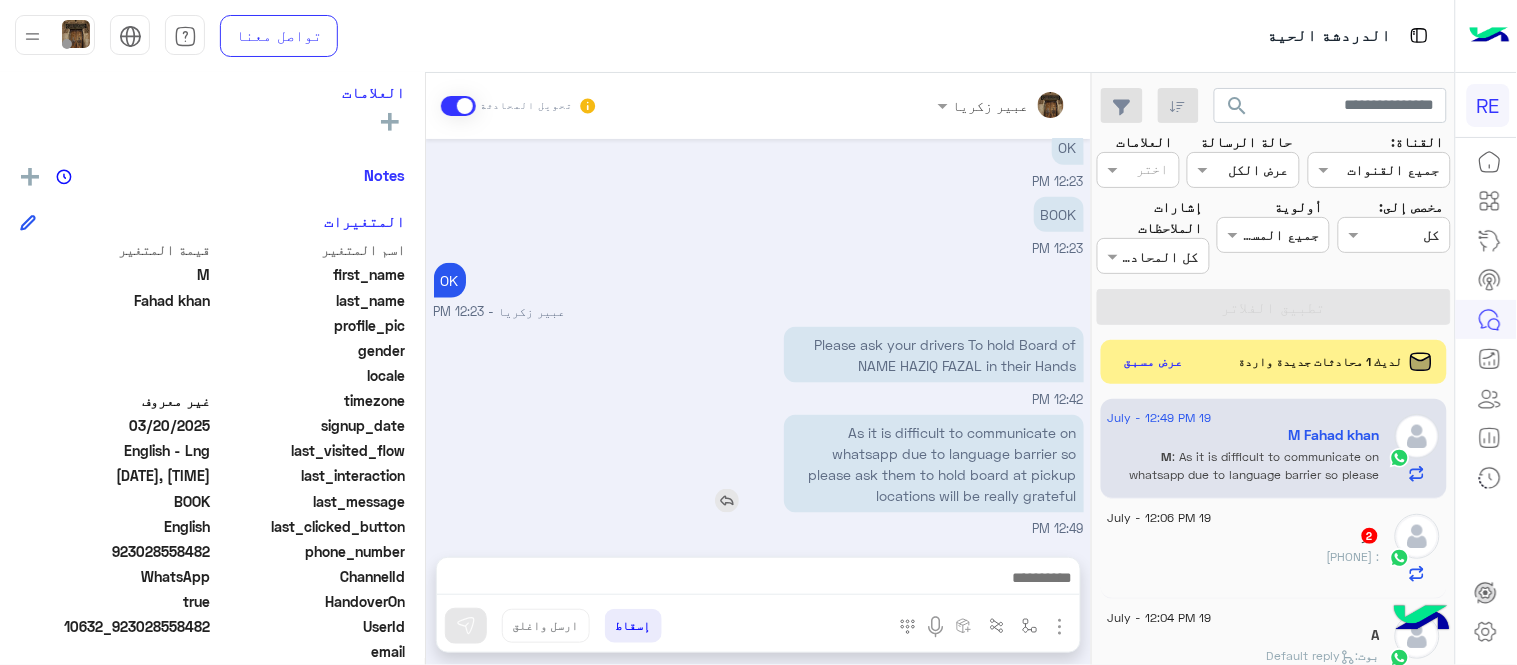 click on "As it is difficult to communicate on whatsapp due to language barrier so please ask them to hold board at pickup locations will be really grateful" at bounding box center (934, 464) 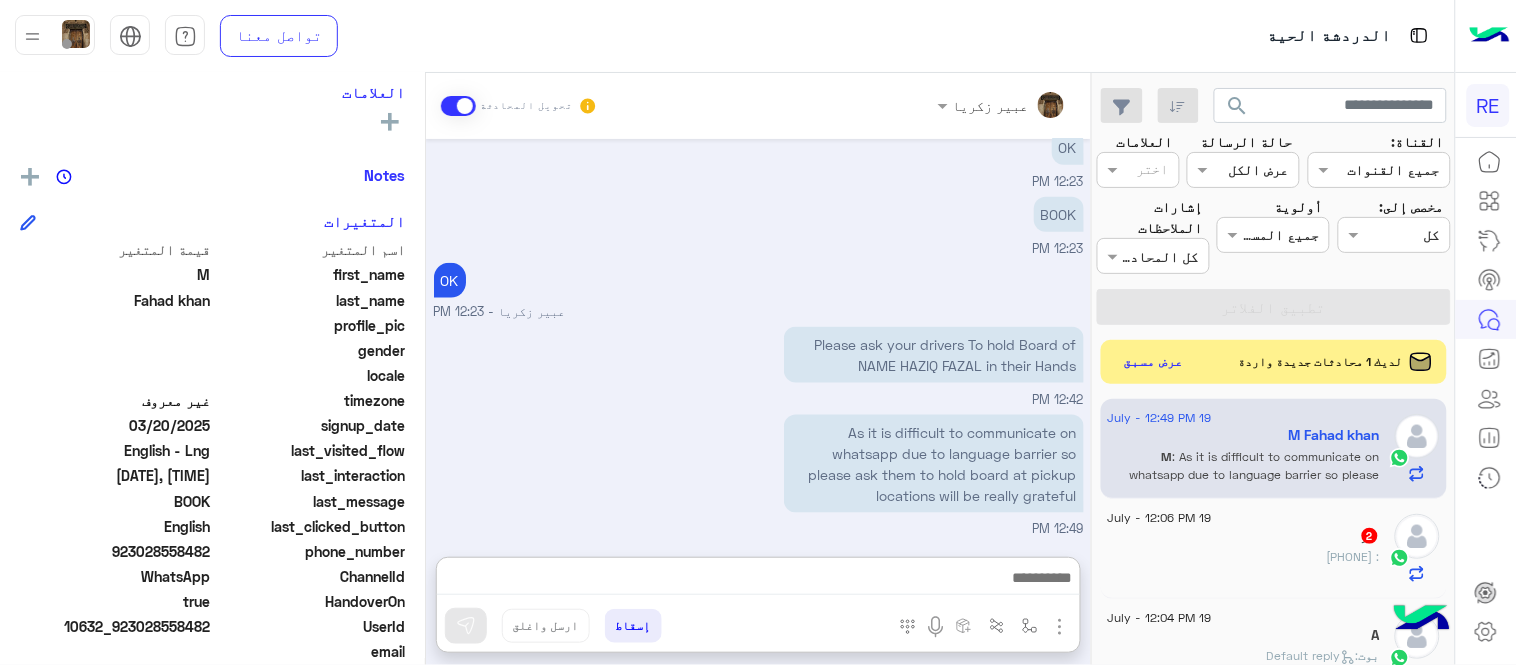 click at bounding box center [758, 580] 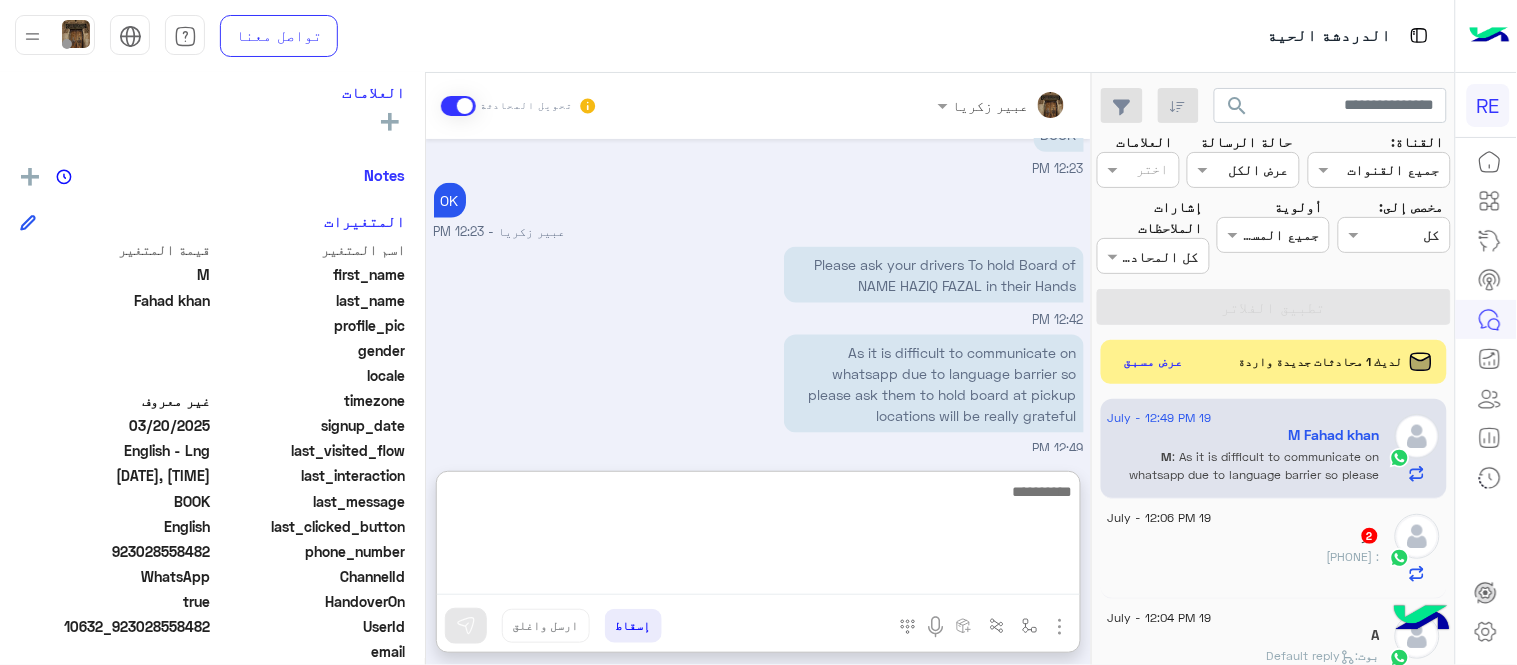 scroll, scrollTop: 681, scrollLeft: 0, axis: vertical 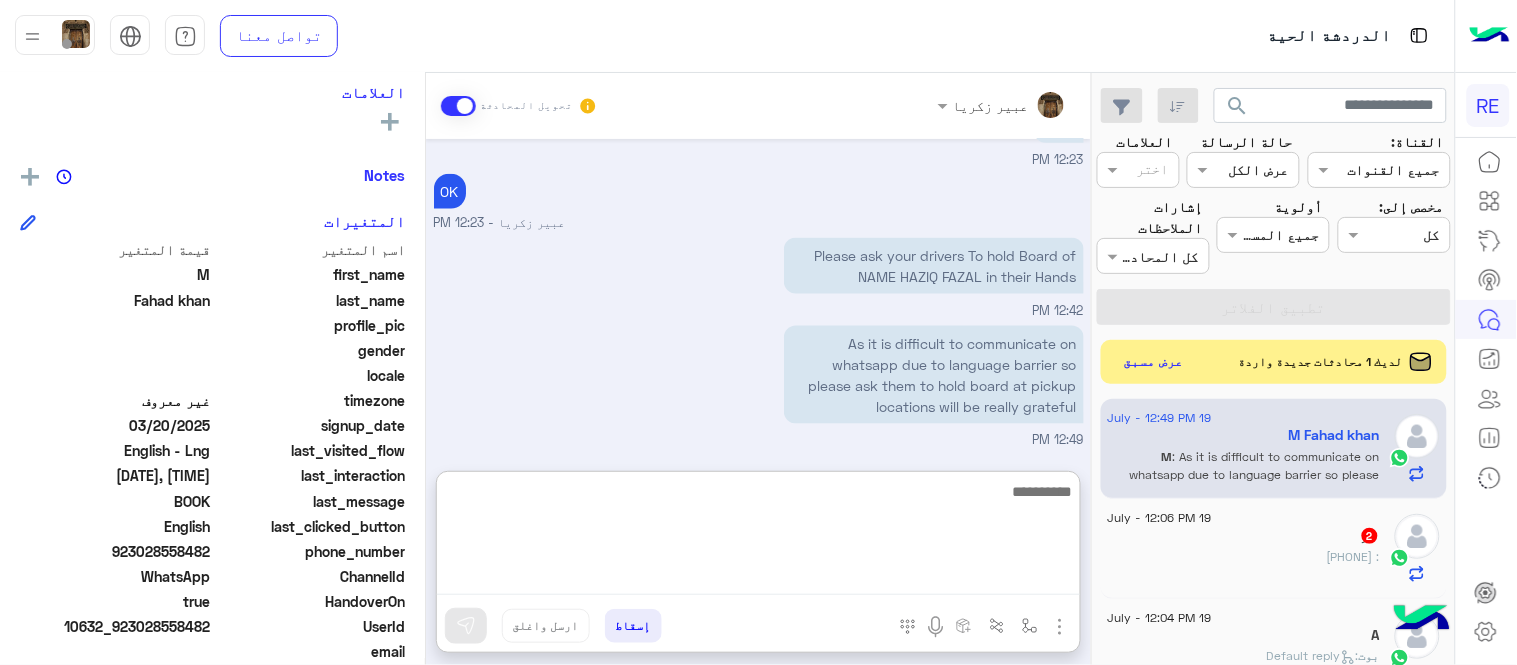 paste on "**********" 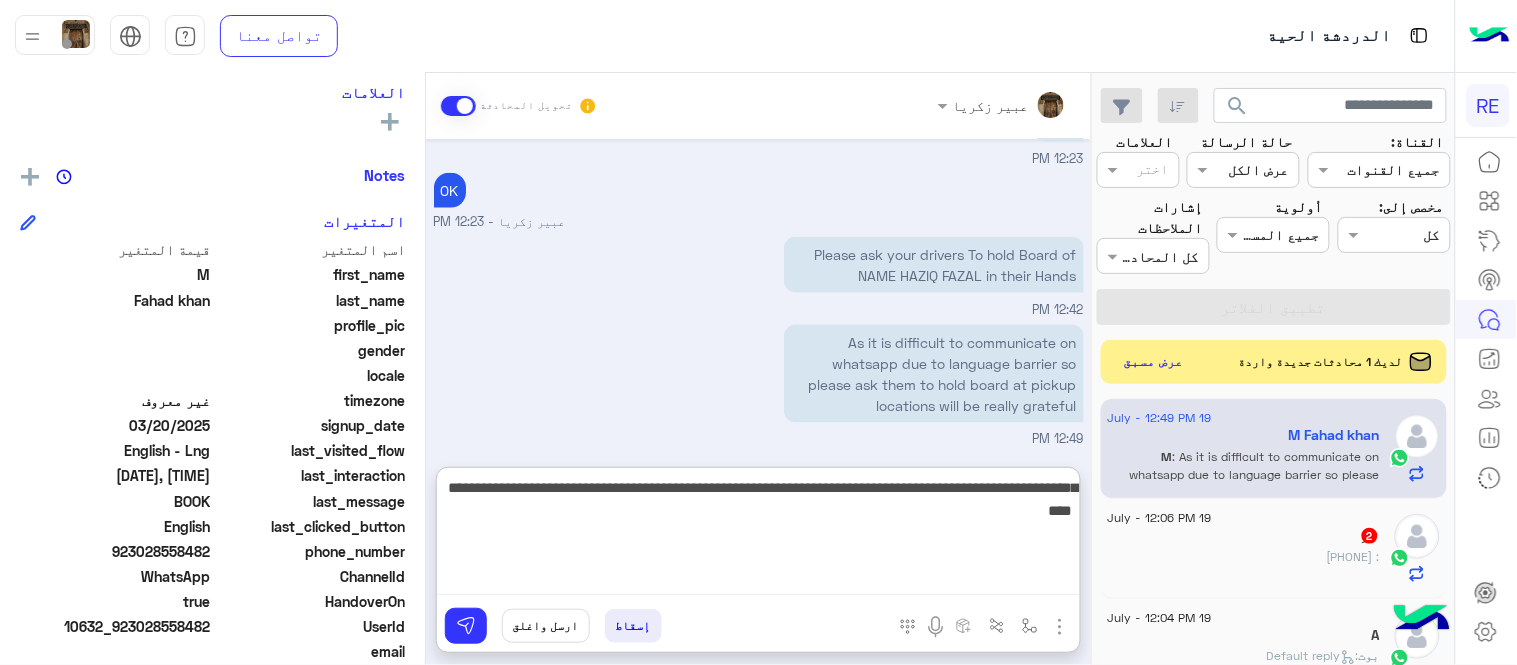 drag, startPoint x: 666, startPoint y: 497, endPoint x: 566, endPoint y: 493, distance: 100.07997 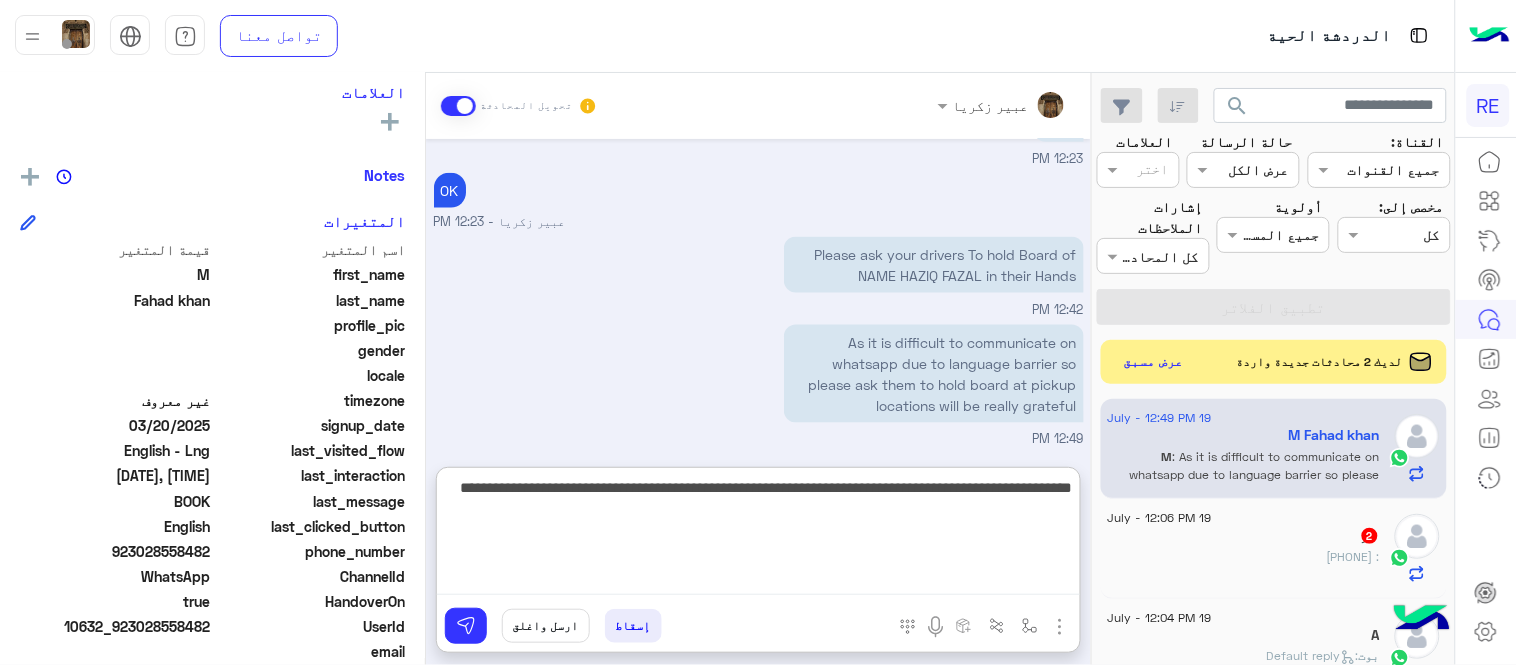 click on "**********" at bounding box center (758, 535) 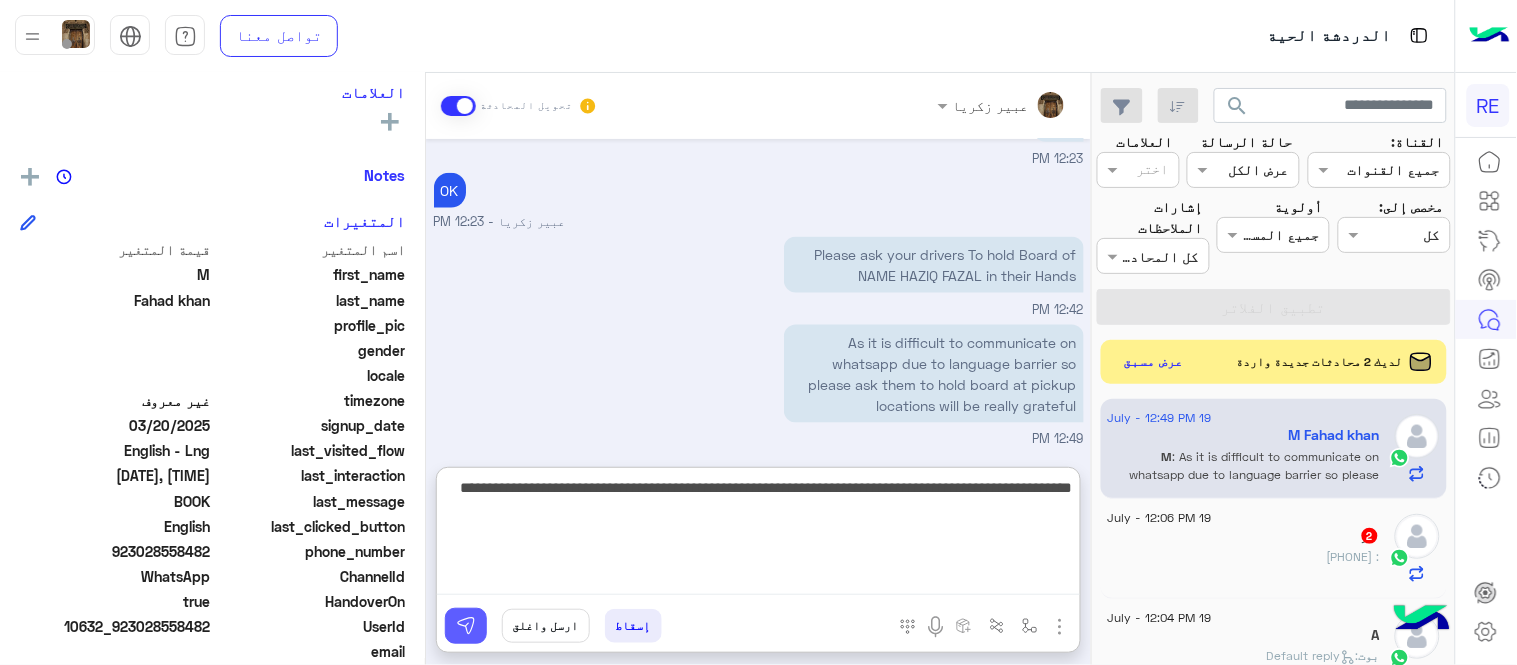 type on "**********" 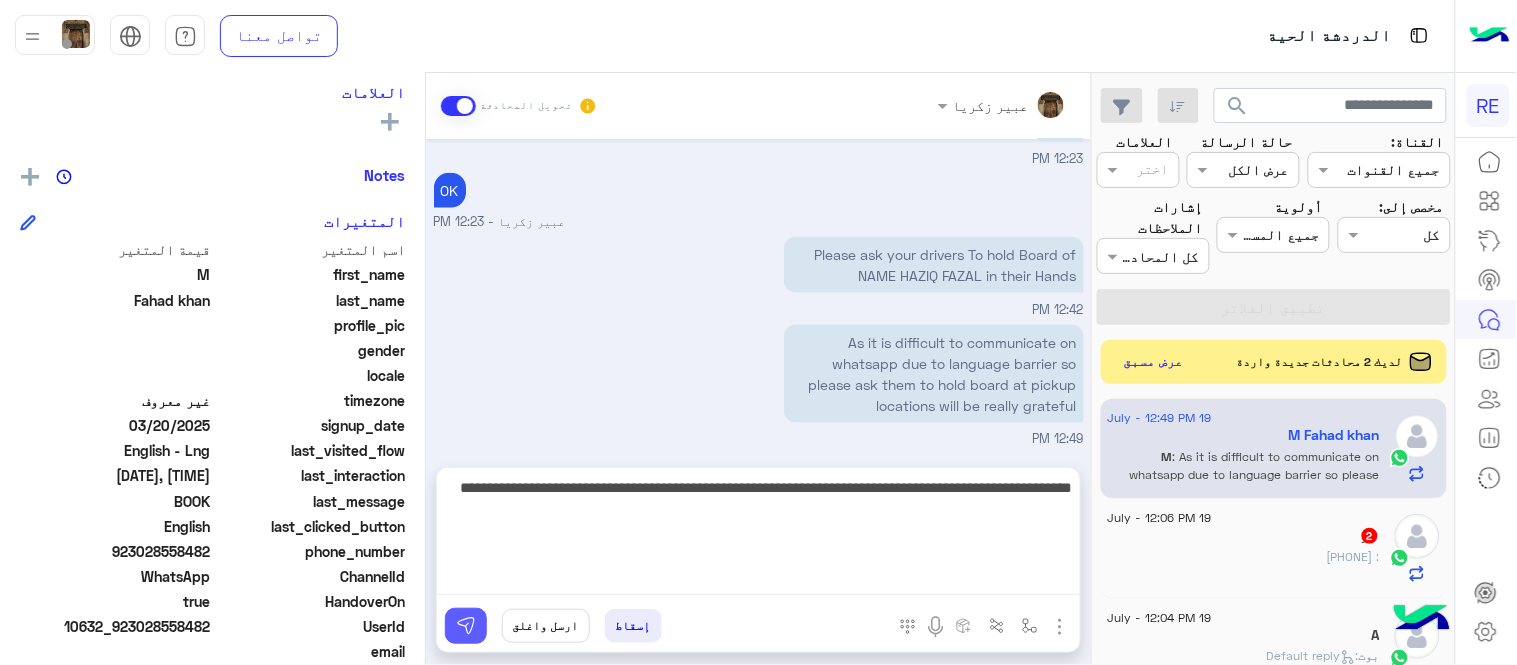 click at bounding box center (466, 626) 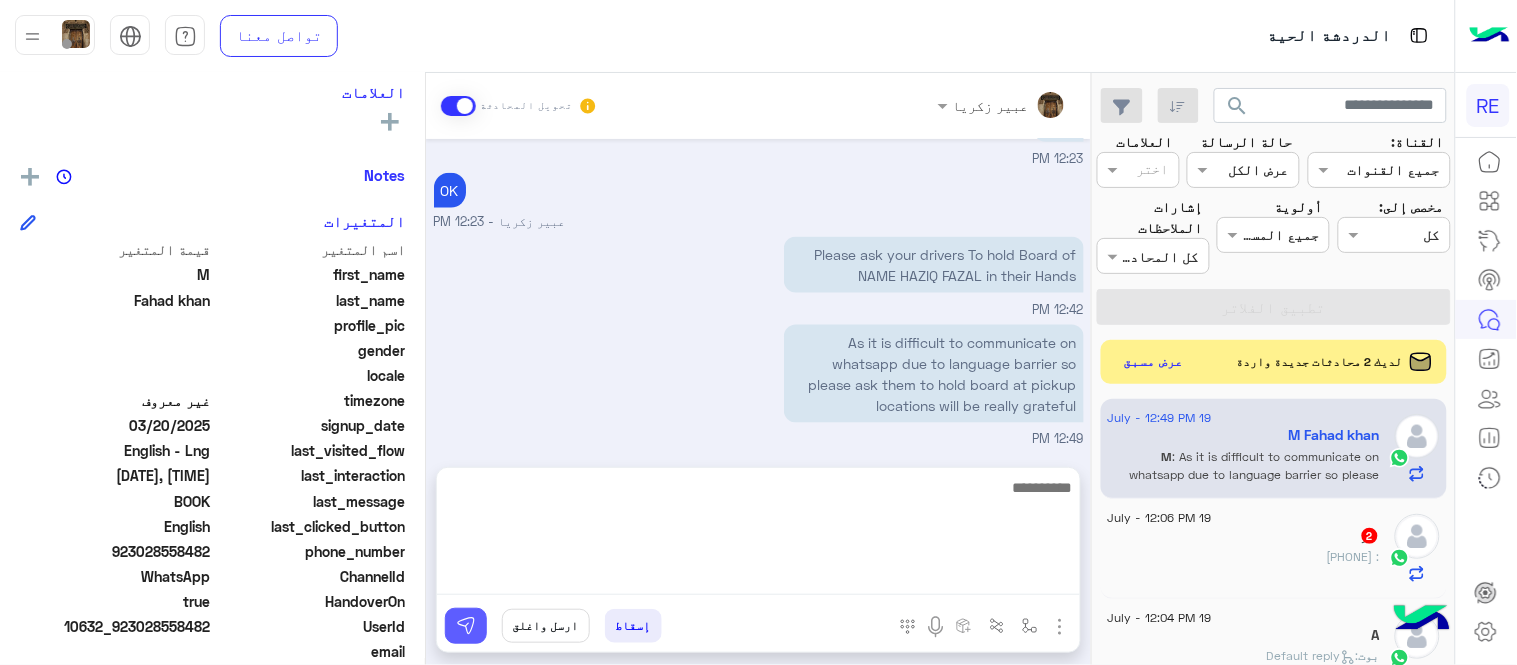 scroll, scrollTop: 696, scrollLeft: 0, axis: vertical 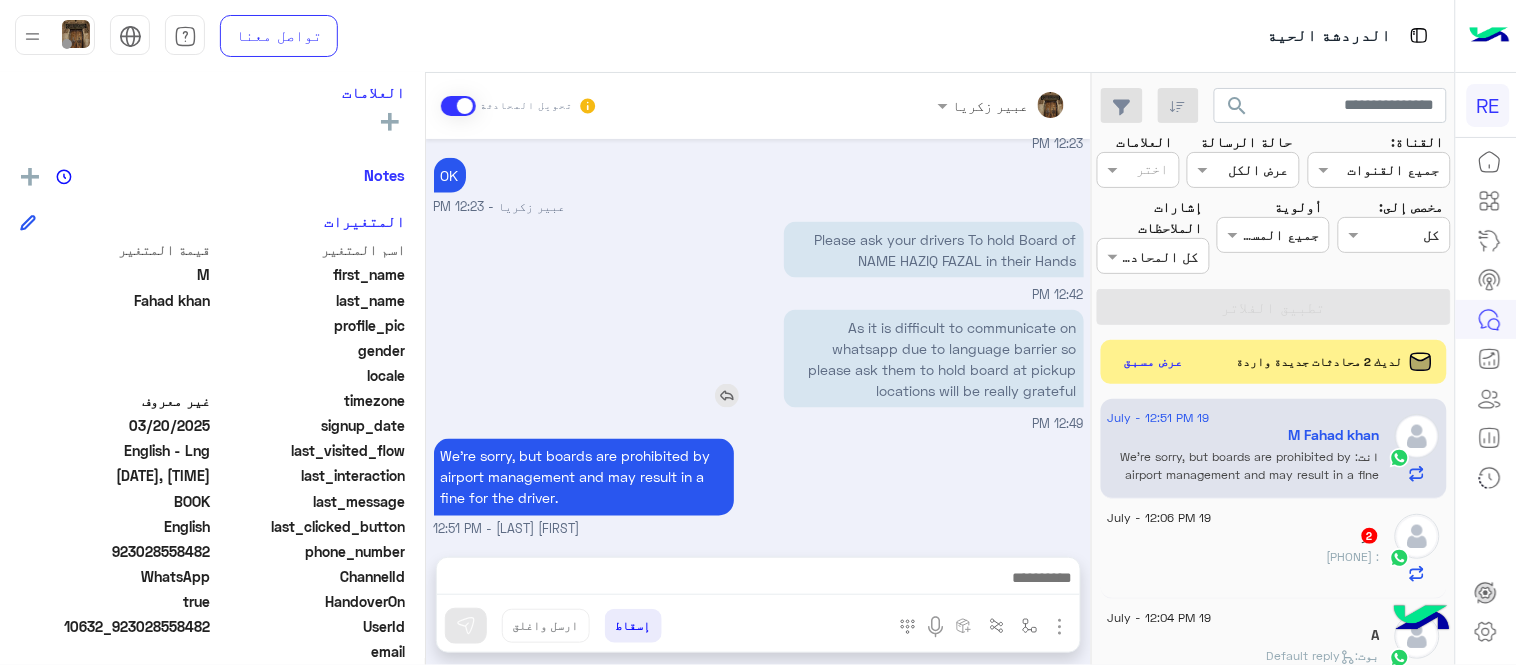 click at bounding box center [727, 396] 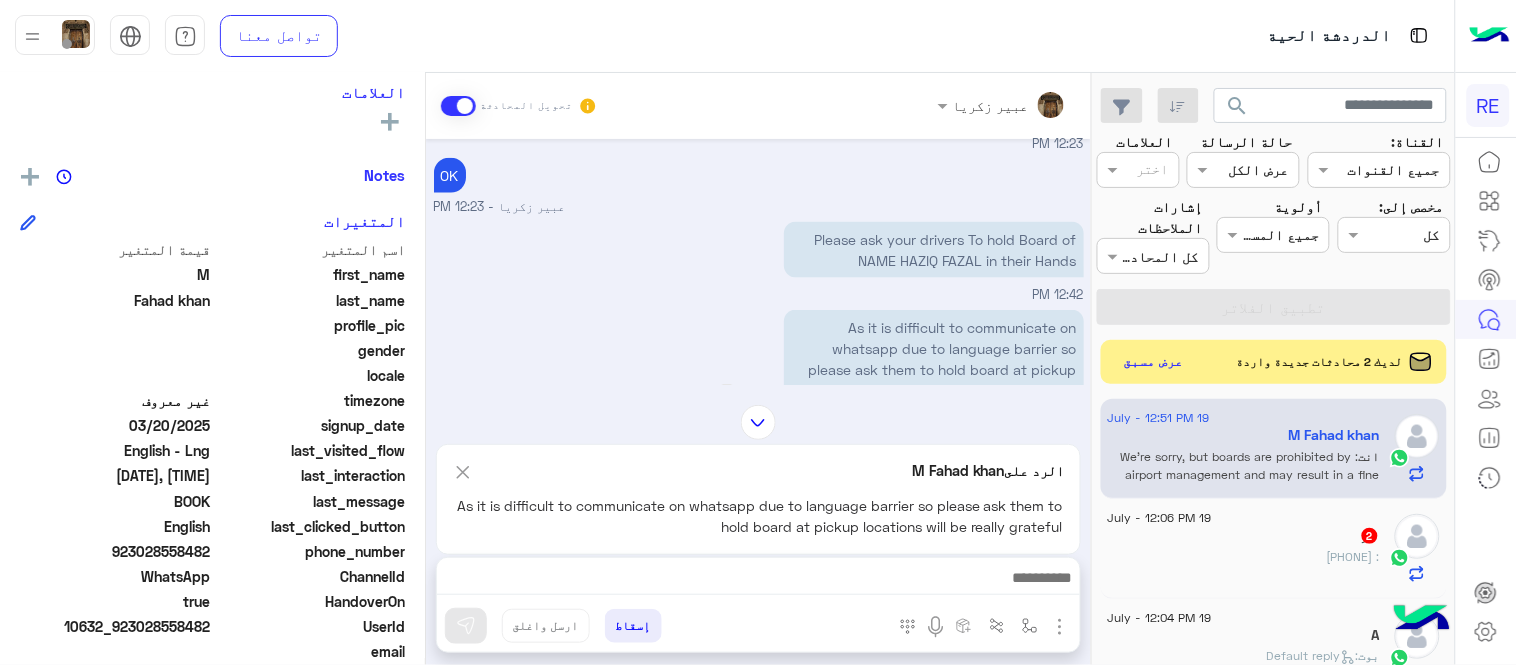 scroll, scrollTop: 697, scrollLeft: 0, axis: vertical 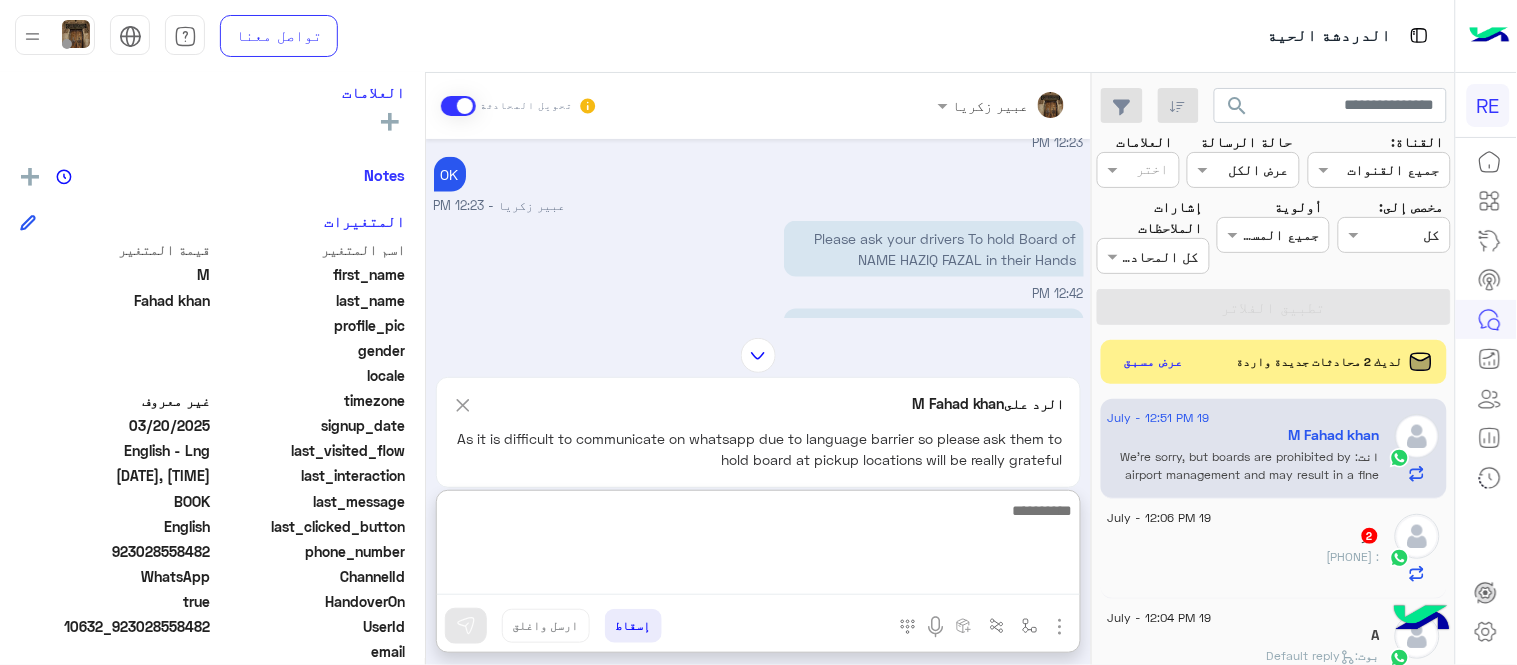 click at bounding box center (758, 546) 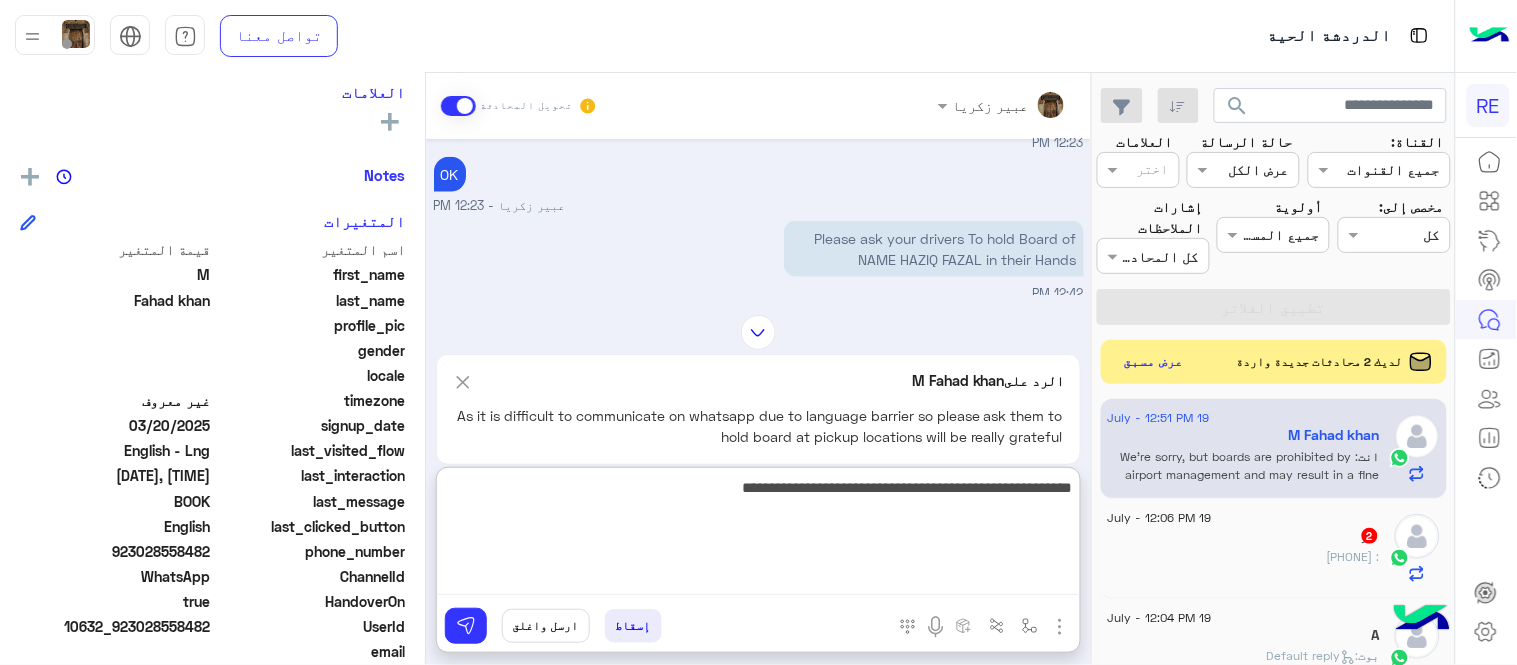 type on "**********" 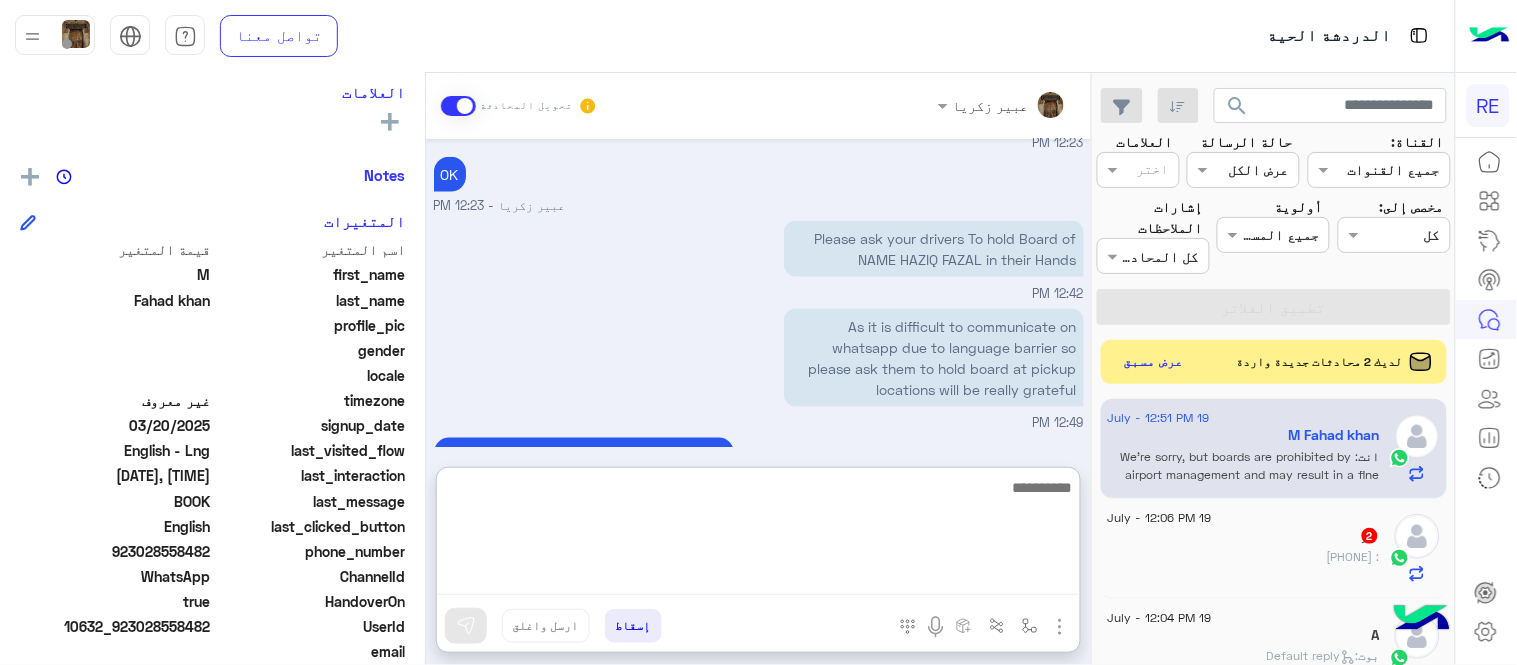 scroll, scrollTop: 946, scrollLeft: 0, axis: vertical 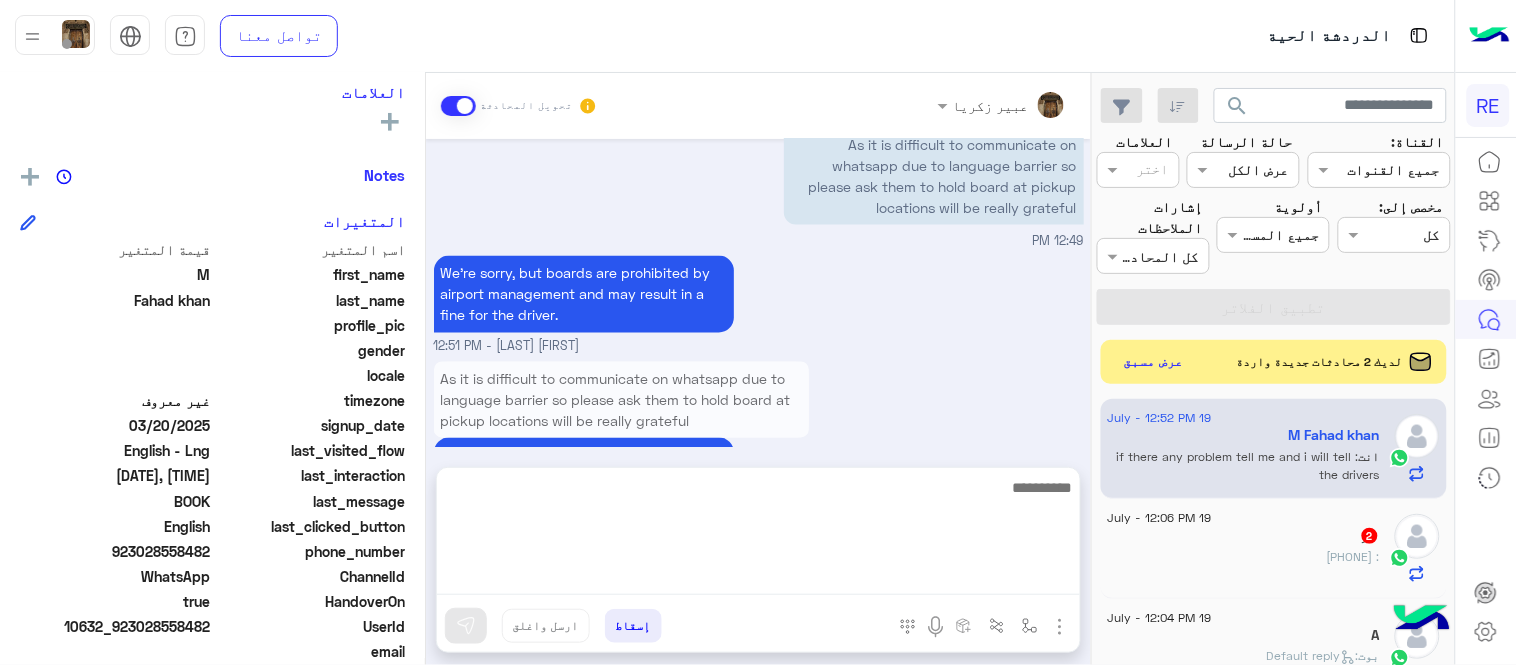 click on "As it is difficult to communicate on whatsapp due to language barrier so please ask them to hold board at pickup locations will be really grateful if there any problem tell me and i will tell the drivers  عبير زكريا -  [TIME]" at bounding box center (759, 437) 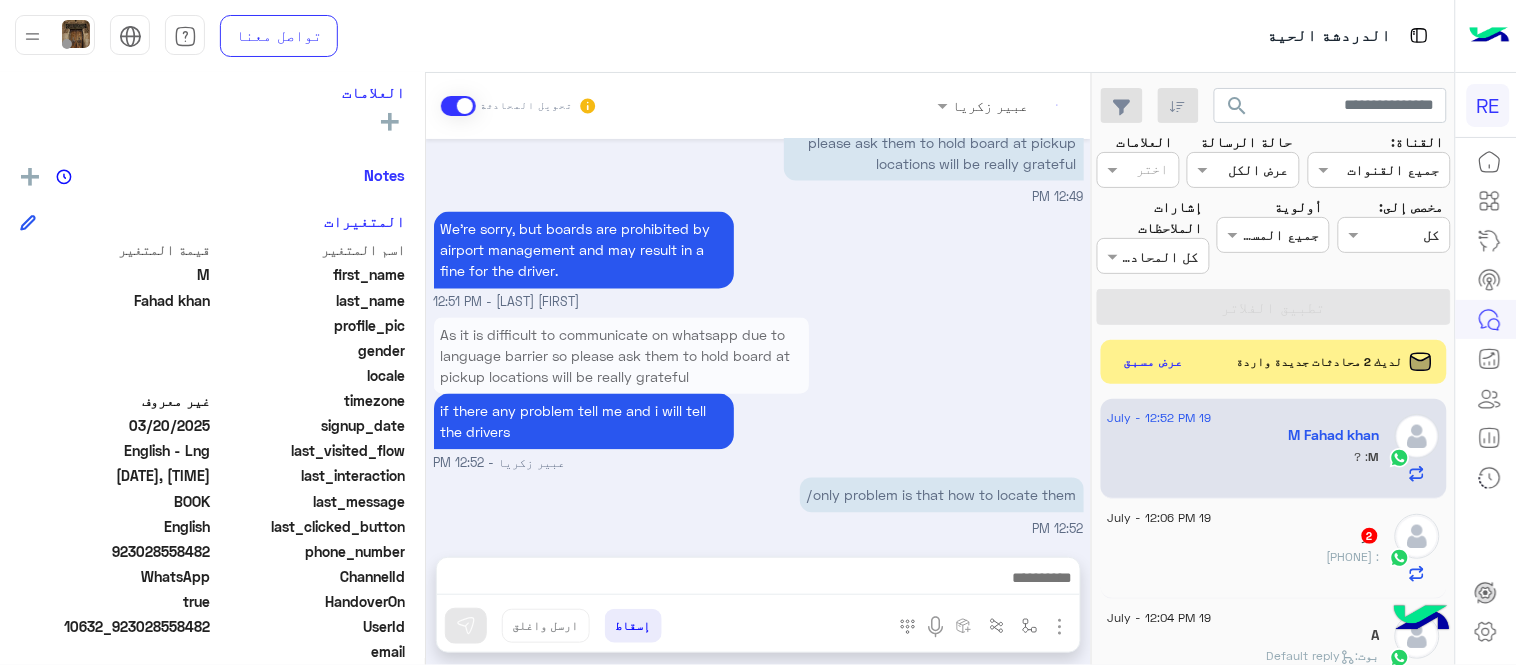 scroll, scrollTop: 990, scrollLeft: 0, axis: vertical 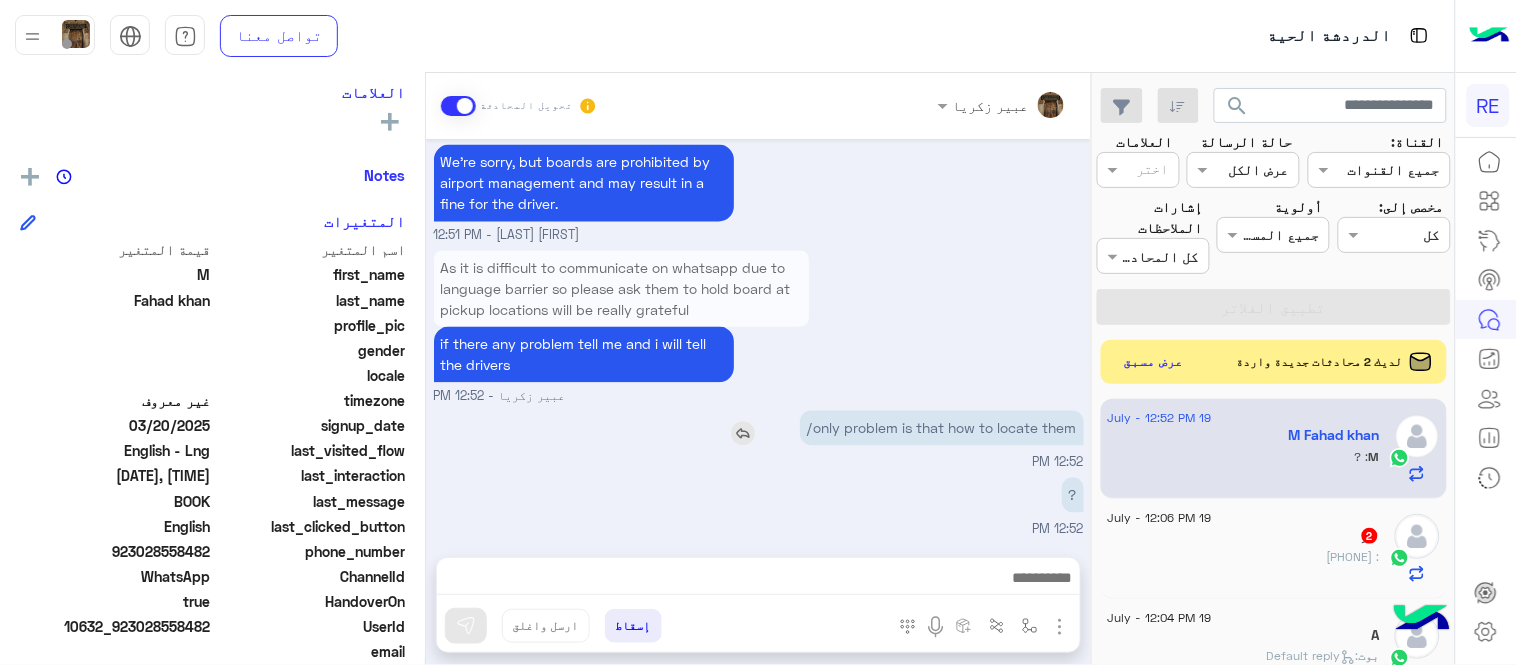 click on "only problem is that how to locate them/" at bounding box center (942, 428) 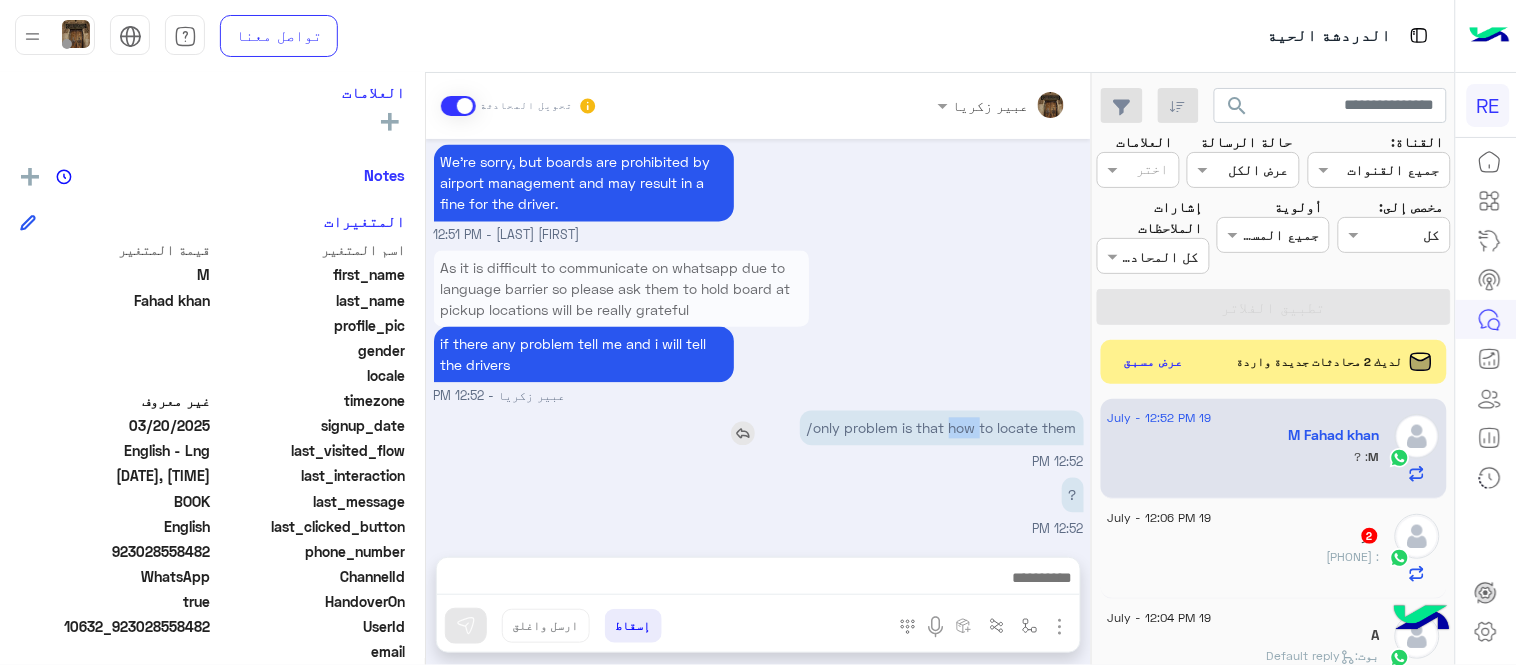click on "only problem is that how to locate them/" at bounding box center [942, 428] 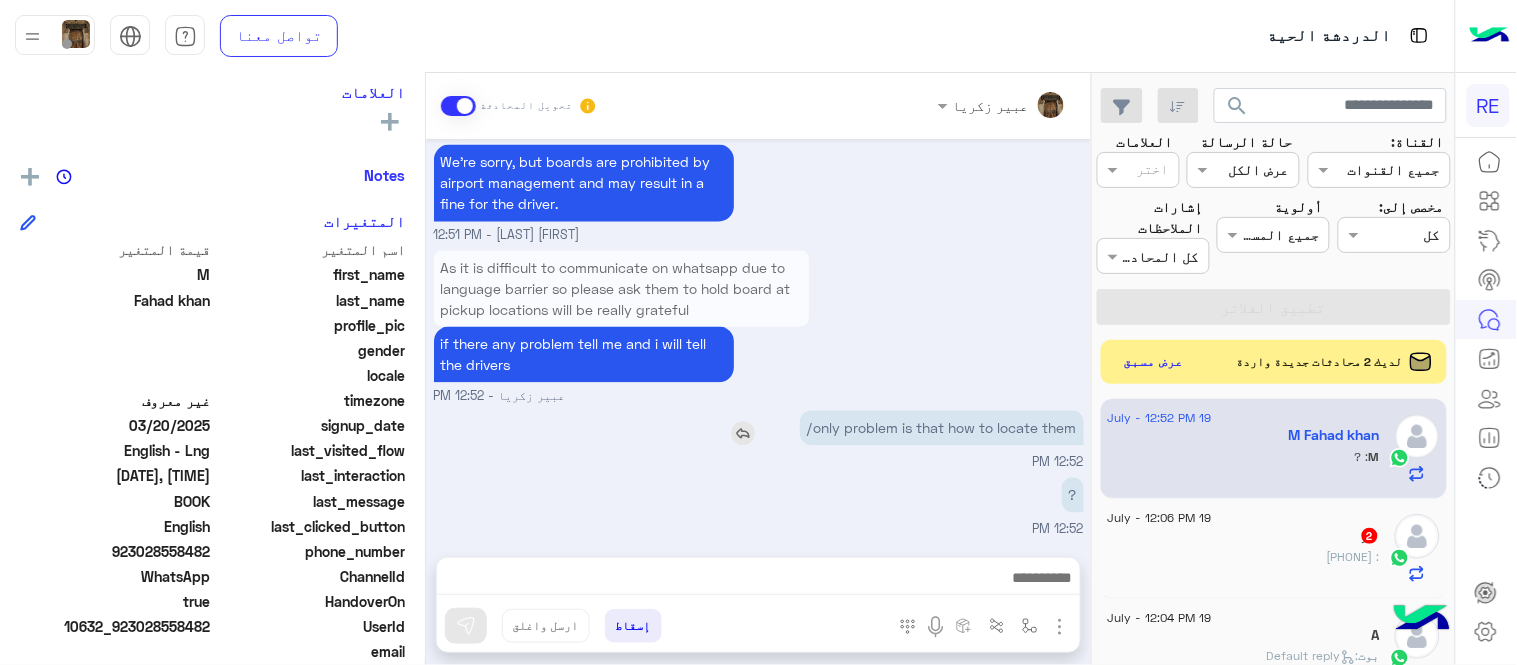 click on "only problem is that how to locate them/" at bounding box center [942, 428] 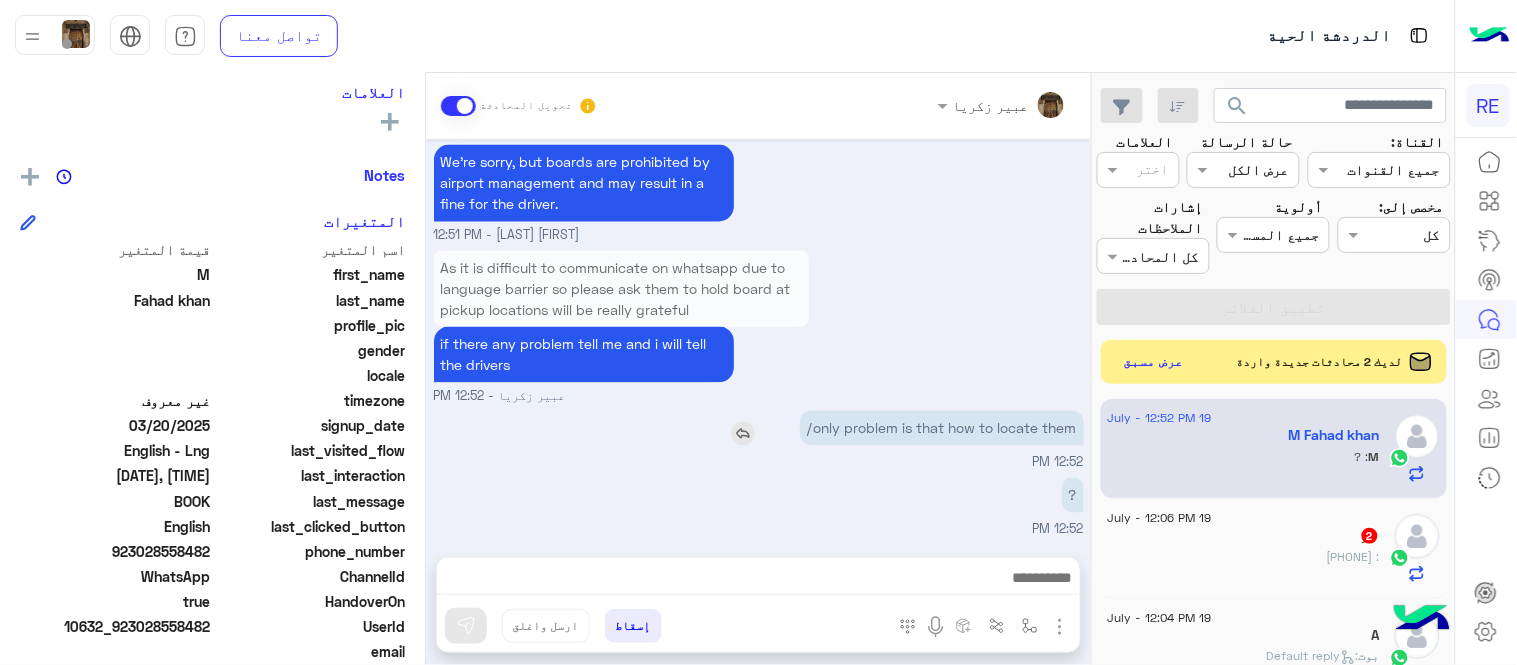 copy 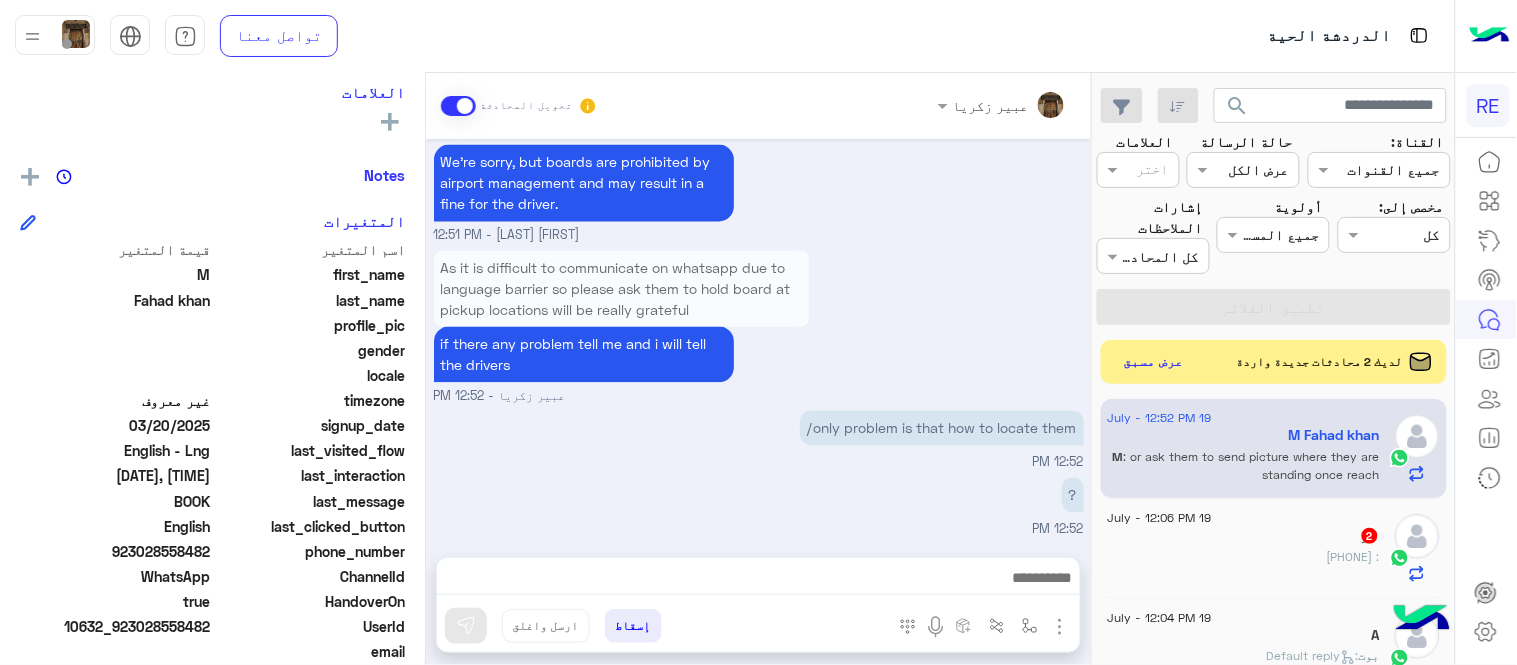 scroll, scrollTop: 1076, scrollLeft: 0, axis: vertical 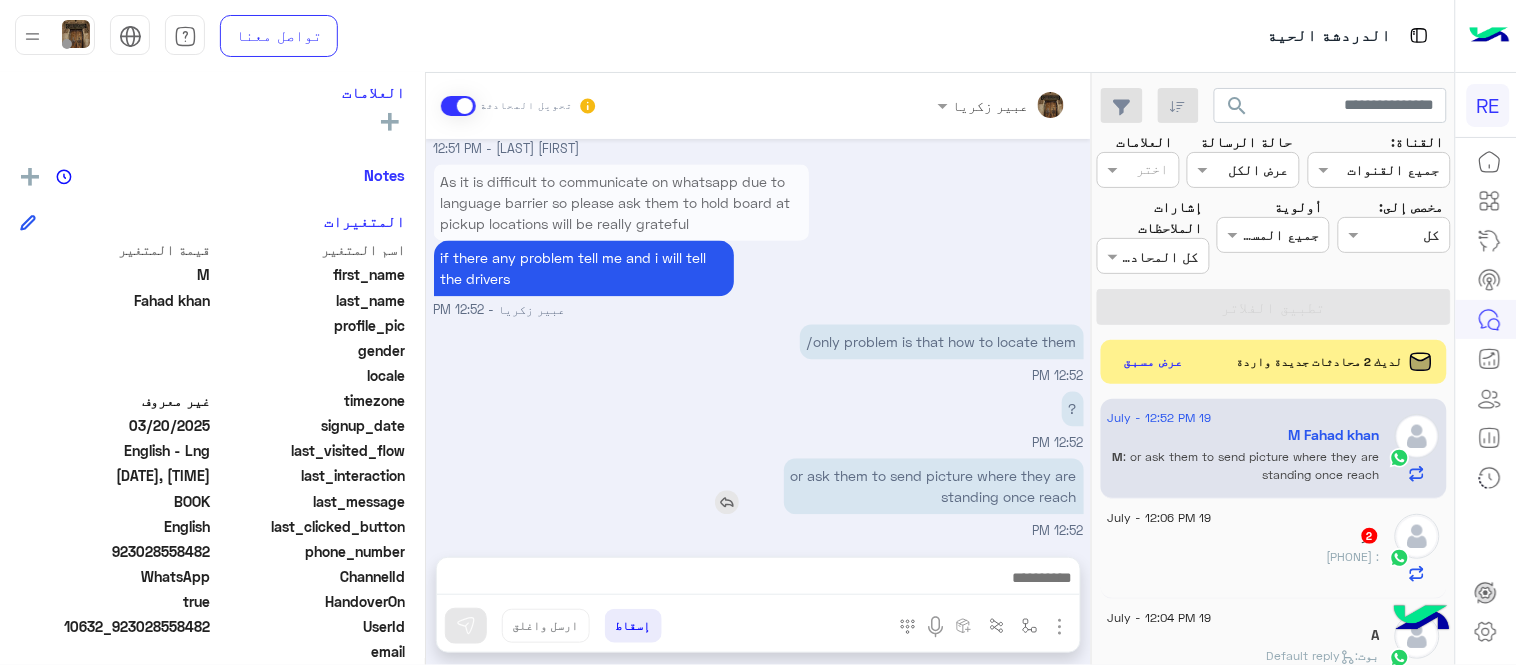 click on "or ask them to send picture where they are standing once reach" at bounding box center [934, 487] 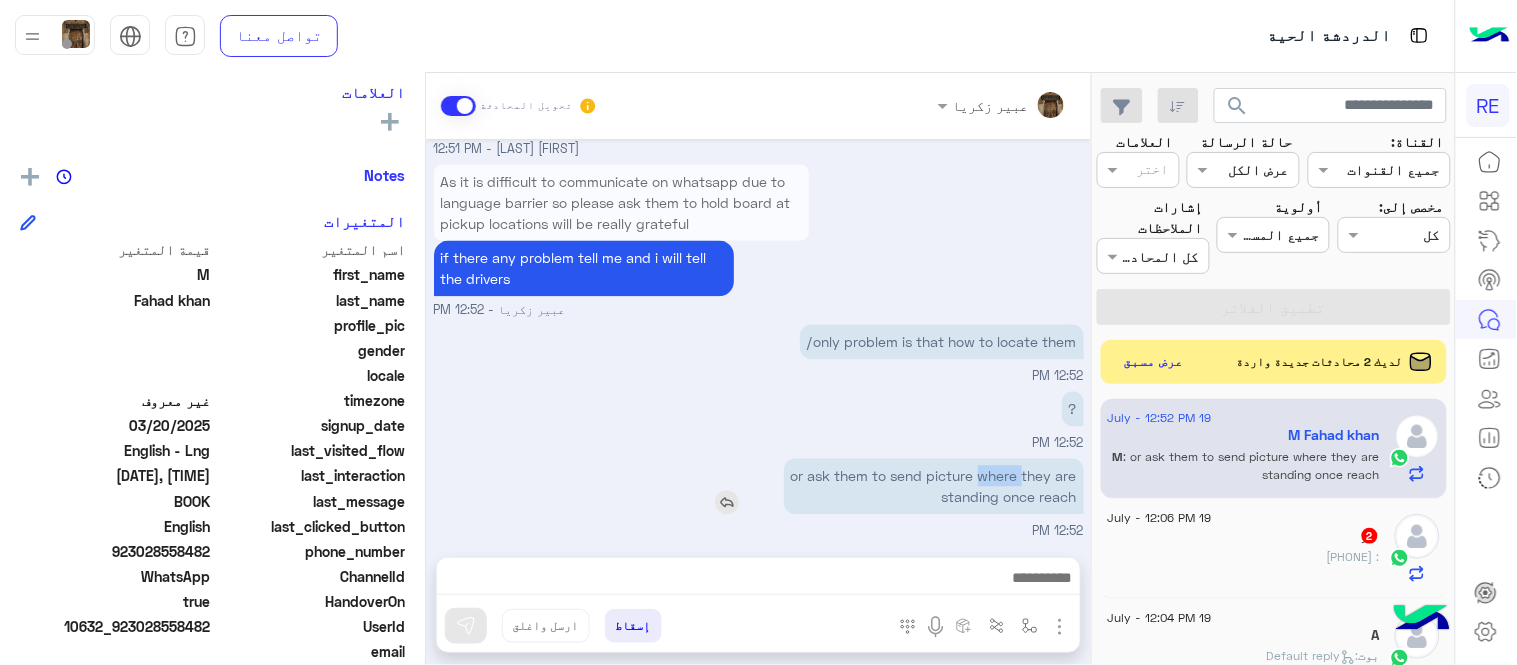 click on "or ask them to send picture where they are standing once reach" at bounding box center (934, 487) 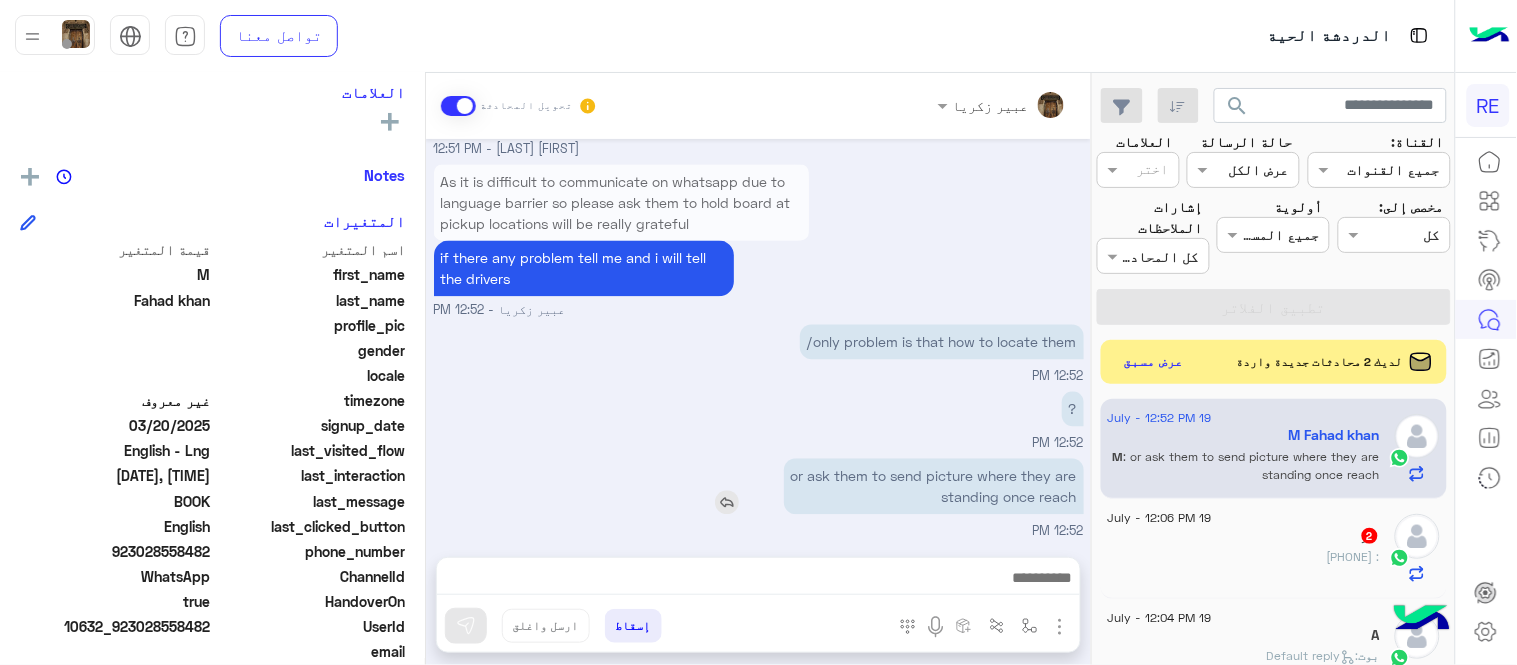 click on "or ask them to send picture where they are standing once reach" at bounding box center [934, 487] 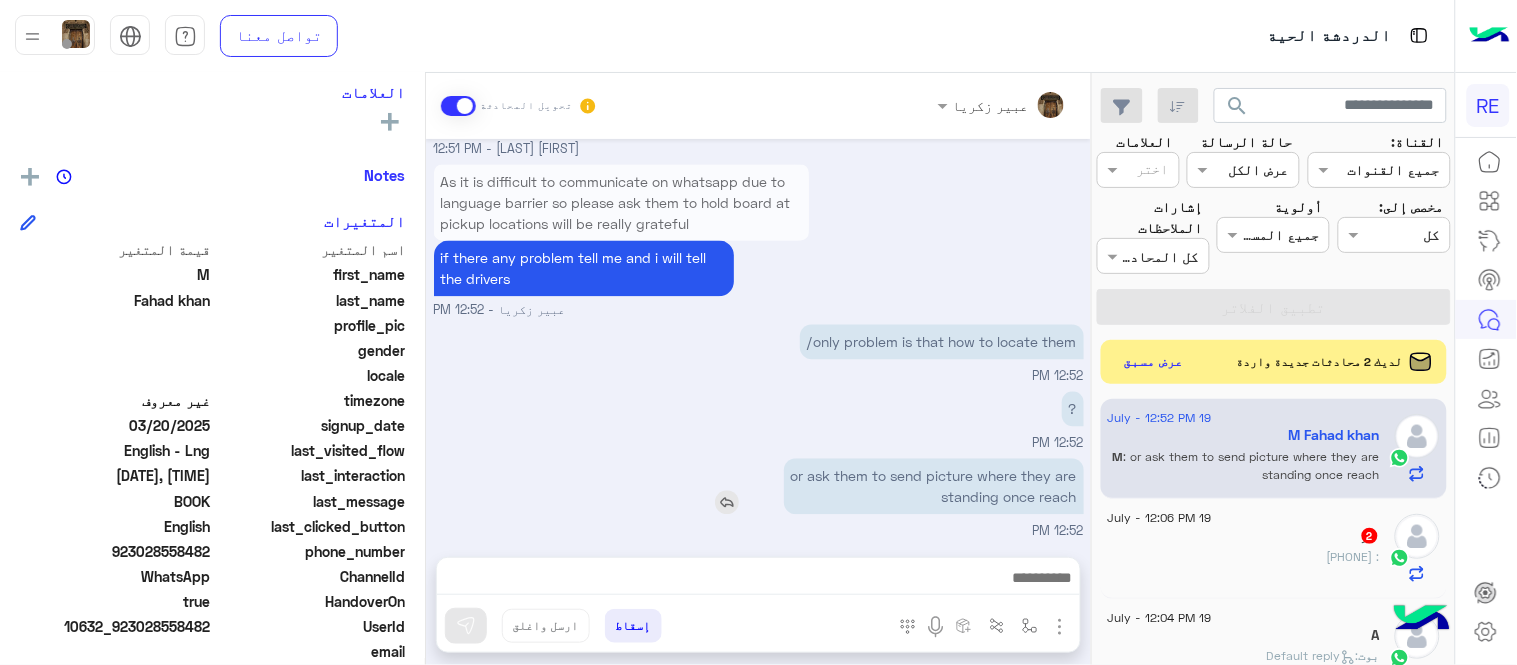 copy 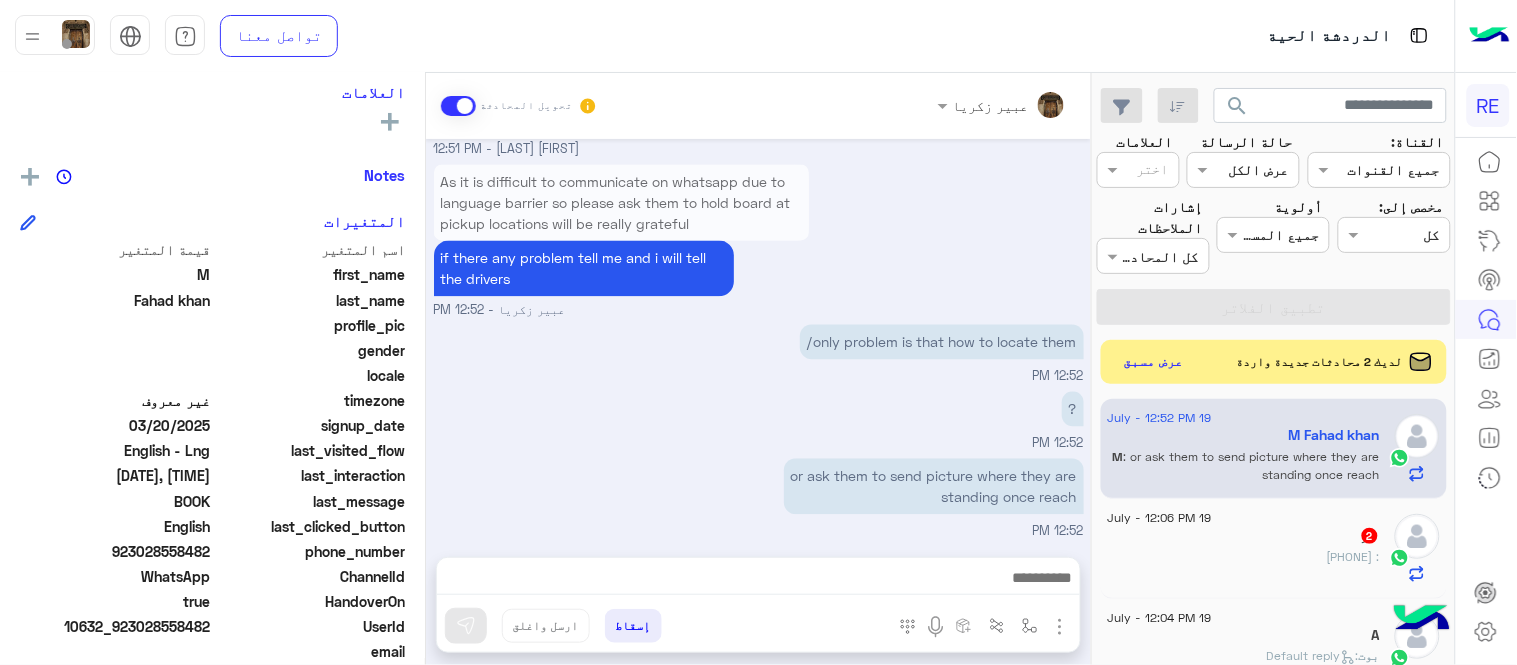 click on "or ask them to send picture where they are standing once reach" at bounding box center (985, -813) 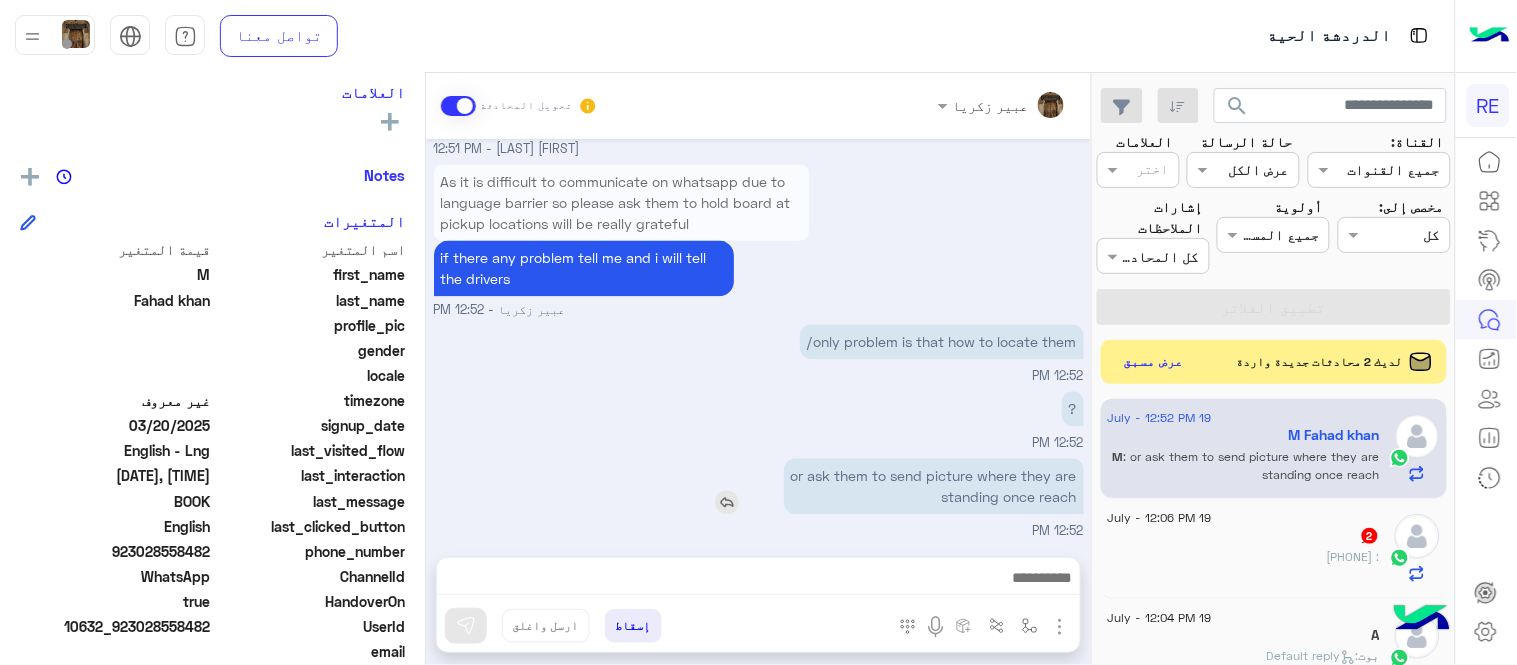 click at bounding box center [727, 503] 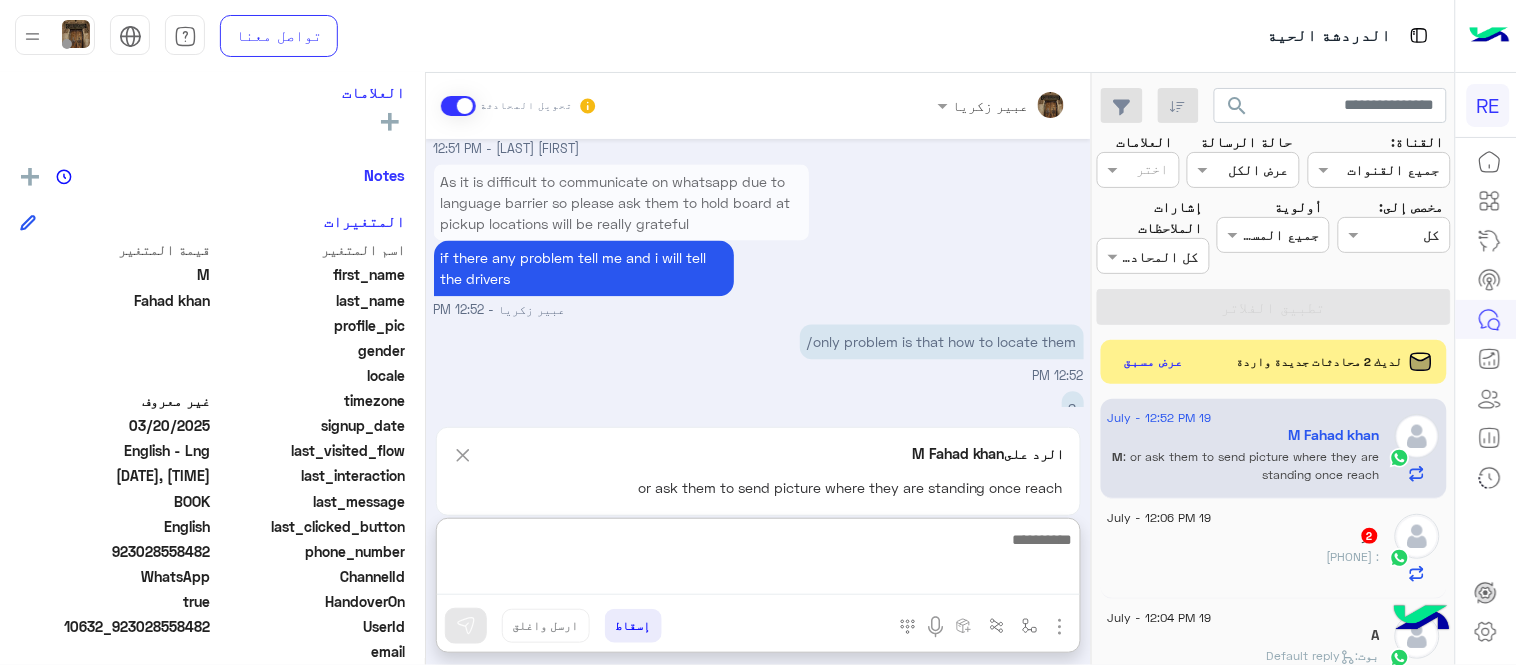 click at bounding box center [758, 561] 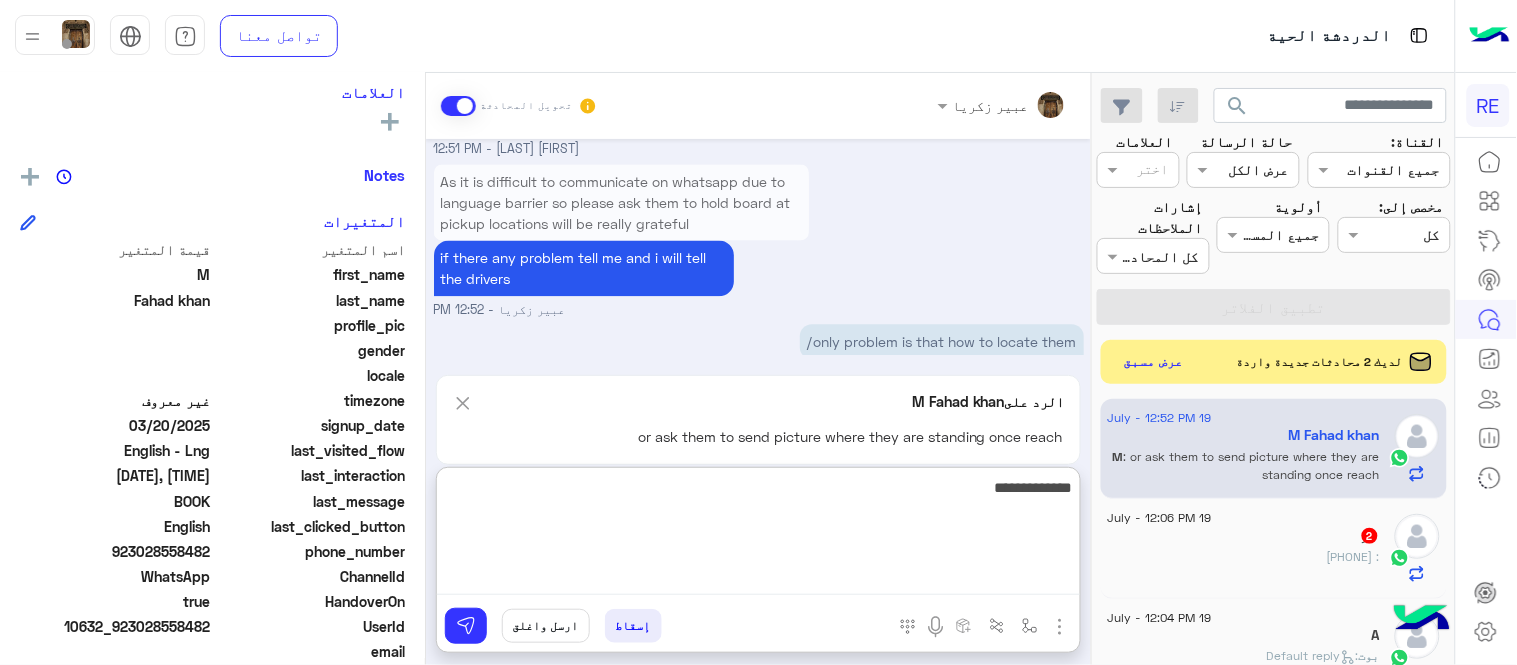 type on "**********" 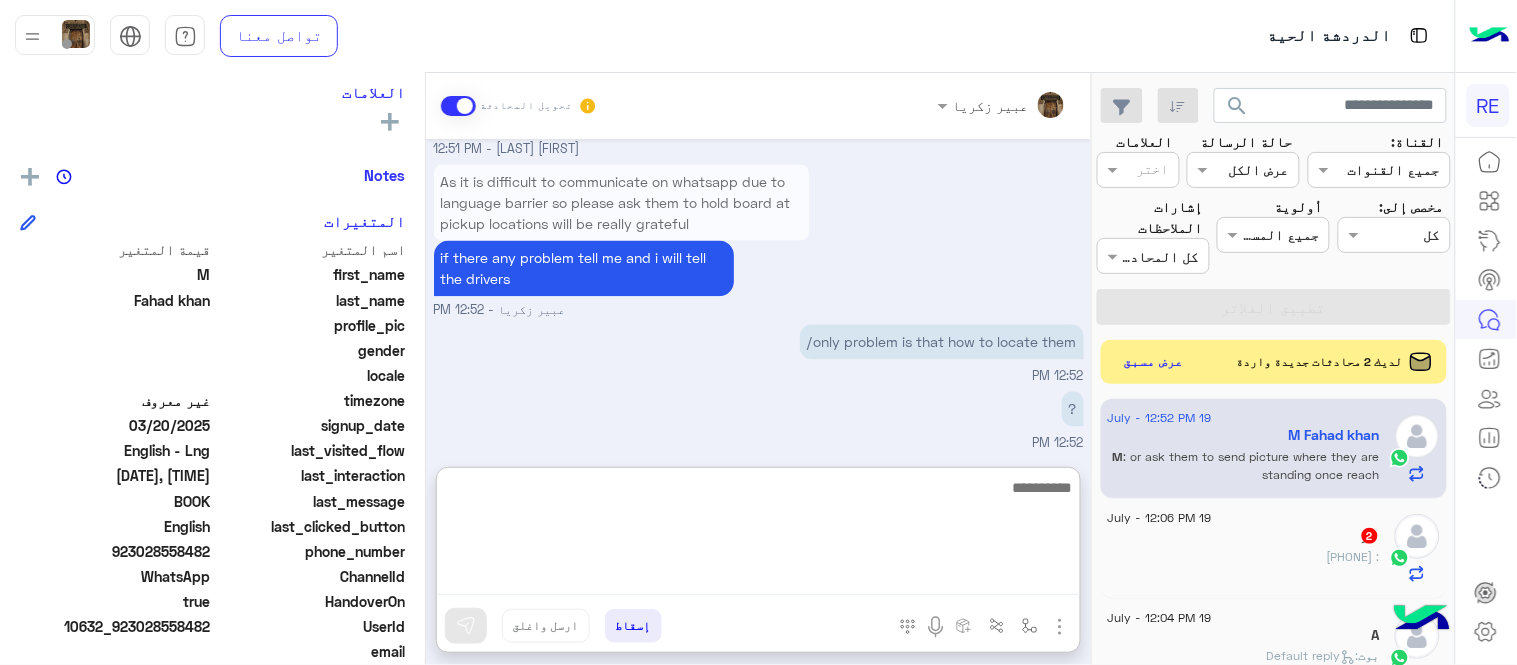 scroll, scrollTop: 1286, scrollLeft: 0, axis: vertical 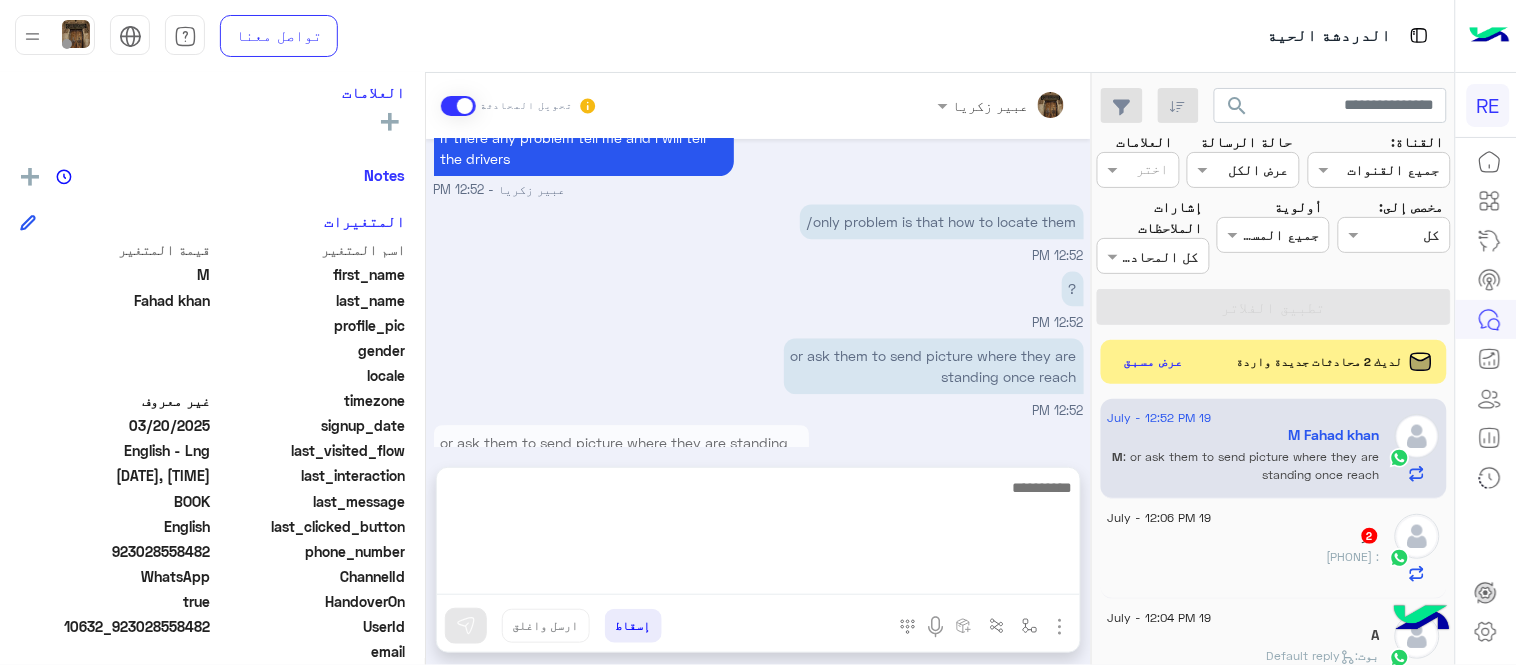 click on "Jul 19, 2025  yup   09:26 AM  all on cash   09:26 AM  ok i will send you the rate now wait please  [FIRST] [LAST] -  09:27 AM  Please note kindly tell your drivers to send a whatsapp message to given number   09:27 AM  on every trip   09:27 AM  ok  [FIRST] [LAST] -  09:28 AM  23 rd july oberio madinah to Train station at 9 A.m (Rate for 1 gmc 125 sar suv 100  sar total is 350 sar).  [FIRST] [LAST] -  12:22 PM  OK   12:23 PM  BOOK   12:23 PM  OK  [FIRST] [LAST] -  12:23 PM  Please ask your drivers To hold Board of NAME [LAST] in their Hands   12:42 PM  As it is difficult to communicate on whatsapp due to language barrier so please ask them to hold board at pickup locations will be really grateful   12:49 PM  We're sorry, but boards are prohibited by airport management and may result in a fine for the driver.  [FIRST] [LAST] -  12:51 PM  if there any problem tell me and i will tell the drivers  [FIRST] [LAST] -  12:52 PM  only problem is that how to locate them/   12:52 PM  ?" at bounding box center (758, 293) 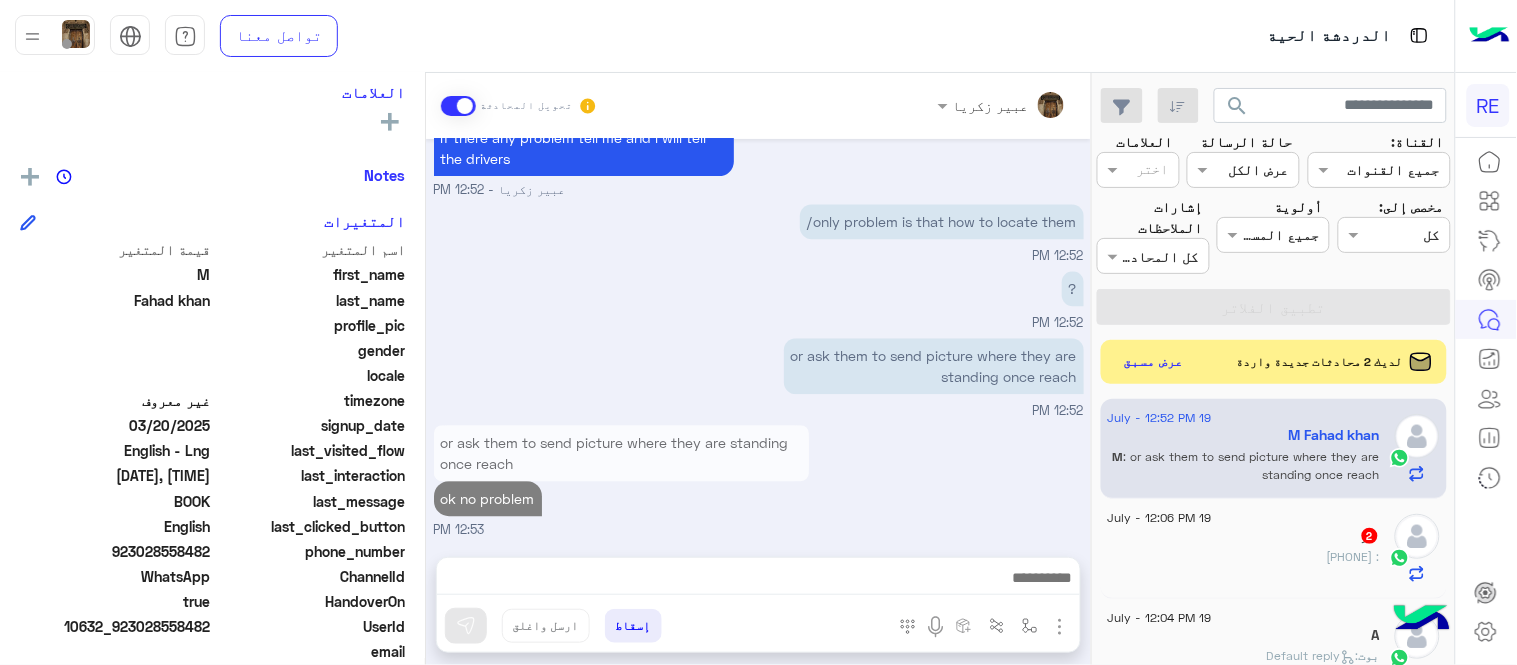 scroll, scrollTop: 1196, scrollLeft: 0, axis: vertical 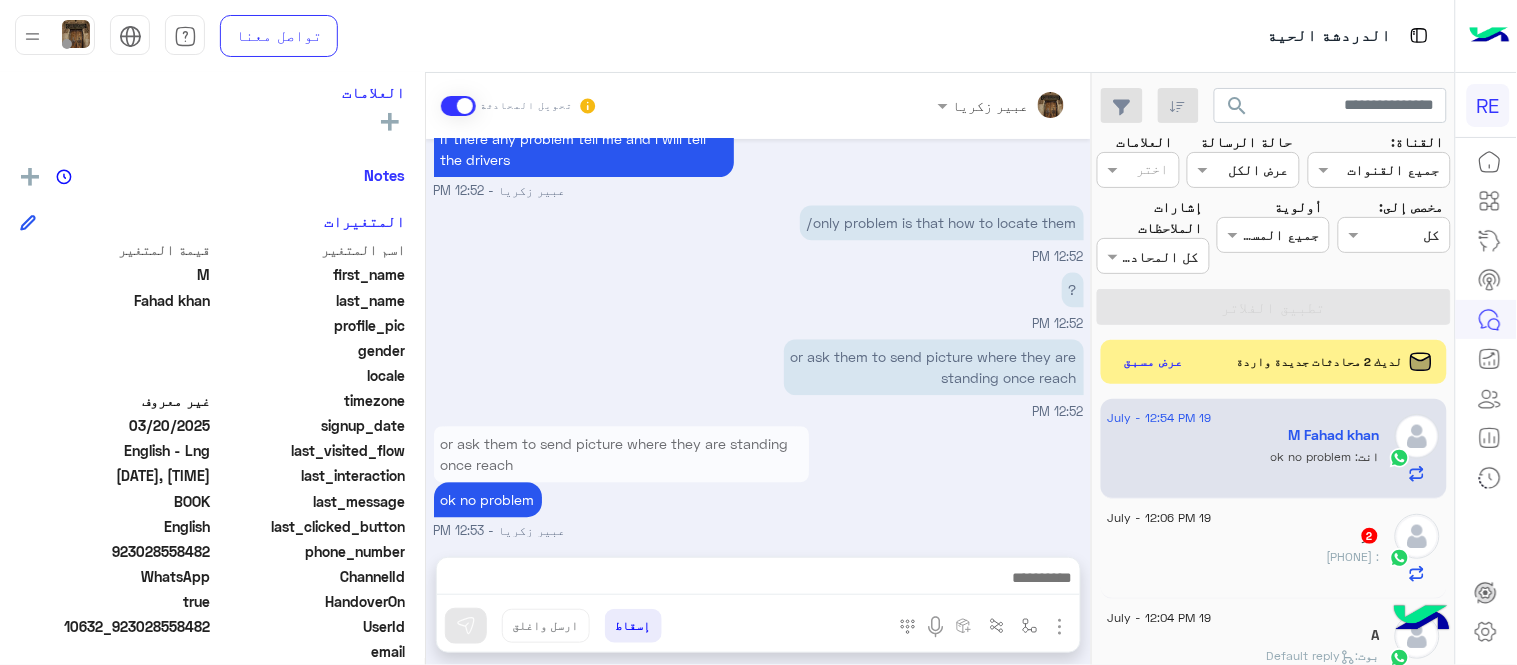 click on "?   12:52 PM" at bounding box center [759, 300] 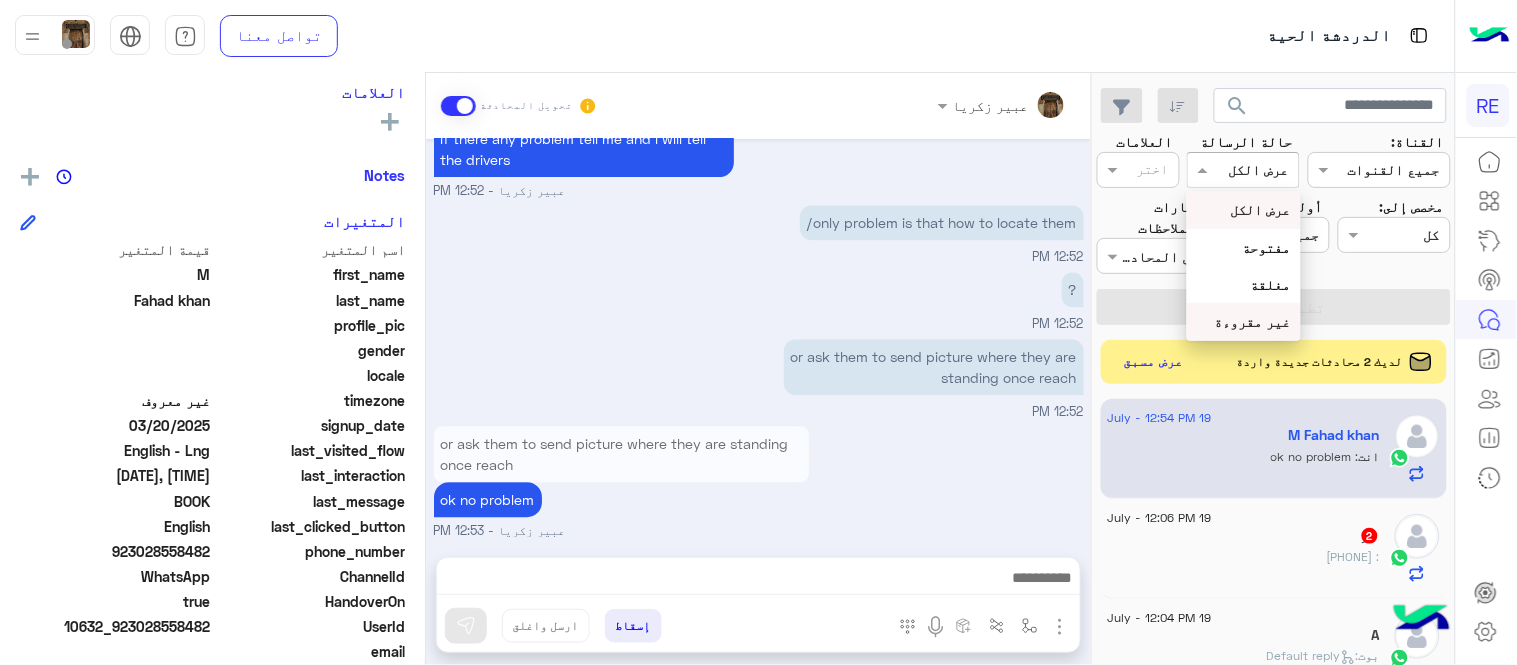 click on "غير مقروءة" at bounding box center [1253, 321] 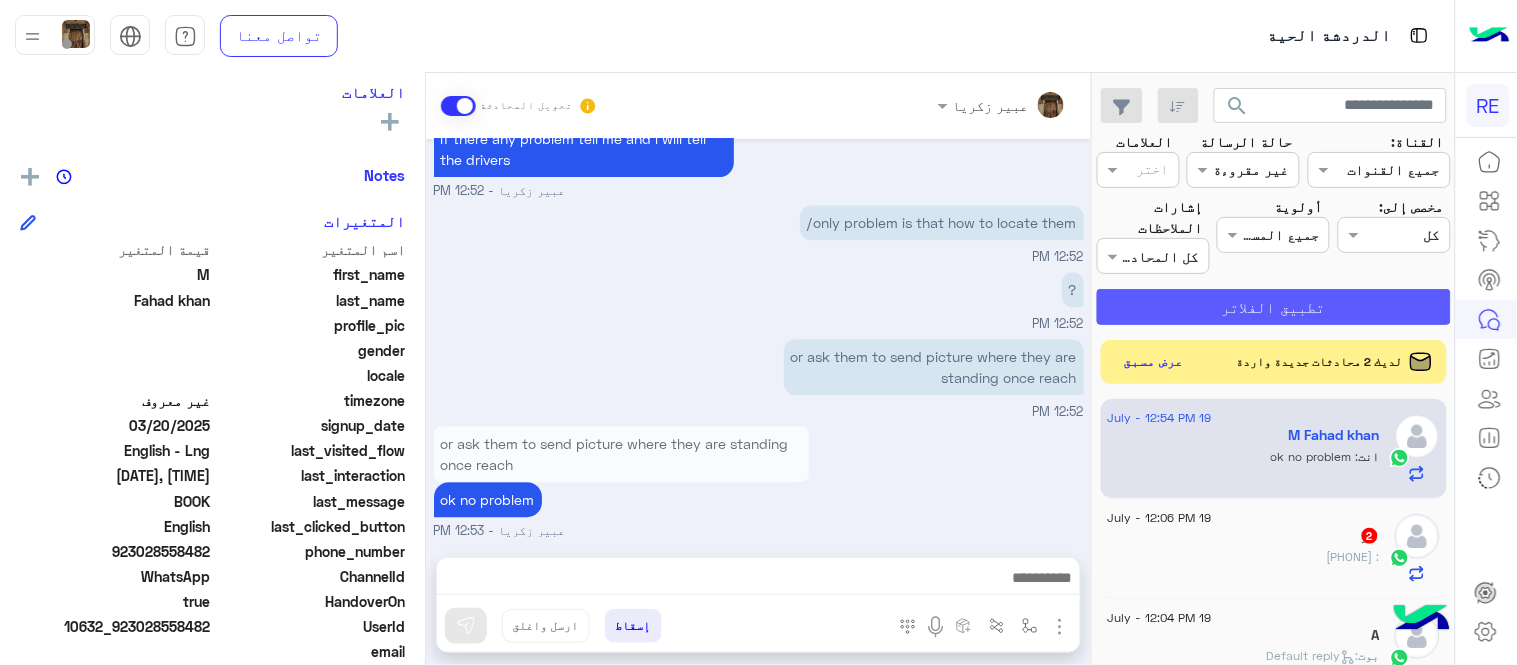 click on "تطبيق الفلاتر" 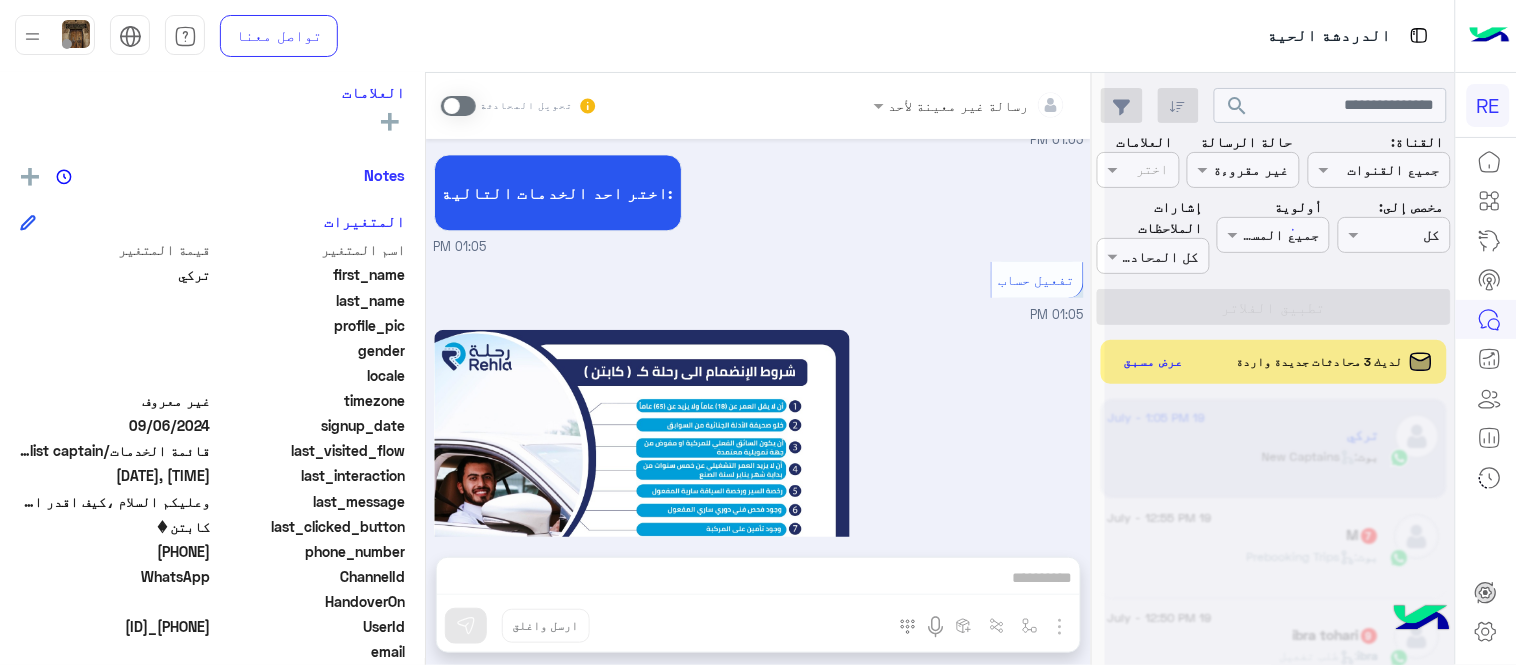 scroll, scrollTop: 1974, scrollLeft: 0, axis: vertical 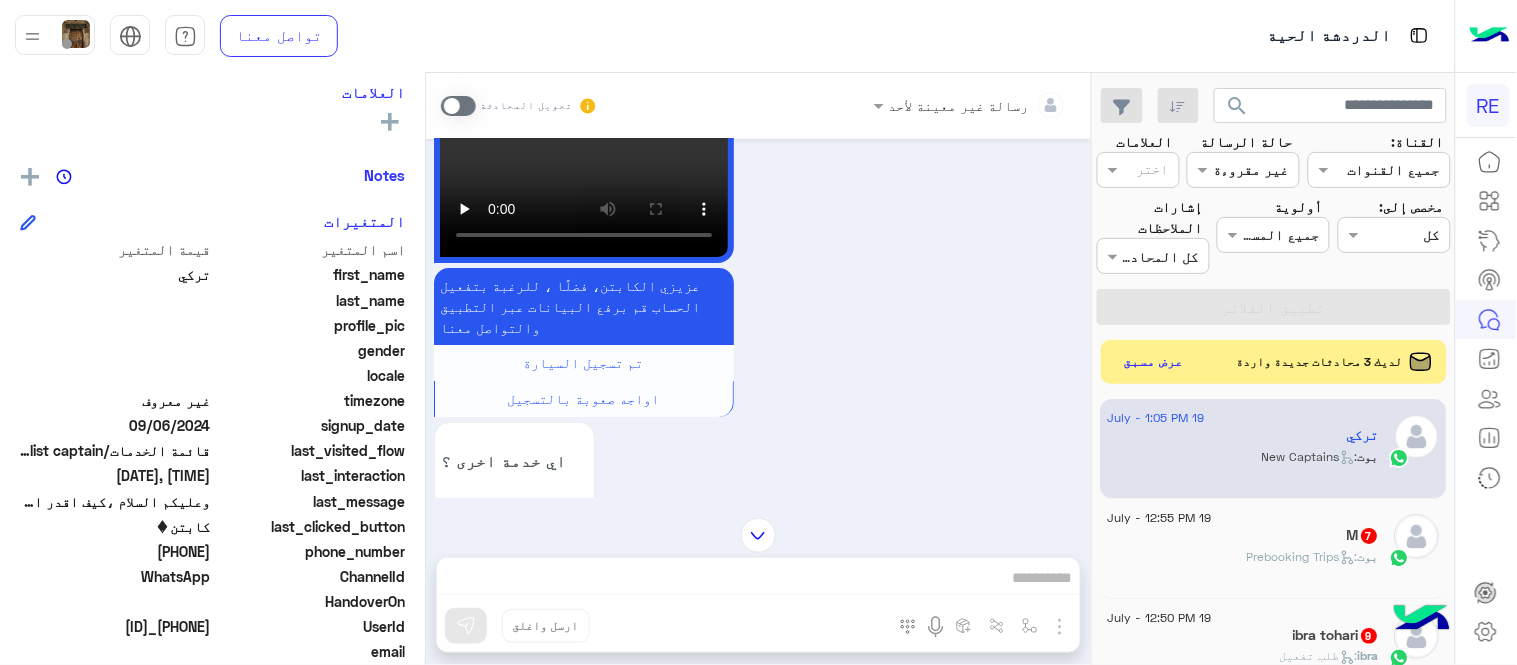click on "اي خدمة اخرى ؟  الرجوع للقائمة الرئ   لا" at bounding box center (642, 498) 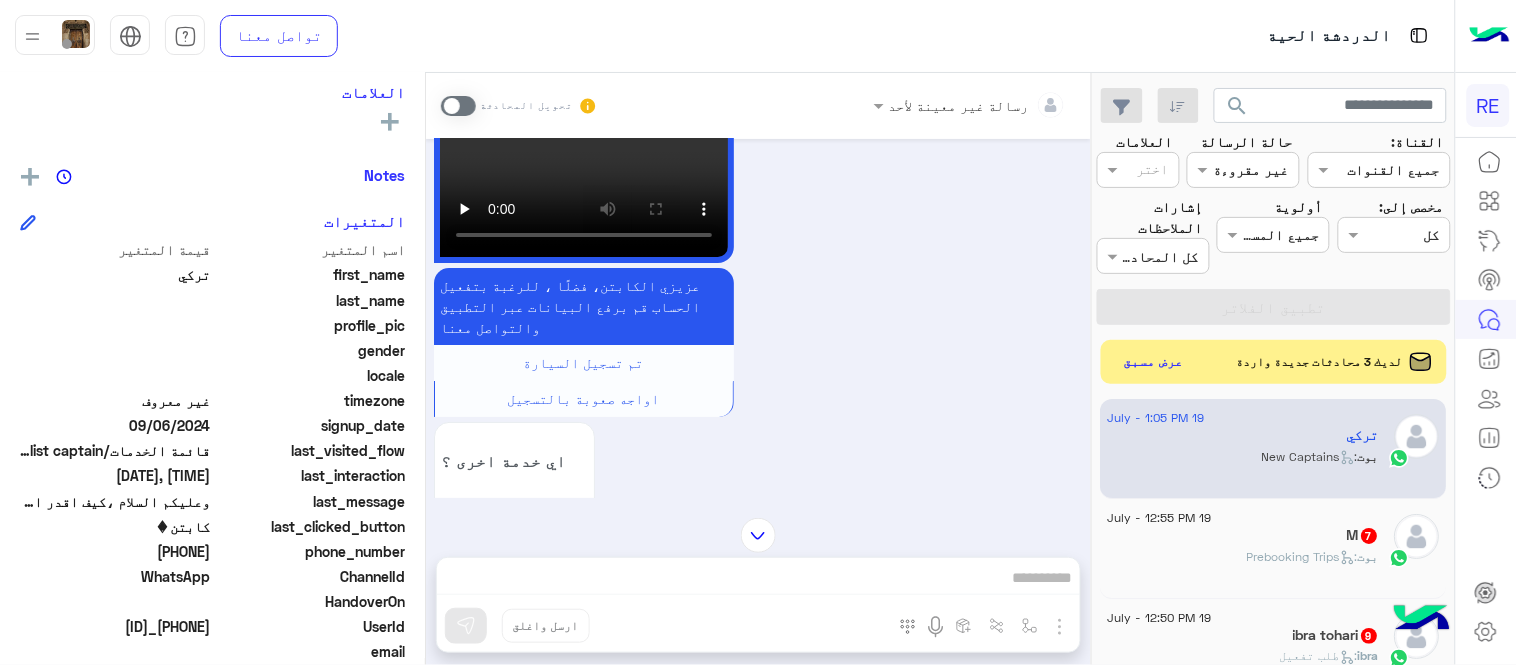 click on "M   7" 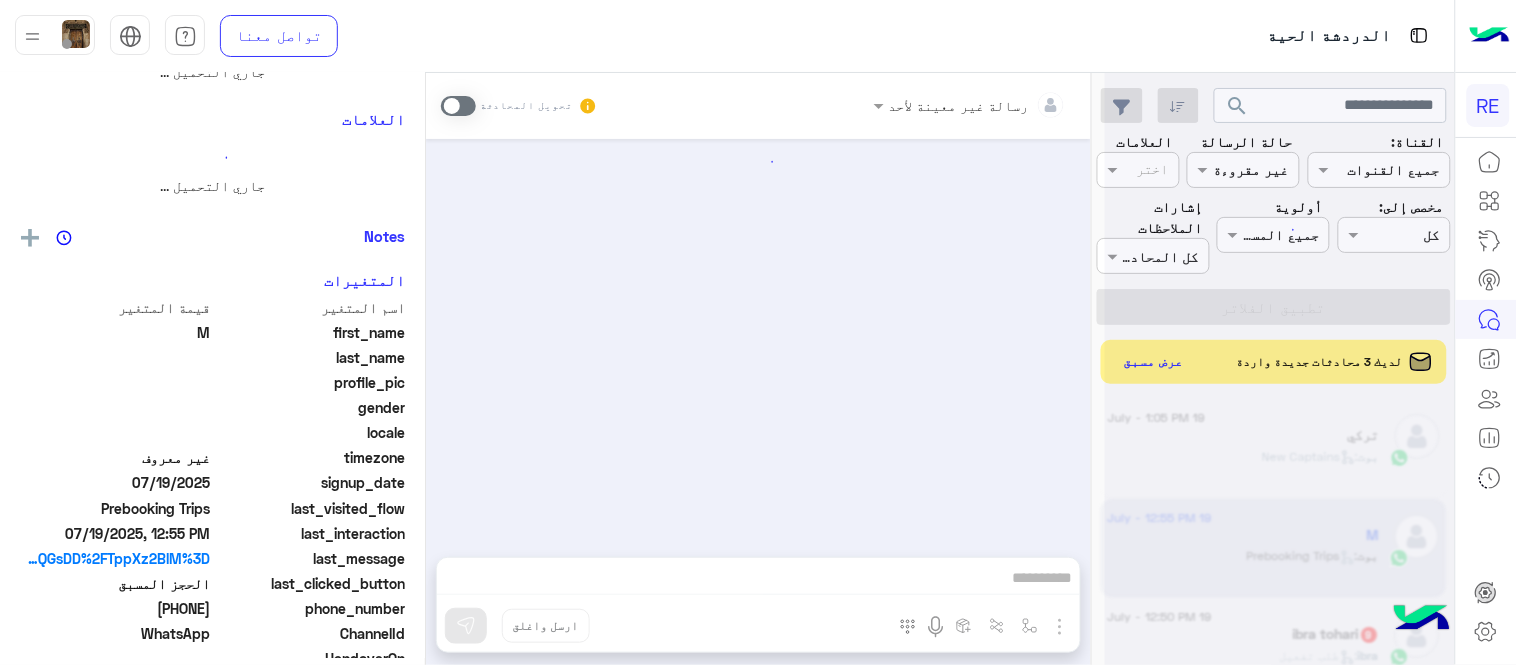 scroll, scrollTop: 0, scrollLeft: 0, axis: both 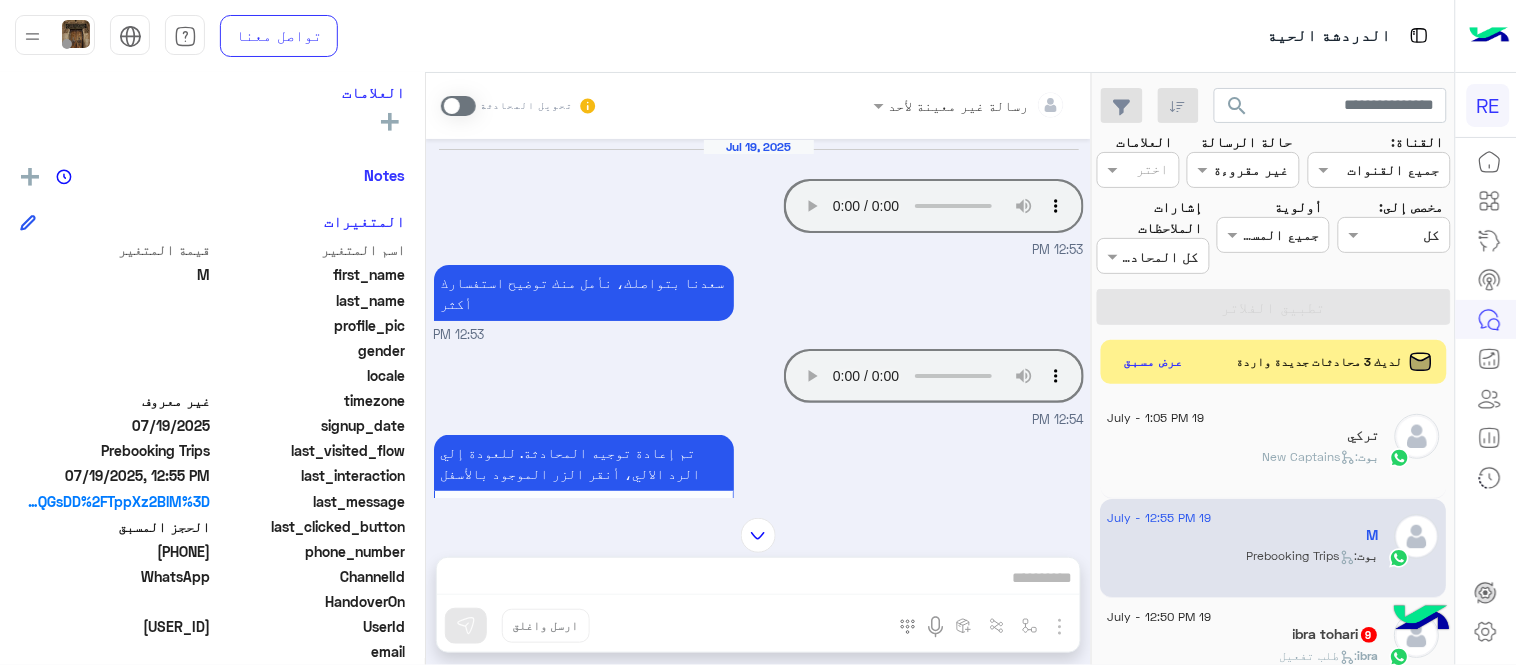 click at bounding box center (458, 106) 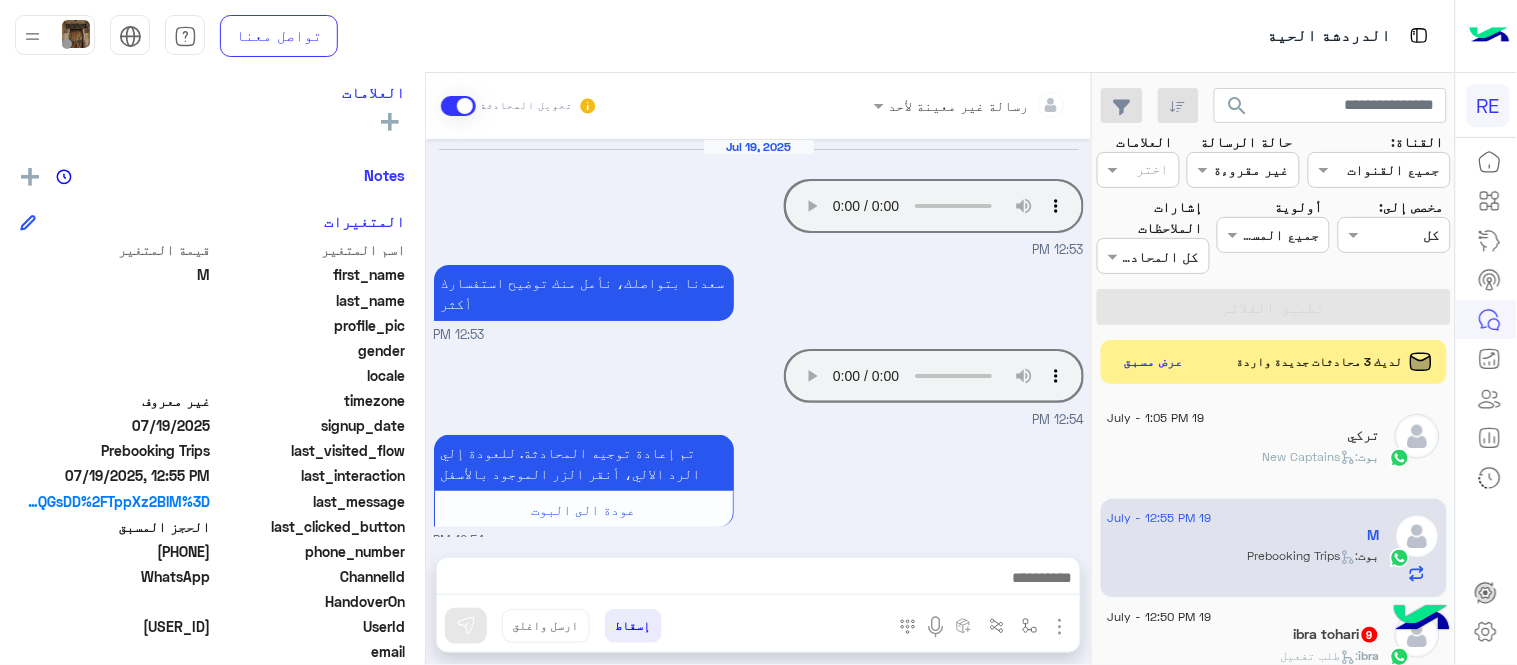 scroll, scrollTop: 2184, scrollLeft: 0, axis: vertical 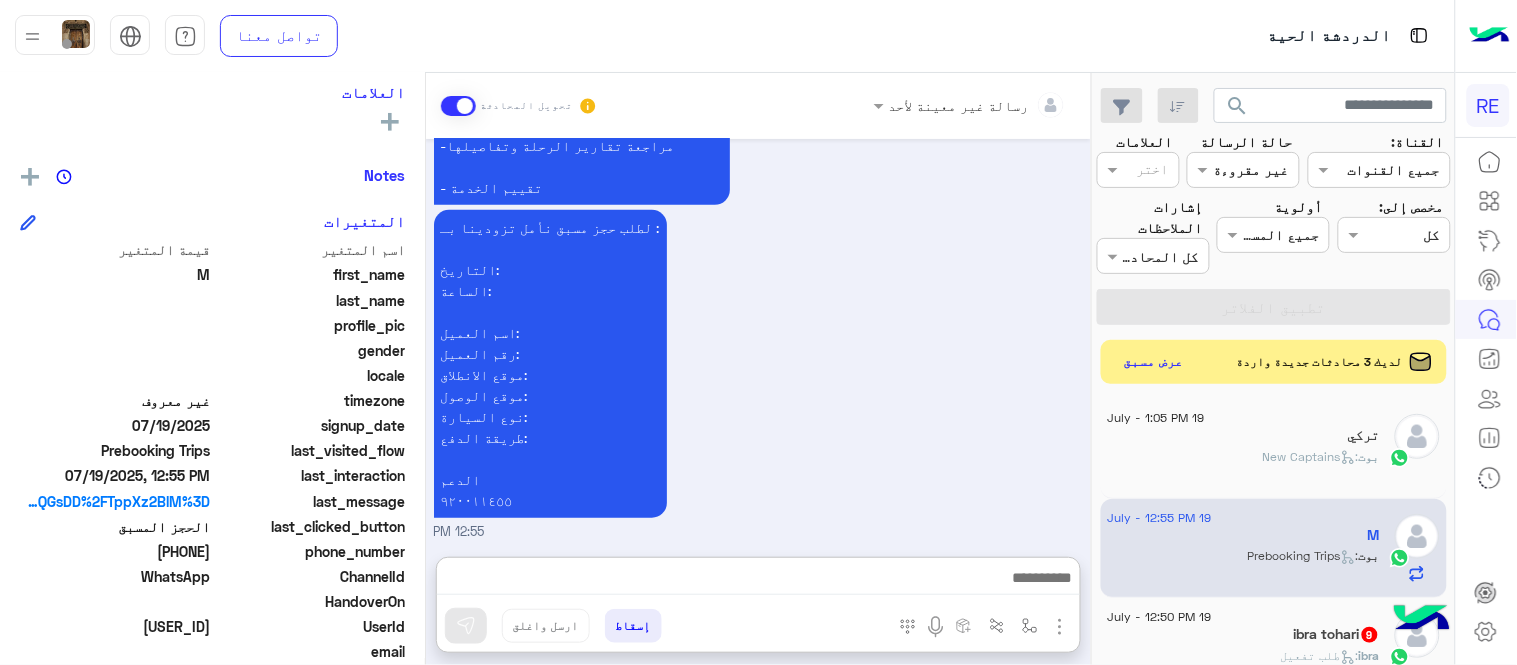 click at bounding box center [758, 580] 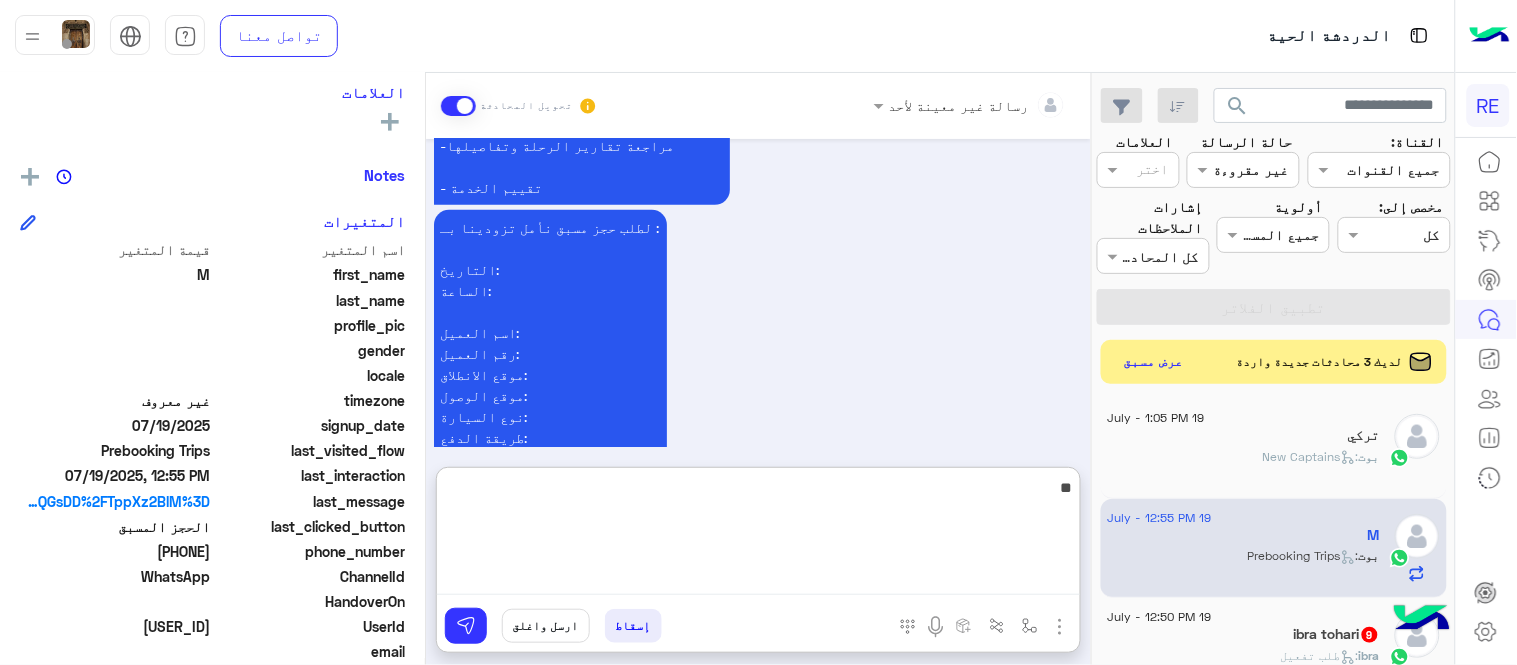 type on "*" 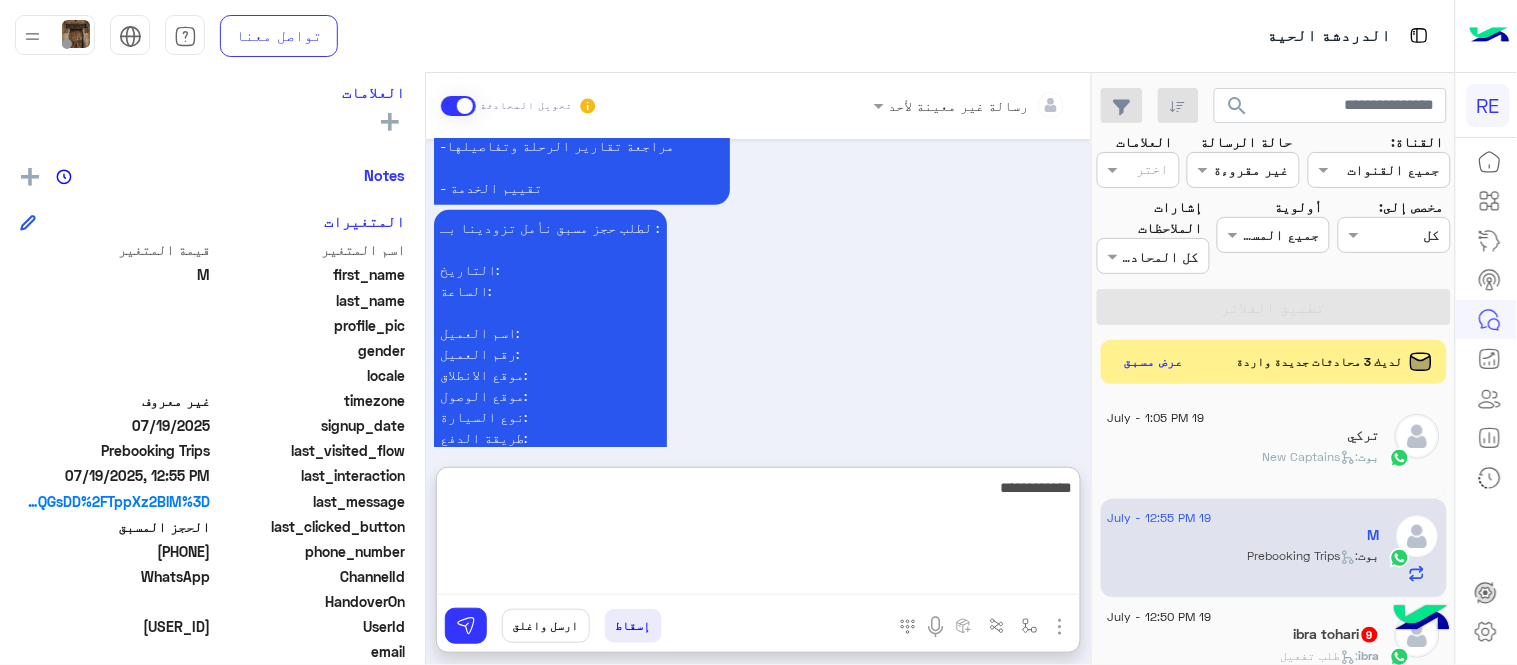 type on "**********" 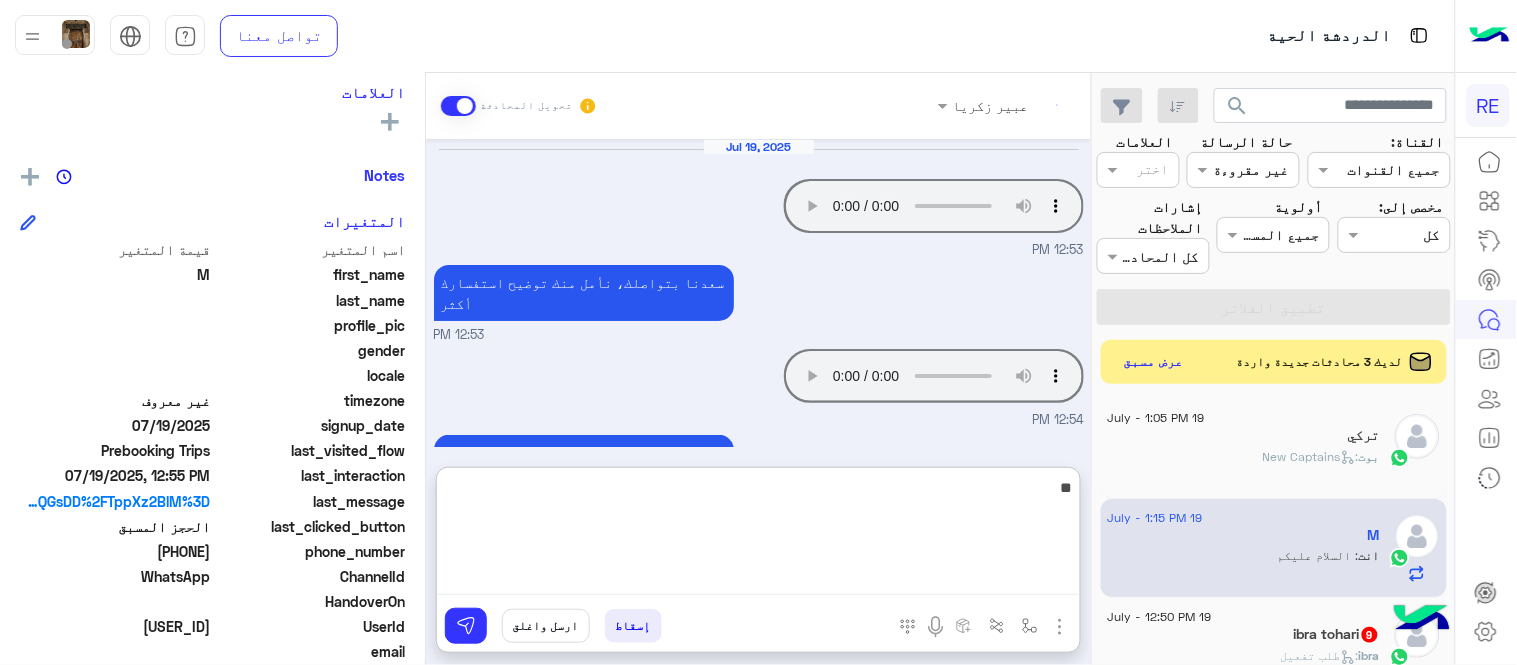 scroll, scrollTop: 2411, scrollLeft: 0, axis: vertical 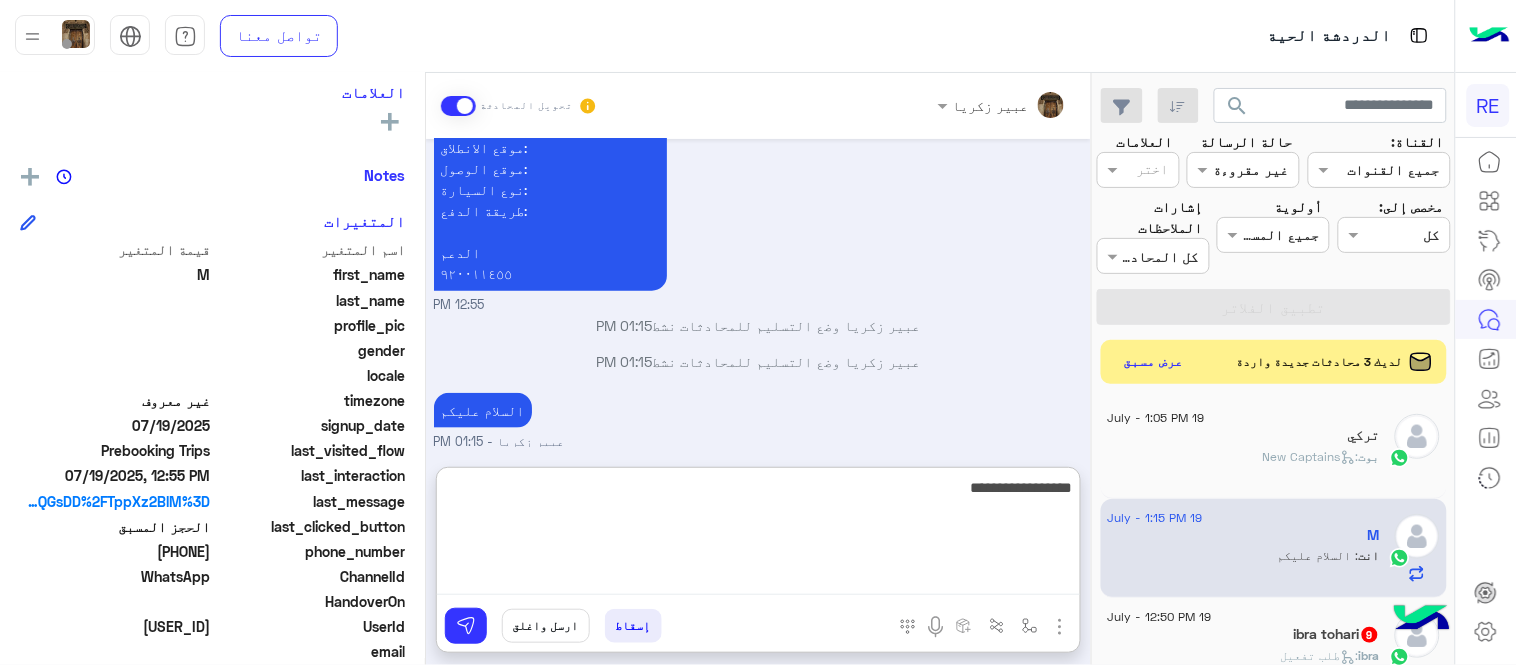 type on "**********" 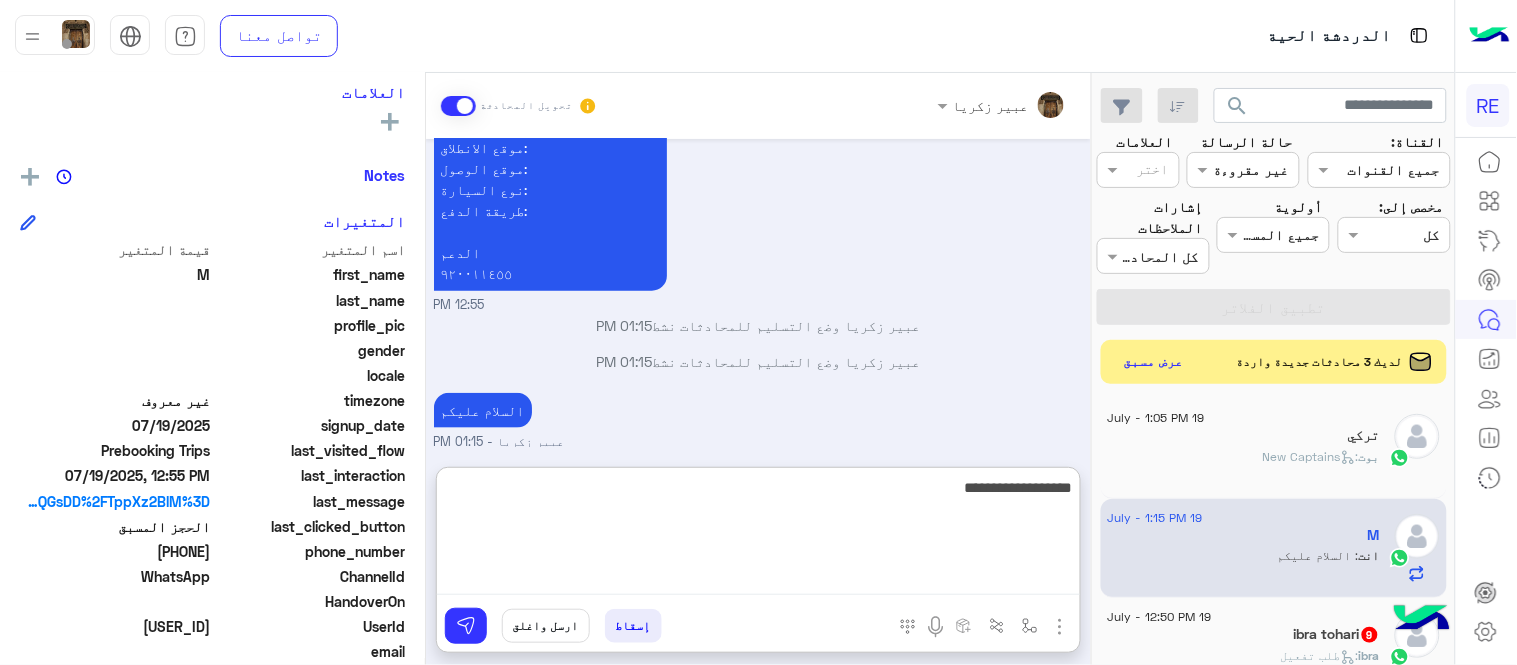 type 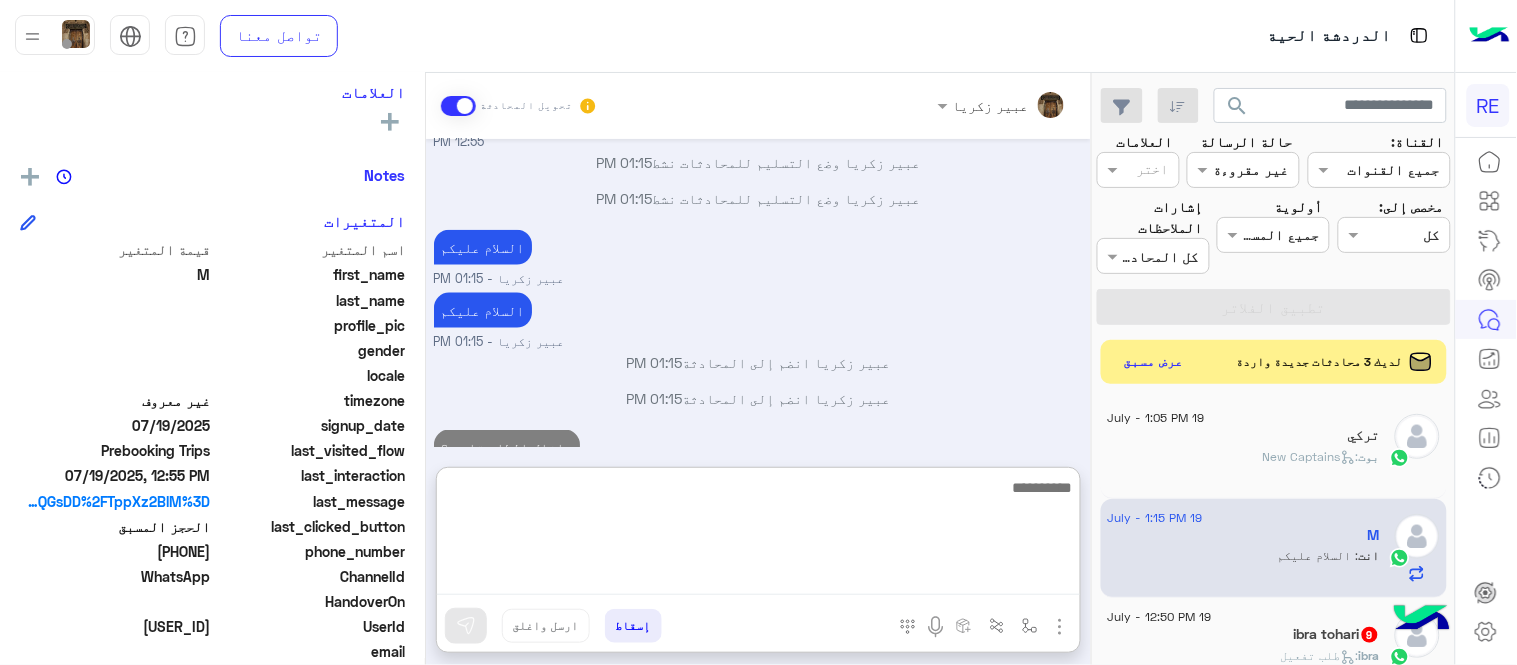 click on "[NAME] تحويل المحادثة     [DATE]  اختيار أي:    [TIME]   ملاحظات و مقترحات     [TIME]  اترك لنا اقتراحاتك أو ملاحظاتك. اي خدمة اخرى ؟  الرجوع للقائمة الرئ   لا     [TIME]  هل تطبيق رحلة فعال لدي   [TIME]  سعدنا بتواصلك، نأمل منك توضيح استفسارك أكثر    [TIME]   [NAME] وضع التسليم للمحادثات نشط   [TIME]      [INITIAL]  طلب التحدث إلى مسؤول بشري   [TIME]       عودة الى البوت    [TIME]
اهلًا بك في تطبيق رحلة 👋
Welcome to Rehla  👋
من فضلك أختر لغة التواصل
Please choose your preferred Language
English   عربي     [TIME]   [INITIAL]  غادر المحادثة   [TIME]       عربي    [TIME]  هل أنت ؟   كابتن 👨🏻‍✈️   عميل 🧳   رحال (مرشد مرخص) 🏖️     [TIME]   عميل     [TIME]   لا   نعم     [TIME]   نعم" at bounding box center (758, 293) 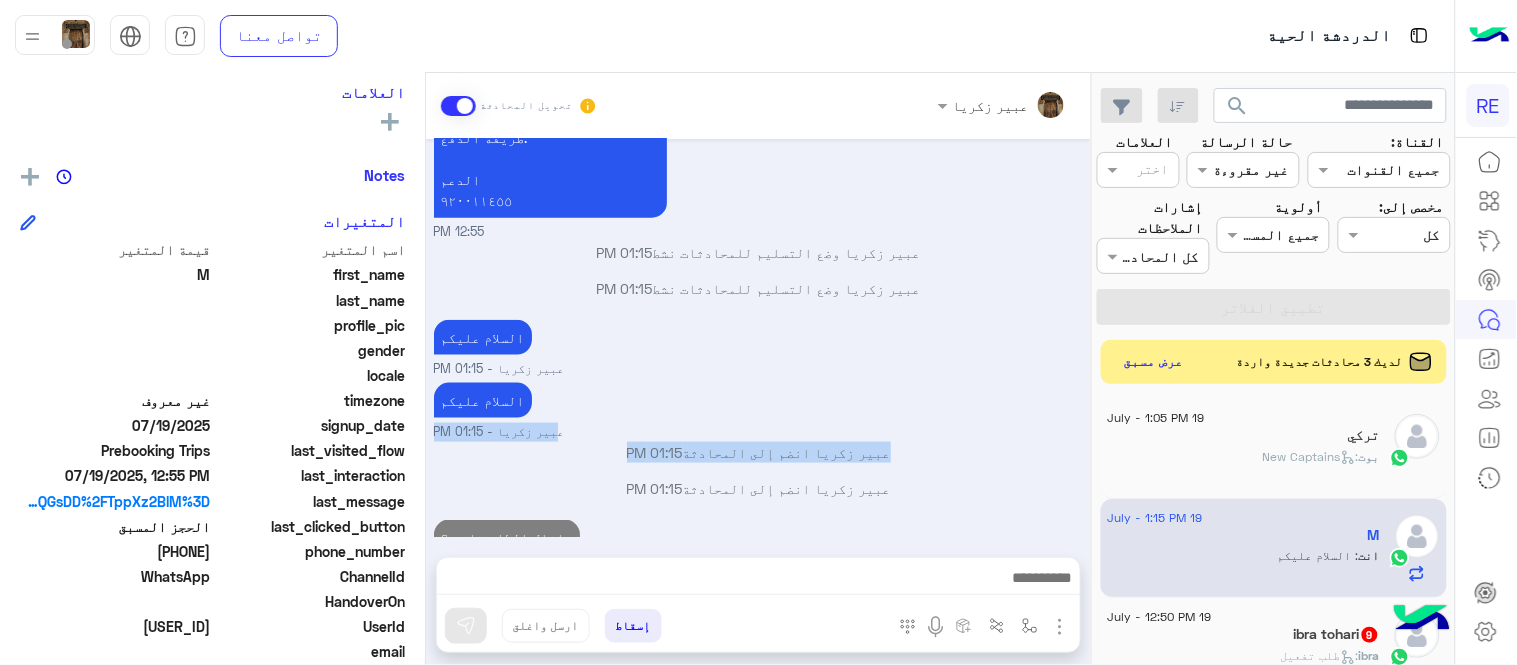 drag, startPoint x: 838, startPoint y: 382, endPoint x: 931, endPoint y: 473, distance: 130.11533 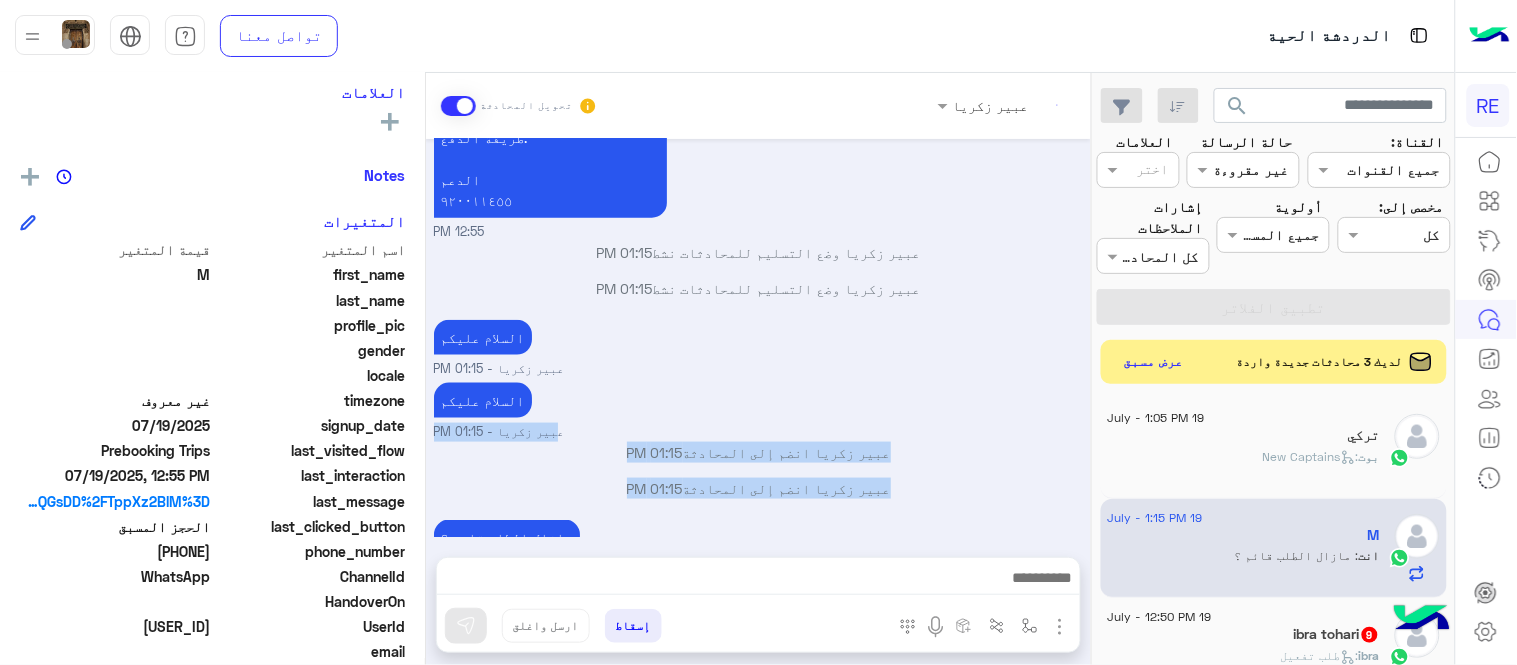 click on "مازال الطلب قائم ؟  عبير زكريا -  01:15 PM" at bounding box center (759, 547) 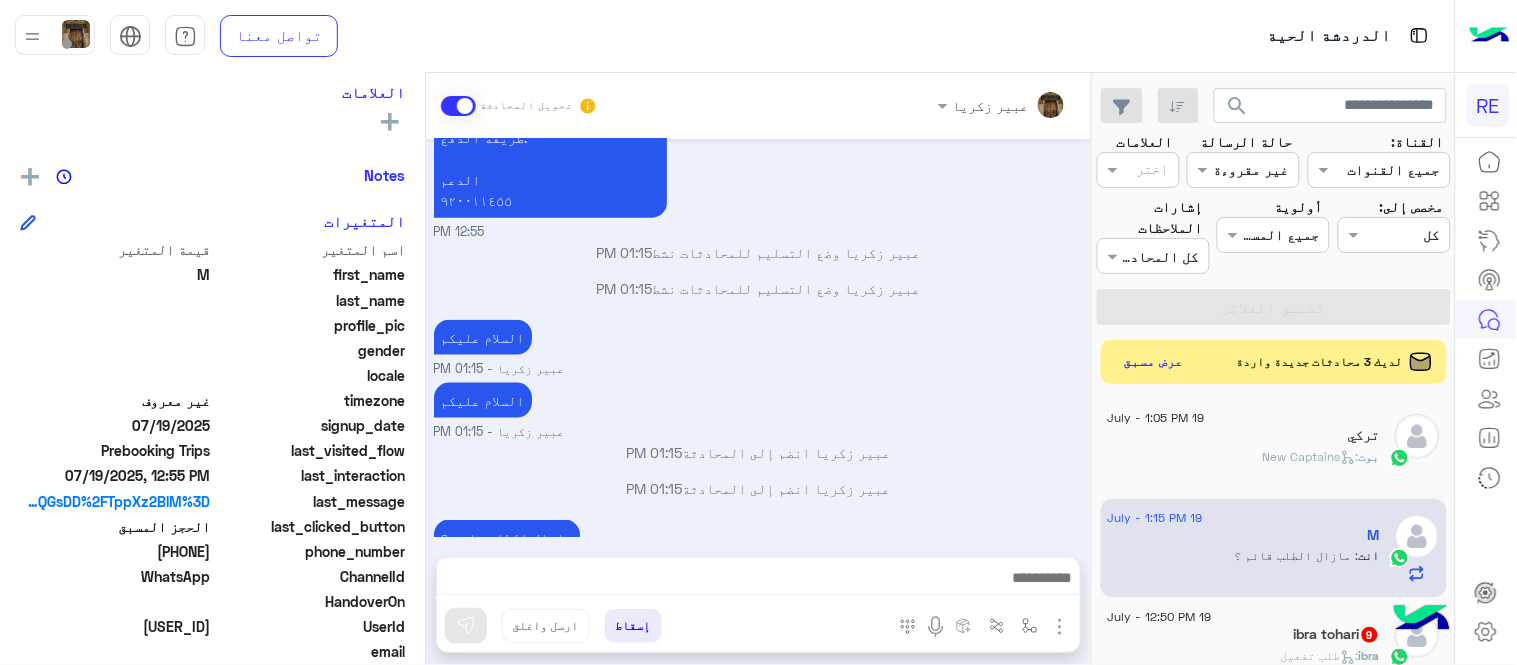 click on "[FIRST] [LAST] انضم إلى المحادثة   01:15 PM" at bounding box center [759, 488] 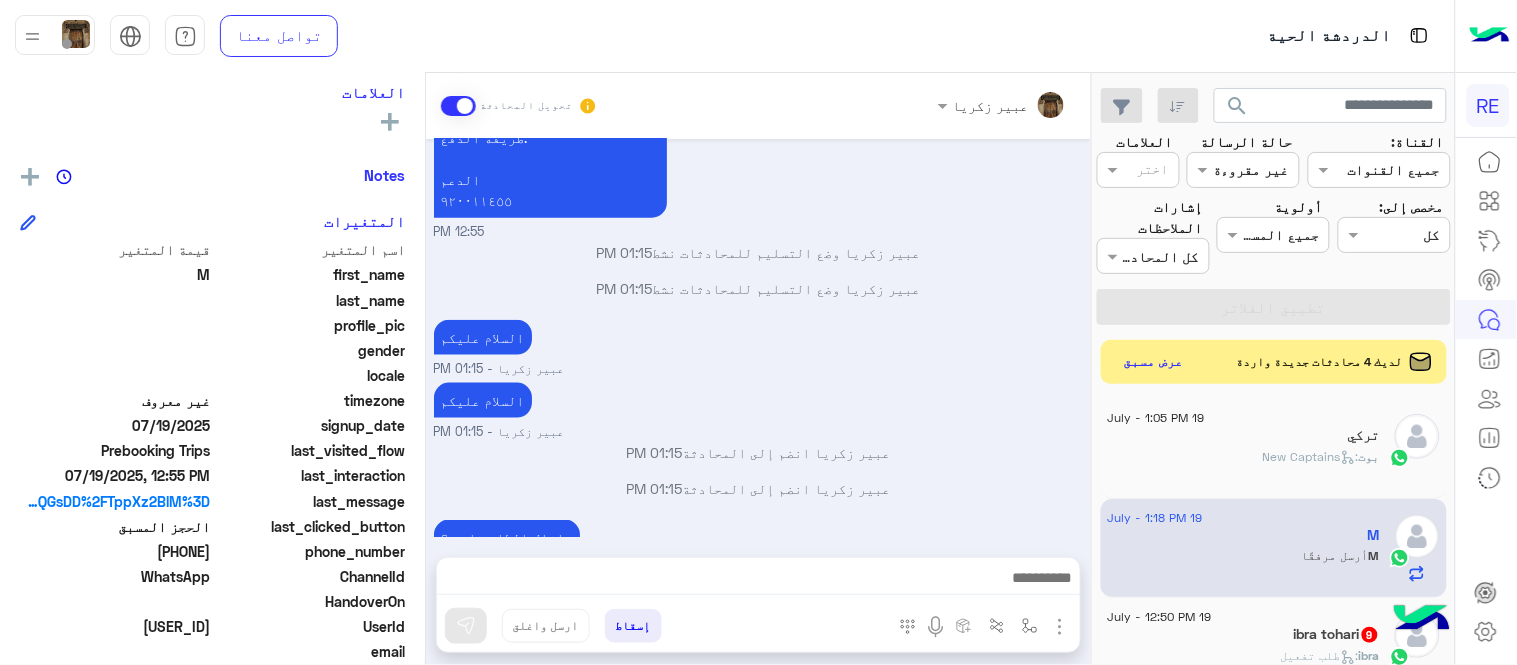 scroll, scrollTop: 2570, scrollLeft: 0, axis: vertical 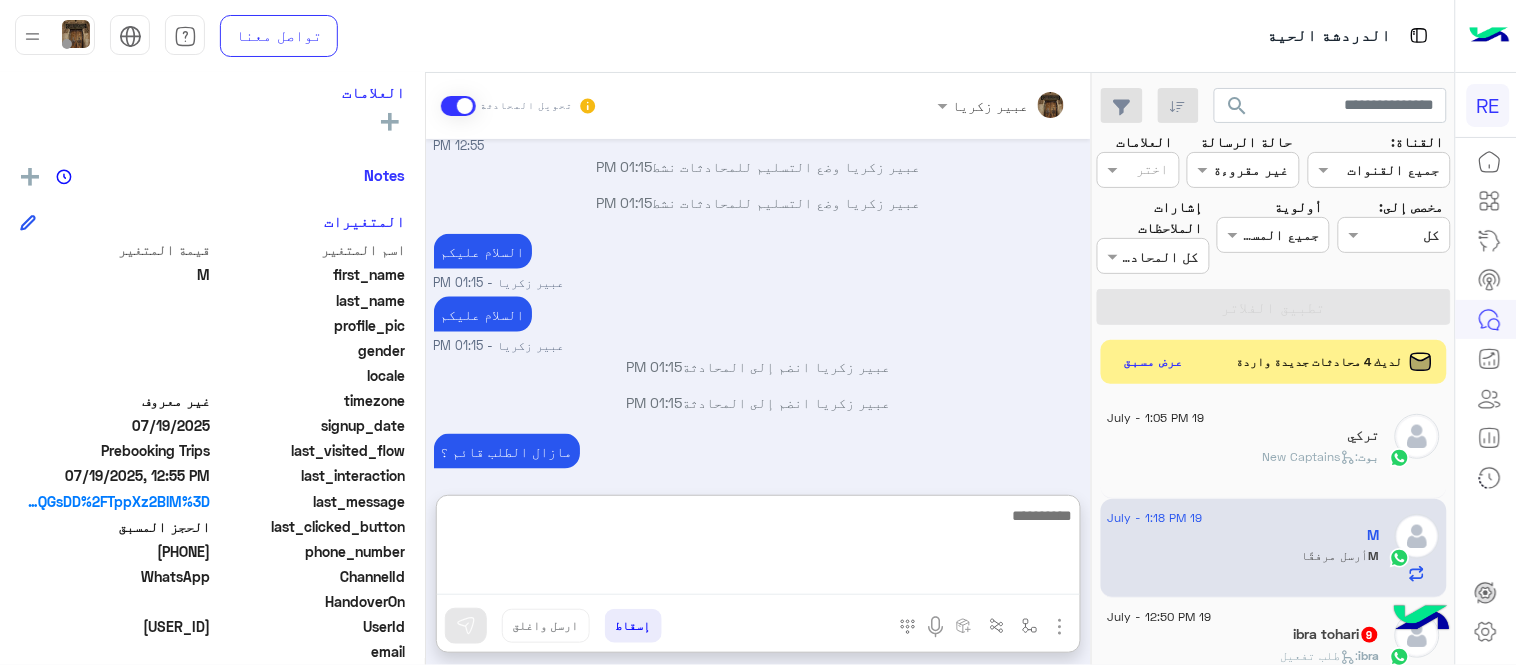 click at bounding box center (758, 549) 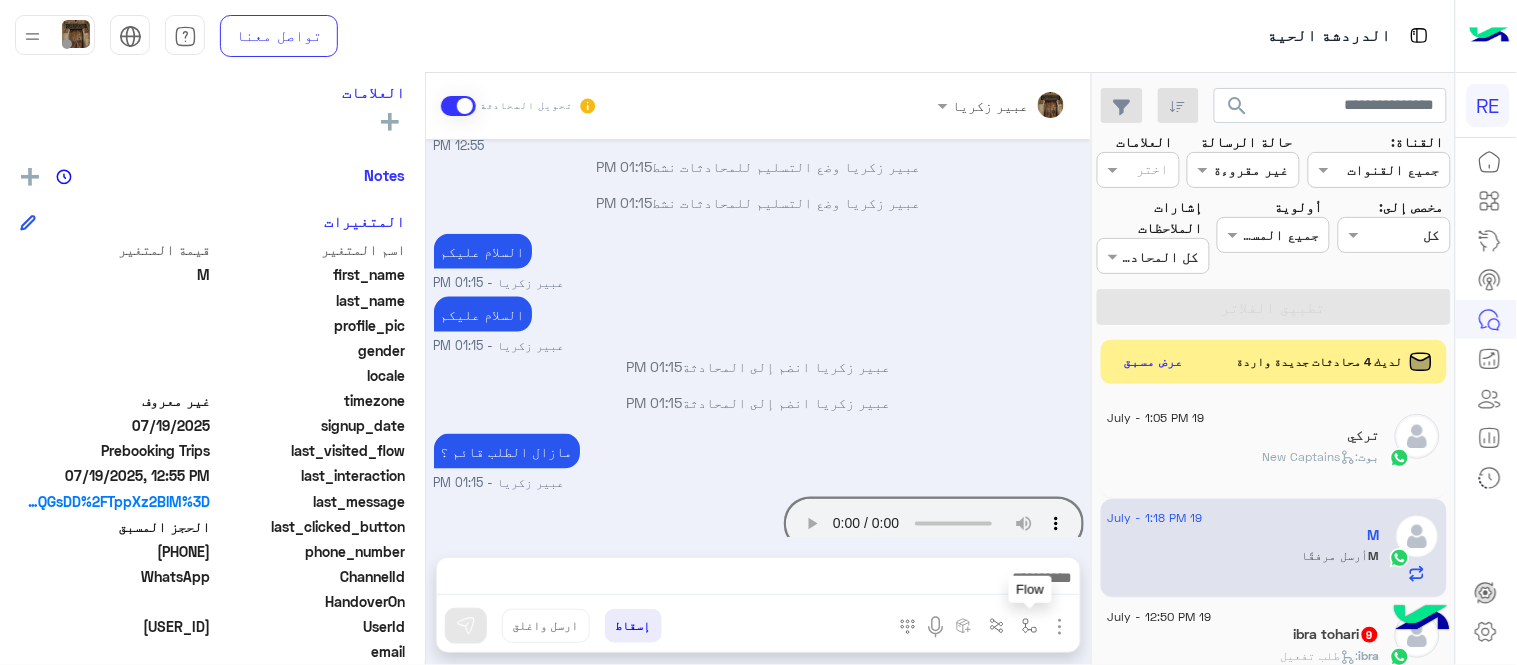 click at bounding box center [1030, 626] 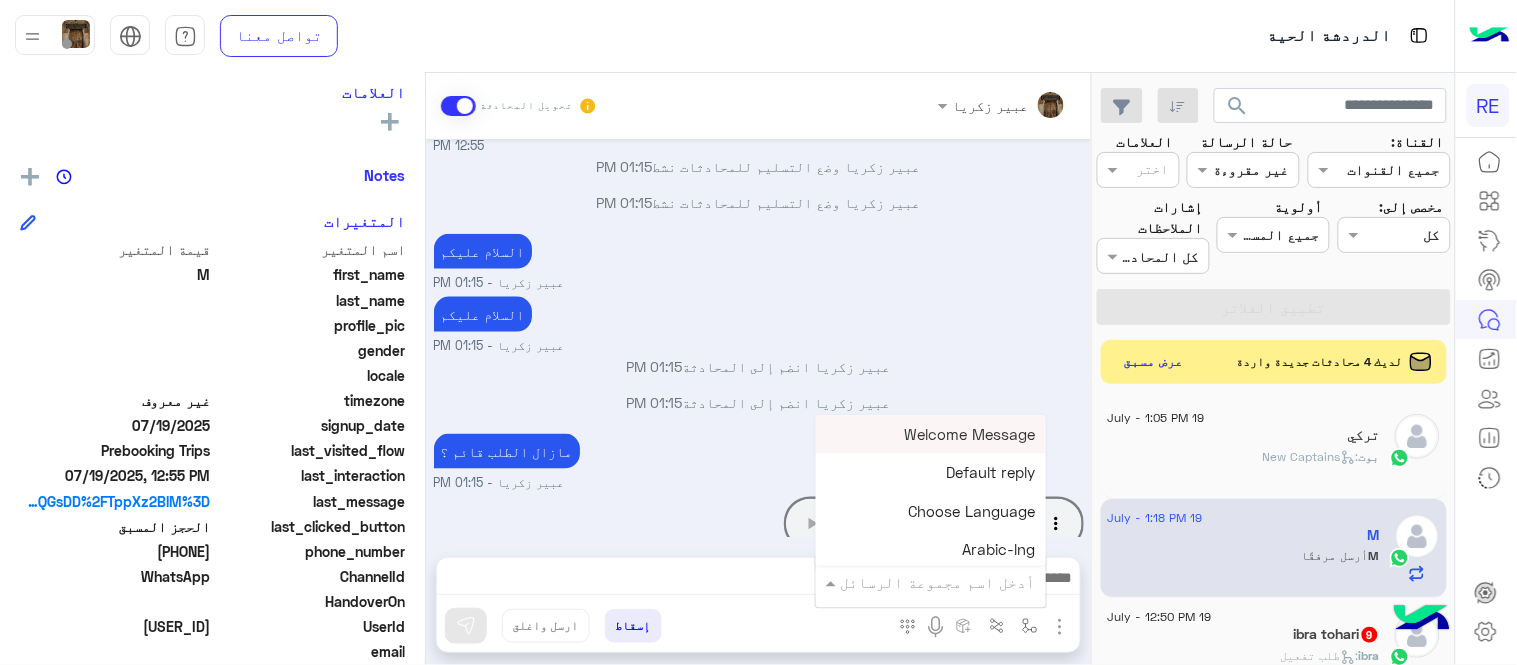 click at bounding box center [959, 582] 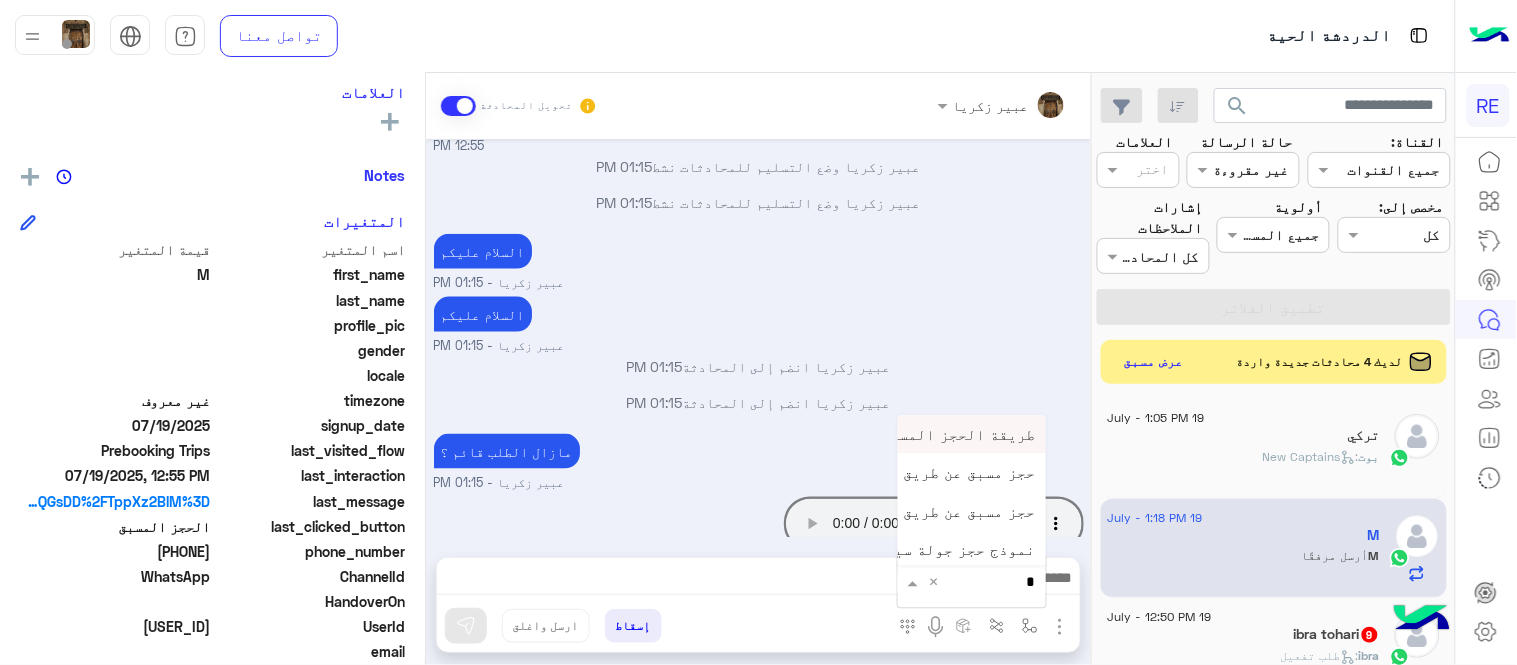 type on "**" 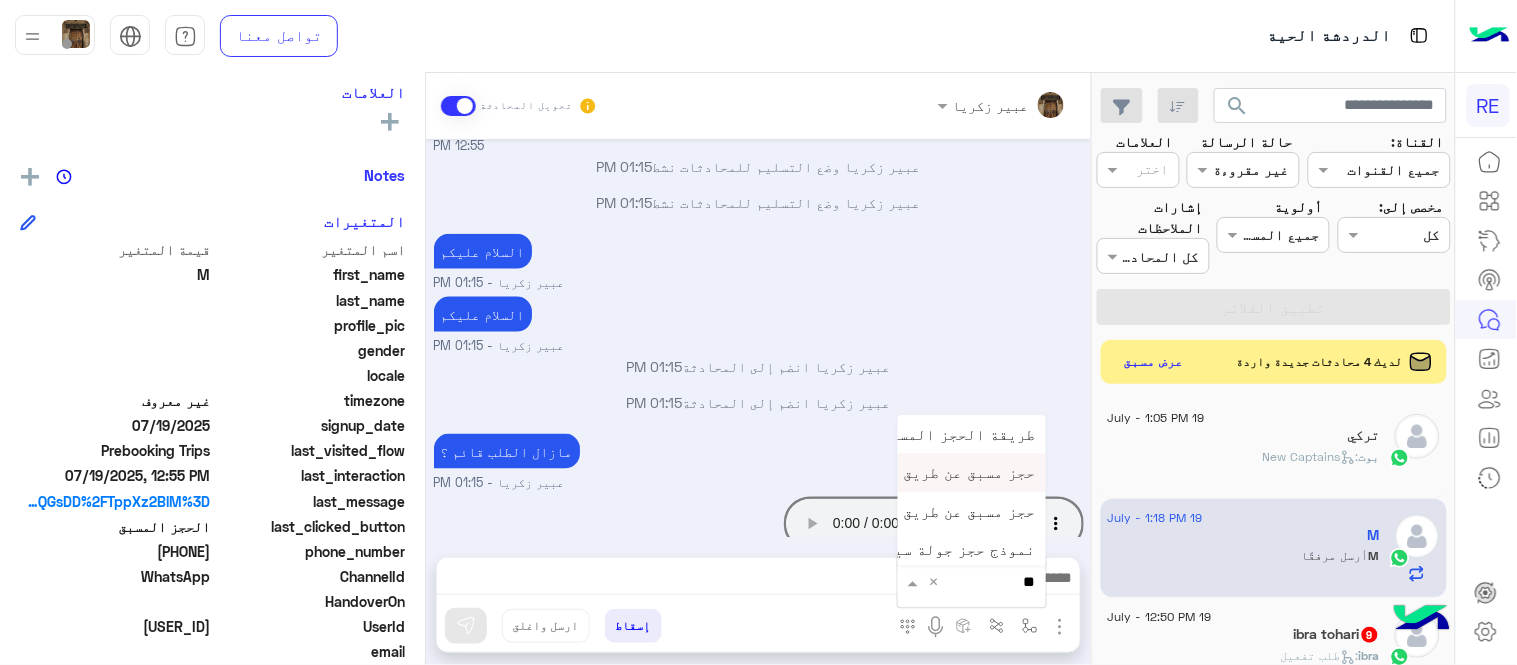 click on "حجز مسبق عن طريق الواتساب غير مكتمل" at bounding box center (890, 473) 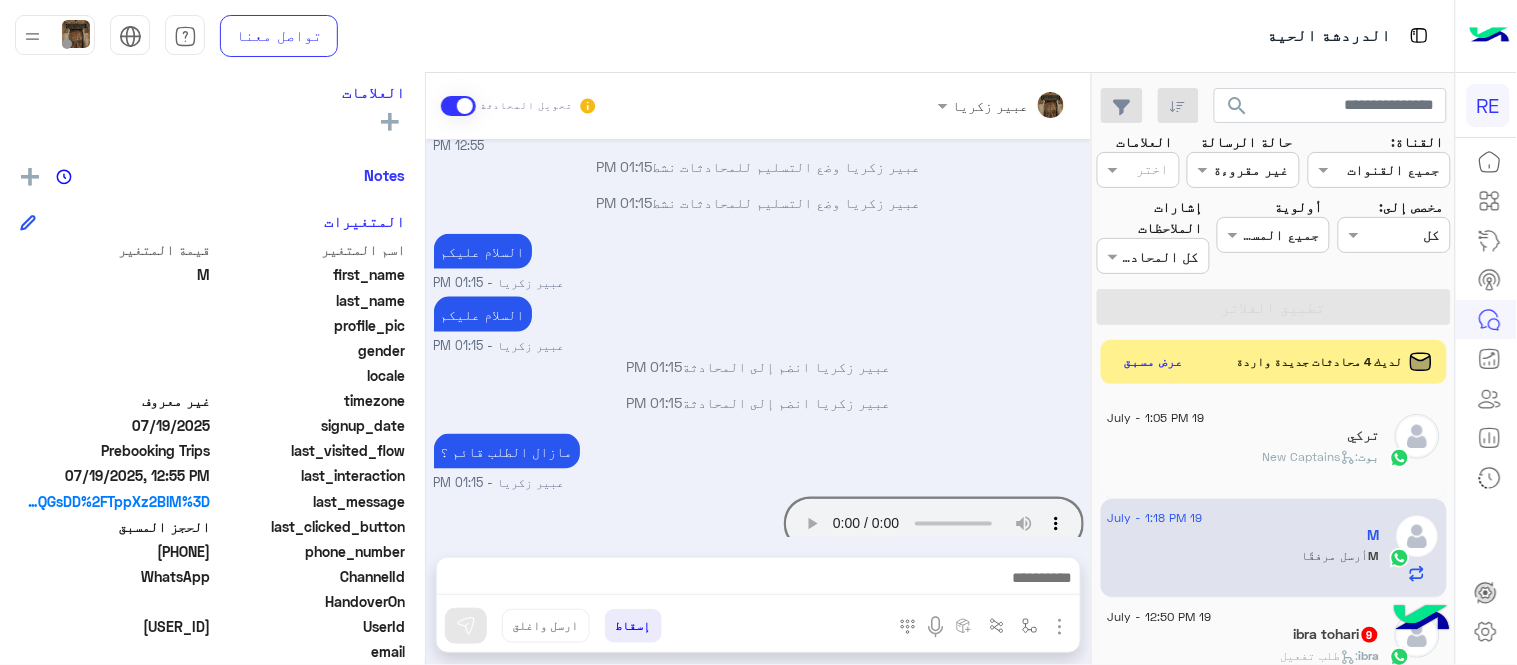 type on "**********" 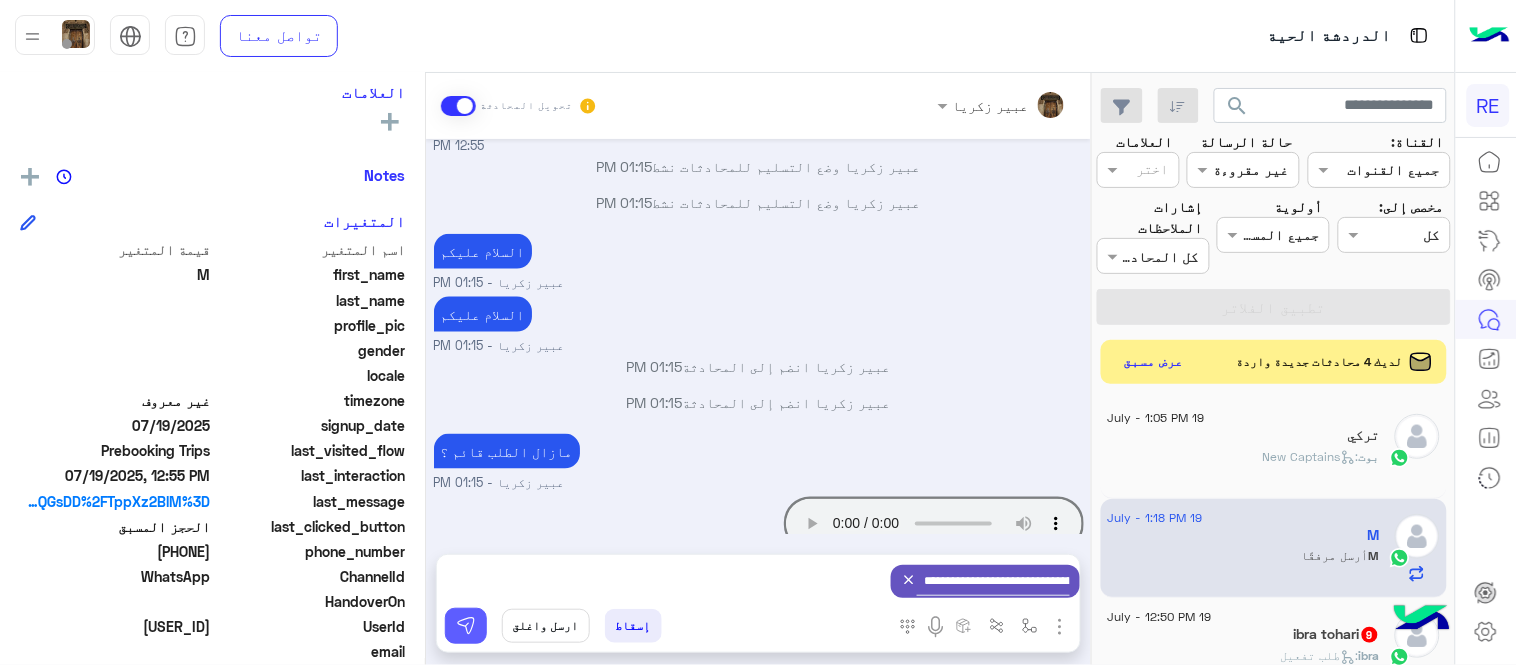 click at bounding box center (466, 626) 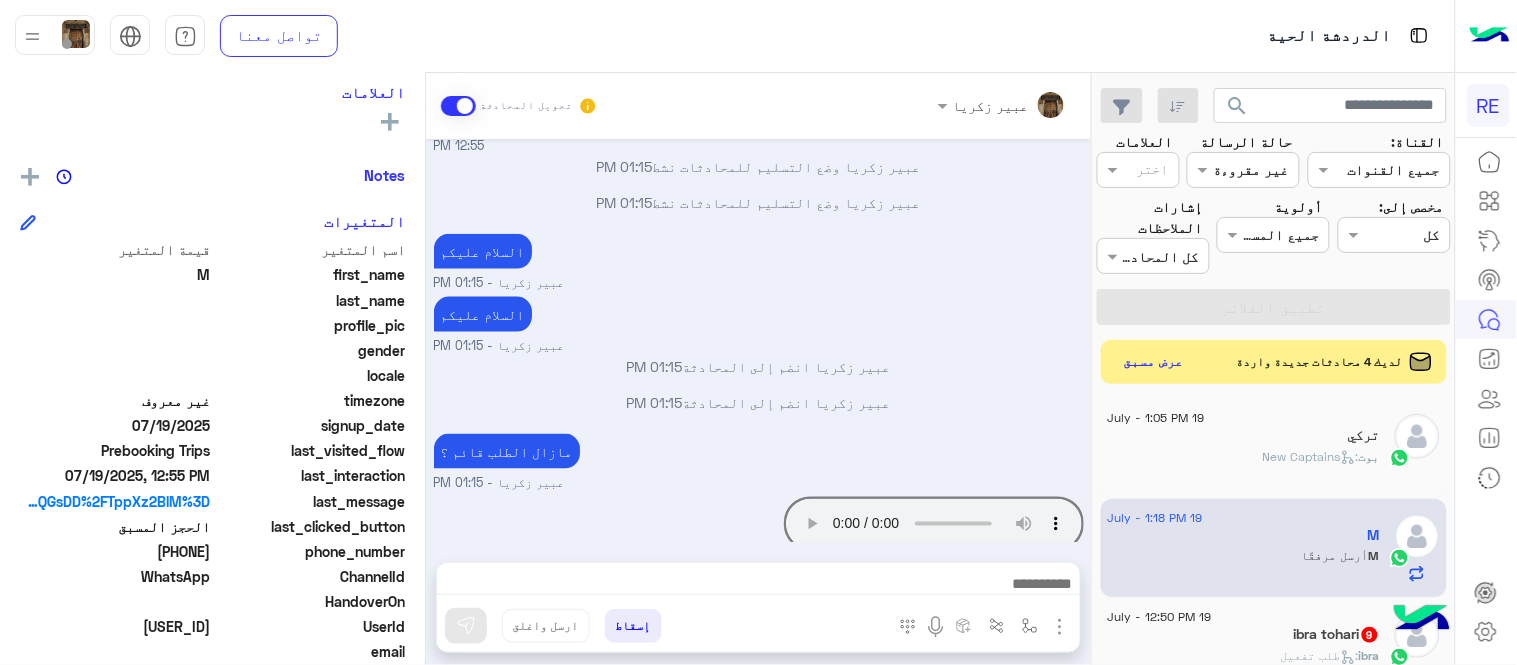 scroll, scrollTop: 2570, scrollLeft: 0, axis: vertical 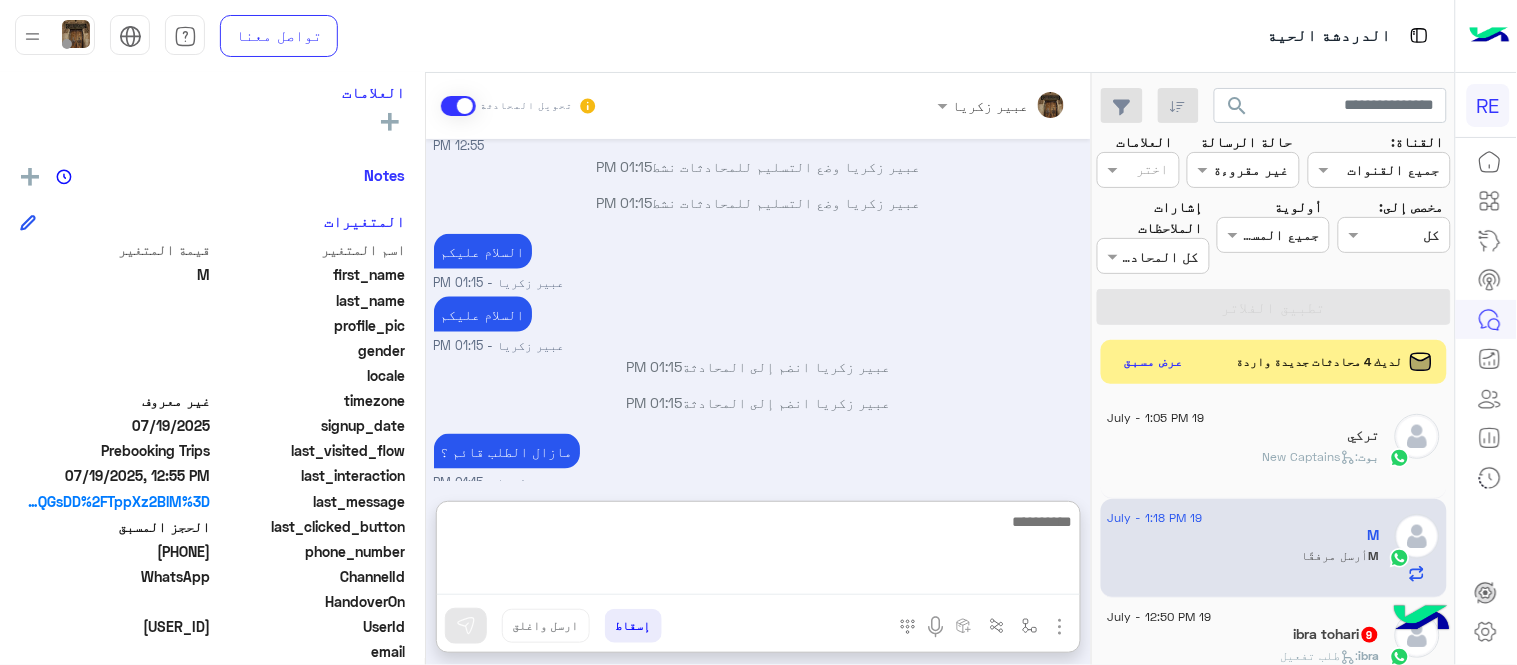 click at bounding box center (758, 552) 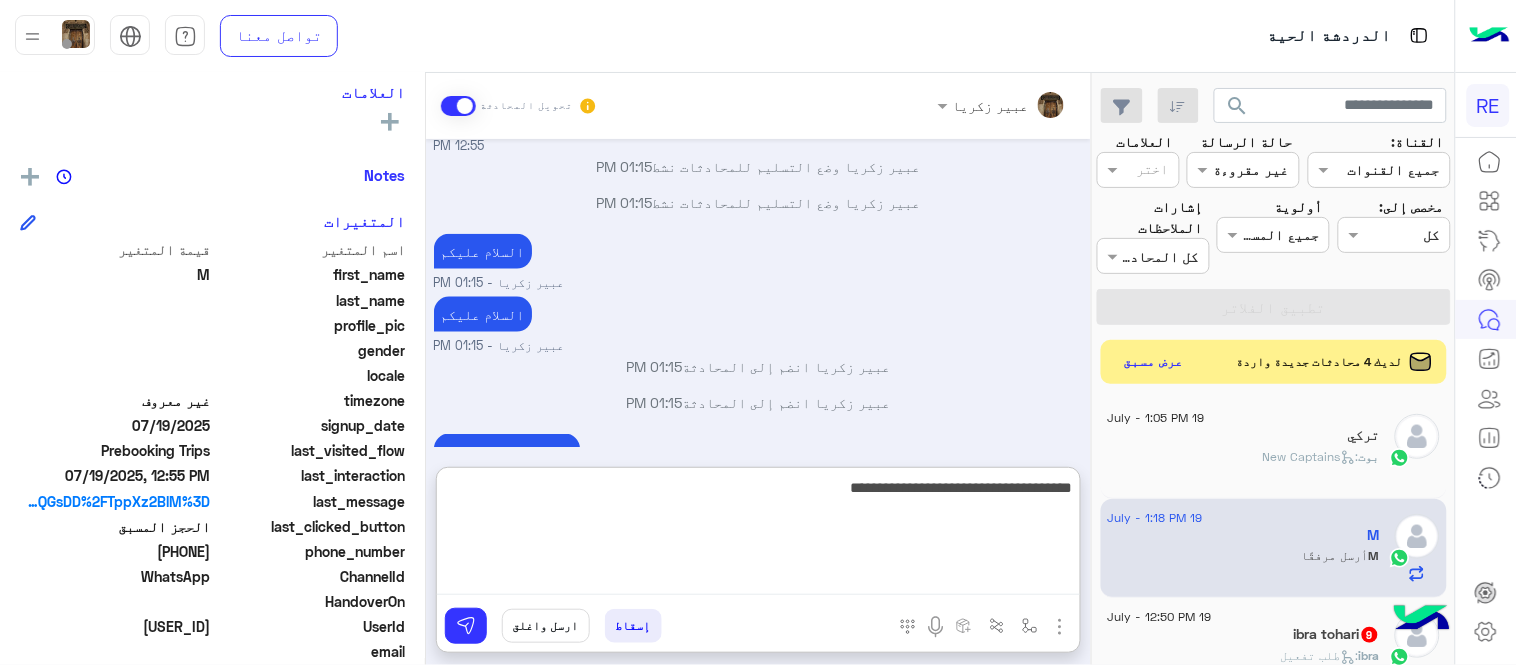 scroll, scrollTop: 3380, scrollLeft: 0, axis: vertical 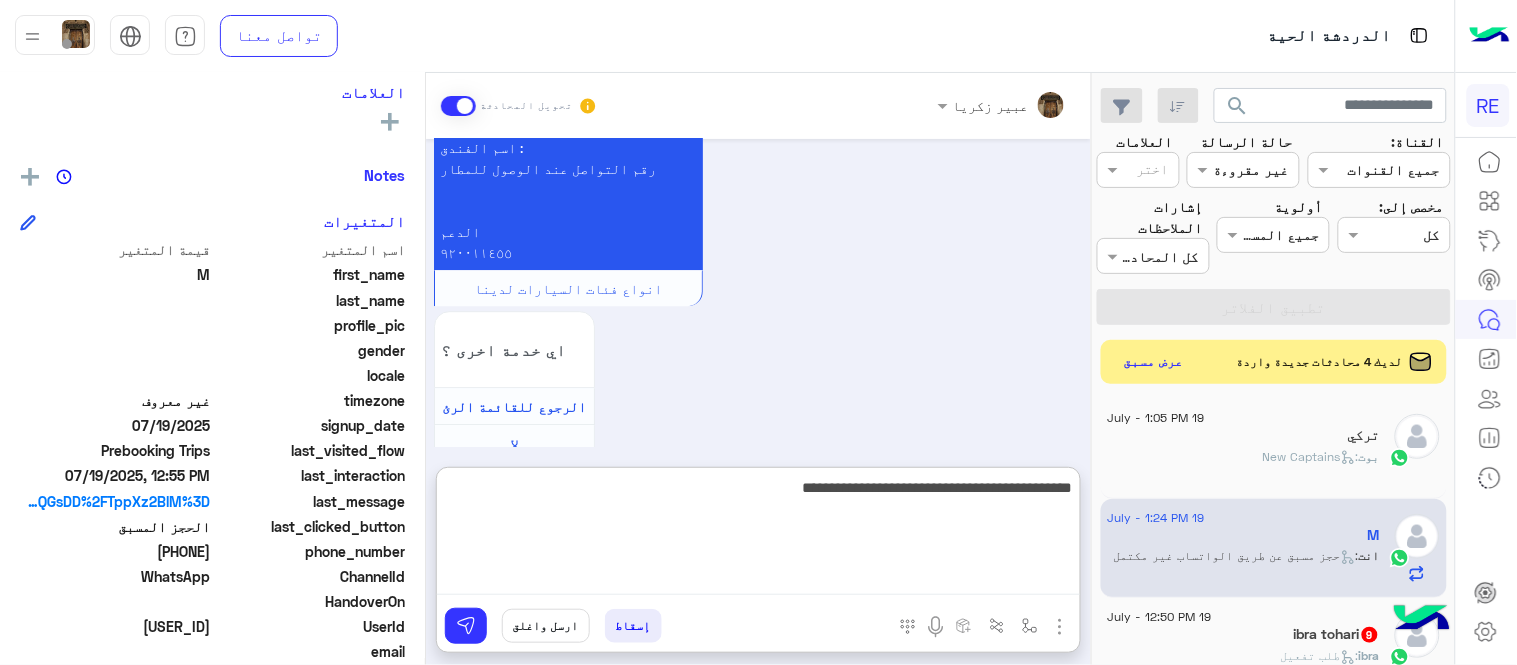 type on "**********" 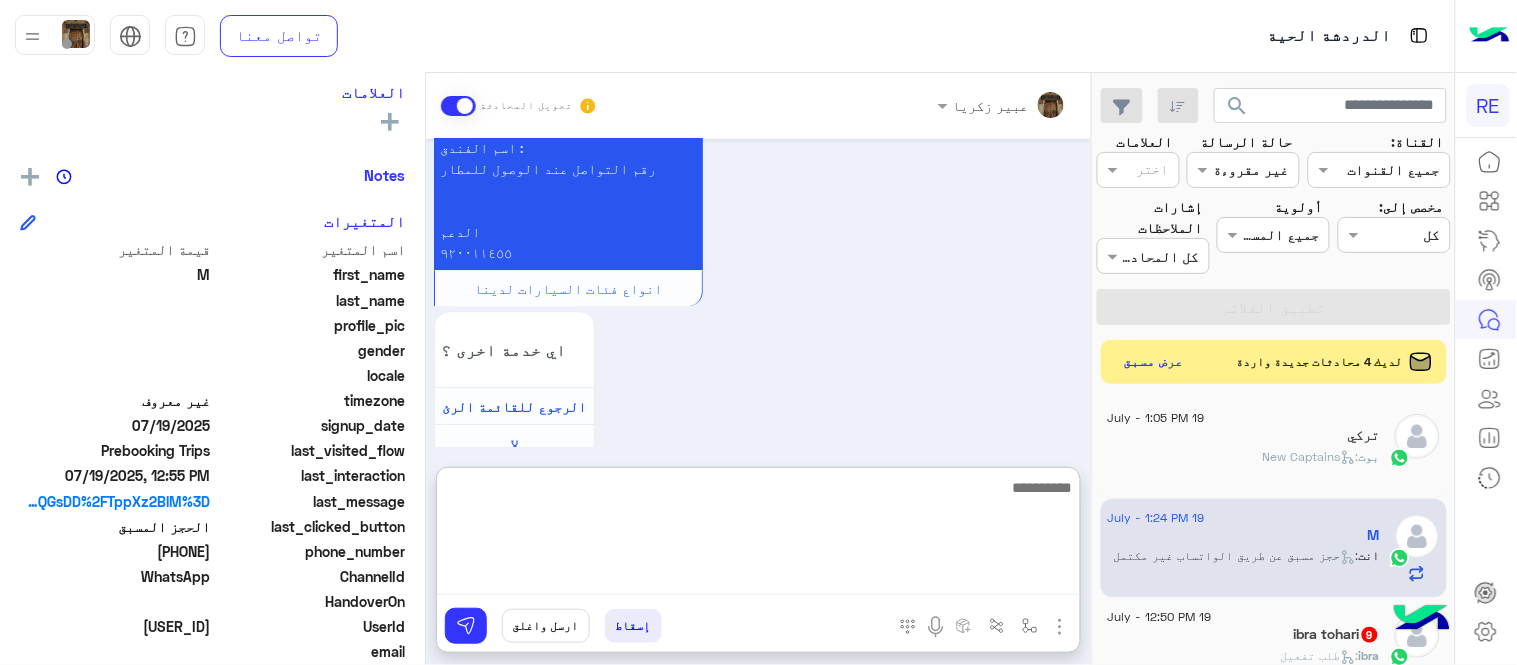 scroll, scrollTop: 3443, scrollLeft: 0, axis: vertical 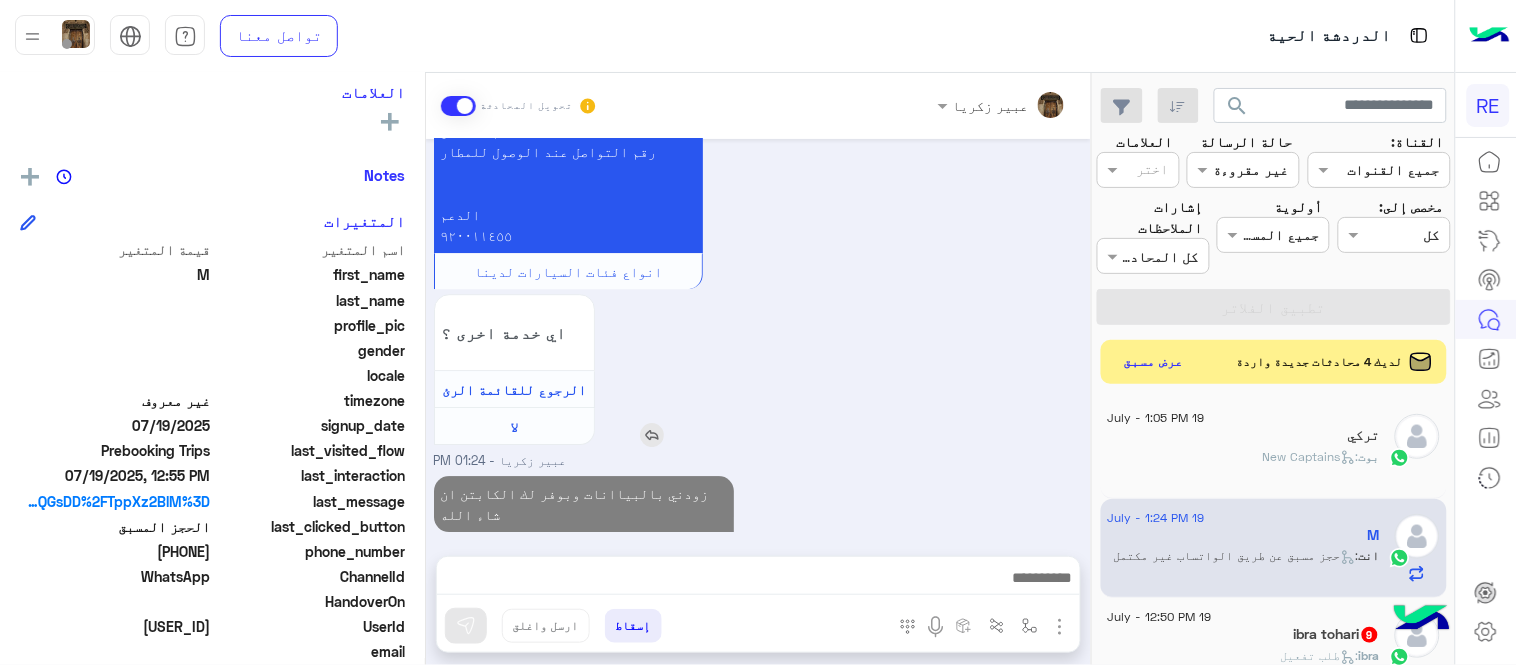 click on "اي خدمة اخرى ؟  الرجوع للقائمة الرئ   لا" at bounding box center [625, 370] 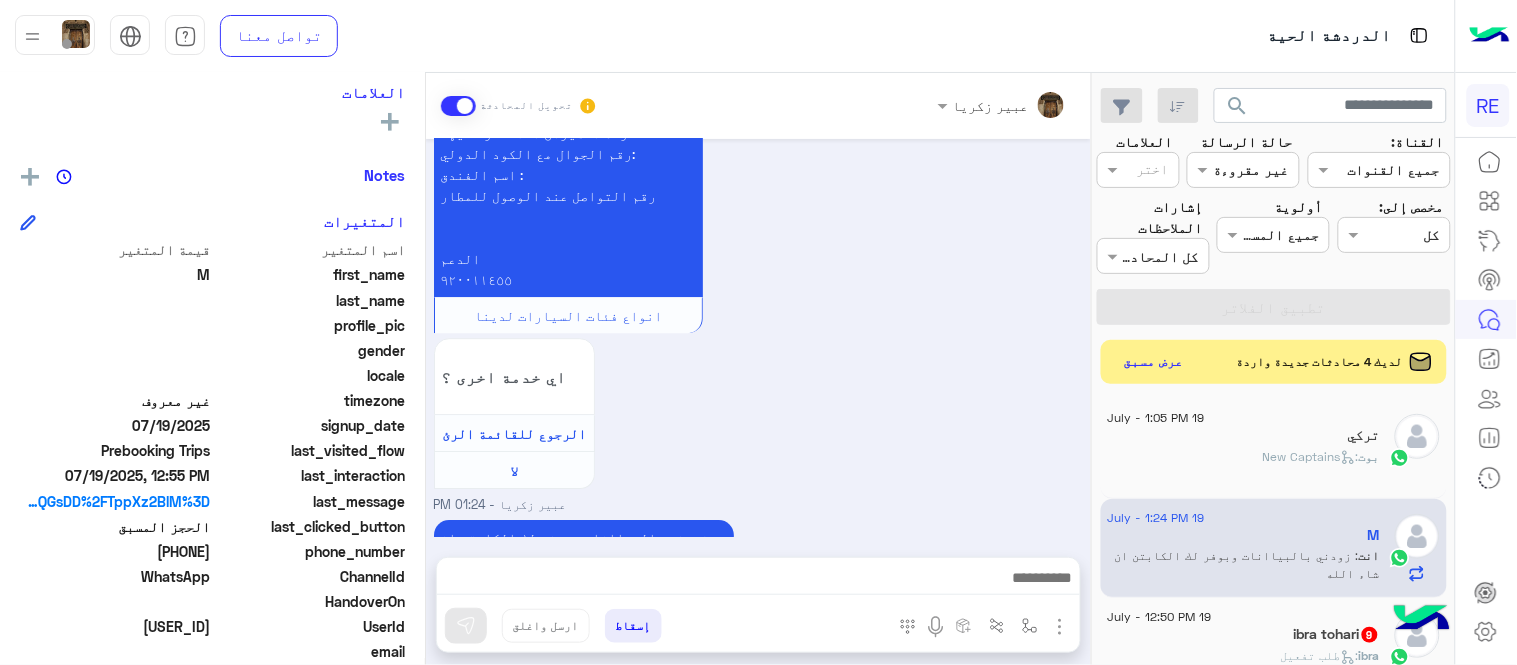 drag, startPoint x: 425, startPoint y: 507, endPoint x: 422, endPoint y: 494, distance: 13.341664 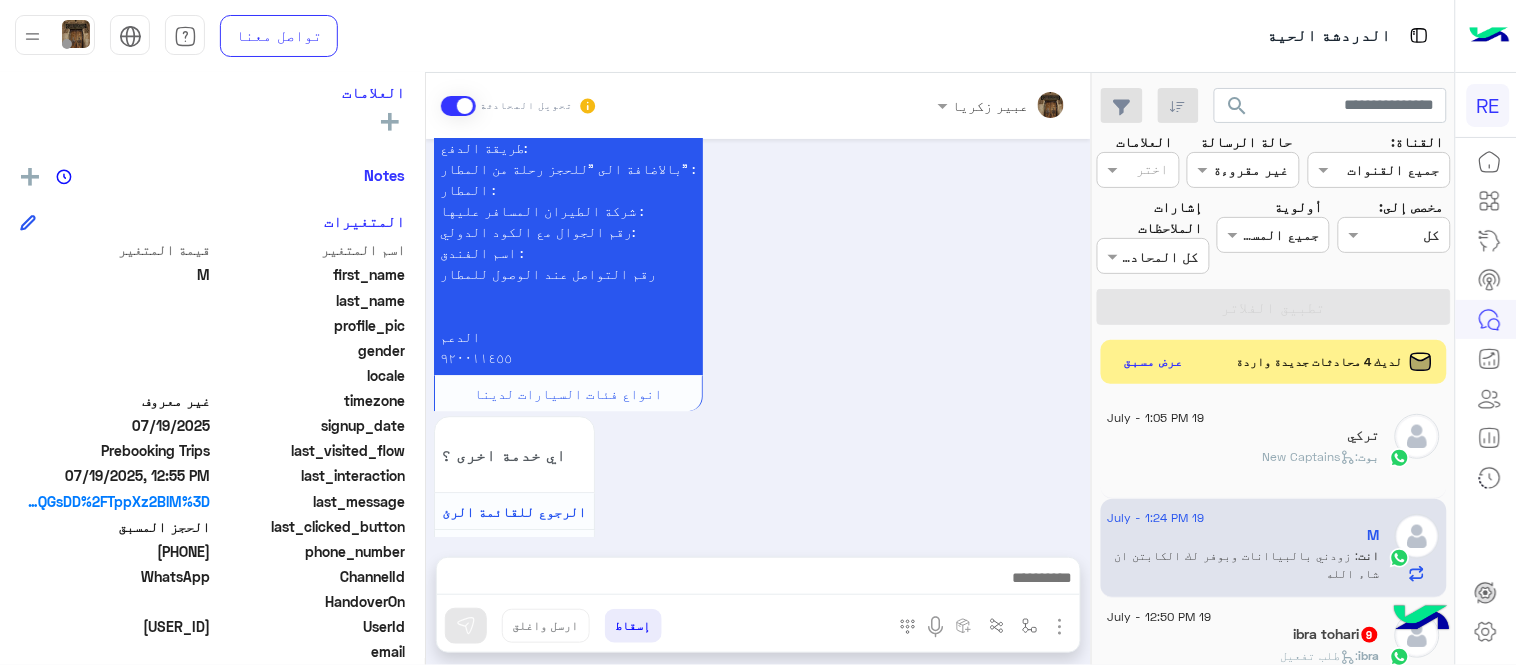 scroll, scrollTop: 3301, scrollLeft: 0, axis: vertical 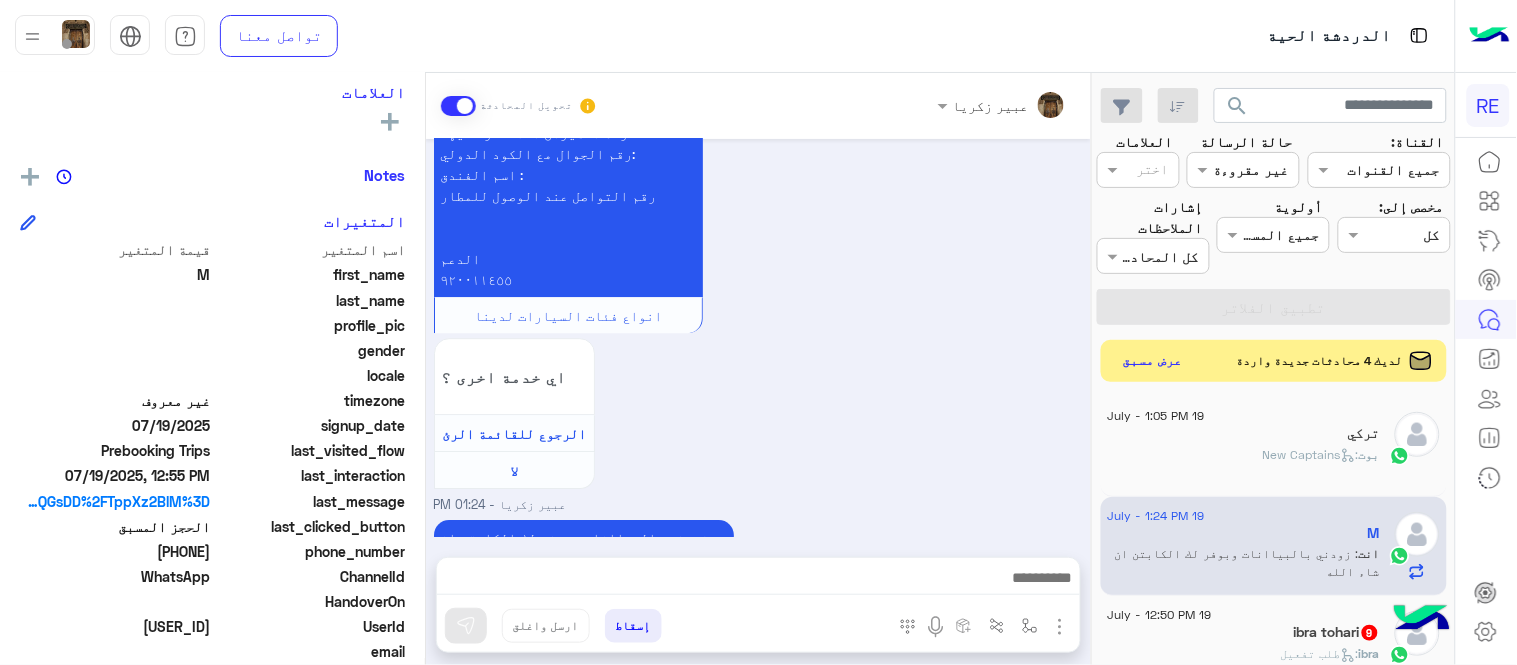 click on "عرض مسبق" 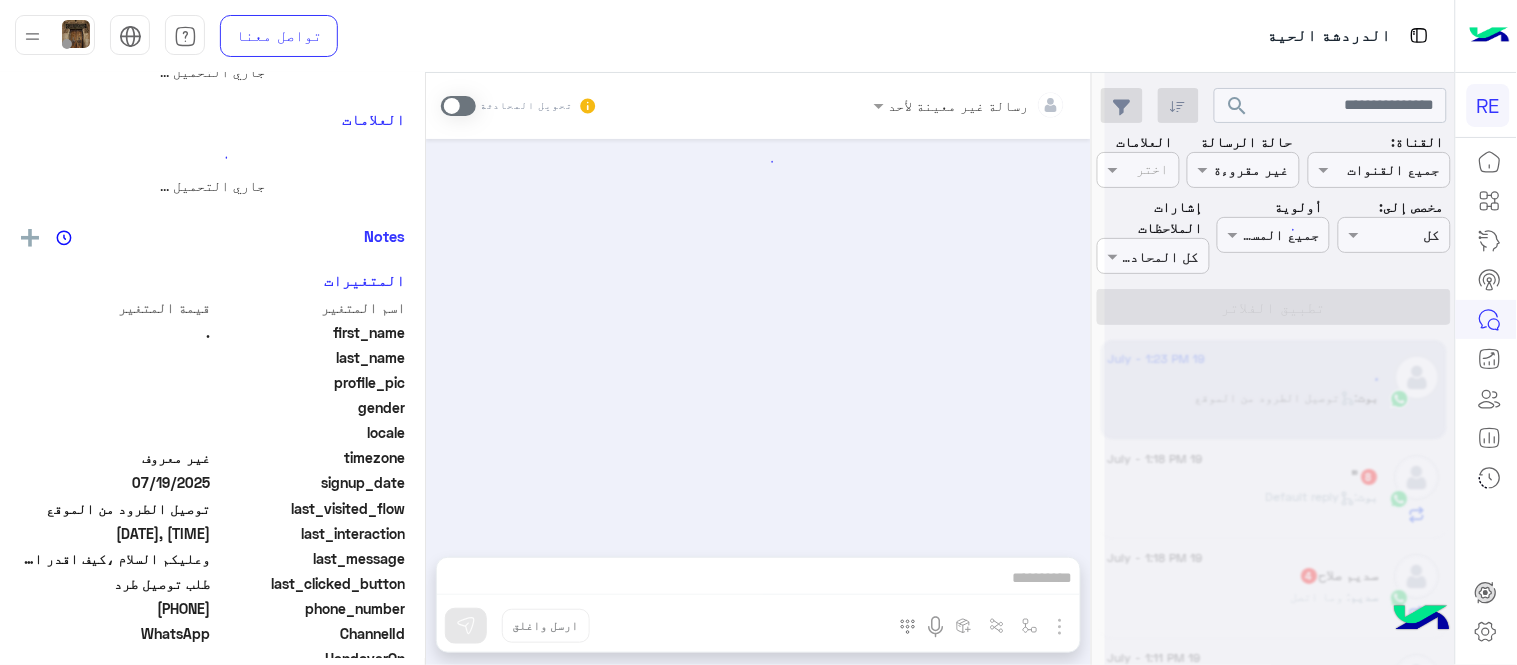 scroll, scrollTop: 0, scrollLeft: 0, axis: both 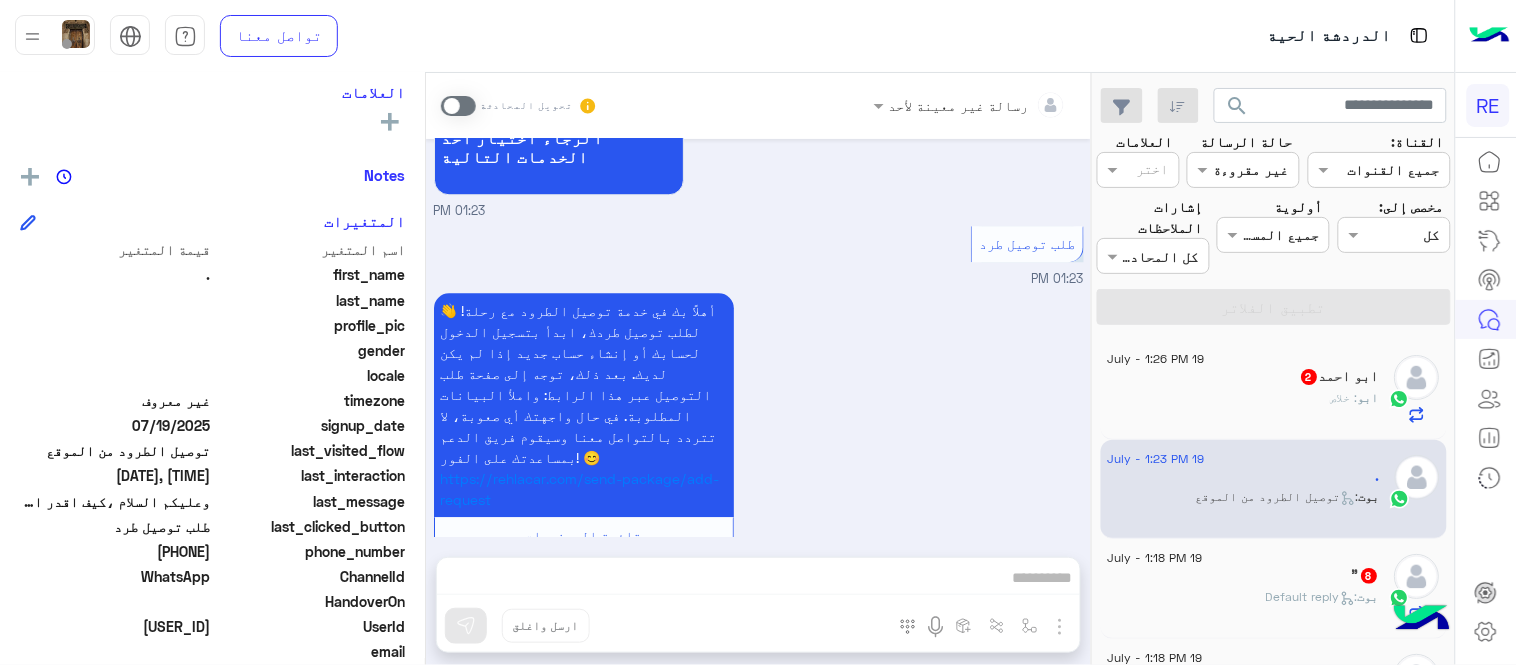 click on "رسالة غير معينة لأحد تحويل المحادثة     [DATE]  سلام عليكم   [TIME]  وعليكم السلام ،كيف اقدر اساعدك
اهلًا بك في تطبيق رحلة 👋
Welcome to Rehla  👋
من فضلك أختر لغة التواصل
Please choose your preferred Language
English   عربي     [TIME]   عربي    [TIME]  هل أنت ؟   كابتن 👨🏻‍✈️   عميل 🧳   رحال (مرشد مرخص) 🏖️     [TIME]   عميل     [TIME]  هل لديك حساب مسجل على التطبيق   لا   نعم     [TIME]   نعم    [TIME]  لمساعدتك بشكل افضل
الرجاء اختيار احد الخدمات التالية     [TIME]   طلب توصيل طرد    [TIME]  https://rehlacar.com/send-package/add-request  قائمة الممنوعات     [TIME]  أدخل اسم مجموعة الرسائل  إسقاط   ارسل واغلق" at bounding box center [758, 373] 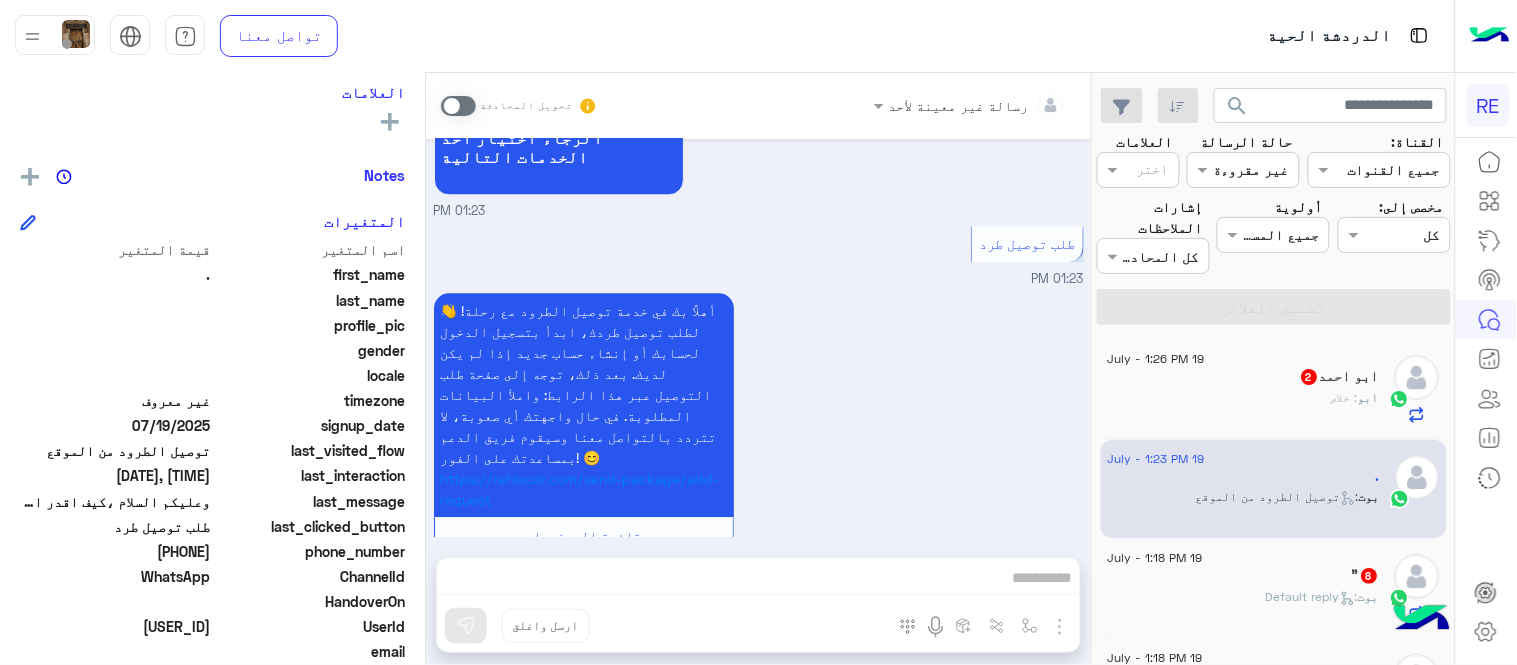 click at bounding box center [458, 106] 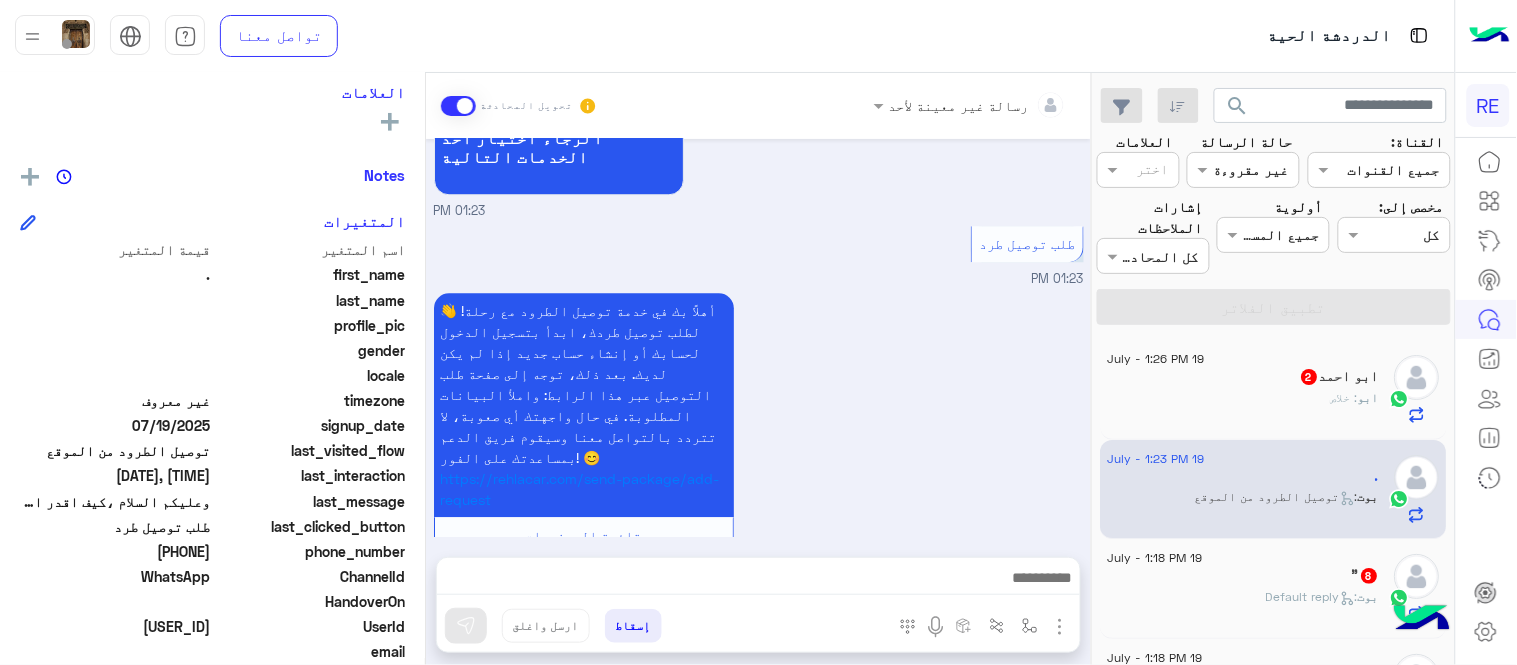 scroll, scrollTop: 1356, scrollLeft: 0, axis: vertical 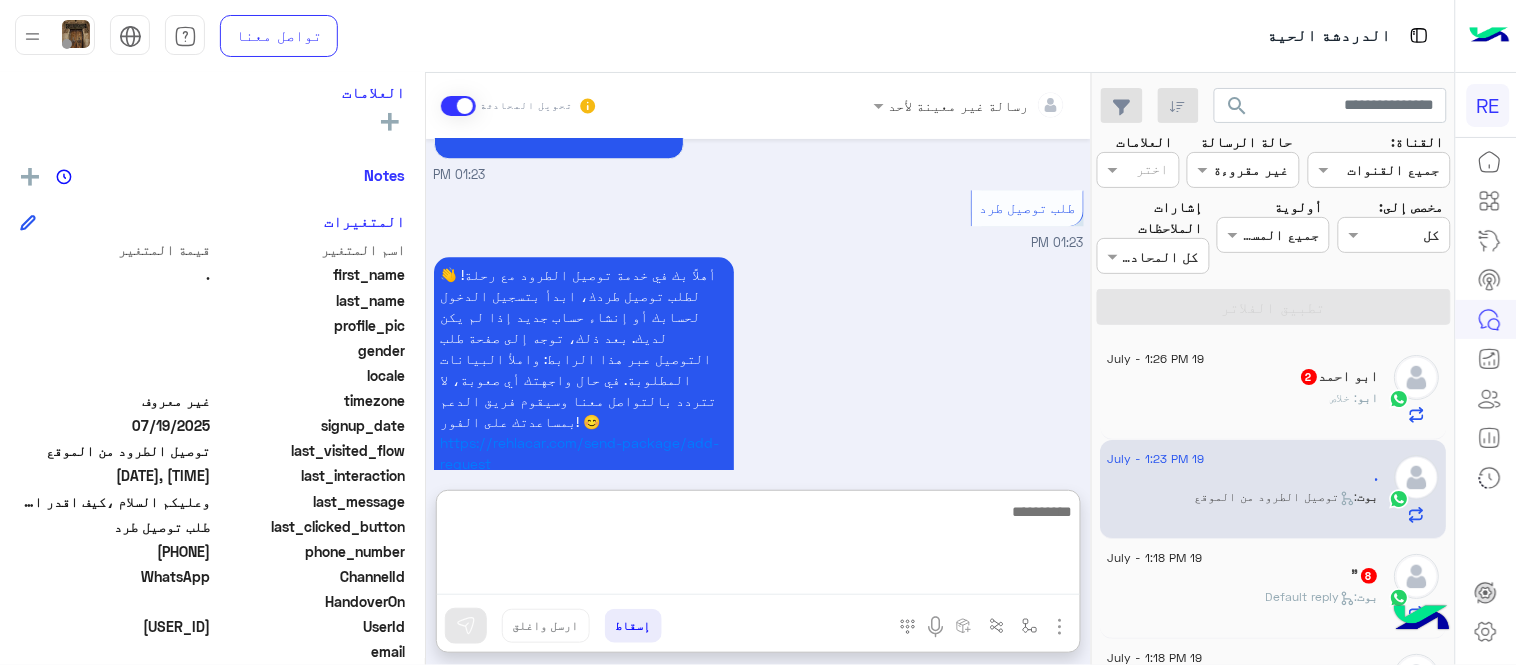 click at bounding box center [758, 547] 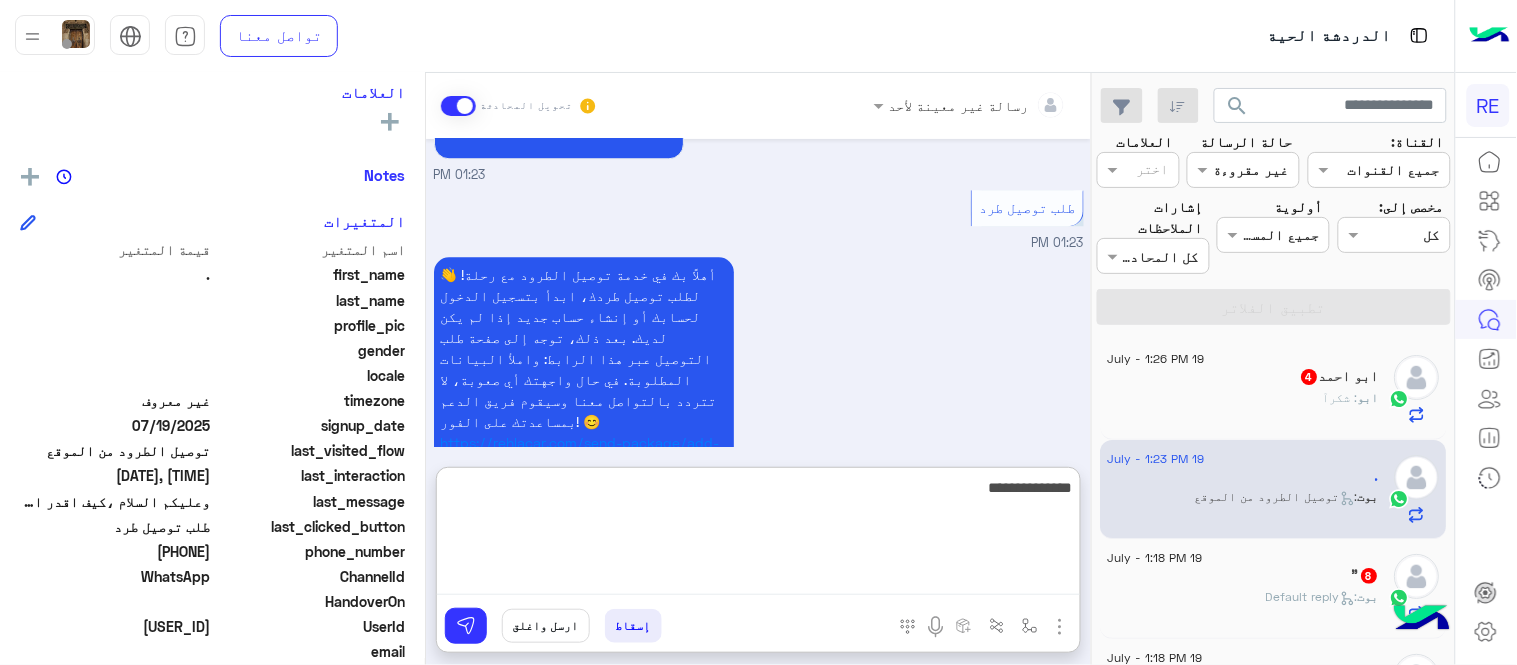 type on "**********" 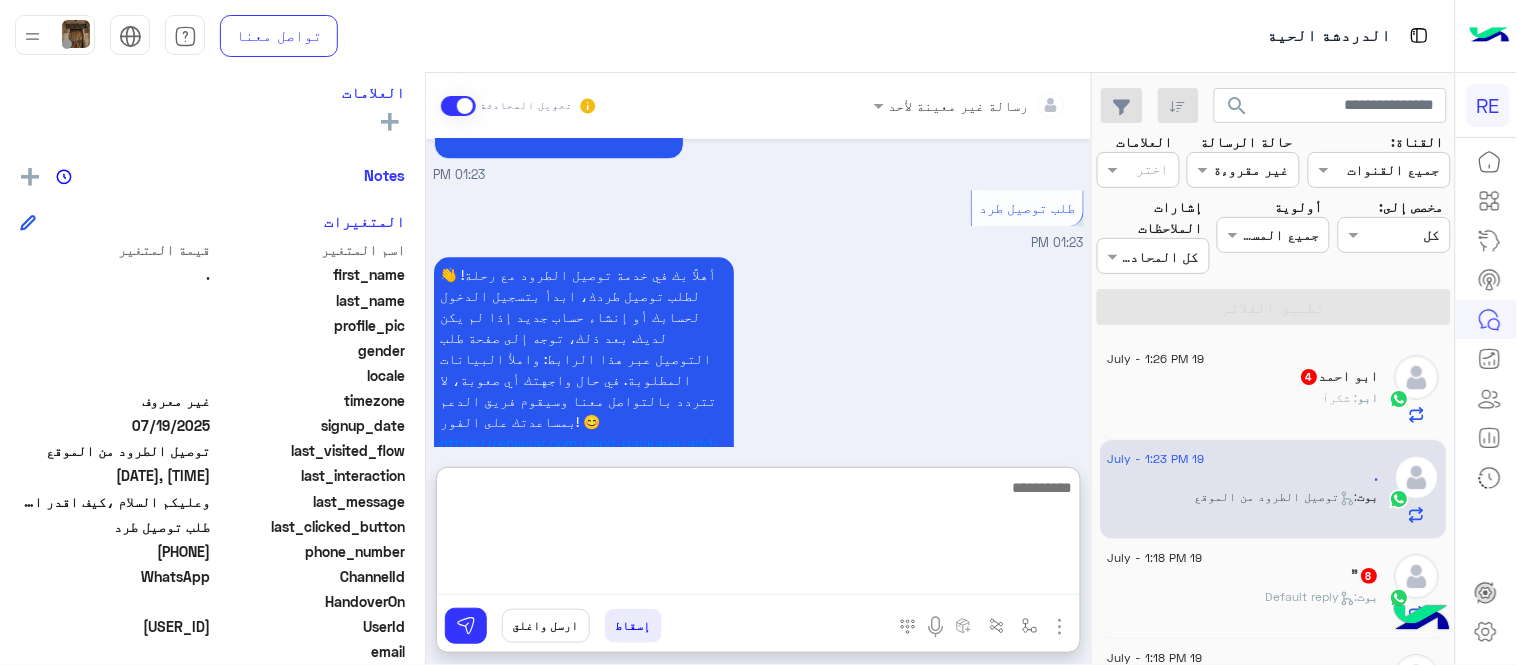 scroll, scrollTop: 1510, scrollLeft: 0, axis: vertical 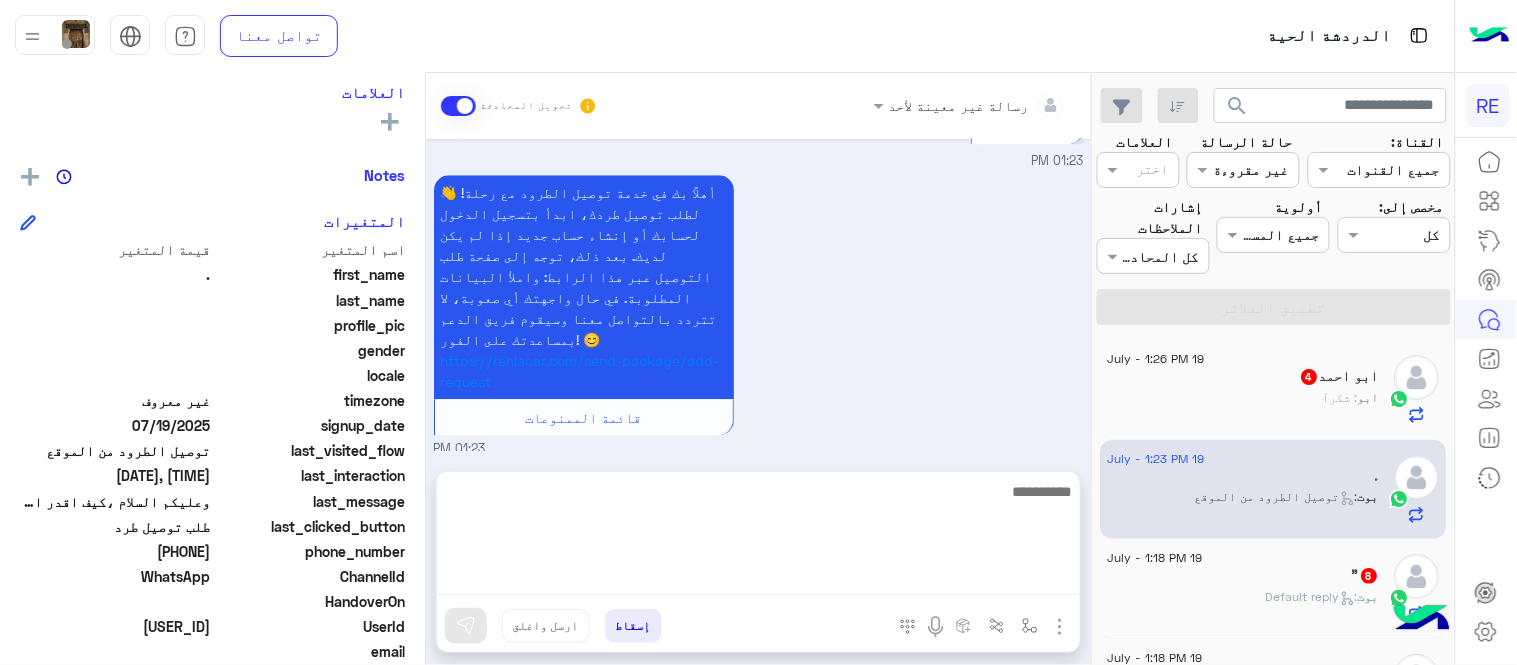 click on "Jul 19, 2025  سلام عليكم   01:23 PM  وعليكم السلام ،كيف اقدر اساعدك
اهلًا بك في تطبيق رحلة 👋
Welcome to Rehla  👋
من فضلك أختر لغة التواصل
Please choose your preferred Language
English   عربي     01:23 PM   عربي    01:23 PM  هل أنت ؟   كابتن 👨🏻‍✈️   عميل 🧳   رحال (مرشد مرخص) 🏖️     01:23 PM   عميل     01:23 PM  هل لديك حساب مسجل على التطبيق   لا   نعم     01:23 PM   نعم    01:23 PM  لمساعدتك بشكل افضل
الرجاء اختيار احد الخدمات التالية     01:23 PM   طلب توصيل طرد    01:23 PM   https://rehlacar.com/send-package/add-request  قائمة الممنوعات     01:23 PM   [FIRST] [LAST] وضع التسليم للمحادثات نشط   01:26 PM      تفضل كيف اخدمك؟   01:26 PM" at bounding box center (758, 295) 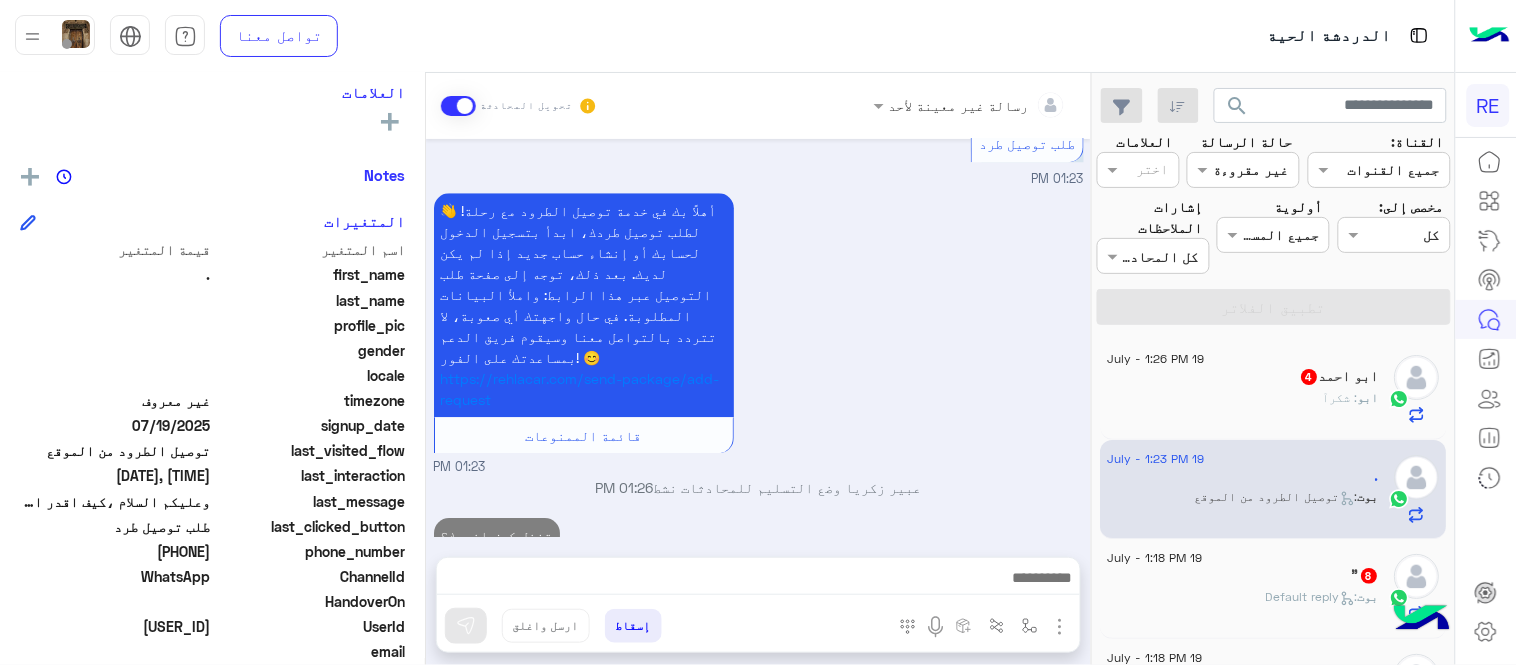 scroll, scrollTop: 1456, scrollLeft: 0, axis: vertical 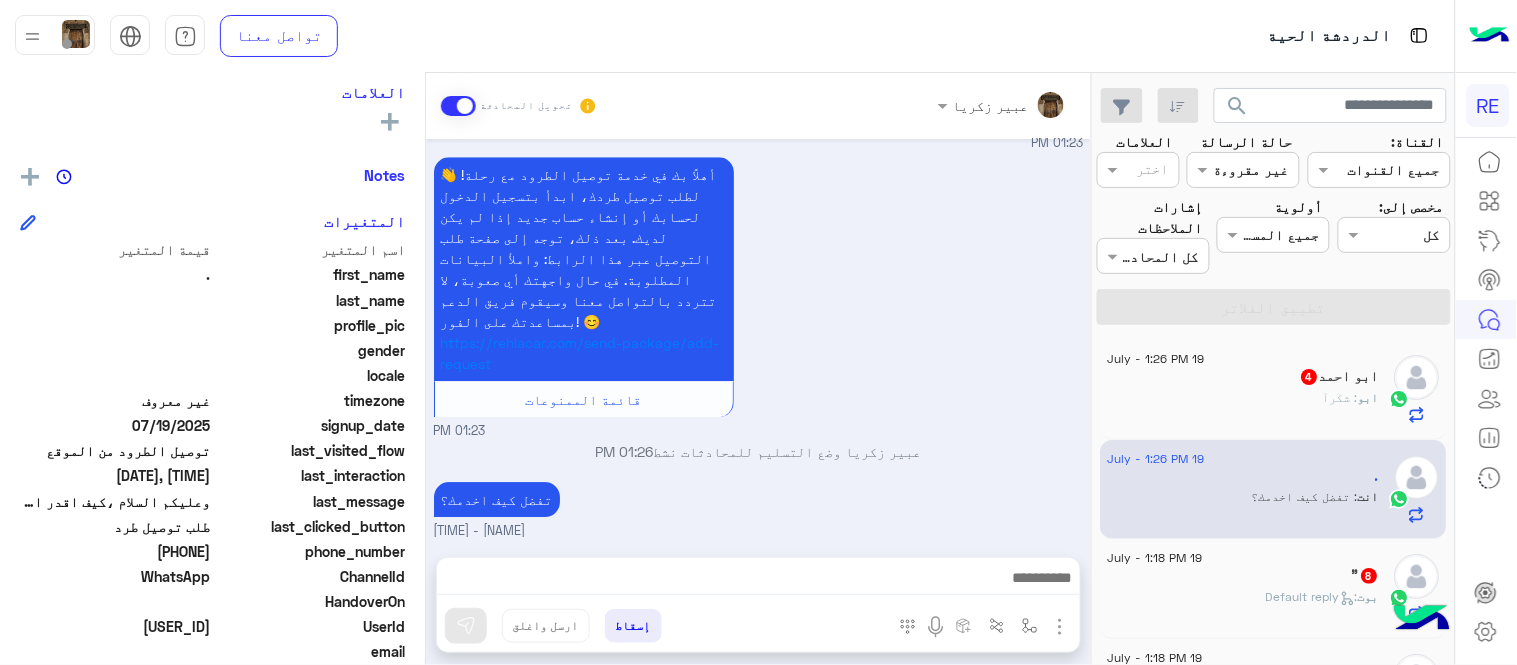 click on "ابو احمد  4" 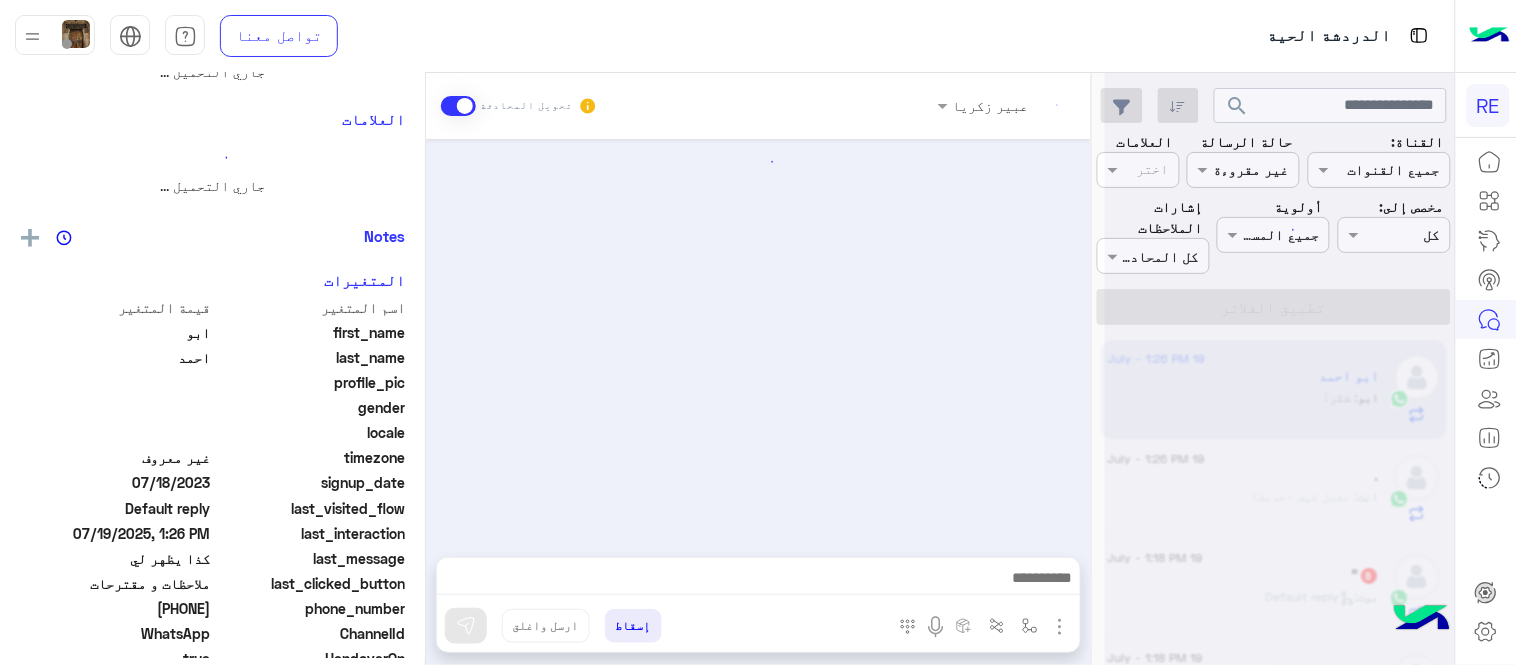 scroll, scrollTop: 0, scrollLeft: 0, axis: both 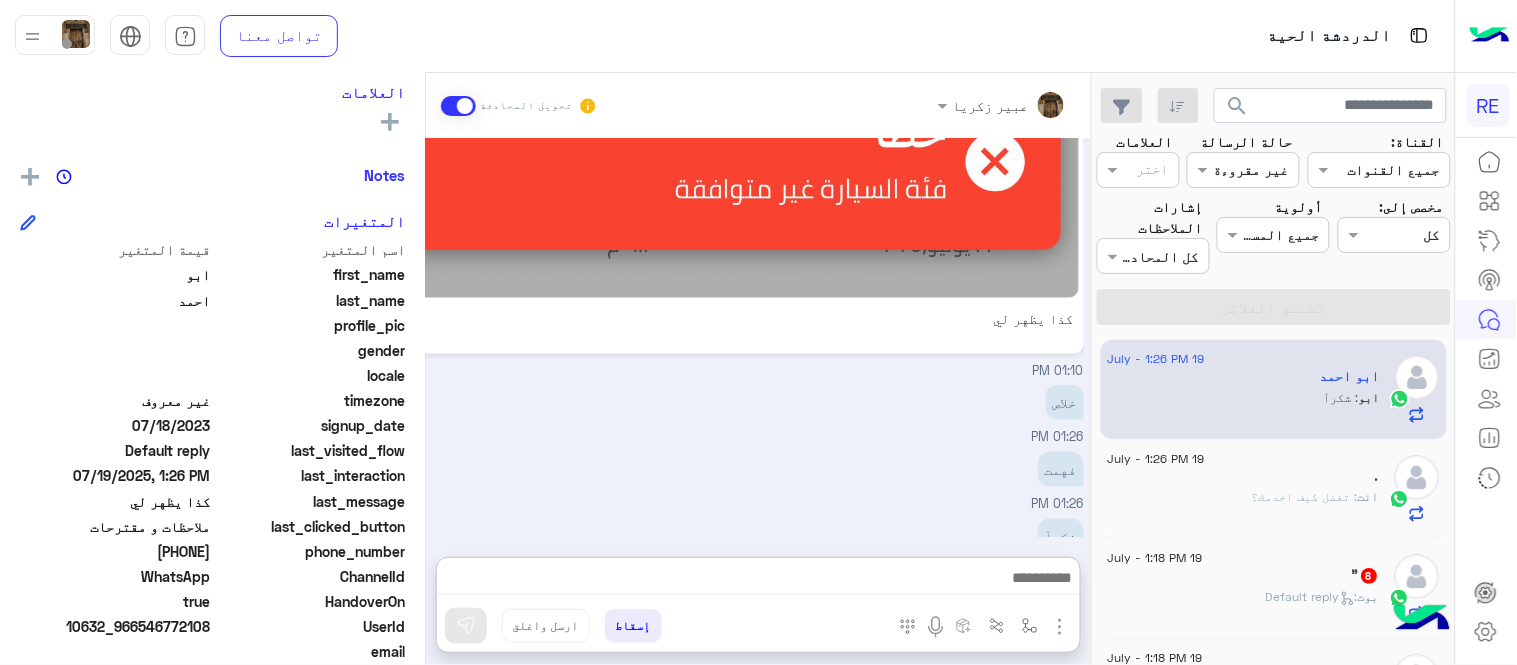 click at bounding box center (758, 580) 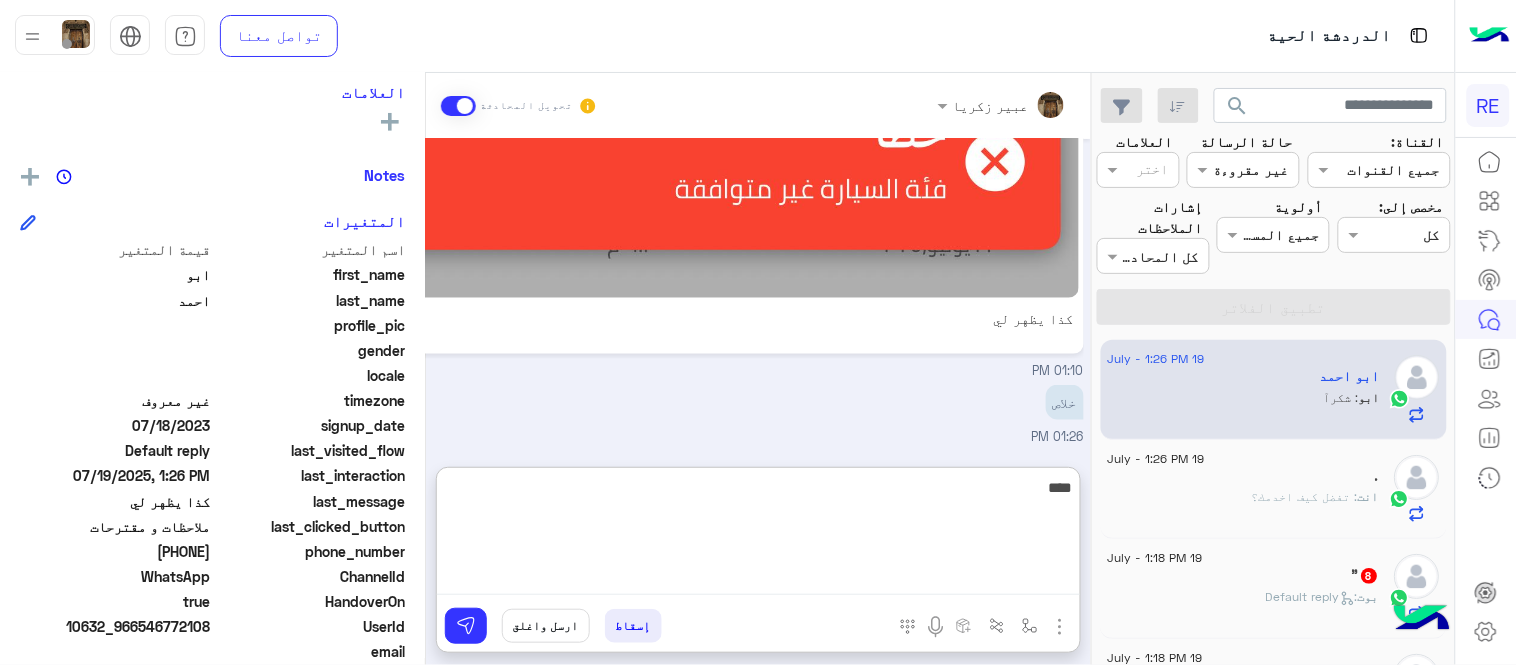 type on "****" 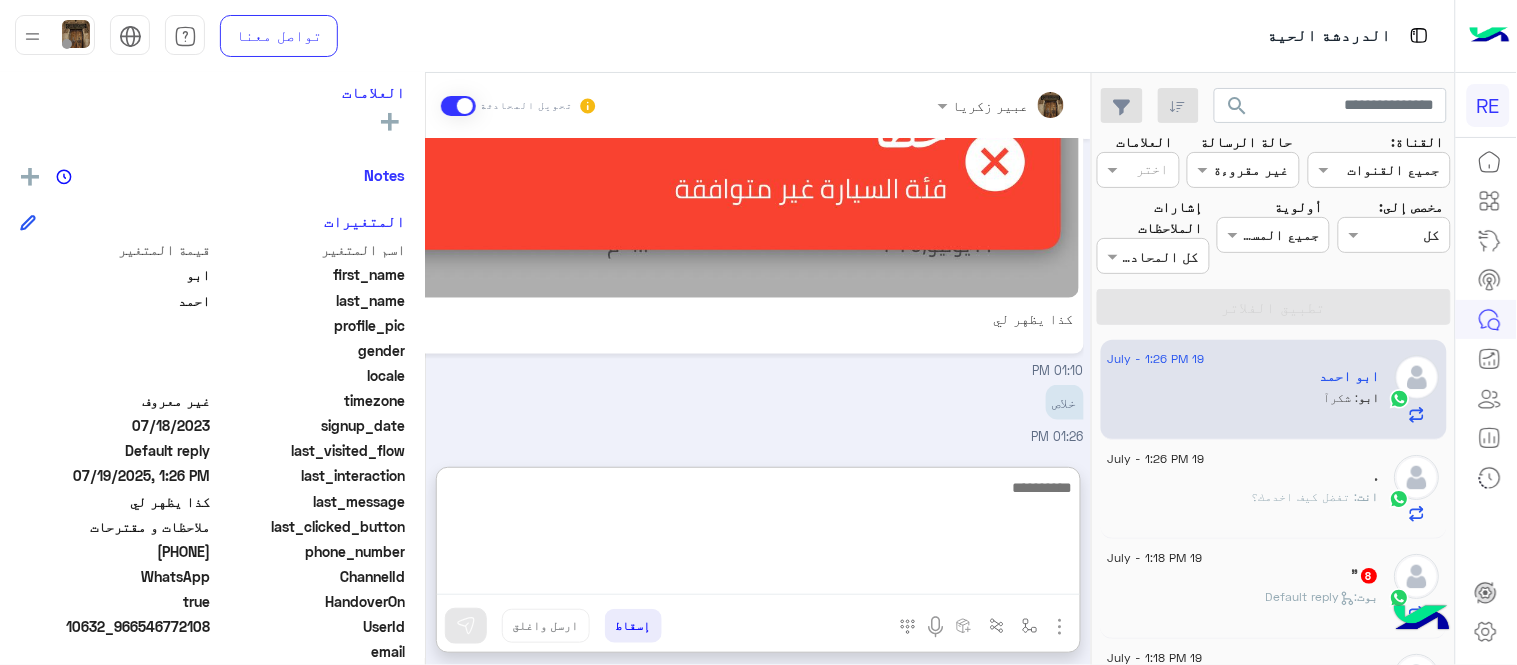 scroll, scrollTop: 706, scrollLeft: 0, axis: vertical 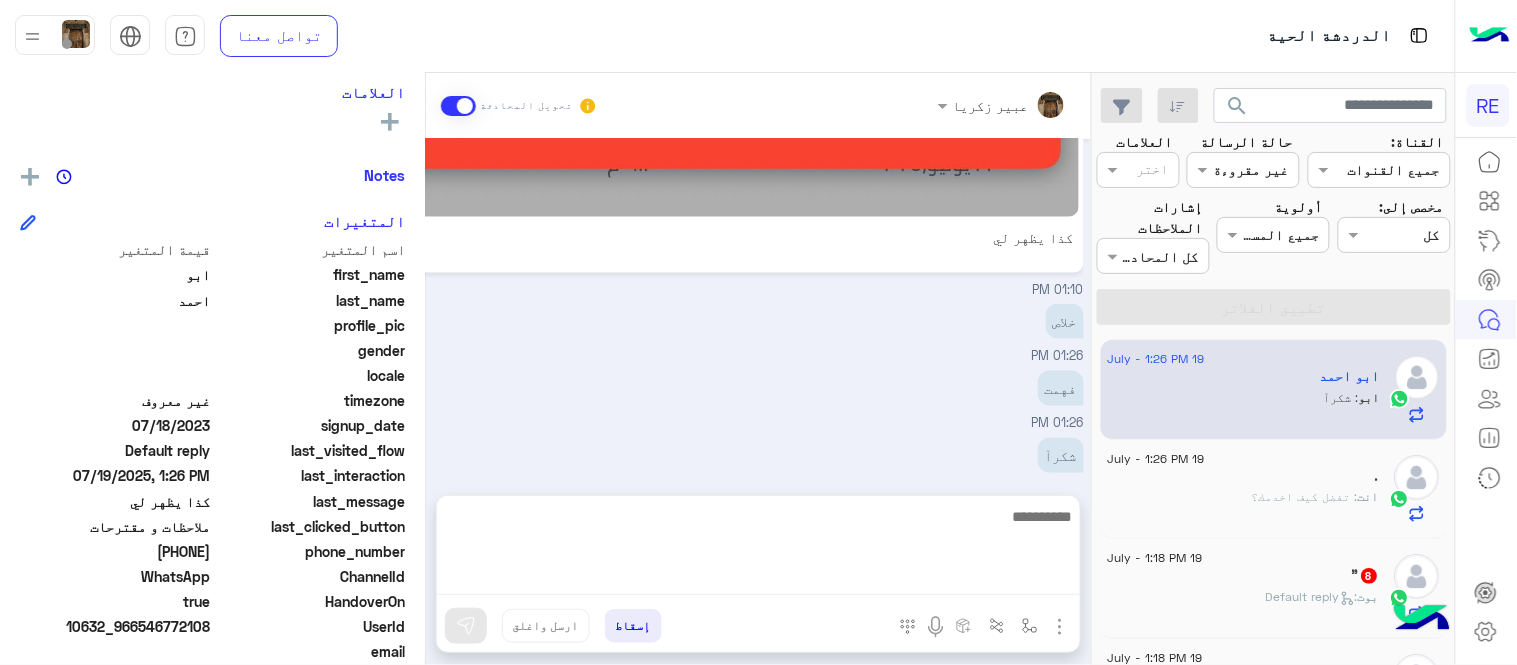 click on "Jun 5, 2025   تم إلغاء التخصيص التلقائي للرد على المحادثة في   11:10 AM       Jul 19, 2025  السلام عليكم   فيه عرض على فئة سياره عائليه وانا سيارتي عائليه  وعيا يقبل معاي   09:54 AM  سعدنا بتواصلك، نأمل منك توضيح استفسارك أكثر    09:54 AM   عبير زكريا وضع التسليم للمحادثات نشط   10:29 AM      ايش يظهرلك ؟  عبير زكريا -  10:29 AM   عبير زكريا انضم إلى المحادثة   10:29 AM       كذا يظهر لي    01:10 PM  خلاص   01:26 PM  فهمت   01:26 PM  شكرآ   01:26 PM  عفوا   01:27 PM" at bounding box center [758, 307] 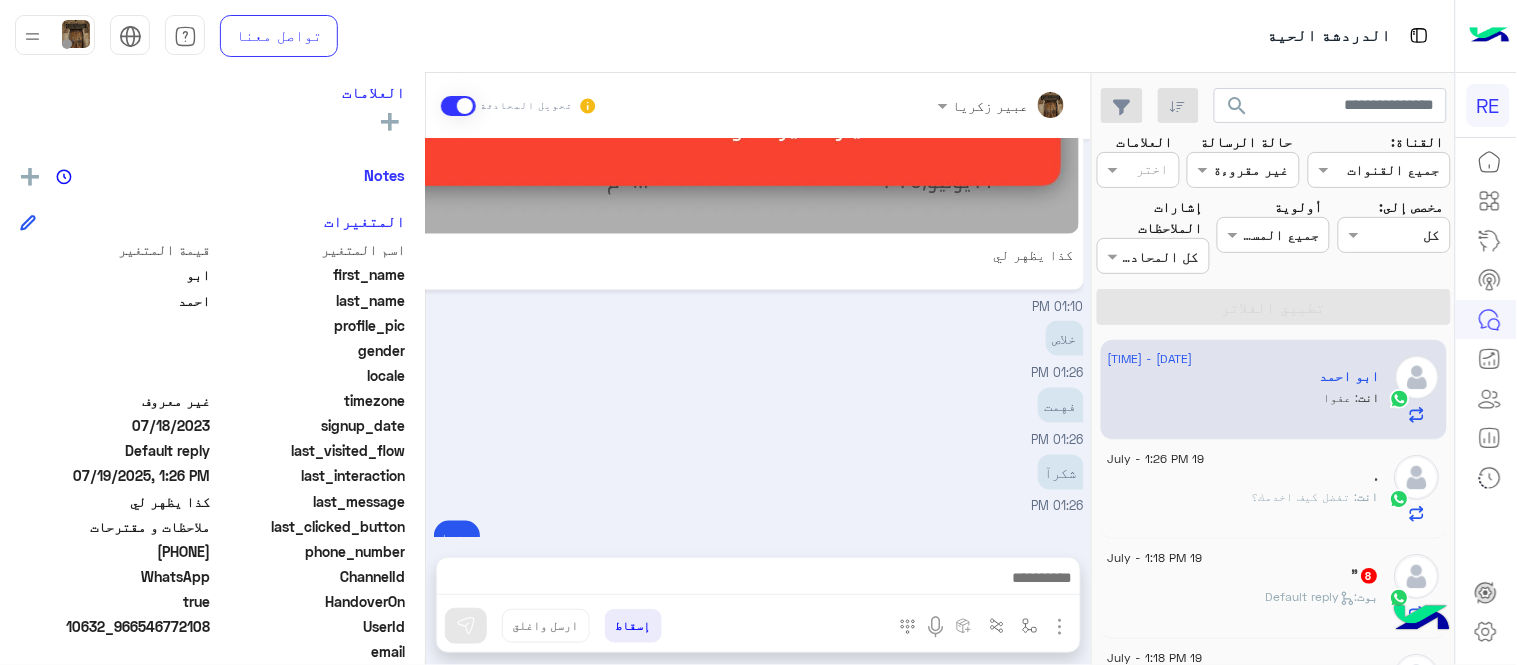 click on ":   Default reply" 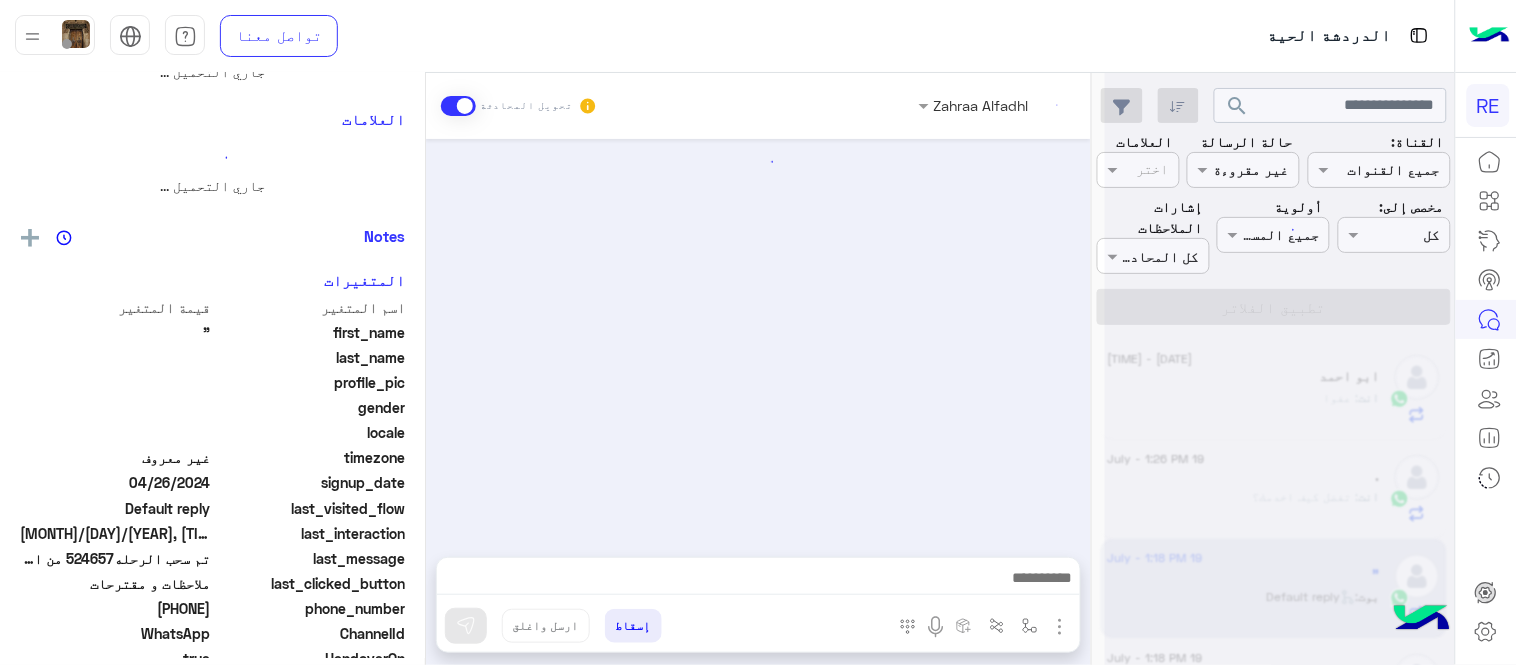 scroll, scrollTop: 0, scrollLeft: 0, axis: both 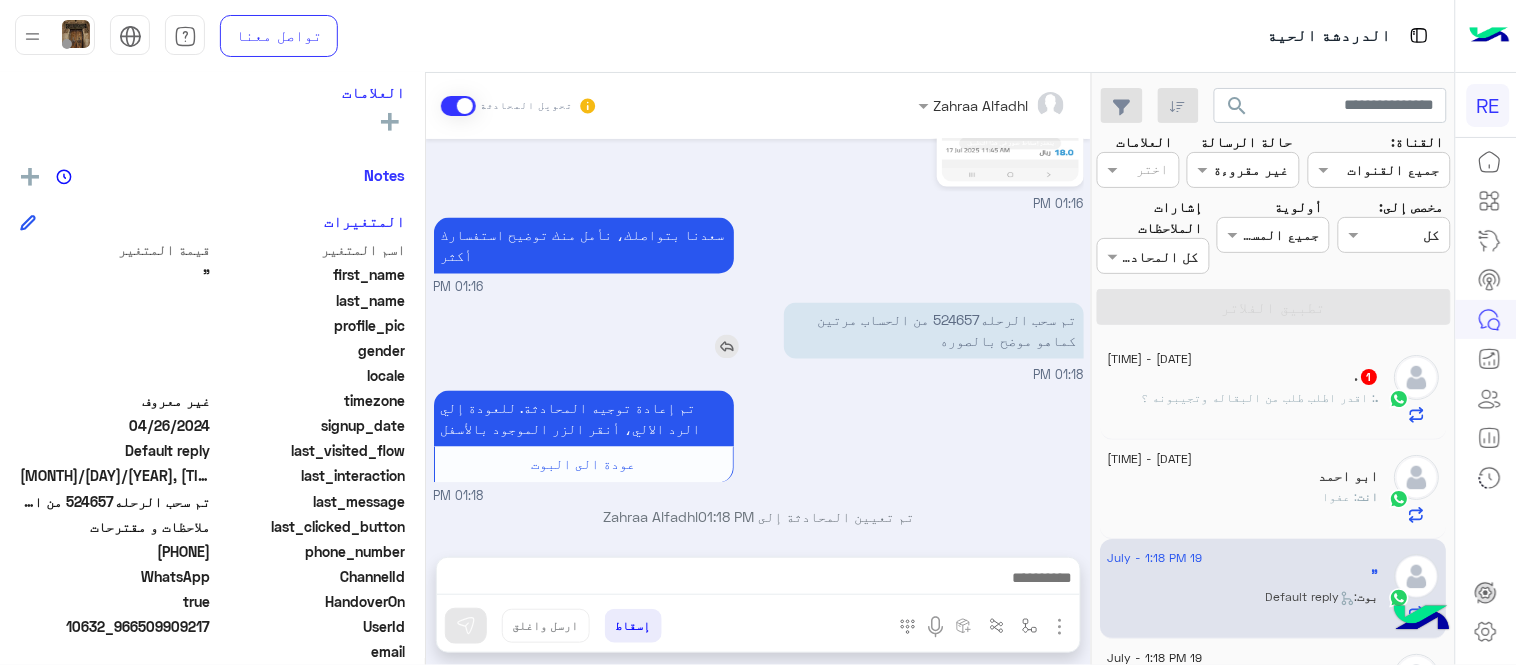 click on "تم سحب الرحله524657 من الحساب مرتين كماهو موضح بالصوره" at bounding box center (934, 331) 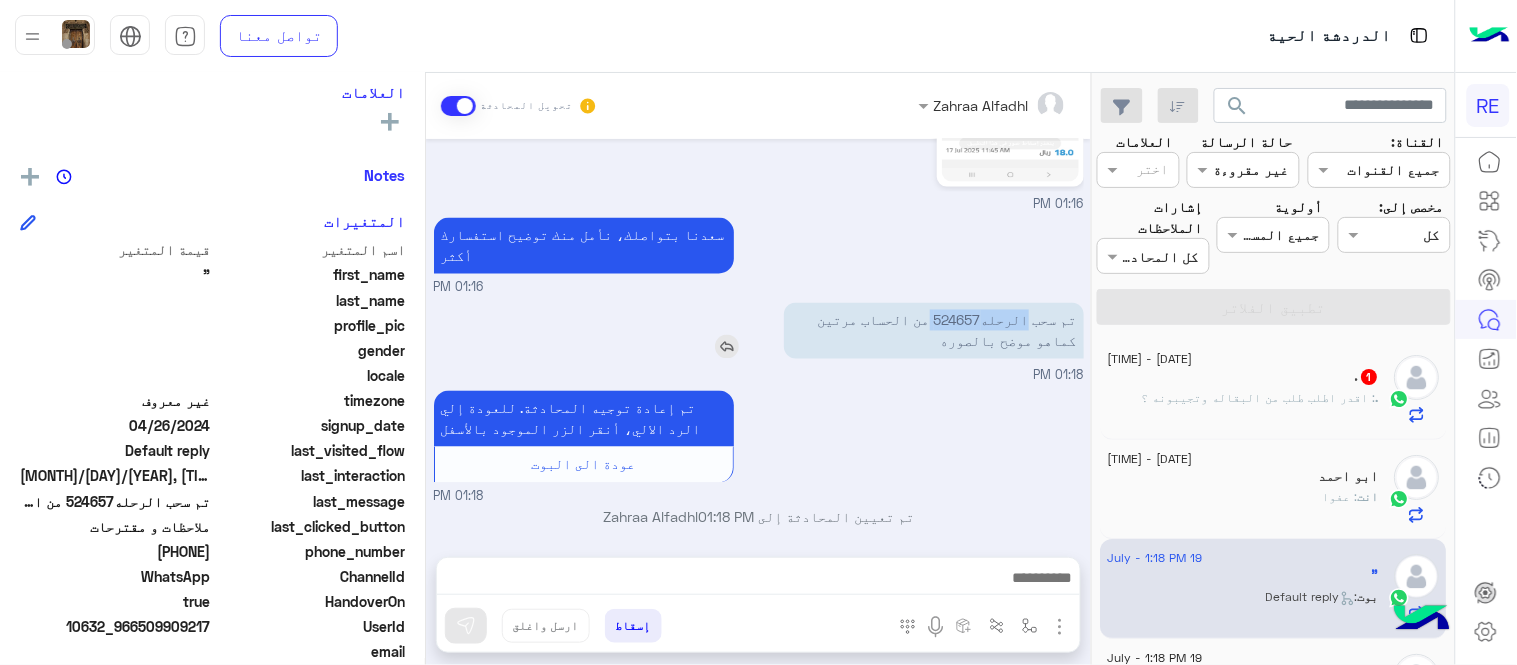 click on "تم سحب الرحله524657 من الحساب مرتين كماهو موضح بالصوره" at bounding box center (934, 331) 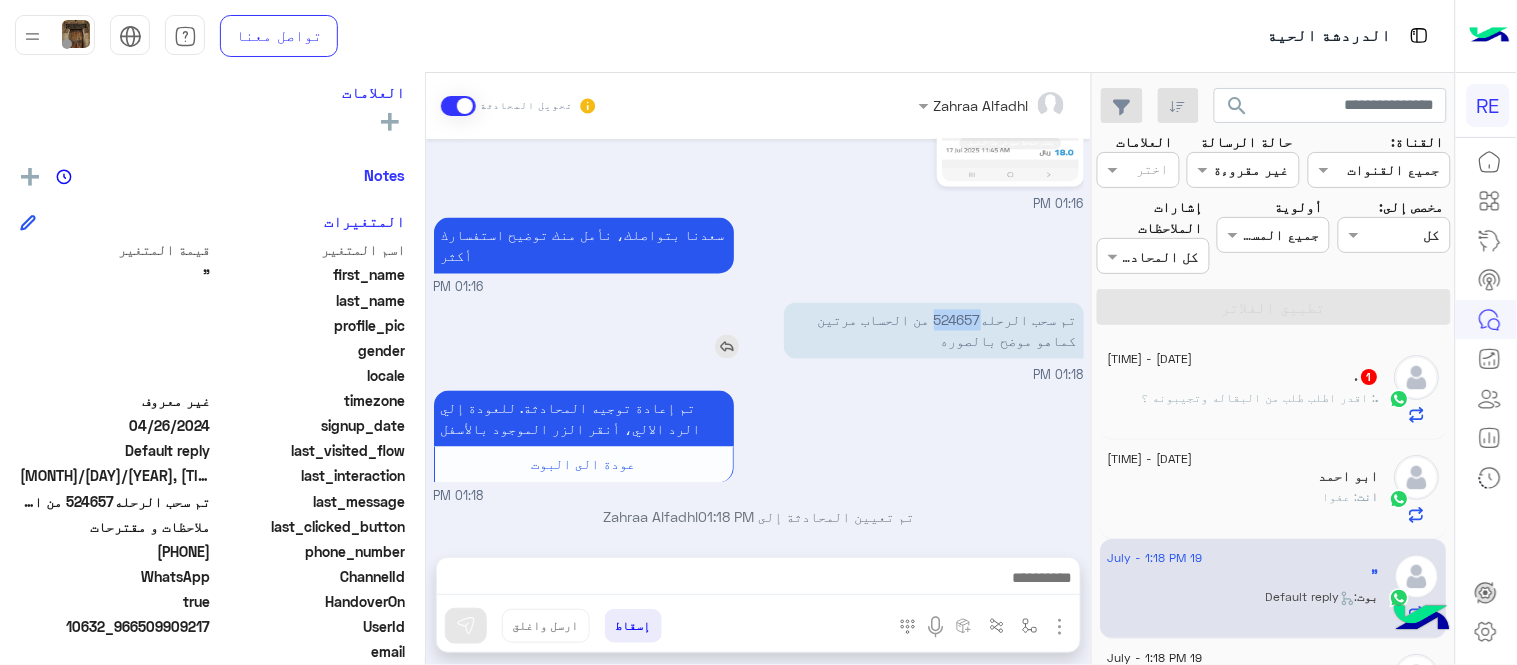 drag, startPoint x: 988, startPoint y: 277, endPoint x: 943, endPoint y: 286, distance: 45.891174 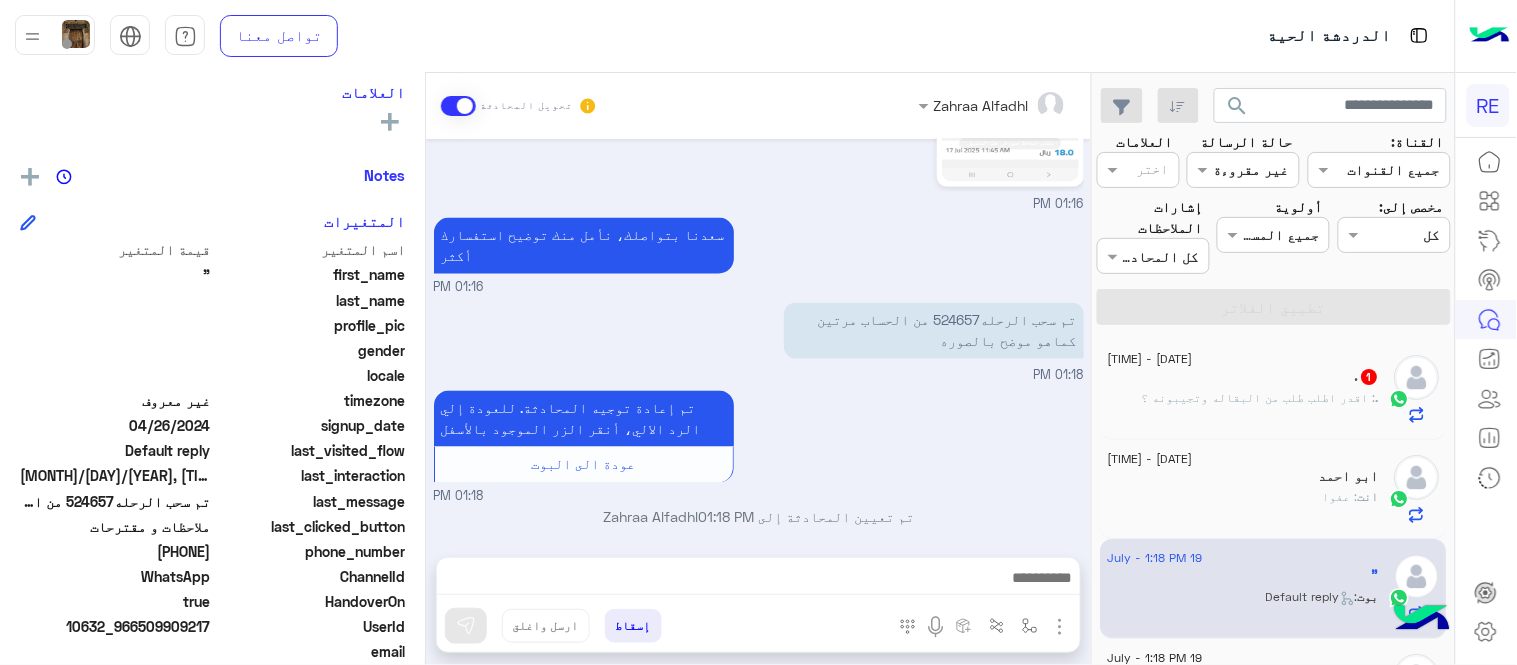 click at bounding box center [758, 580] 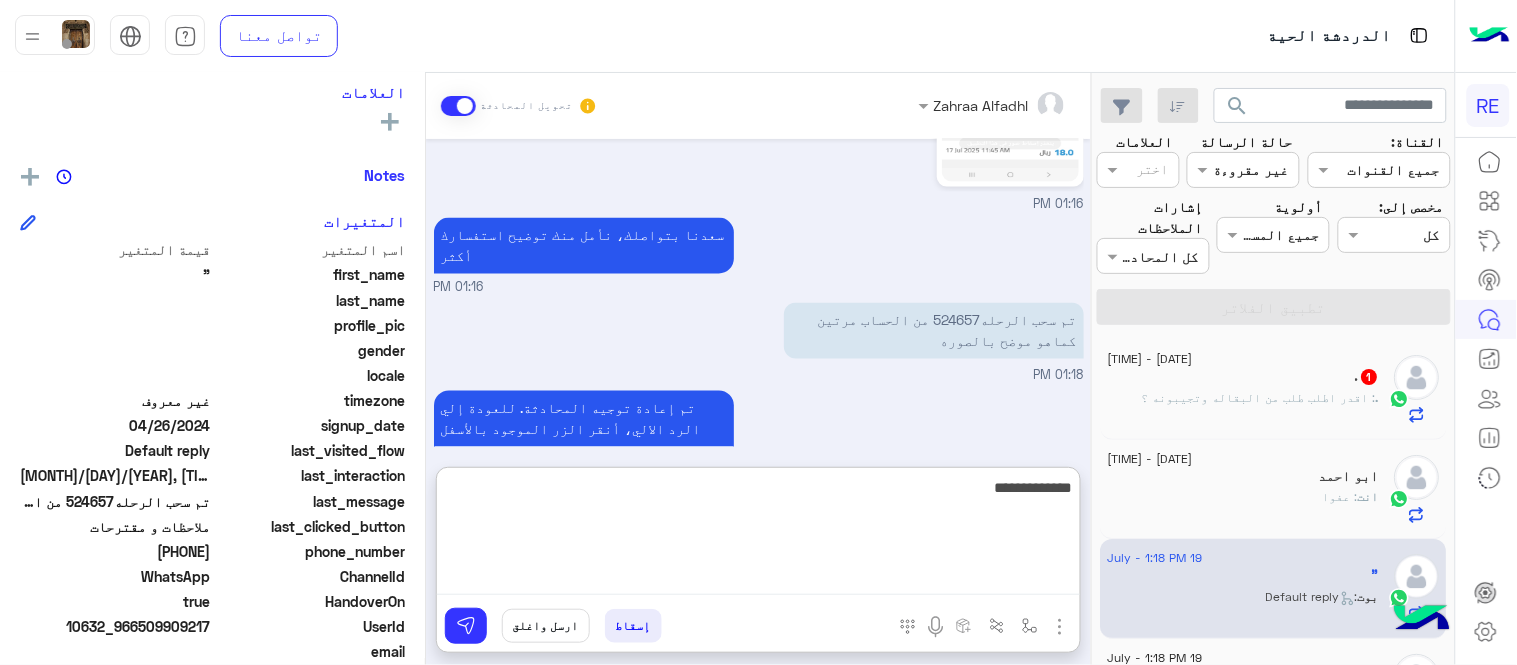 type on "**********" 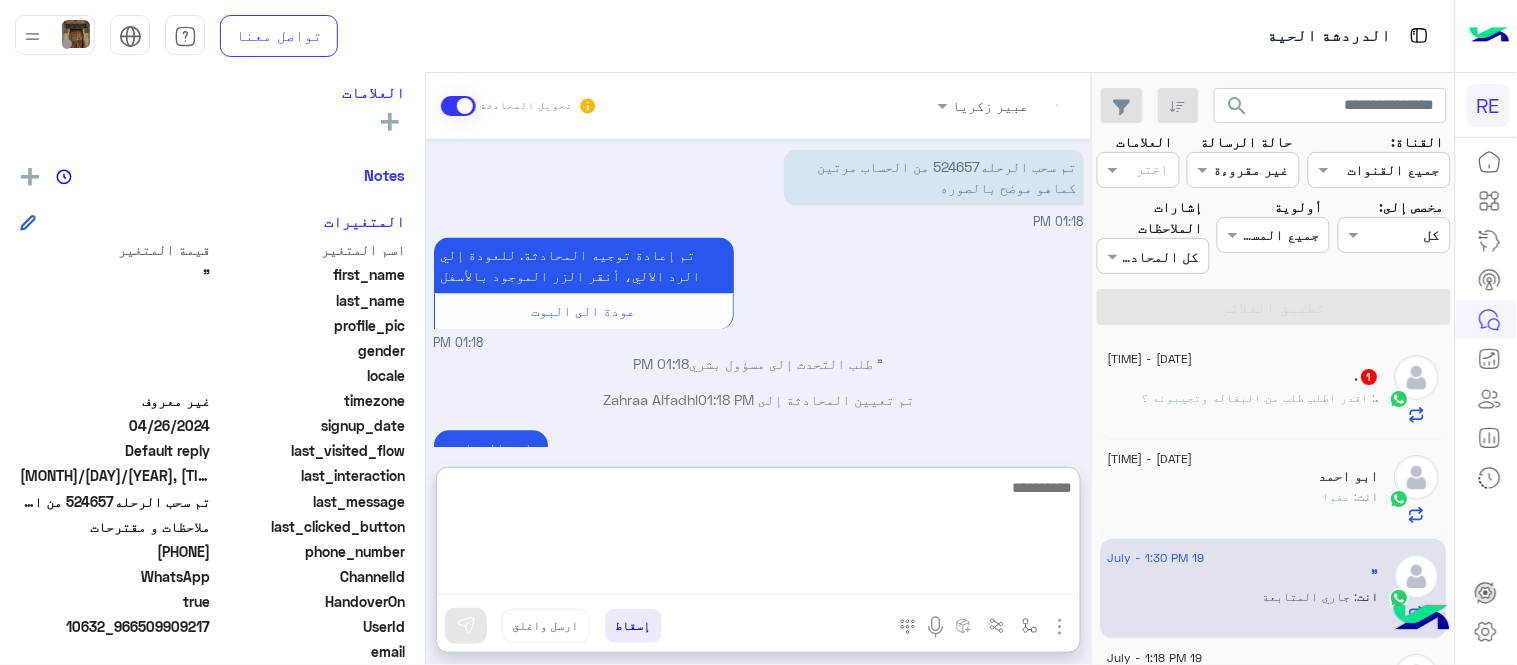 scroll, scrollTop: 1094, scrollLeft: 0, axis: vertical 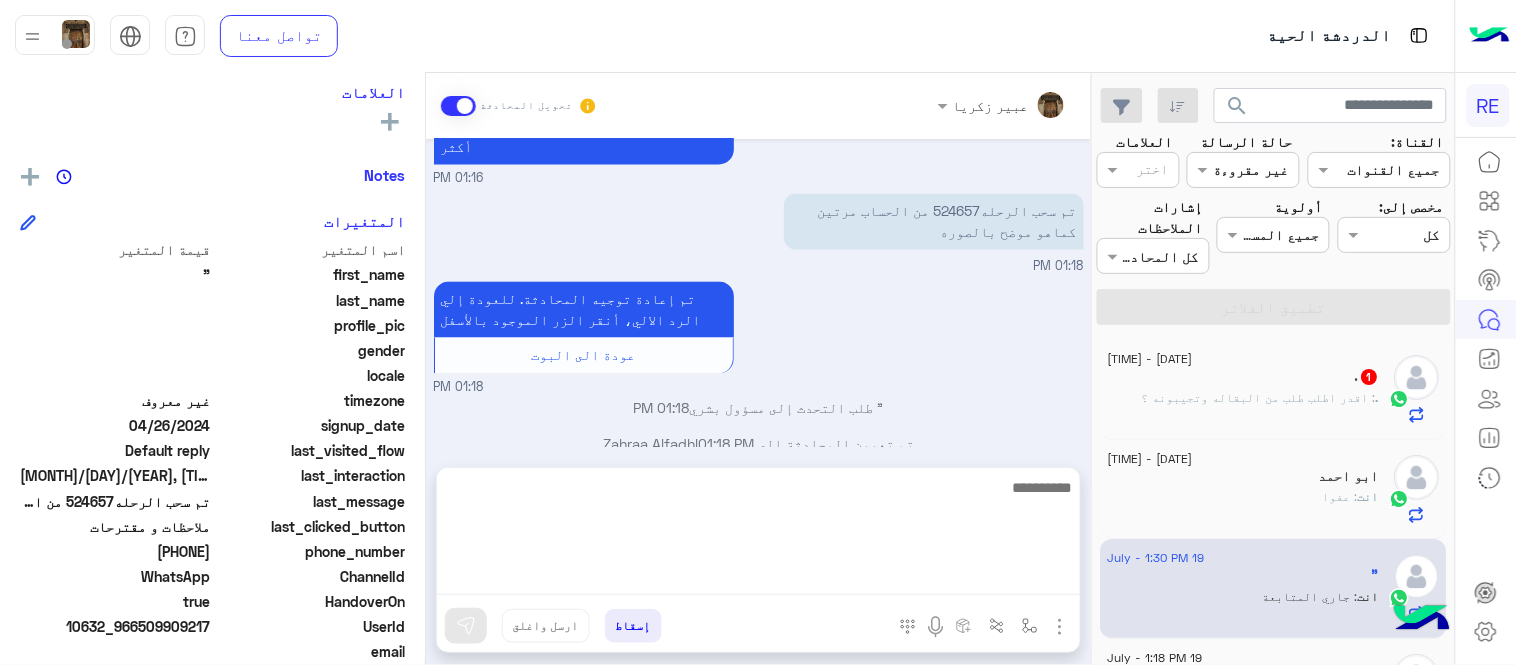 click on "Jul 19, 2025   ملاحظات و مقترحات     01:15 PM  اترك لنا اقتراحاتك أو ملاحظاتك. اي خدمة اخرى ؟  الرجوع للقائمة الرئ   لا     01:15 PM    01:16 PM  سعدنا بتواصلك، نأمل منك توضيح استفسارك أكثر    01:16 PM    01:16 PM  سعدنا بتواصلك، نأمل منك توضيح استفسارك أكثر    01:16 PM  تم سحب الرحله524657 من الحساب مرتين كماهو موضح بالصوره   01:18 PM  تم إعادة توجيه المحادثة. للعودة إلي الرد الالي، أنقر الزر الموجود بالأسفل  عودة الى البوت     01:18 PM   "  طلب التحدث إلى مسؤول بشري   01:18 PM       تم تعيين المحادثة إلى Zahraa Alfadhl   01:18 PM      جاري المتابعة  [FIRST] [LAST] -  01:30 PM   [FIRST] [LAST] انضم إلى المحادثة   01:30 PM" at bounding box center (758, 293) 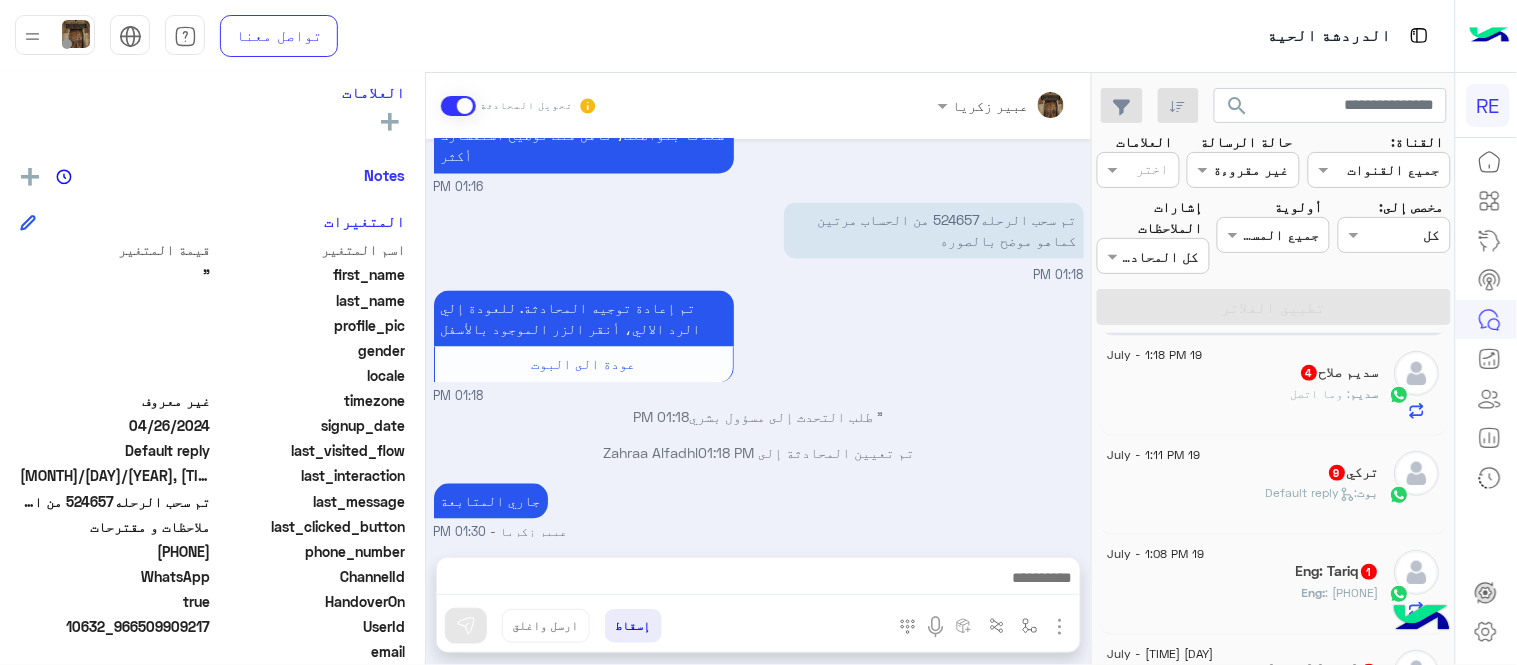 scroll, scrollTop: 288, scrollLeft: 0, axis: vertical 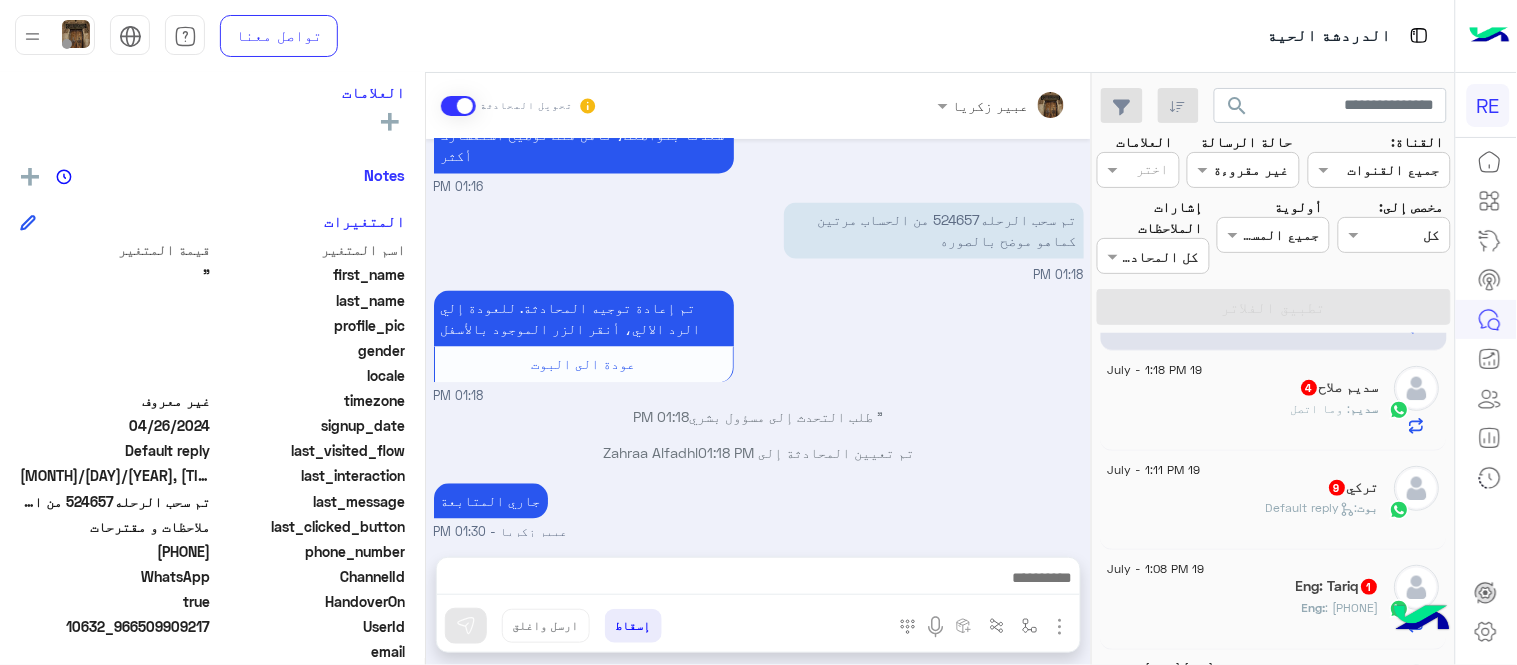 click on "[NAME] : وما اتصل" 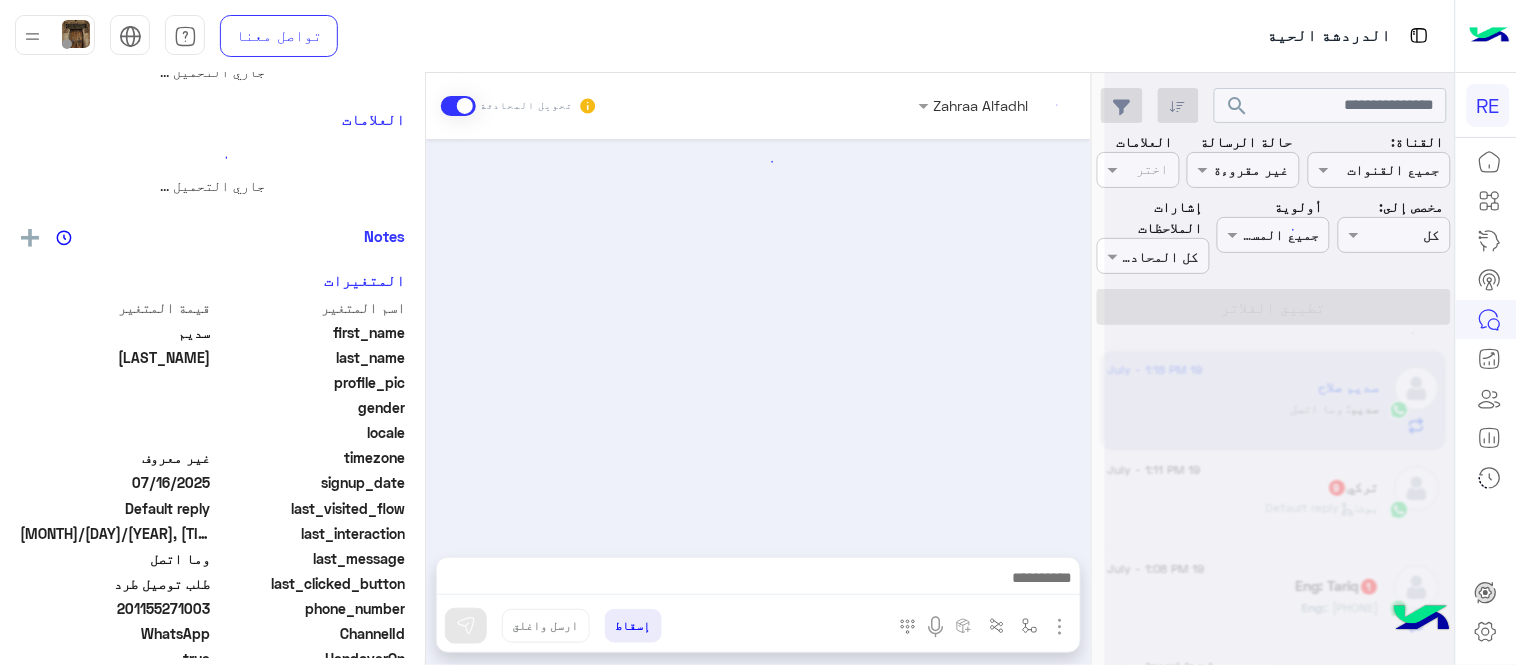 scroll, scrollTop: 0, scrollLeft: 0, axis: both 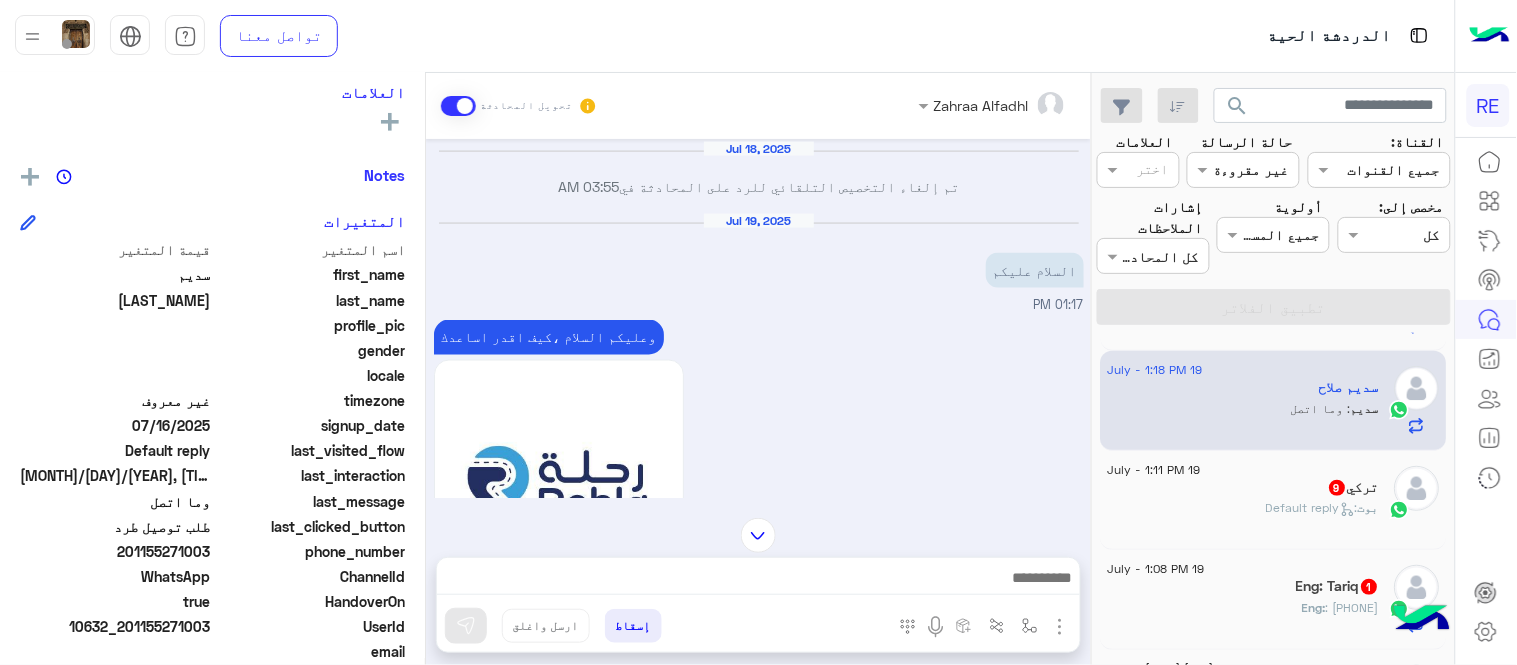 click on "201155271003" 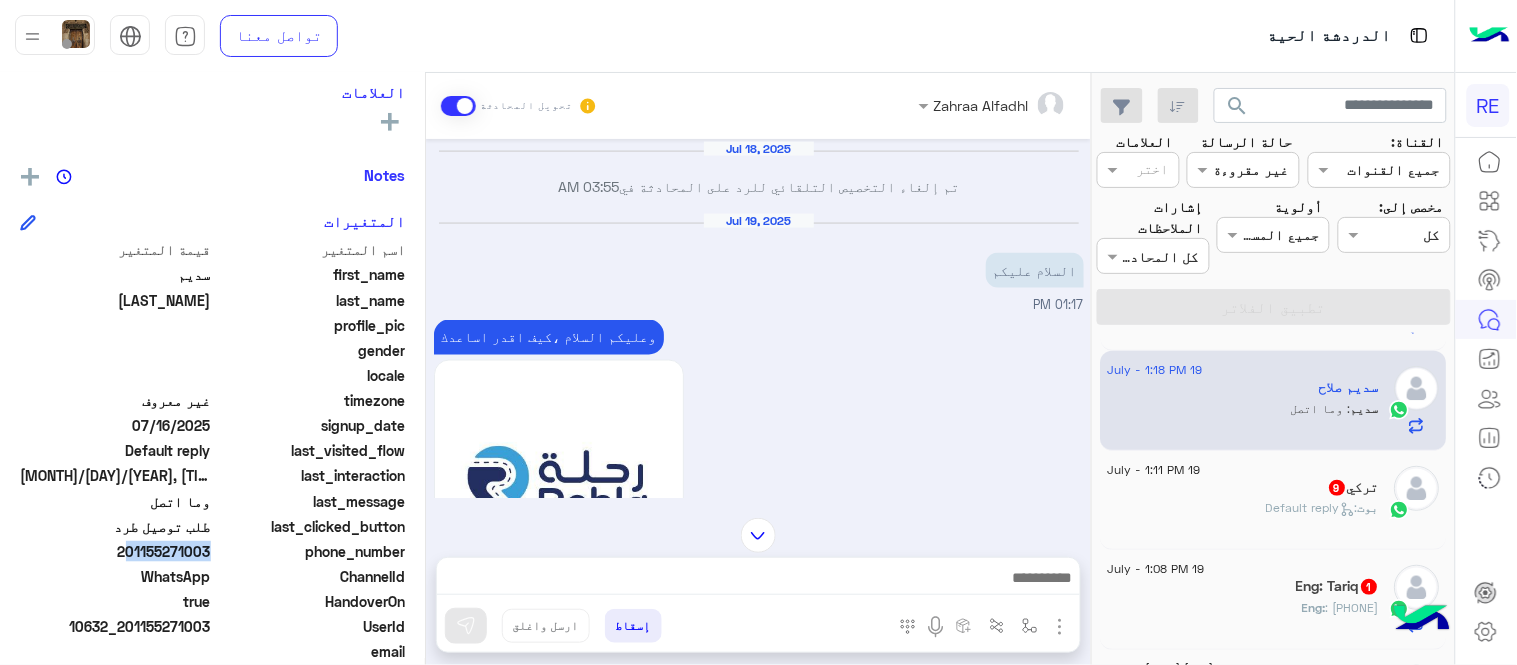 click on "201155271003" 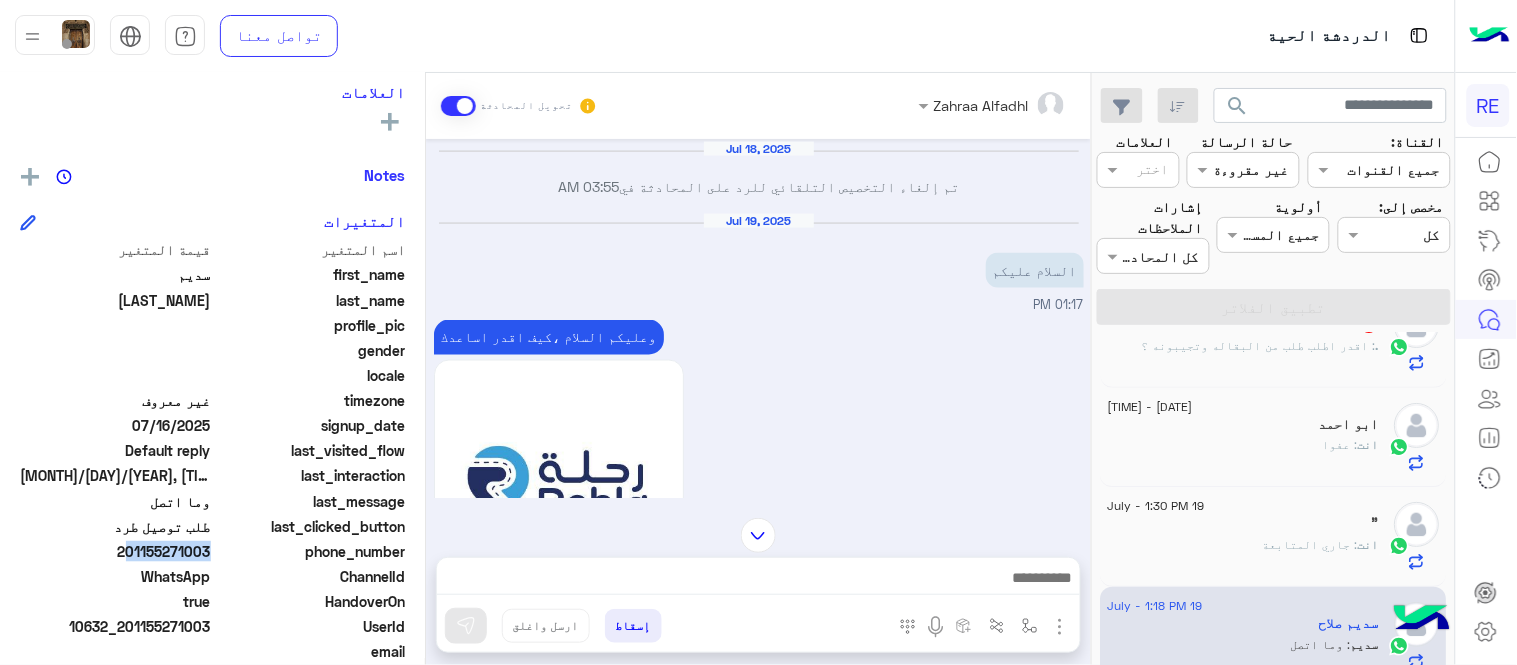 scroll, scrollTop: 0, scrollLeft: 0, axis: both 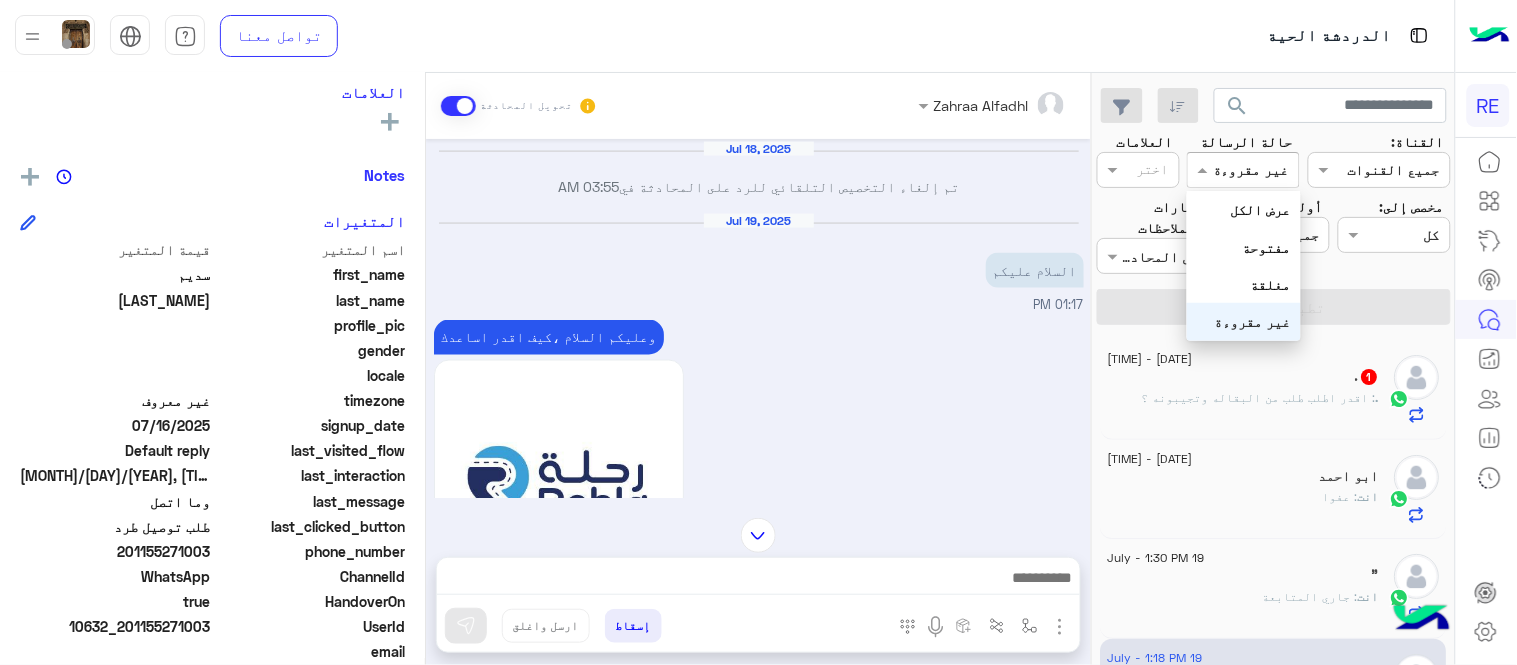 click at bounding box center [1266, 170] 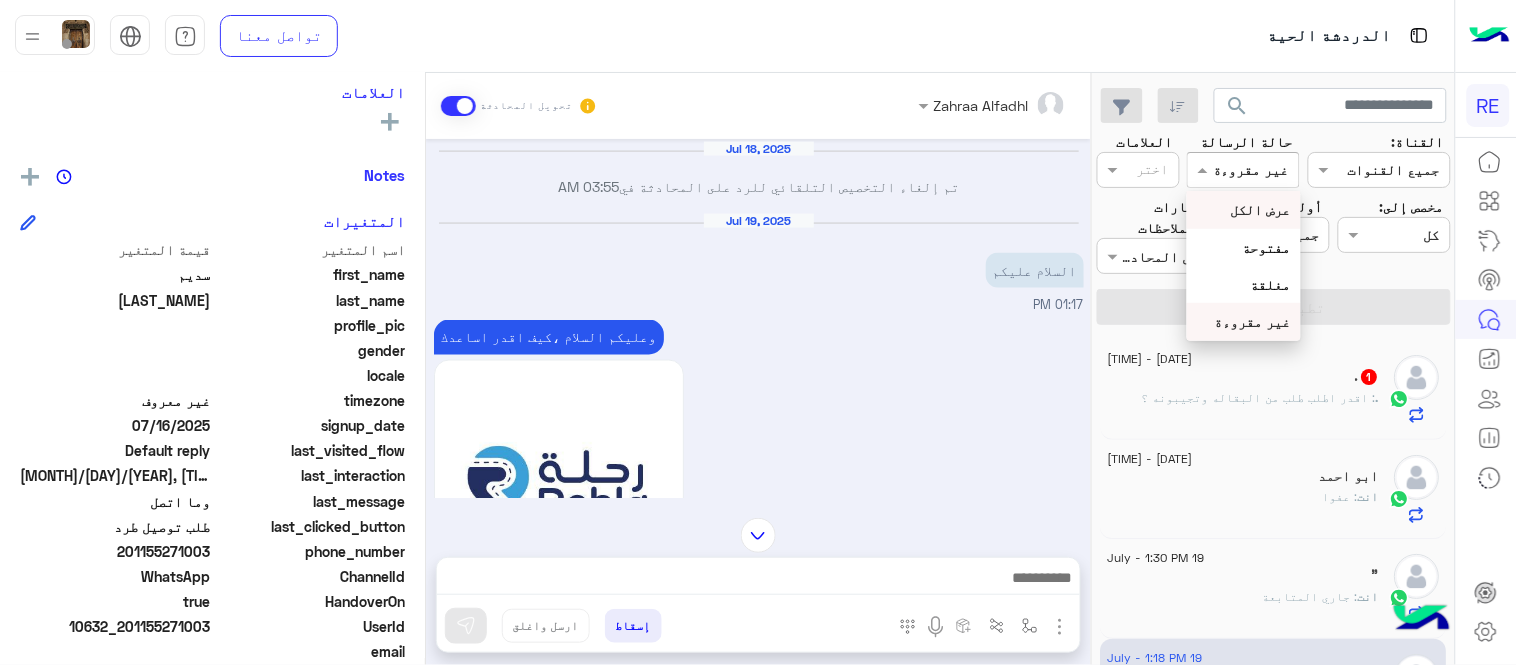 click on "عرض الكل" at bounding box center (1261, 209) 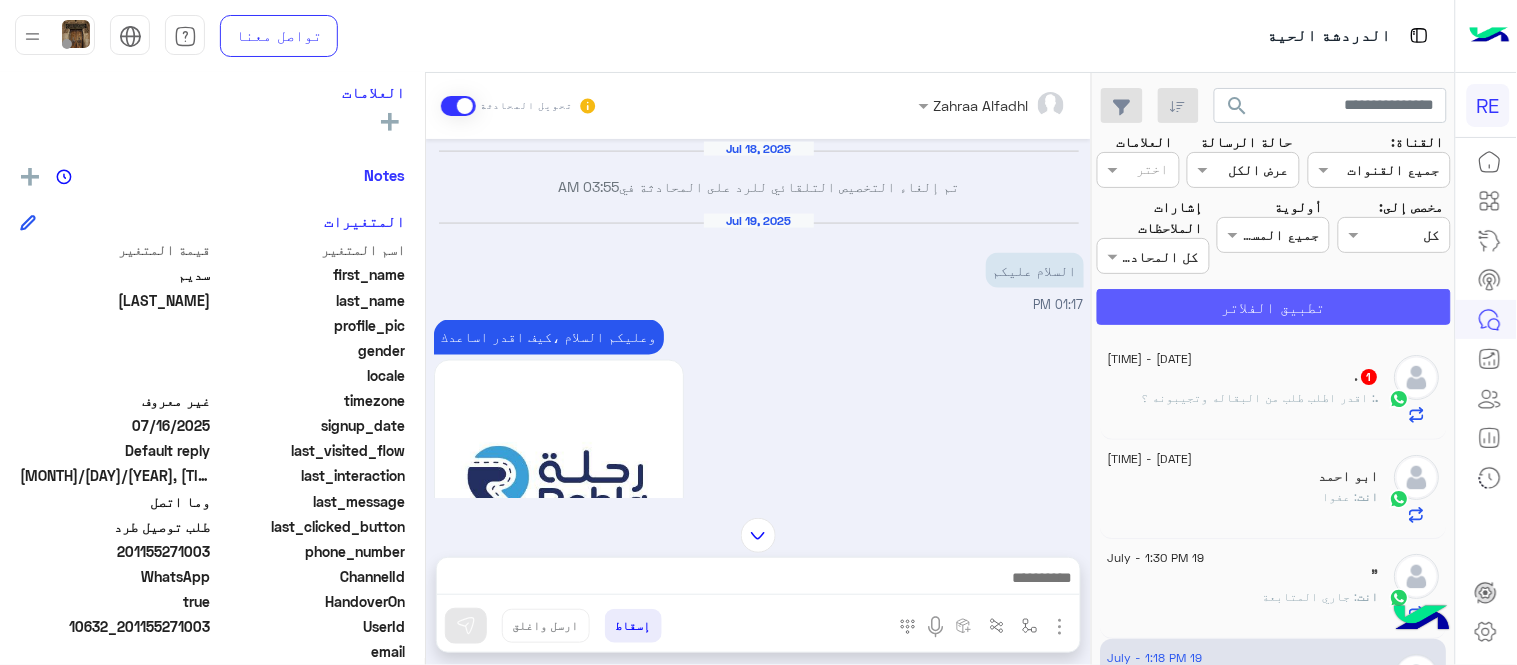 click on "تطبيق الفلاتر" 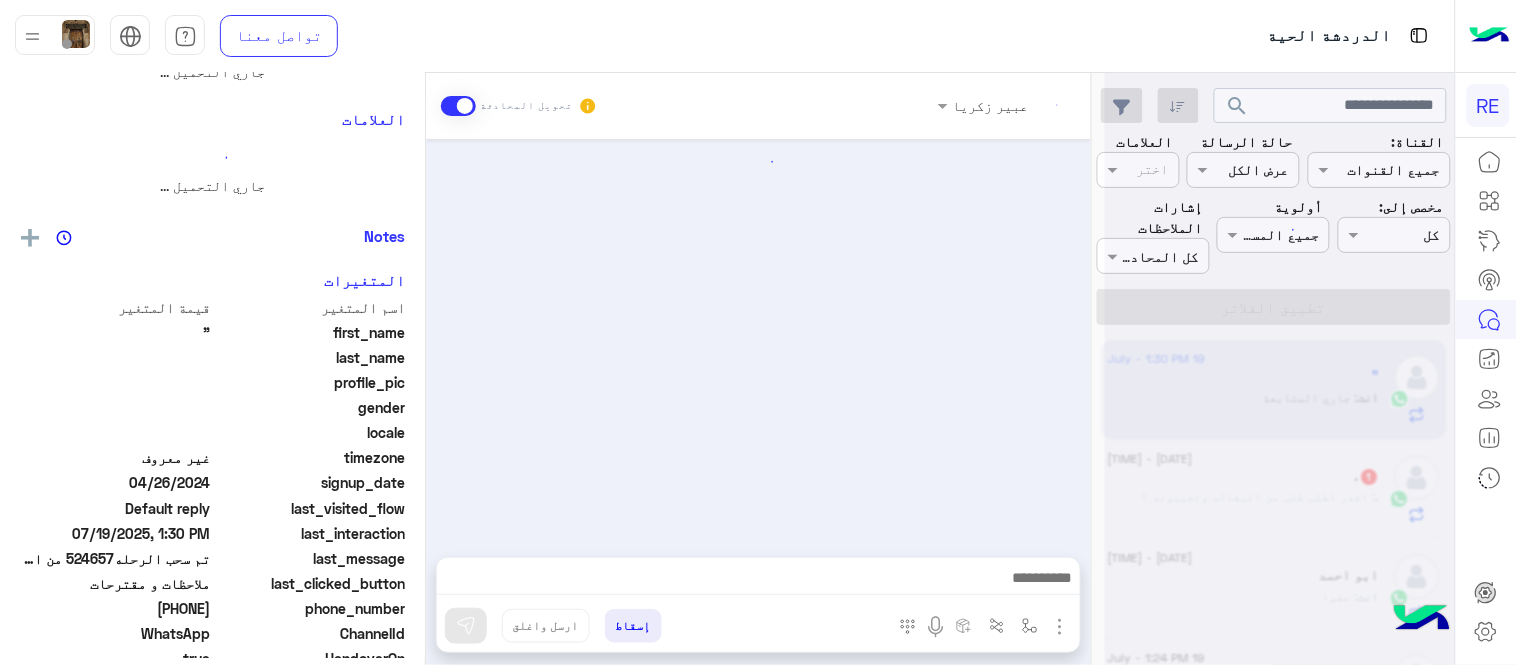 scroll, scrollTop: 0, scrollLeft: 0, axis: both 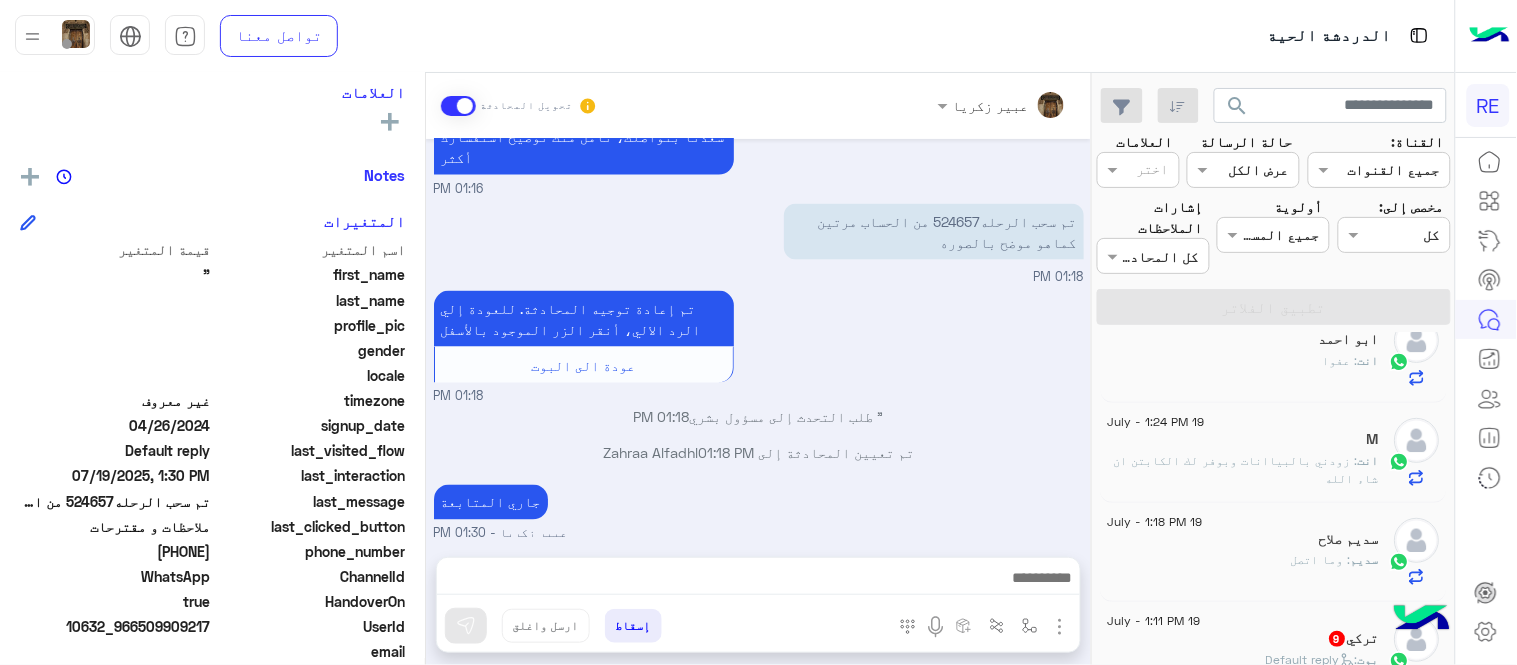 click on "انت : زودني بالبياانات وبوفر لك الكابتن ان شاء الله" 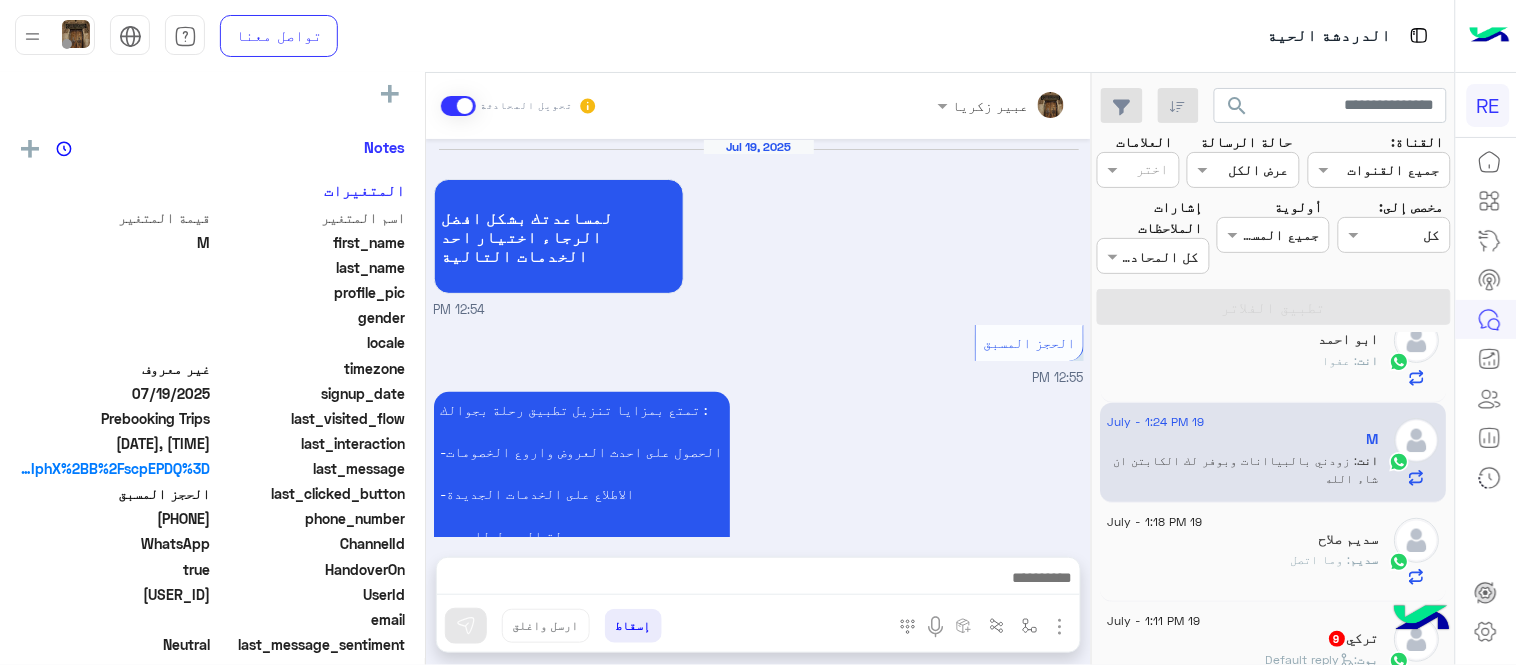 scroll, scrollTop: 1571, scrollLeft: 0, axis: vertical 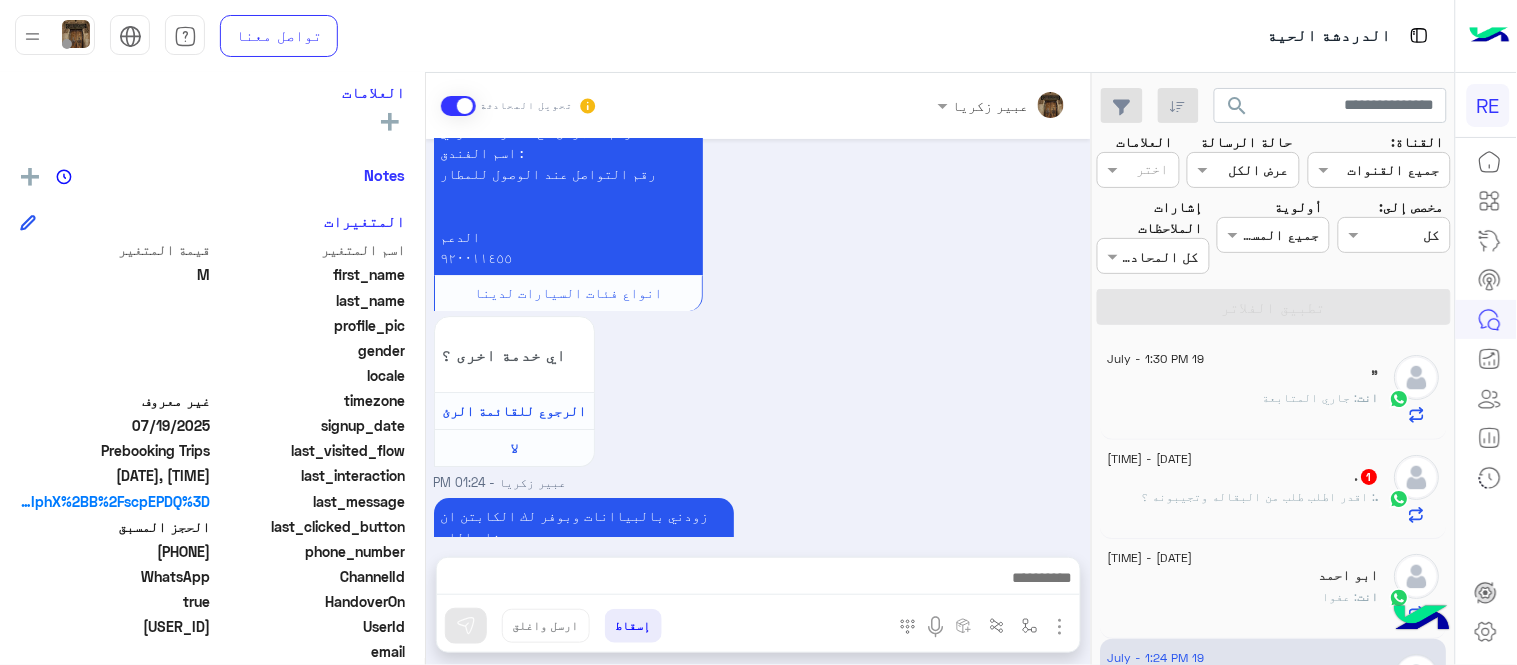click on "لطلب حجز مسبق نأمل تزودينا بـ : التاريخ:  الساعة:  اسم العميل: [NAME] رقم العميل:  موقع الانطلاق:  موقع الوصول:  نوع السيارة : عدد الاشخاص: عدد الحقائب: طريقة الدفع:  بالاضافة الى "للحجز رحلة من المطار" :  المطار :  شركة الطيران المسافر عليها : رقم الجوال مع الكود الدولي: [PHONE] اسم الفندق :  رقم التواصل عند الوصول للمطار الدعم ٩٢٠٠١١٤٥٥  انواع فئات السيارات لدينا  اي خدمة اخرى ؟  الرجوع للقائمة الرئ   لا   [NAME] -  [TIME]" at bounding box center [759, 133] 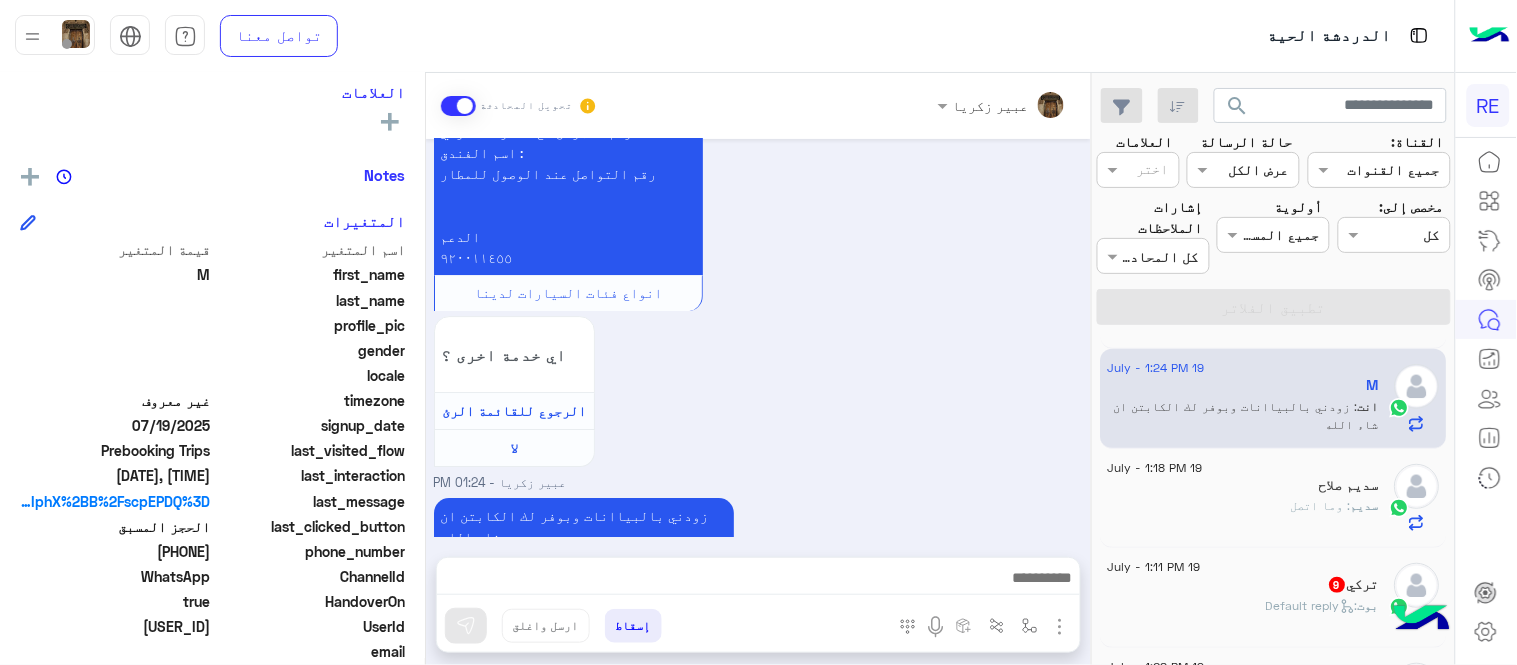 scroll, scrollTop: 0, scrollLeft: 0, axis: both 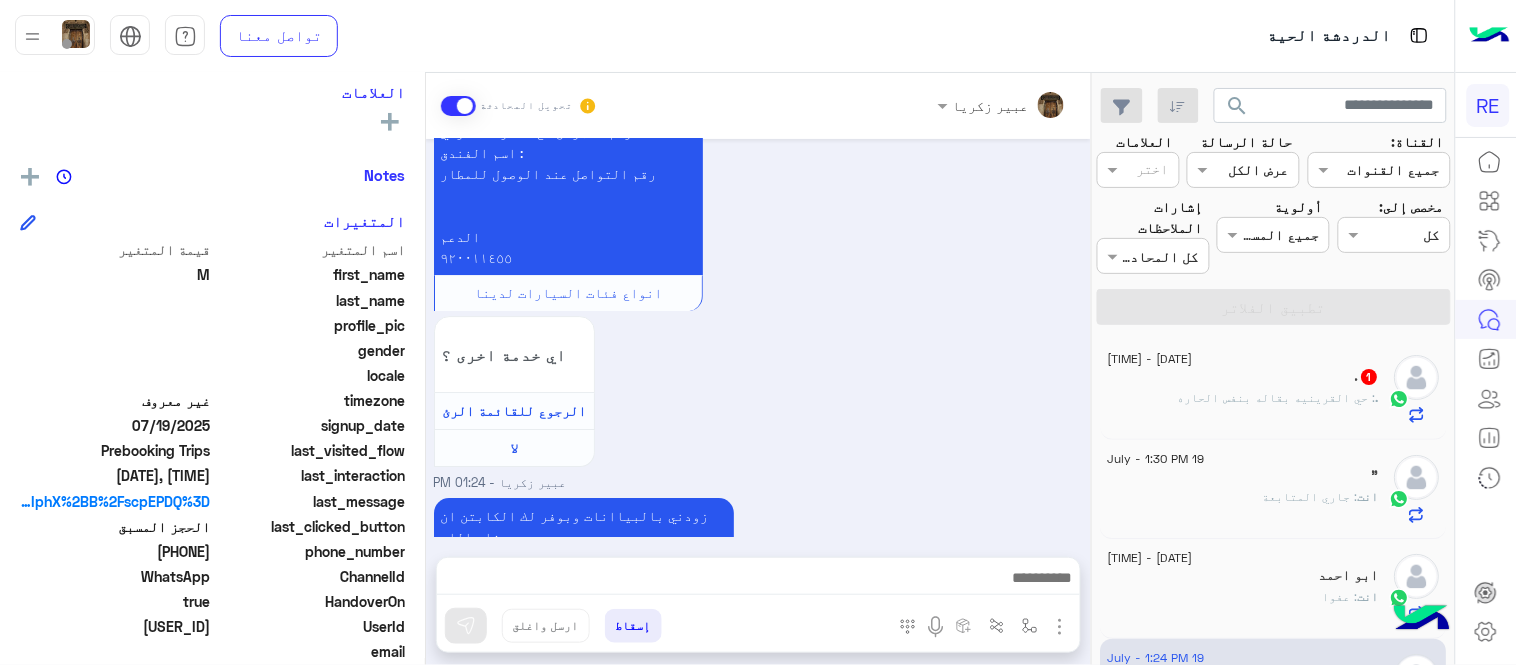 click on ": حي القرينيه بقاله بنفس الحاره" 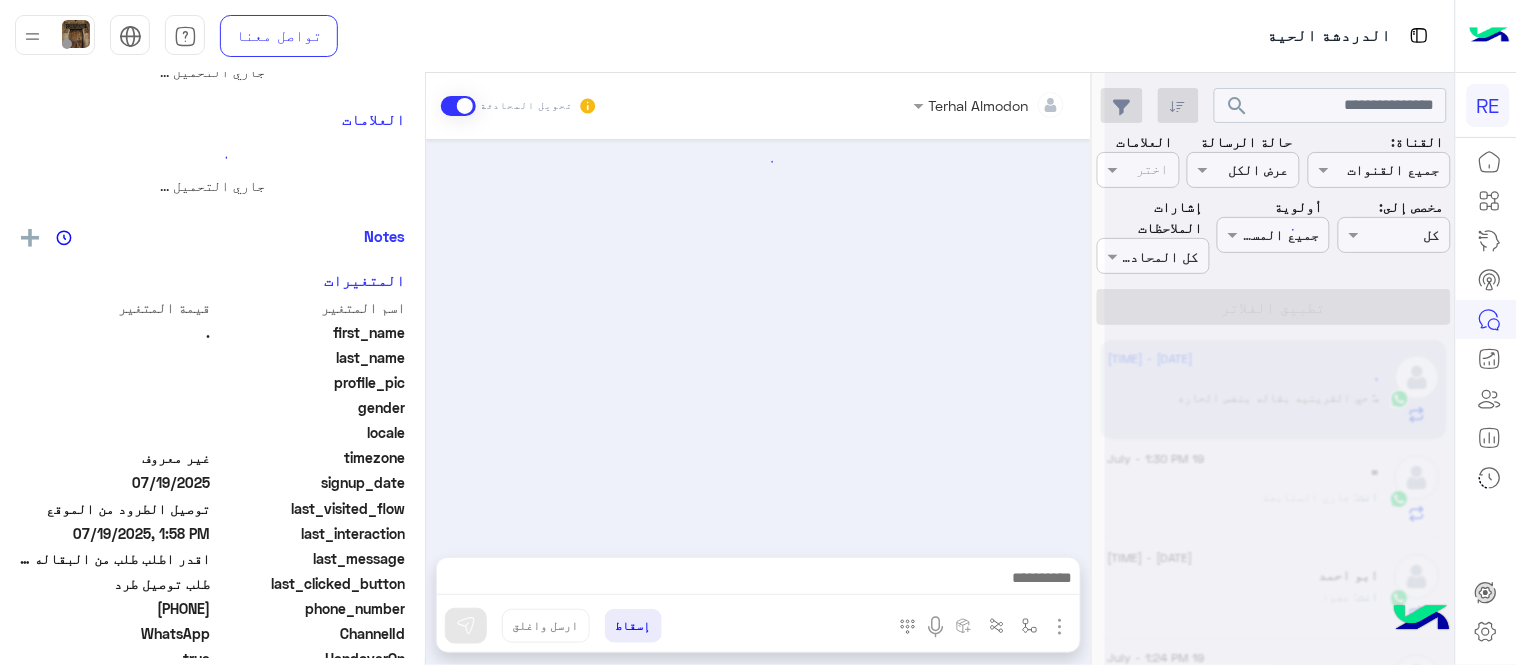scroll, scrollTop: 0, scrollLeft: 0, axis: both 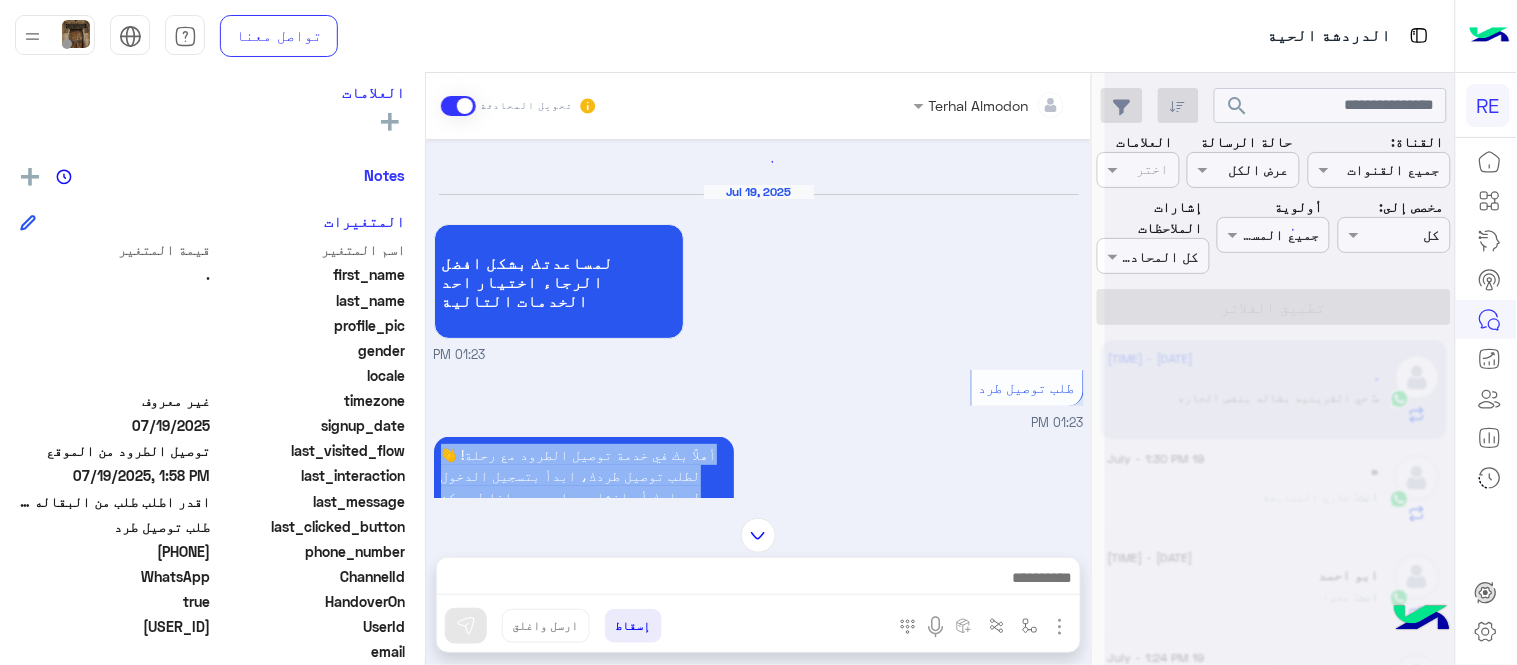 drag, startPoint x: 978, startPoint y: 386, endPoint x: 1277, endPoint y: -26, distance: 509.06287 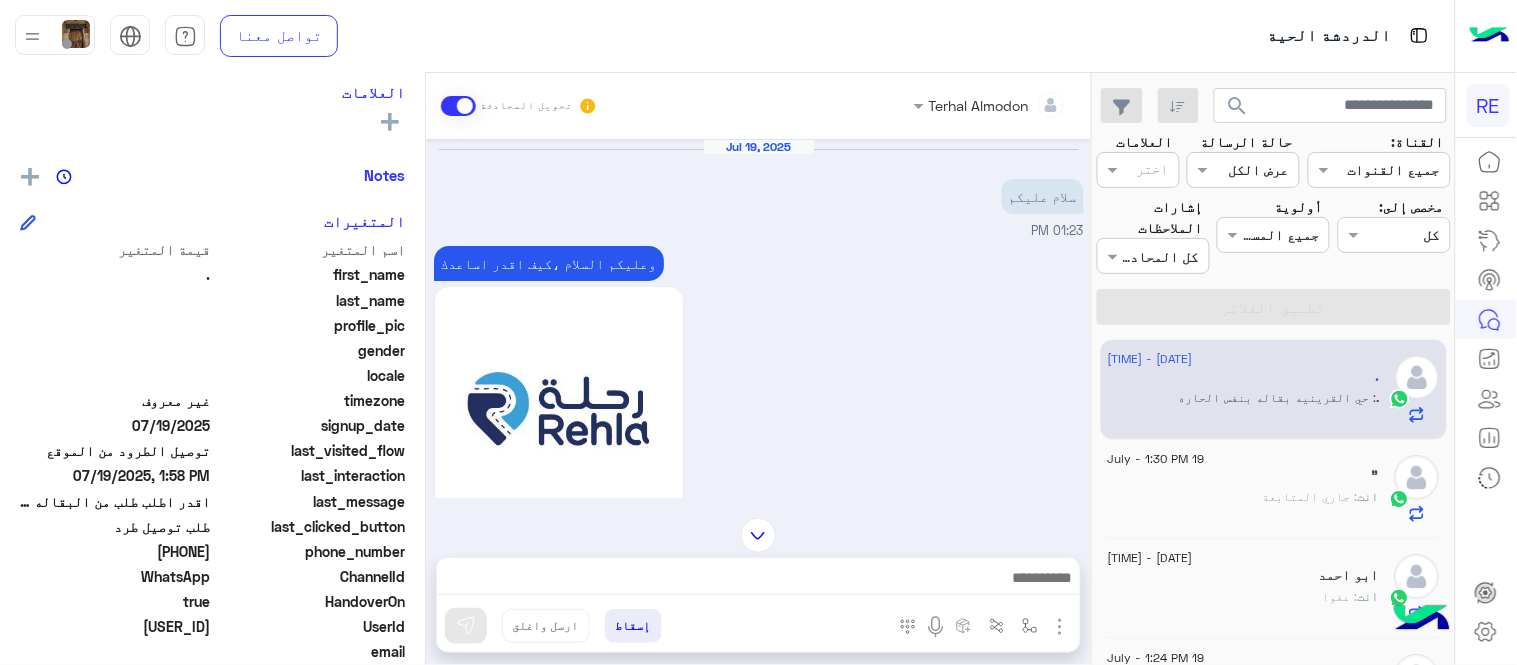 scroll, scrollTop: 1175, scrollLeft: 0, axis: vertical 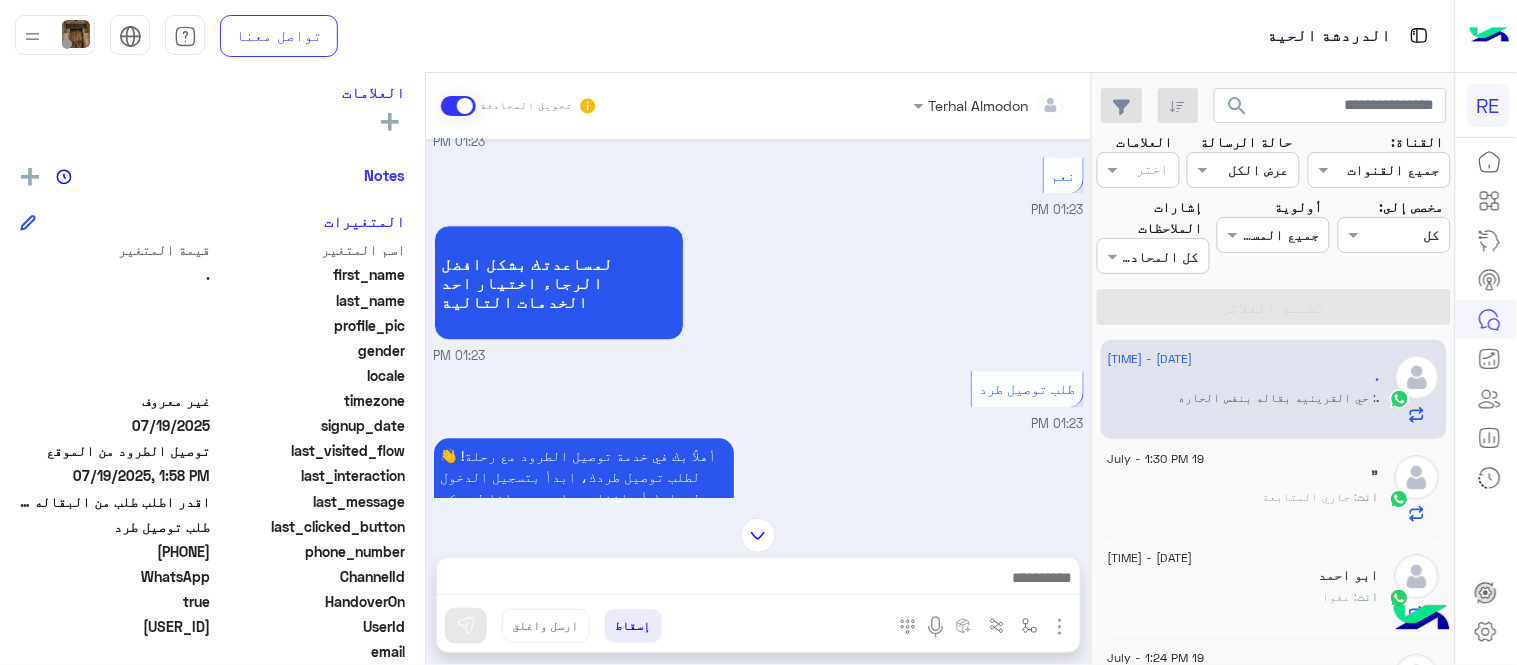 click on "طلب توصيل طرد    01:23 PM" at bounding box center [759, 400] 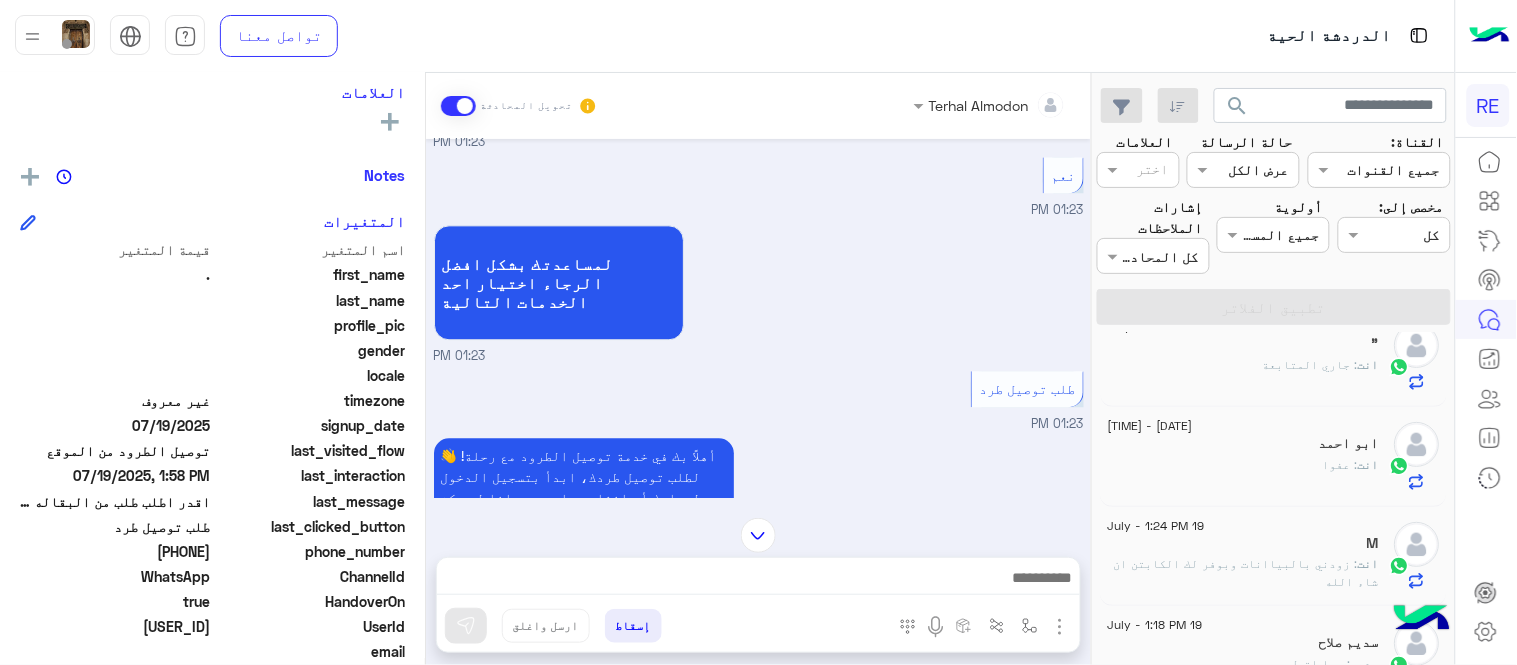 scroll, scrollTop: 0, scrollLeft: 0, axis: both 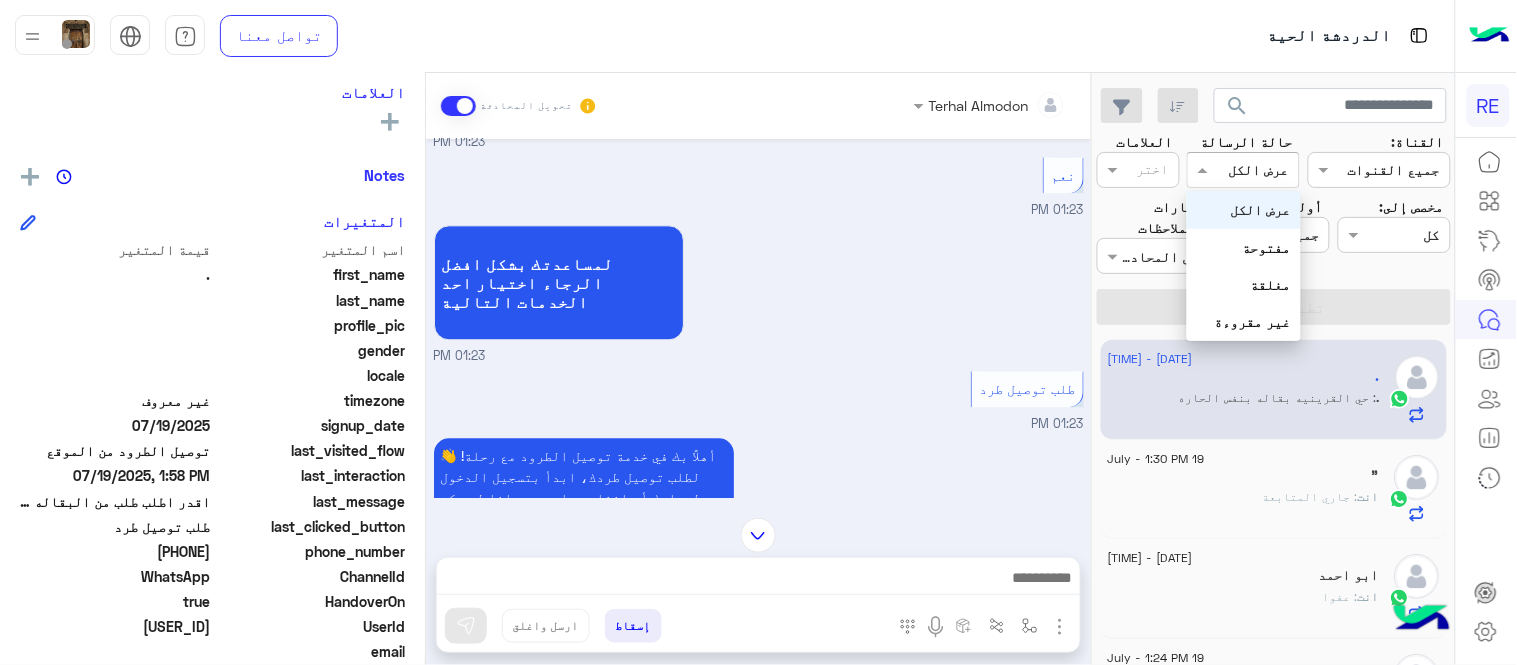click at bounding box center [1266, 170] 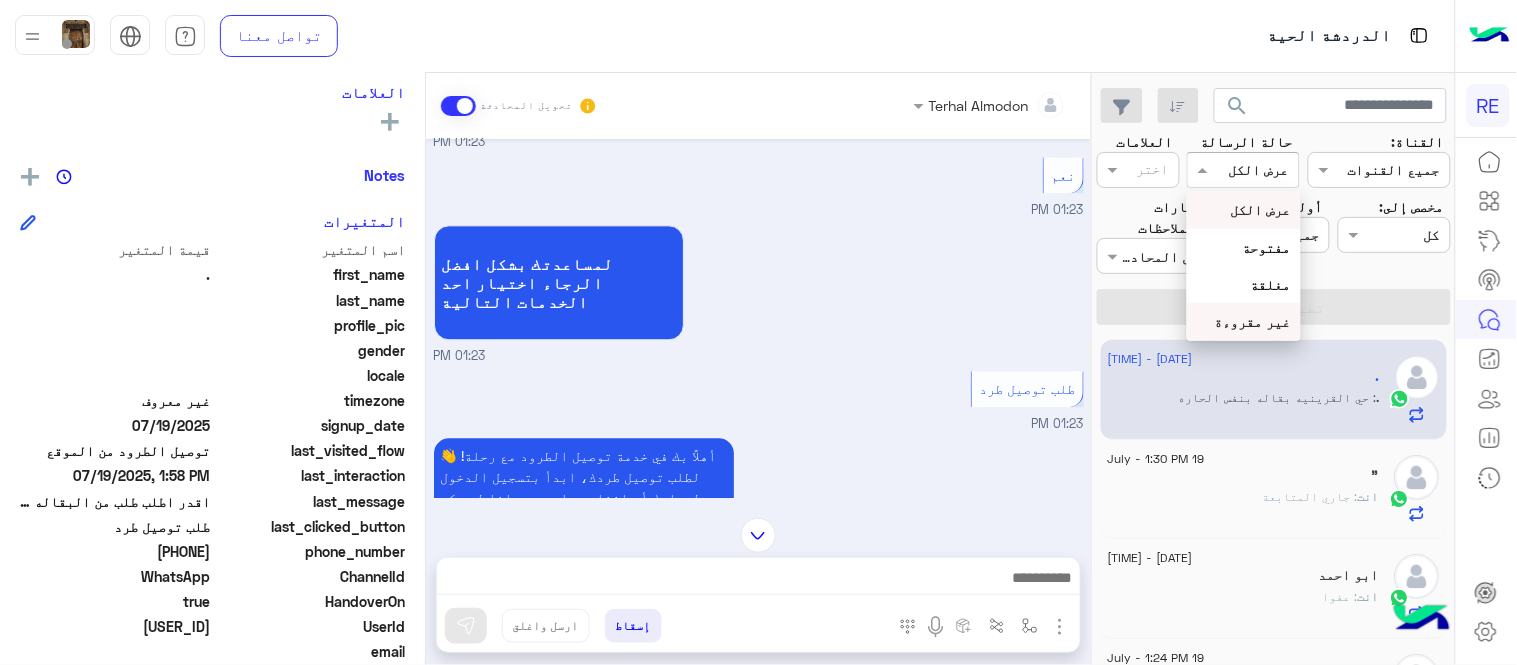 click on "غير مقروءة" at bounding box center [1253, 321] 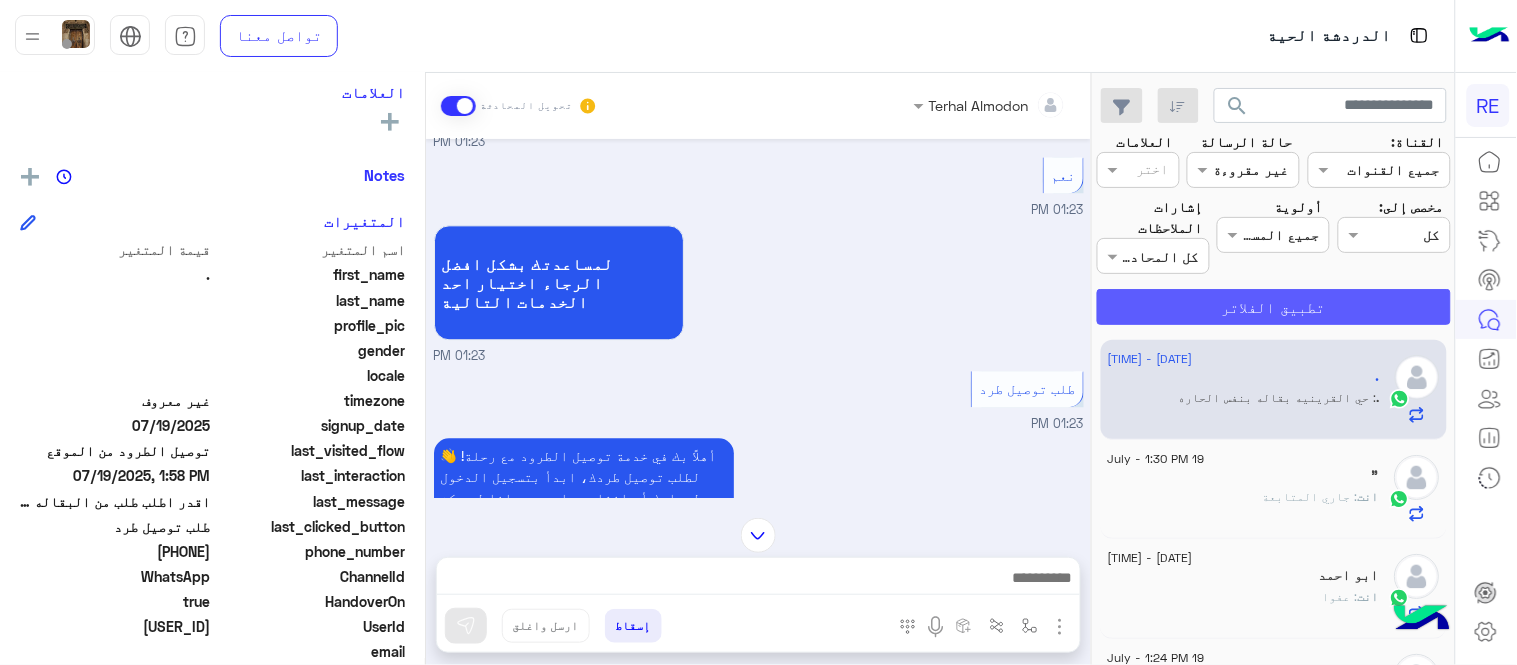 click on "تطبيق الفلاتر" 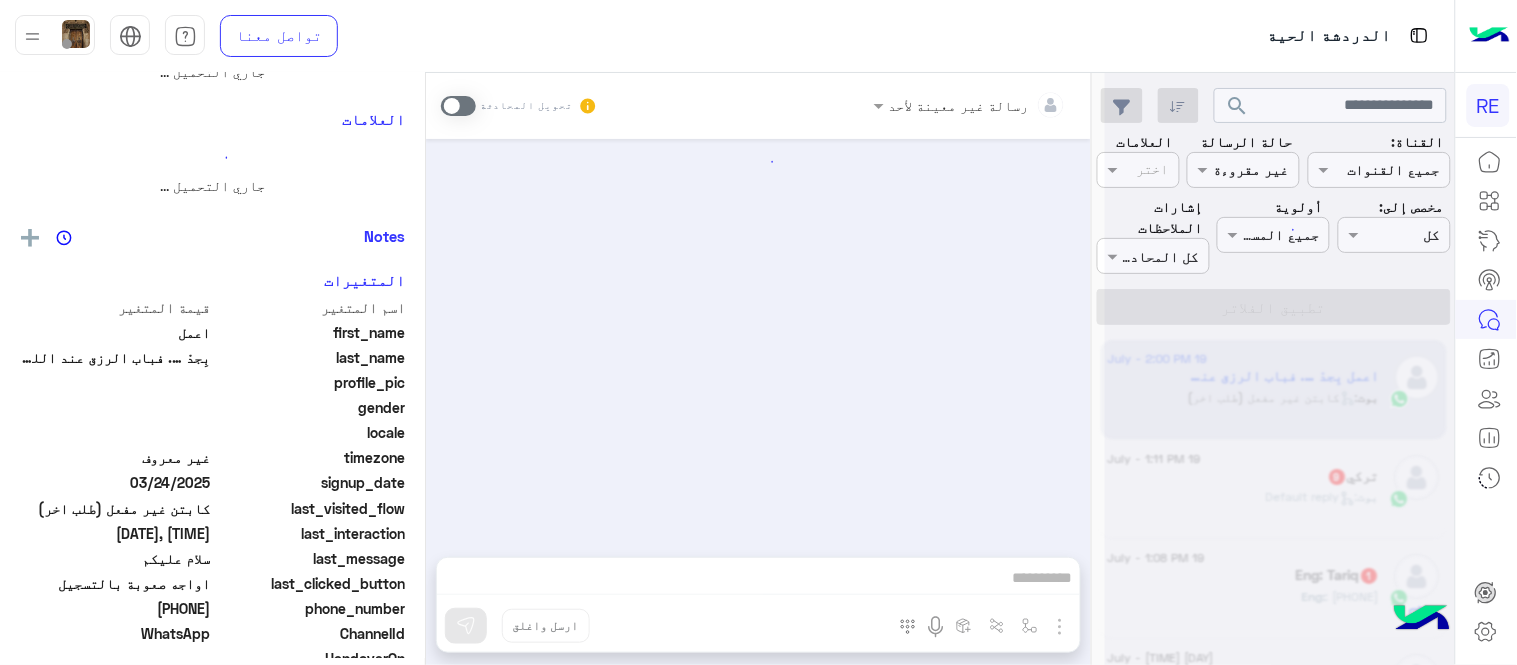 scroll, scrollTop: 0, scrollLeft: 0, axis: both 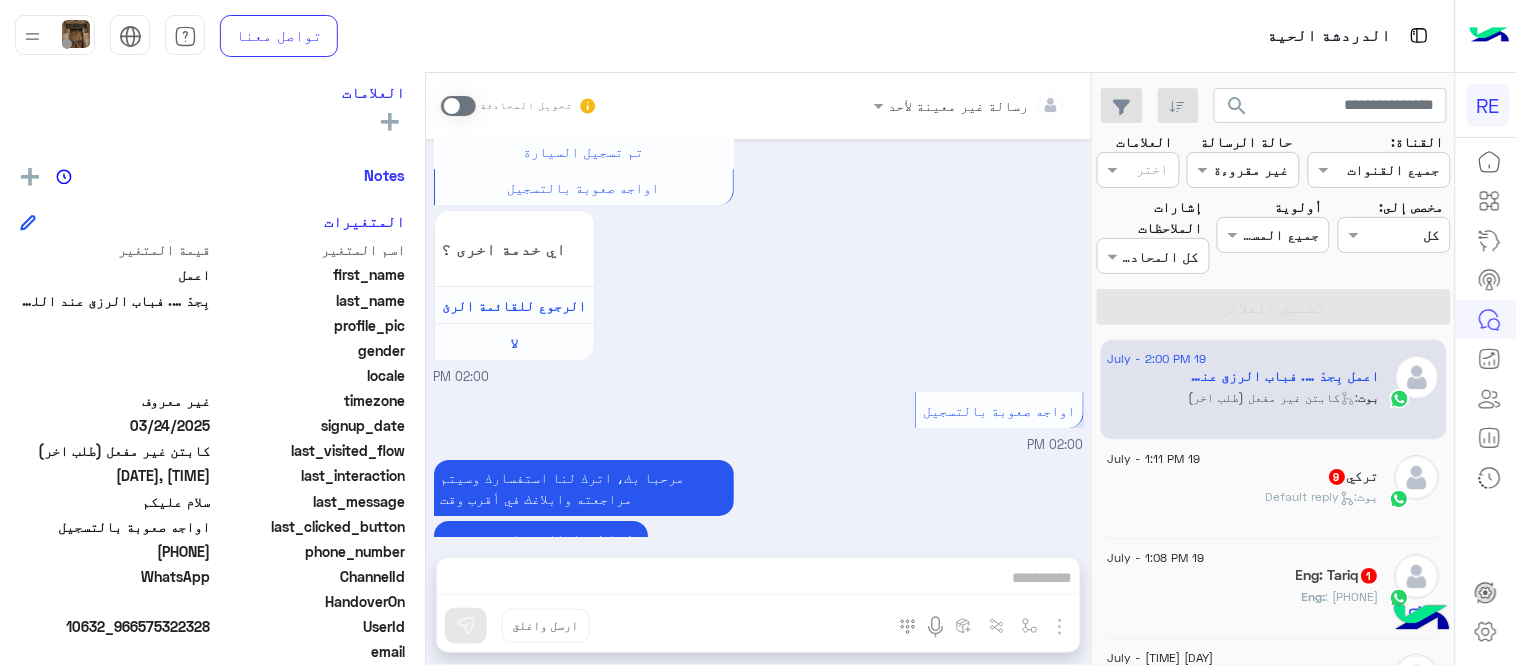 click at bounding box center (458, 106) 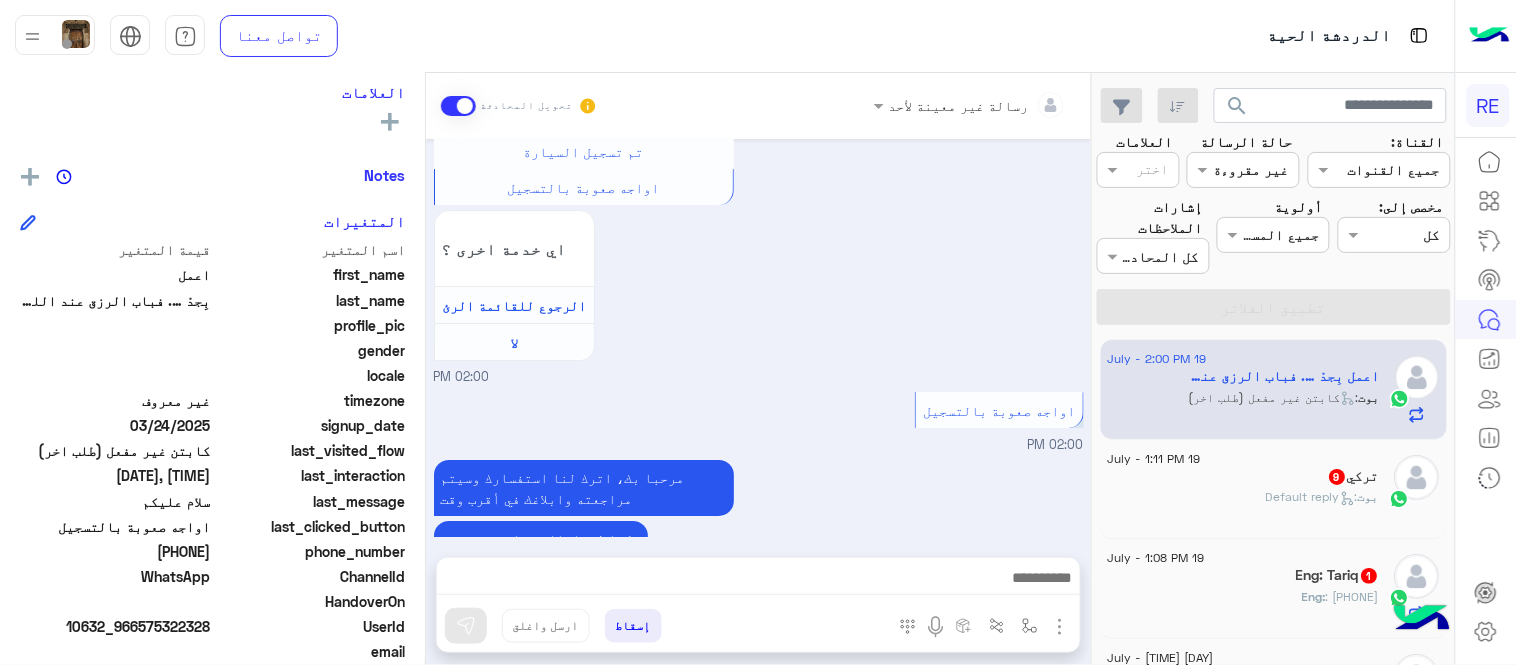 scroll, scrollTop: 1805, scrollLeft: 0, axis: vertical 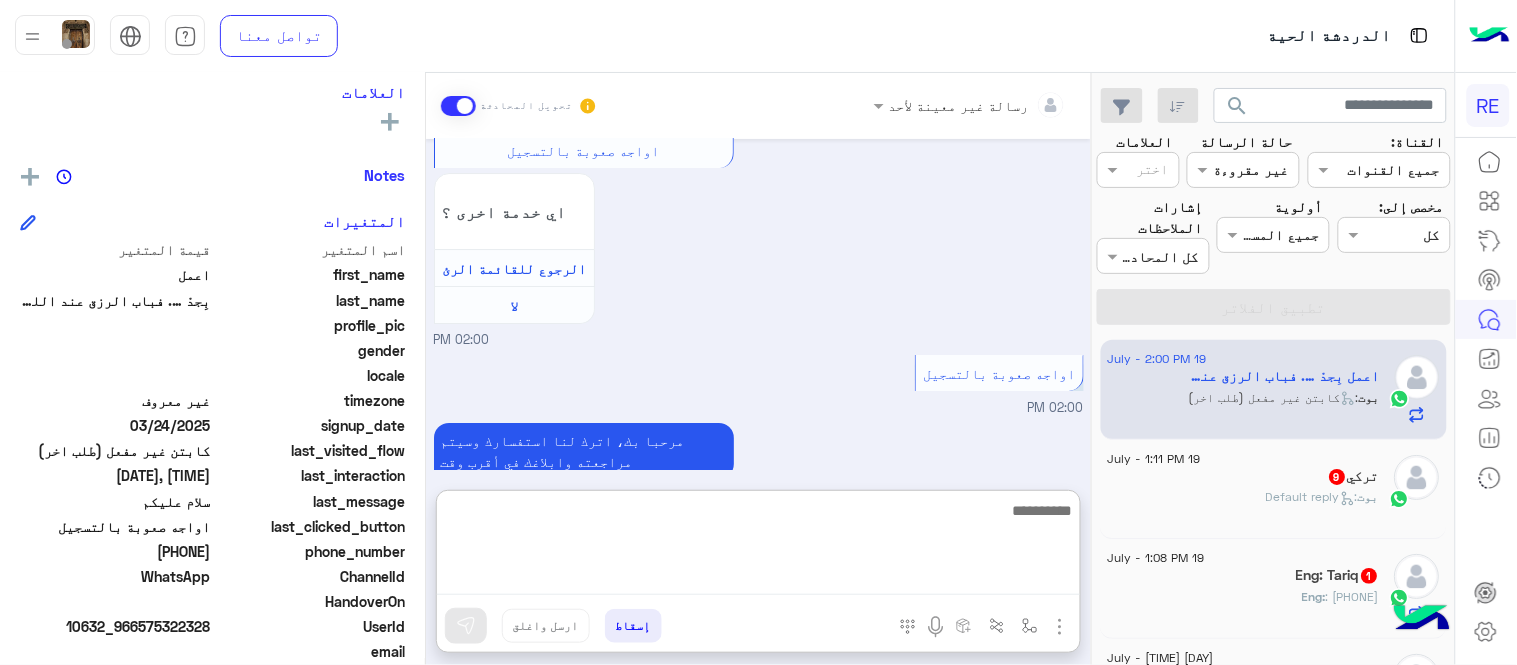click at bounding box center (758, 546) 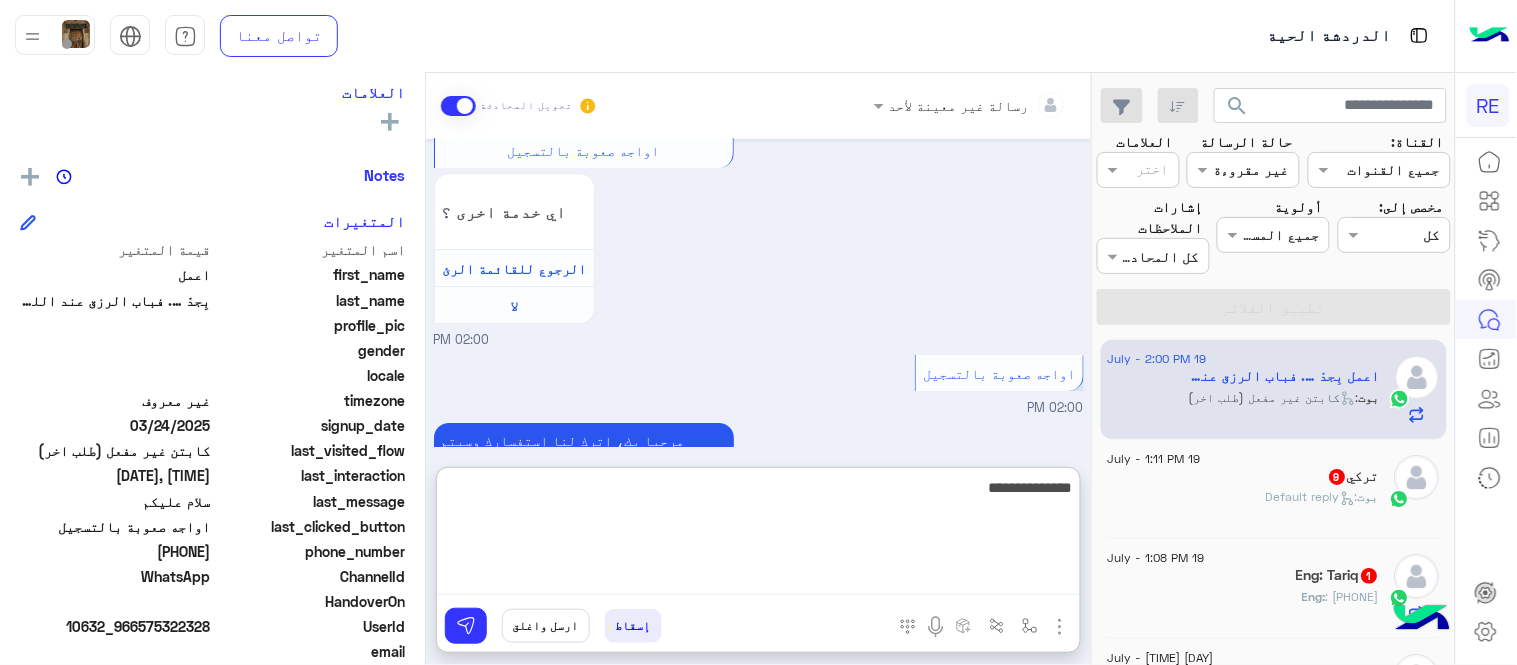 type on "**********" 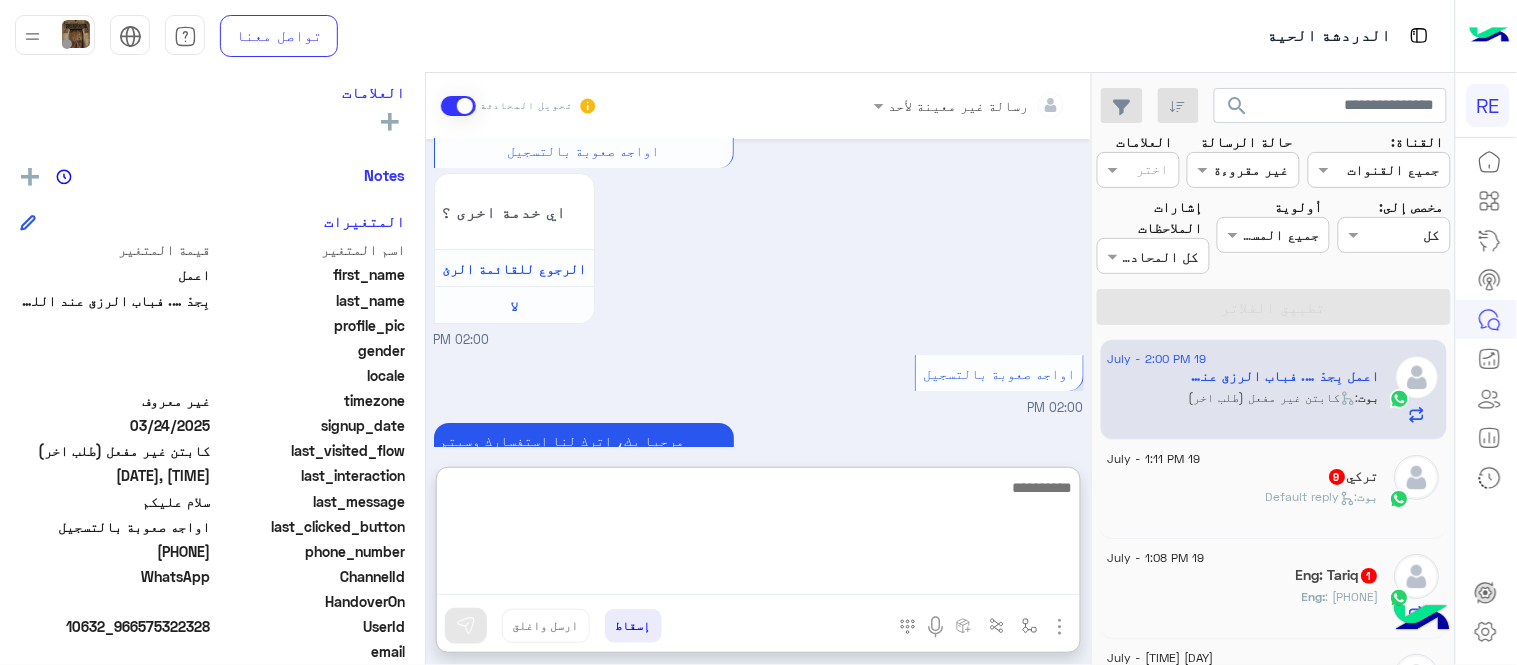 scroll, scrollTop: 1958, scrollLeft: 0, axis: vertical 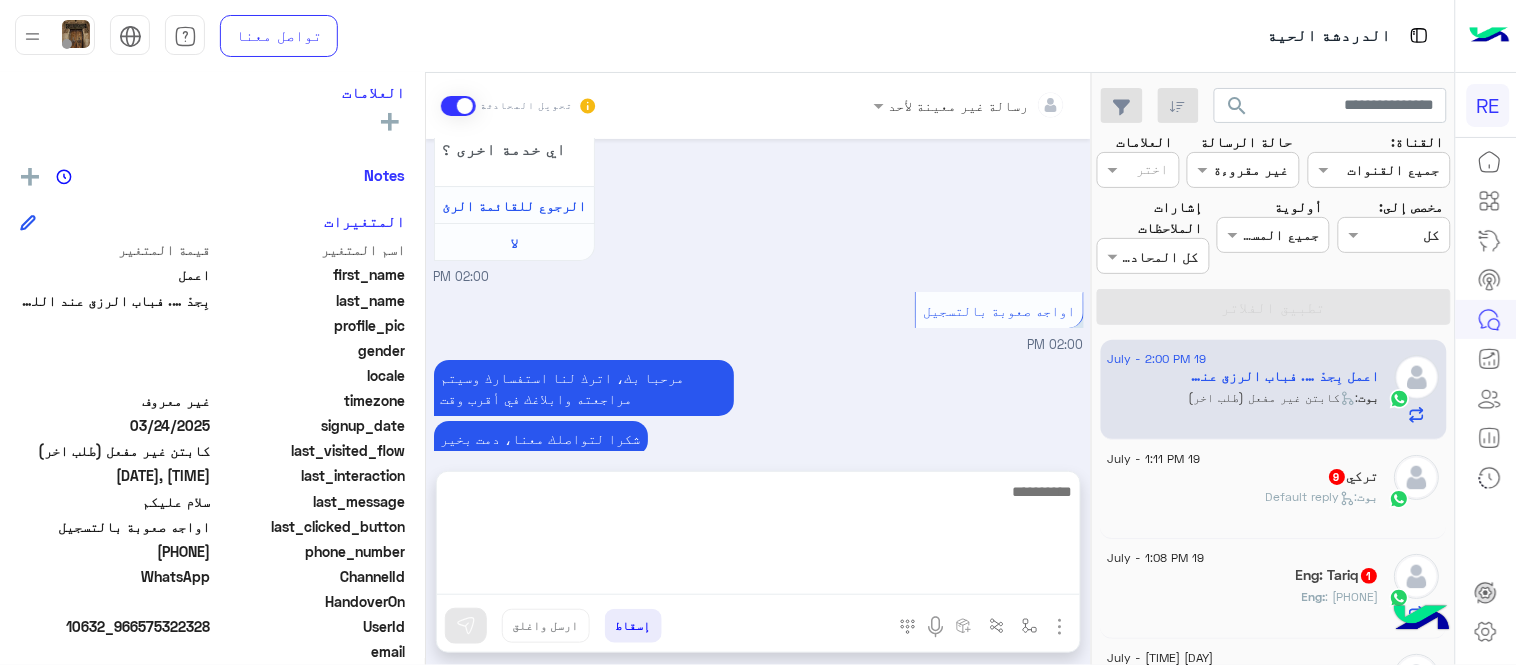 click on "Jul 19, 2025
اهلًا بك في تطبيق رحلة 👋
Welcome to Rehla  👋
من فضلك أختر لغة التواصل
Please choose your preferred Language
English   عربي     01:59 PM   عربي    01:59 PM  هل أنت ؟   كابتن 👨🏻‍✈️   عميل 🧳   رحال (مرشد مرخص) 🏖️     01:59 PM  اعمل بِجدْ …. فباب الرزق عند الله مفتوح غادر المحادثة   01:59 PM       كابتن     01:59 PM  اختر احد الخدمات التالية:    01:59 PM   تفعيل حساب    02:00 PM  يمكنك الاطلاع على شروط الانضمام لرحلة ك (كابتن ) الموجودة بالصورة أعلاه،
لتحميل التطبيق عبر الرابط التالي : 📲
http://onelink.to/Rehla    يسعدنا انضمامك لتطبيق رحلة يمكنك اتباع الخطوات الموضحة لتسجيل بيانات سيارتك بالفيديو التالي  :  تم تسجيل السيارة   لا" at bounding box center (758, 295) 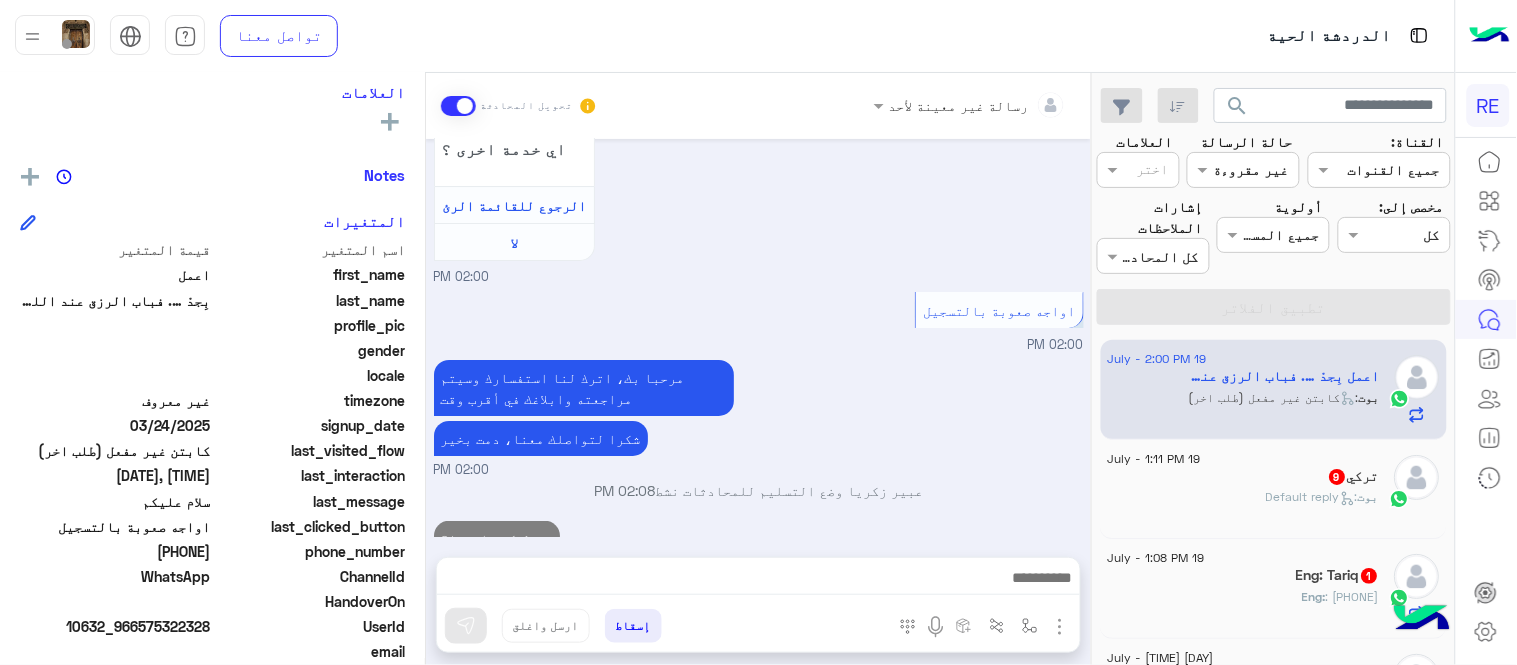 scroll, scrollTop: 1905, scrollLeft: 0, axis: vertical 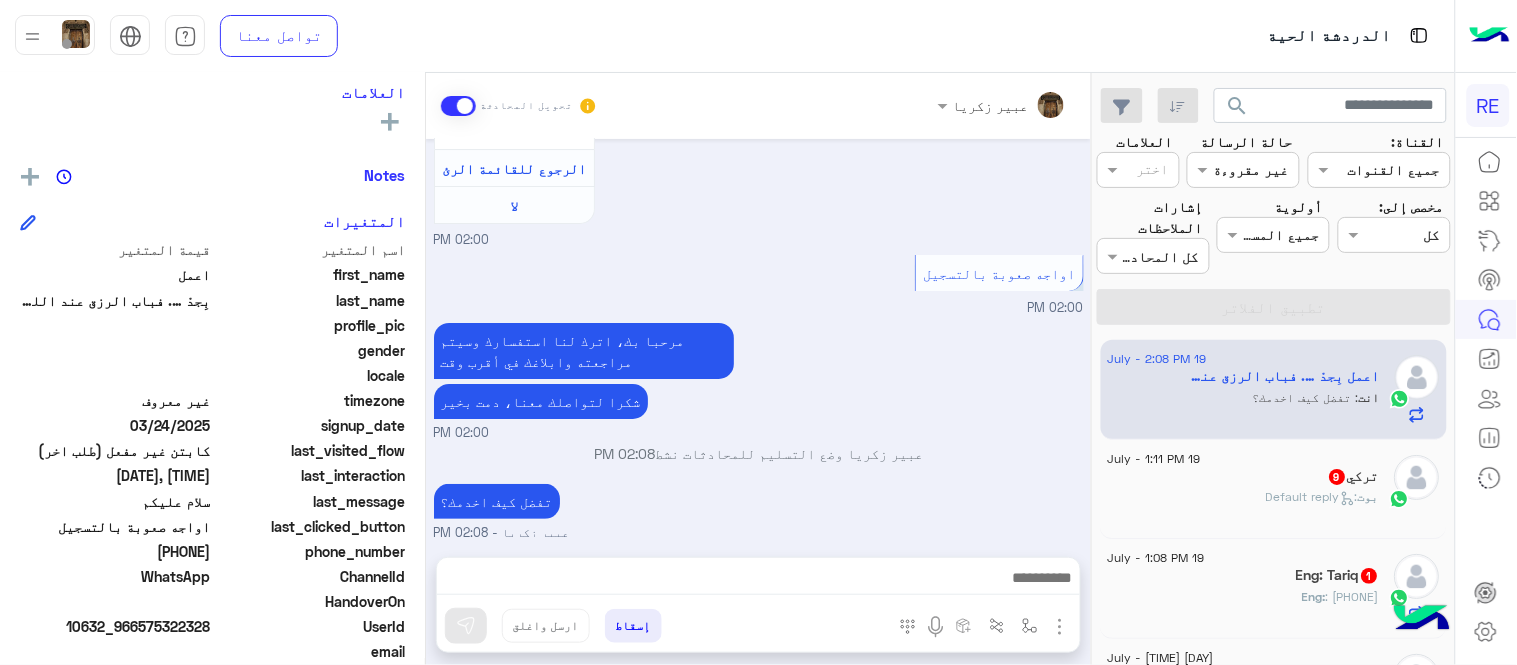 click on "بوت :   Default reply" 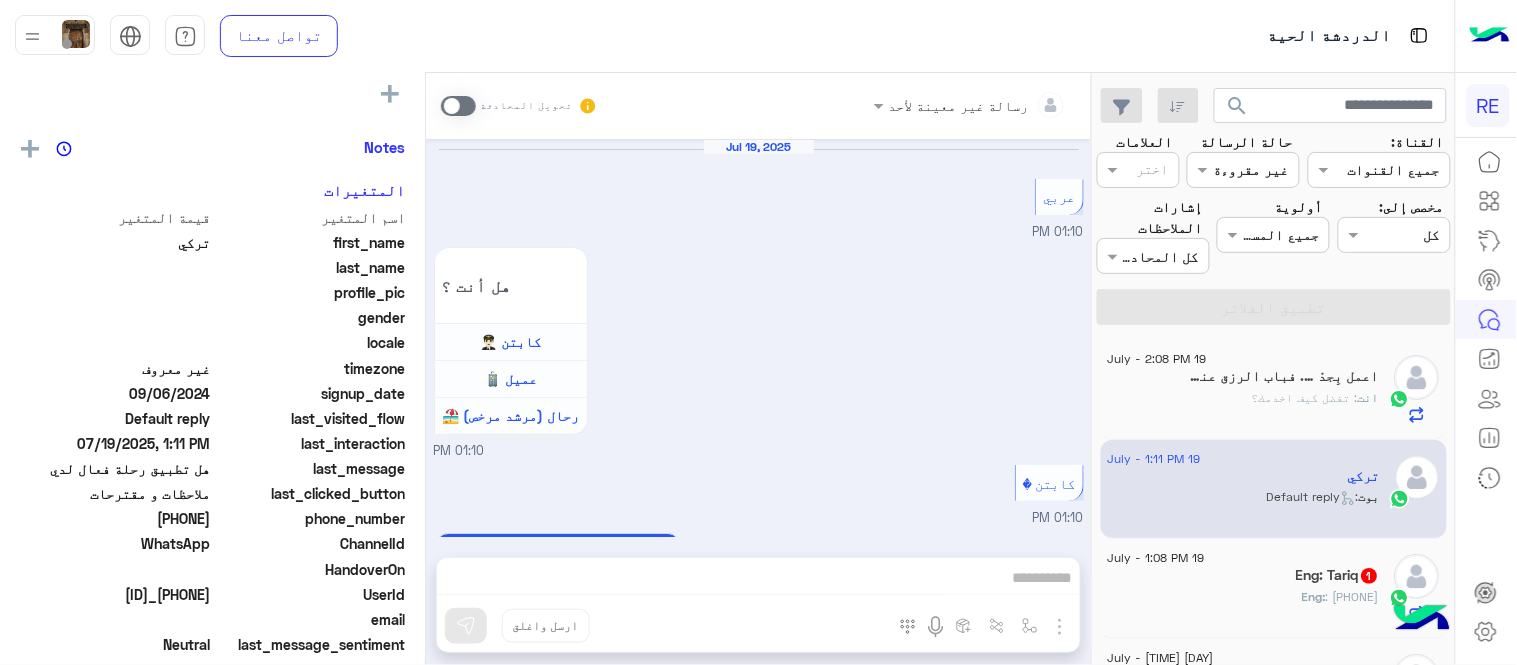 scroll, scrollTop: 333, scrollLeft: 0, axis: vertical 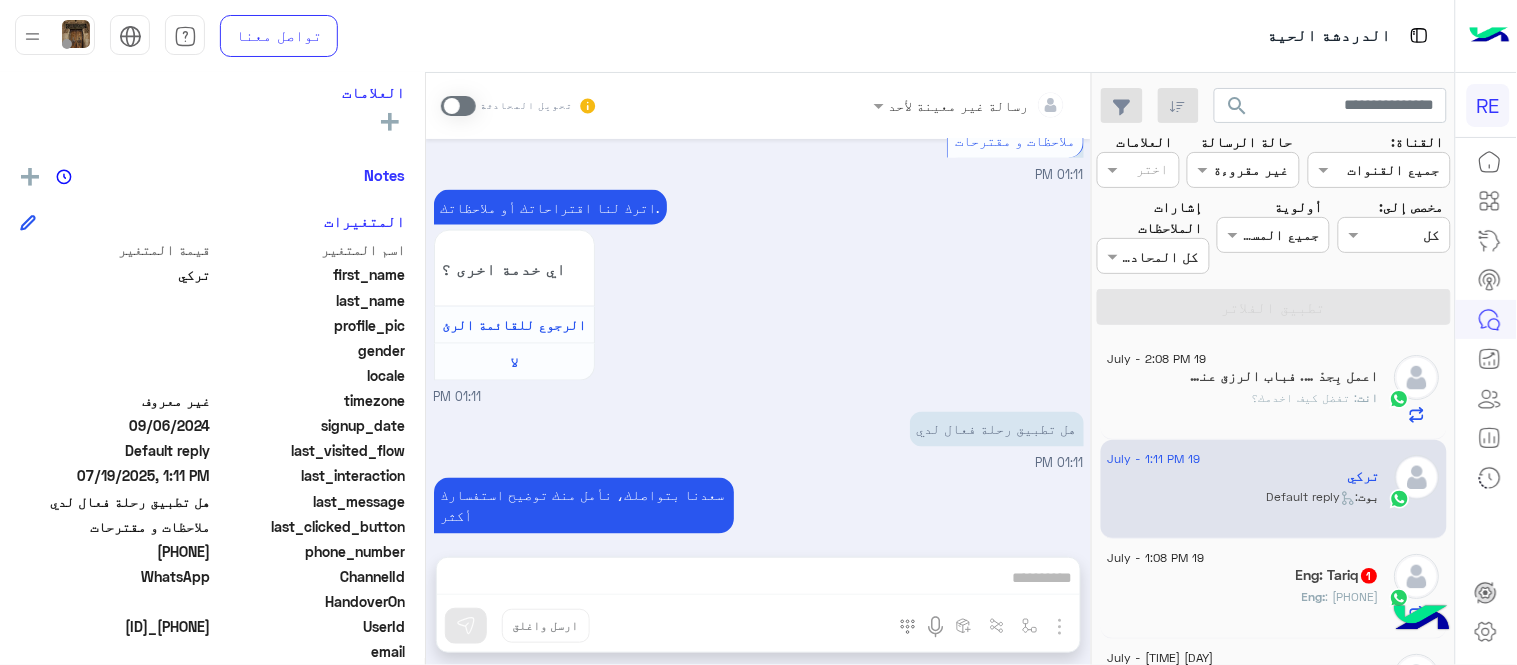 drag, startPoint x: 140, startPoint y: 546, endPoint x: 214, endPoint y: 562, distance: 75.70998 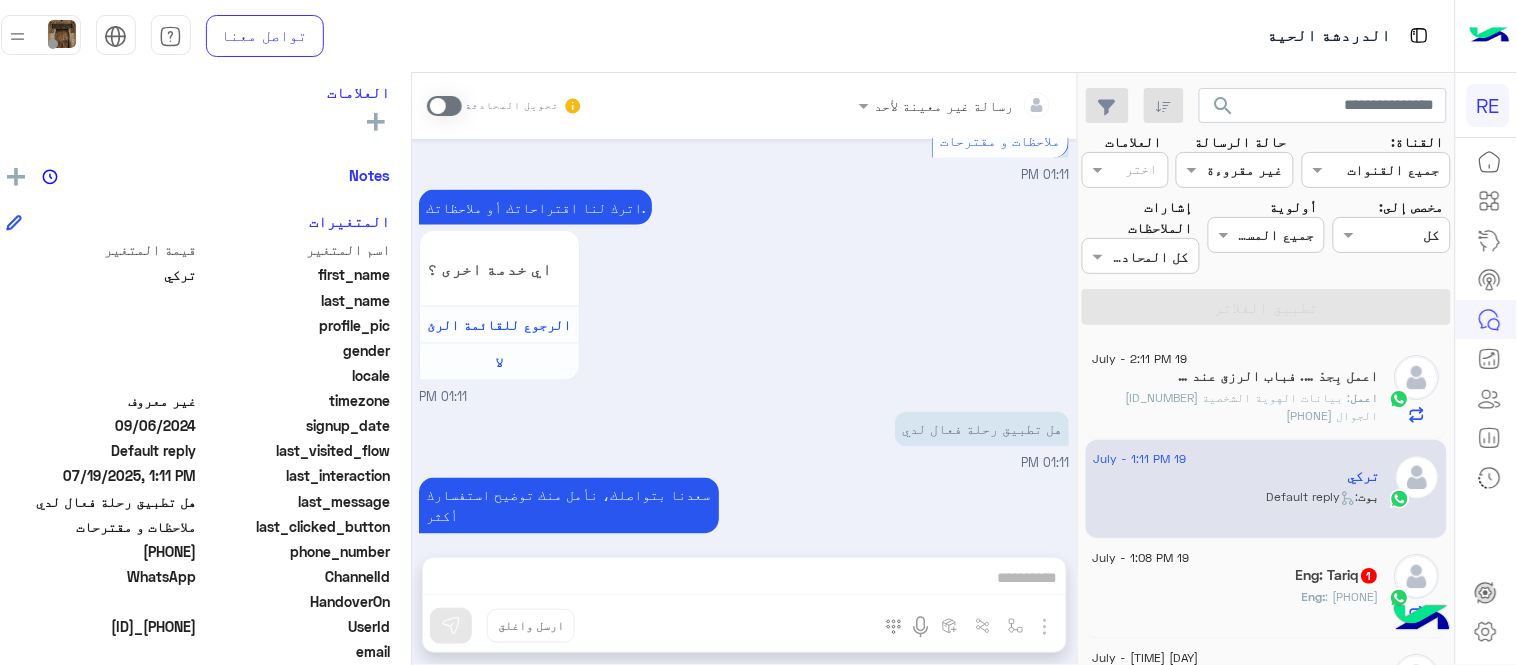click at bounding box center [444, 106] 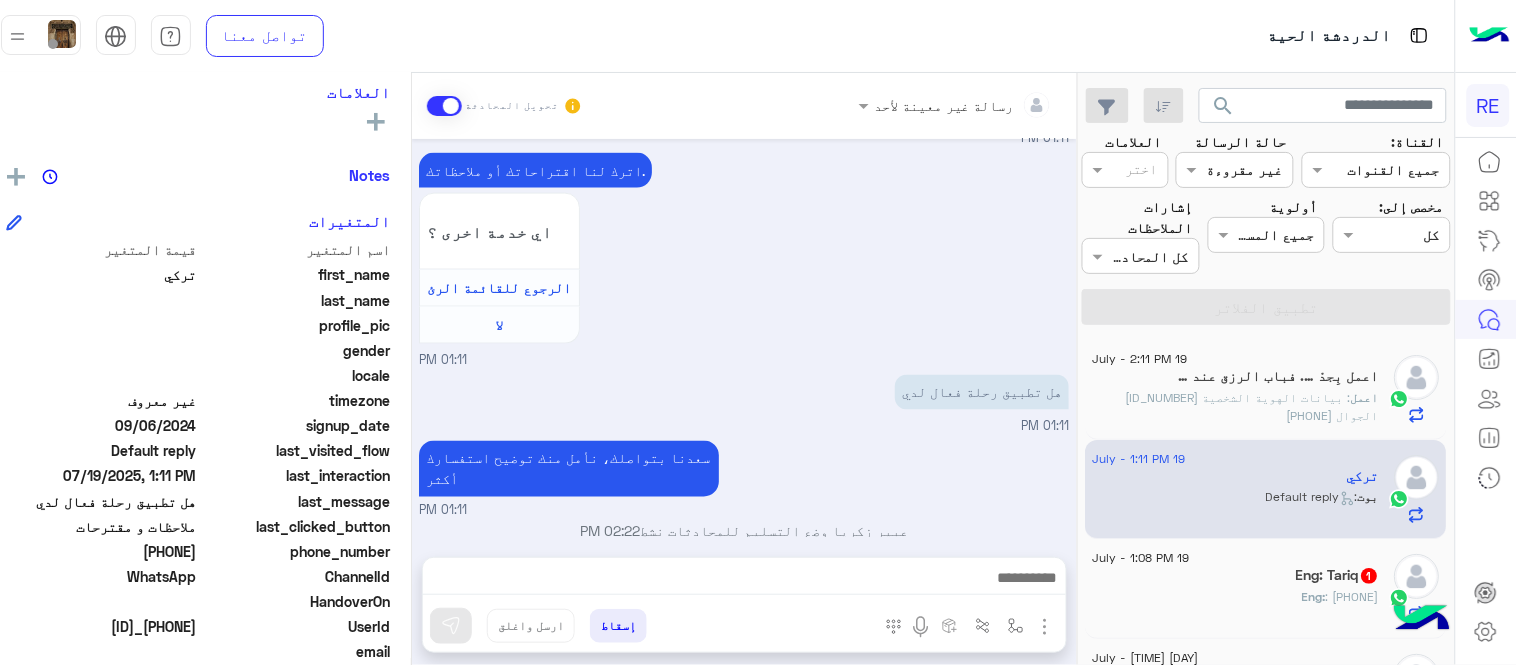 click at bounding box center [743, 580] 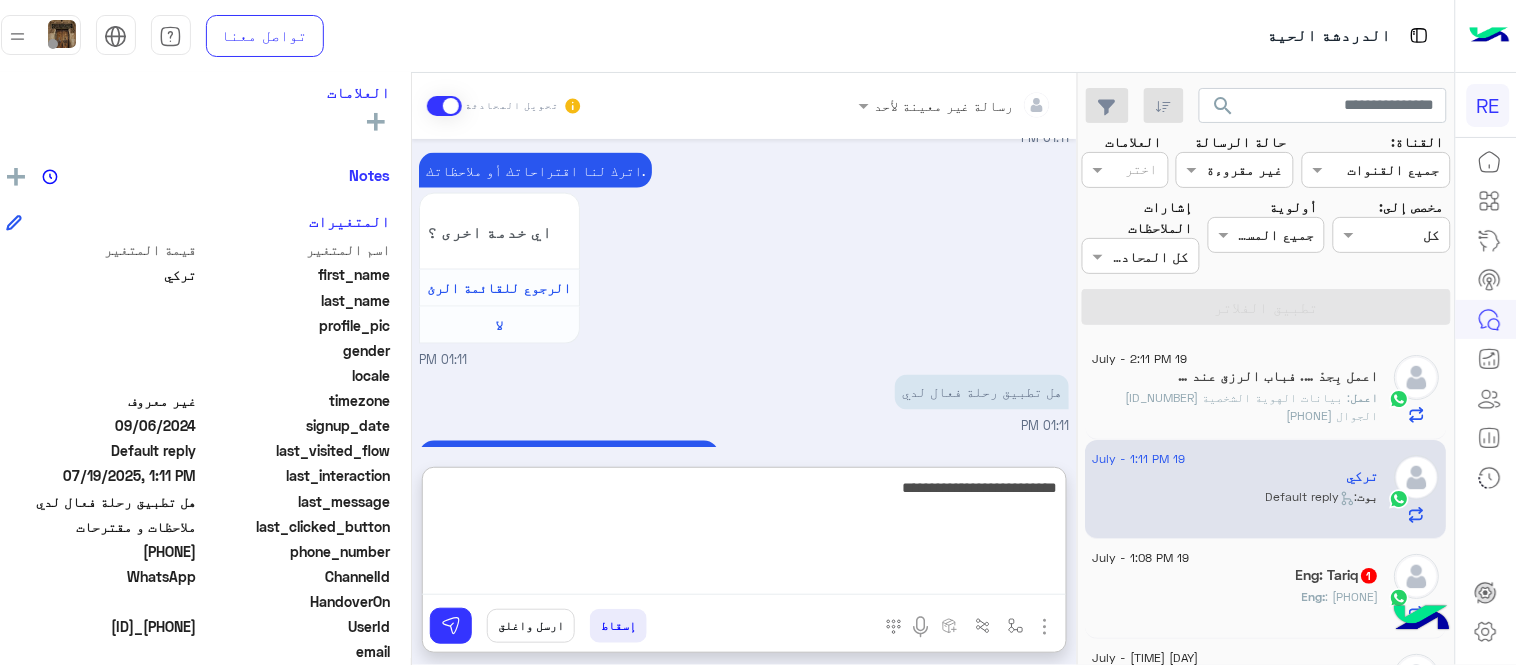 type on "**********" 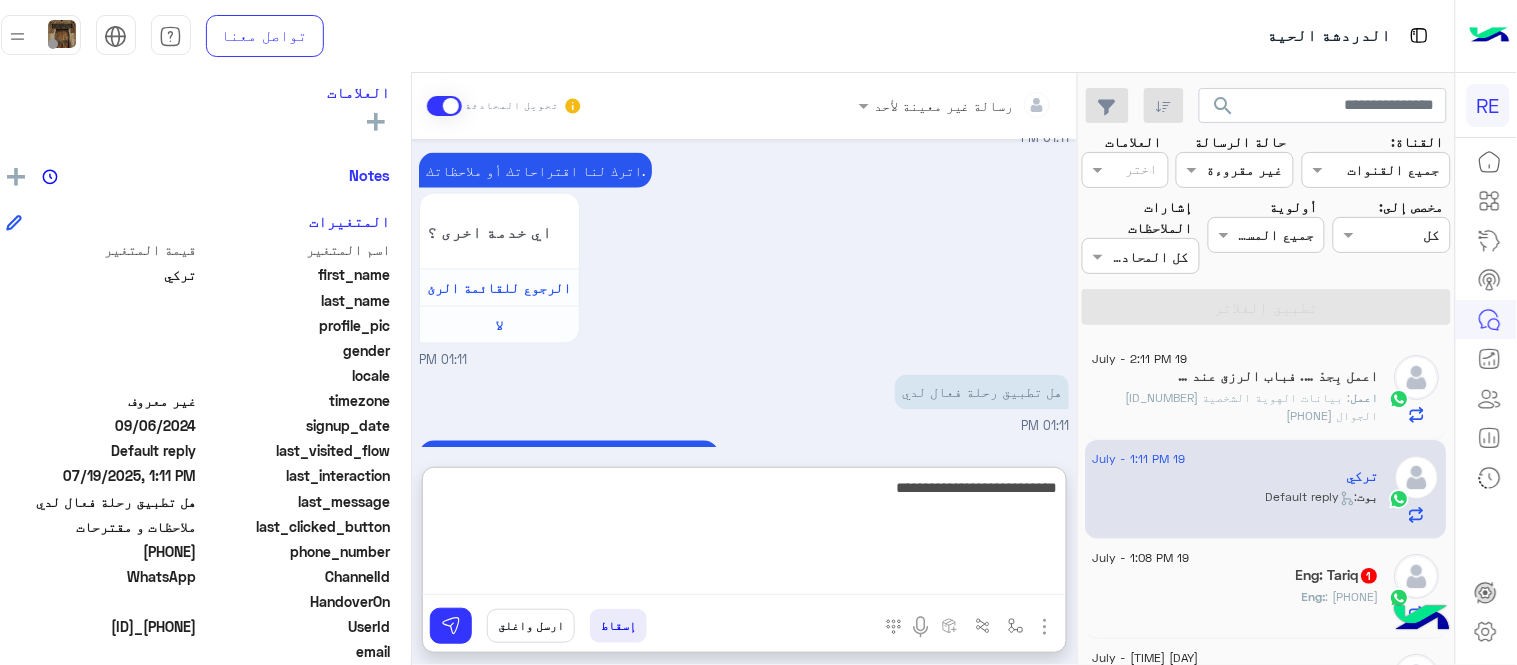 type 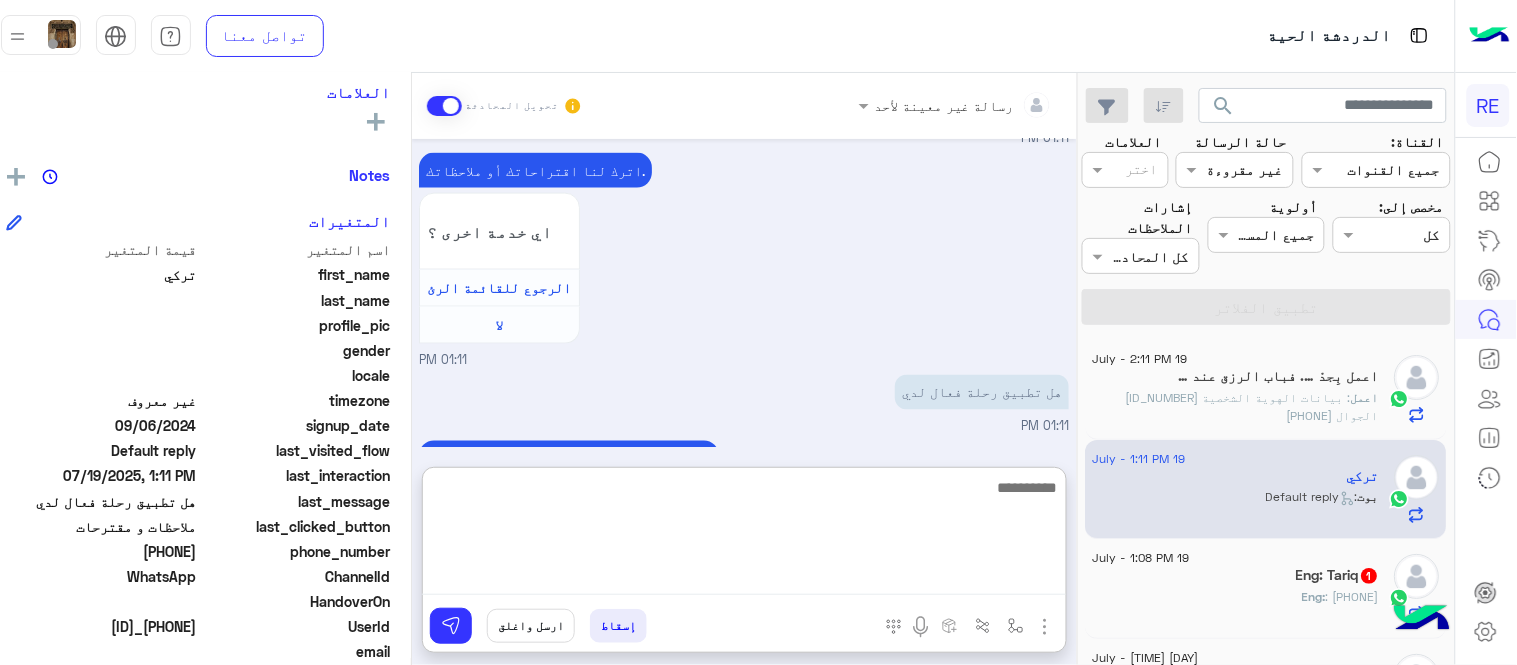 scroll, scrollTop: 884, scrollLeft: 0, axis: vertical 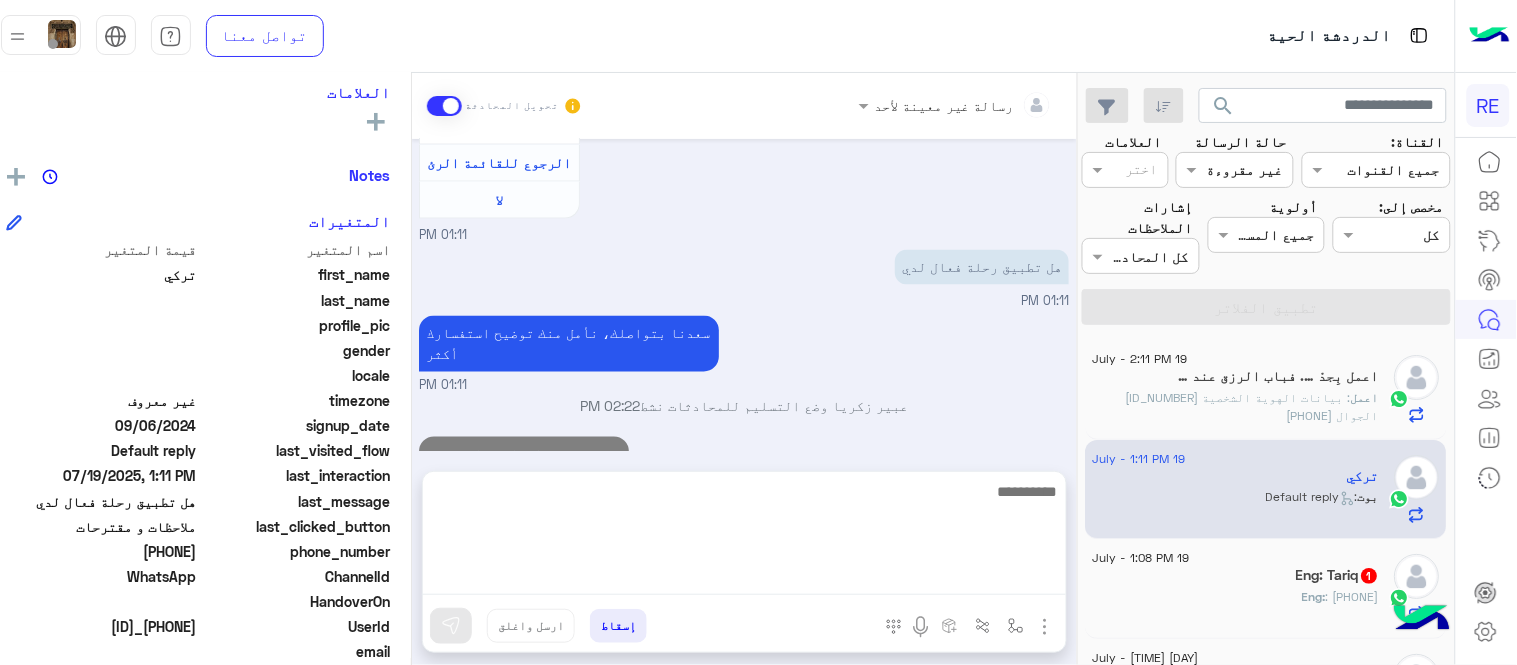 click on "Jul 19, 2025   عربي    01:10 PM  هل أنت ؟   كابتن 👨🏻‍✈️   عميل 🧳   رحال (مرشد مرخص) 🏖️     01:10 PM   كابتن     01:10 PM  اختر احد الخدمات التالية:    01:10 PM   الملاحظات والشكاوى    01:10 PM  اختيار أي:    01:10 PM   ملاحظات و مقترحات     01:11 PM  اترك لنا اقتراحاتك أو ملاحظاتك. اي خدمة اخرى ؟  الرجوع للقائمة الرئ   لا     01:11 PM  هل تطبيق رحلة فعال لدي   01:11 PM  سعدنا بتواصلك، نأمل منك توضيح استفسارك أكثر    01:11 PM   [FIRST] [LAST] وضع التسليم للمحادثات نشط   02:22 PM      زودني برقم الهاتف بالتطبيق   02:22 PM" at bounding box center [744, 295] 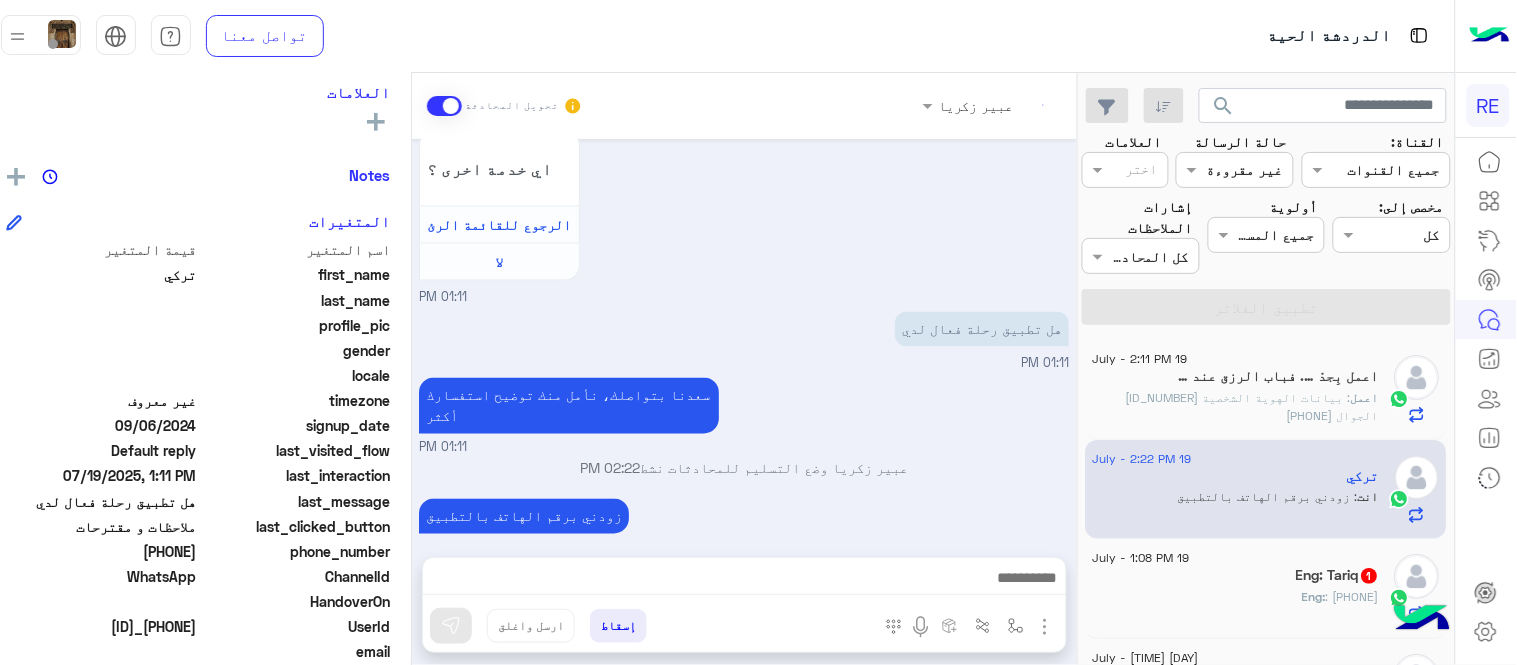 scroll, scrollTop: 831, scrollLeft: 0, axis: vertical 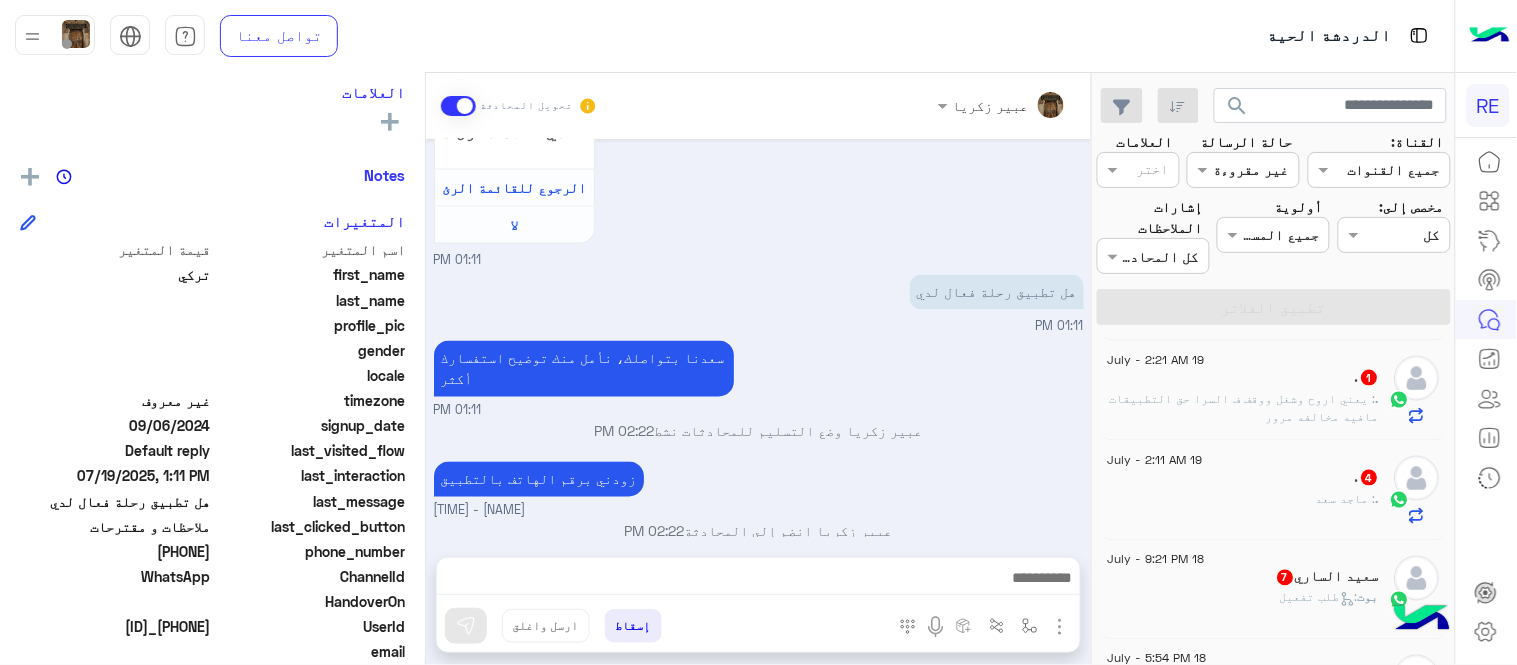 click on ". : [NAME]" 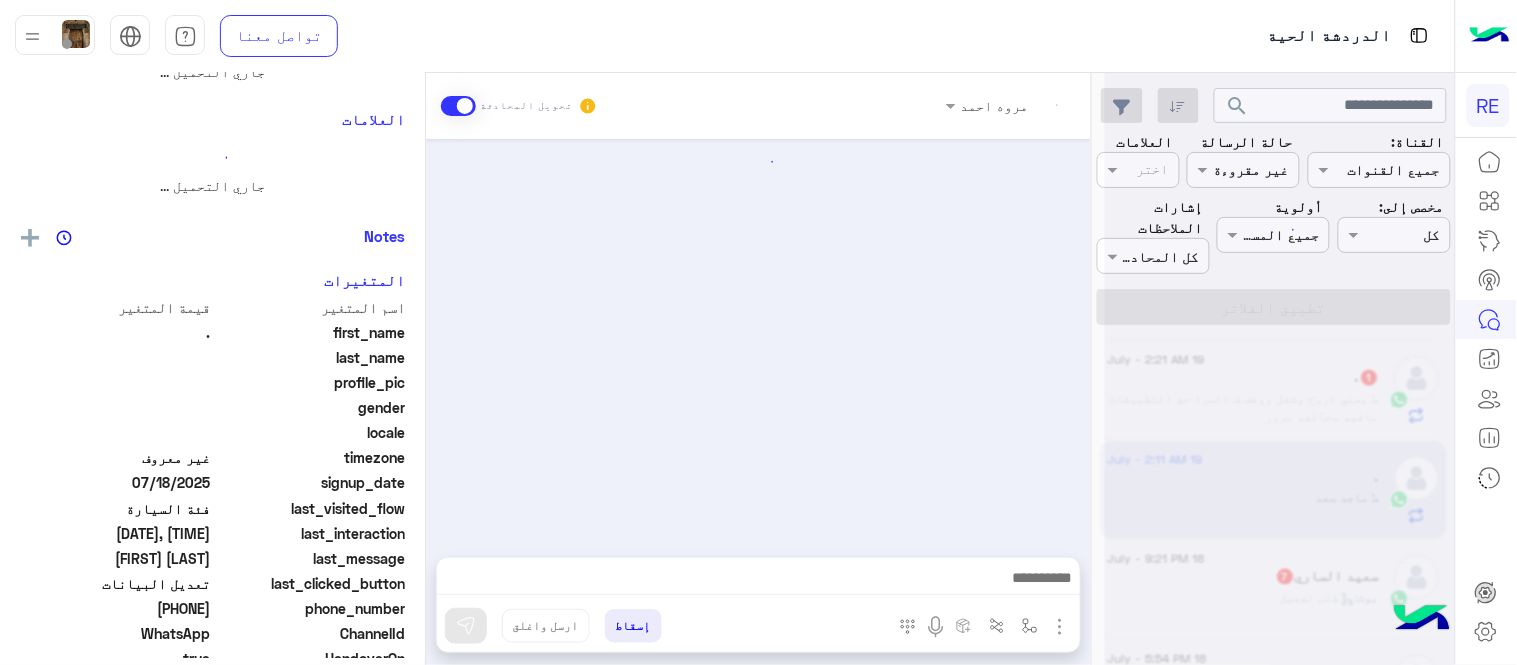 scroll, scrollTop: 0, scrollLeft: 0, axis: both 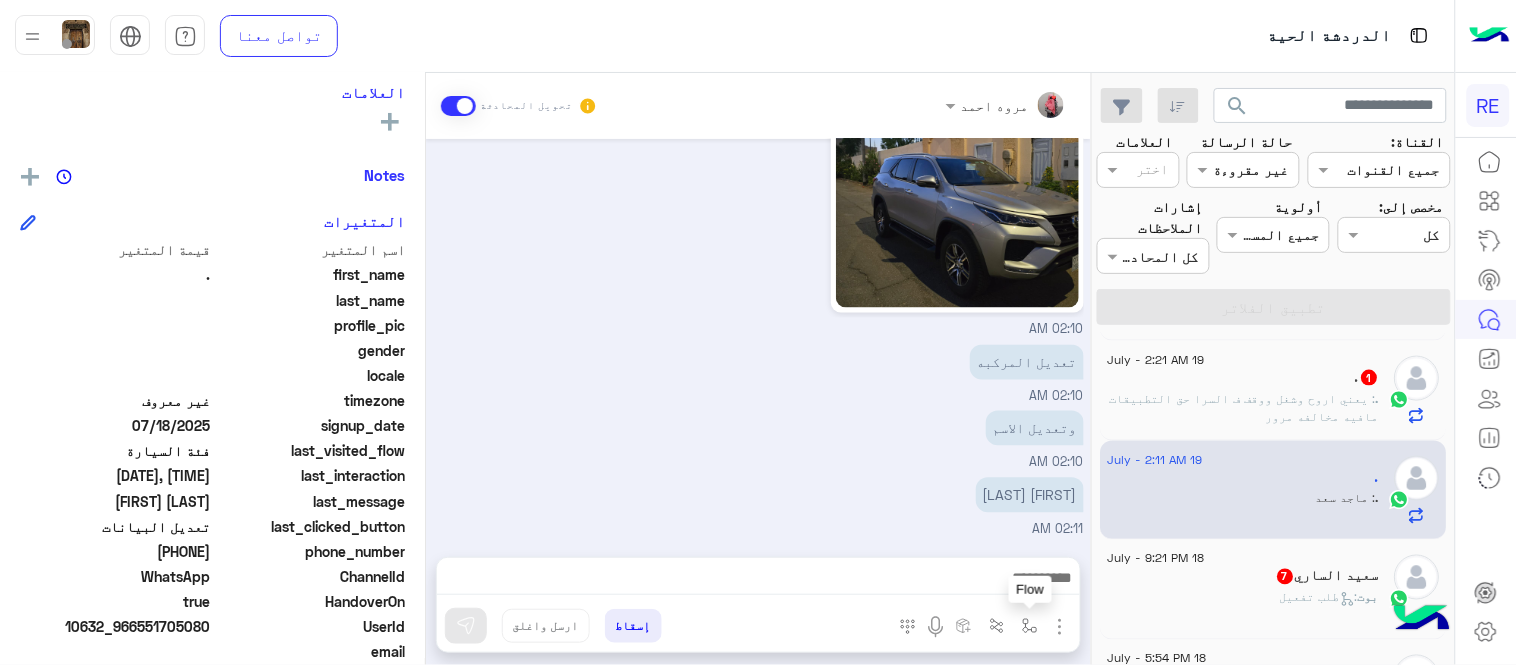 click at bounding box center (1030, 626) 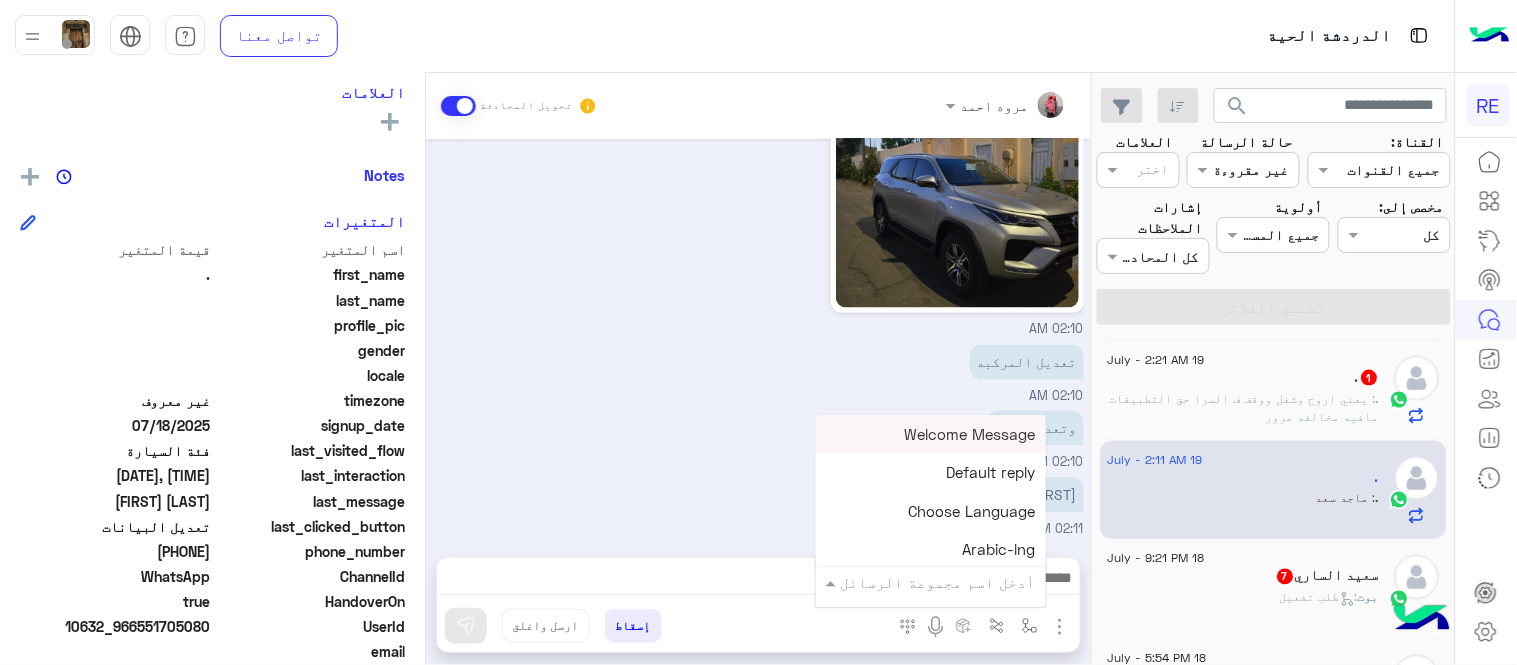 click on "أدخل اسم مجموعة الرسائل" at bounding box center [938, 582] 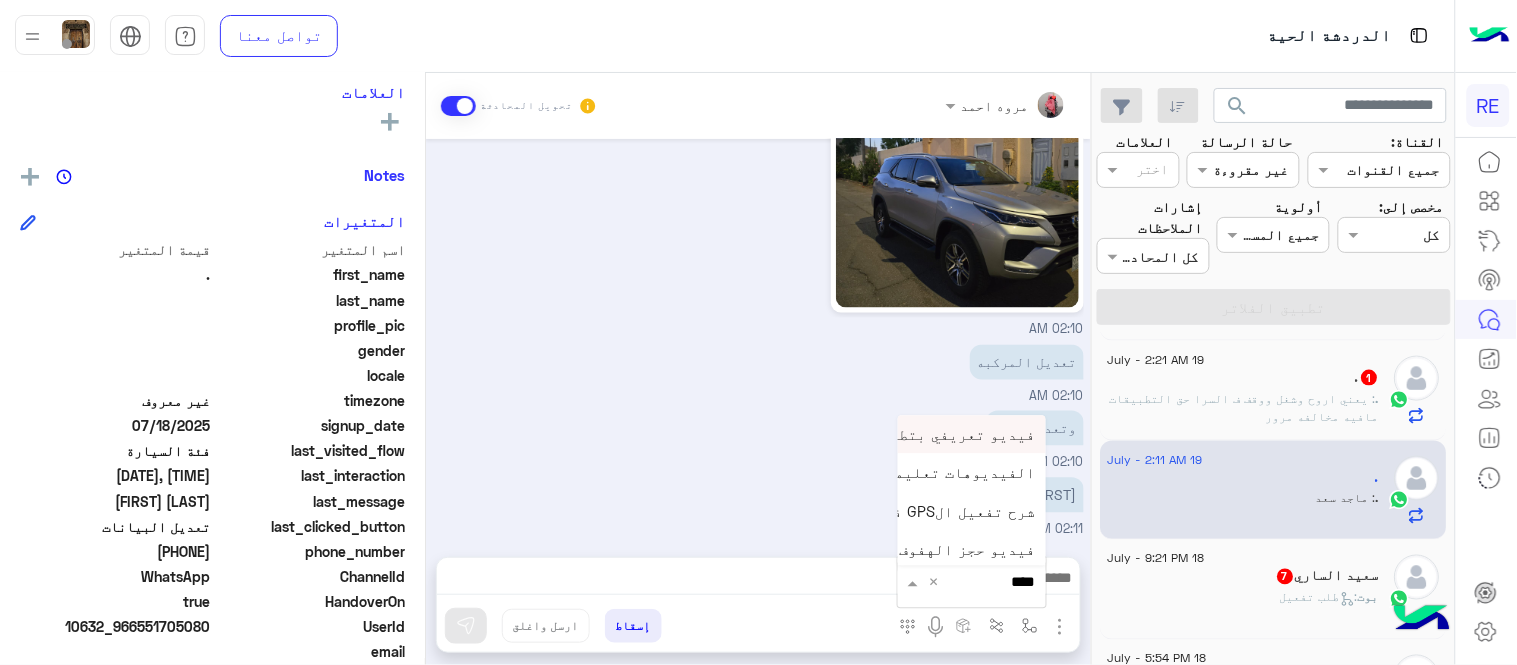 type on "*****" 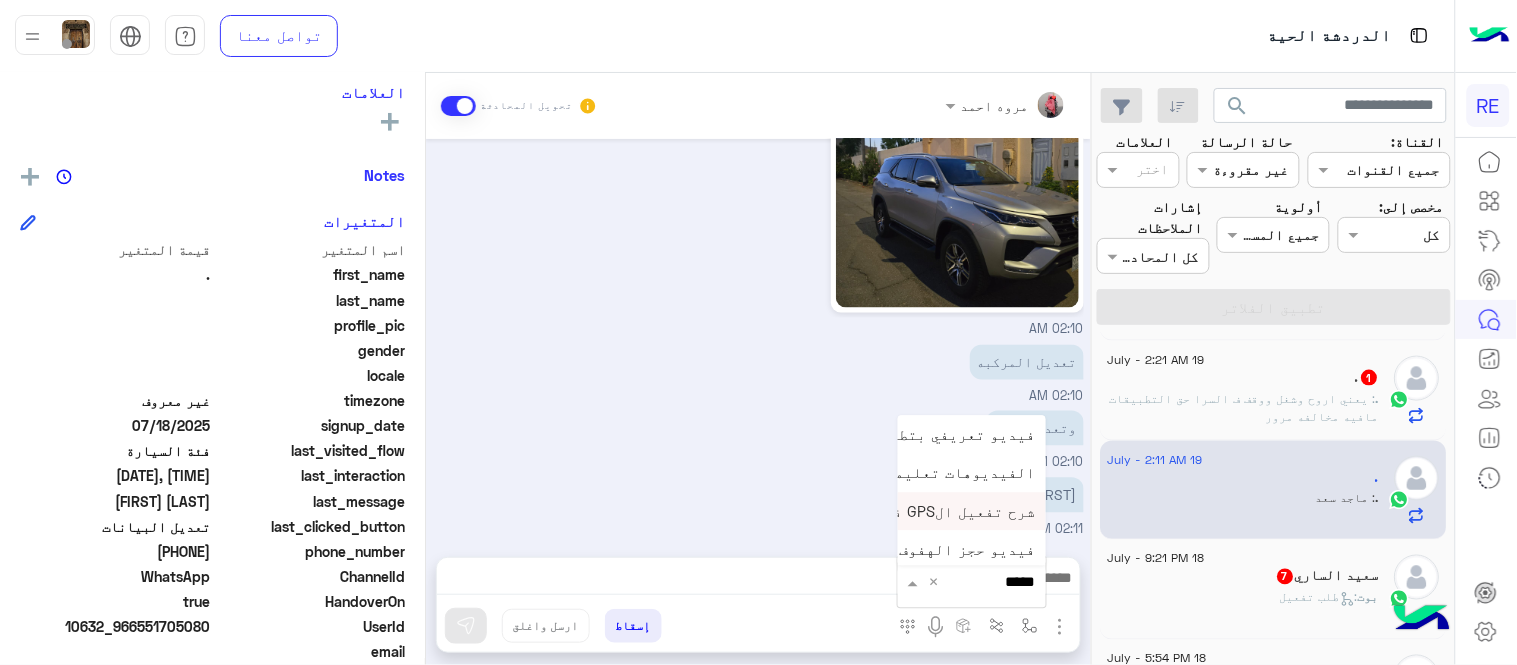 scroll, scrollTop: 81, scrollLeft: 0, axis: vertical 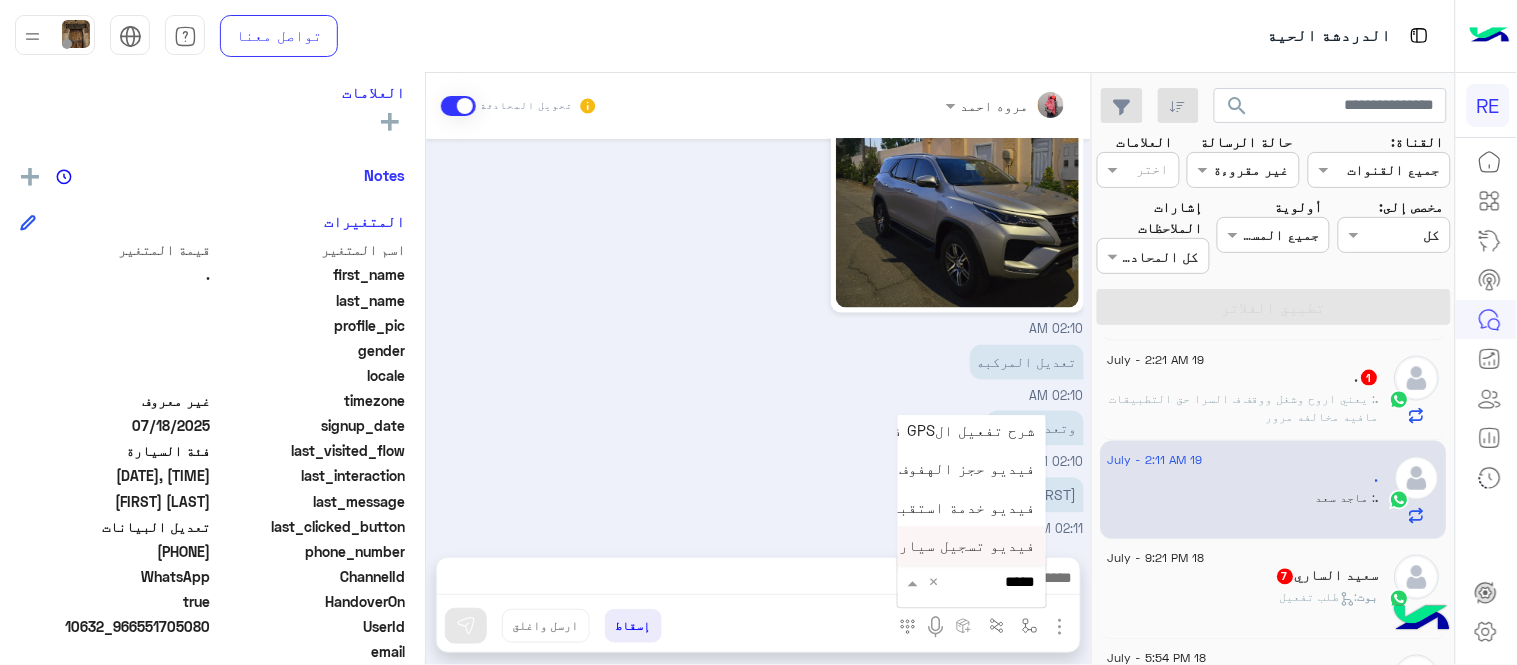 click on "فيديو تسجيل سيارة" at bounding box center (972, 546) 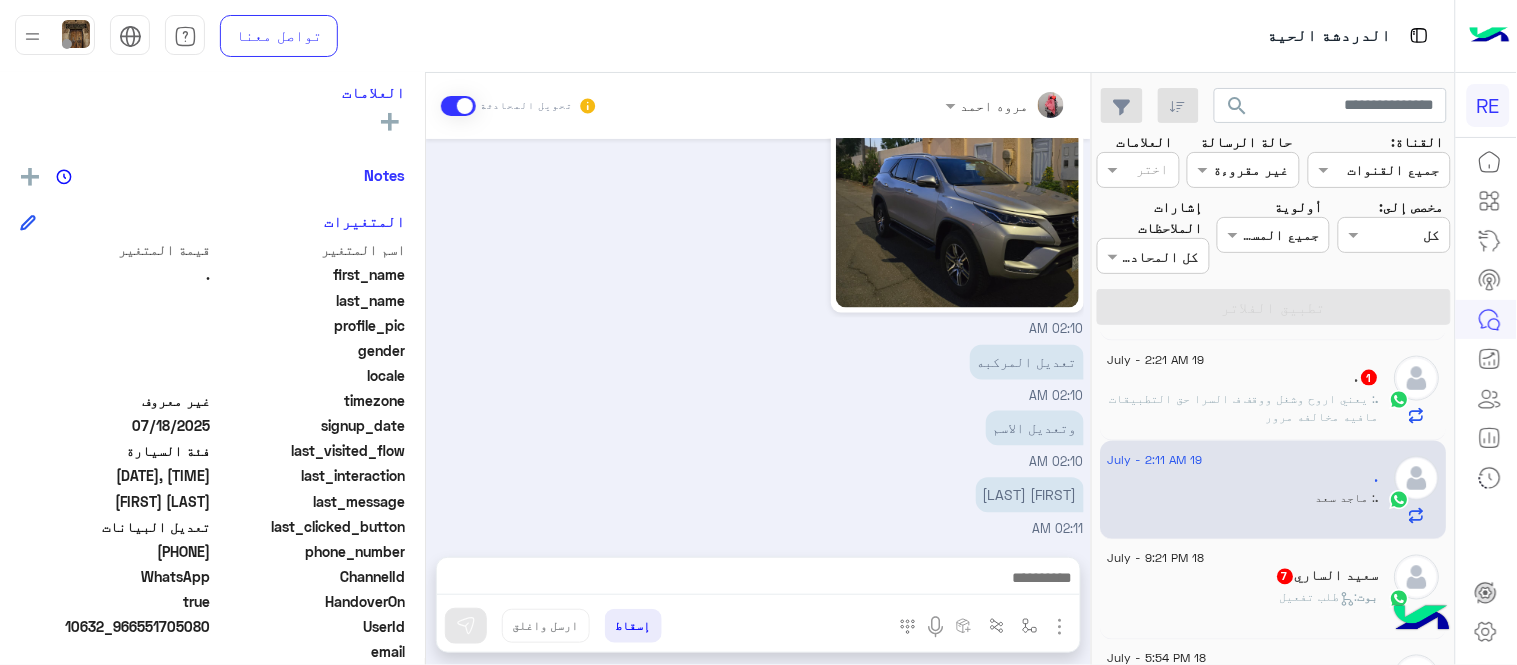 type on "**********" 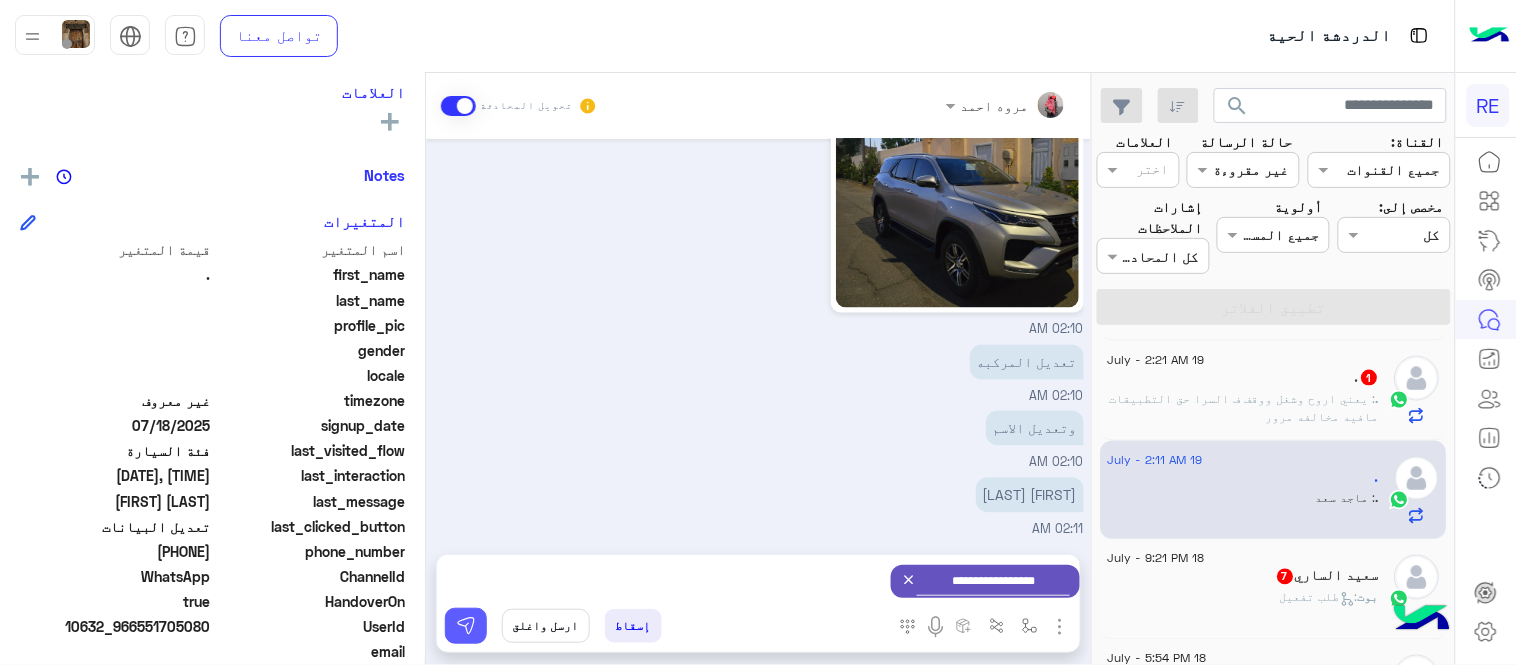 click at bounding box center (466, 626) 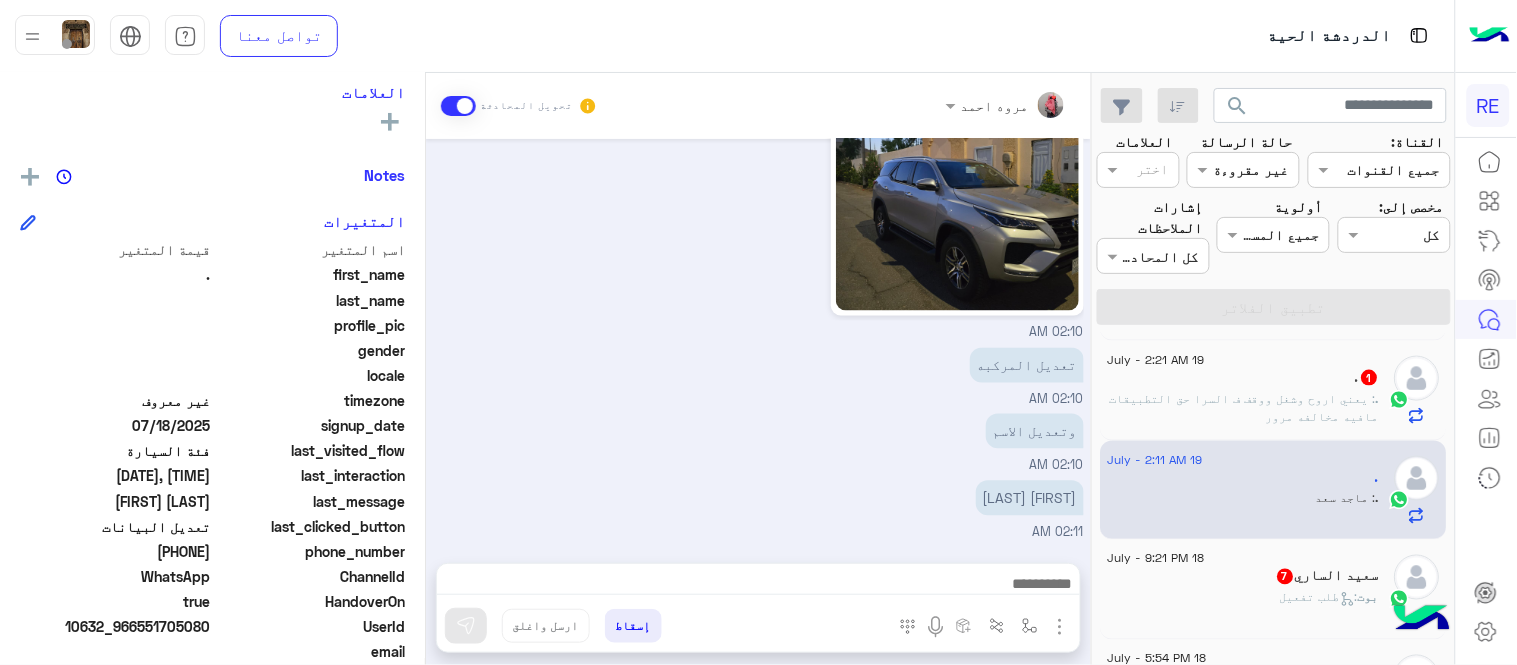 scroll, scrollTop: 927, scrollLeft: 0, axis: vertical 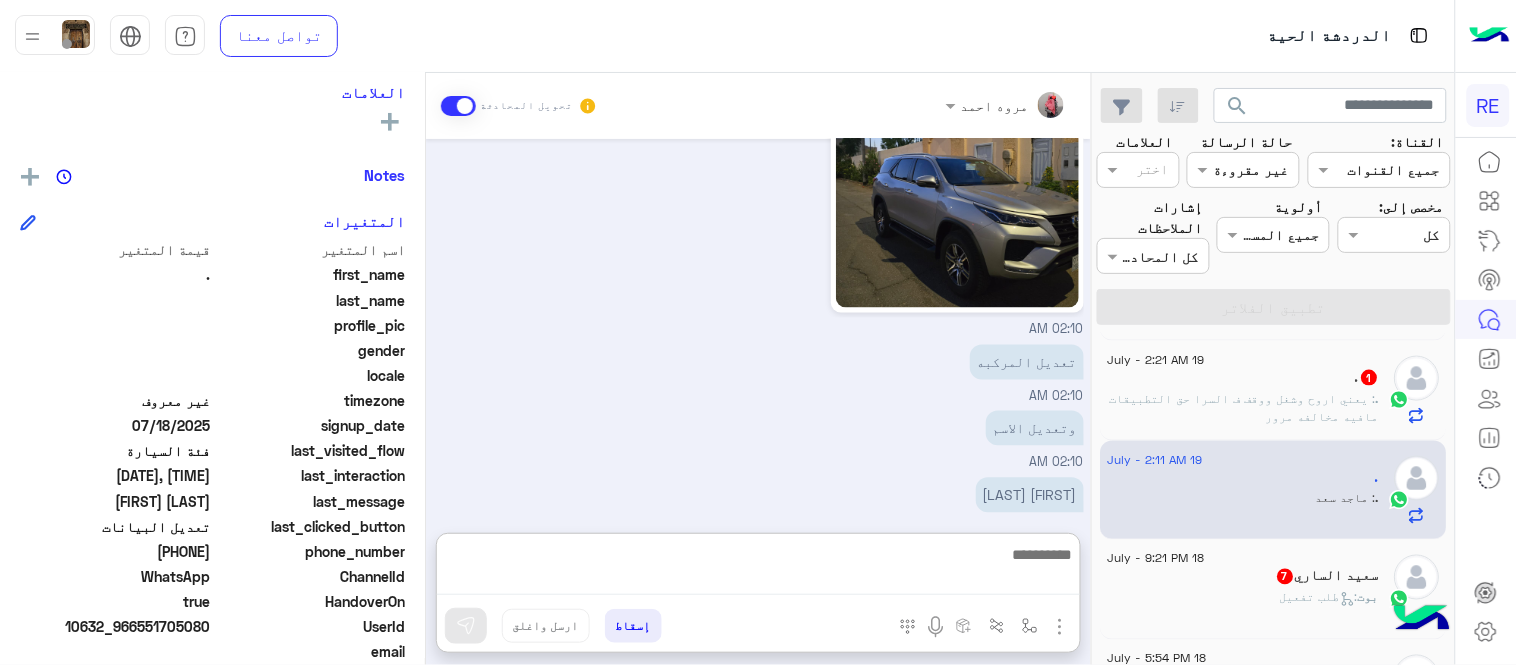 click at bounding box center (758, 568) 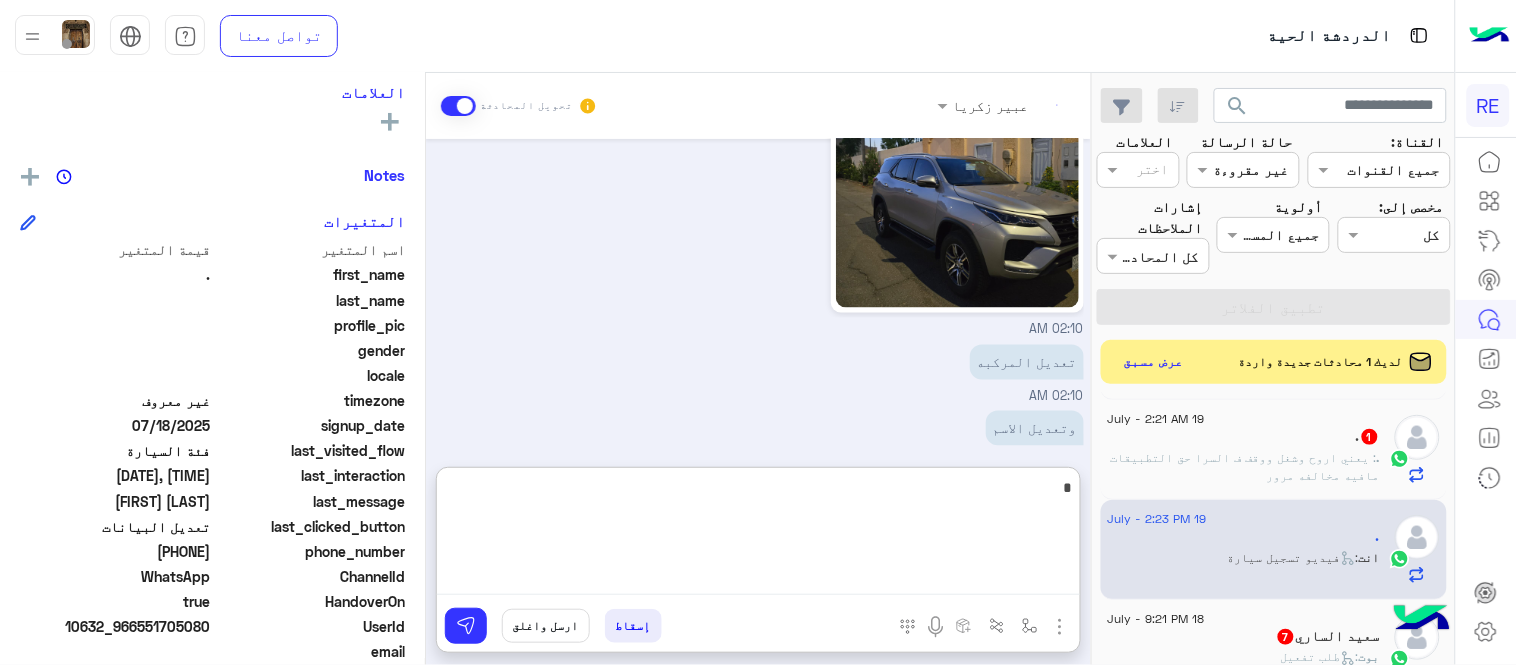 scroll, scrollTop: 1196, scrollLeft: 0, axis: vertical 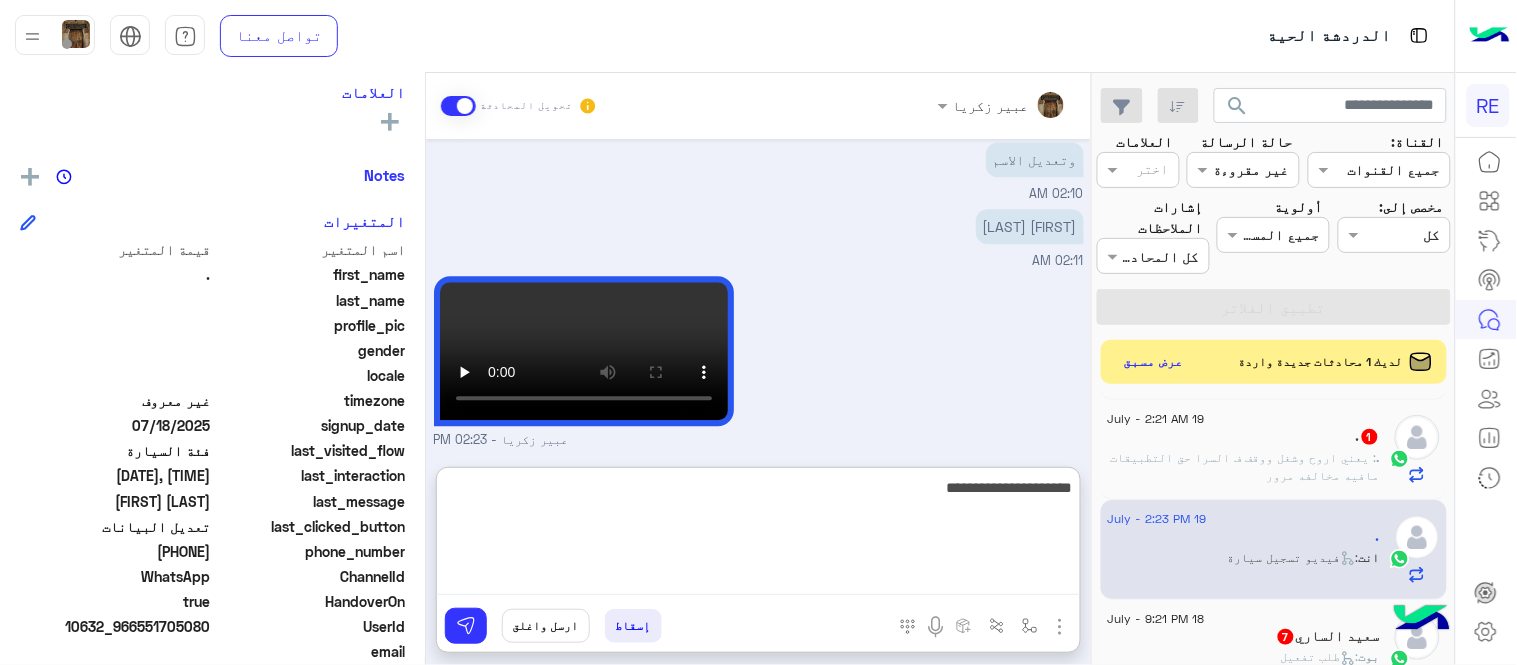type on "**********" 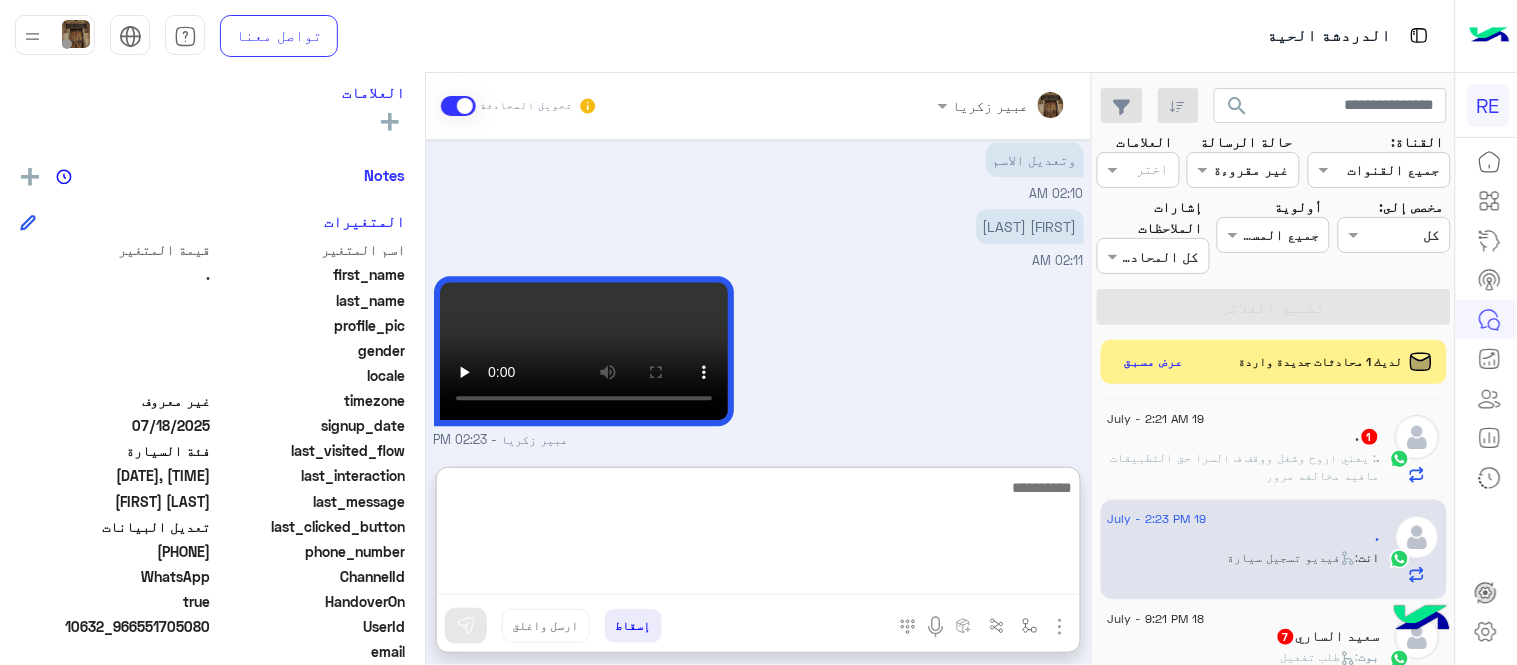 scroll, scrollTop: 1260, scrollLeft: 0, axis: vertical 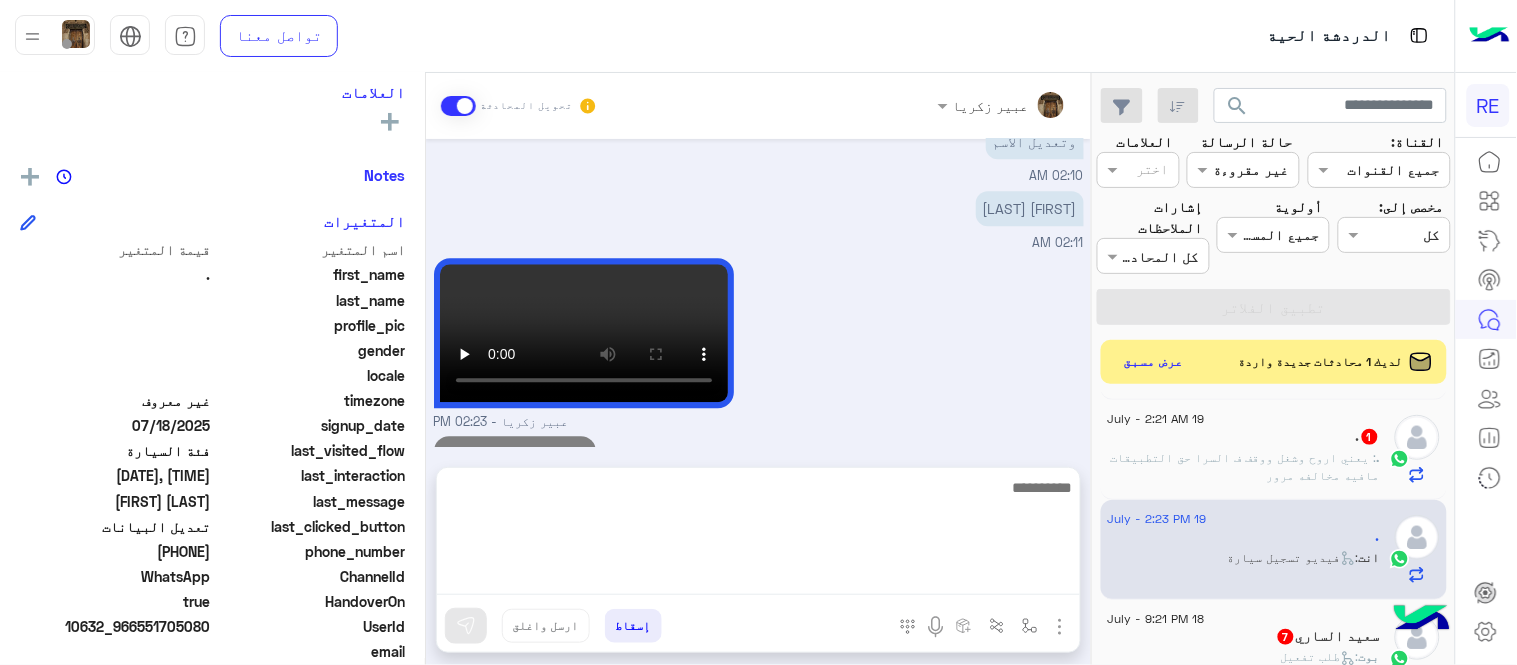 click on ": يعني اروح وشغل ووقف ف السرا حق التطبيقات مافيه مخالفه مرور" 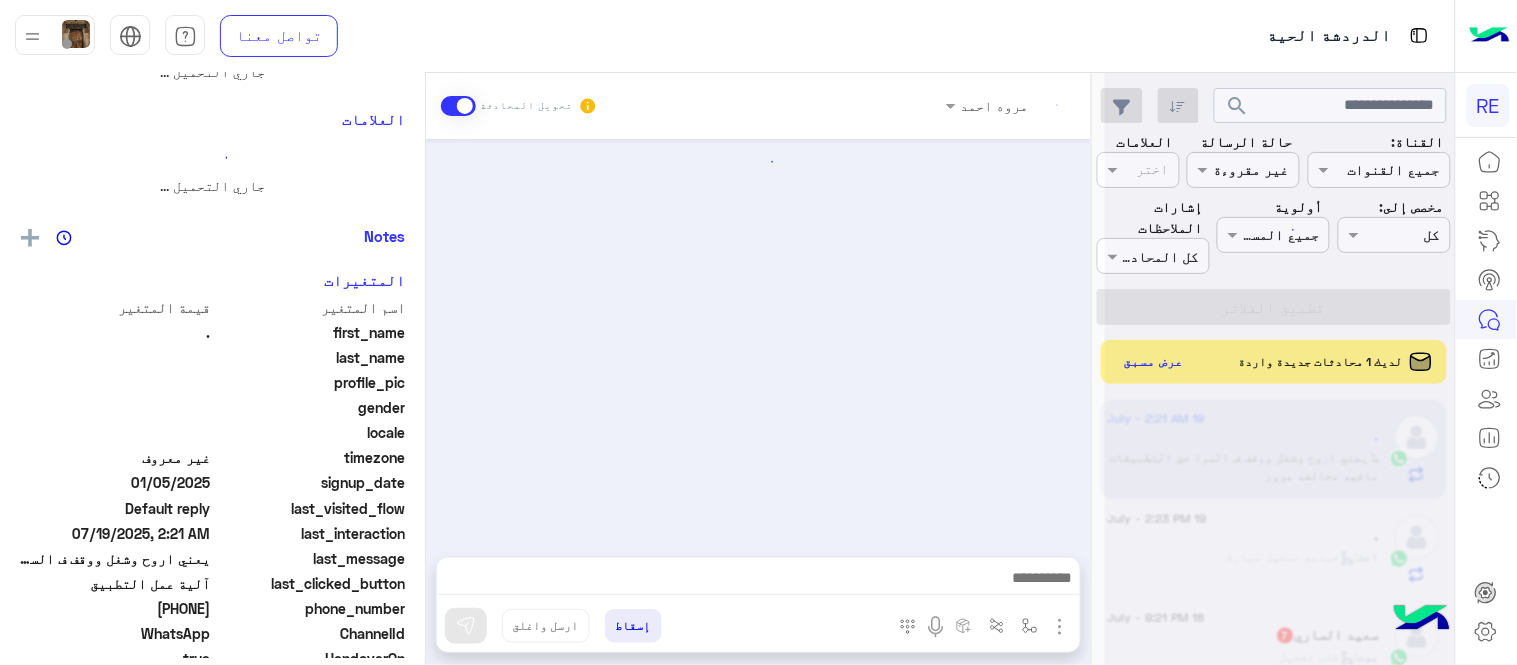 scroll, scrollTop: 0, scrollLeft: 0, axis: both 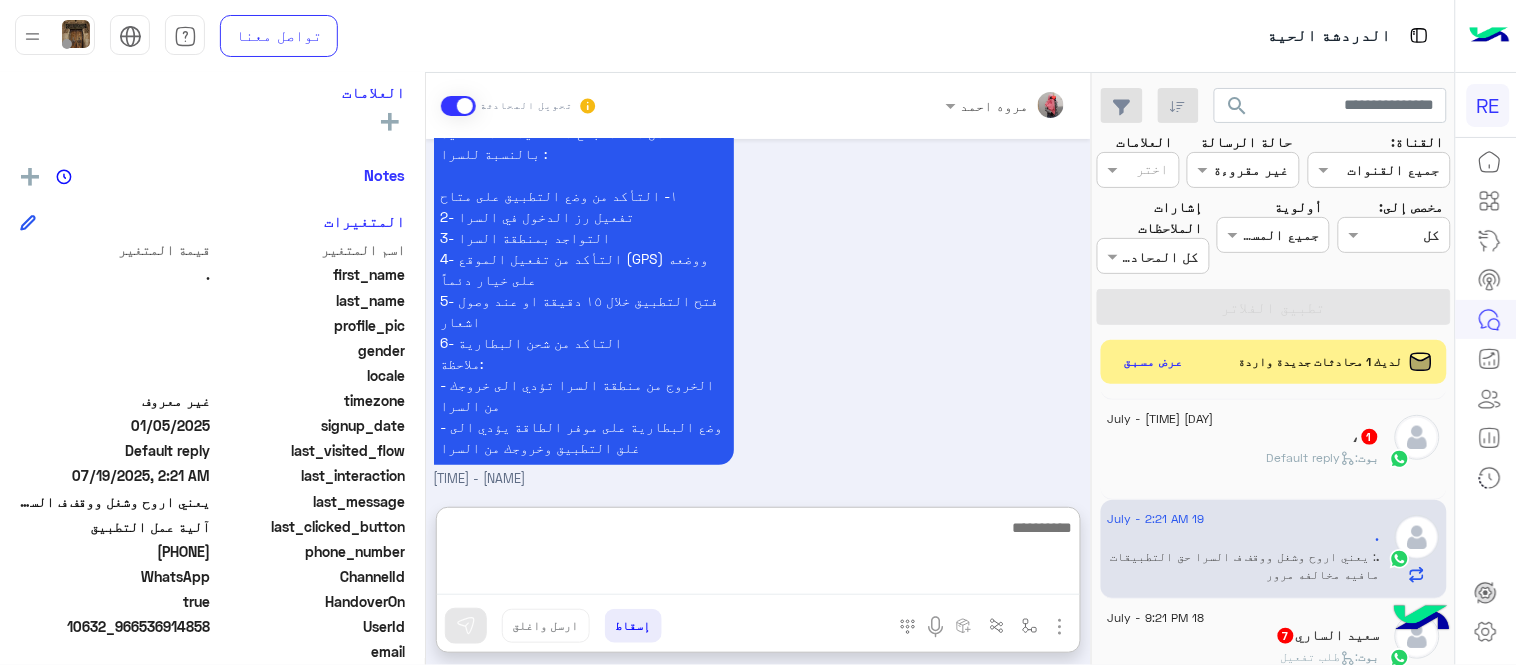 click at bounding box center (758, 555) 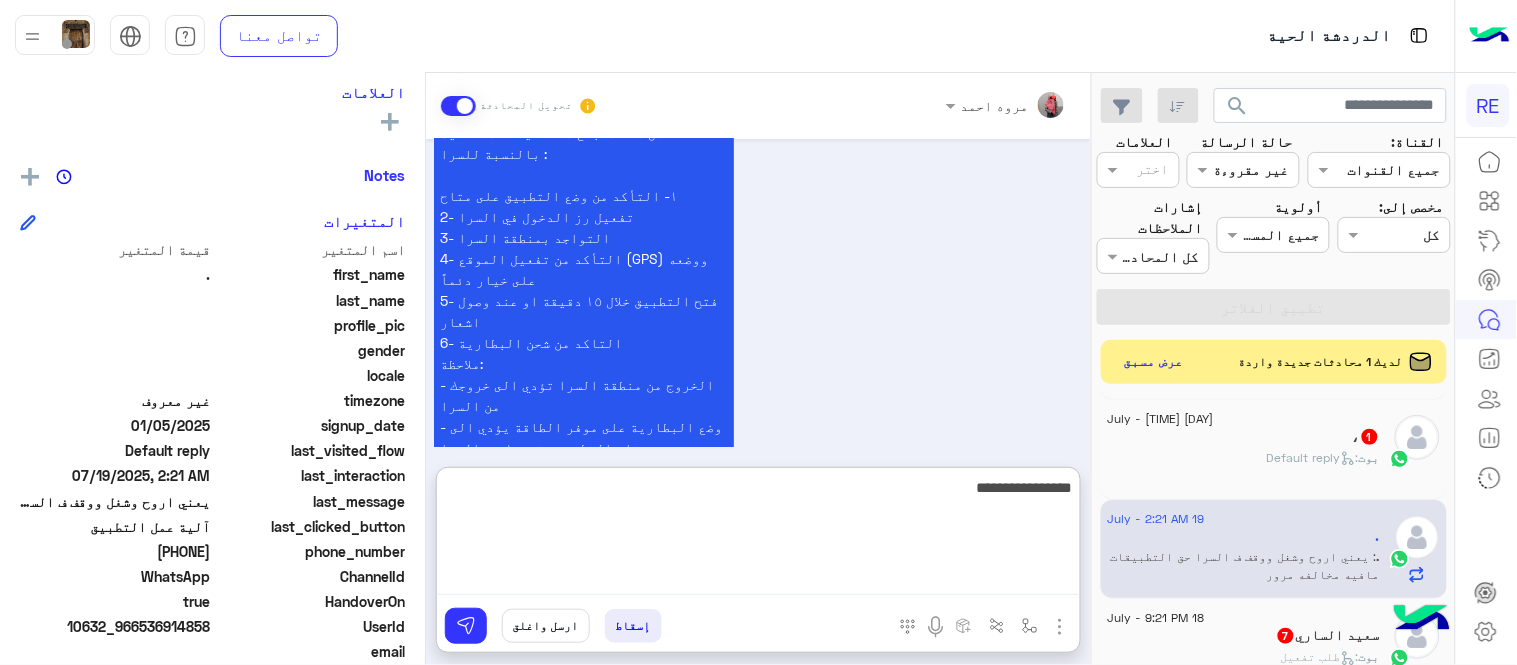 type on "**********" 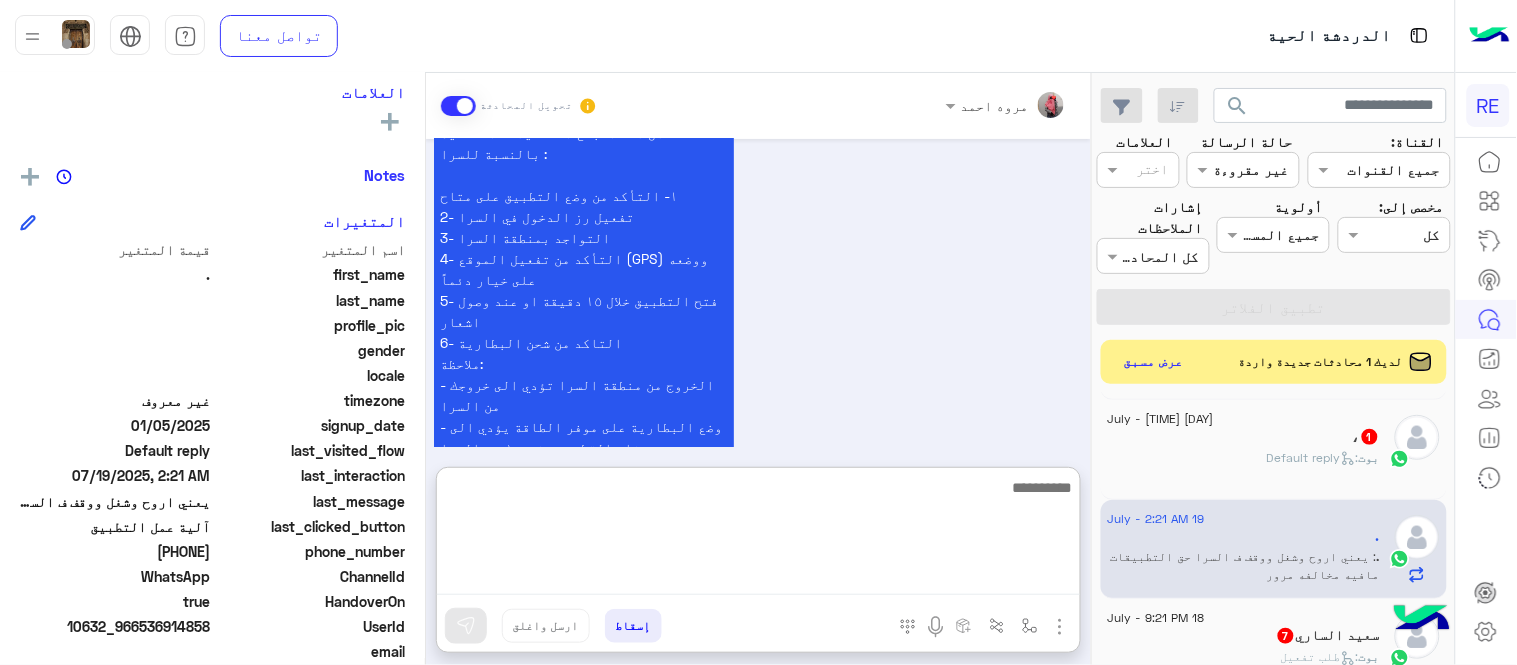 scroll, scrollTop: 2041, scrollLeft: 0, axis: vertical 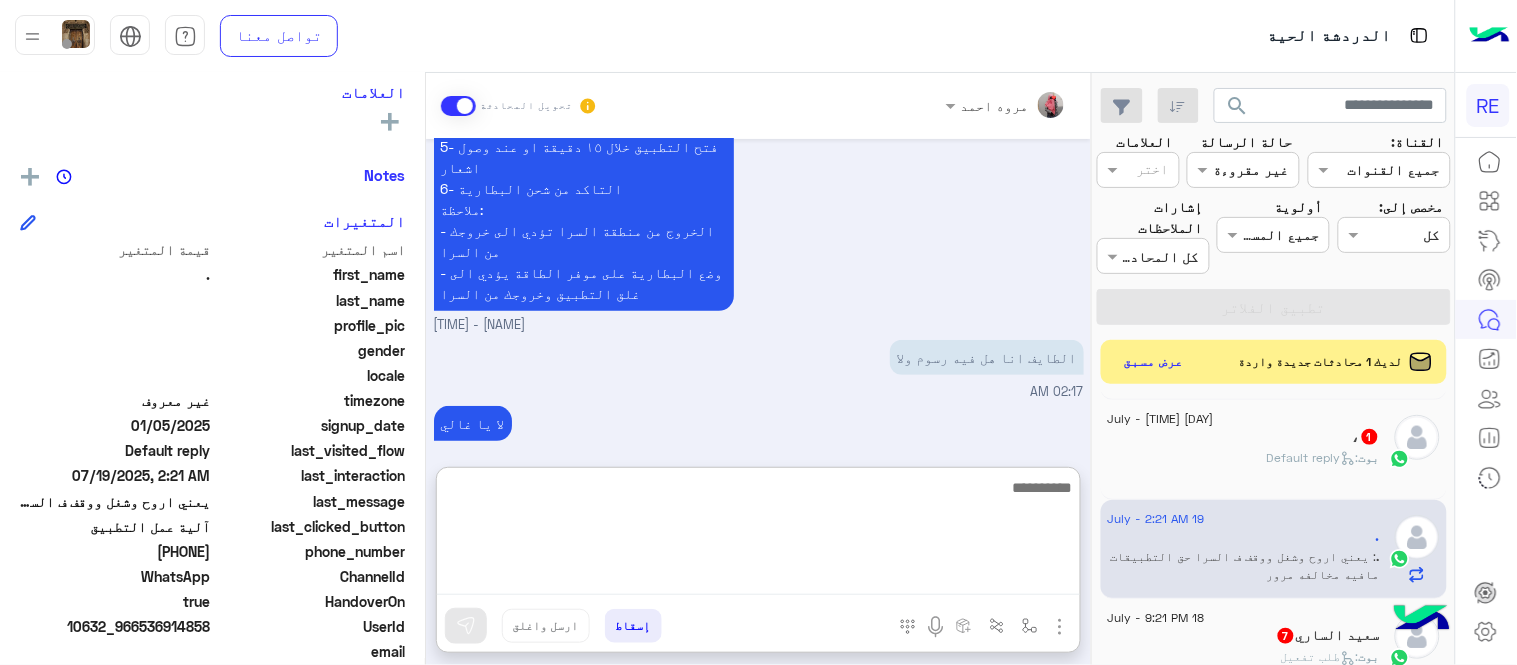 click at bounding box center (758, 535) 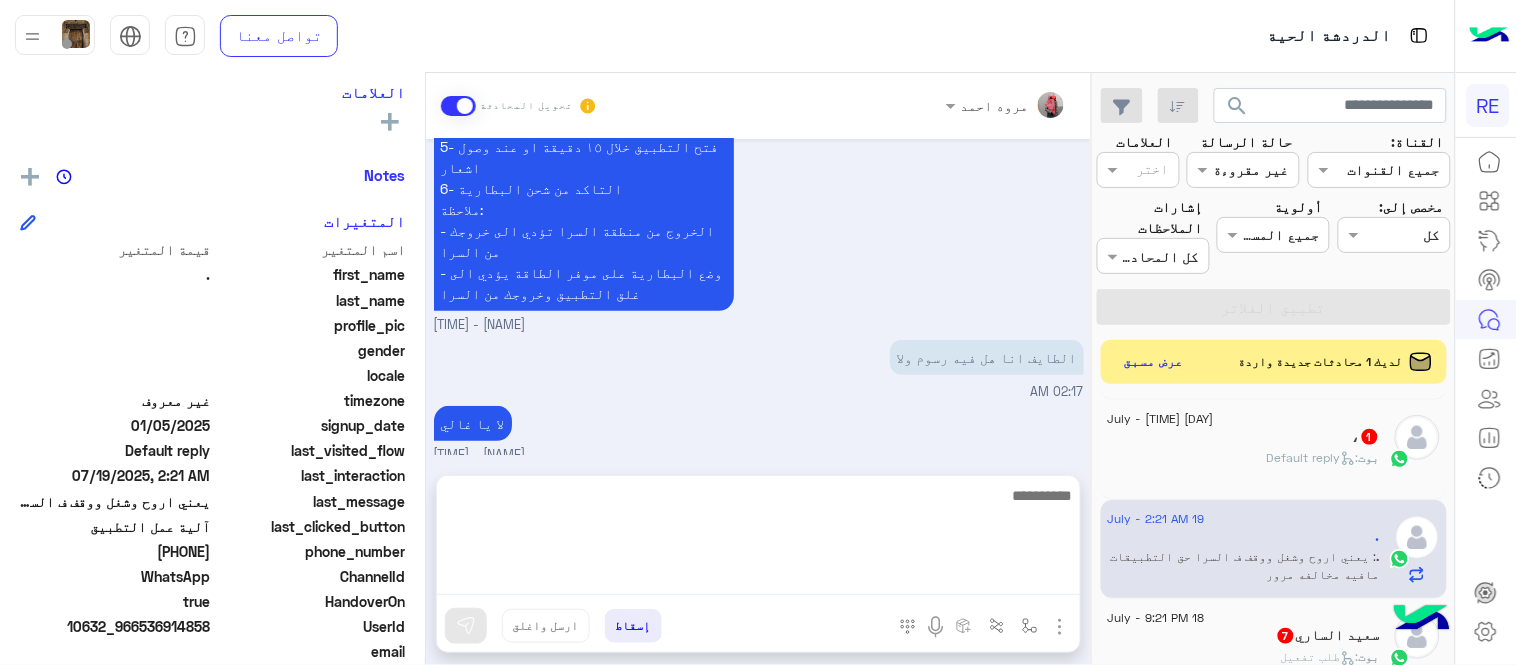 scroll, scrollTop: 0, scrollLeft: 0, axis: both 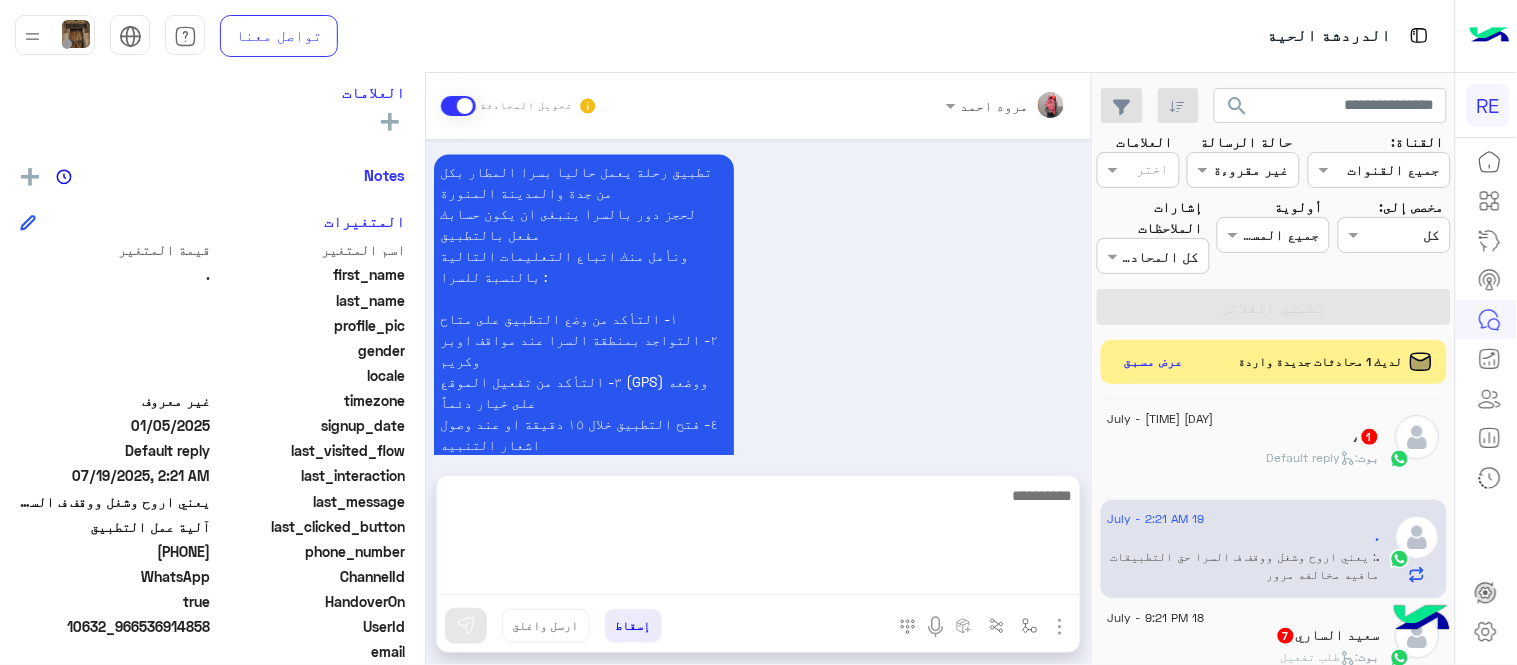 click on "بوت :   Default reply" 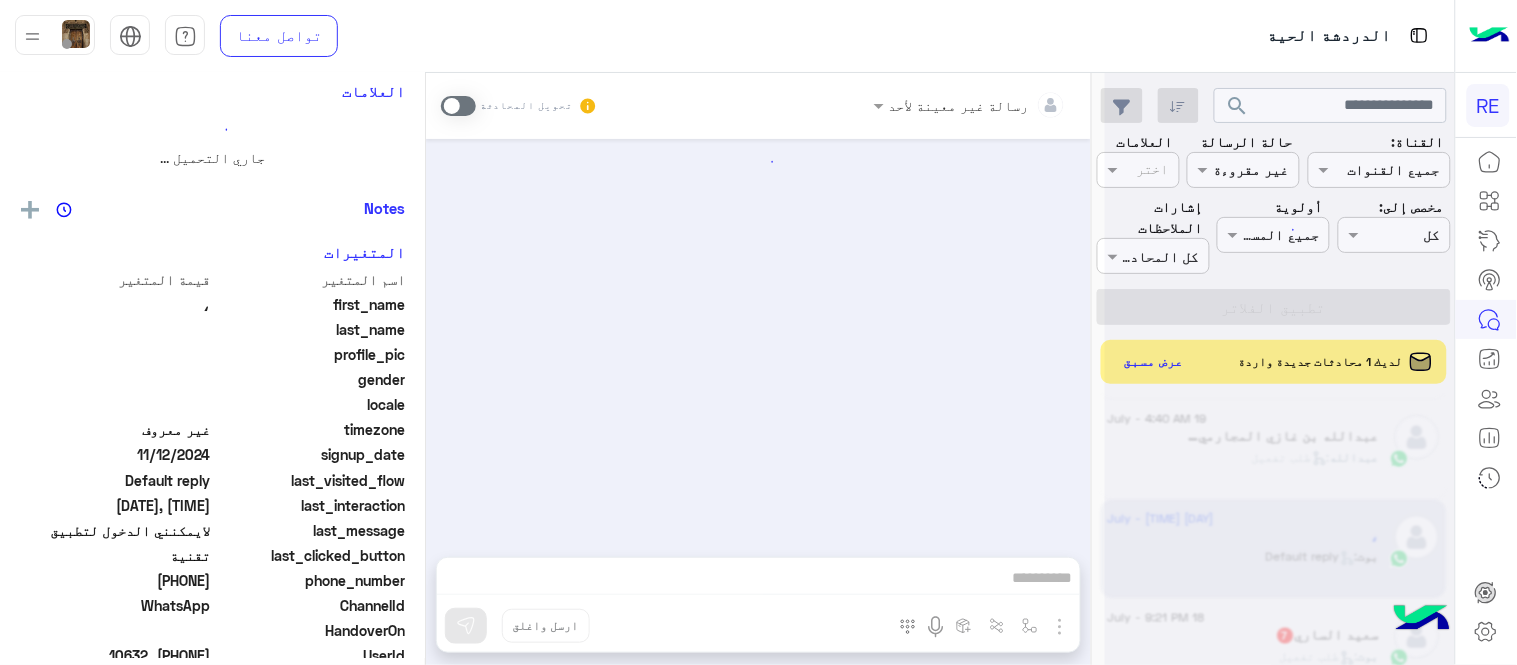 scroll, scrollTop: 333, scrollLeft: 0, axis: vertical 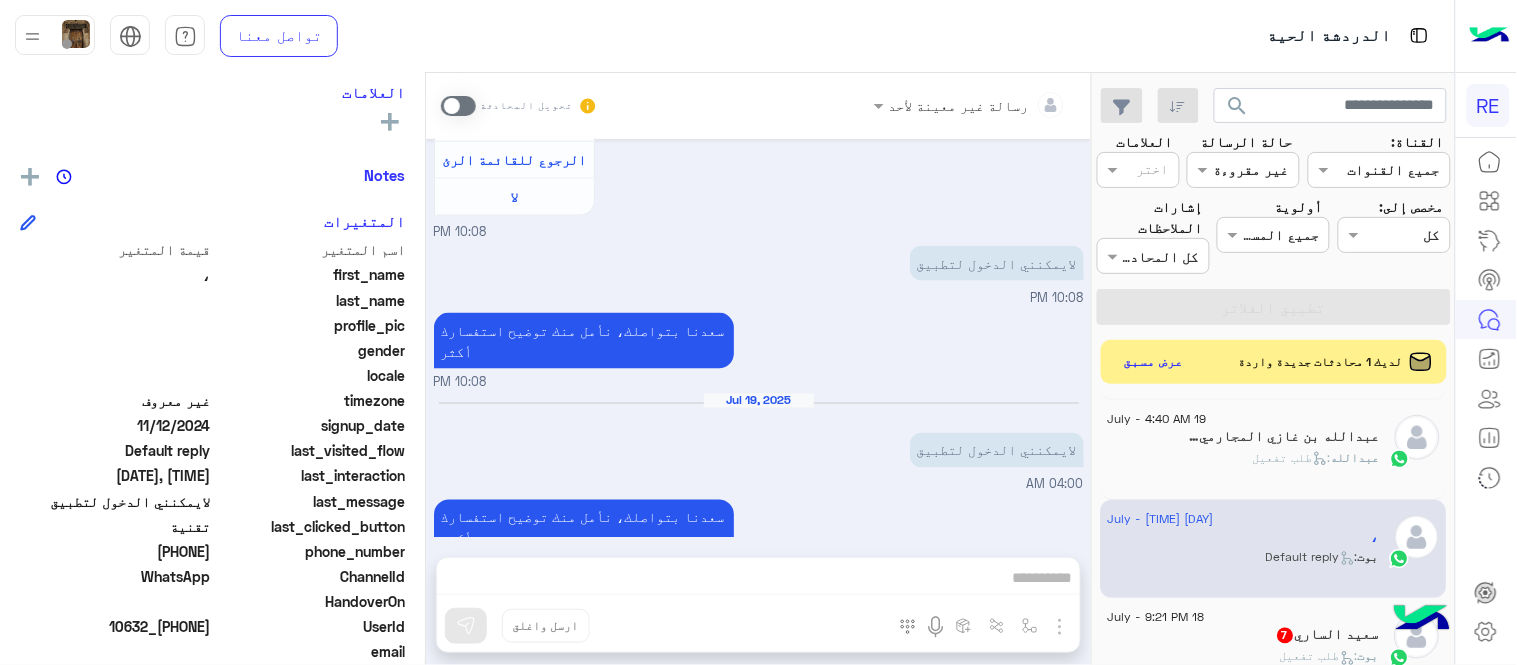click at bounding box center [458, 106] 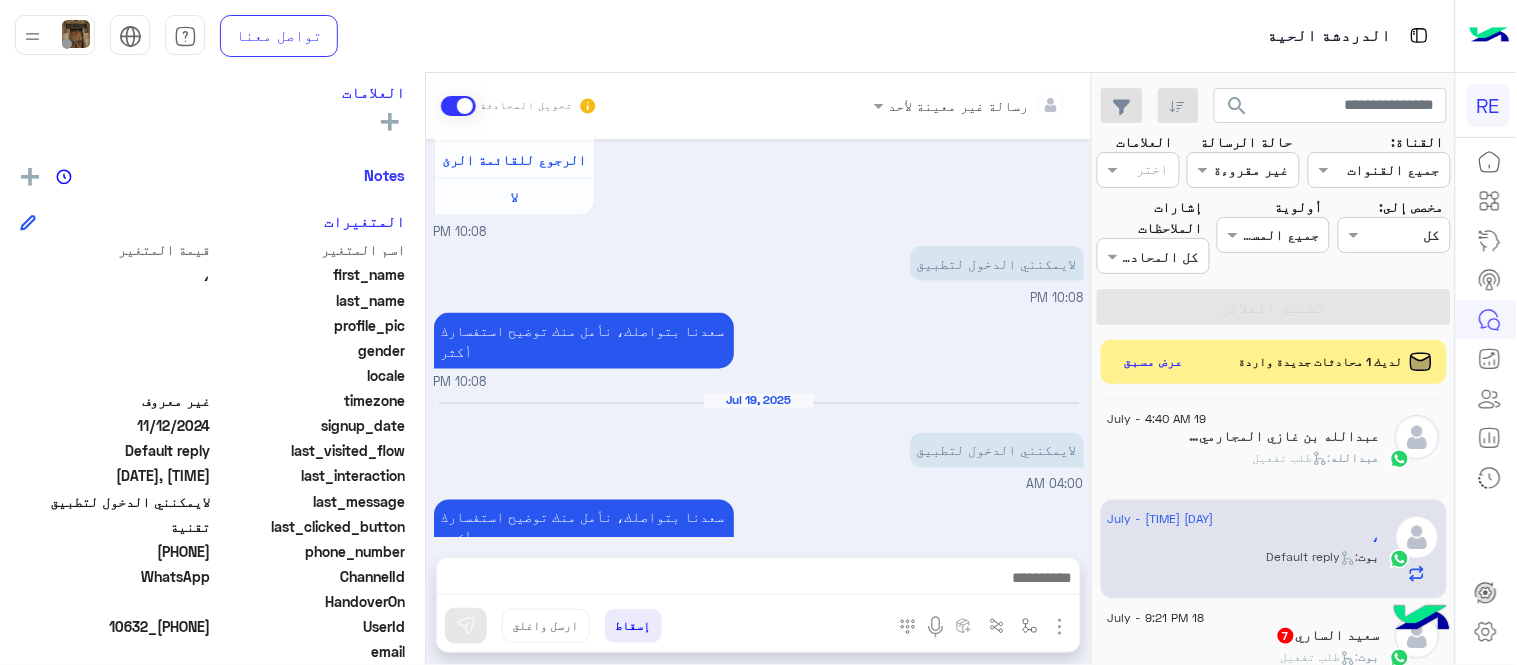 scroll, scrollTop: 767, scrollLeft: 0, axis: vertical 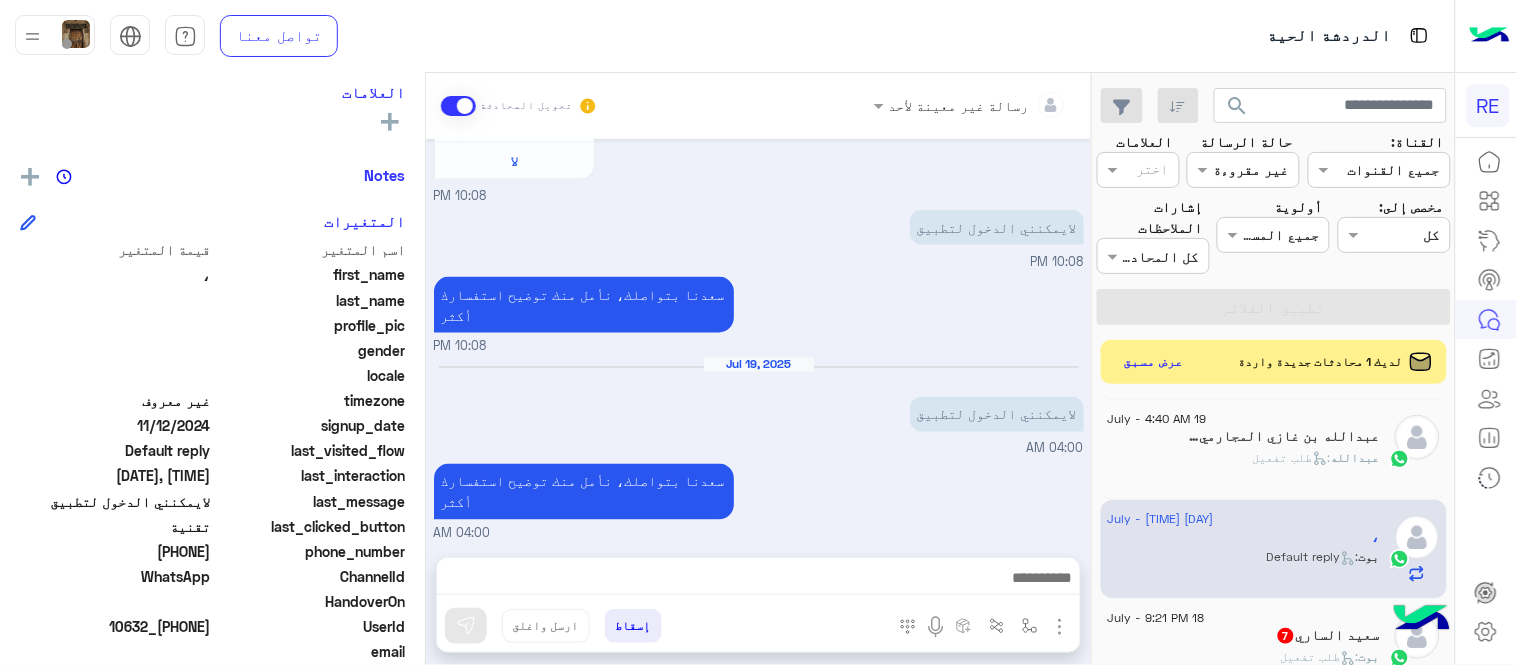 click at bounding box center (758, 580) 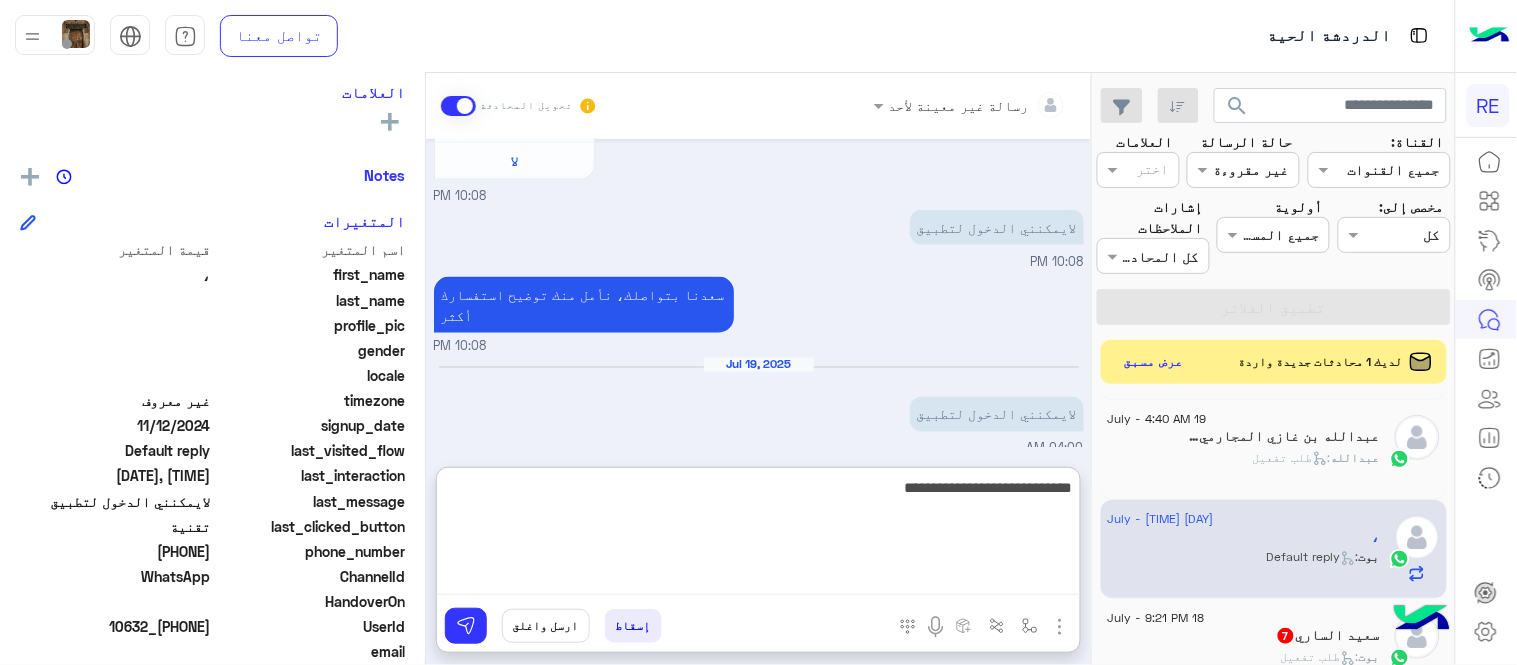 type on "**********" 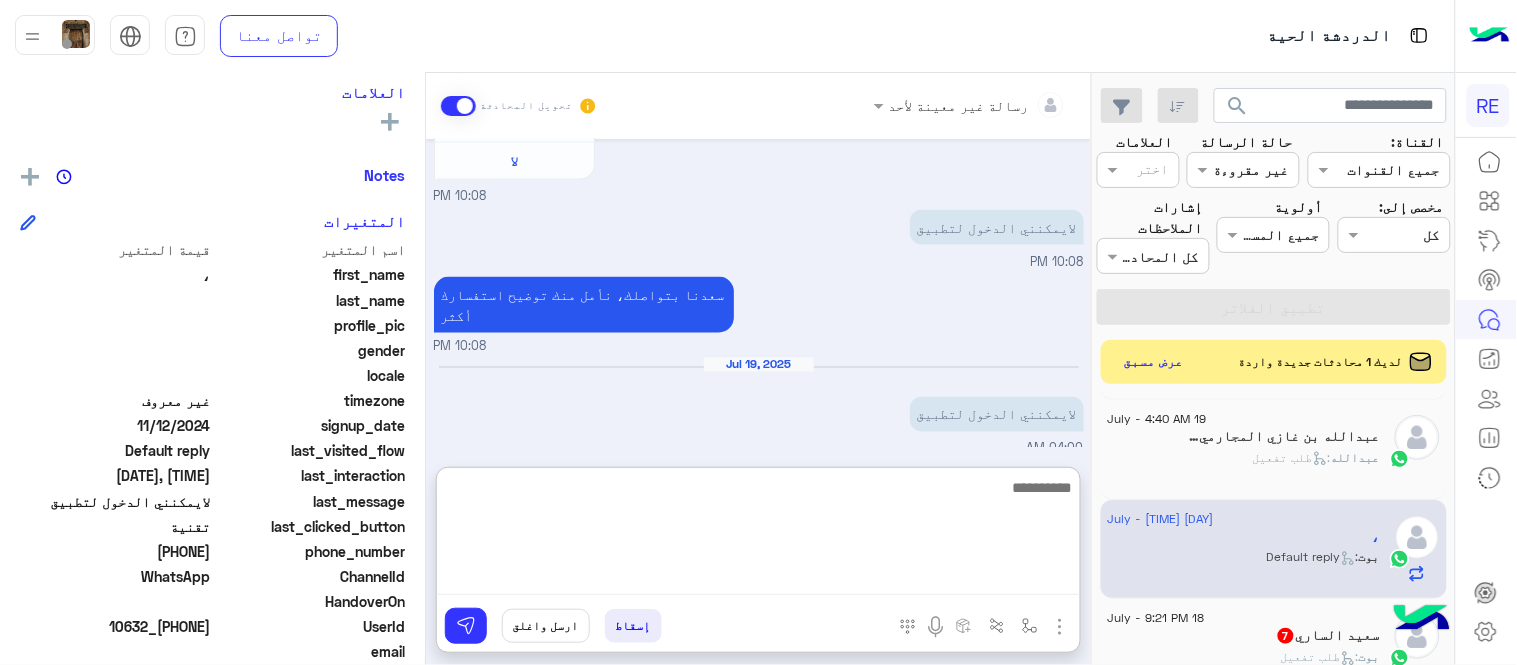 scroll, scrollTop: 921, scrollLeft: 0, axis: vertical 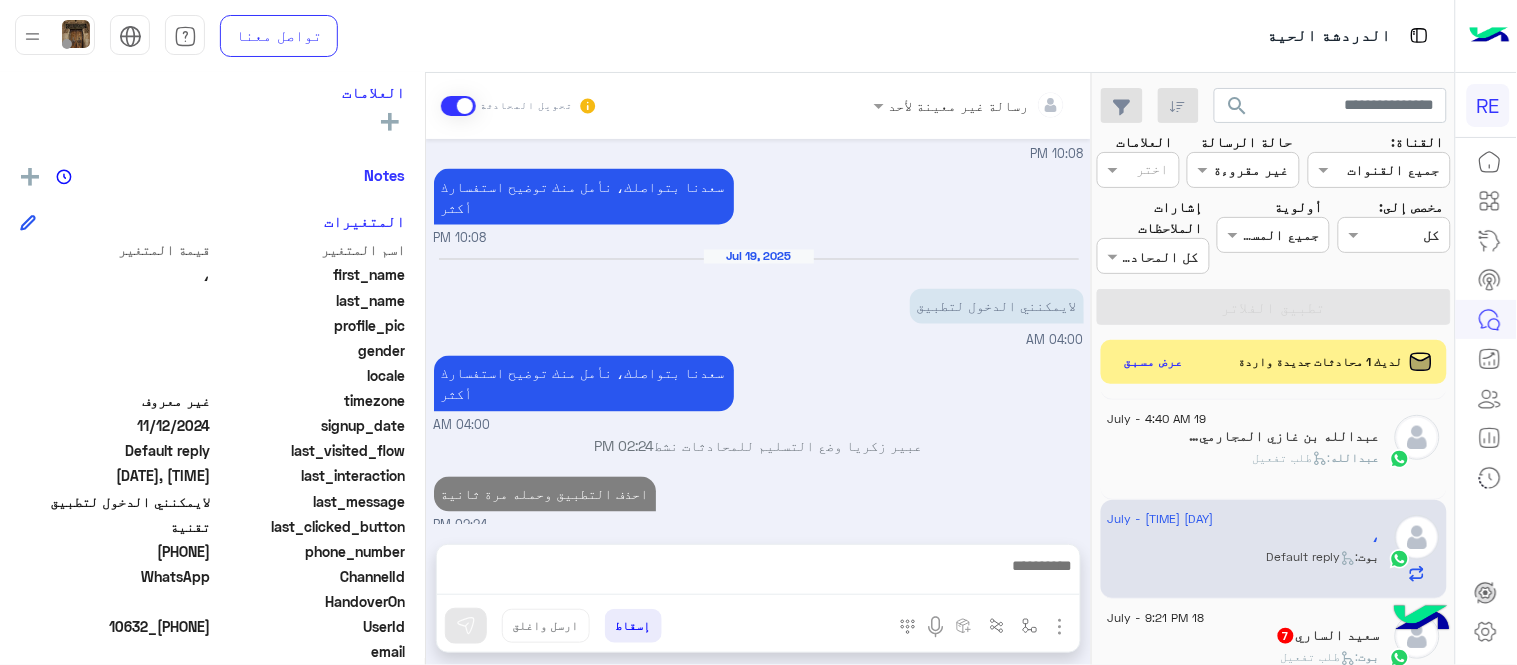 click on "Jul 18, 2025   الملاحظات والشكاوى    10:07 PM  اختيار أي:    10:07 PM   شكاوى    10:08 PM  فضلا اختر نوع الشكوى  ماليه   تقنية   اخرى     10:08 PM   تقنية    10:08 PM  سعداء بتواصلك معنا، لنتمكن من مساعدتك نأمل توضيح استفسارك ونوع جوالك و تزويدنا بصورة من المشكلة. عزيزي العميل سعدنا بتواصلك معنا ، نأمل ان يكون تم توضيح جميع التفاصيل وارفاق الصور الخاصة بالمشكلة  ليتم مباشرة المعالجة مع القسم التقني باسرع وقت اي خدمة اخرى ؟  الرجوع للقائمة الرئ   لا     10:08 PM  لايمكنني الدخول لتطبيق   10:08 PM  سعدنا بتواصلك، نأمل منك توضيح استفسارك أكثر    10:08 PM   Jul 19, 2025  لايمكنني الدخول لتطبيق   04:00 AM     04:00 AM   02:24 PM        02:24 PM" at bounding box center (758, 332) 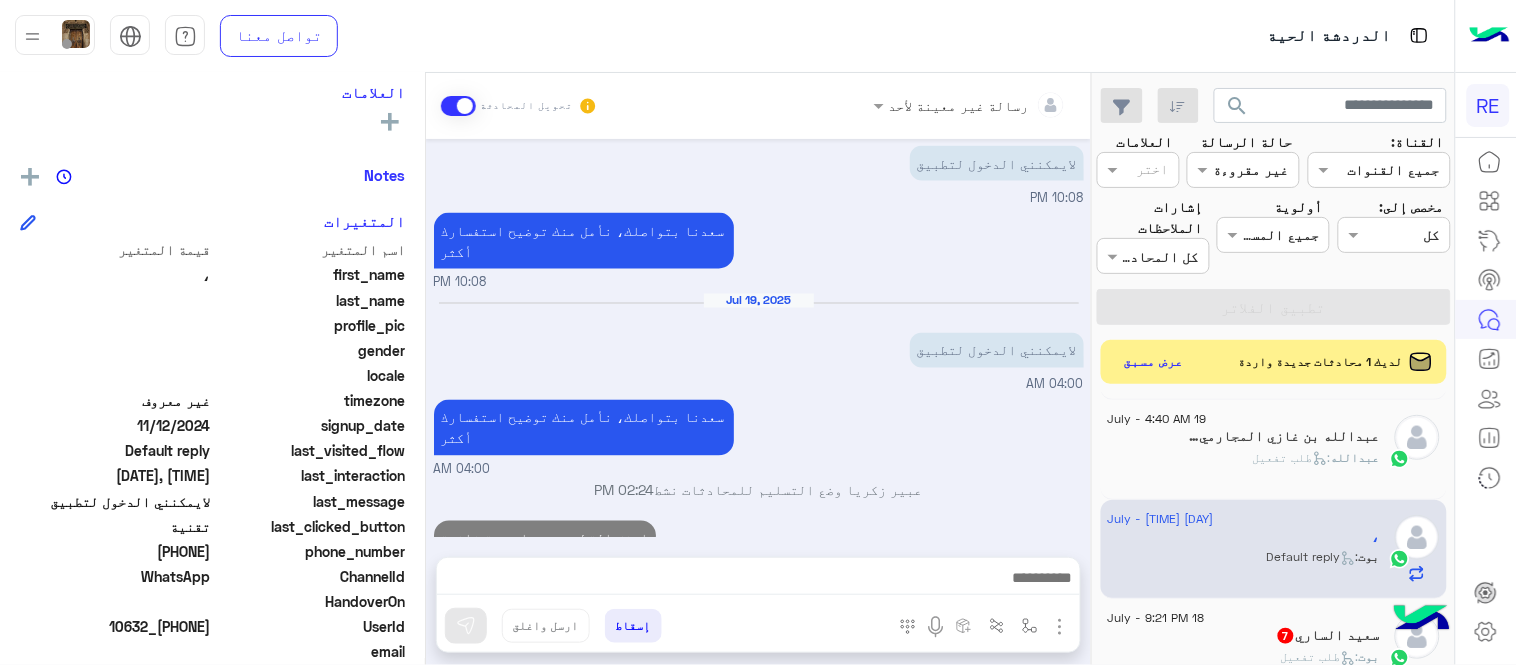 click on "[FIRST_NAME] [LAST_NAME] 8" 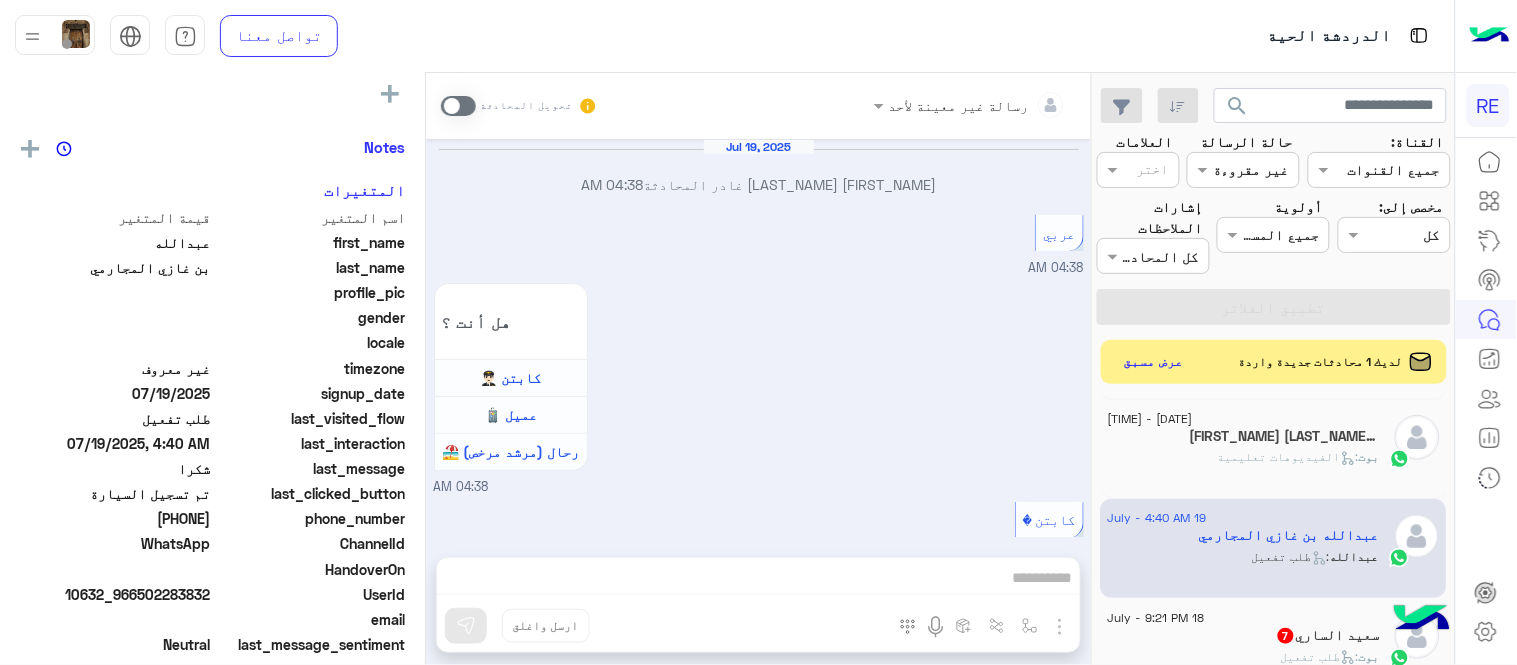 scroll, scrollTop: 1364, scrollLeft: 0, axis: vertical 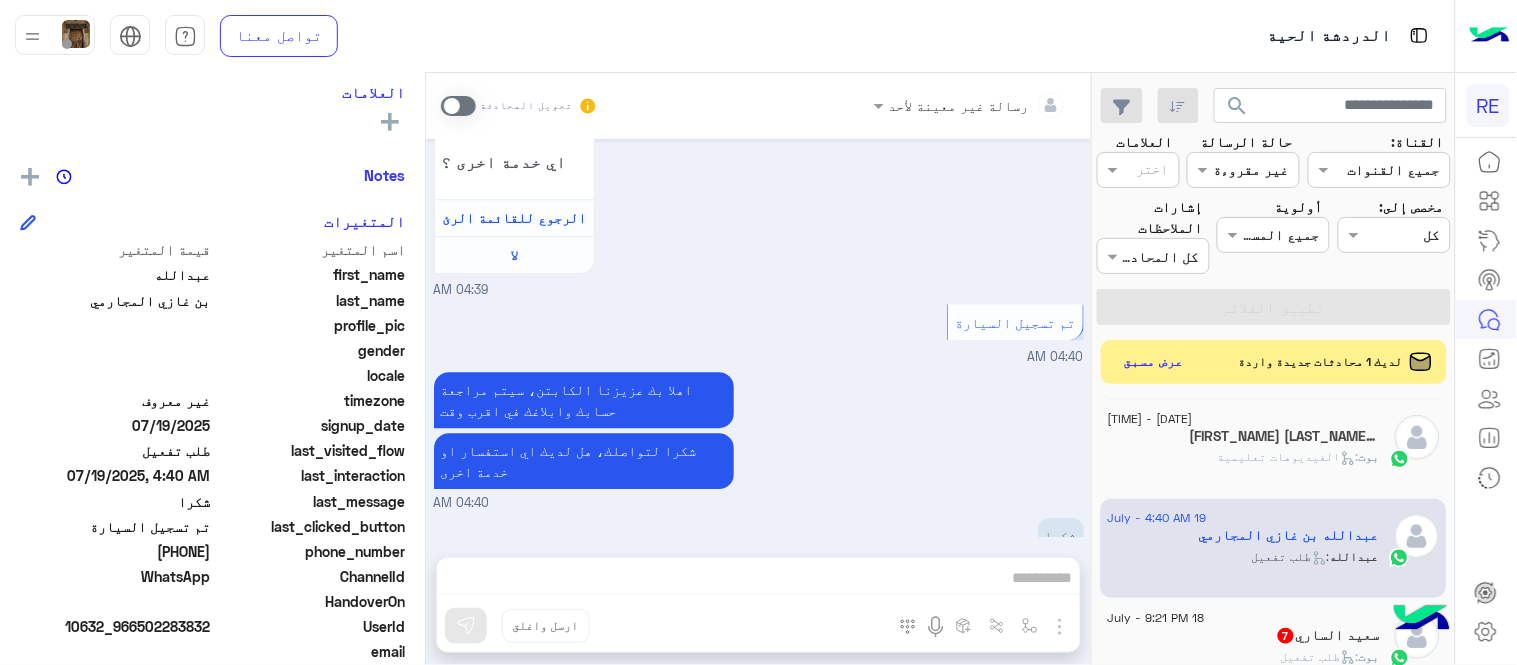 click at bounding box center (458, 106) 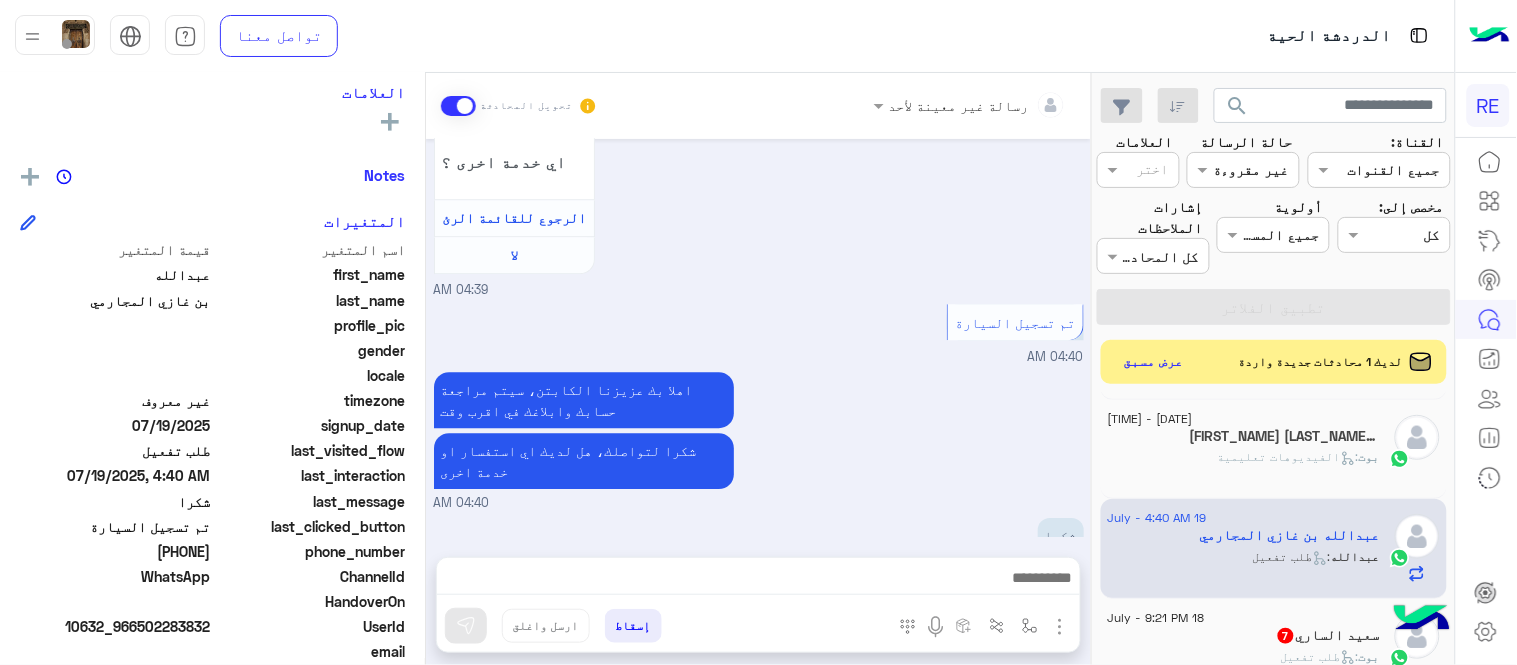 scroll, scrollTop: 1401, scrollLeft: 0, axis: vertical 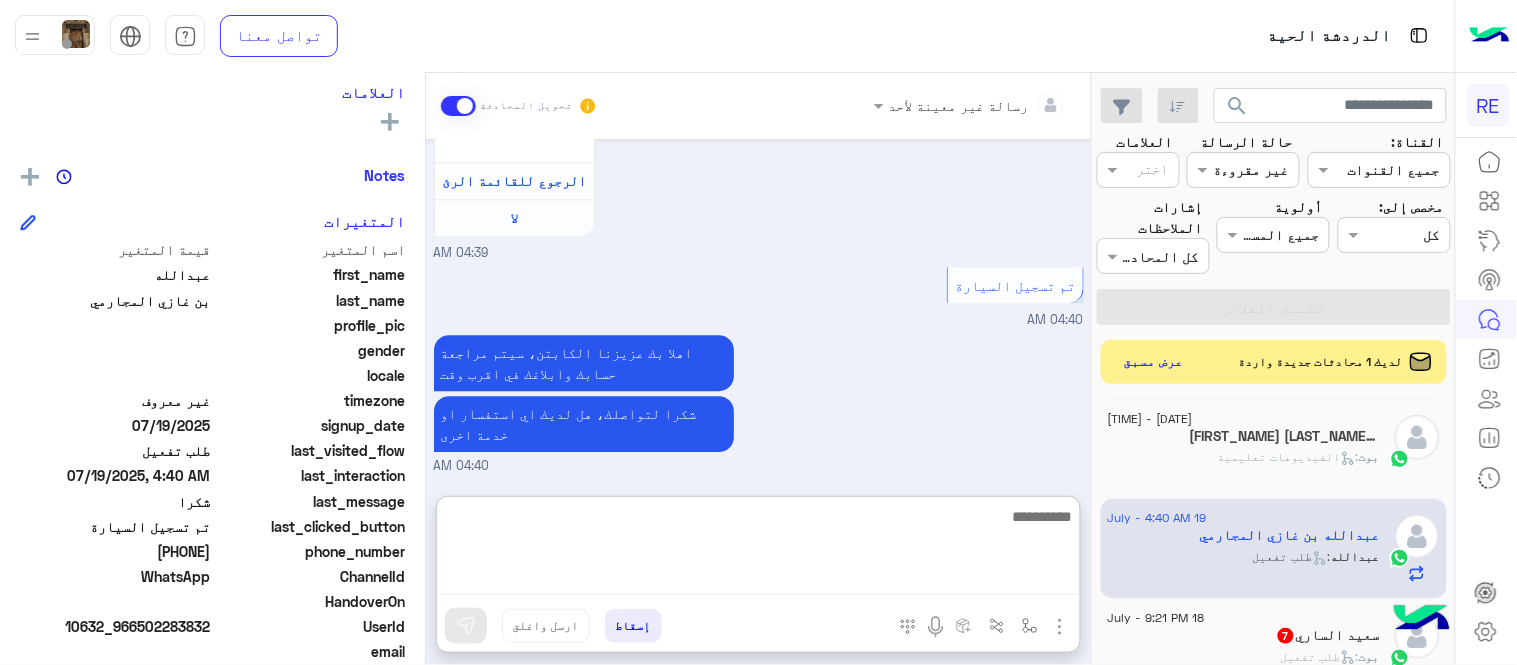 click at bounding box center (758, 549) 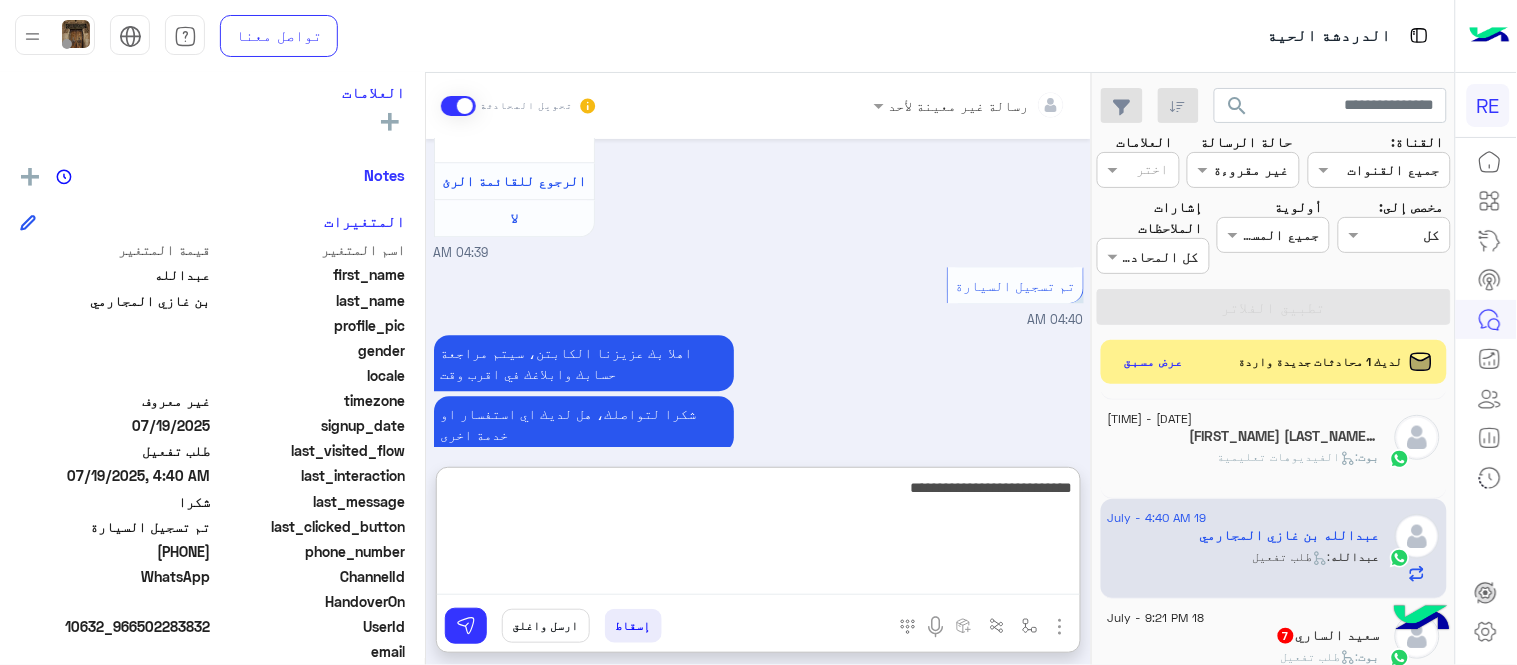 type on "**********" 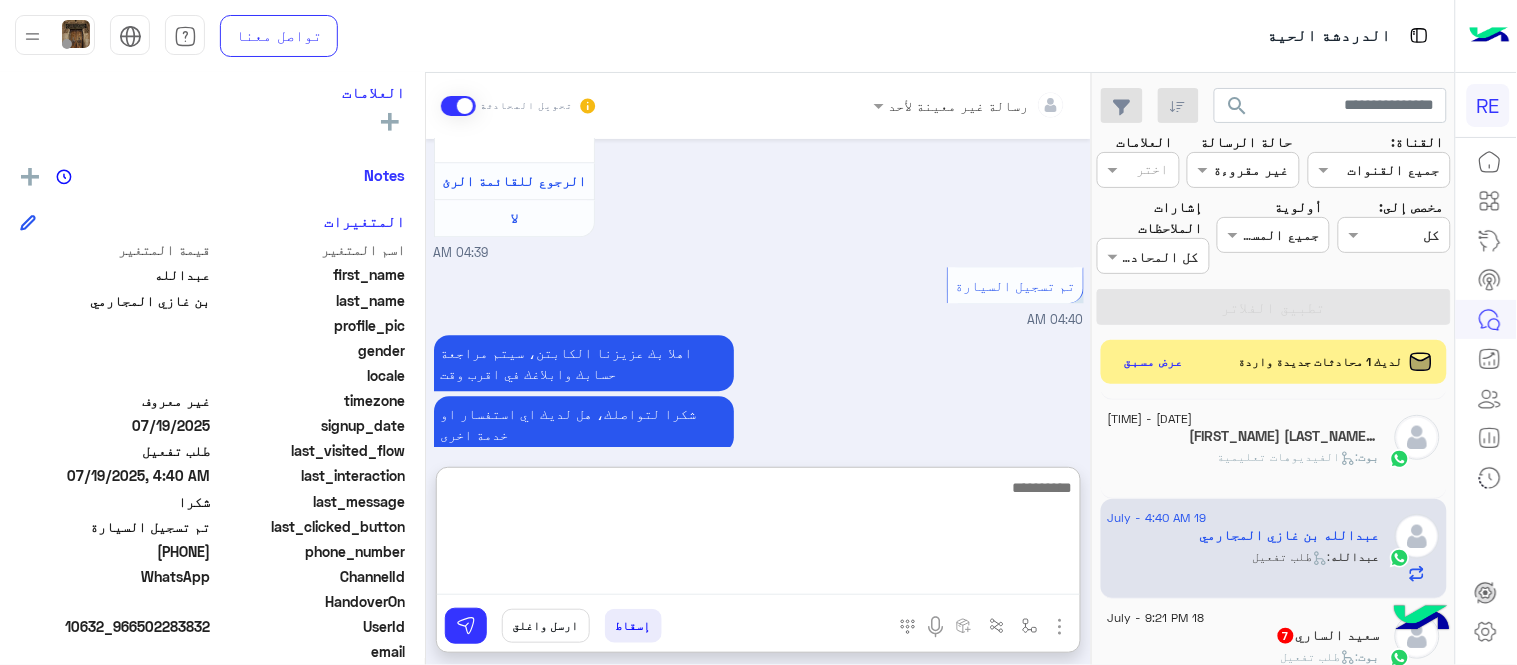 scroll, scrollTop: 1554, scrollLeft: 0, axis: vertical 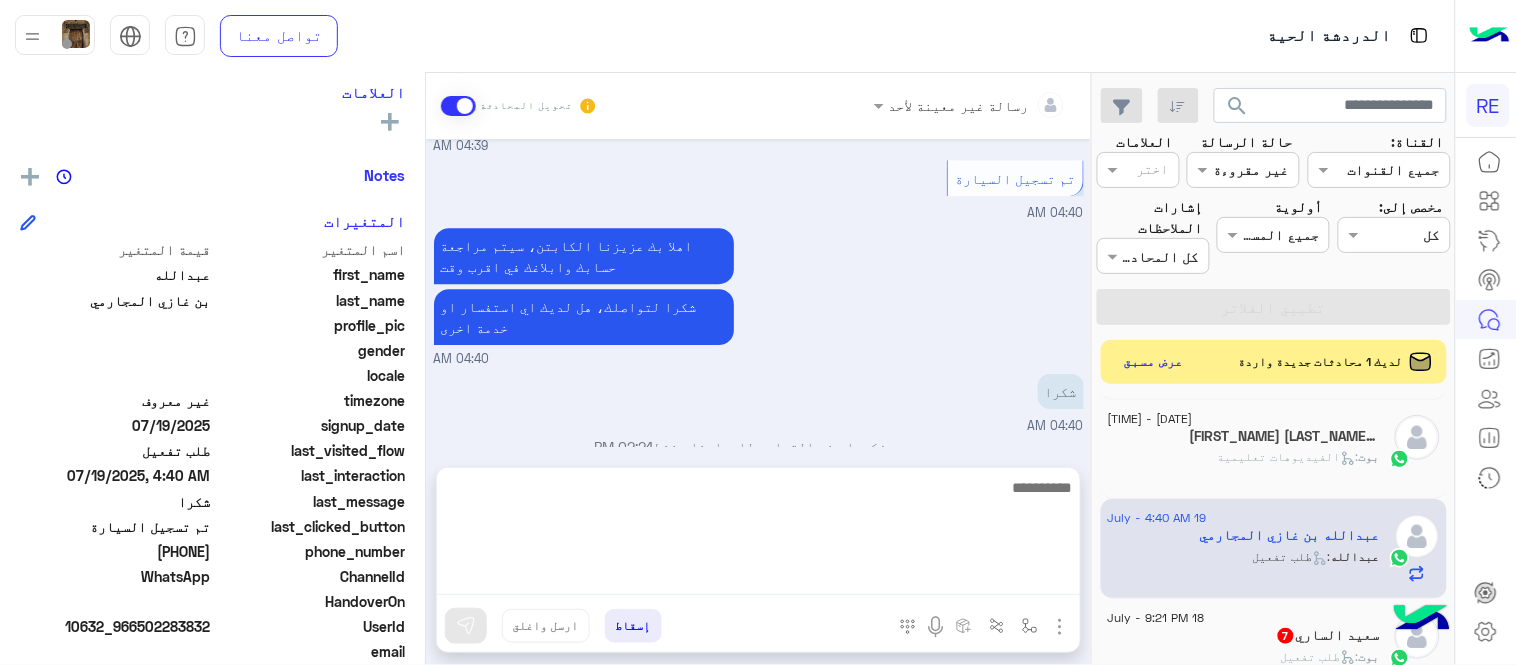 click on "Jul [DAY], [YEAR] [FIRST] [LAST] غادر المحادثة 04:38 AM عربي 04:38 AM هل أنت ؟ كابتن 👨🏻‍✈️ عميل 🧳 رحال (مرشد مرخص) 🏖️ 04:38 AM كابتن  04:38 AM اختر احد الخدمات التالية: 04:38 AM تفعيل حساب 04:39 AM يمكنك الاطلاع على شروط الانضمام لرحلة ك (كابتن ) الموجودة بالصورة أعلاه،
لتحميل التطبيق عبر الرابط التالي : 📲
http://onelink.to/Rehla يسعدنا انضمامك لتطبيق رحلة يمكنك اتباع الخطوات الموضحة لتسجيل بيانات سيارتك بالفيديو التالي  : عزيزي الكابتن، فضلًا ، للرغبة بتفعيل الحساب قم برفع البيانات عبر التطبيق والتواصل معنا تم تسجيل السيارة اواجه صعوبة بالتسجيل لا 04:39 AM" at bounding box center [758, 293] 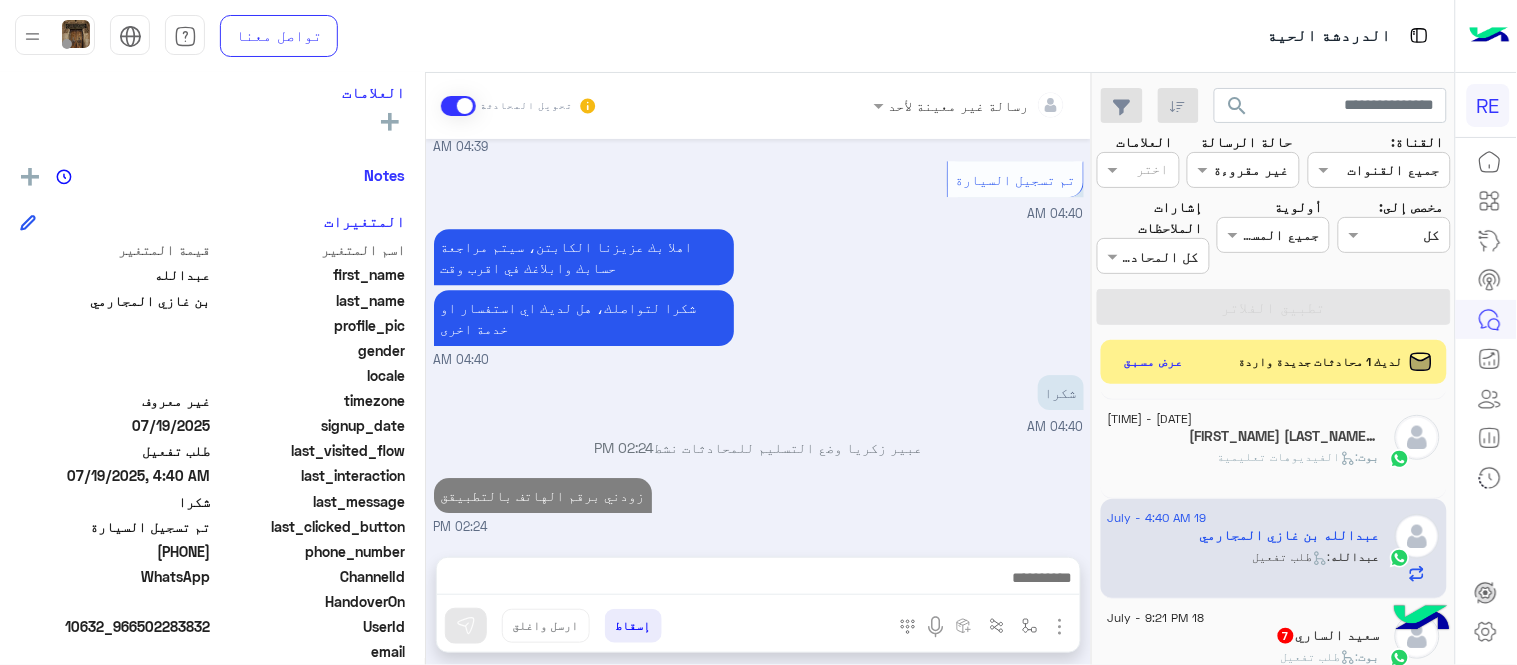 scroll, scrollTop: 1464, scrollLeft: 0, axis: vertical 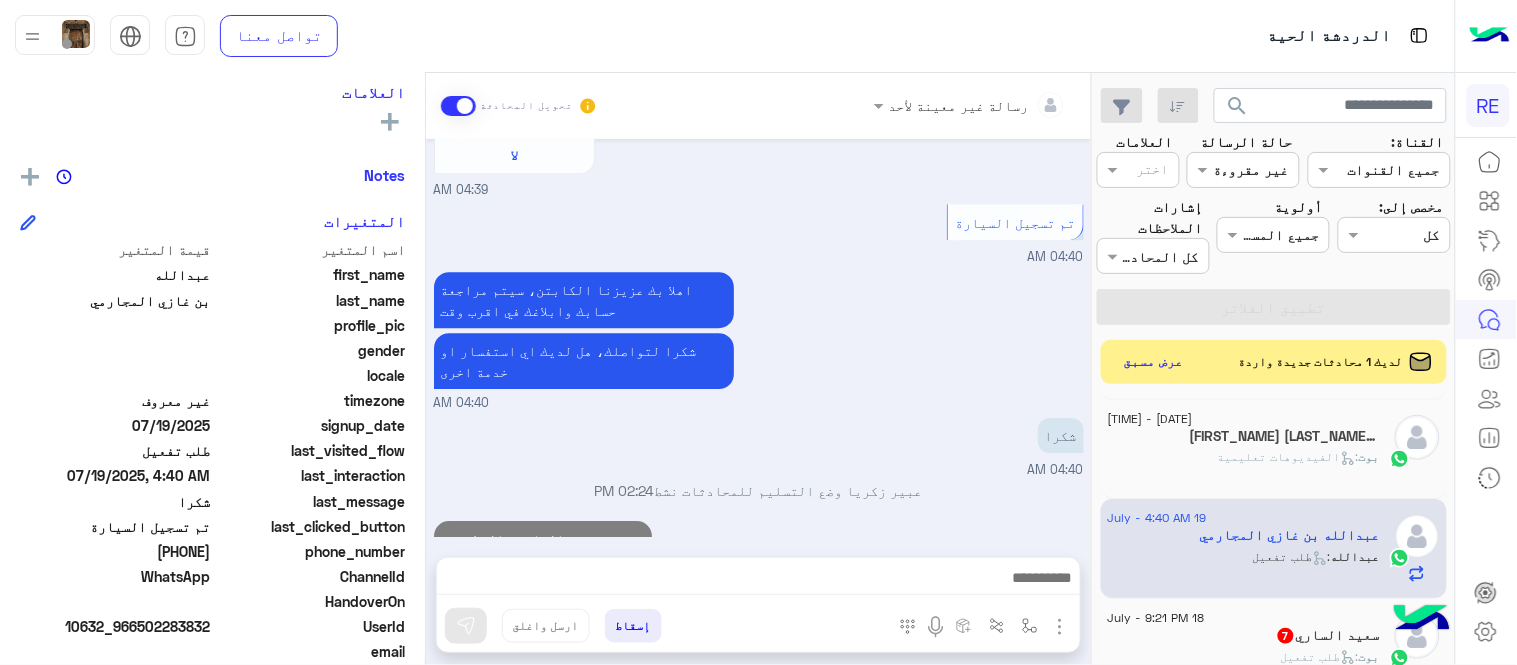 click on "بوت :   الفيديوهات تعليمية" 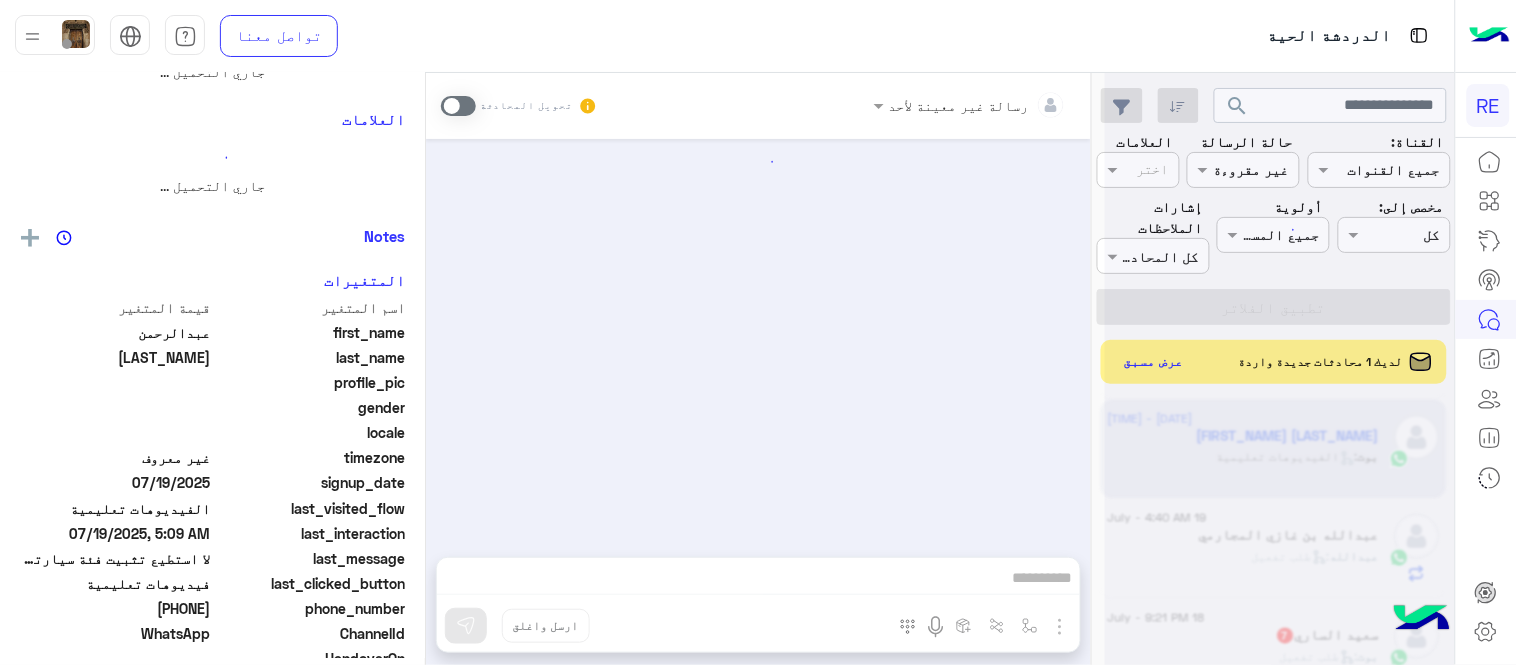 scroll, scrollTop: 0, scrollLeft: 0, axis: both 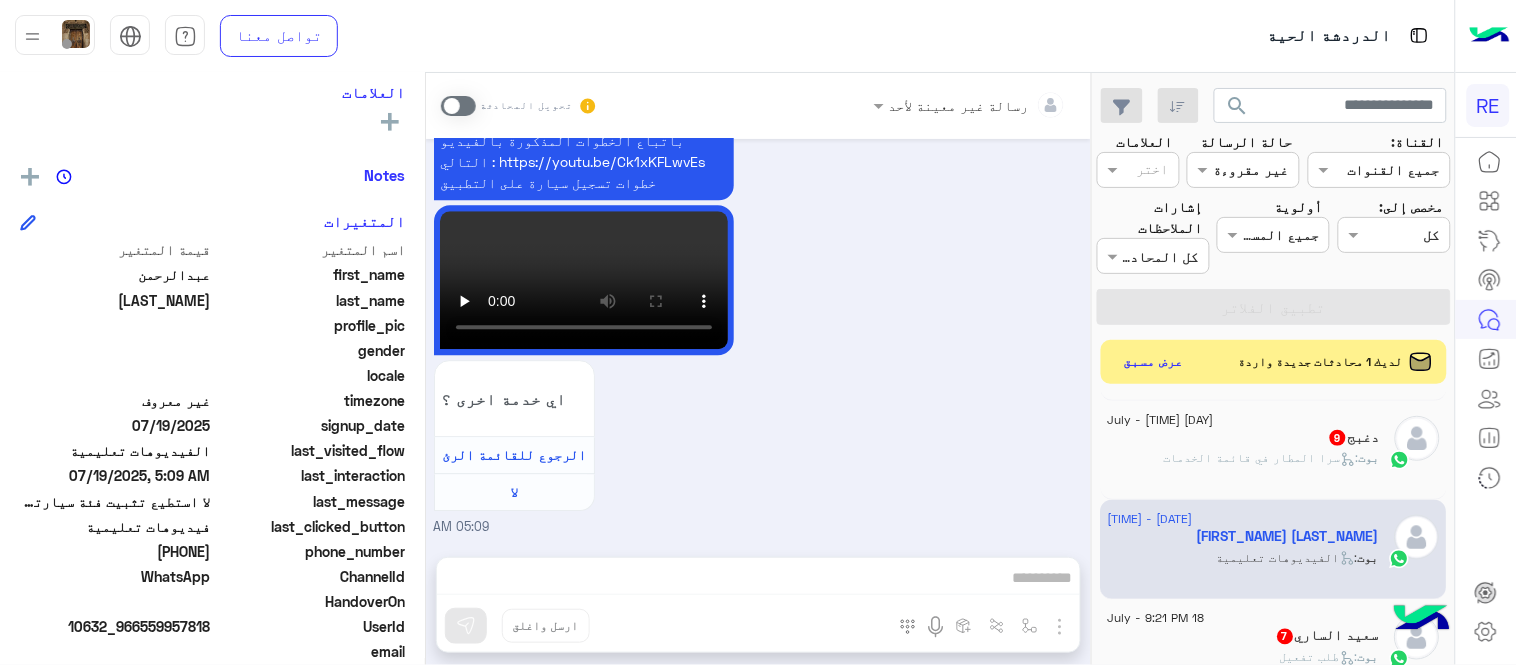 click at bounding box center (458, 106) 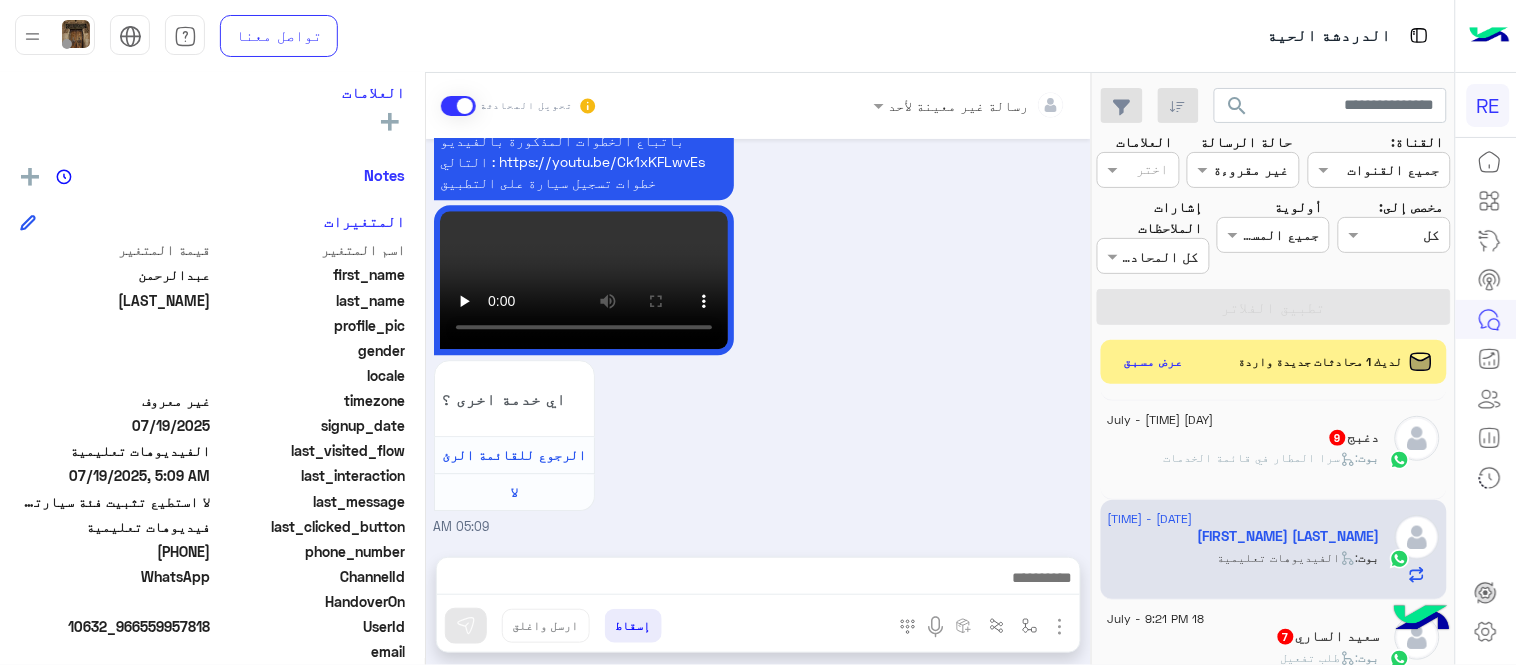 scroll, scrollTop: 1401, scrollLeft: 0, axis: vertical 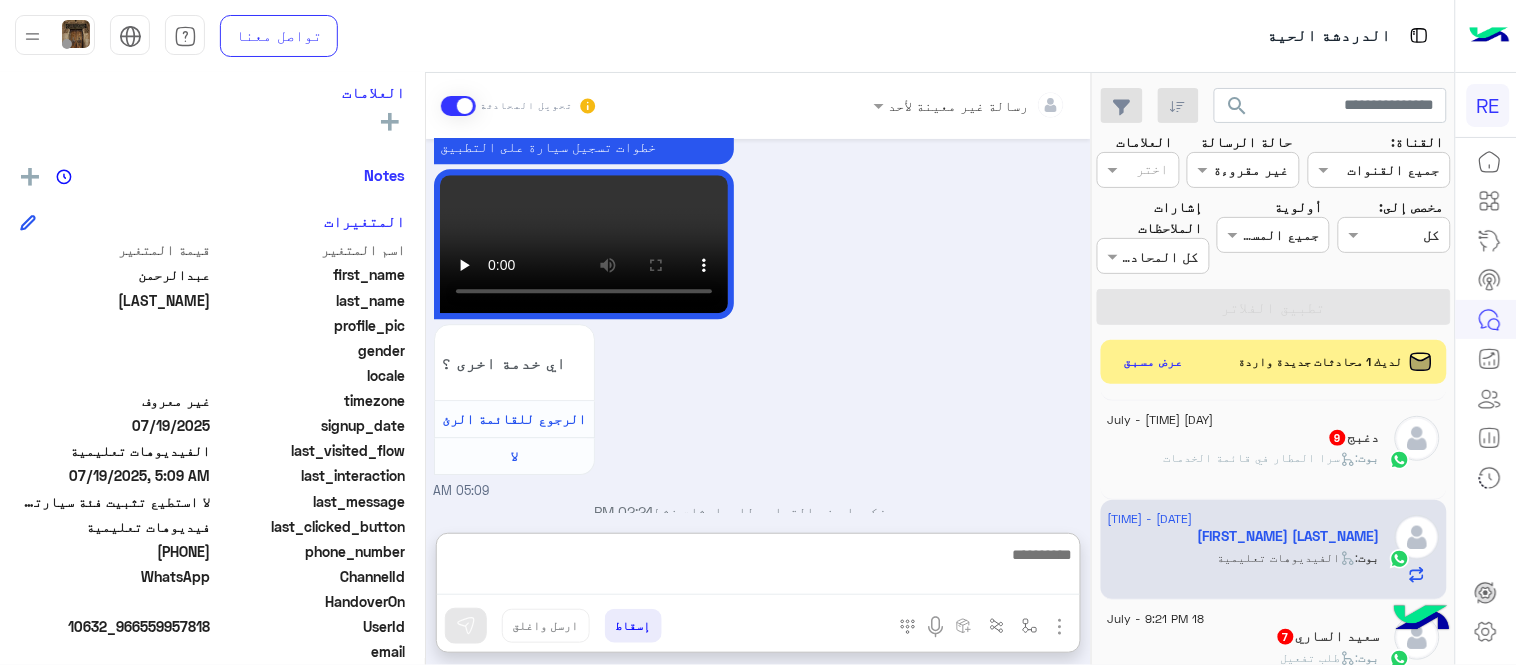 click at bounding box center (758, 568) 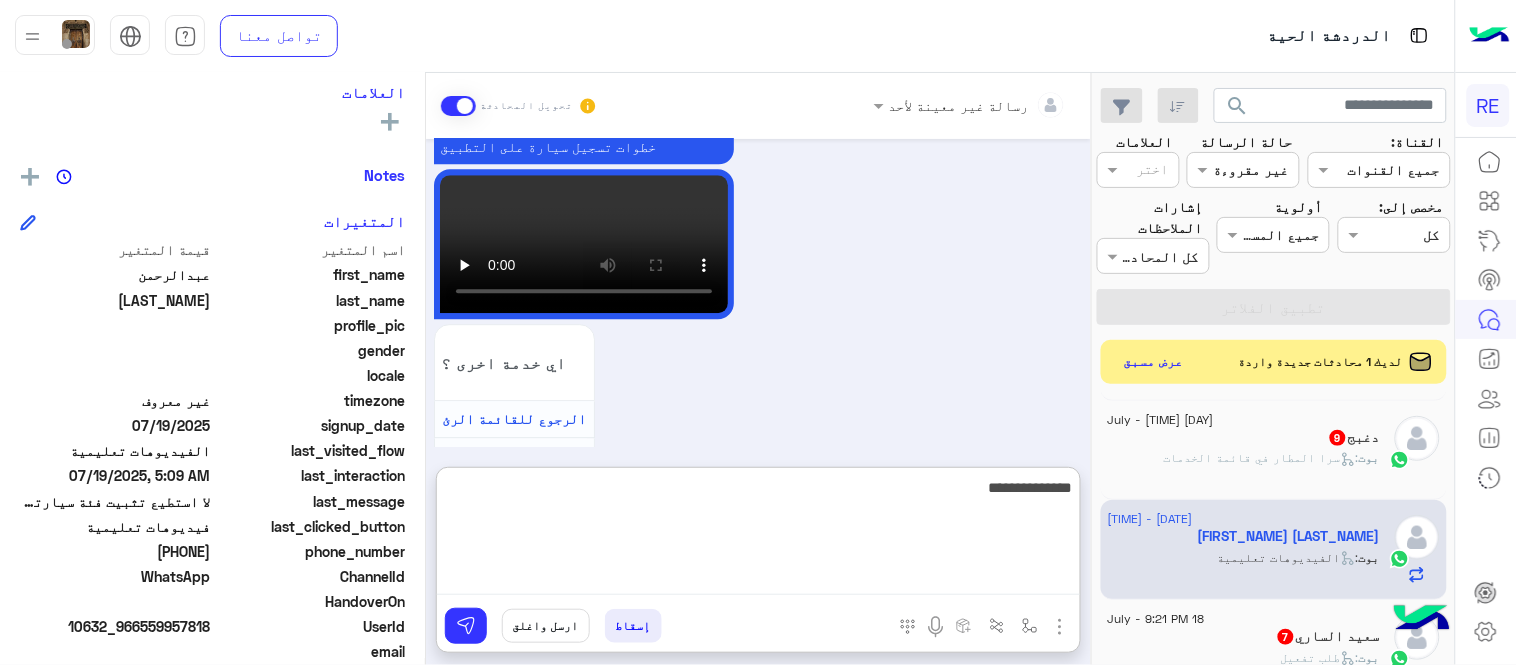 type on "**********" 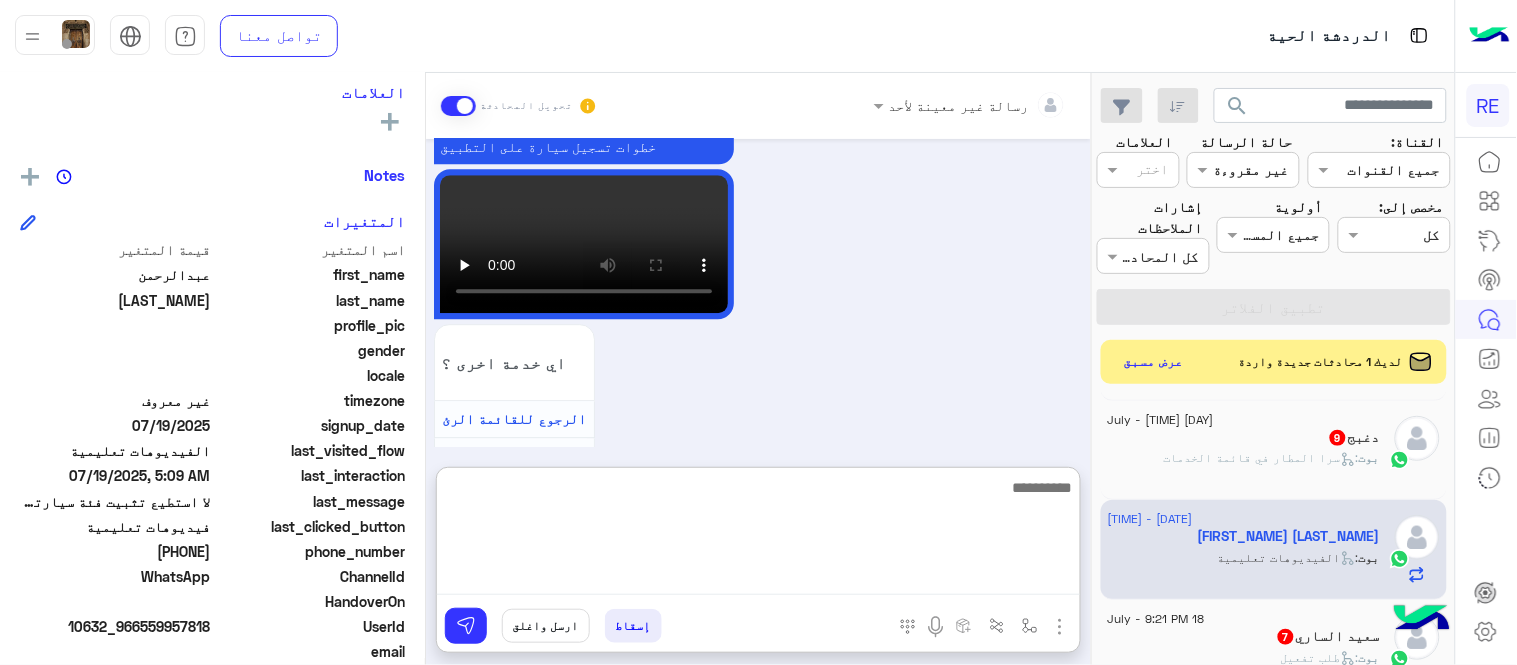 scroll, scrollTop: 1555, scrollLeft: 0, axis: vertical 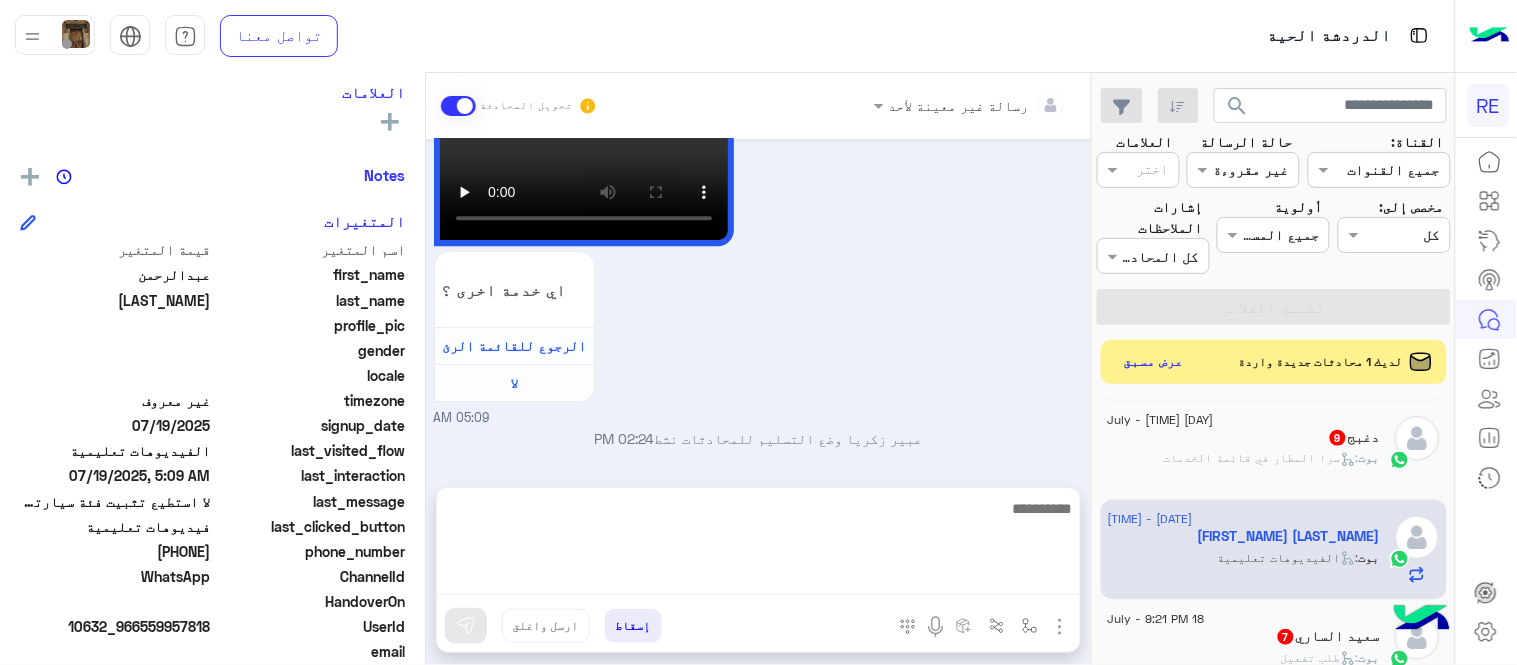 click on "Jul 19, 2025  تم إعادة توجيه المحادثة. للعودة إلي الرد الالي، أنقر الزر الموجود بالأسفل  عودة الى البوت     05:08 AM   عودة الى البوت    05:08 AM
اهلًا بك في تطبيق رحلة 👋
Welcome to Rehla  👋
من فضلك أختر لغة التواصل
Please choose your preferred Language
English   عربي     05:08 AM   [FIRST] [LAST] غادر المحادثة   05:08 AM       عربي    05:08 AM  هل أنت ؟   كابتن 👨🏻‍✈️   عميل 🧳   رحال (مرشد مرخص) 🏖️     05:08 AM   كابتن     05:08 AM  اختر احد الخدمات التالية:    05:08 AM   فيديوهات تعليمية    05:09 AM    اي خدمة اخرى ؟  الرجوع للقائمة الرئ   لا     05:09 AM   [FIRST] [LAST] وضع التسليم للمحادثات نشط   02:24 PM      تفضل كيف اخدمك؟   02:25 PM" at bounding box center (758, 303) 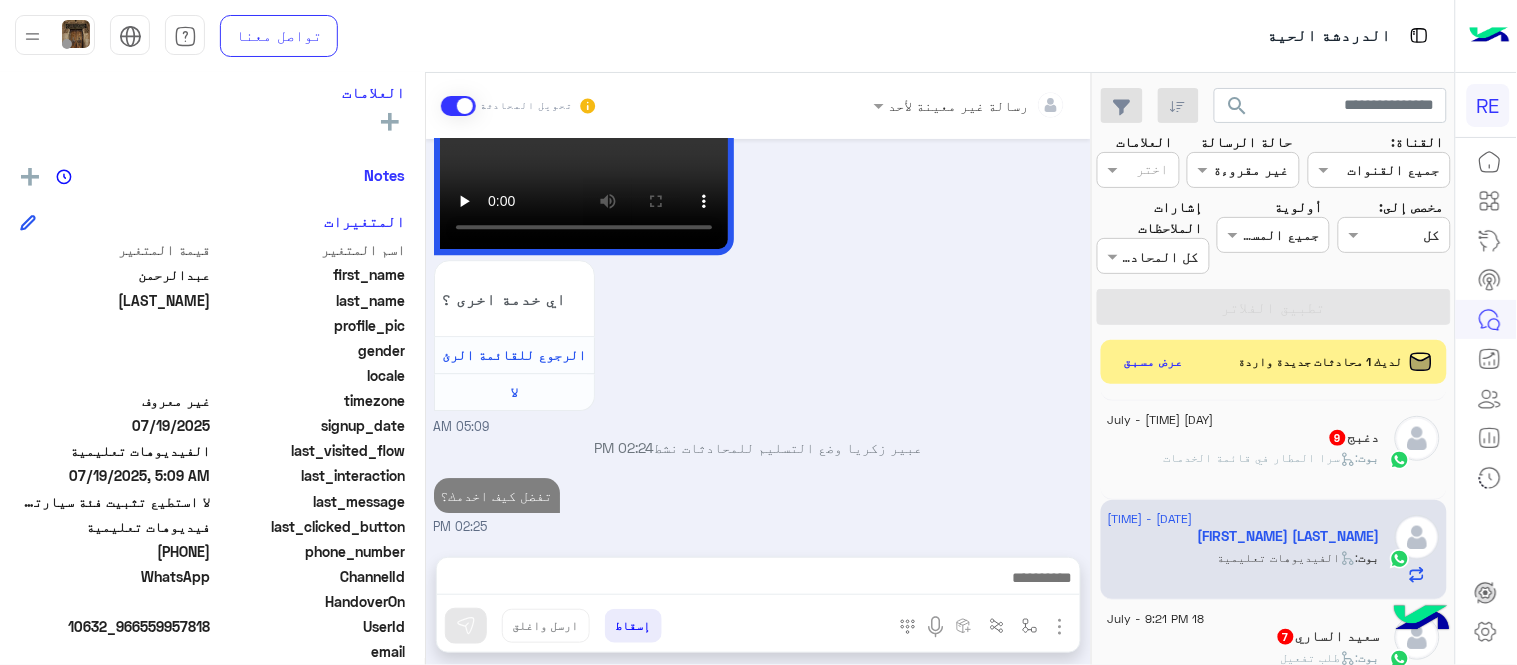click on ":   سرا المطار في قائمة الخدمات" 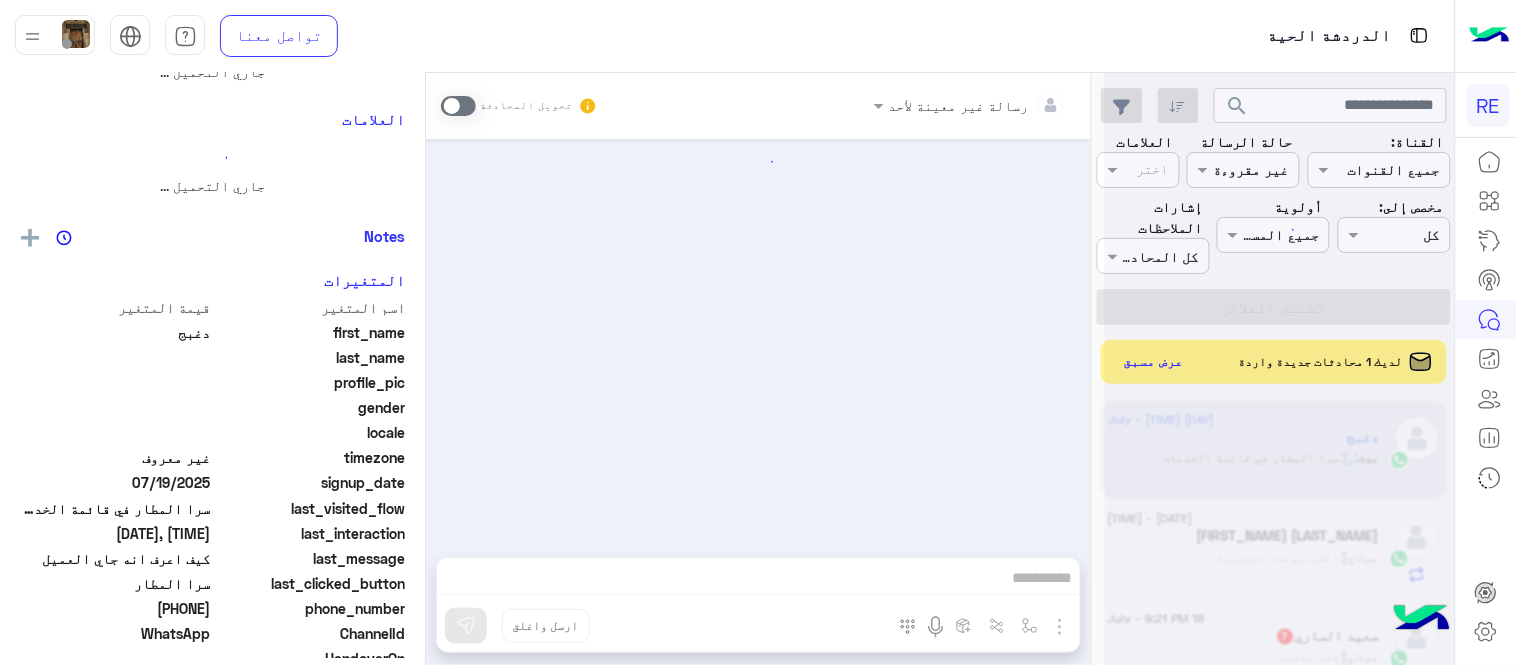 scroll, scrollTop: 0, scrollLeft: 0, axis: both 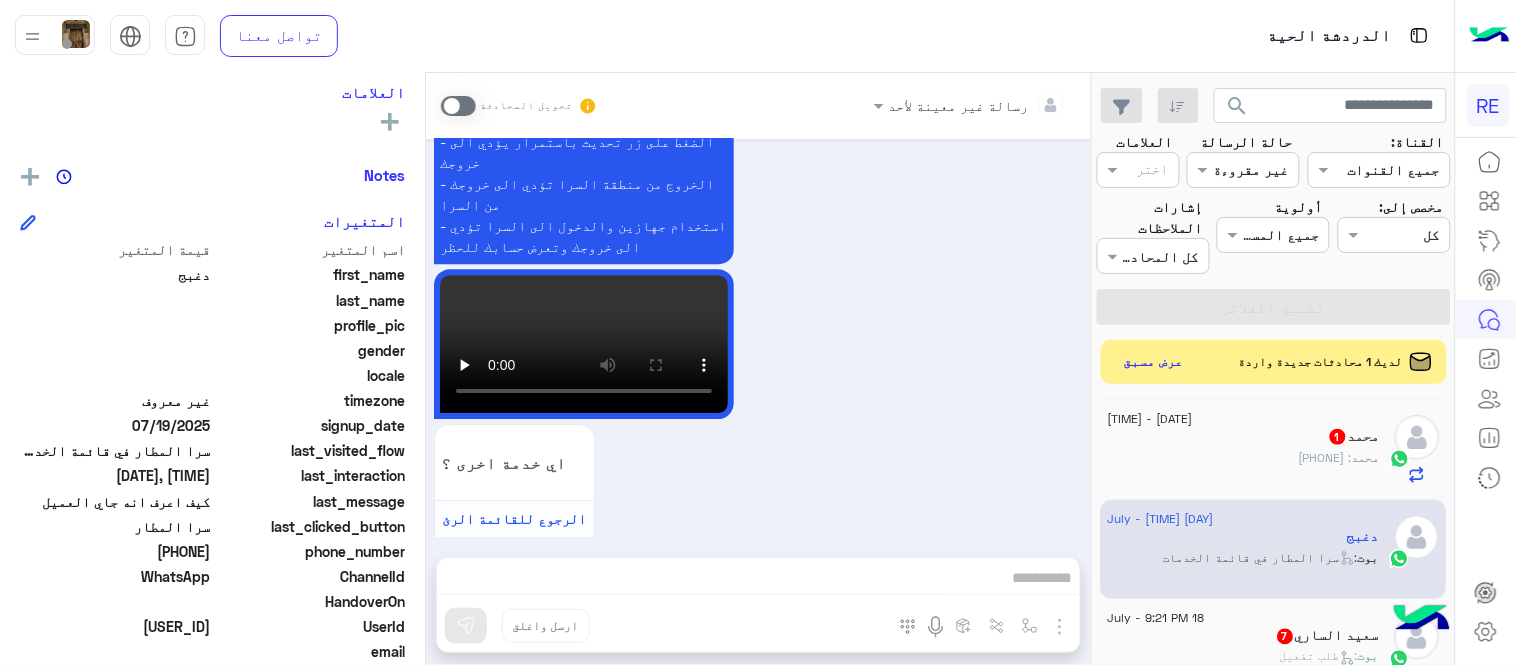 click at bounding box center (458, 106) 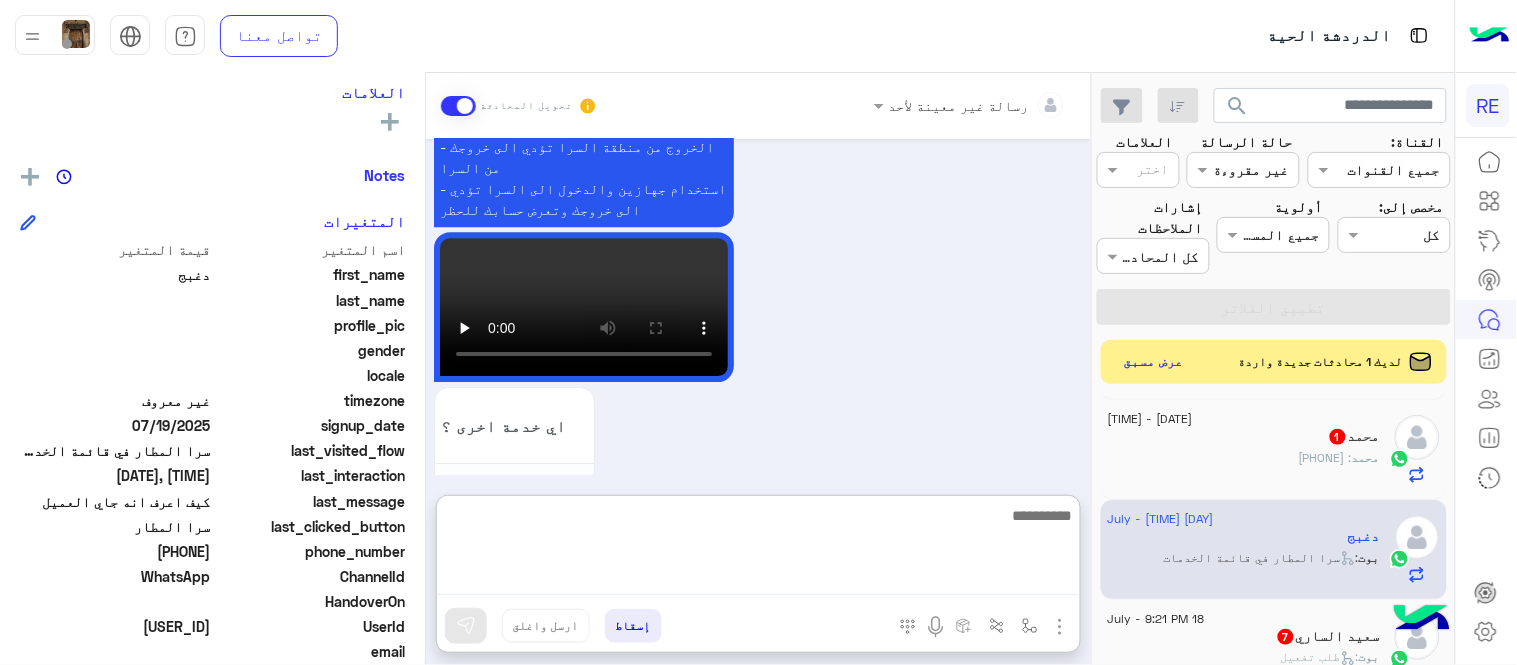 click at bounding box center [758, 549] 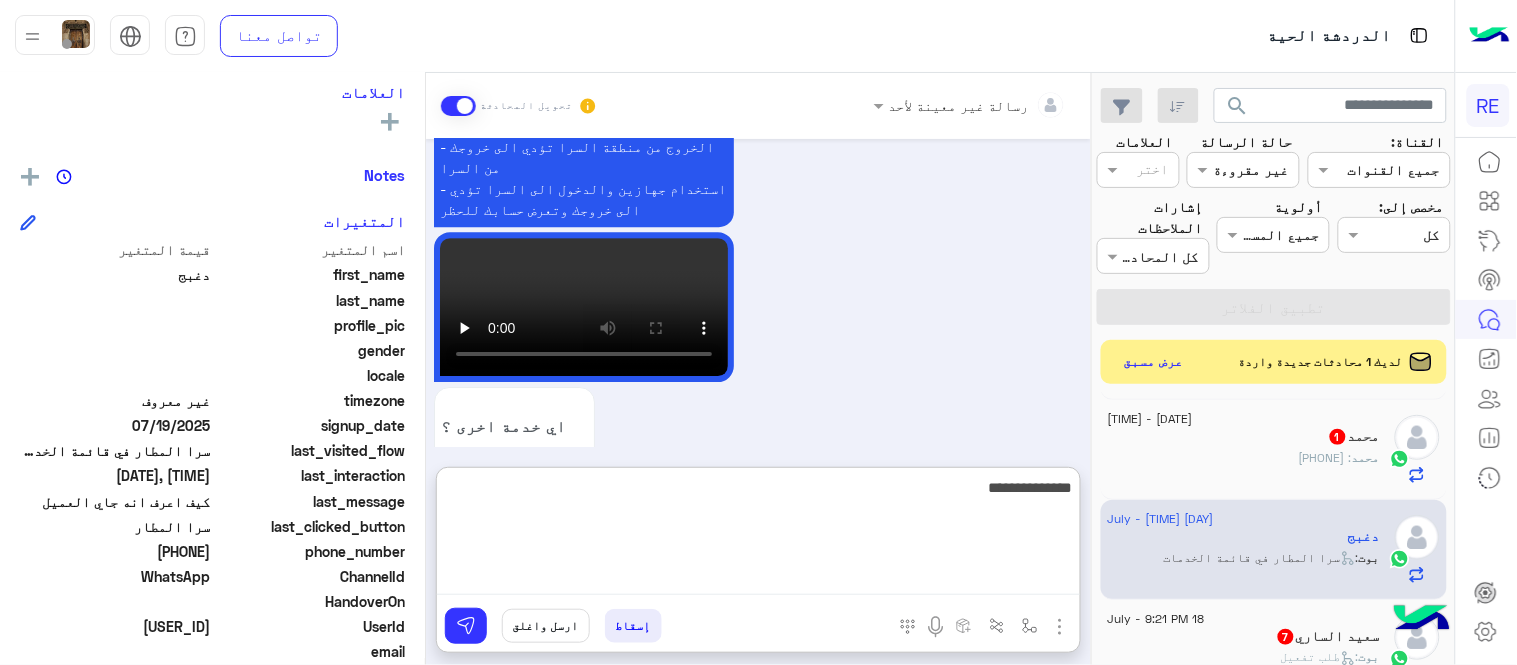 type on "**********" 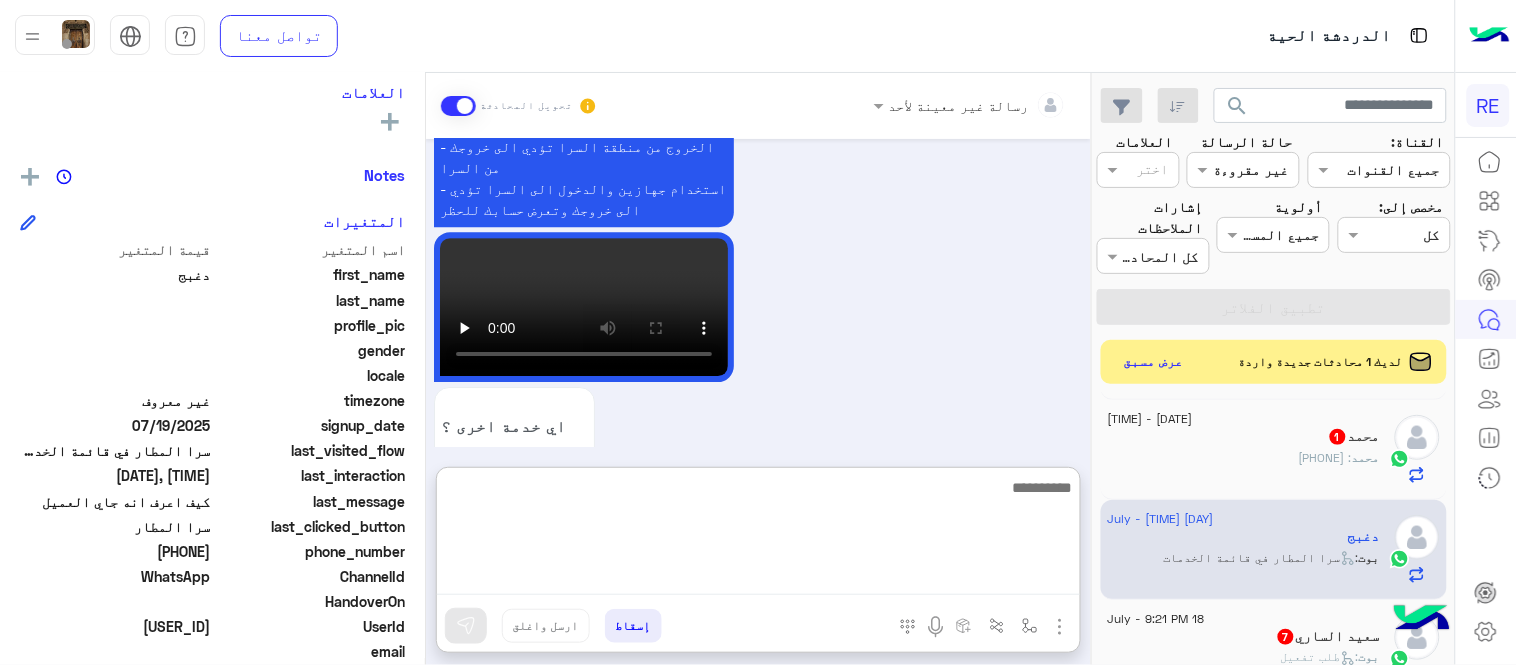 scroll, scrollTop: 1743, scrollLeft: 0, axis: vertical 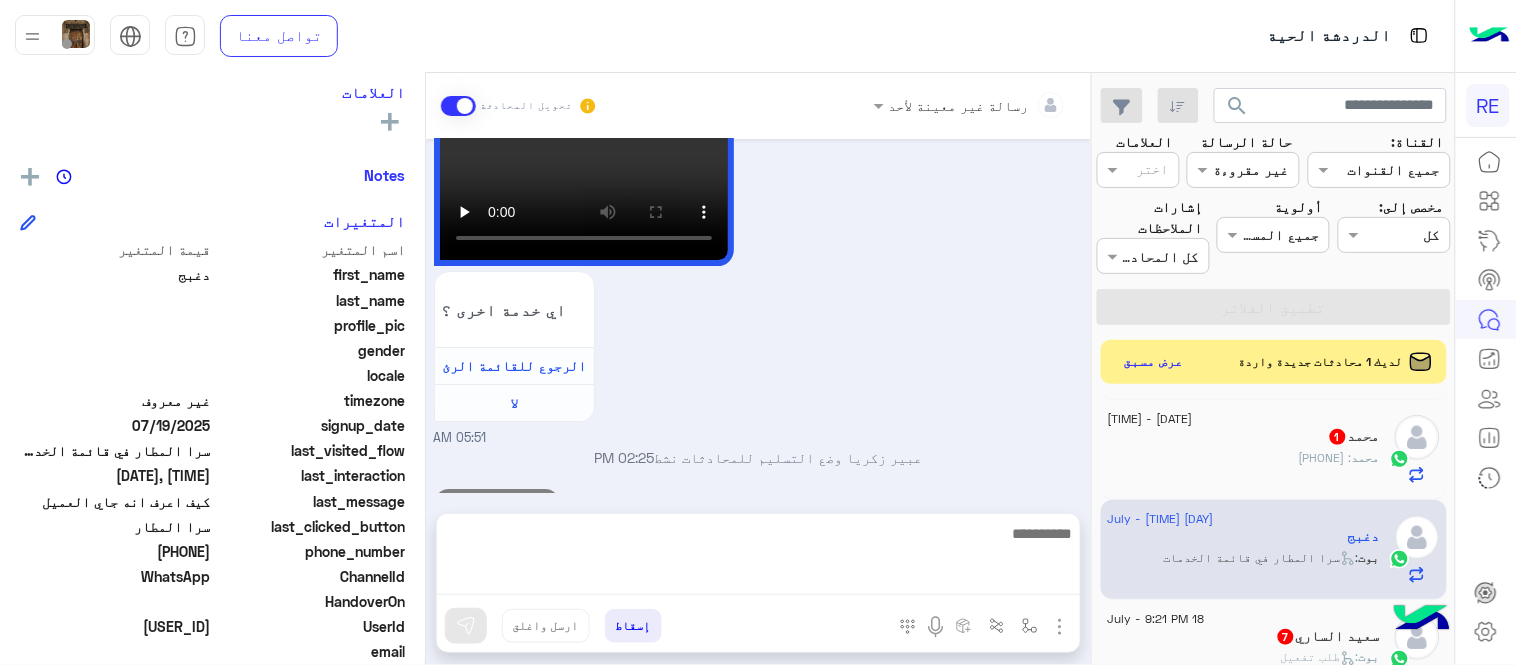 click on "[DATE]   دغبج  طلب التحدث إلى مسؤول بشري   [TIME]       عودة الى البوت    [TIME]
اهلًا بك في تطبيق رحلة 👋
Welcome to Rehla  👋
من فضلك أختر لغة التواصل
Please choose your preferred Language
English   عربي     [TIME]   دغبج  غادر المحادثة   [TIME]       عربي    [TIME]  هل أنت ؟   كابتن 👨🏻‍✈️   عميل 🧳   رحال (مرشد مرخص) 🏖️     [TIME]   كابتن     [TIME]  اختر احد الخدمات التالية:    [TIME]   سرا المطار    [TIME]  تطبيق رحلة يعمل حاليا بسرا المطار بكل من جدة والمدينة المنورة والطائف وكذلك في محطات قطار الحرمين في مكة المكرمة والمدينة المنورة وجدة. لحجز دور بالسرا ينبغى ان يكون حسابك مفعل بالتطبيق ملاحظة:  اي خدمة اخرى ؟  لا" at bounding box center (758, 316) 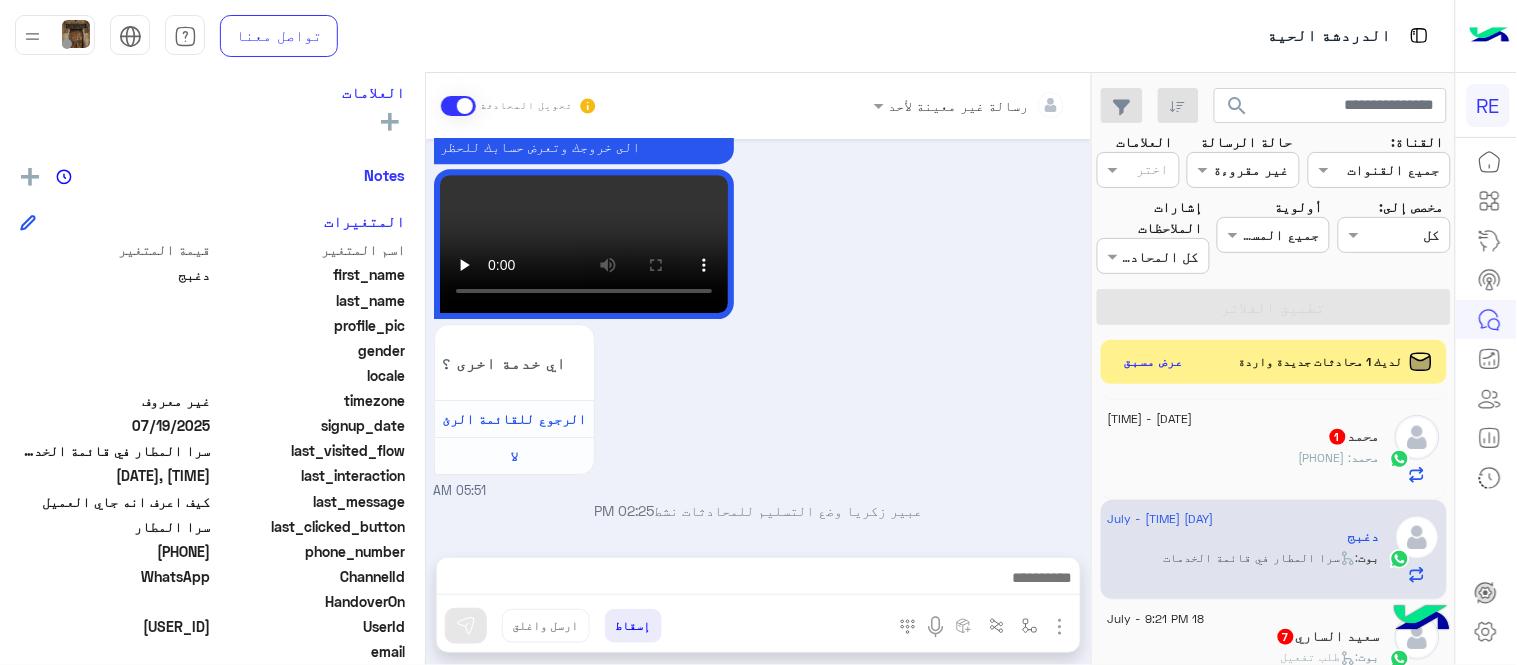 scroll, scrollTop: 1690, scrollLeft: 0, axis: vertical 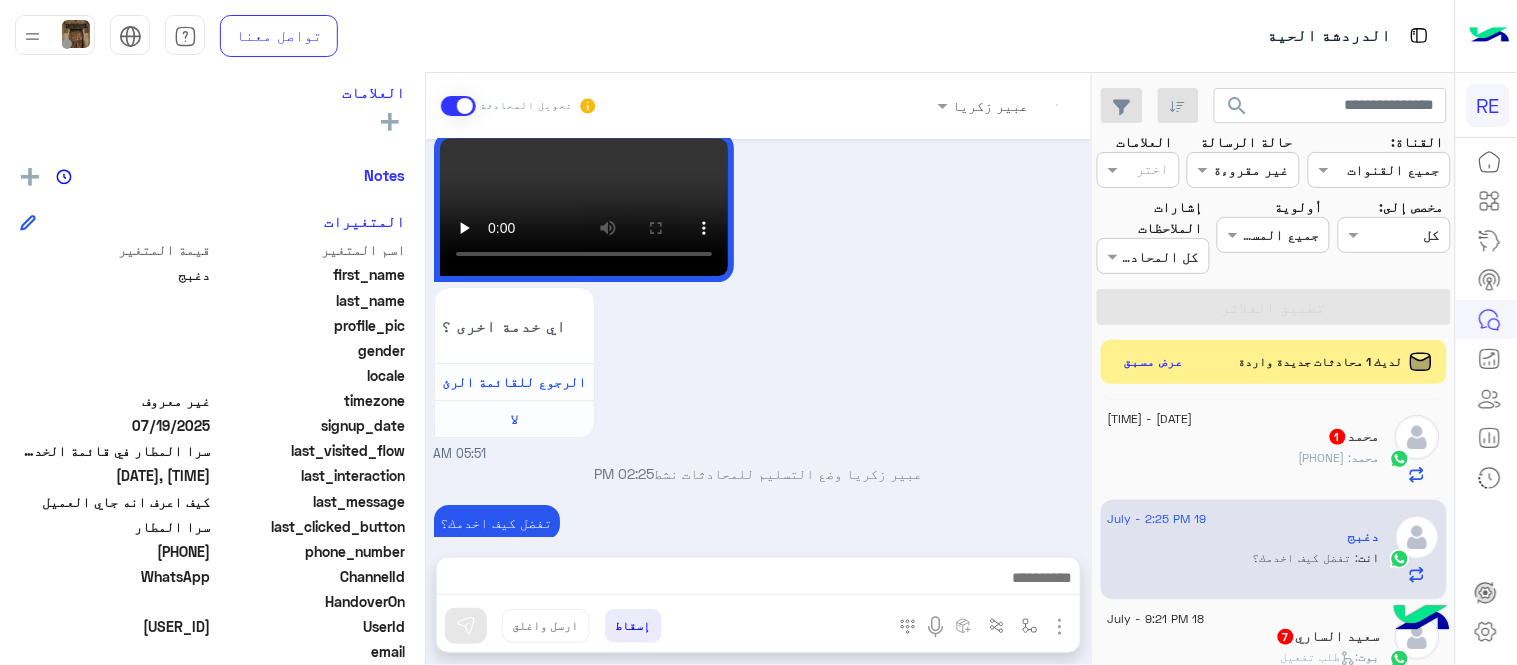 click on ": [PHONE]" 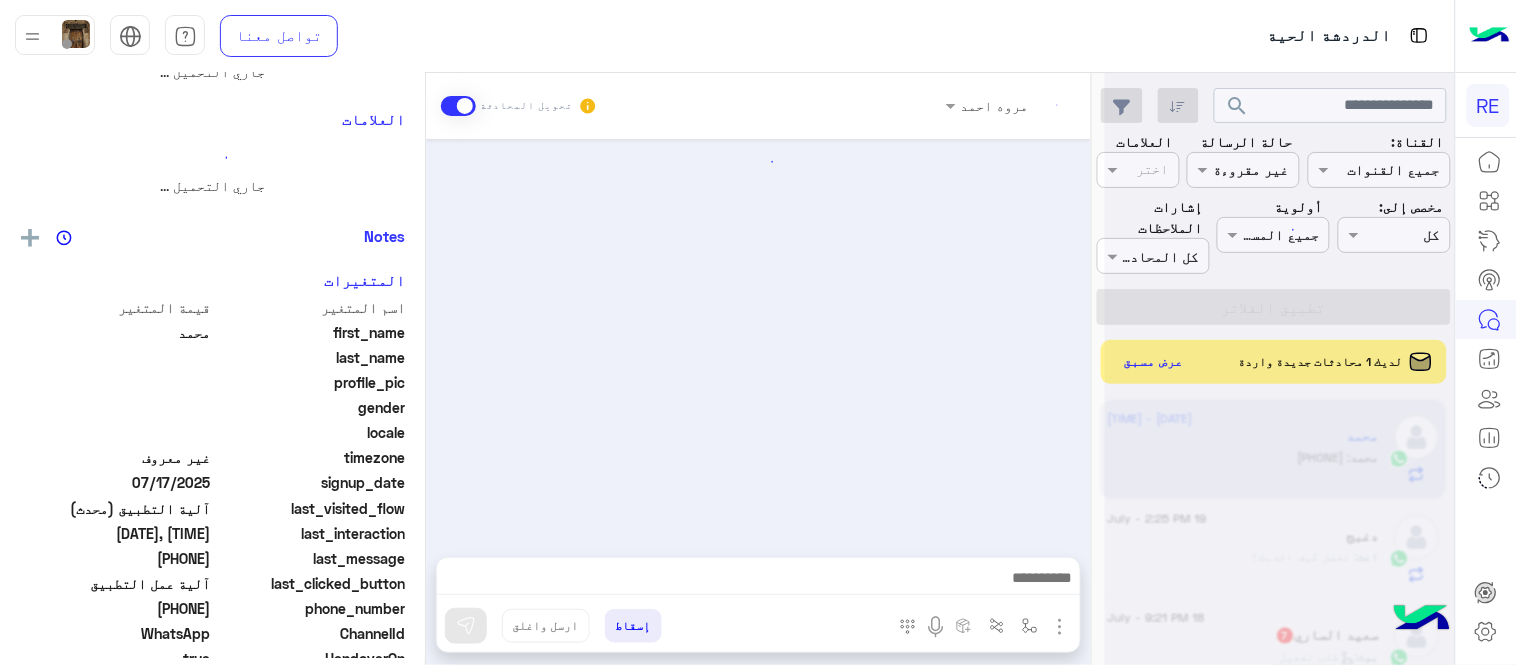 scroll, scrollTop: 0, scrollLeft: 0, axis: both 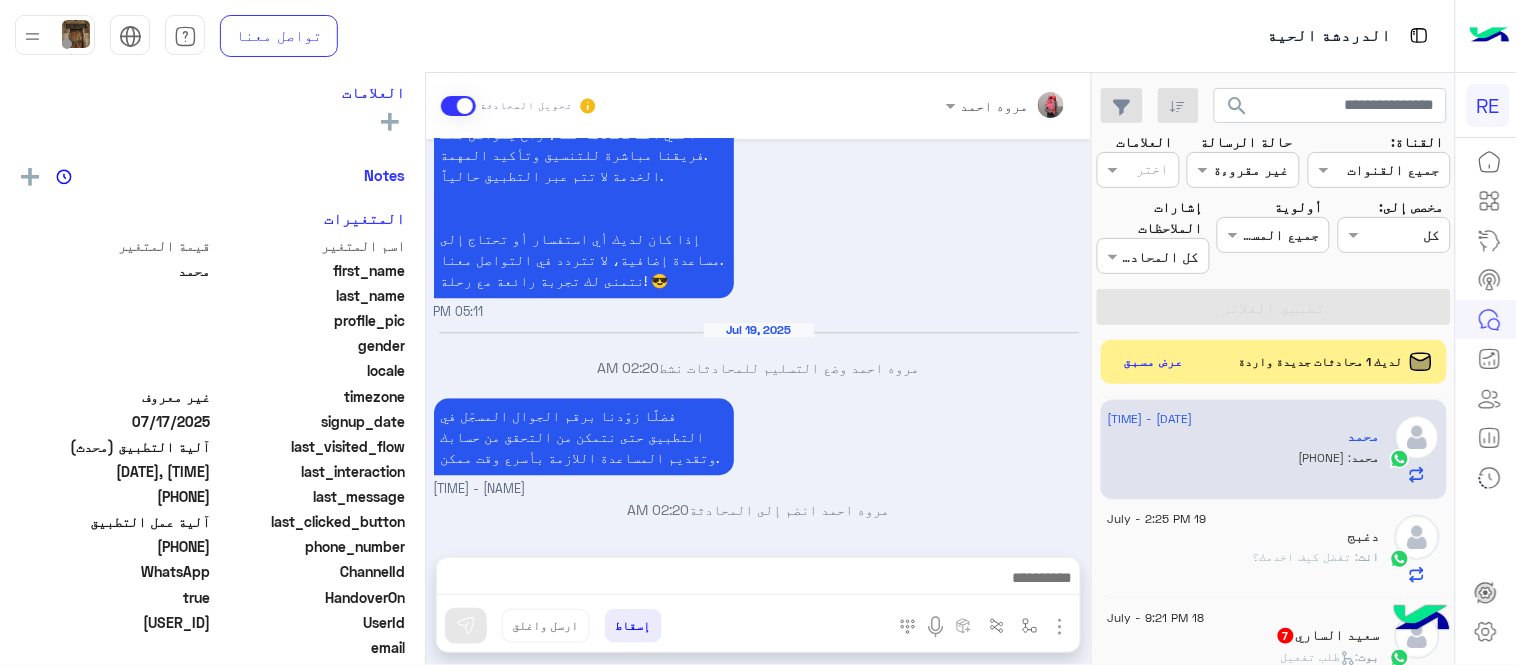 click on "[PHONE]" at bounding box center [1050, 557] 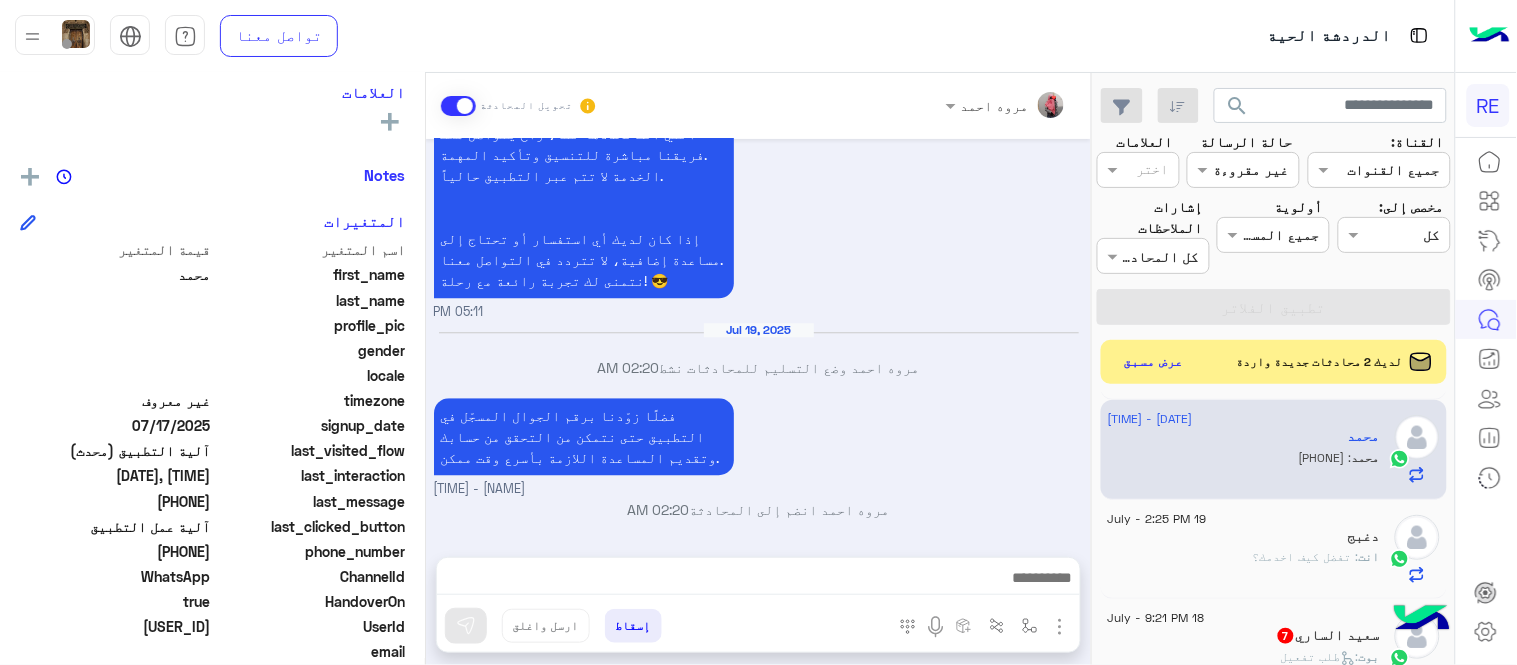 click at bounding box center (758, 580) 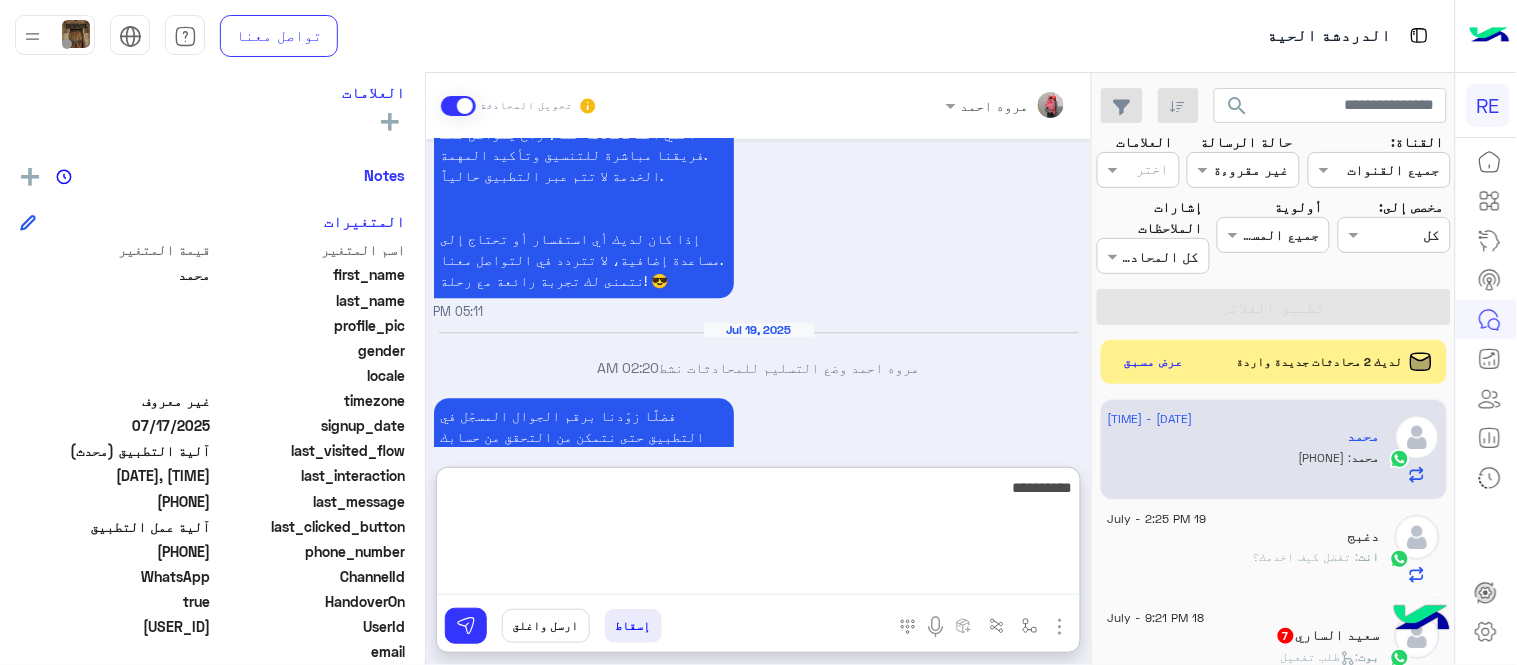 type on "**********" 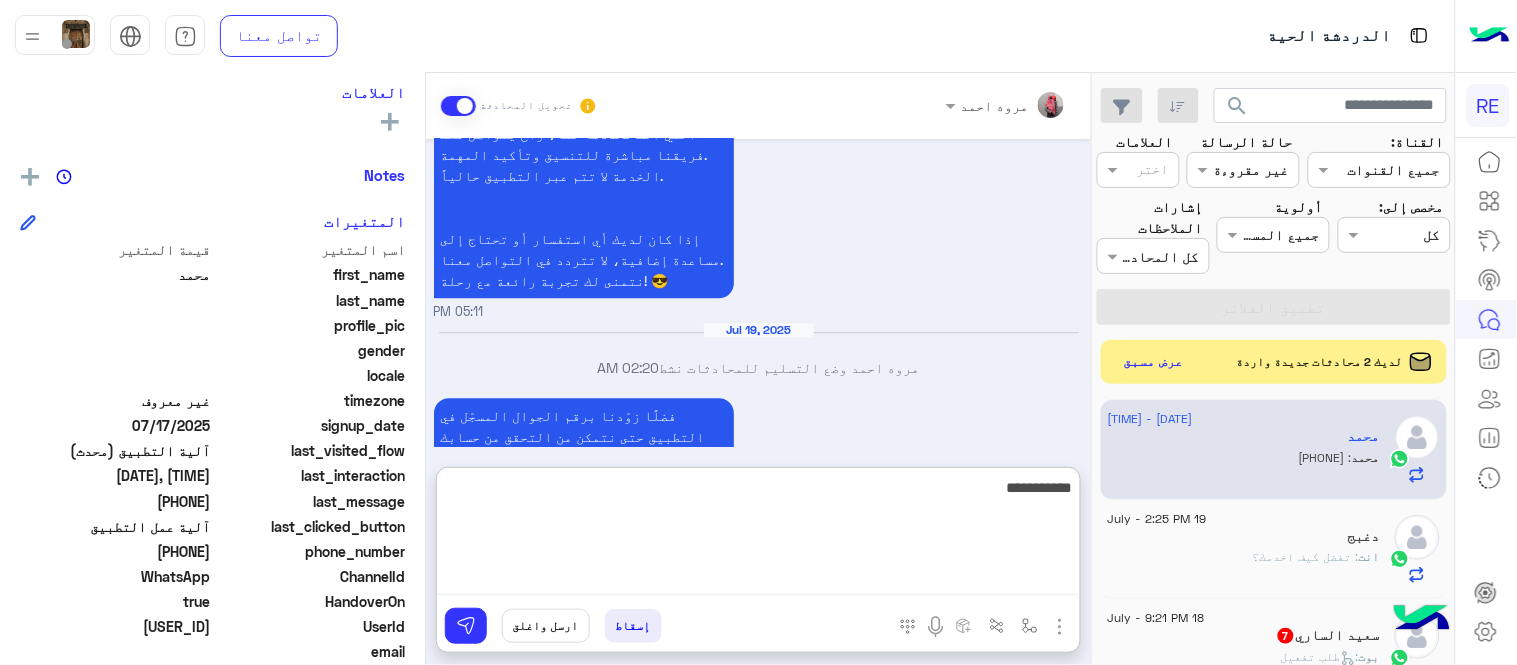 type 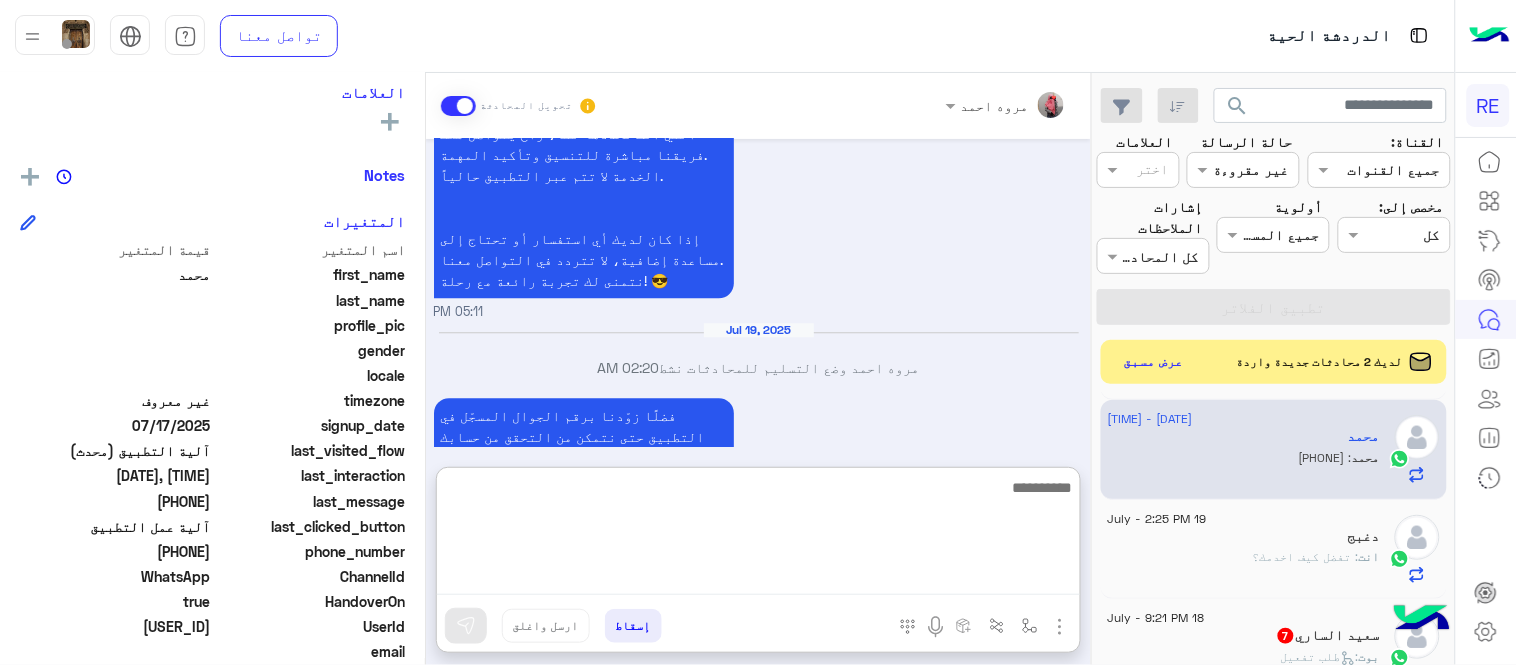 scroll, scrollTop: 1423, scrollLeft: 0, axis: vertical 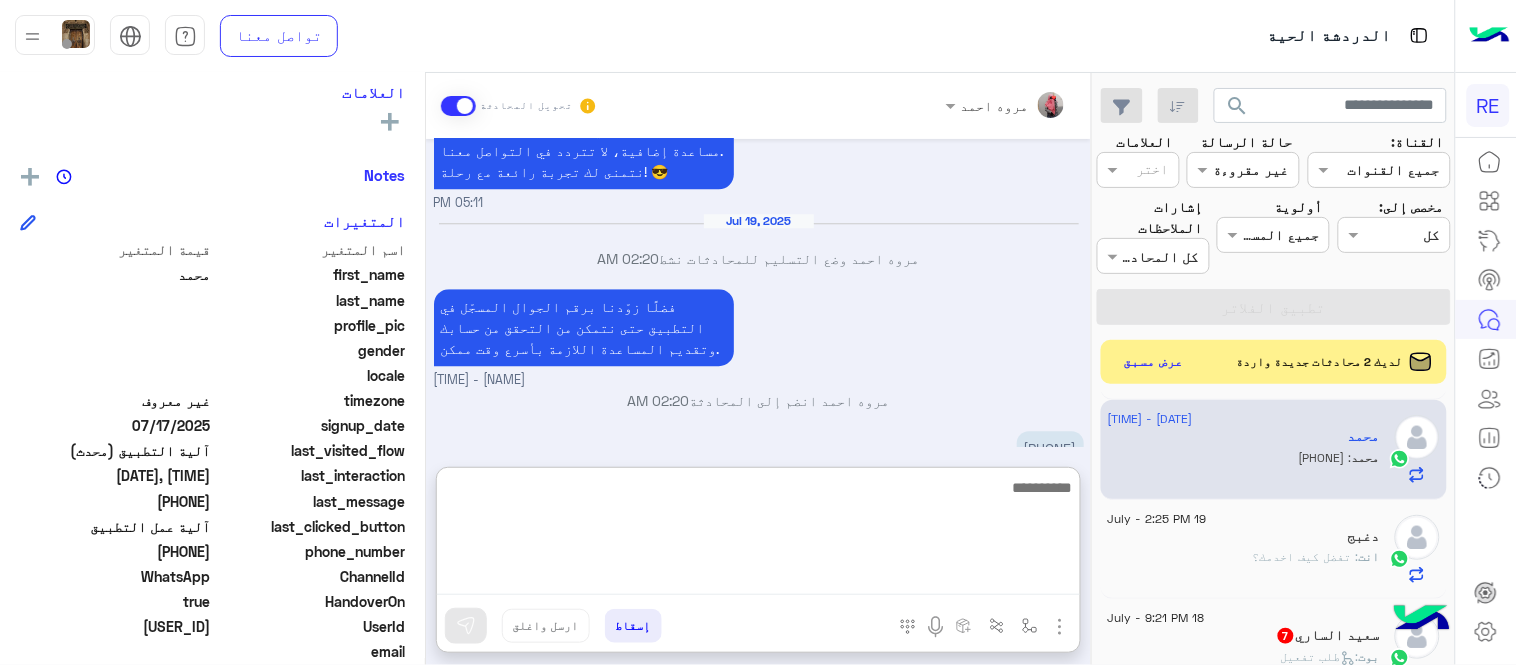 click on "Jul 17, 2025  اهلا بك عزيزنا الكابتن، سيتم مراجعة حسابك وابلاغك في اقرب وقت شكرا لتواصلك، هل لديك اي استفسار او خدمة اخرى    07:21 PM   Jul 18, 2025  السلام عليكم   05:10 PM   الرجوع للقائمة الرئ    05:10 PM  اختر احد الخدمات التالية:    05:10 PM   آلية عمل التطبيق    05:11 PM  سعداء بانضمامك، ونتطلع لأن تكون أحد شركائنا المميزين. 🔑 لتبدأ العمل ككابتن، يجب أولاً تفعيل حسابك بعد قبول بياناتك من هيئة النقل. خطوات البدء والدخول في السرا: 1️⃣ حمّل التطبيق وسجل بيانات سيارتك. 2️⃣ بعد قبول بياناتك من هيئة النقل وتفعيل حسابك، توجه إلى أقرب مطار أو محطة قطار. لتفادي مشاكل السرا: ✅ تأكد من الدخول في السرا." at bounding box center (758, 293) 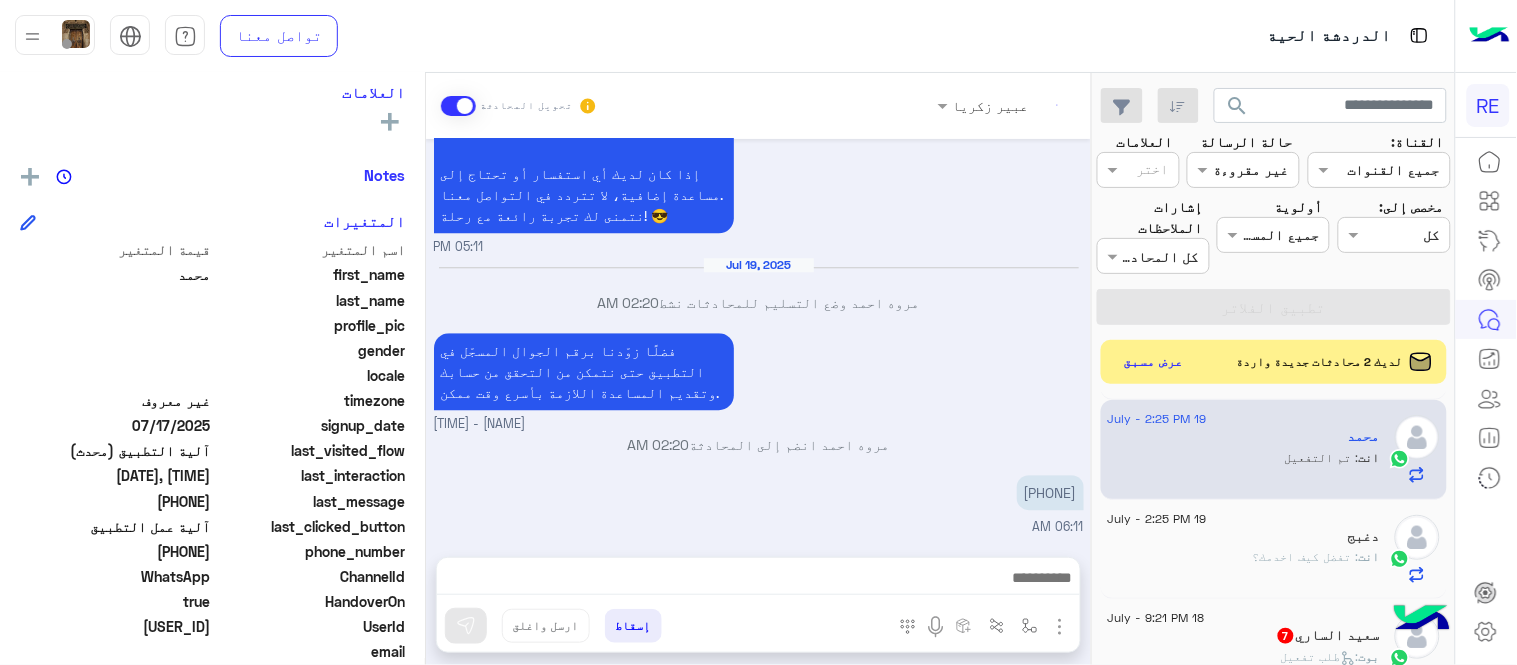 scroll, scrollTop: 1368, scrollLeft: 0, axis: vertical 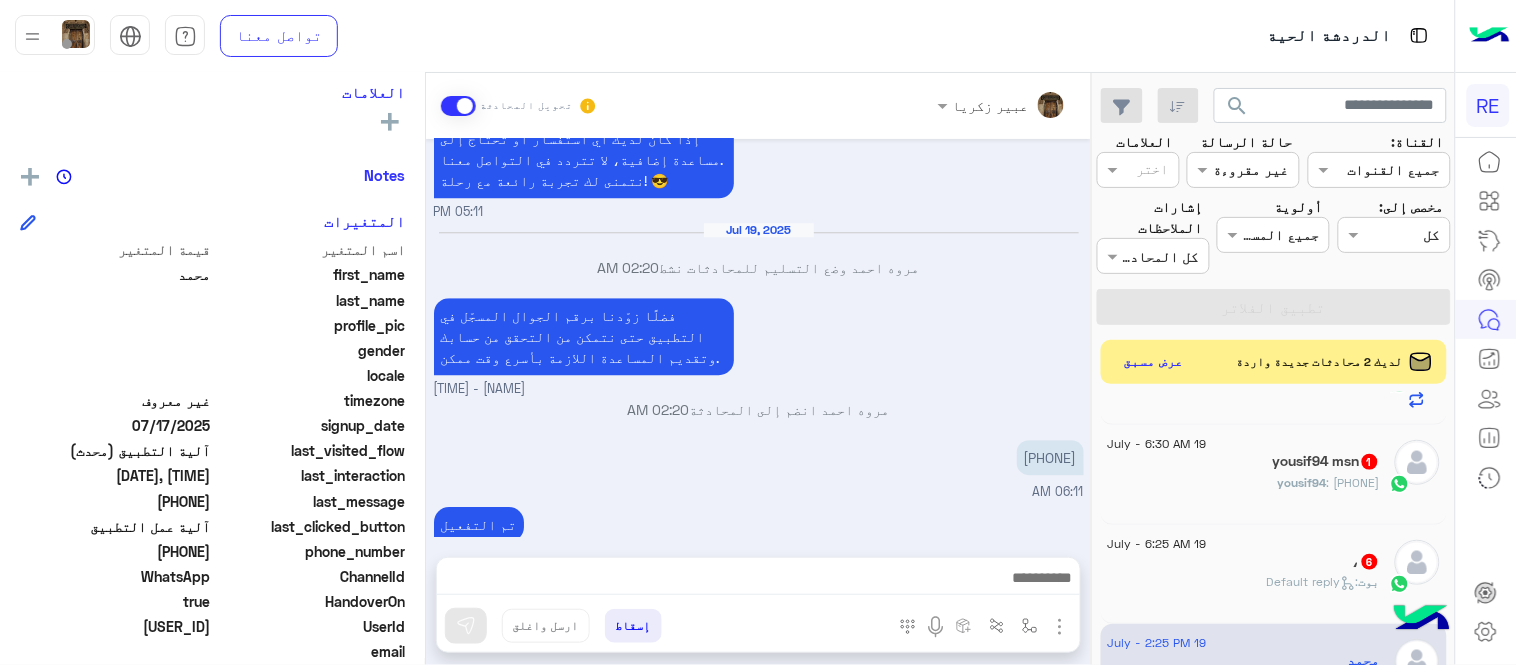 click on "19 July - 6:25 AM" 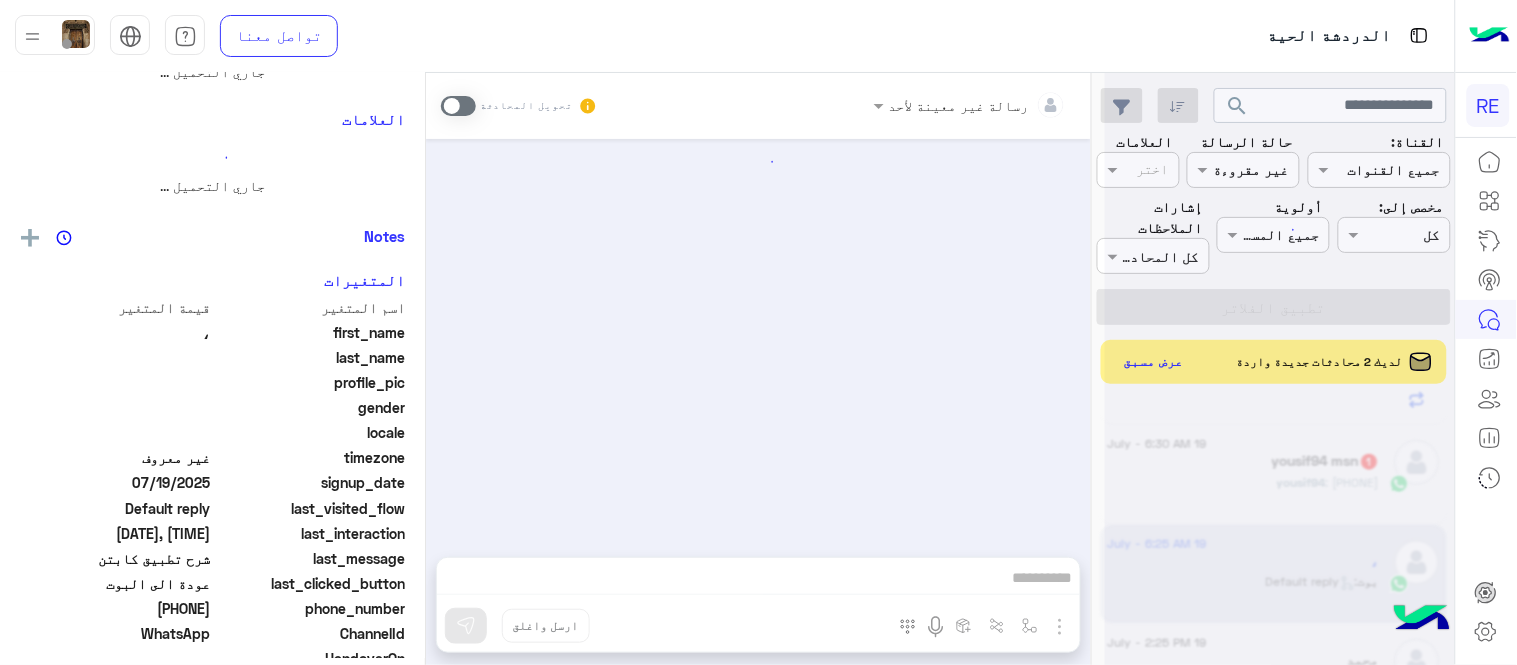 scroll, scrollTop: 0, scrollLeft: 0, axis: both 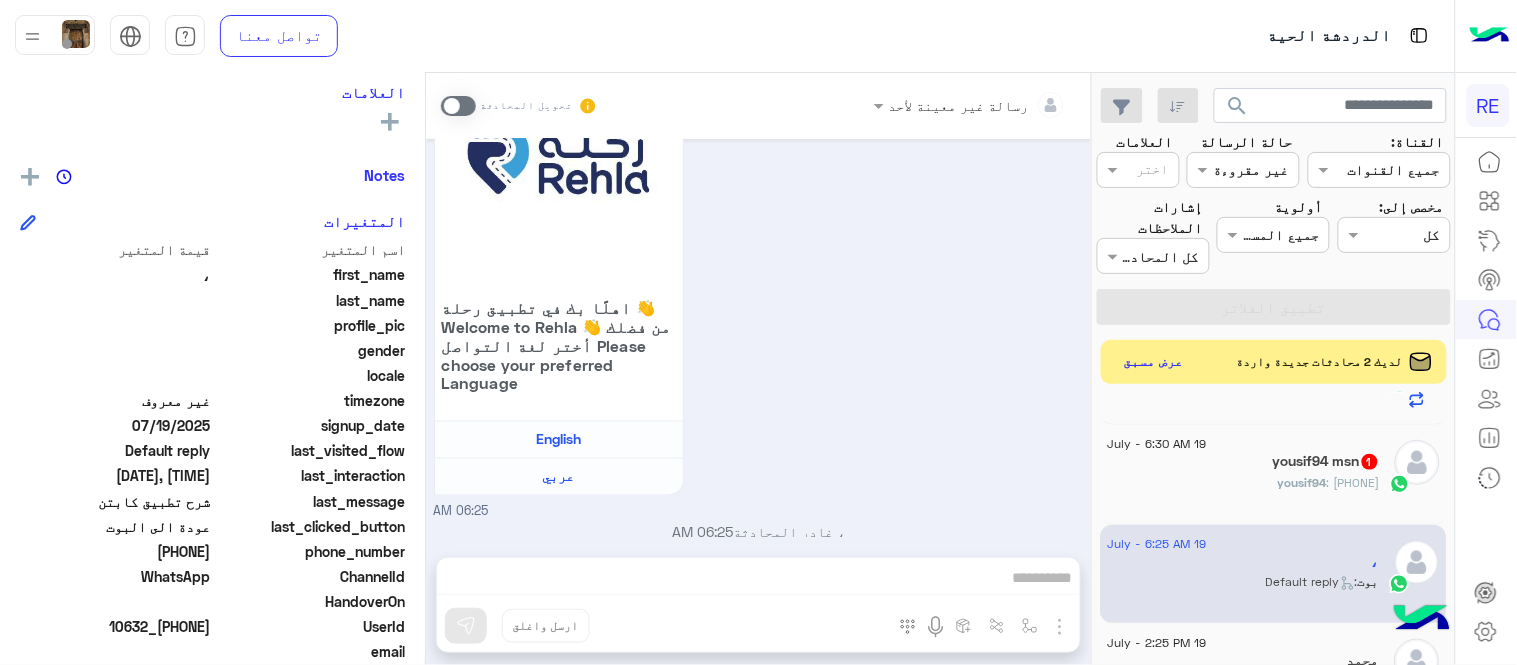 click at bounding box center [458, 106] 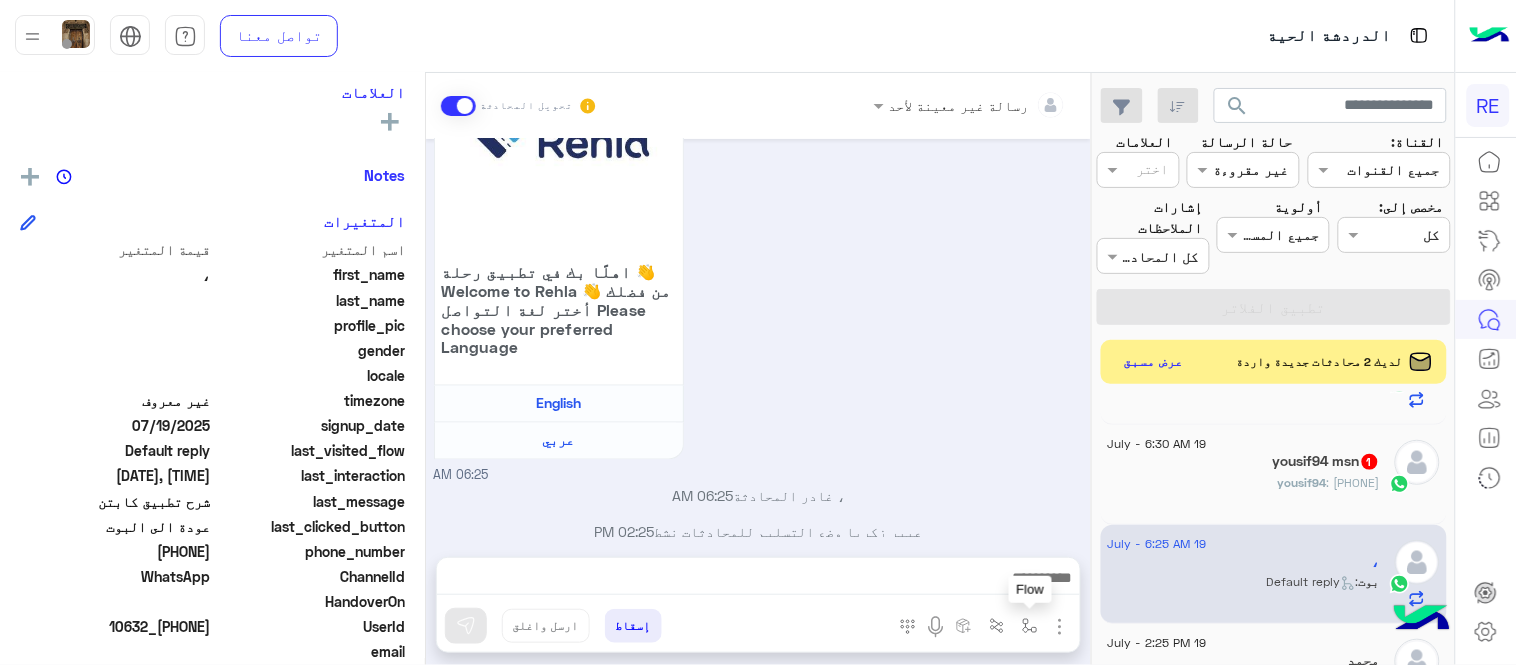 click at bounding box center [1030, 626] 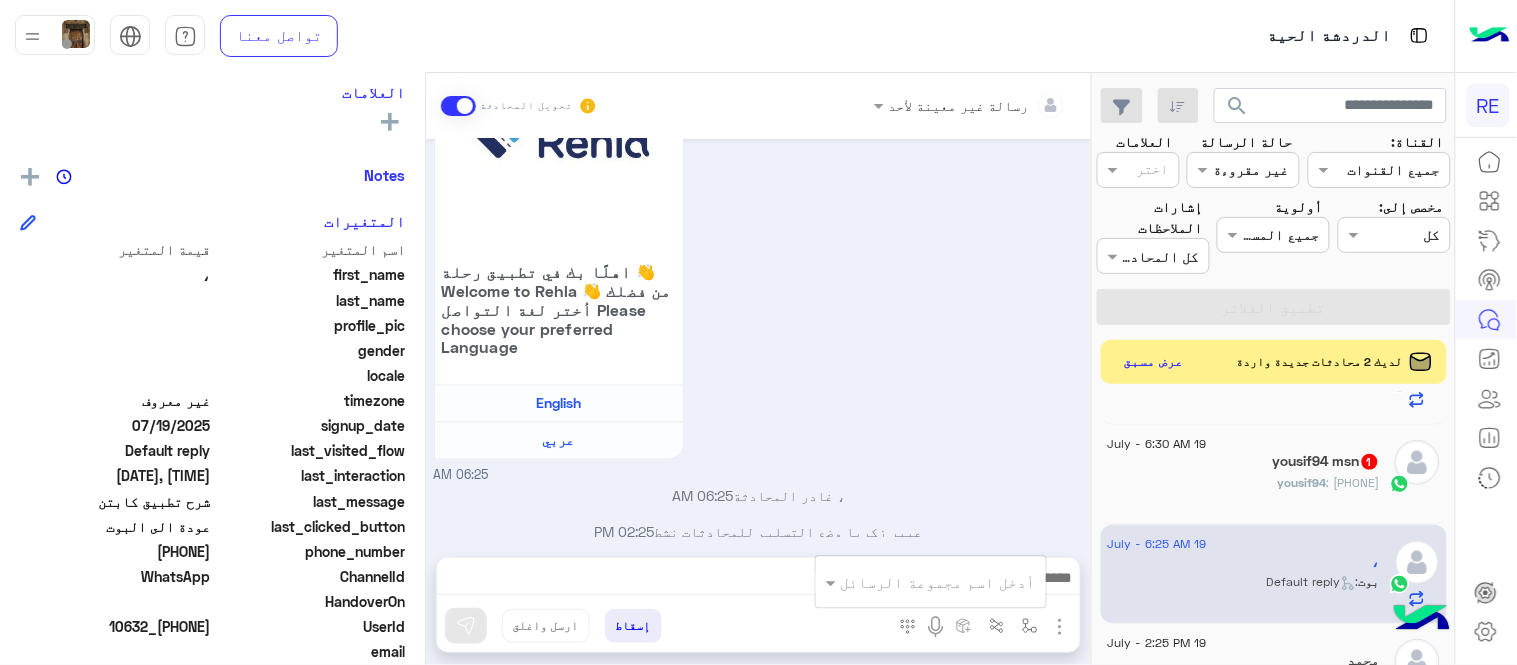 click at bounding box center [959, 582] 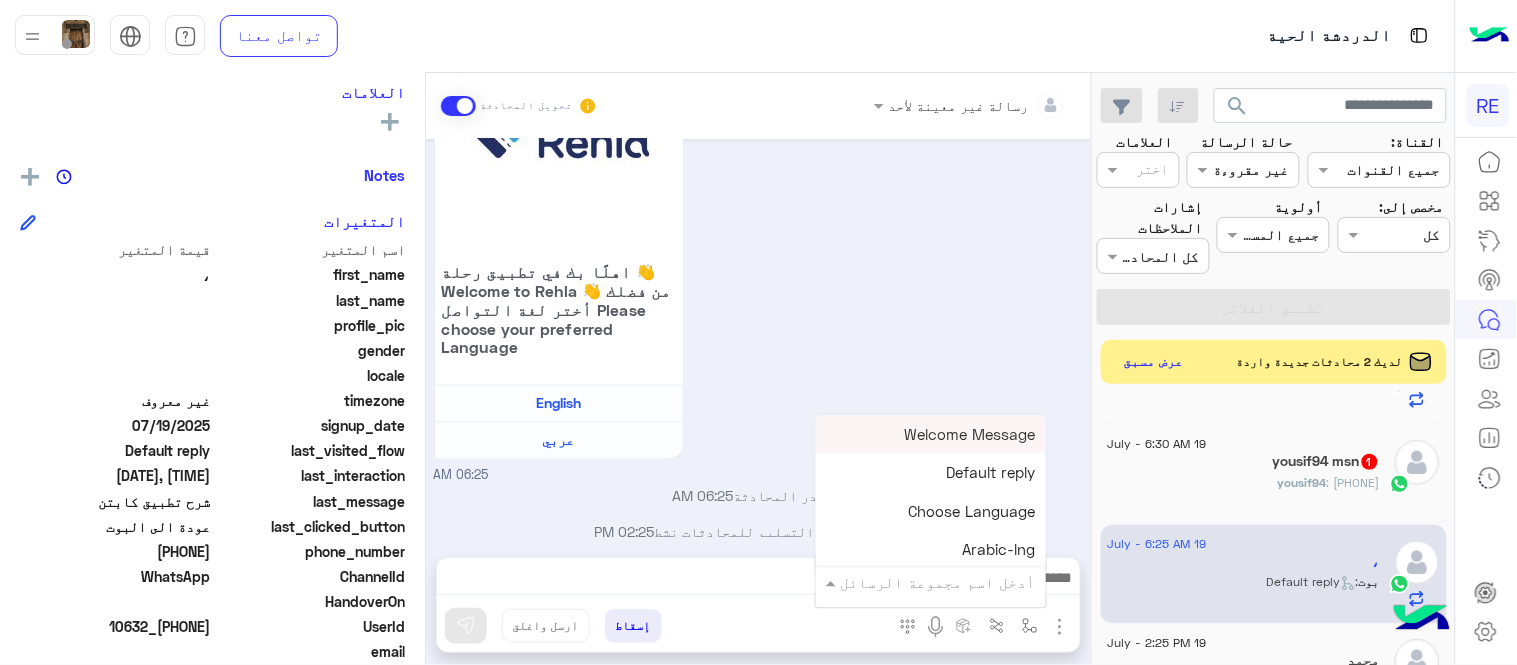 type on "*" 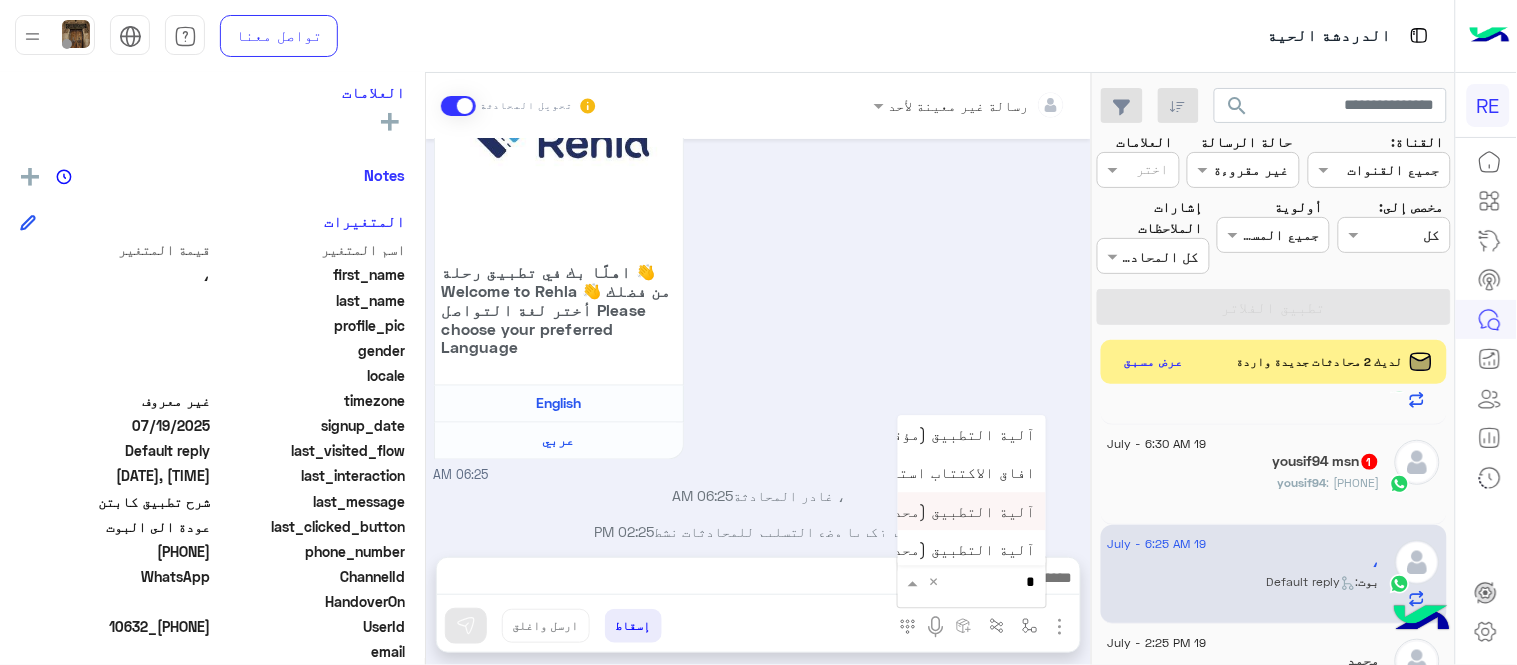 click on "آلية التطبيق (محدث)" at bounding box center (972, 511) 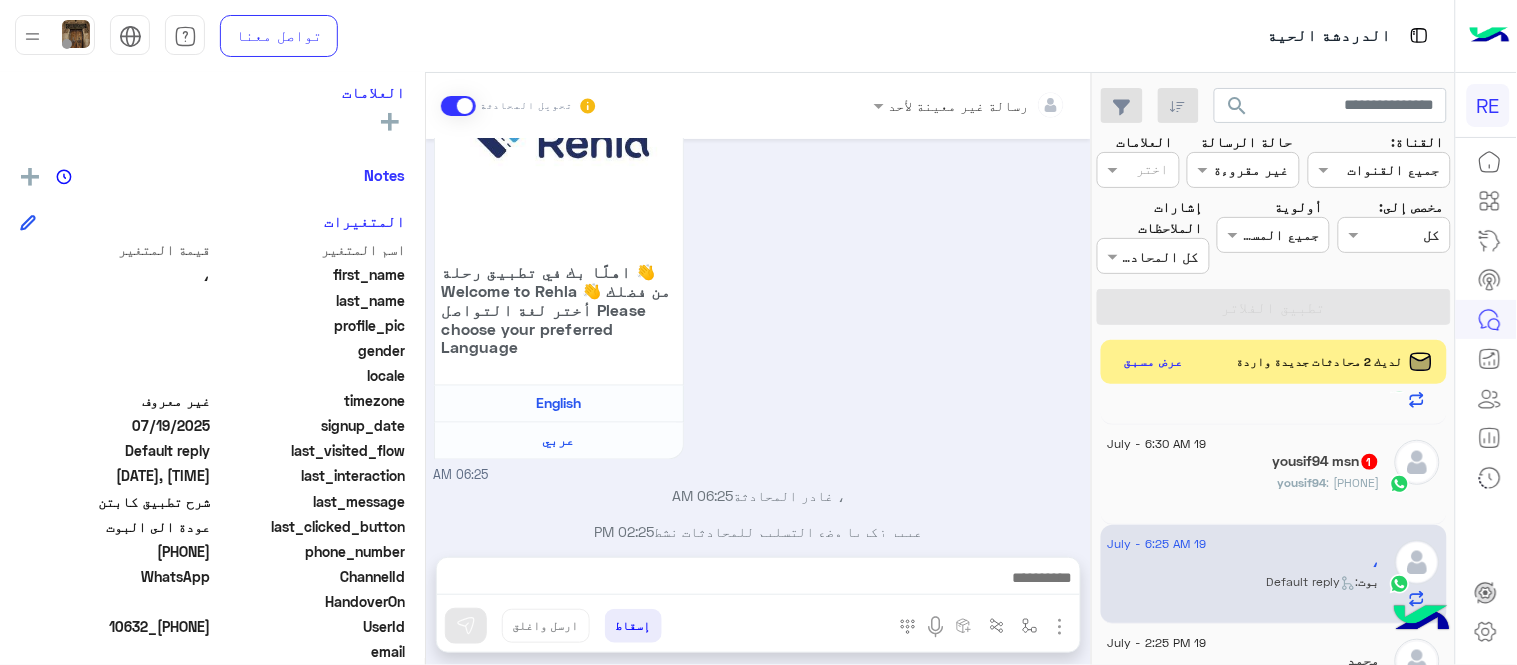 type on "**********" 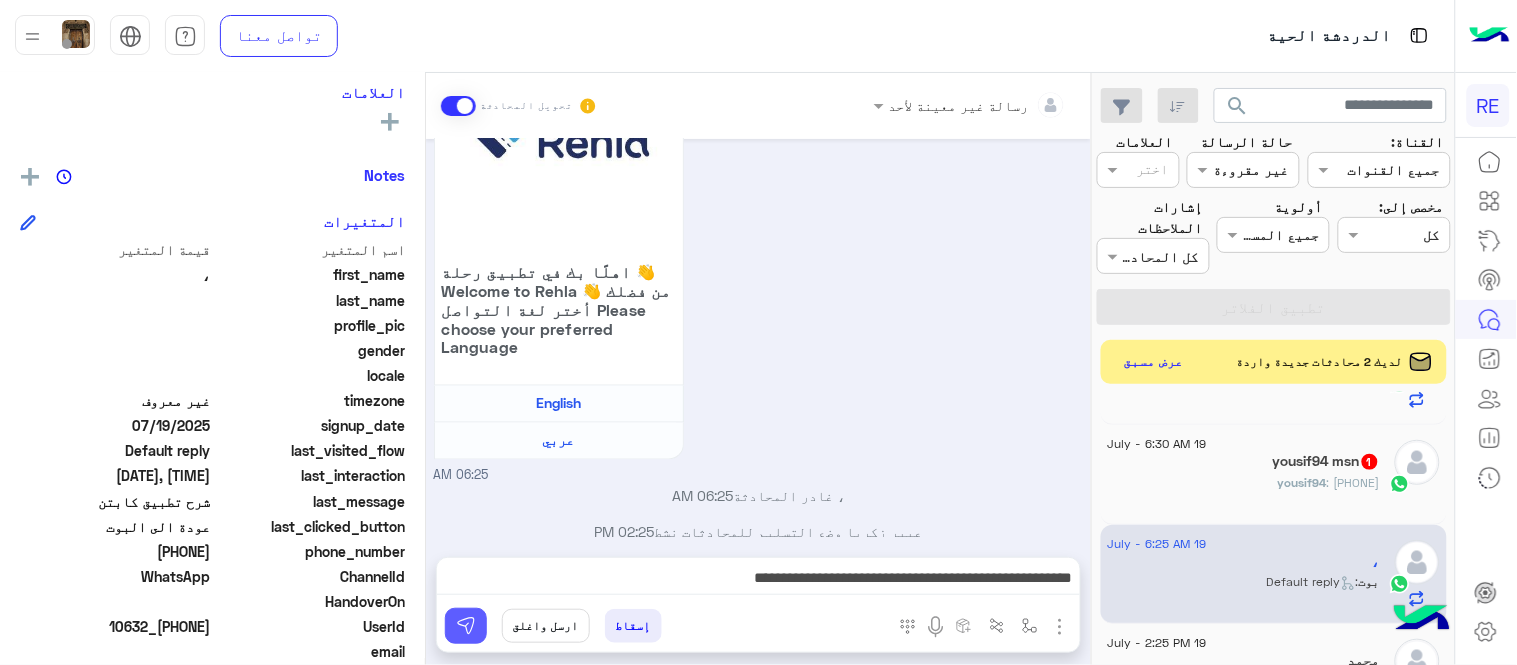 click at bounding box center [466, 626] 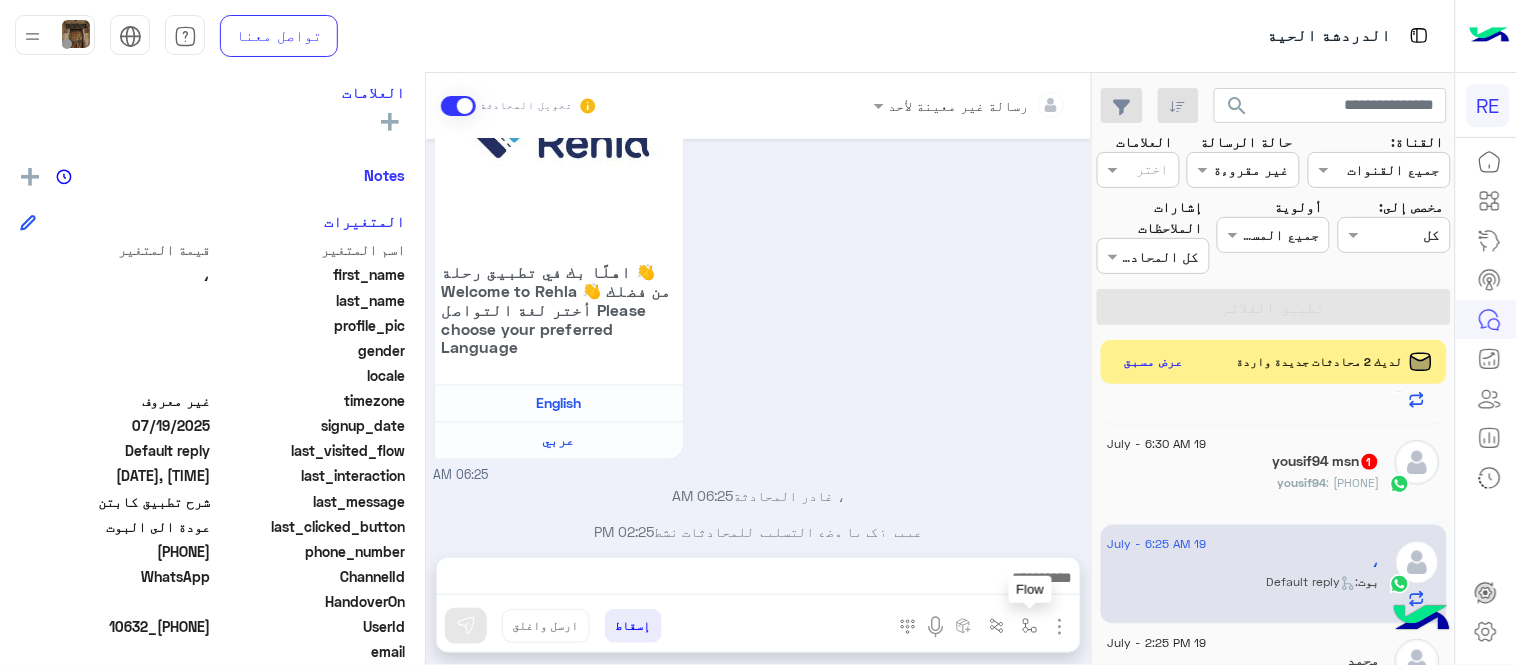 click at bounding box center [1030, 626] 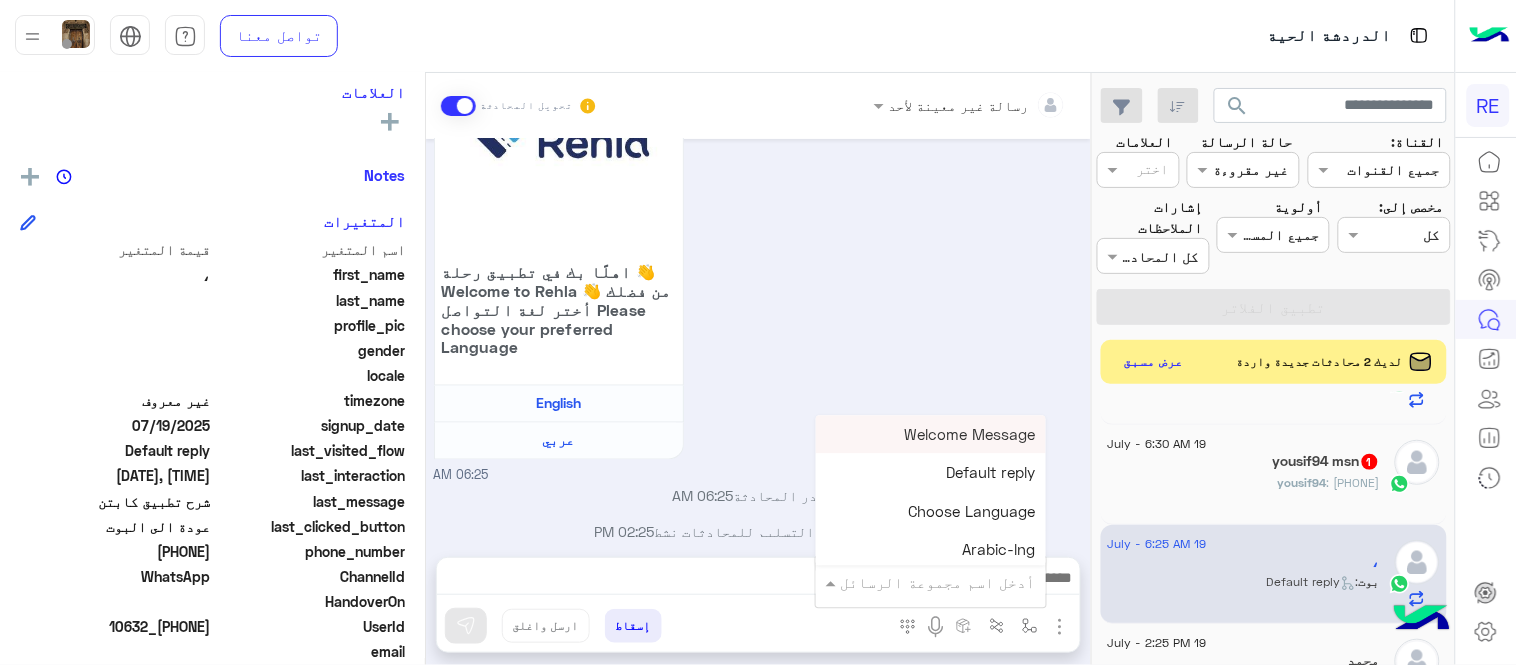 click on "أدخل اسم مجموعة الرسائل" at bounding box center [938, 582] 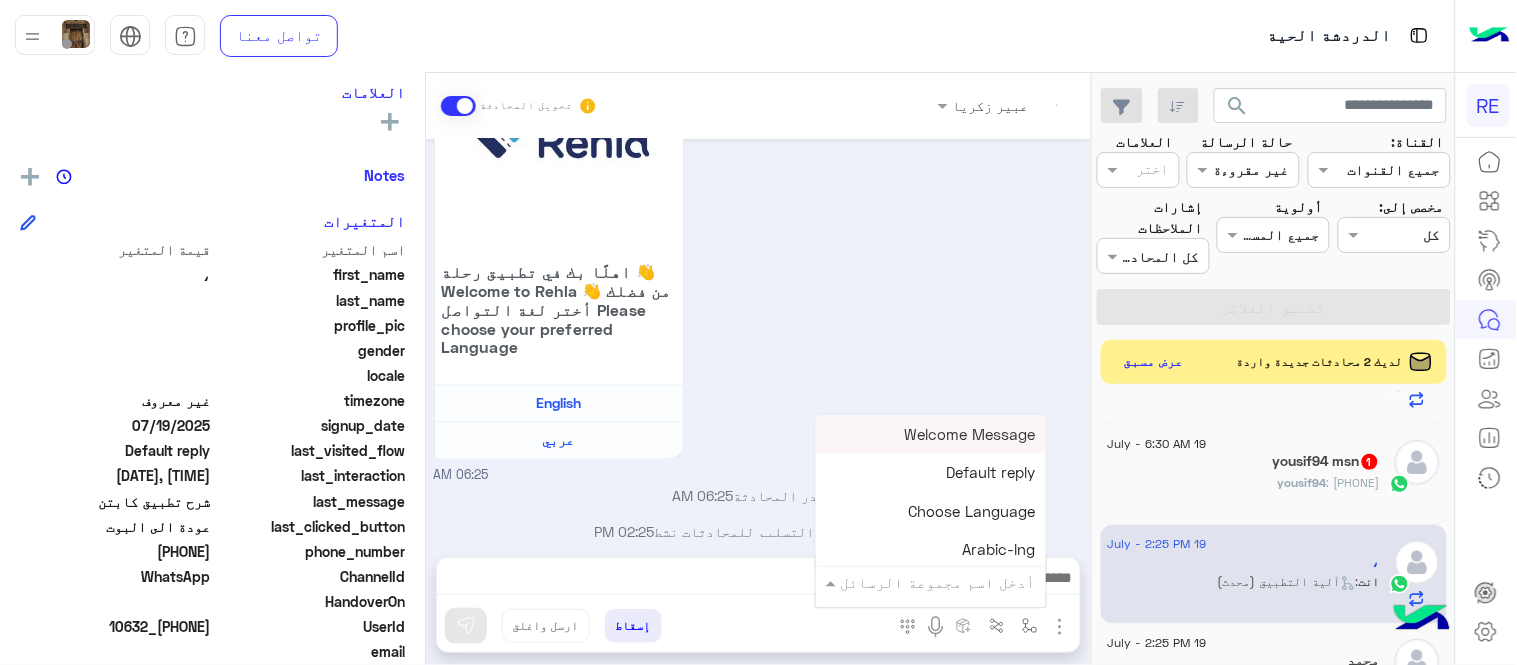 scroll, scrollTop: 1665, scrollLeft: 0, axis: vertical 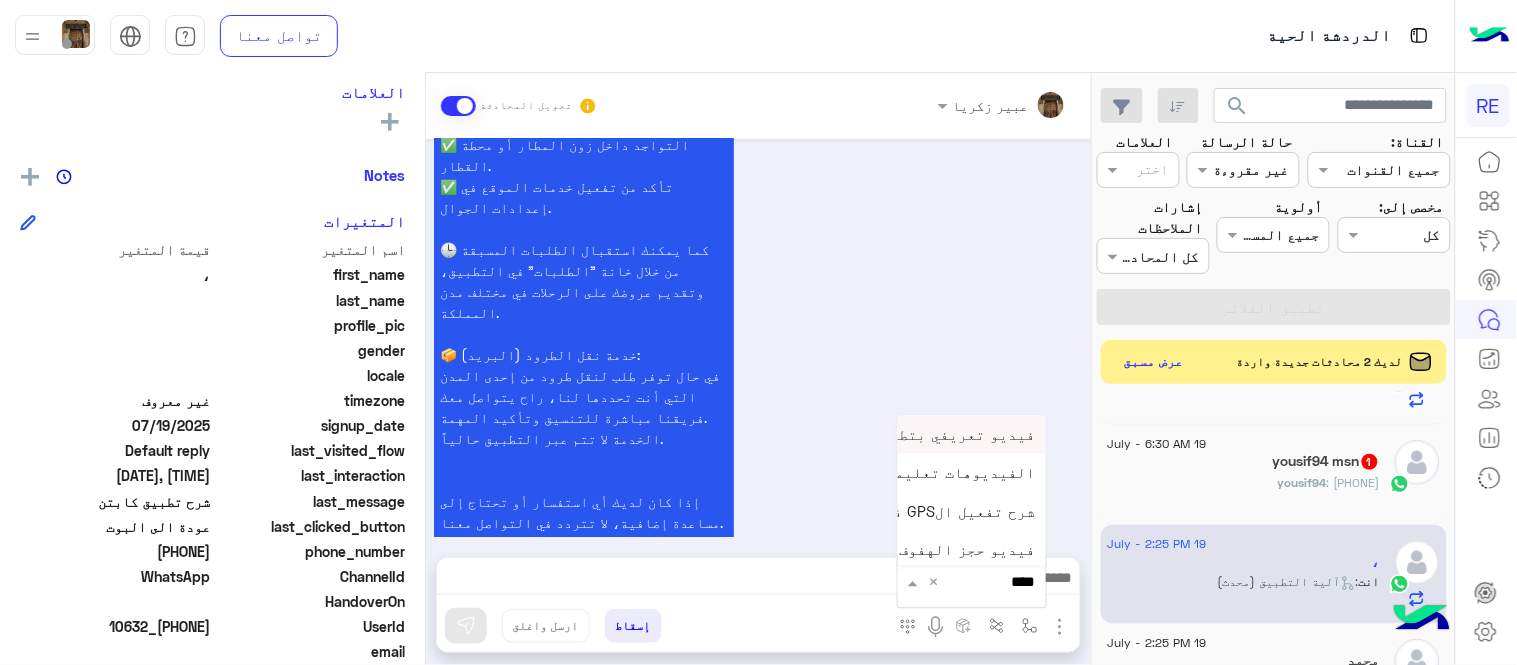 type on "*****" 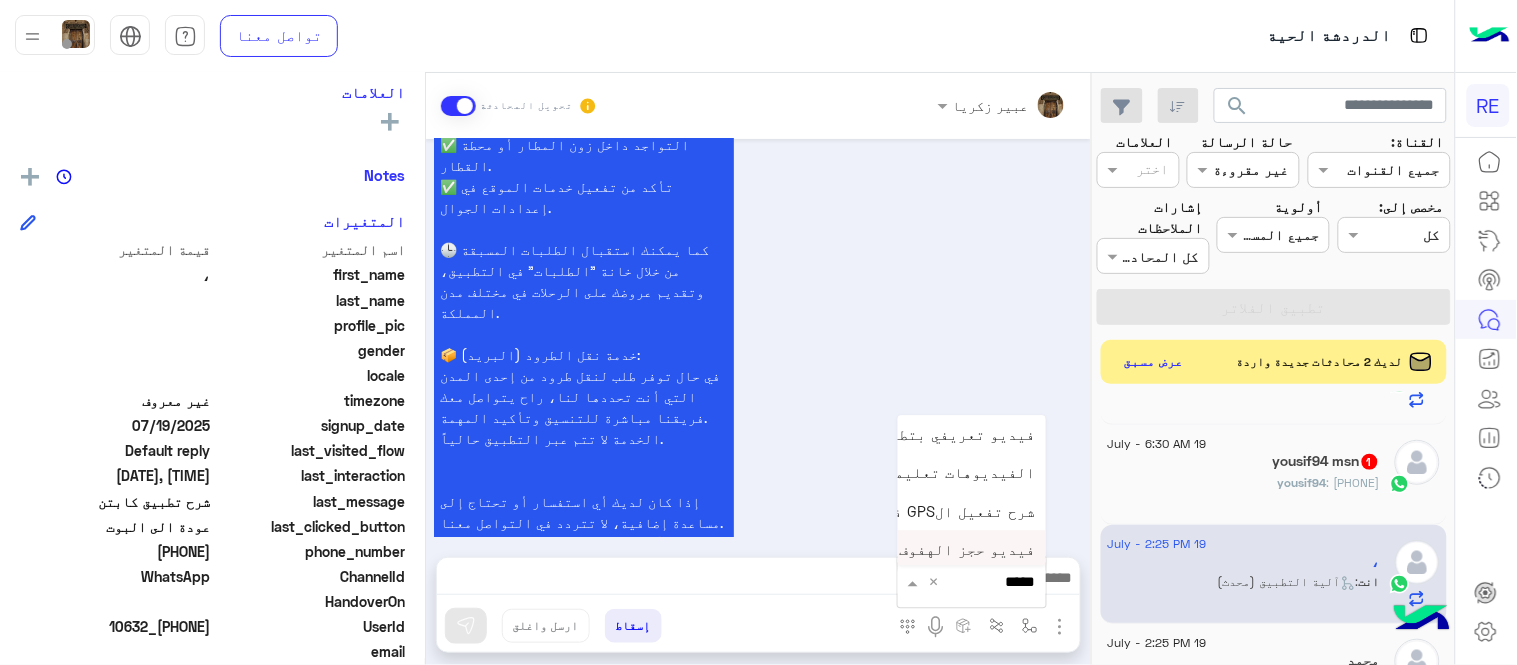 scroll, scrollTop: 72, scrollLeft: 0, axis: vertical 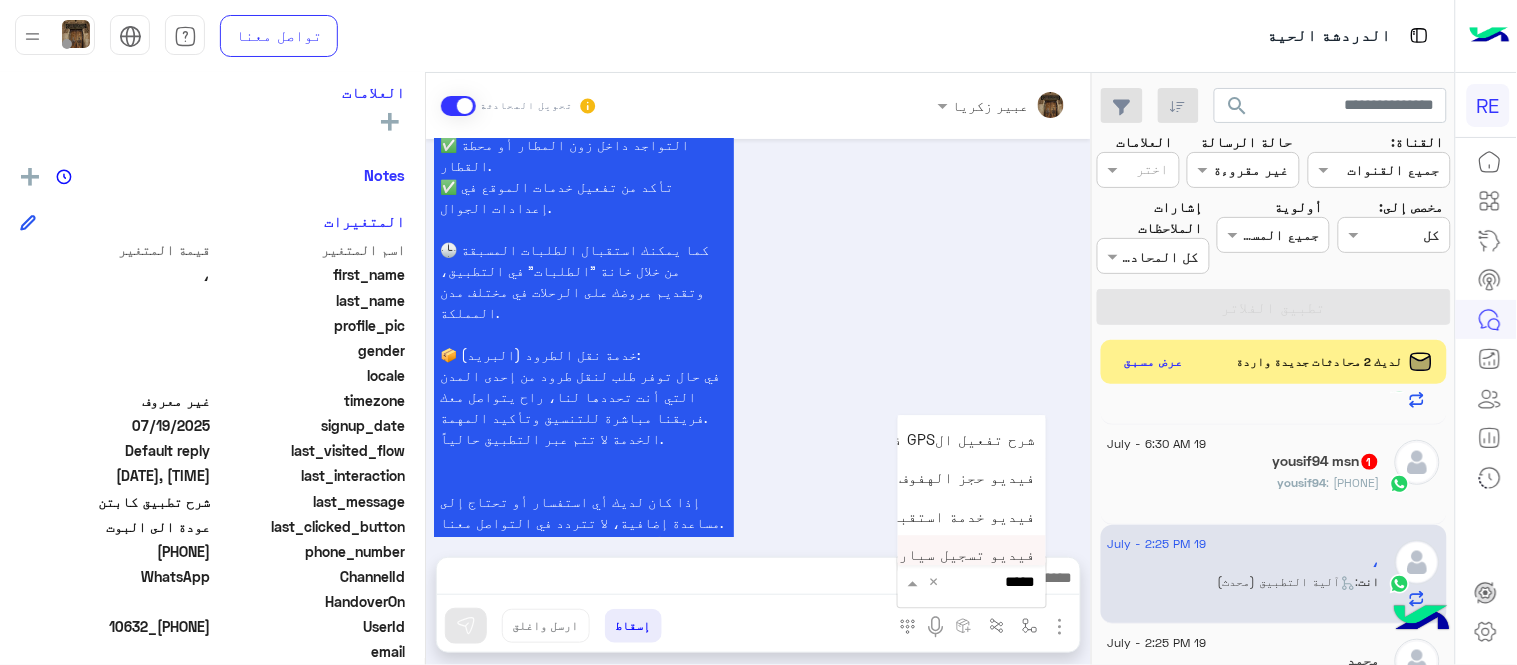 click on "فيديو تسجيل سيارة" at bounding box center (963, 555) 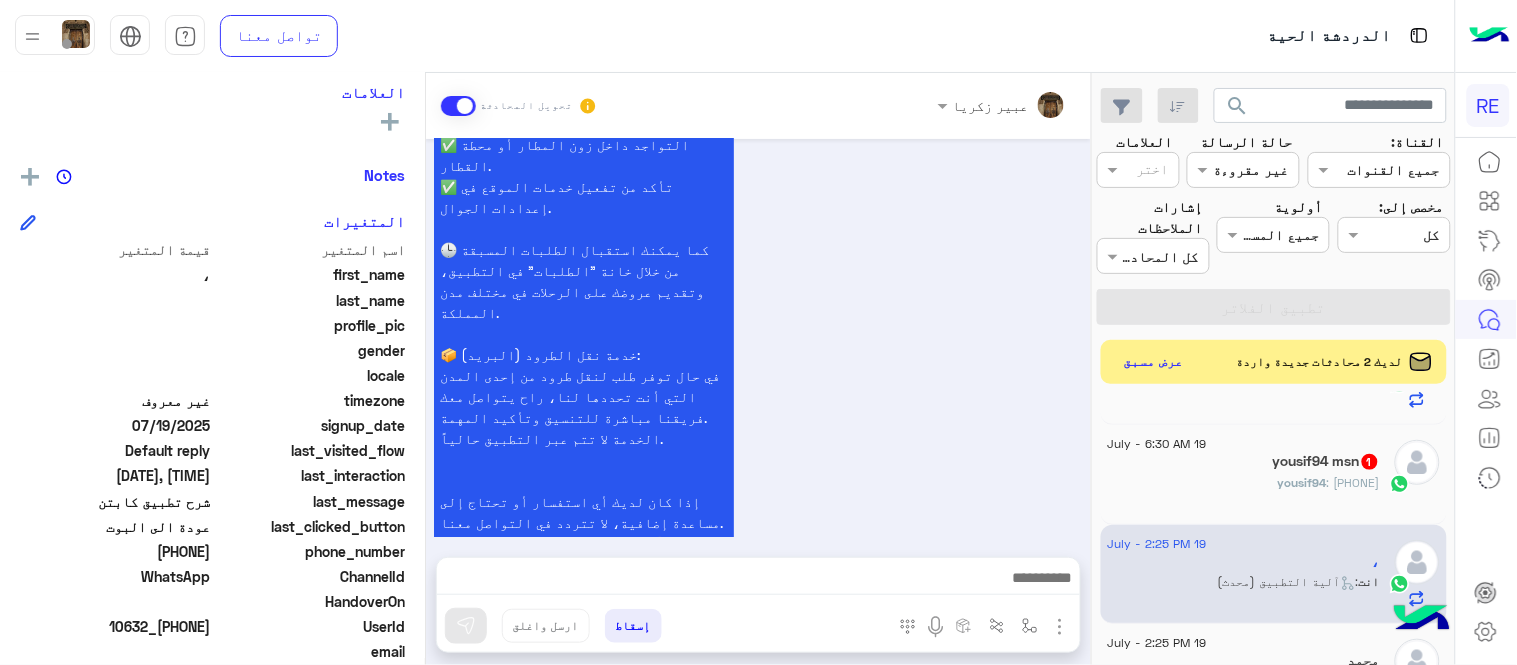 type on "**********" 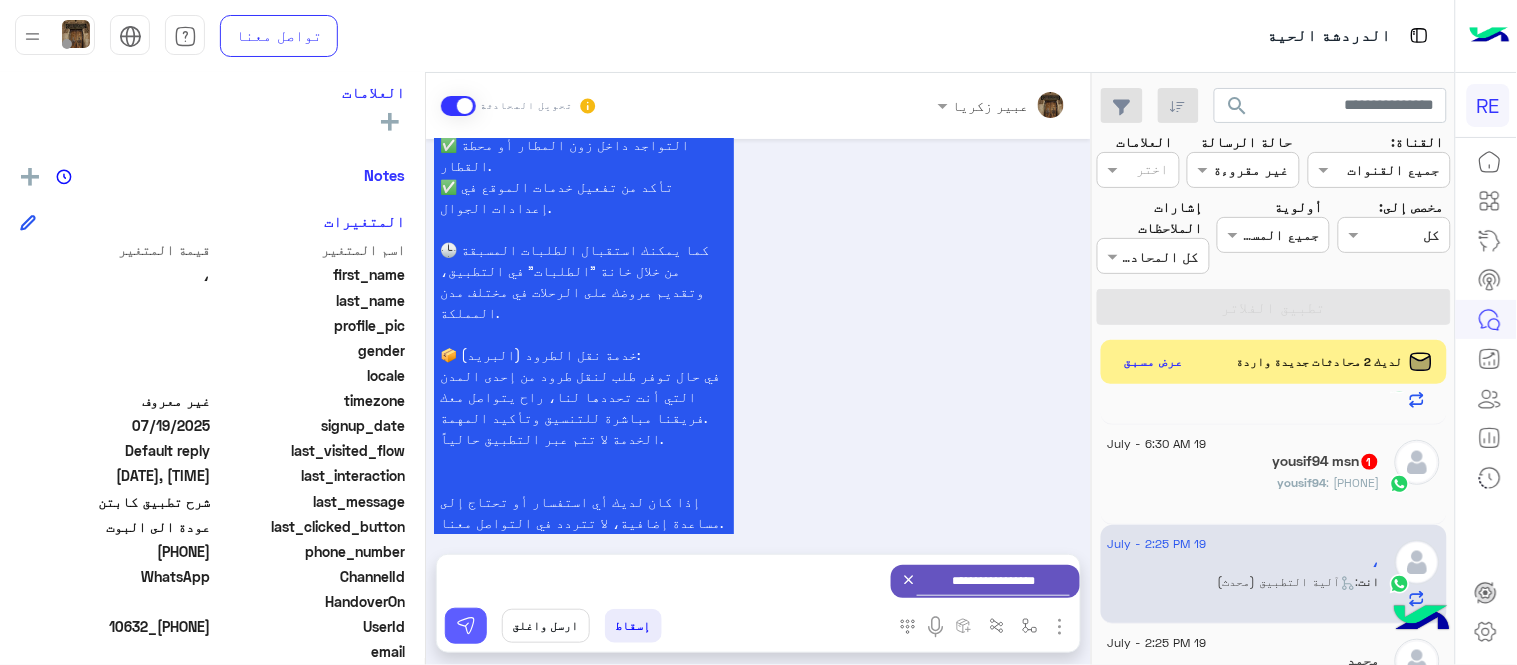 click at bounding box center [466, 626] 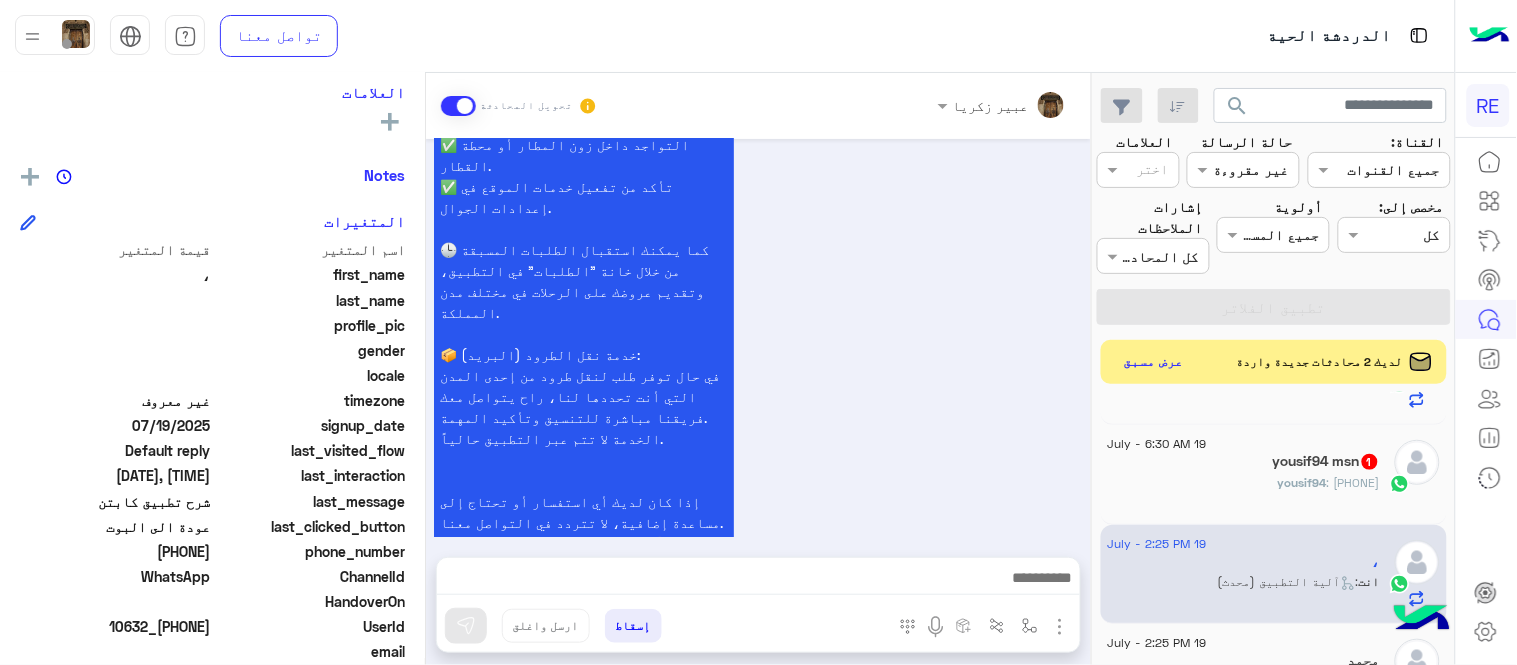 scroll, scrollTop: 1843, scrollLeft: 0, axis: vertical 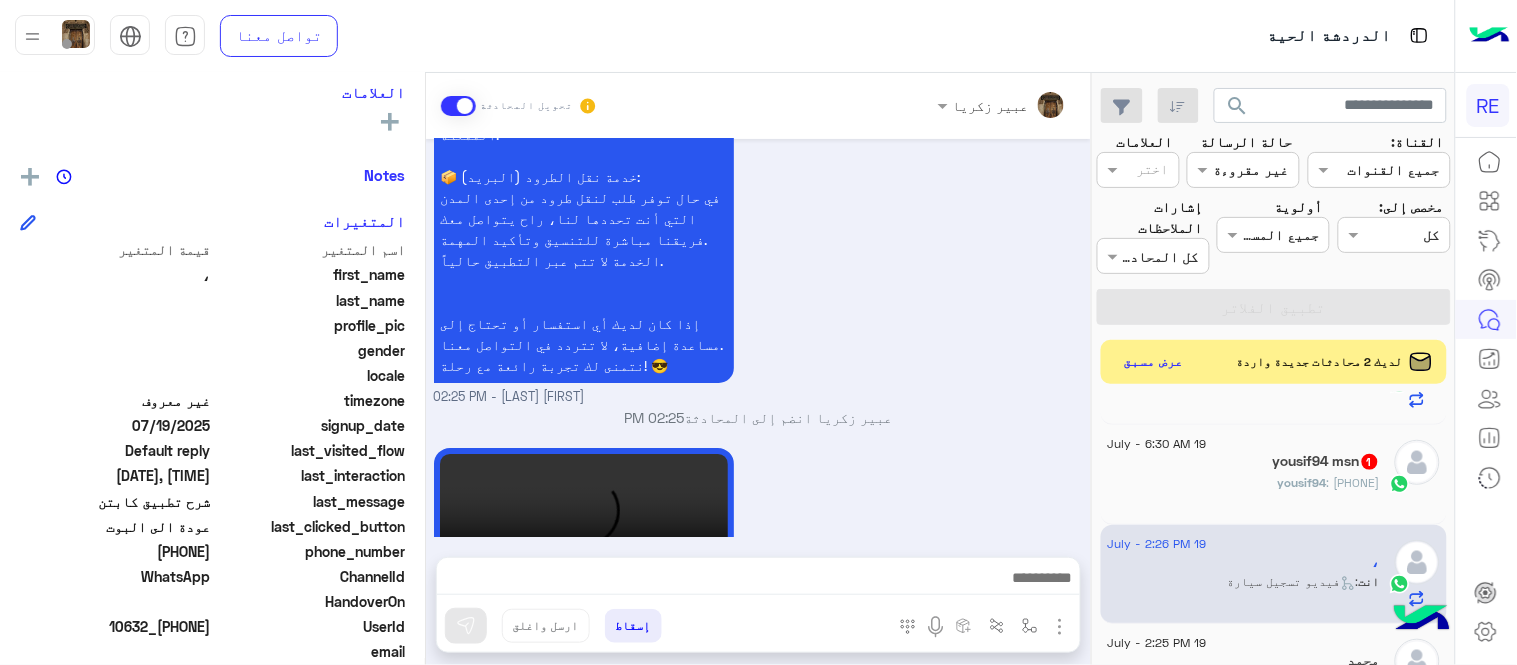 click on "[NAME] msn  1" 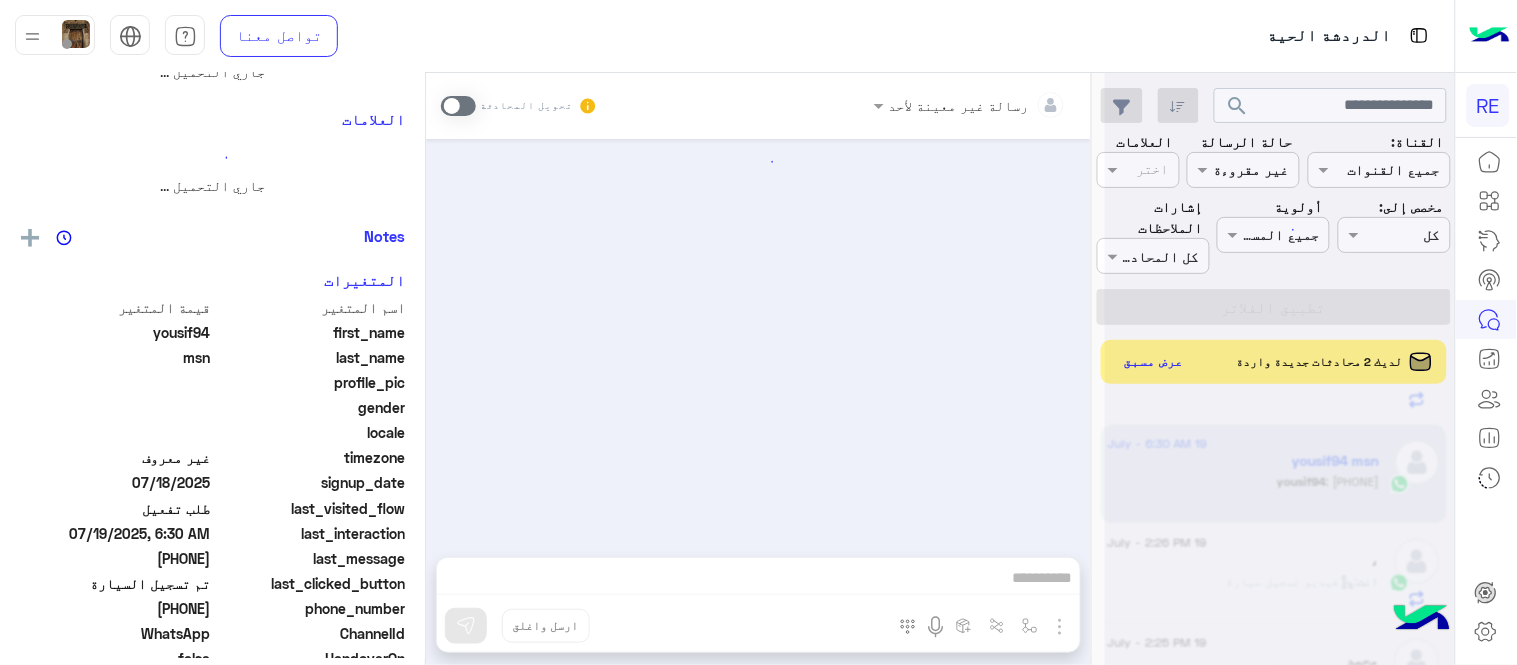 scroll, scrollTop: 0, scrollLeft: 0, axis: both 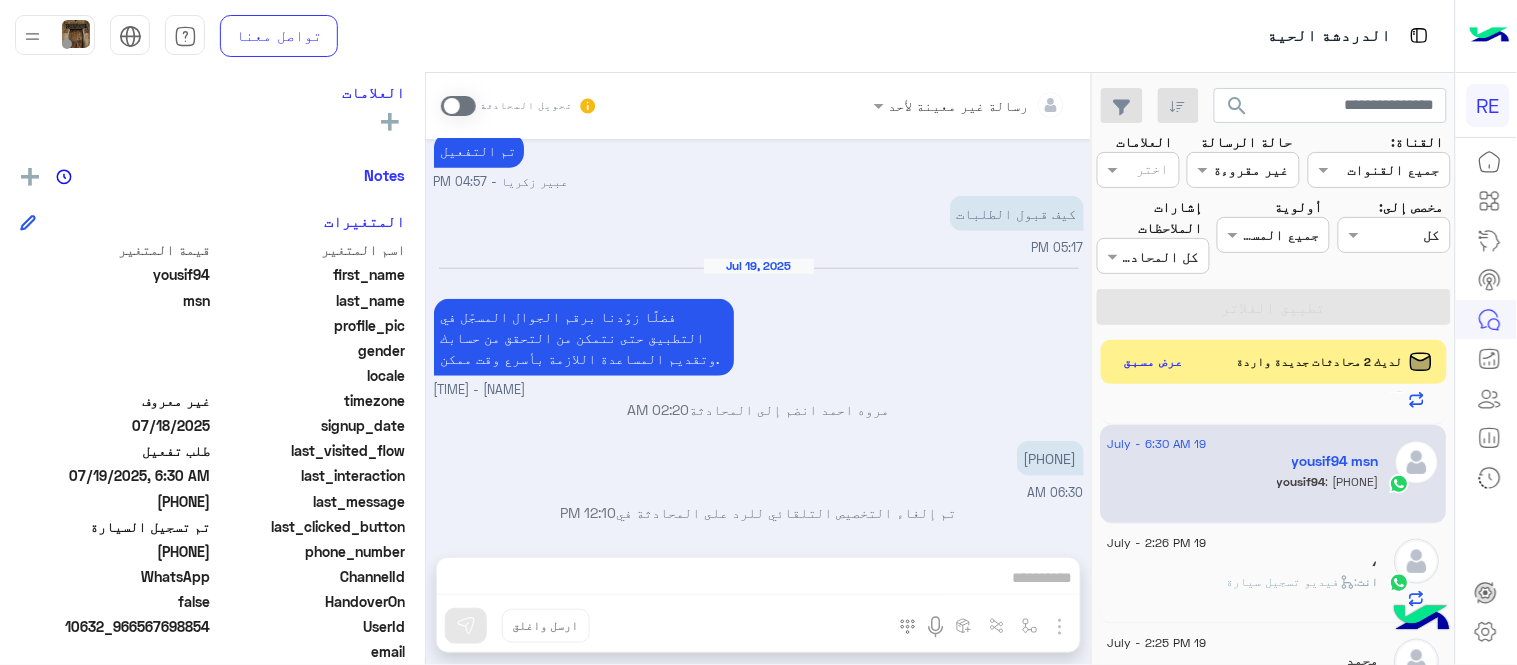 click on "[PHONE]" at bounding box center (1050, 458) 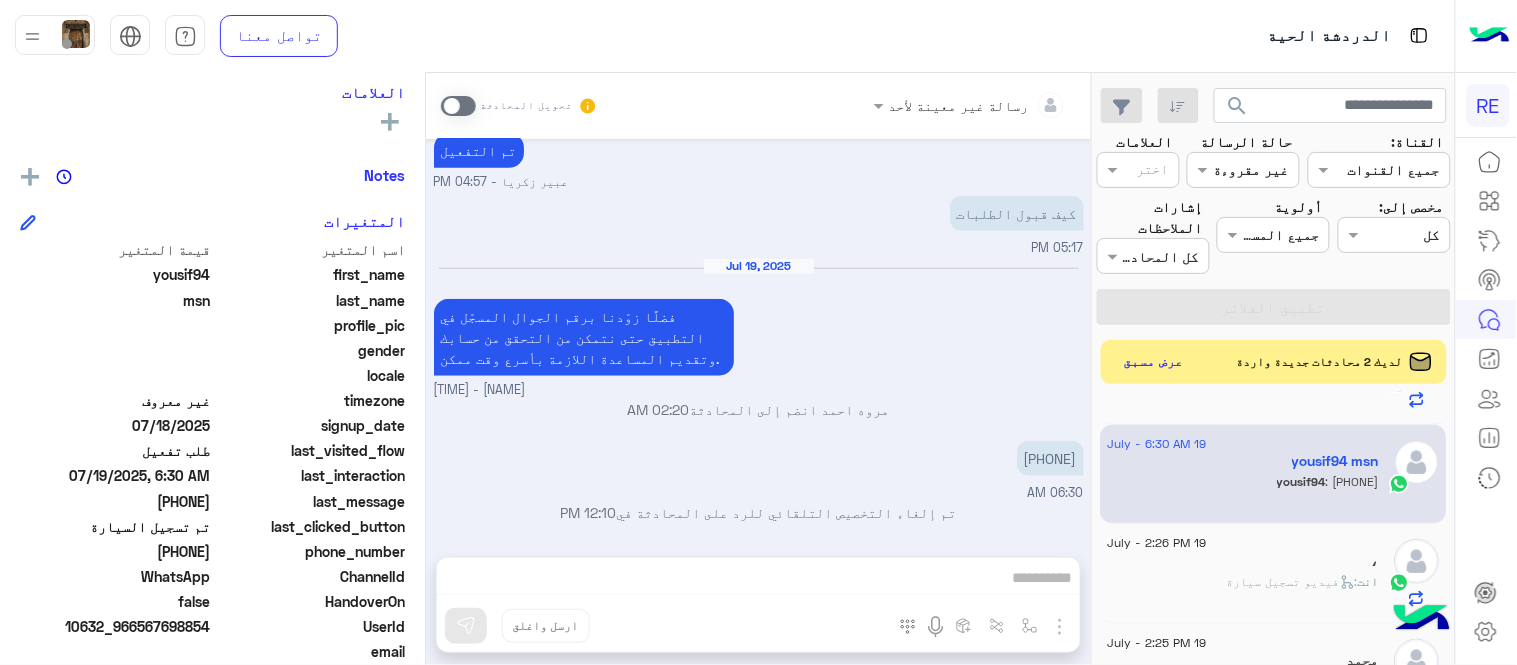 click on "رسالة غير معينة لأحد تحويل المحادثة     Jul 18, 2025  [PHONE]   01:13 PM  عزيزي الكابتن
نظراً لإشتراط الهيئة العامة للنقل من ضرورة التحقق من سجل الأدلة الجنائية، نرجوا منك الدخول على حسابك في أبشر وقبول طلب التحقق باتباع الخطوات التاليه
https://bit.ly/3yvQD0B     عبير زكريا -  01:40 PM  تمام   02:47 PM  تمت الموافقة   02:52 PM  تم التفعيل  عبير زكريا -  04:57 PM  كيف قبول الطلبات   05:17 PM   Jul 19, 2025  فضلًا زوّدنا برقم الجوال المسجّل في التطبيق حتى نتمكن من التحقق من حسابك وتقديم المساعدة اللازمة بأسرع وقت ممكن.  مروه احمد -  02:20 AM   مروه احمد انضم إلى المحادثة   02:20 AM      [PHONE]   06:30 AM   12:10 PM      أدخل اسم مجموعة الرسائل" at bounding box center (758, 373) 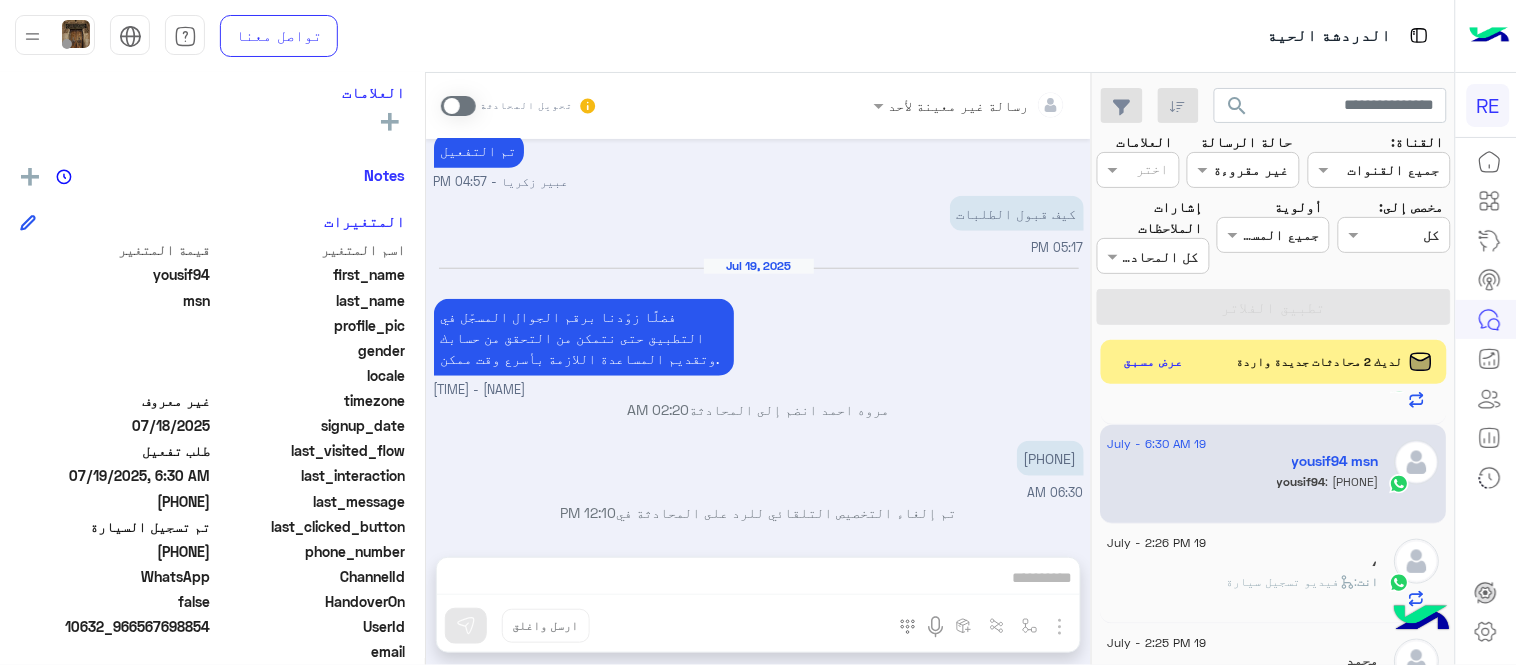 click on "رسالة غير معينة لأحد تحويل المحادثة     Jul 18, 2025  [PHONE]   01:13 PM  عزيزي الكابتن
نظراً لإشتراط الهيئة العامة للنقل من ضرورة التحقق من سجل الأدلة الجنائية، نرجوا منك الدخول على حسابك في أبشر وقبول طلب التحقق باتباع الخطوات التاليه
https://bit.ly/3yvQD0B     عبير زكريا -  01:40 PM  تمام   02:47 PM  تمت الموافقة   02:52 PM  تم التفعيل  عبير زكريا -  04:57 PM  كيف قبول الطلبات   05:17 PM   Jul 19, 2025  فضلًا زوّدنا برقم الجوال المسجّل في التطبيق حتى نتمكن من التحقق من حسابك وتقديم المساعدة اللازمة بأسرع وقت ممكن.  مروه احمد -  02:20 AM   مروه احمد انضم إلى المحادثة   02:20 AM      [PHONE]   06:30 AM   12:10 PM      أدخل اسم مجموعة الرسائل" at bounding box center [758, 373] 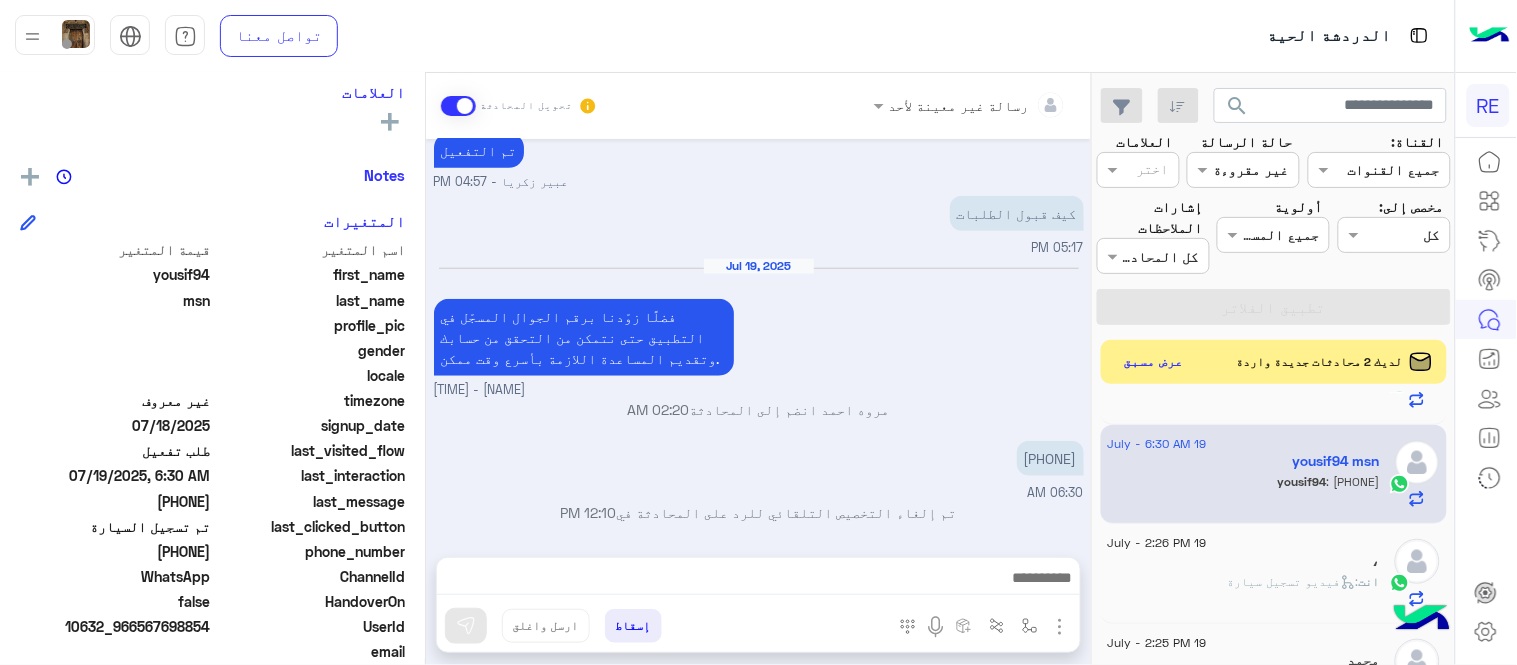 scroll, scrollTop: 431, scrollLeft: 0, axis: vertical 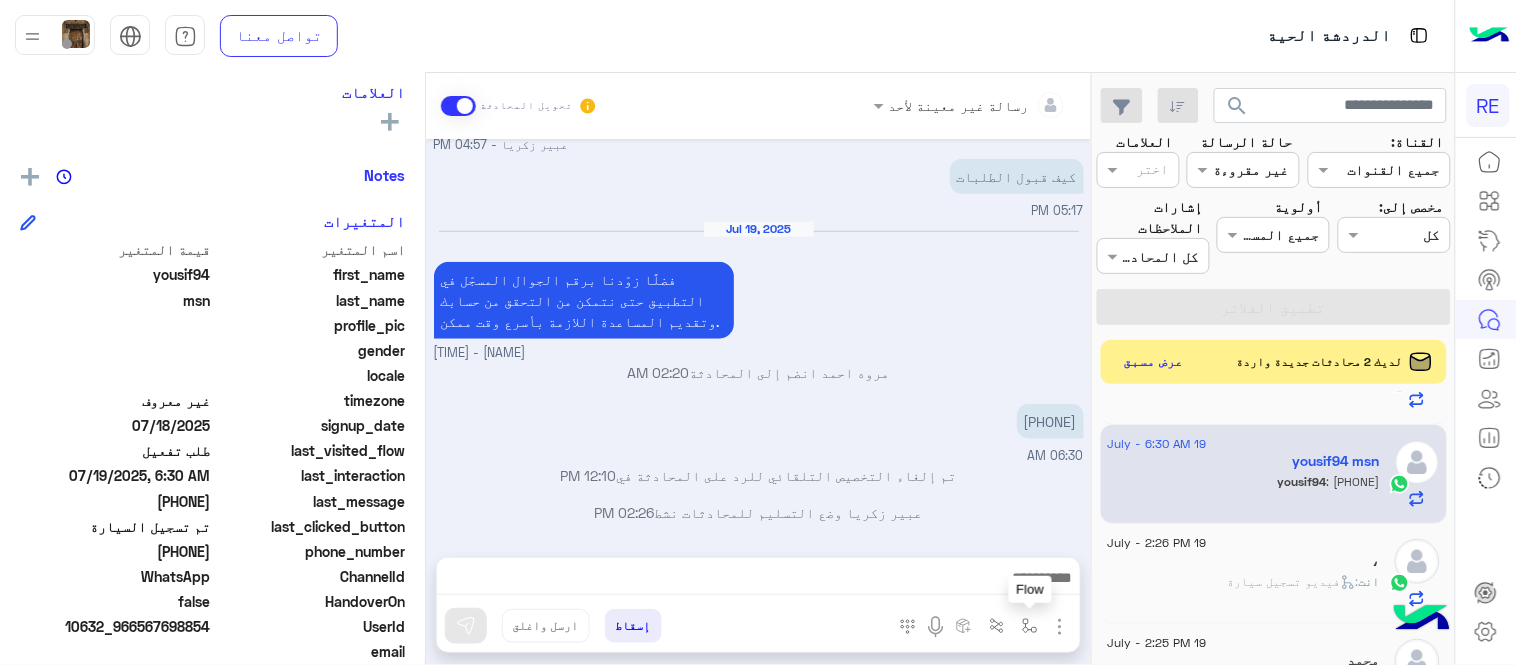 click at bounding box center (1030, 626) 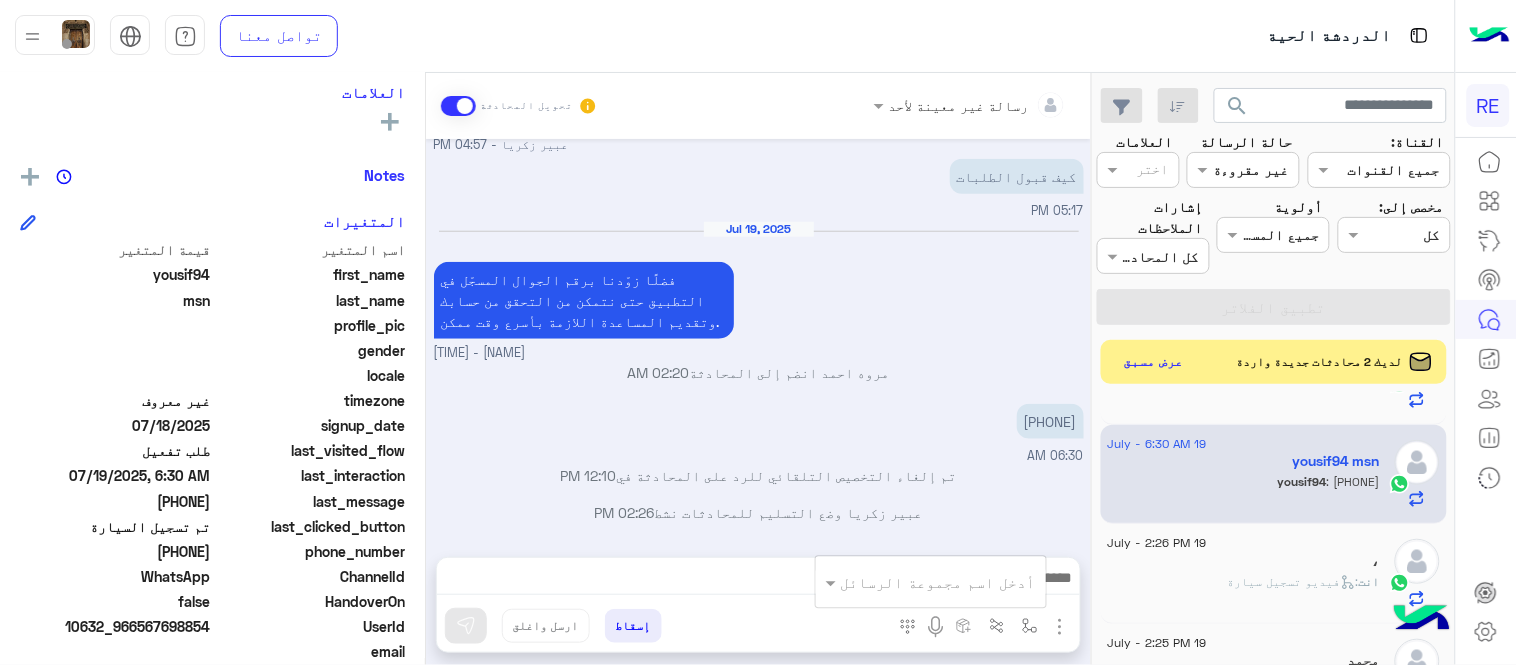click at bounding box center [959, 582] 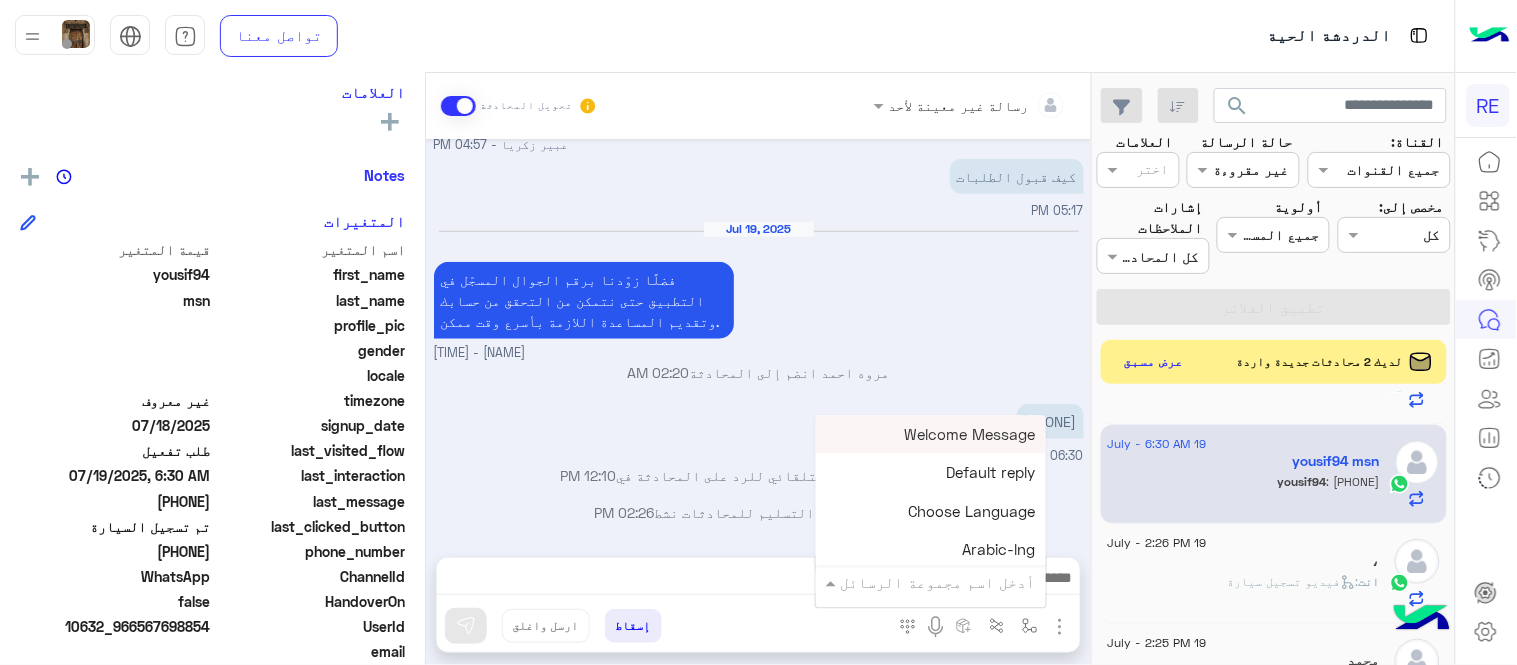 type on "*" 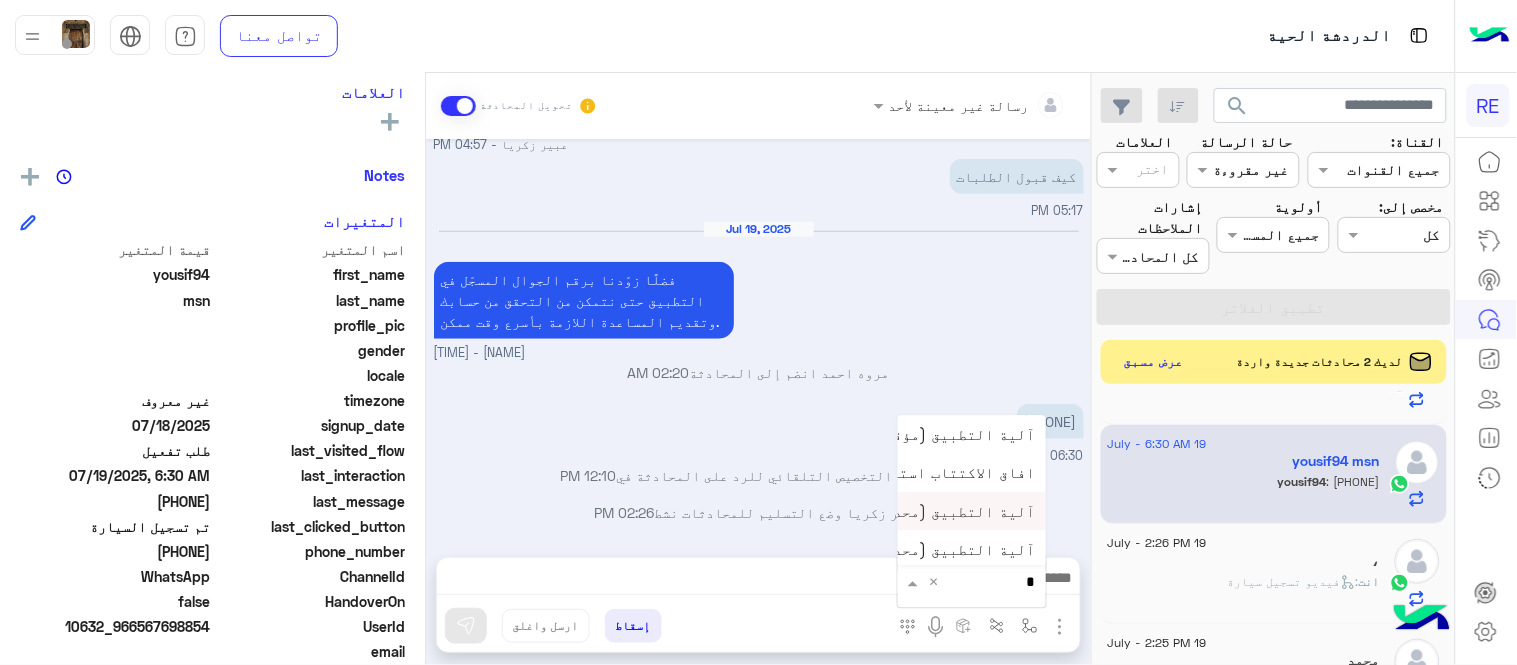 click on "آلية التطبيق (محدث)" at bounding box center (972, 511) 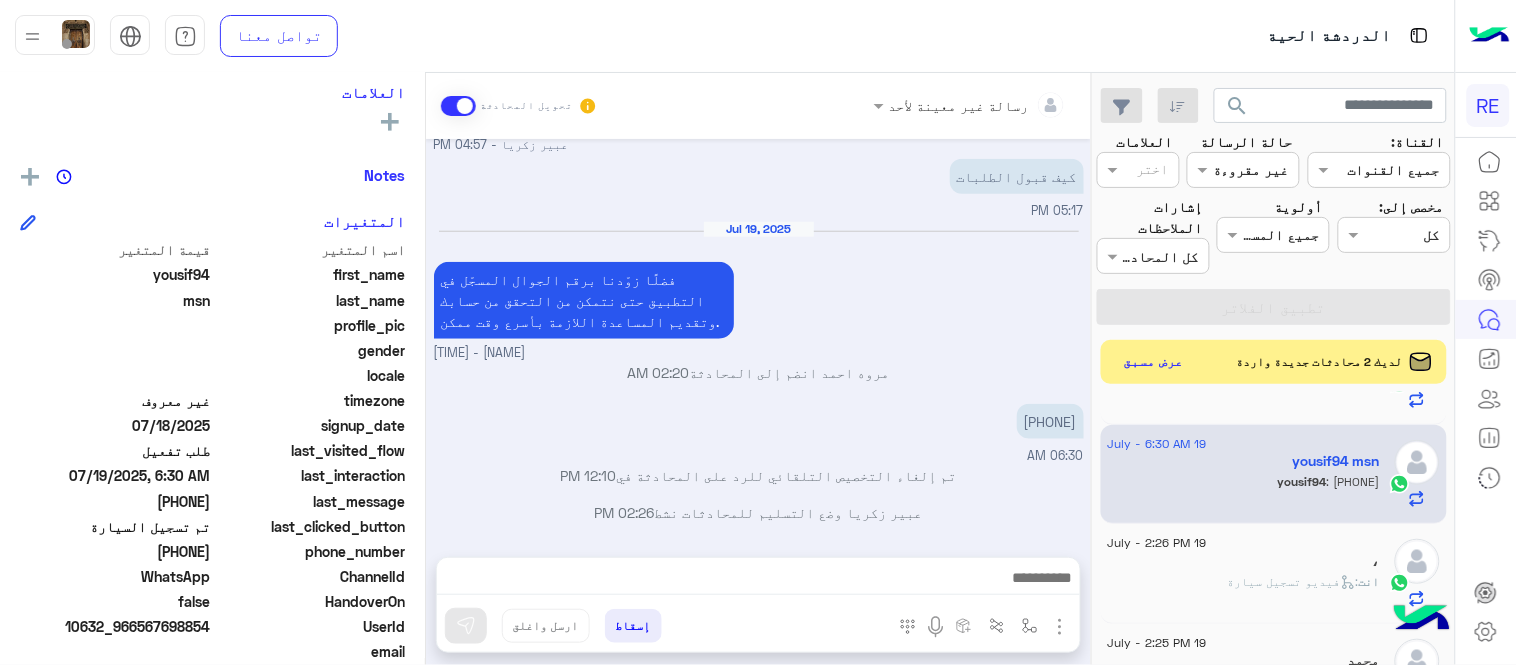 type on "**********" 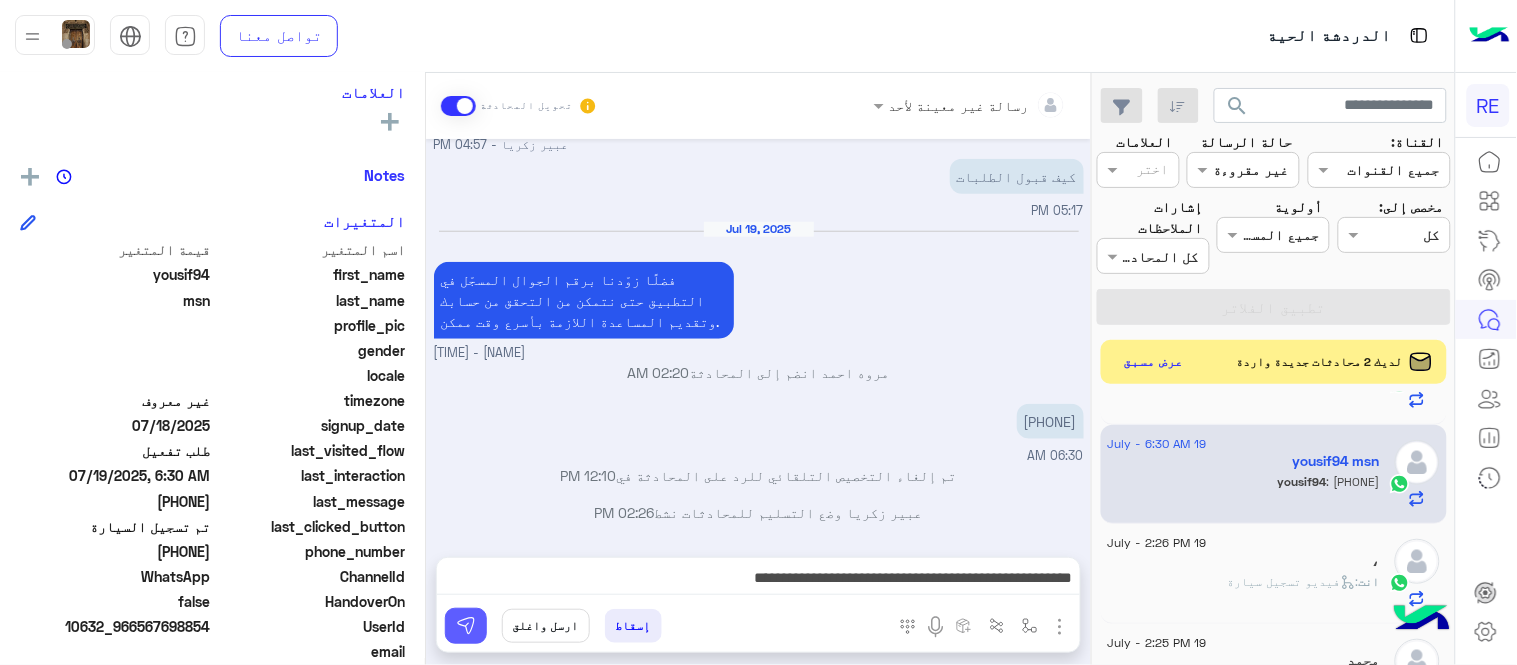 click at bounding box center (466, 626) 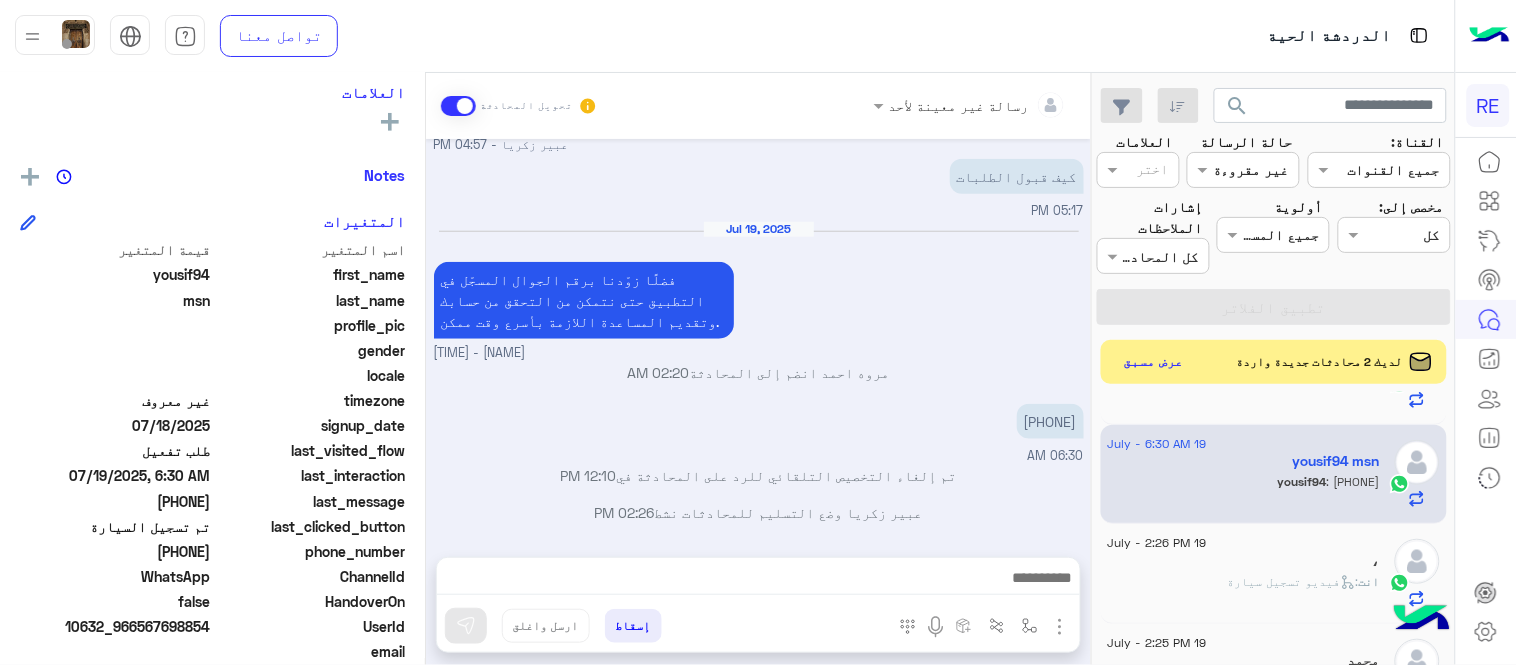 scroll, scrollTop: 388, scrollLeft: 0, axis: vertical 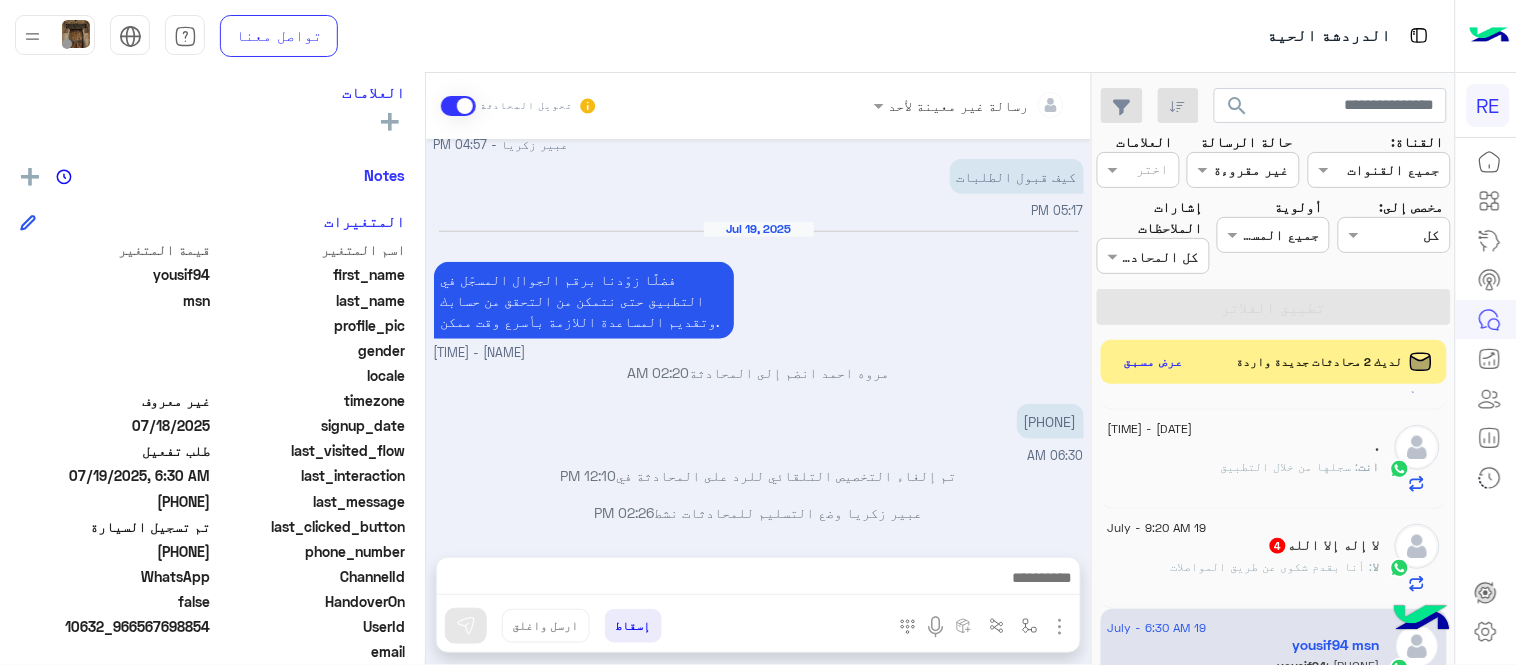 click on "‏لا إله إلا الله  4" 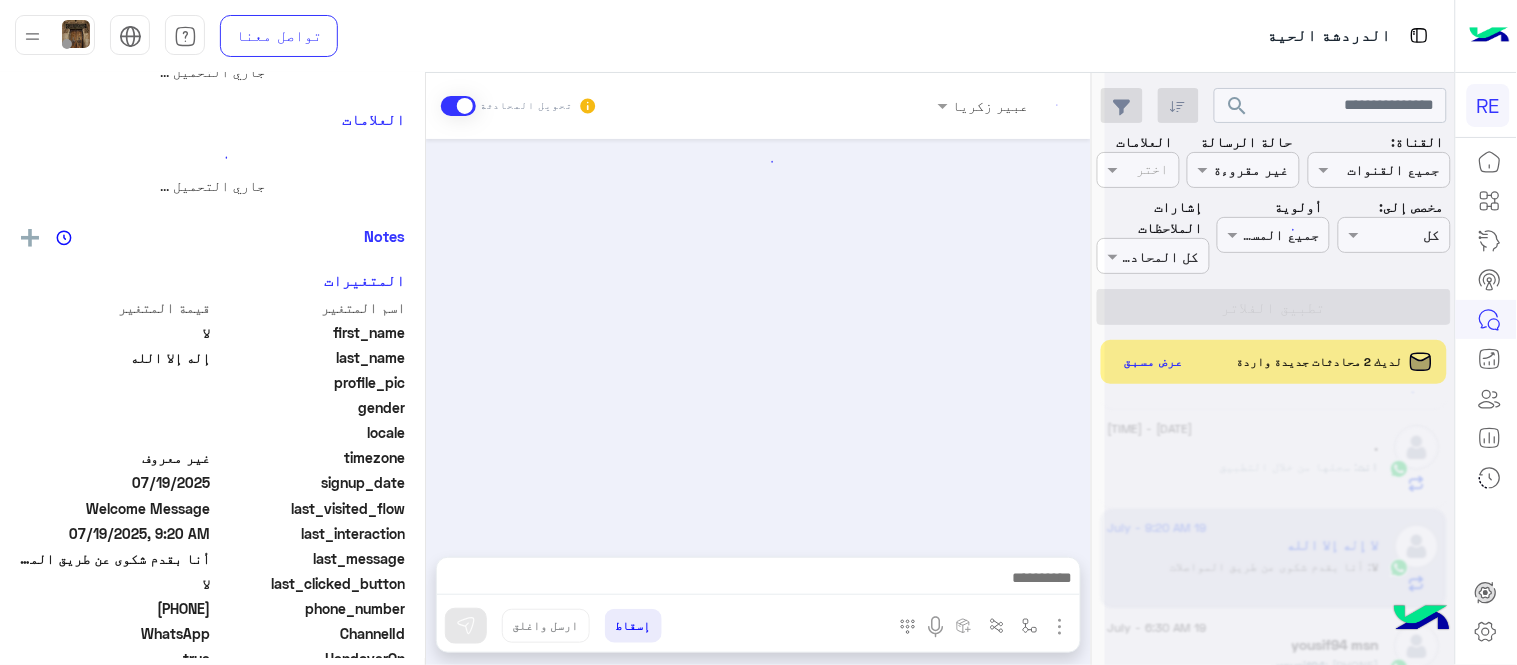 scroll, scrollTop: 0, scrollLeft: 0, axis: both 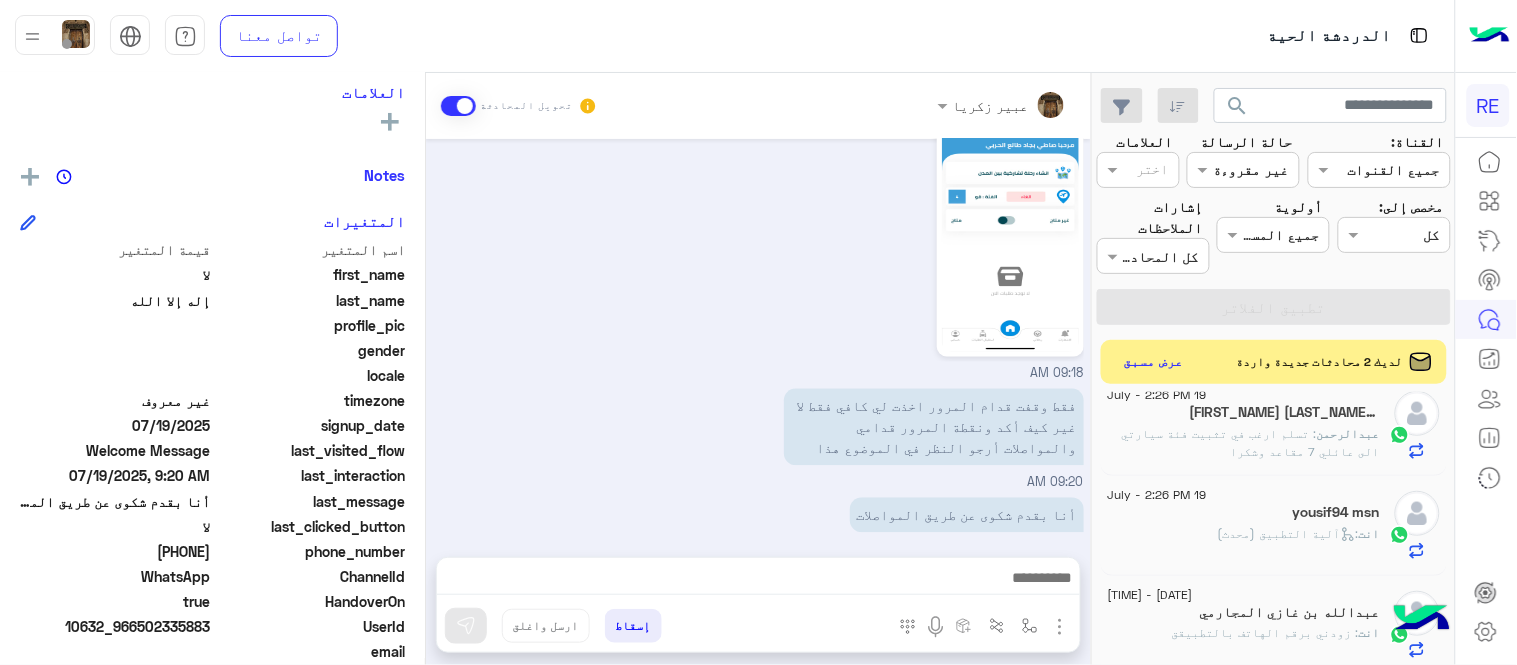 click on "[NAME] : تسلم ارغب في تثبيت فئة سيارتي الى عائلي 7 مقاعد وشكرا" 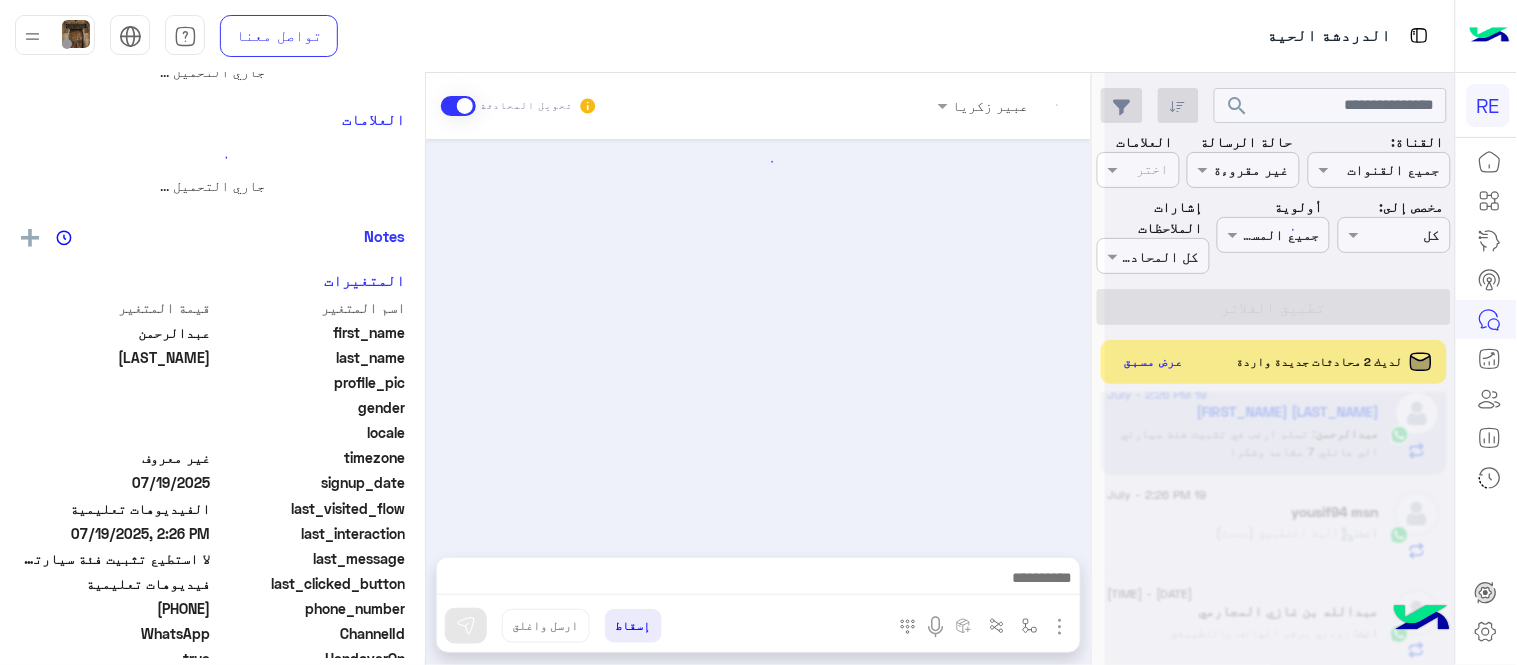 scroll, scrollTop: 0, scrollLeft: 0, axis: both 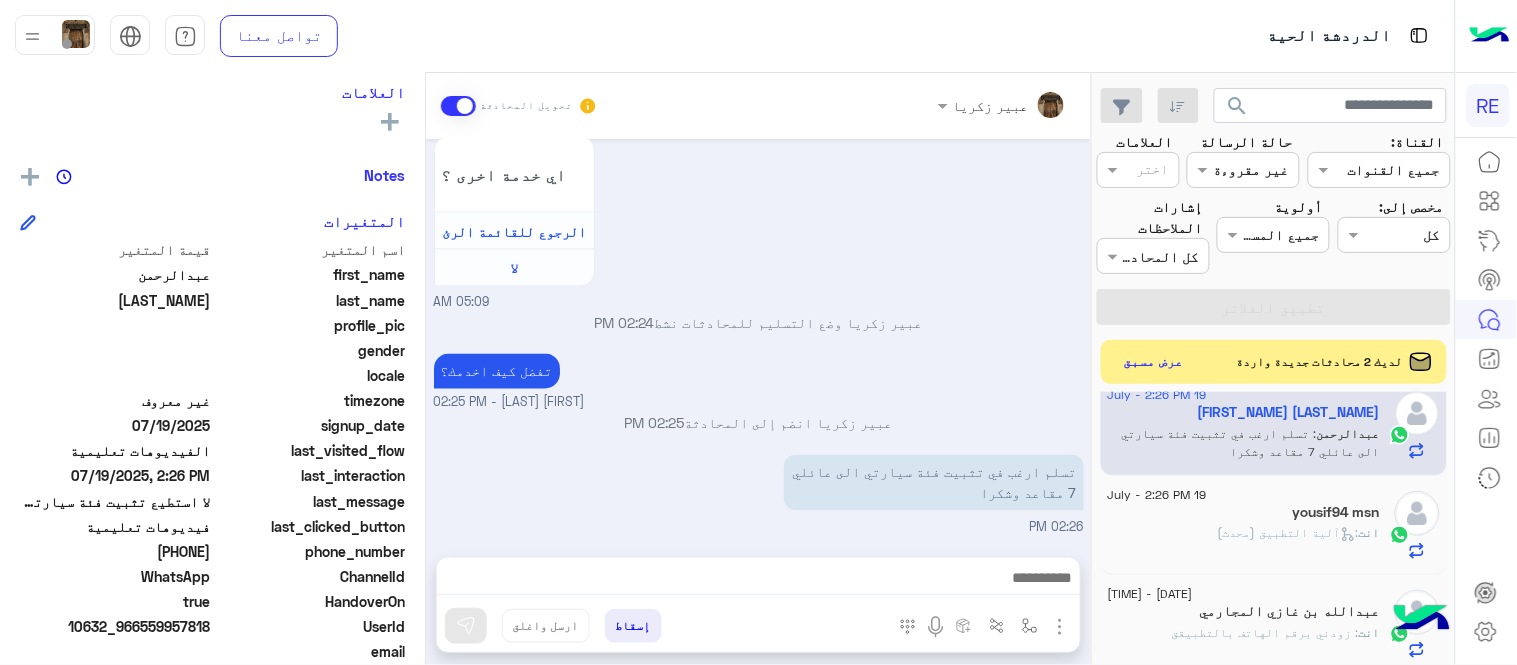 drag, startPoint x: 145, startPoint y: 553, endPoint x: 213, endPoint y: 557, distance: 68.117546 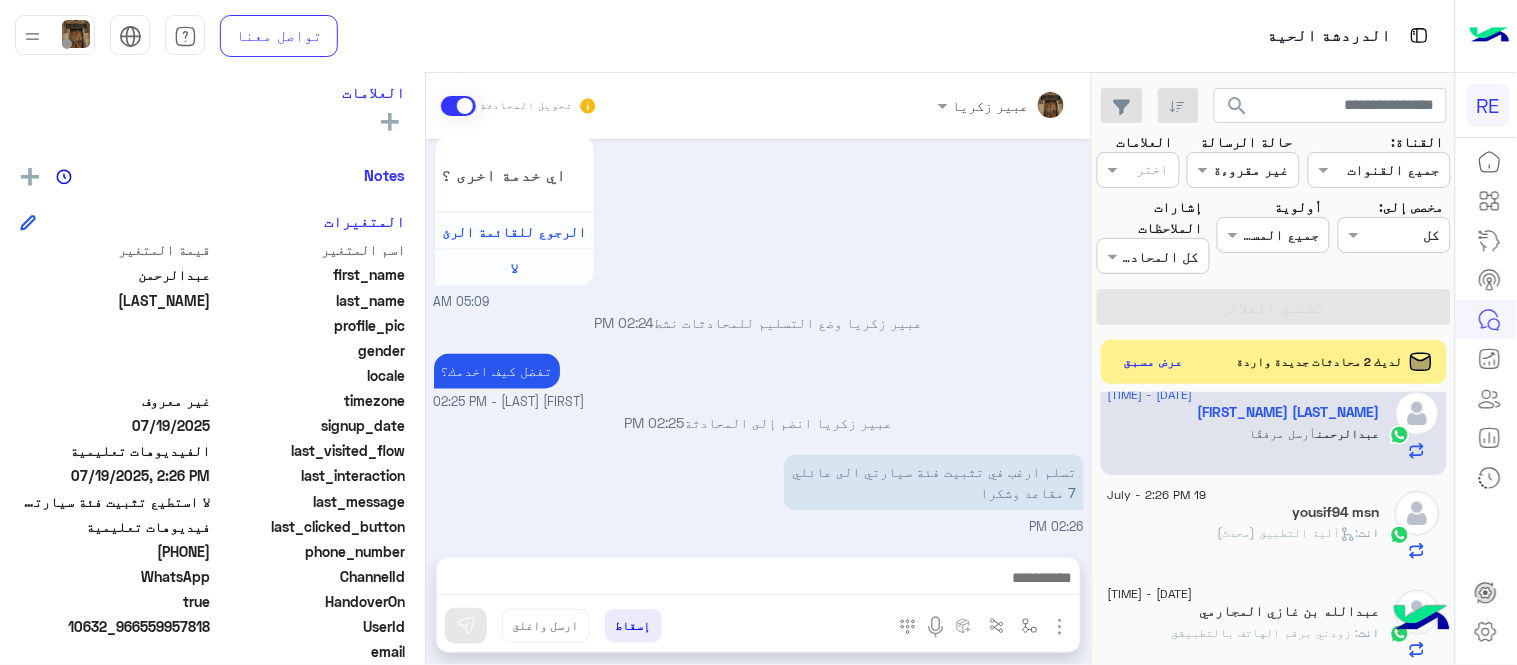 scroll, scrollTop: 1156, scrollLeft: 0, axis: vertical 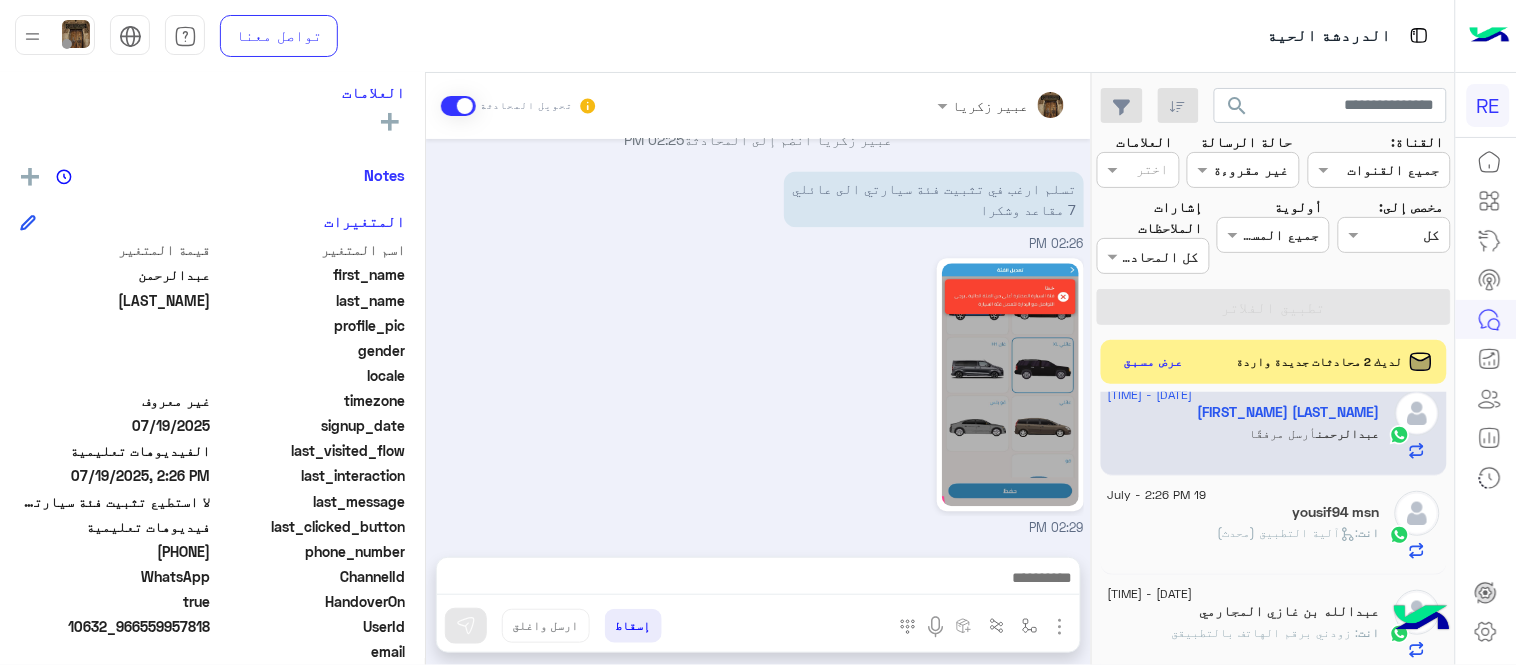 click on "إسقاط   ارسل واغلق" at bounding box center [661, 630] 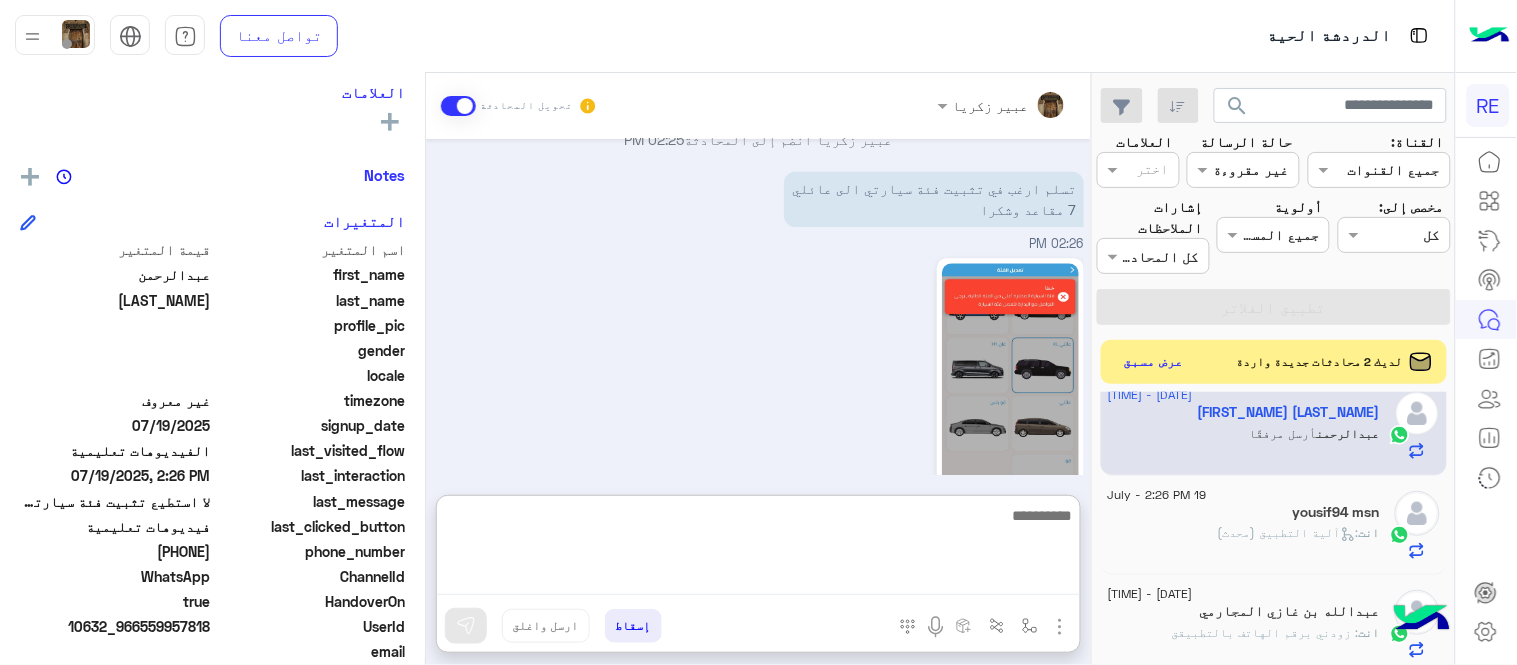 click at bounding box center [758, 549] 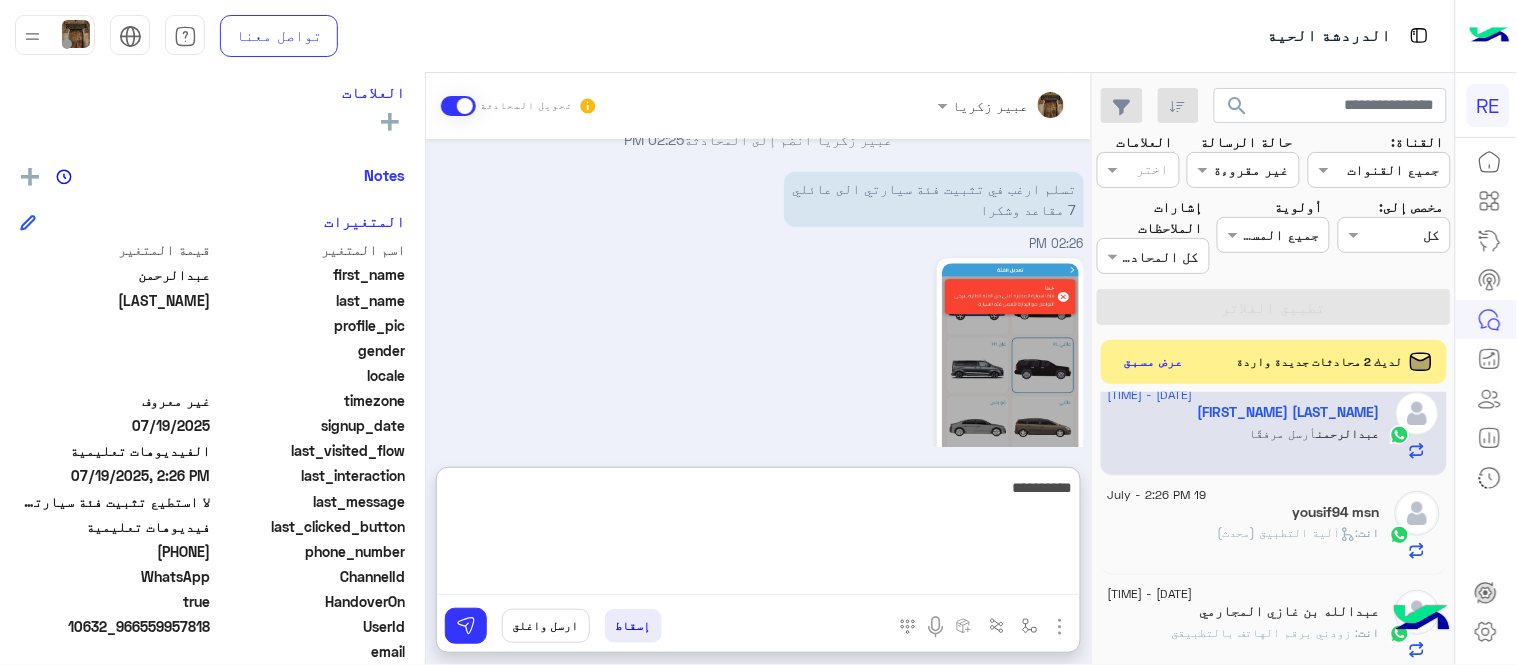 type on "**********" 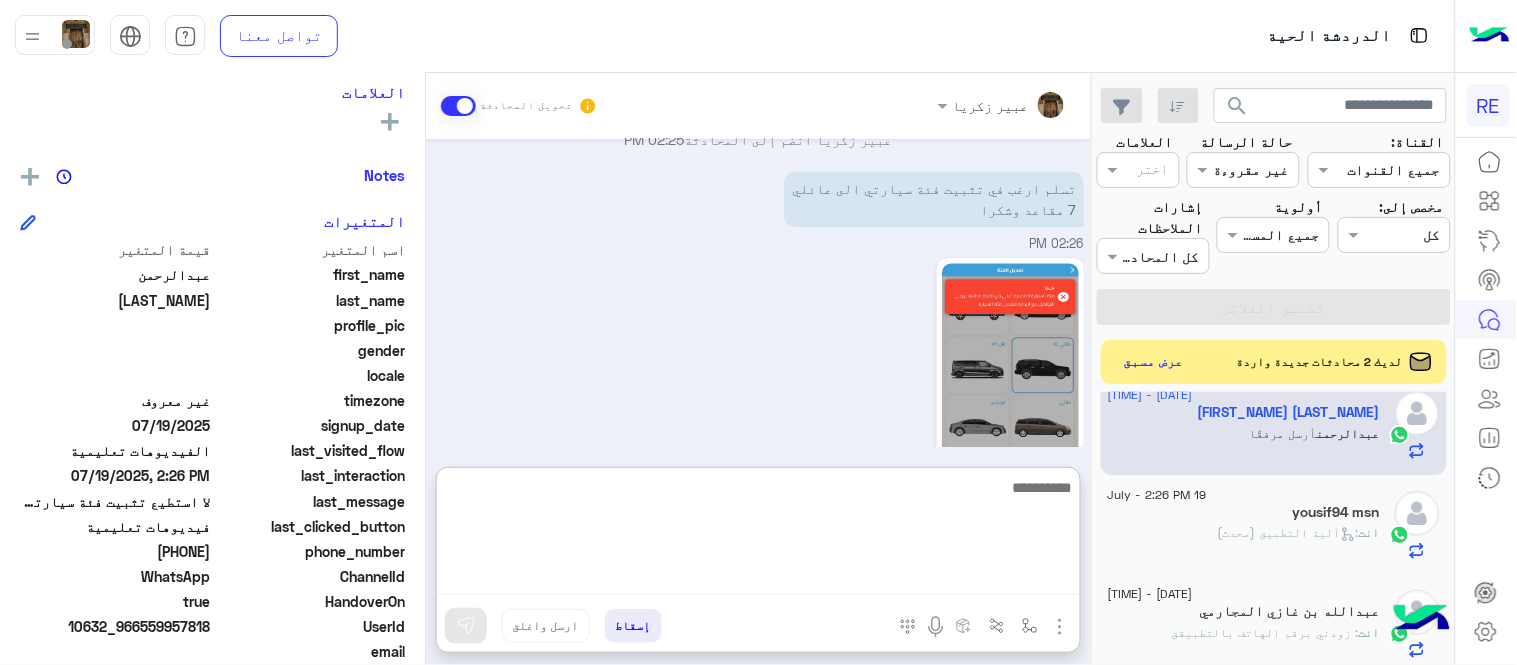scroll, scrollTop: 1311, scrollLeft: 0, axis: vertical 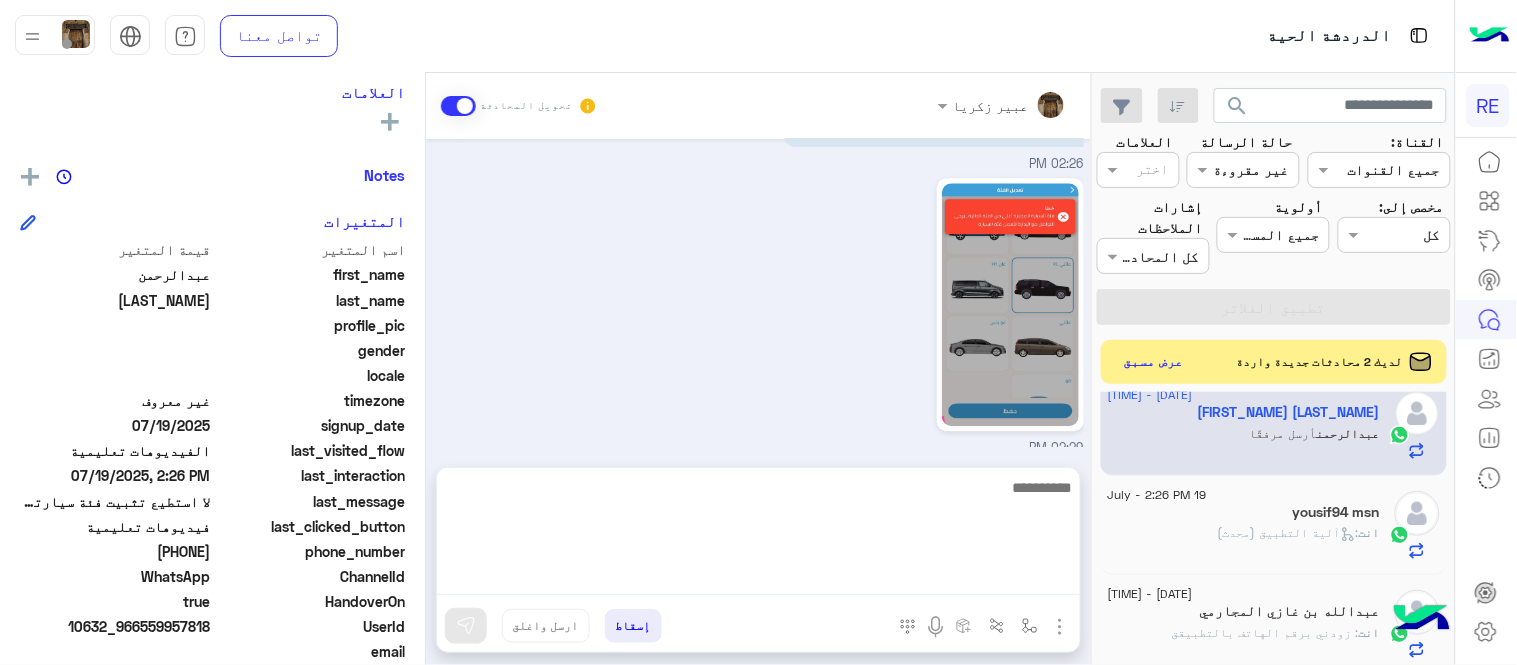 click on "عبير زكريا تحويل المحادثة     Jul 19, 2025   عربي    05:08 AM  هل أنت ؟   كابتن 👨🏻‍✈️   عميل 🧳   رحال (مرشد مرخص) 🏖️     05:08 AM   كابتن     05:08 AM  اختر احد الخدمات التالية:    05:08 AM   فيديوهات تعليمية    05:09 AM  🎦الفيديوهات التعليمية
فيديو تمهيدي :
https://youtu.be/SinfLZHYE1k
خدمة استقبال الحجوزات المسبقة للكباتن باتباع الخطوات المذكورة بالفيديو التالي :
https://youtu.be/Ck1xKFLwvEs
خطوات تسجيل سيارة على التطبيق    اي خدمة اخرى ؟  الرجوع للقائمة الرئ   لا     05:09 AM   عبير زكريا وضع التسليم للمحادثات نشط   02:24 PM      تفضل كيف اخدمك؟  عبير زكريا -  02:25 PM   عبير زكريا انضم إلى المحادثة   02:25 PM        02:26 PM    02:29 PM  تم التعديل" at bounding box center (758, 373) 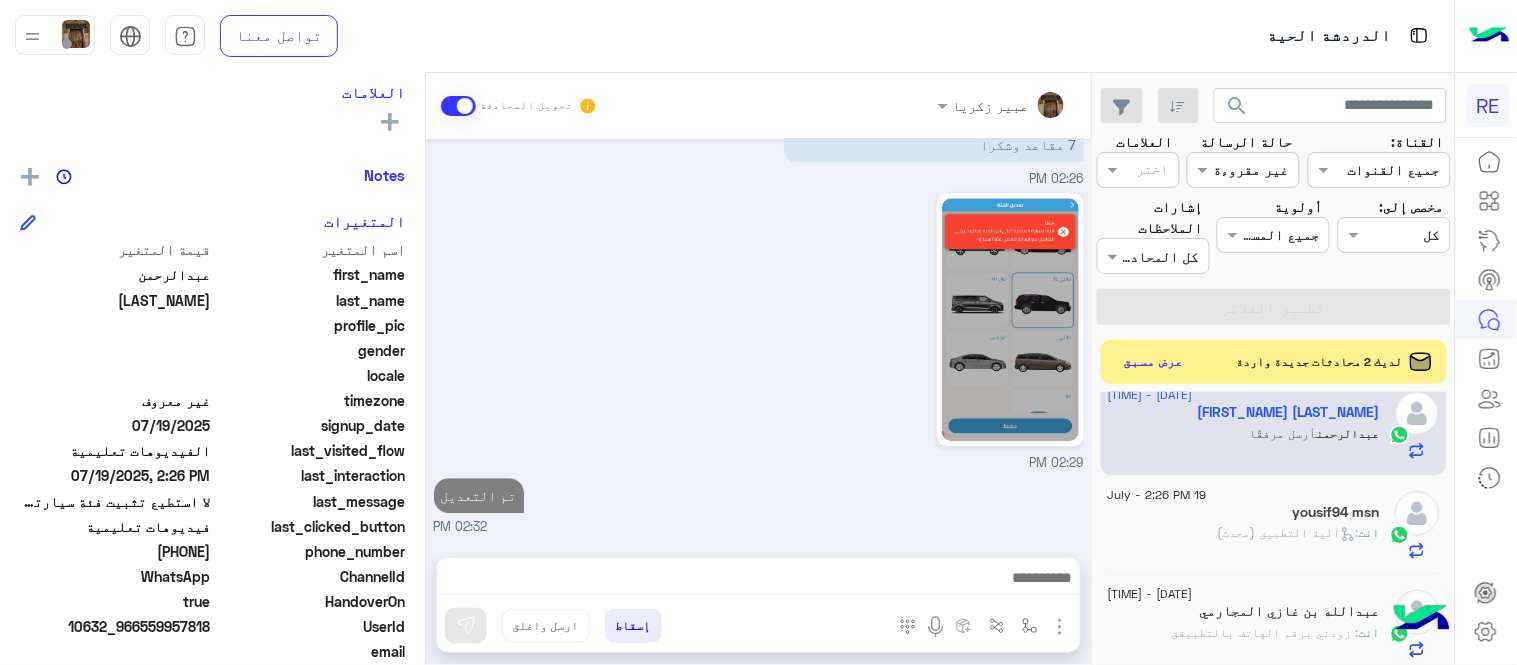 scroll, scrollTop: 0, scrollLeft: 0, axis: both 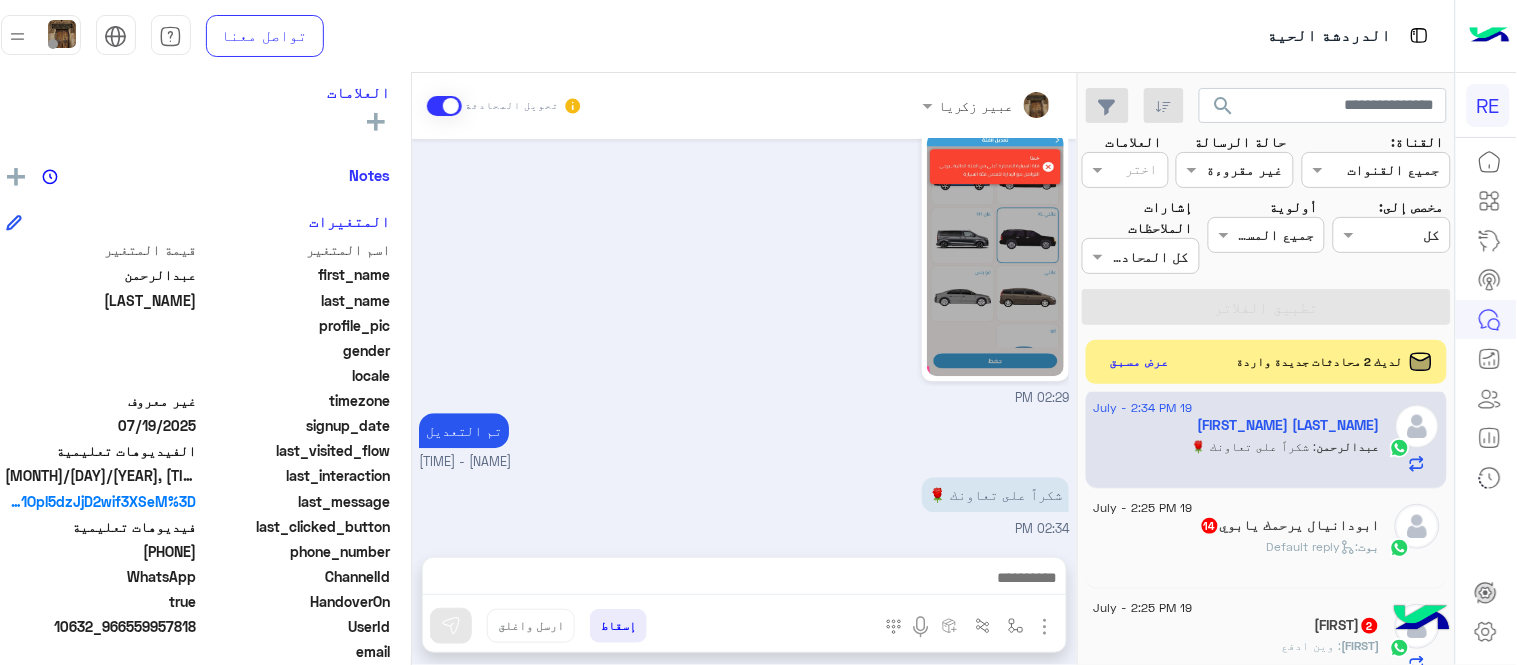 click on "19 July - 2:25 PM" 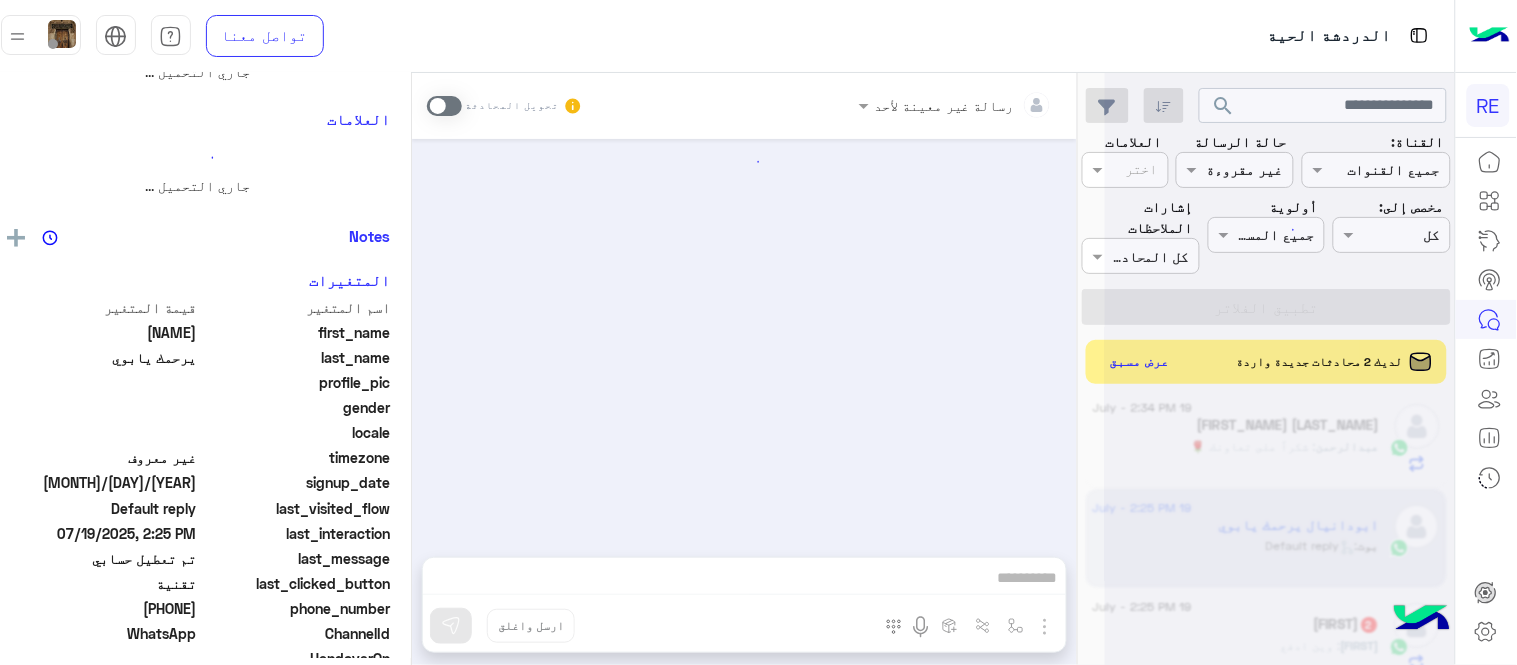 scroll, scrollTop: 0, scrollLeft: 0, axis: both 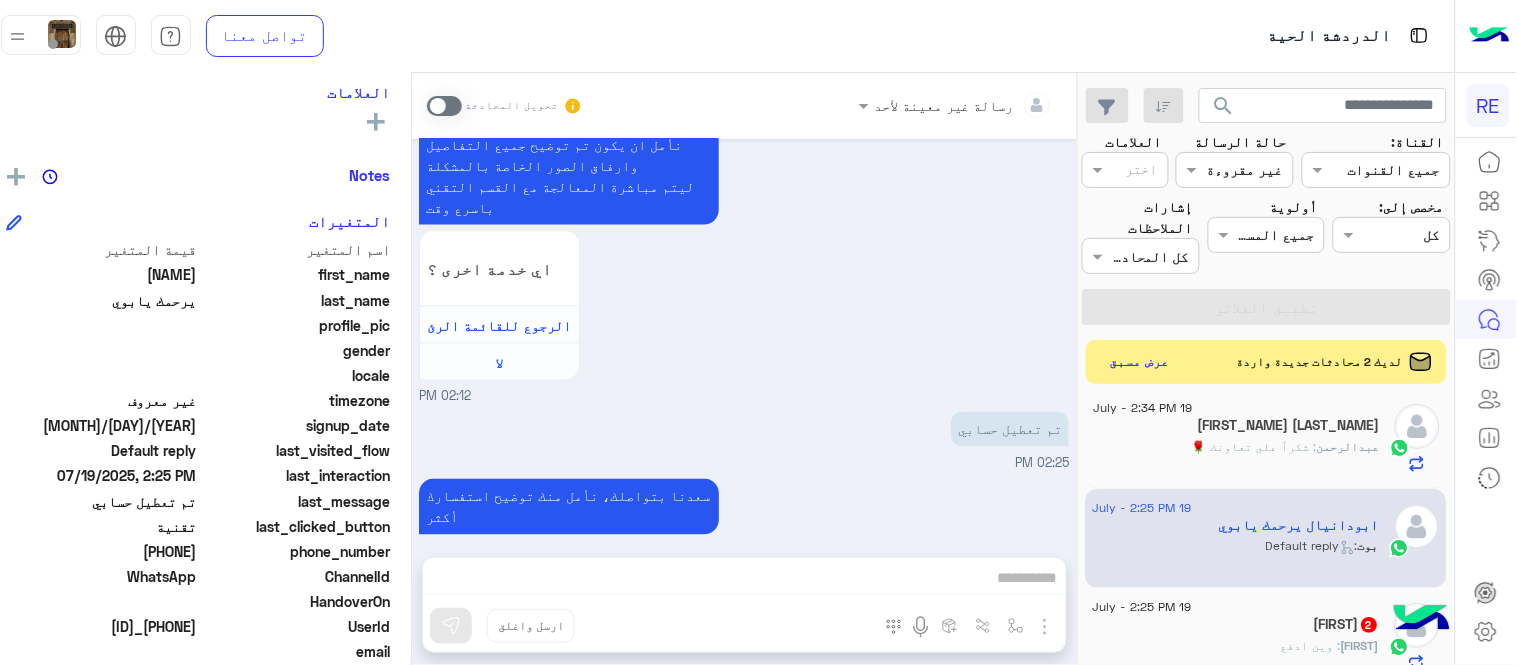 click at bounding box center (444, 106) 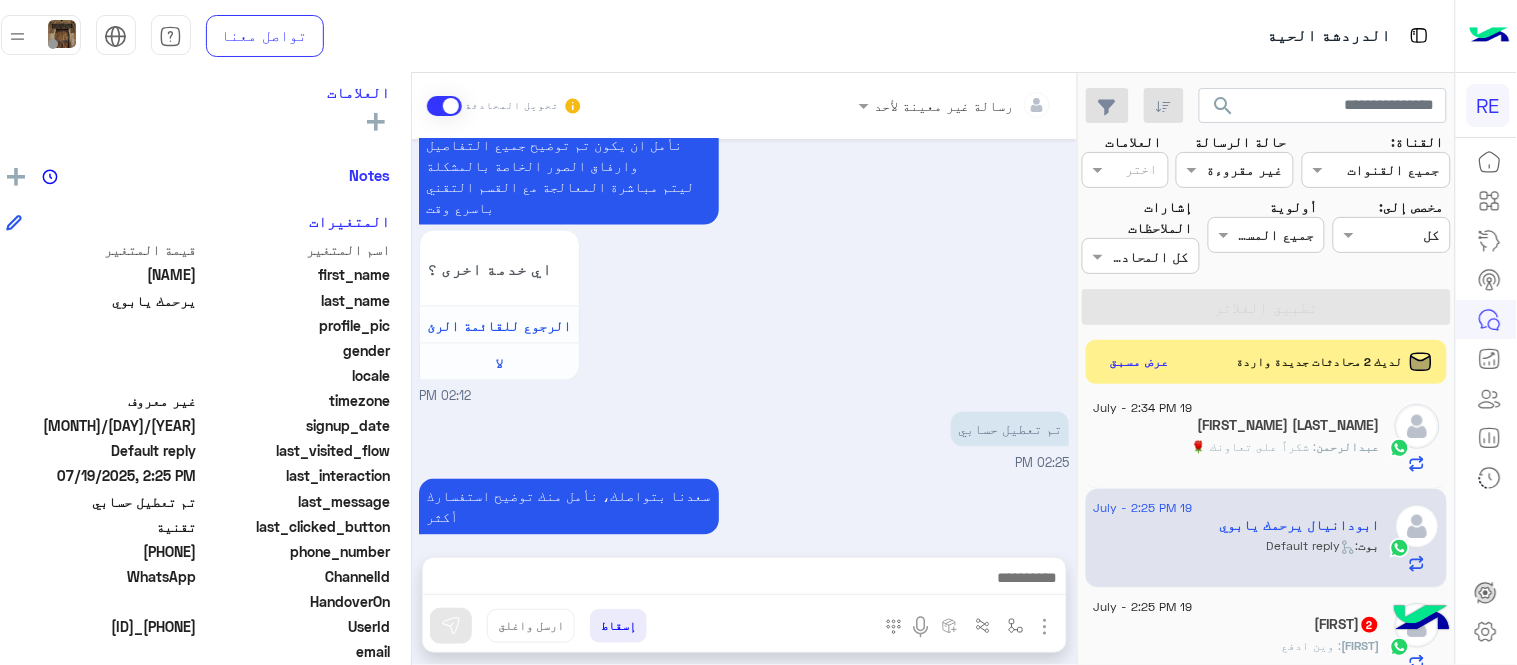 scroll, scrollTop: 777, scrollLeft: 0, axis: vertical 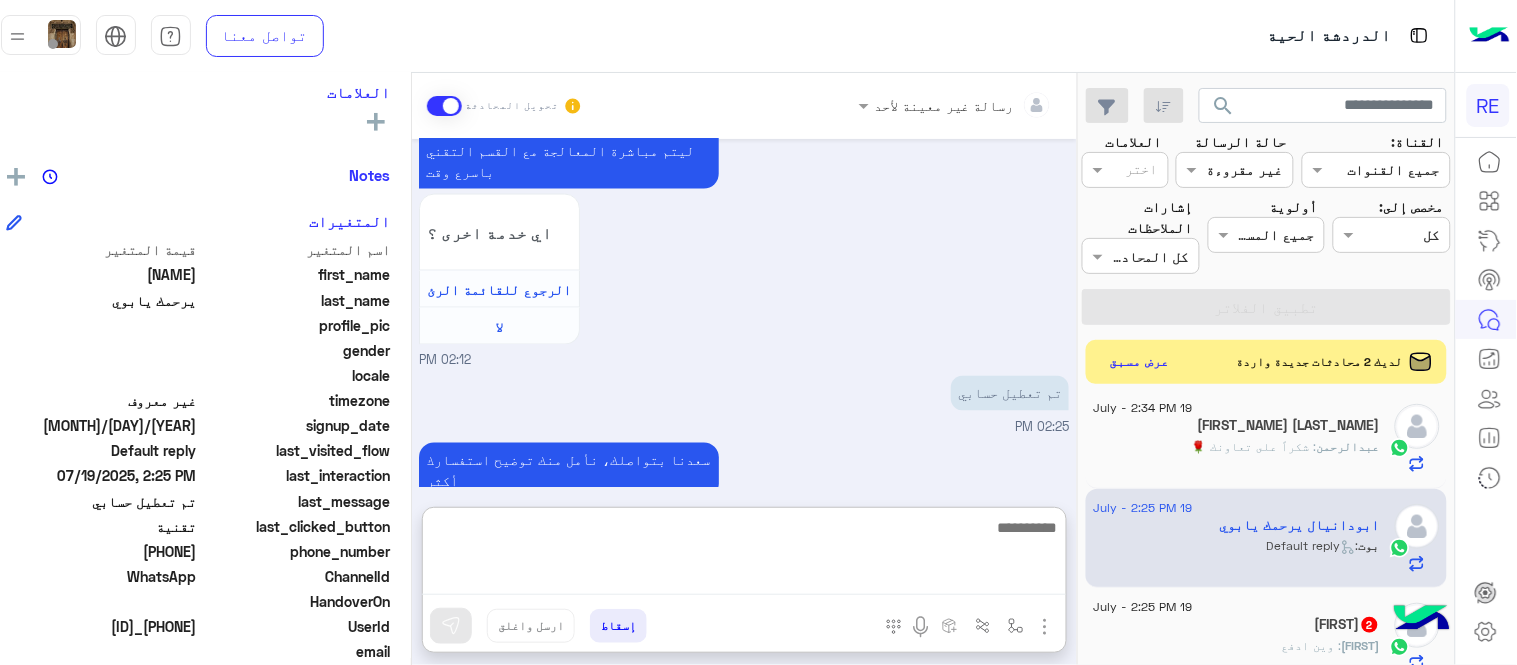 click at bounding box center (743, 555) 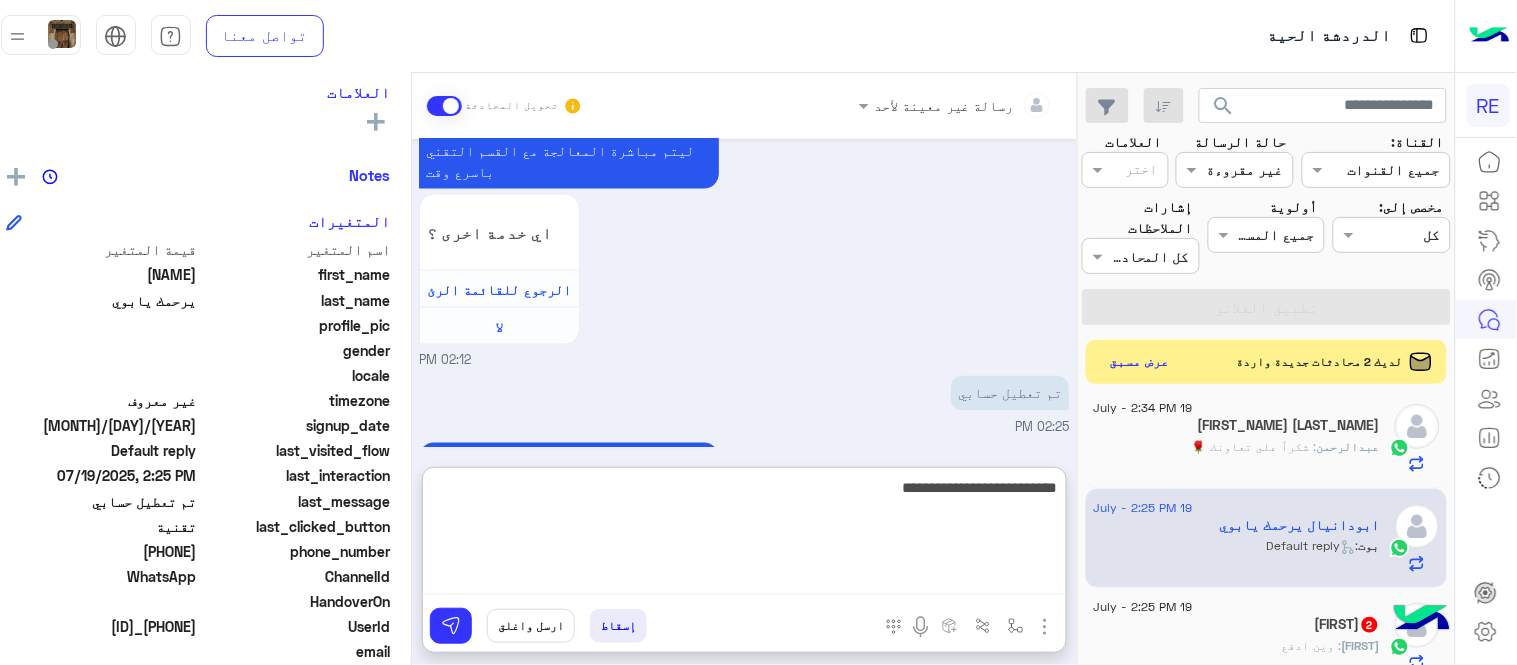 type on "**********" 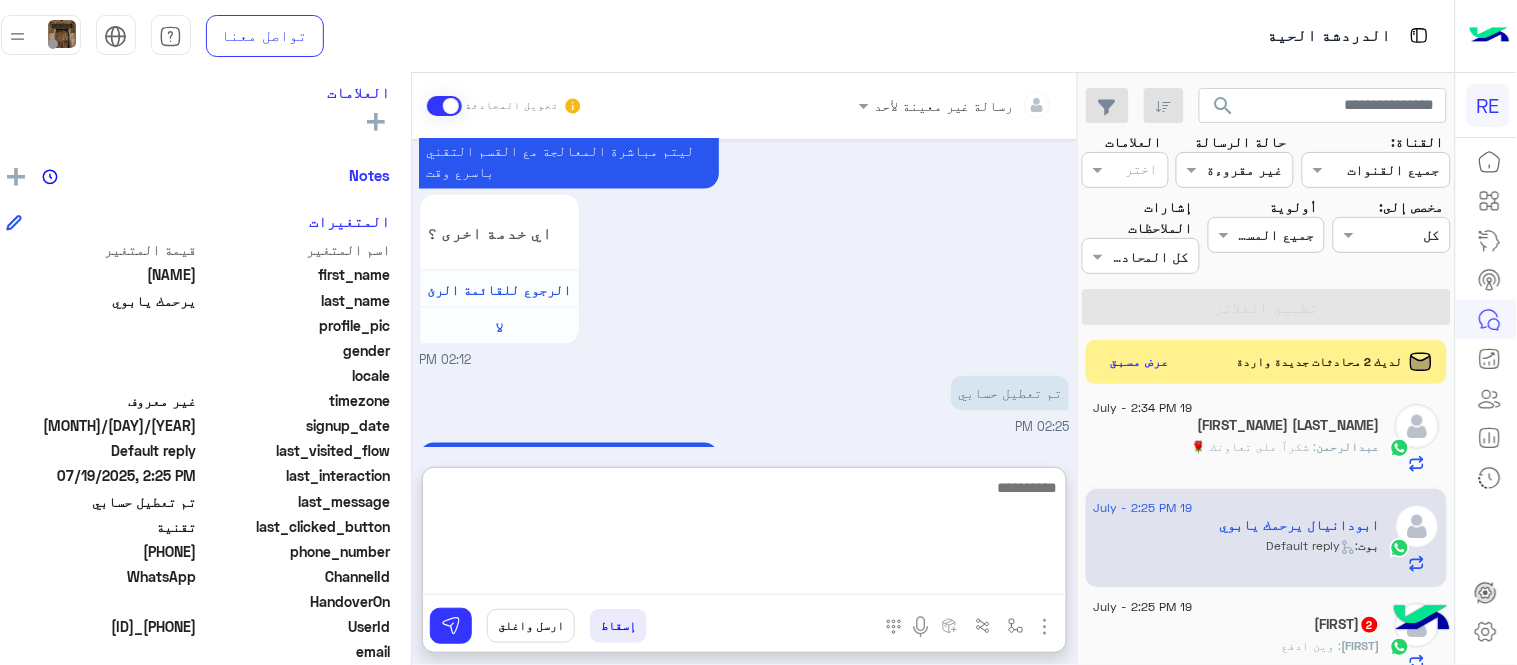 scroll, scrollTop: 931, scrollLeft: 0, axis: vertical 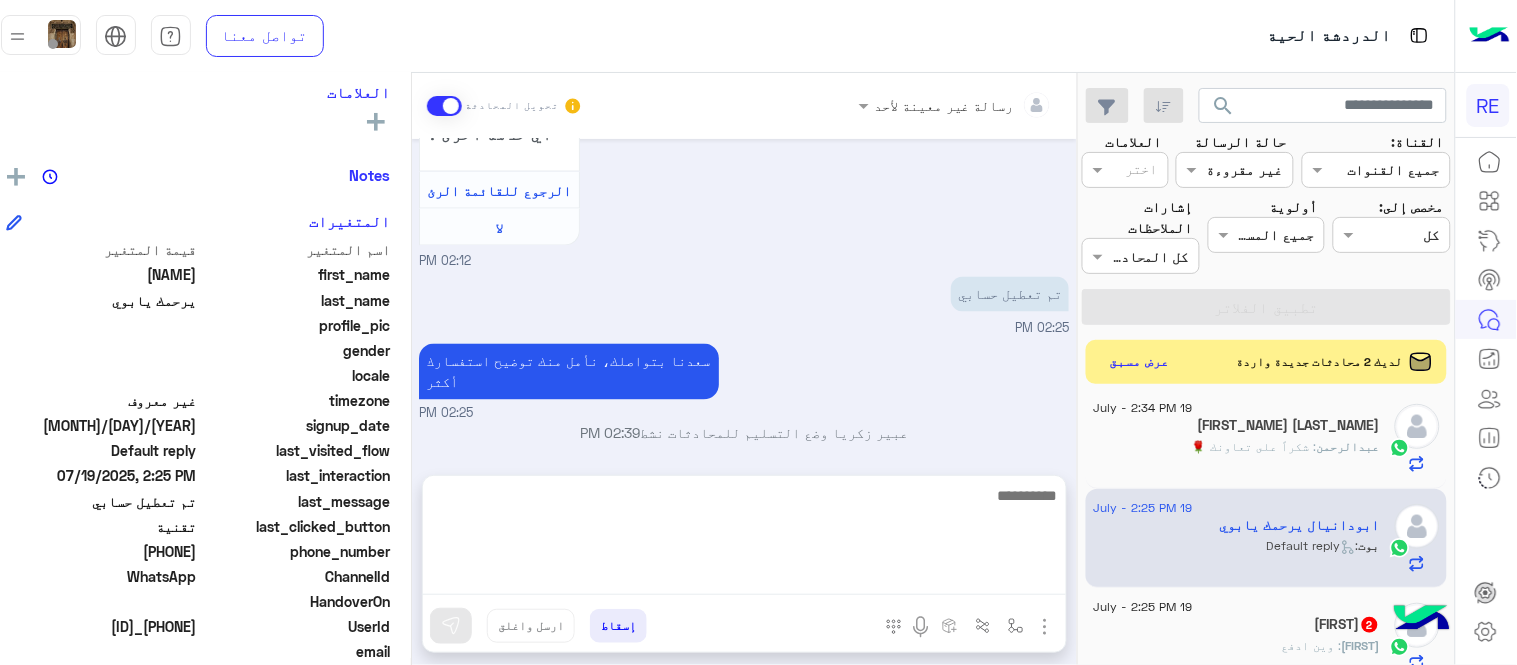 click on "[NAME]   2" 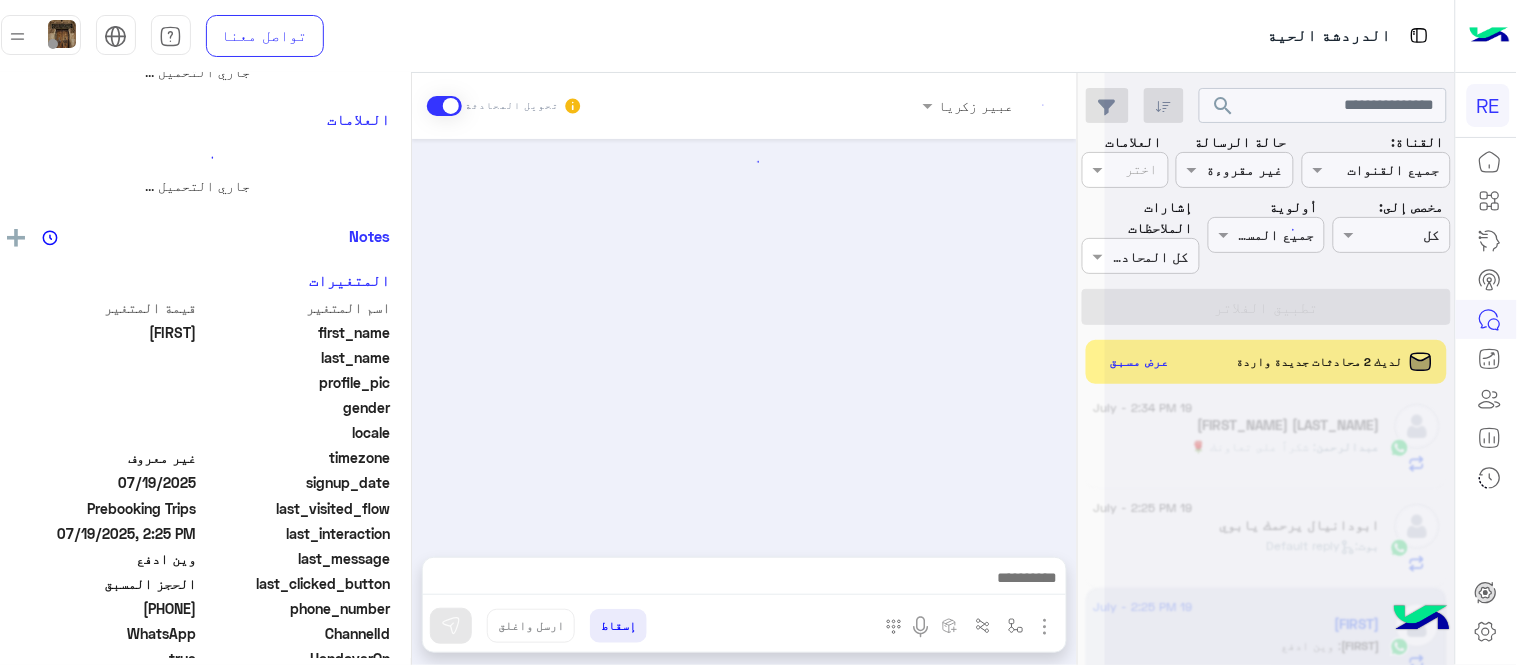 scroll, scrollTop: 0, scrollLeft: 0, axis: both 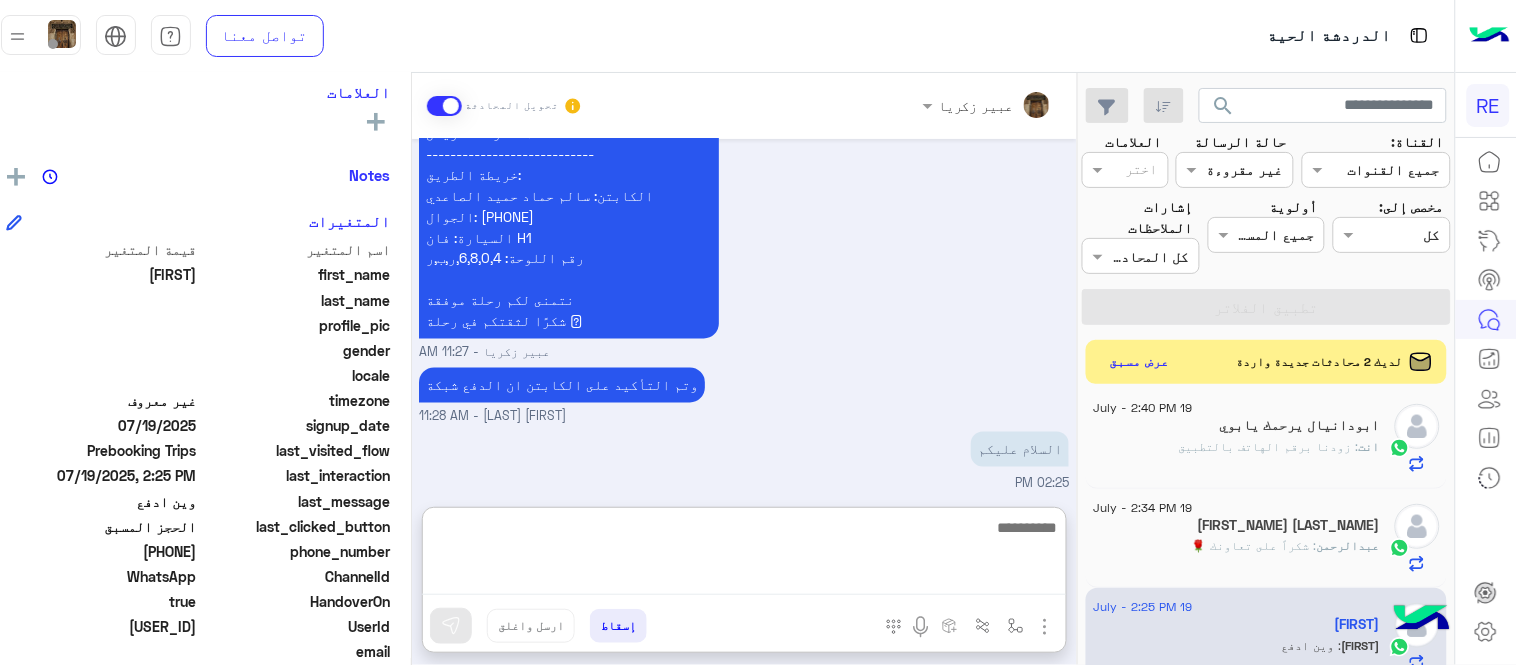 click at bounding box center (743, 555) 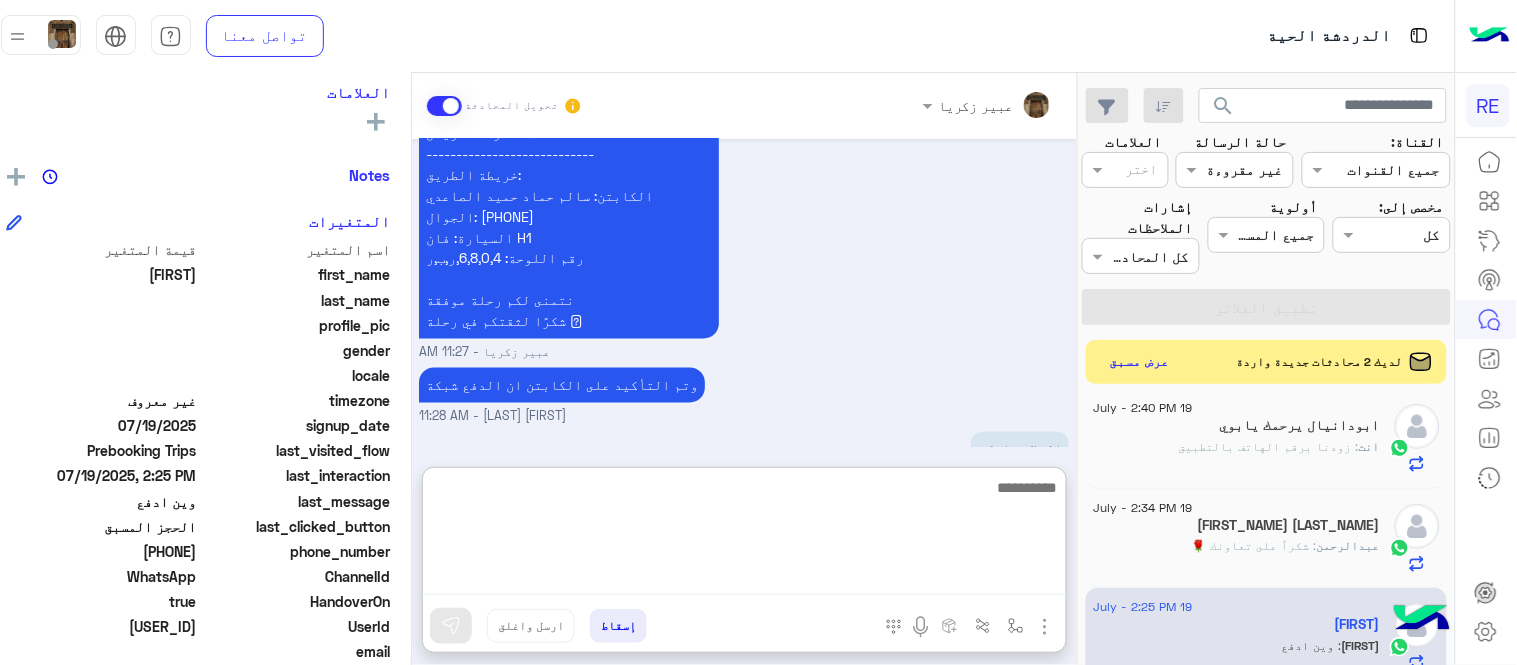 click at bounding box center [743, 535] 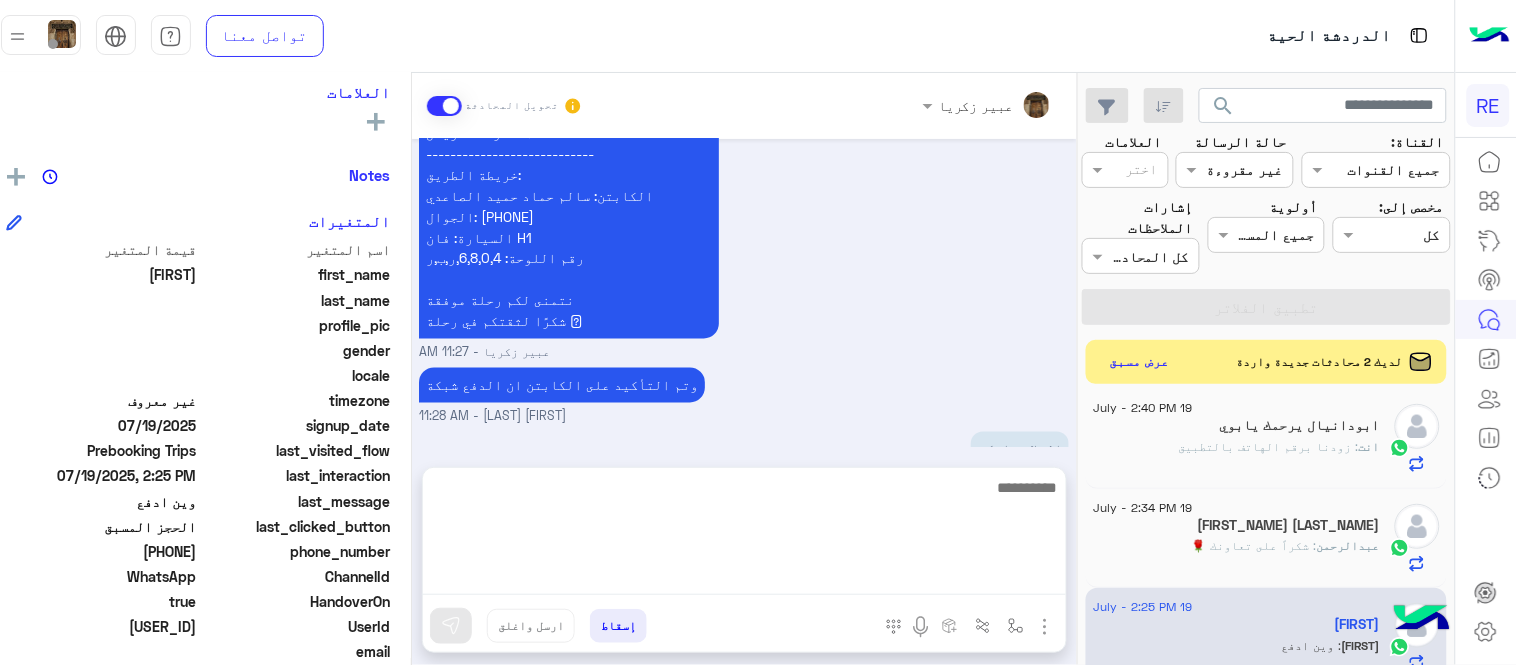 click on "[FIRST] [LAST] - 11:28 AM" at bounding box center [744, 417] 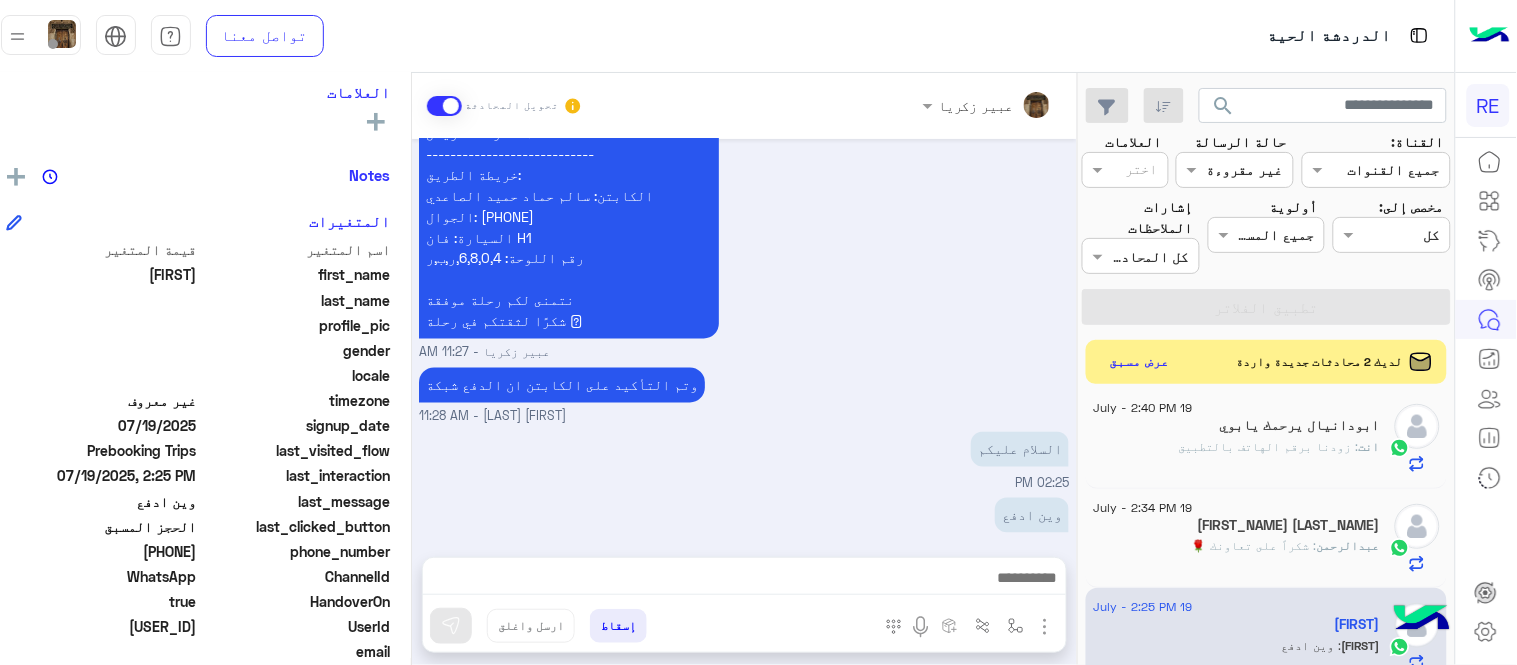 click at bounding box center (744, 583) 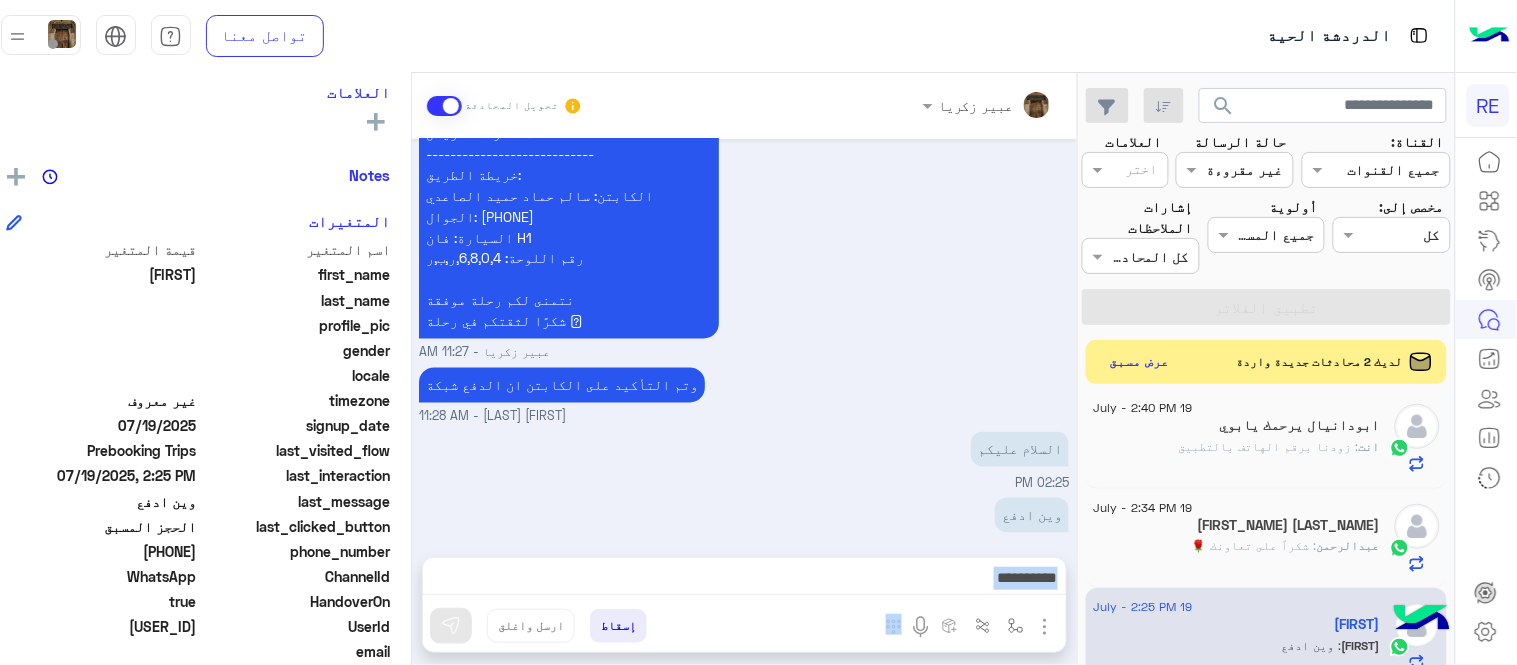 click at bounding box center [744, 583] 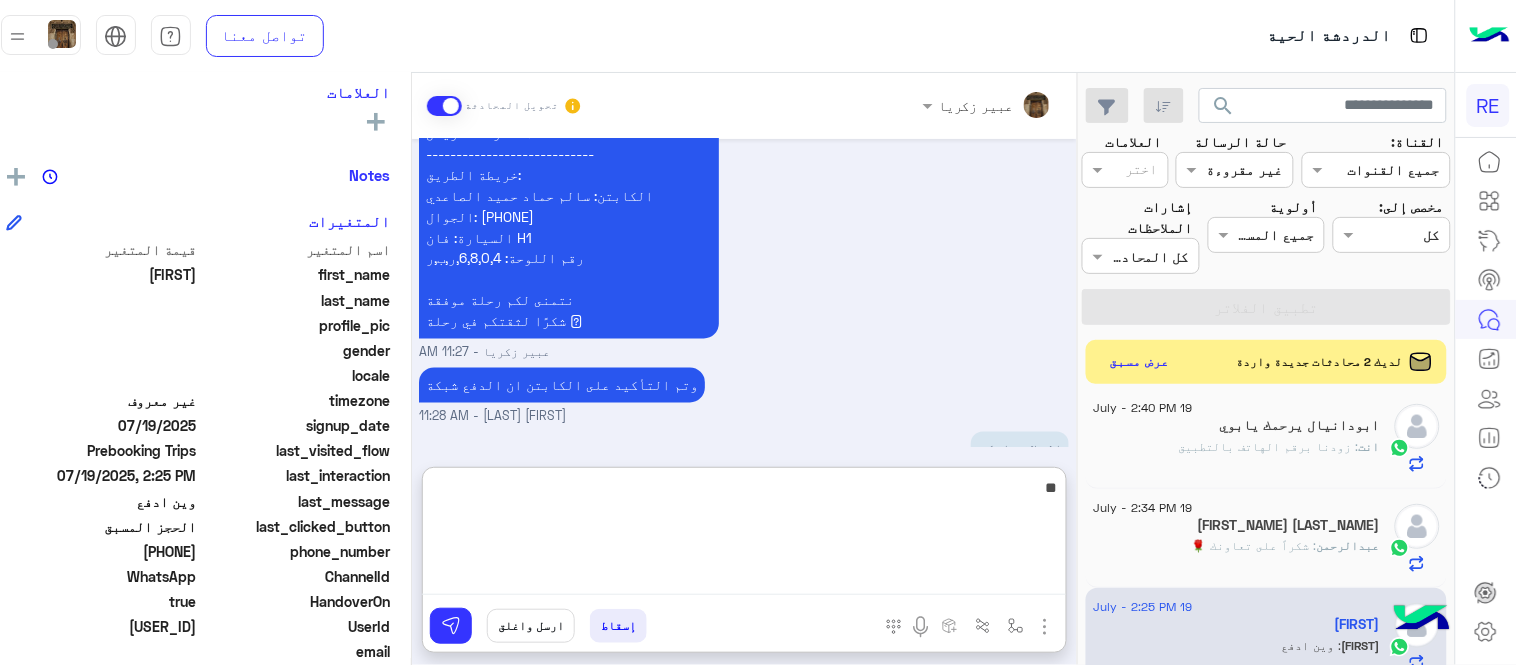 type on "*" 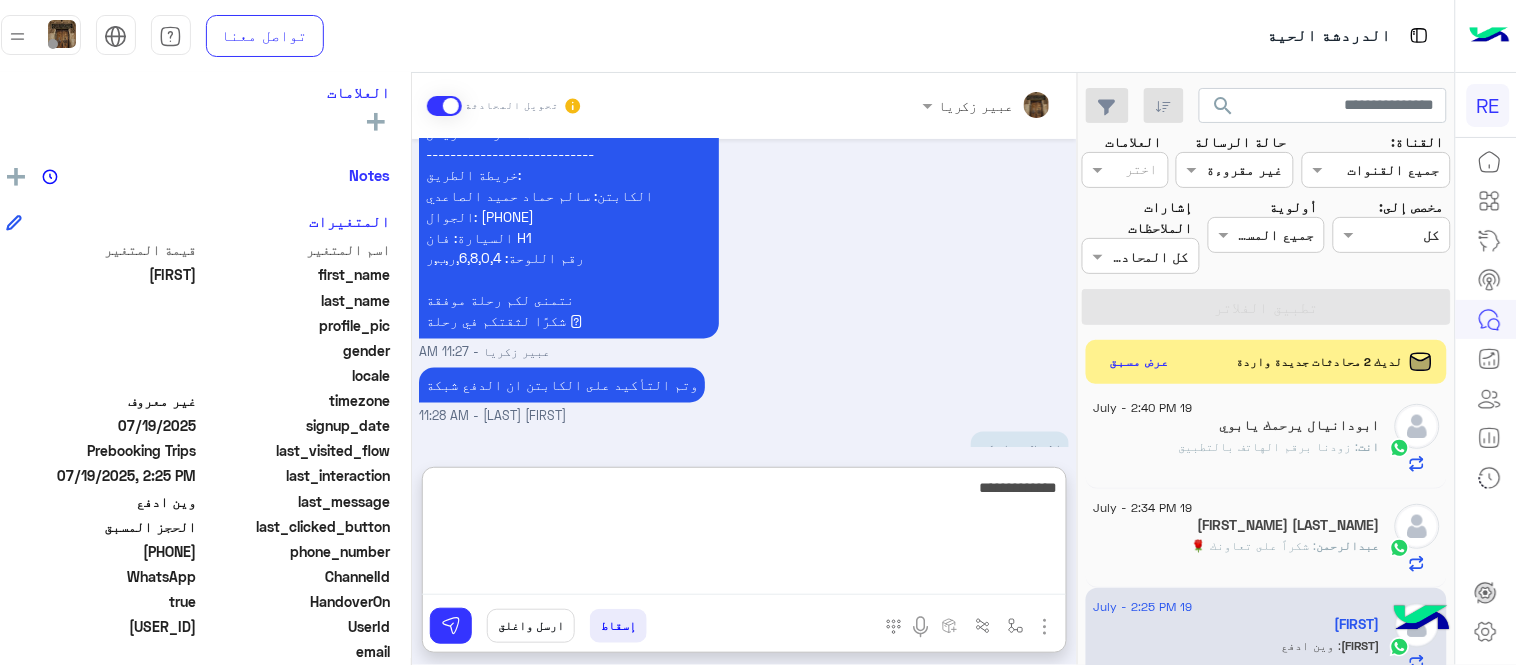 type on "**********" 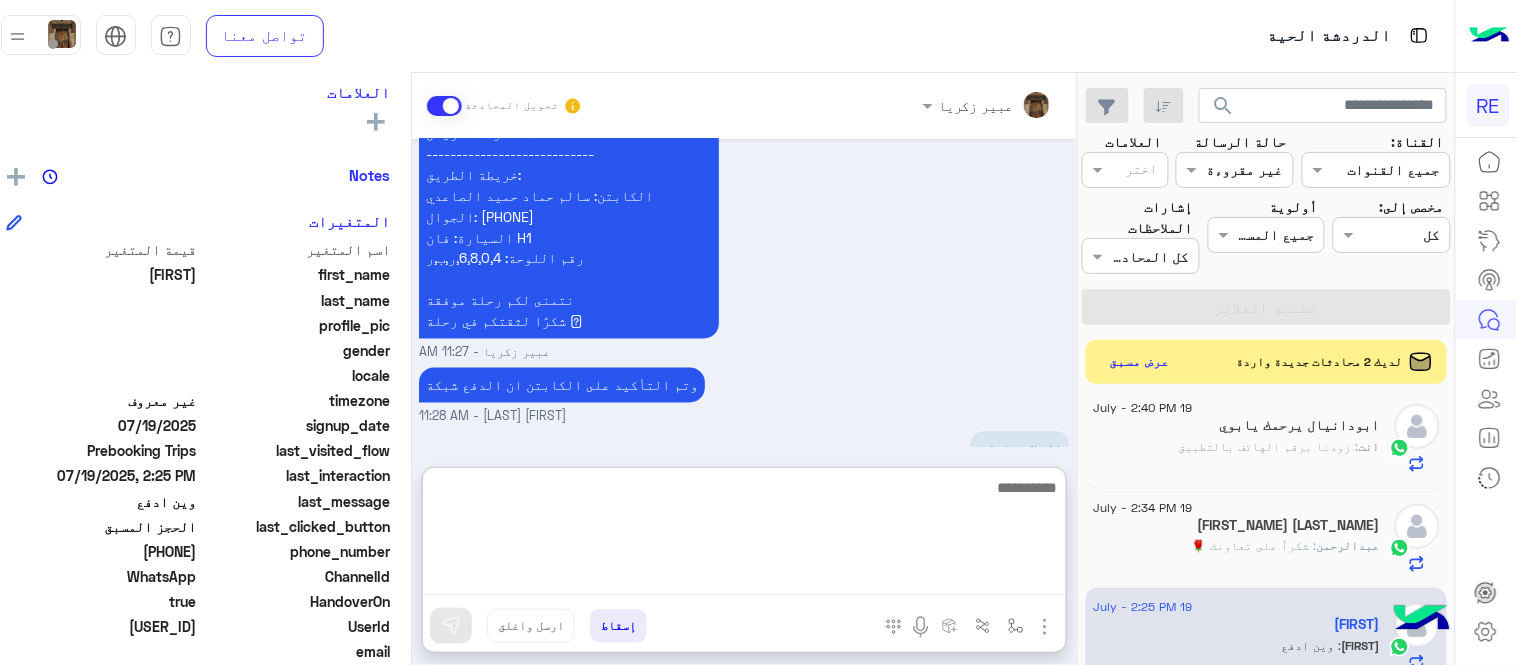 scroll, scrollTop: 1007, scrollLeft: 0, axis: vertical 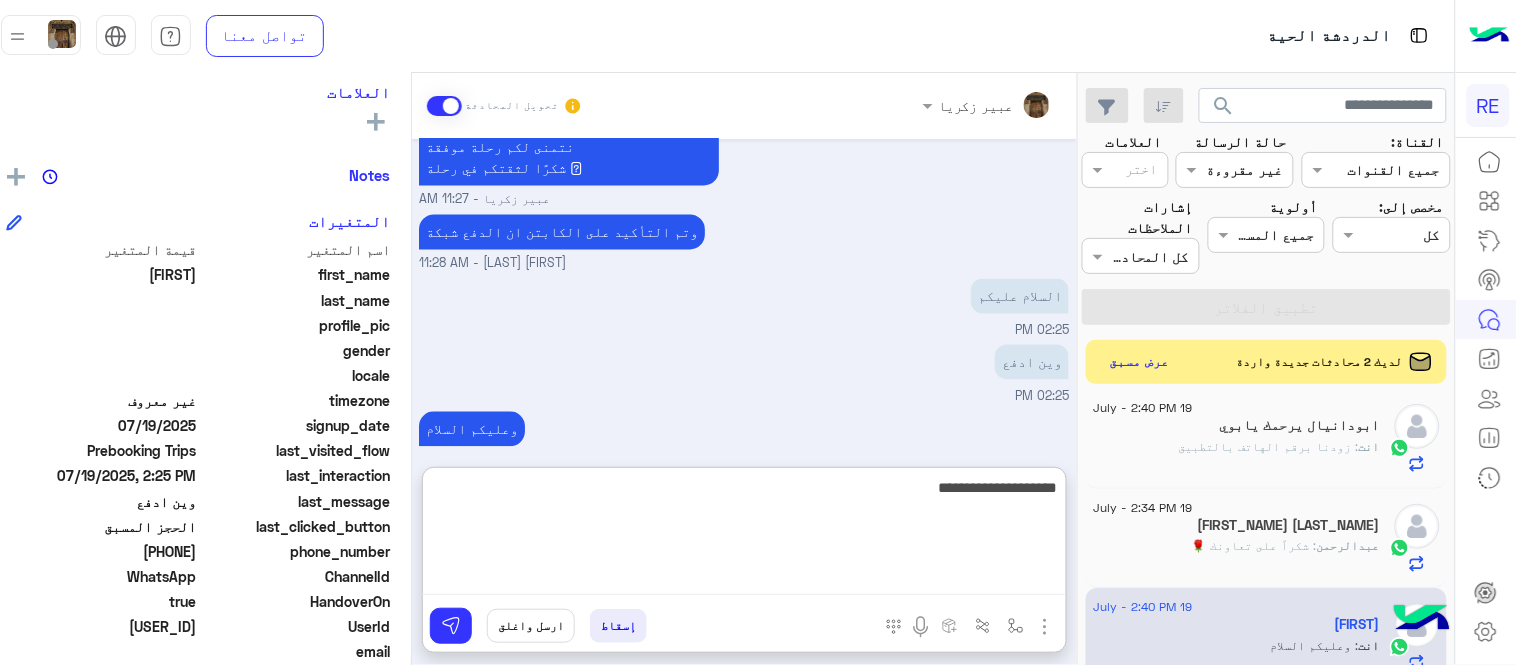 click on "**********" at bounding box center [743, 535] 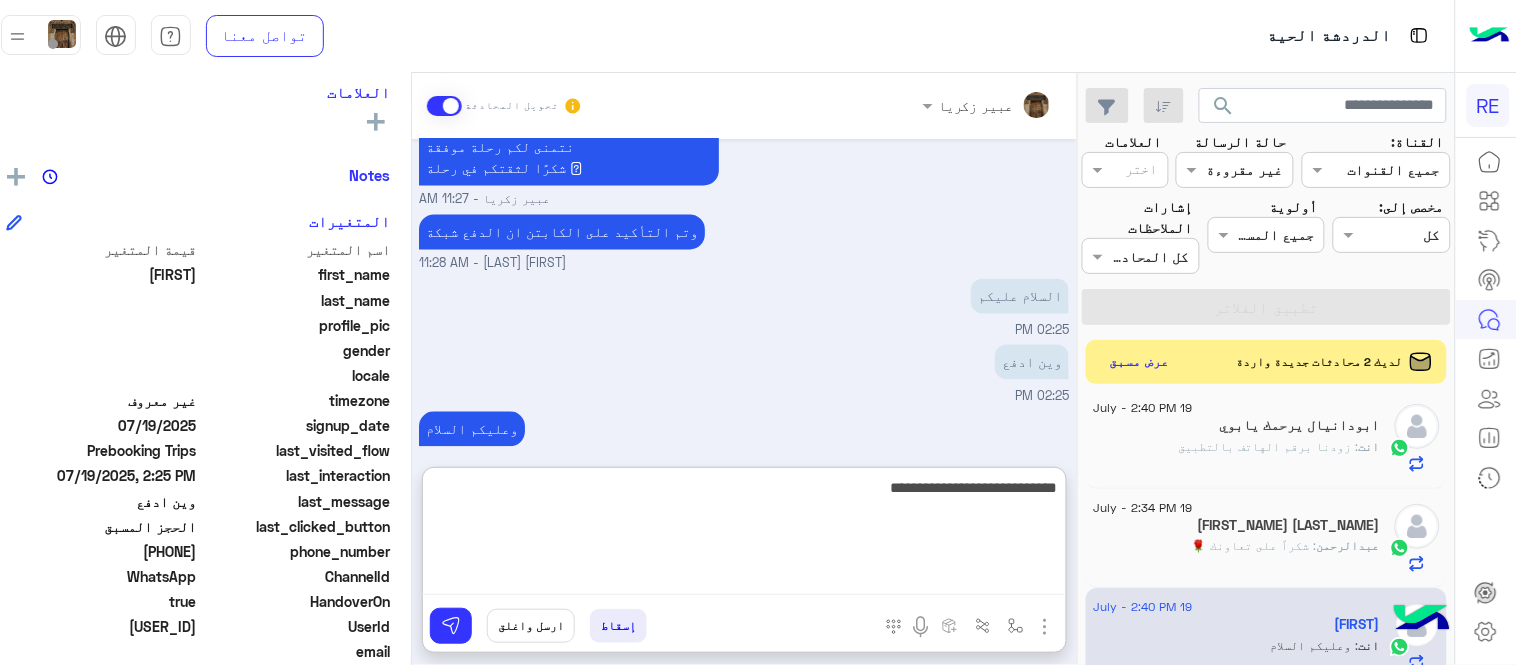 type on "**********" 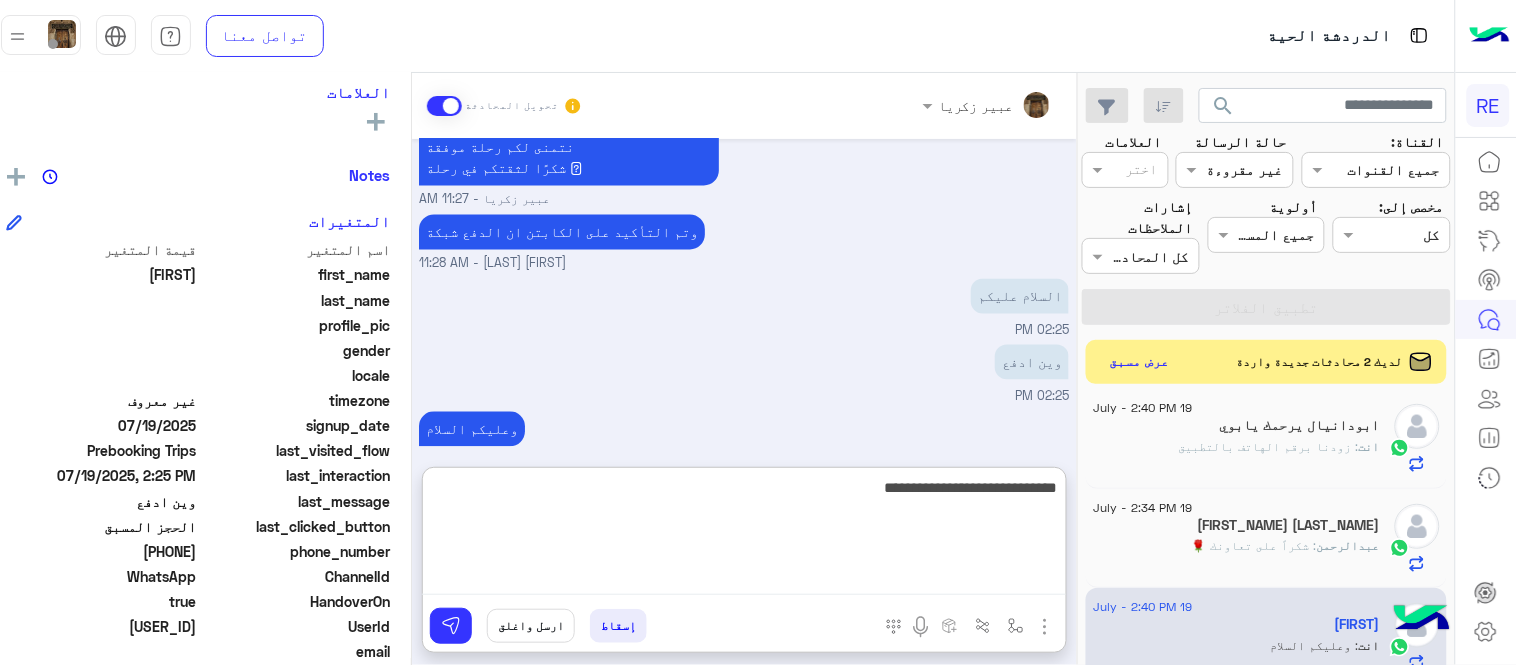 click on "**********" at bounding box center [743, 535] 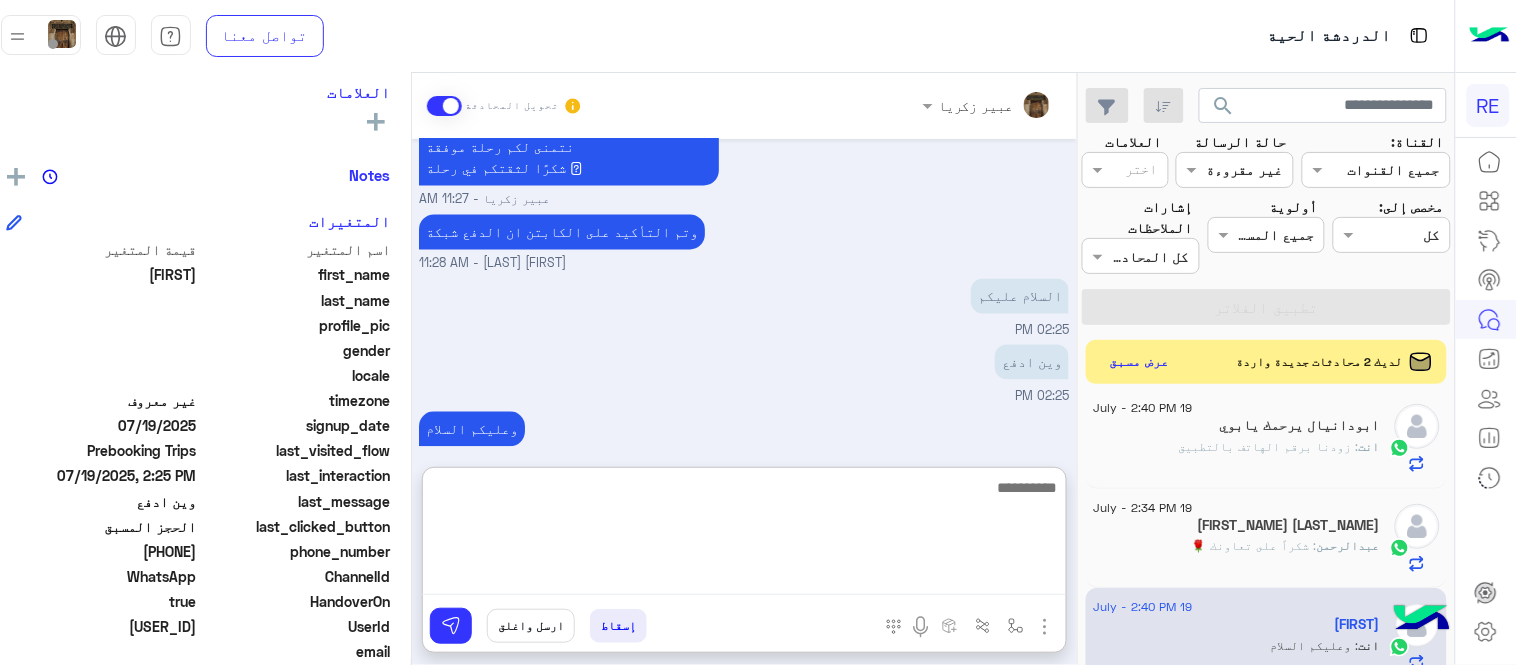 scroll, scrollTop: 1072, scrollLeft: 0, axis: vertical 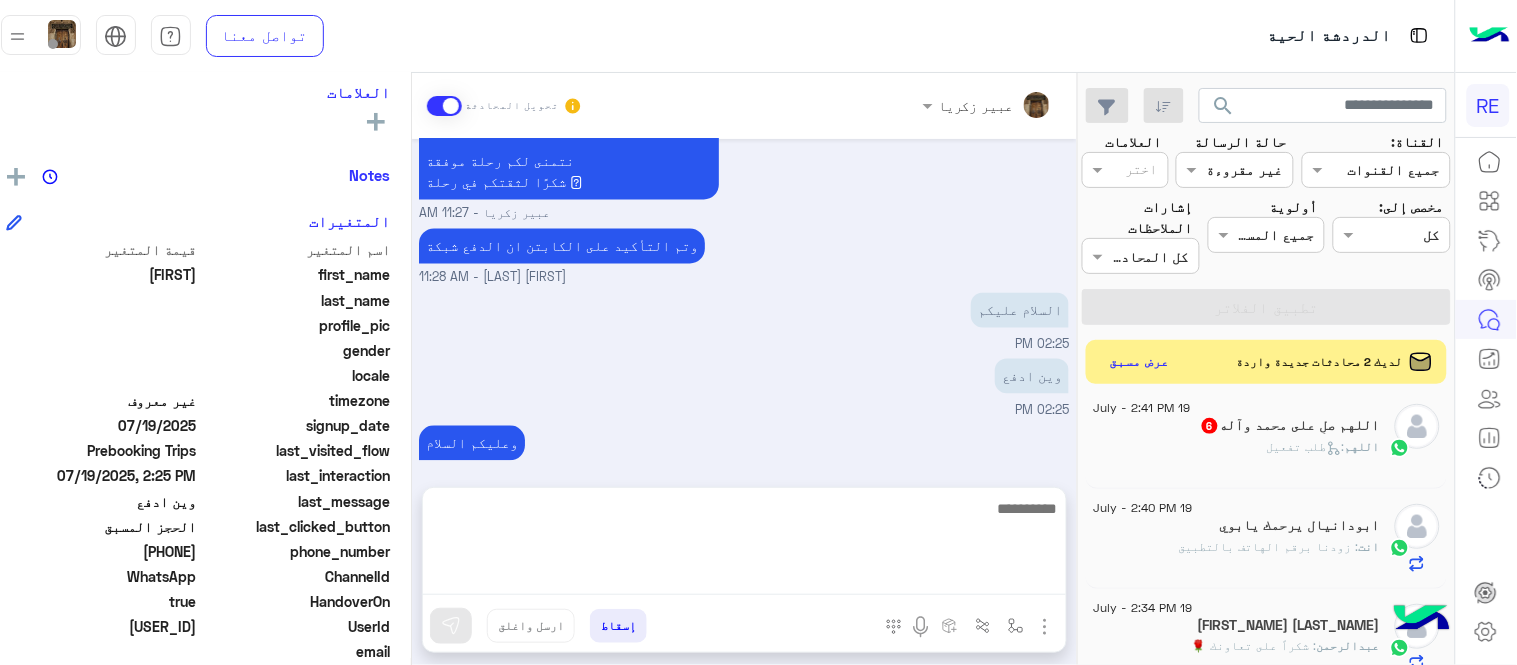 click on "Jul [DAY], [YEAR]  بس لو سمحت تأكد عادي بطاقه ولا لان فيه واحد جابنا وماكان يدري يبغى كاش   [TIME]  ف عطوهم خبر قبل   [TIME]  تمام لا تشيل هم ابدا من ذي النقطة فيك تدفع شبكة بالمحطة بعد الوصول اذا صار ان الكابتن طلب كاش بس بلغنا  [NAME] -  [TIME]  ارجو التأكيد الحجز مؤكد هل يتم ارسال بيانات الكابتن ؟  [NAME] -  [TIME]  ايي اكده لو سمحت   [TIME]  تمام لحظات ويتم ارسال البيانات  [NAME] -  [TIME]  عزيزي العميل نود إعلامك أنه تم تأكيد طلب الحجز المسبق وإليك بيانات الرحلة والكابتن الخاص بكم: التاريخ: اليوم [DAY] يوليو الساعة: [TIME]  اسم العميل: [NAME]  رقم العميل: [PHONE] عدد الاشخاص: 6" at bounding box center [744, 303] 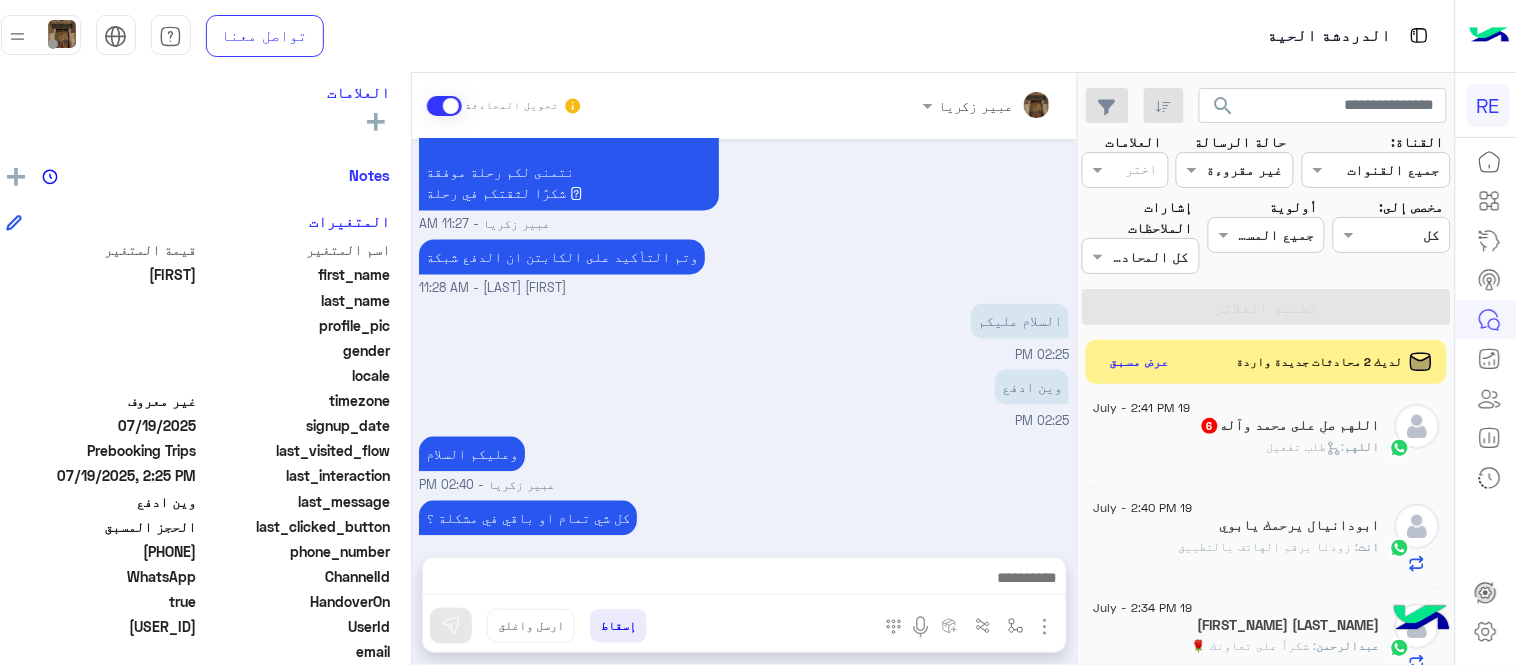scroll, scrollTop: 0, scrollLeft: 0, axis: both 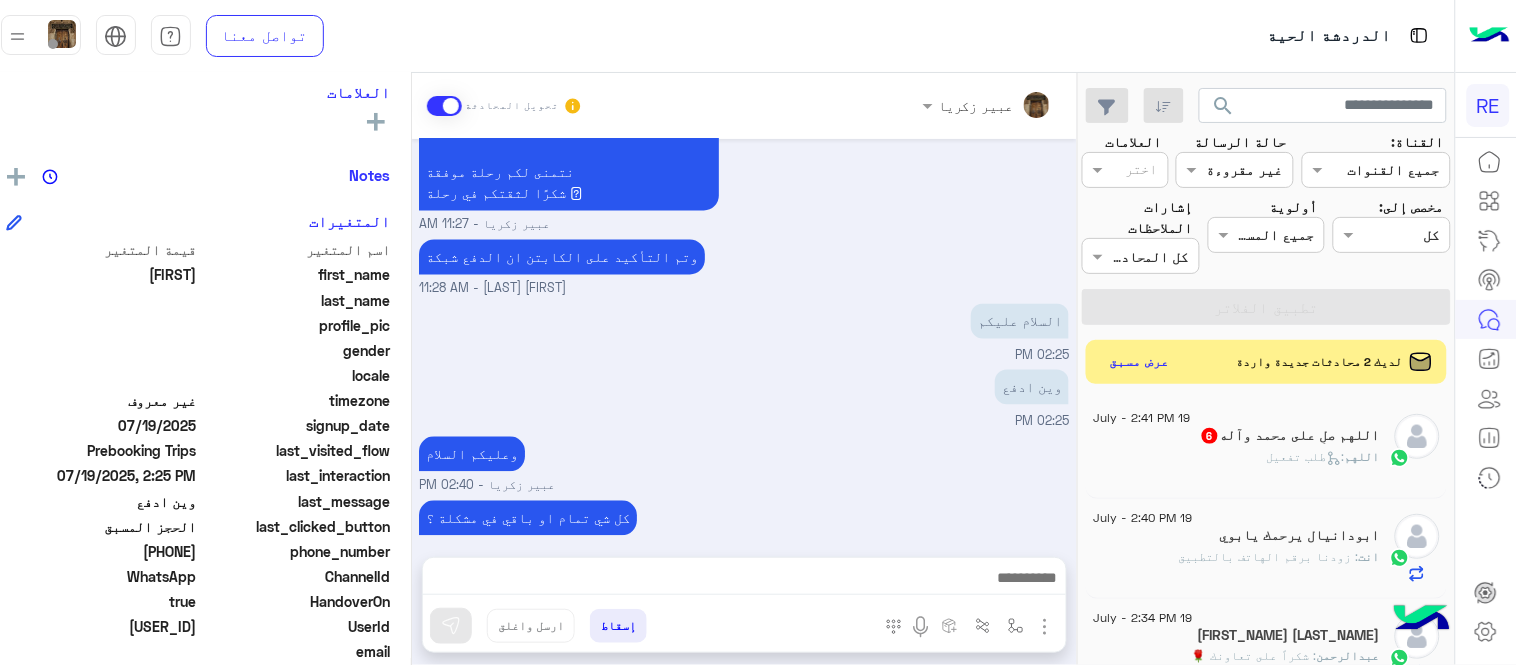 click on "اللهم صلِ على محمد وآله  6" 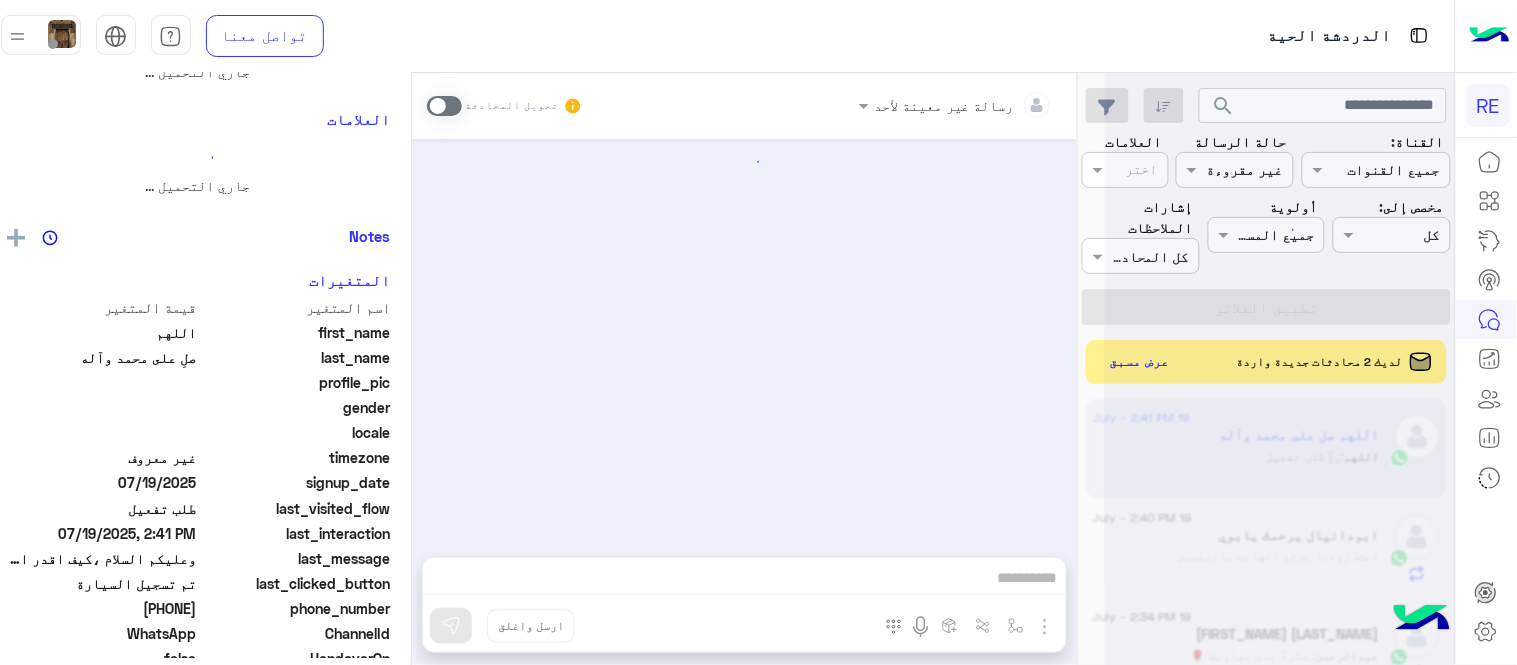 scroll, scrollTop: 0, scrollLeft: 0, axis: both 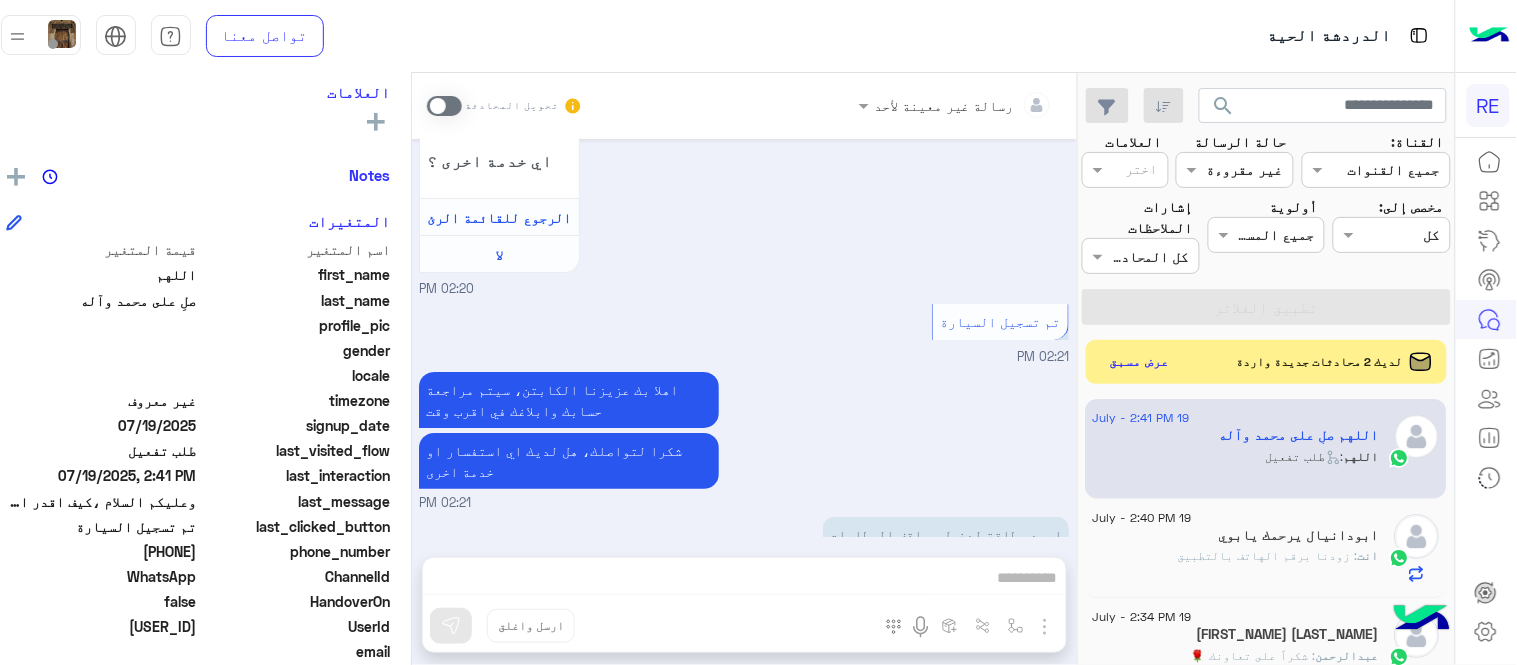 click at bounding box center [444, 106] 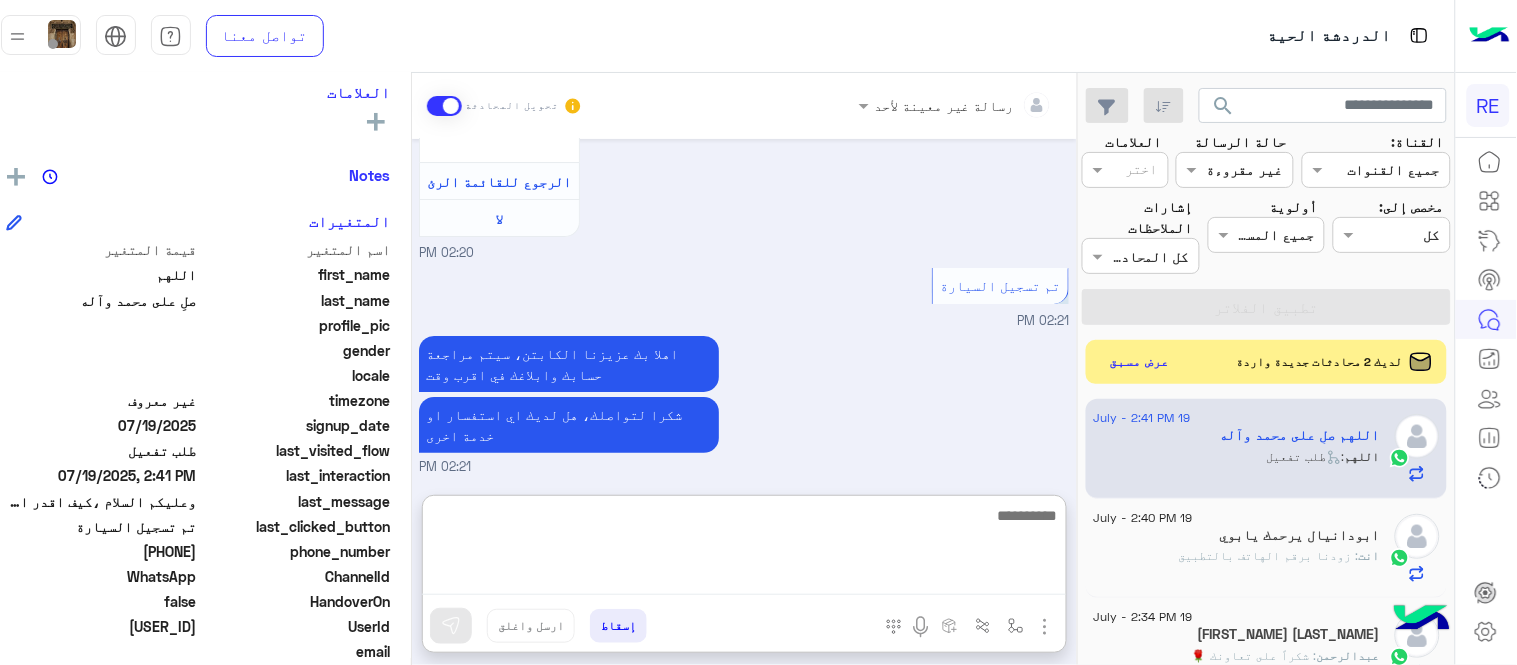click at bounding box center (743, 549) 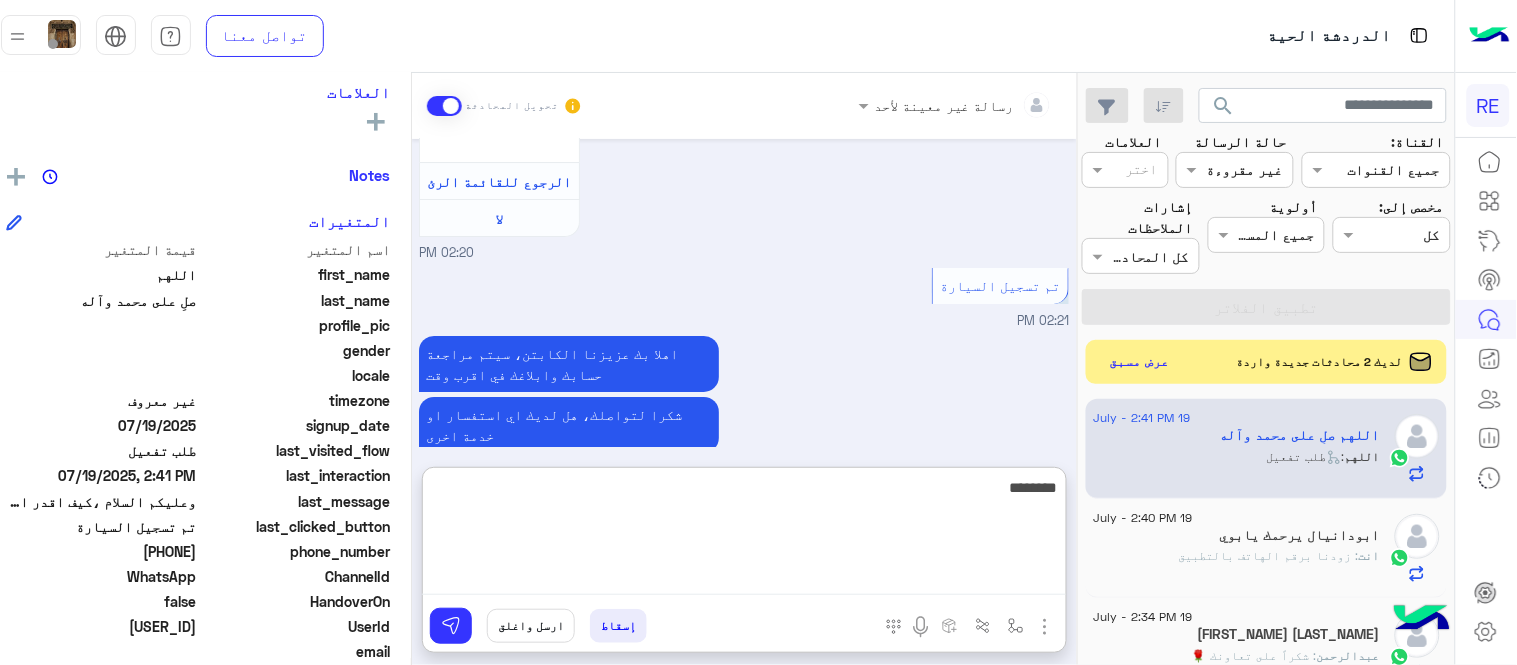 type on "*********" 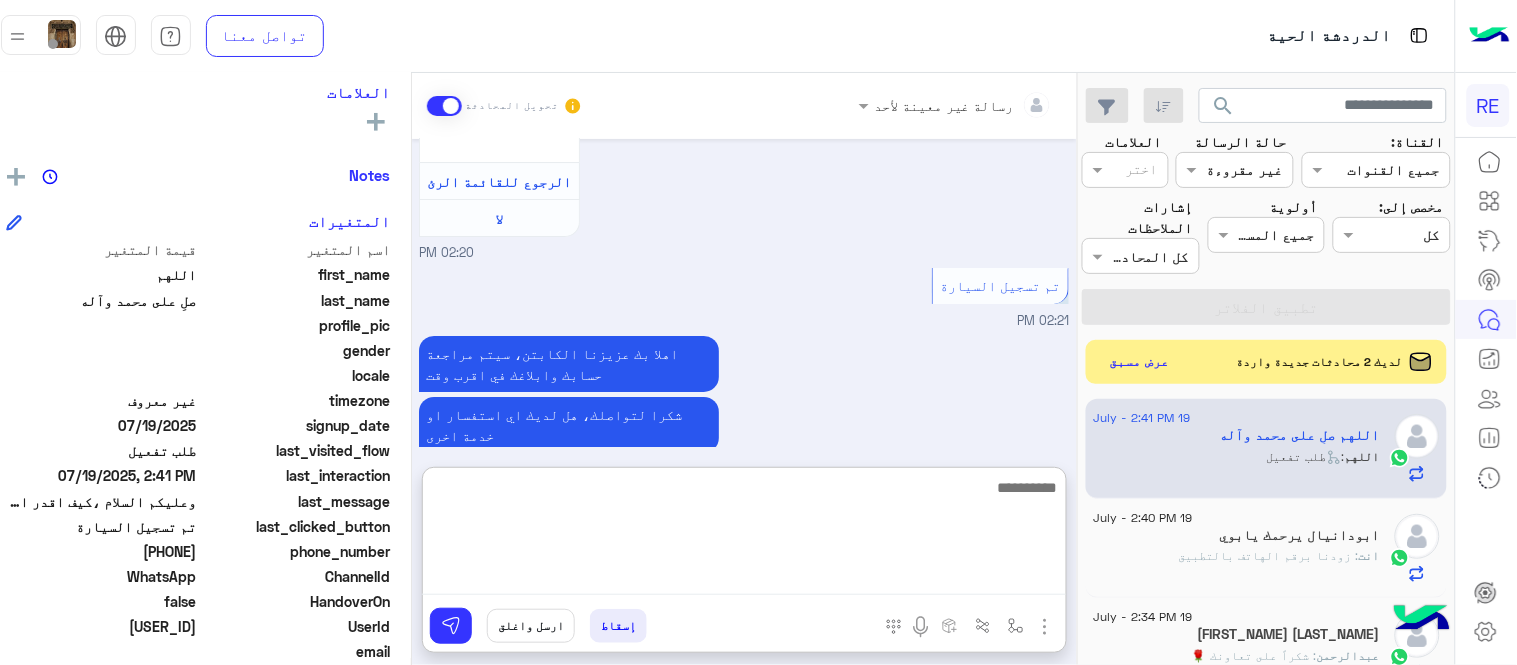 scroll, scrollTop: 2050, scrollLeft: 0, axis: vertical 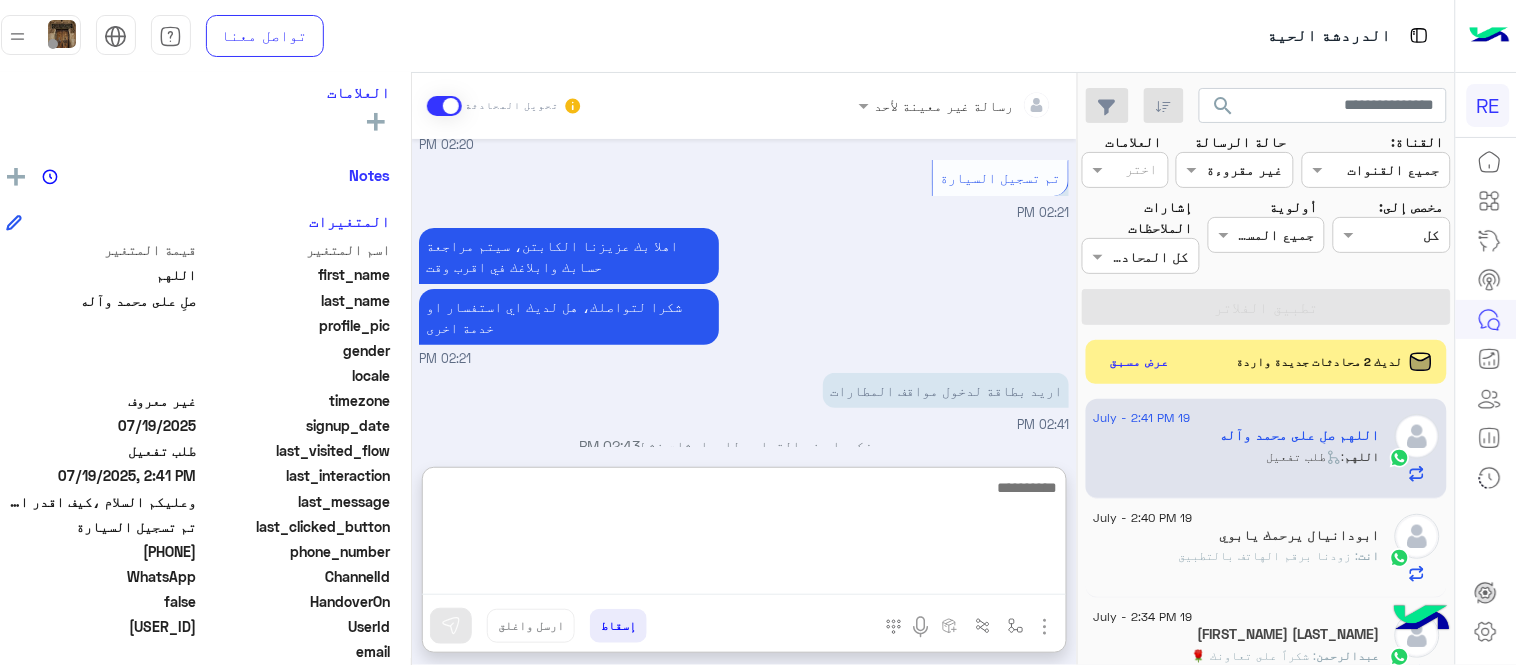 click on "Jul 19, 2025  وعليكم السلام ،كيف اقدر اساعدك
اهلًا بك في تطبيق رحلة 👋
Welcome to Rehla  👋
من فضلك أختر لغة التواصل
Please choose your preferred Language
English   عربي     02:19 PM   عربي    02:19 PM  هل أنت ؟   كابتن 👨🏻‍✈️   عميل 🧳   رحال (مرشد مرخص) 🏖️     02:19 PM   كابتن     02:19 PM  اختر احد الخدمات التالية:    02:19 PM   تفعيل حساب    02:20 PM  يمكنك الاطلاع على شروط الانضمام لرحلة ك (كابتن ) الموجودة بالصورة أعلاه،
لتحميل التطبيق عبر الرابط التالي : 📲
http://onelink.to/Rehla    يسعدنا انضمامك لتطبيق رحلة يمكنك اتباع الخطوات الموضحة لتسجيل بيانات سيارتك بالفيديو التالي  :  تم تسجيل السيارة   اواجه صعوبة بالتسجيل  اي خدمة اخرى ؟" at bounding box center [744, 293] 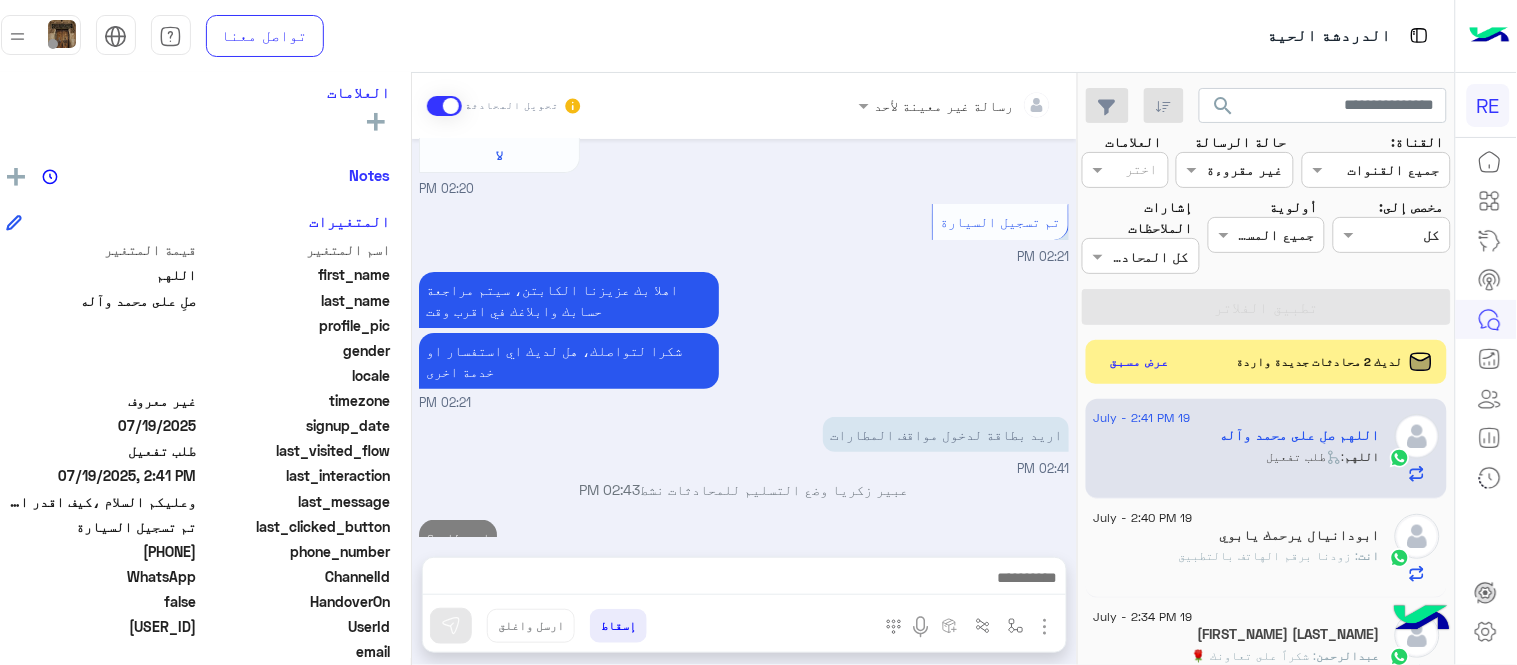 scroll, scrollTop: 1996, scrollLeft: 0, axis: vertical 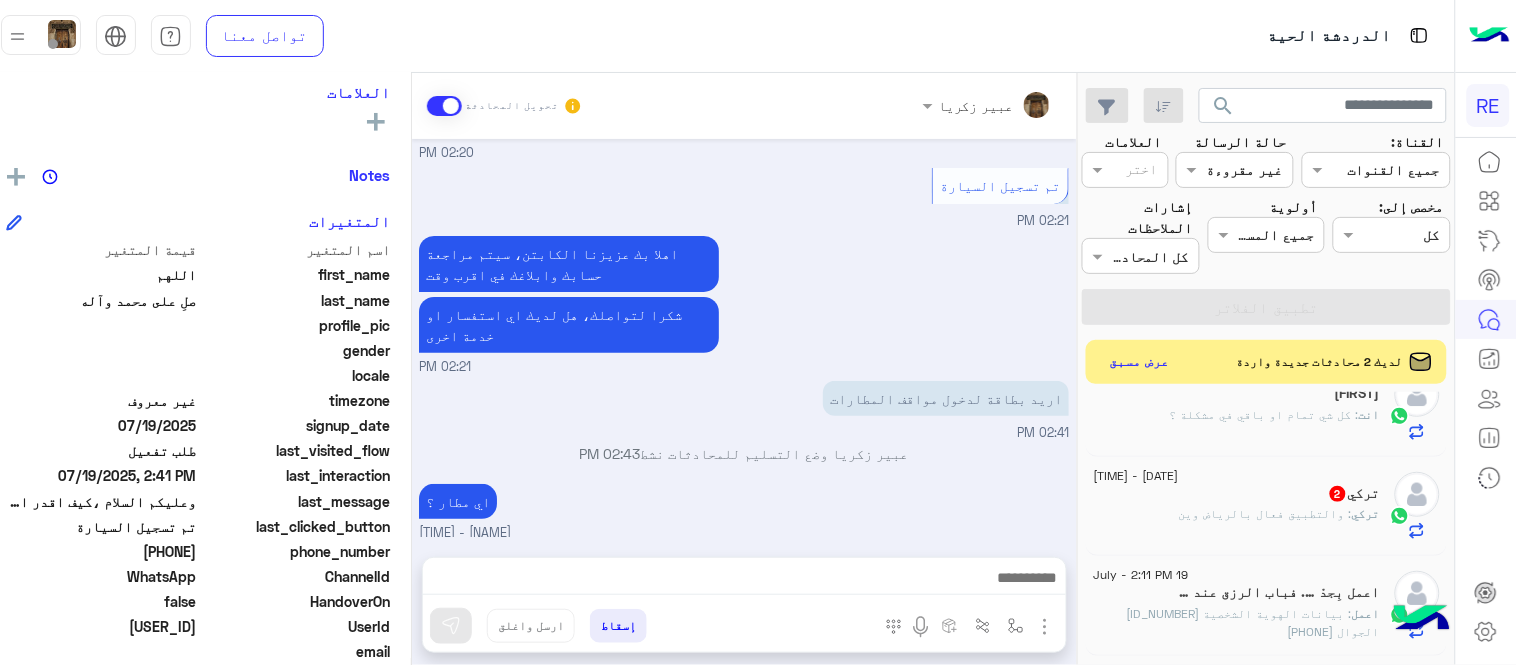 click on "[NAME] : والتطبيق فعال بالرياض وين" 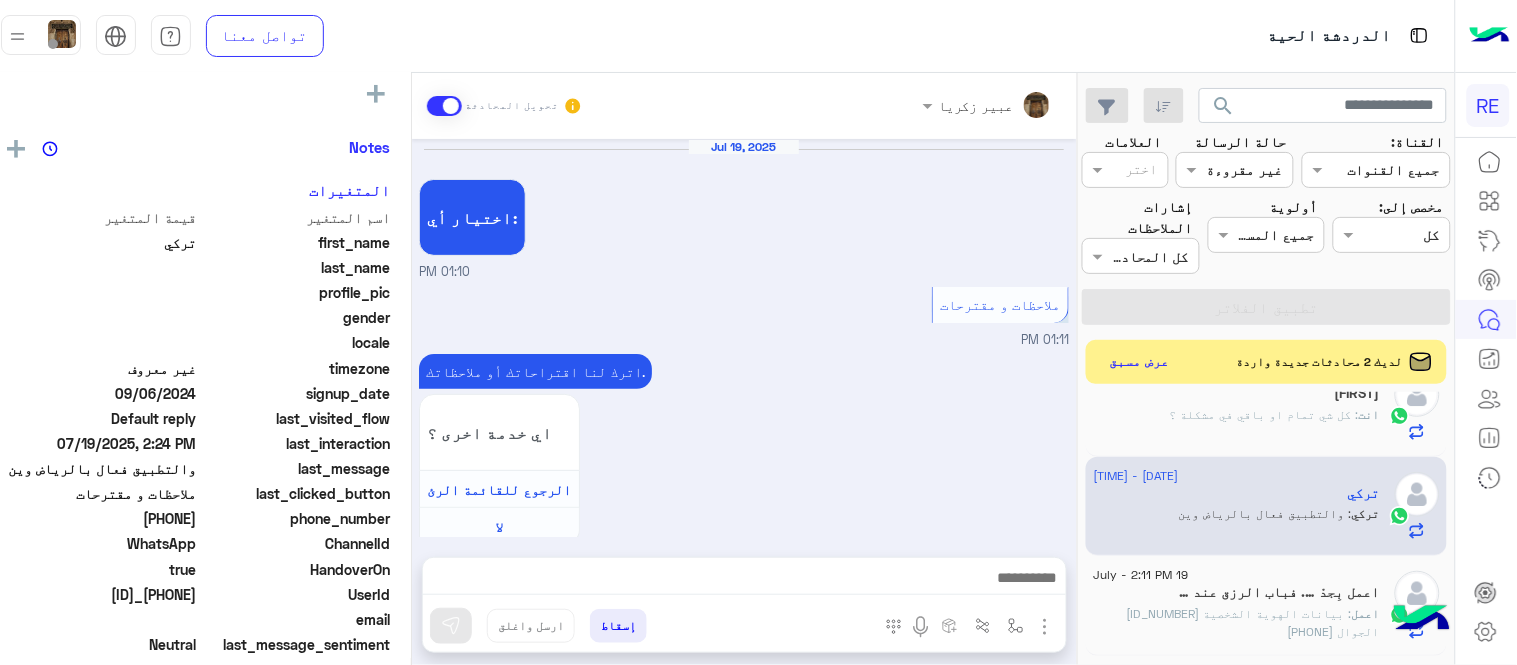 scroll, scrollTop: 333, scrollLeft: 0, axis: vertical 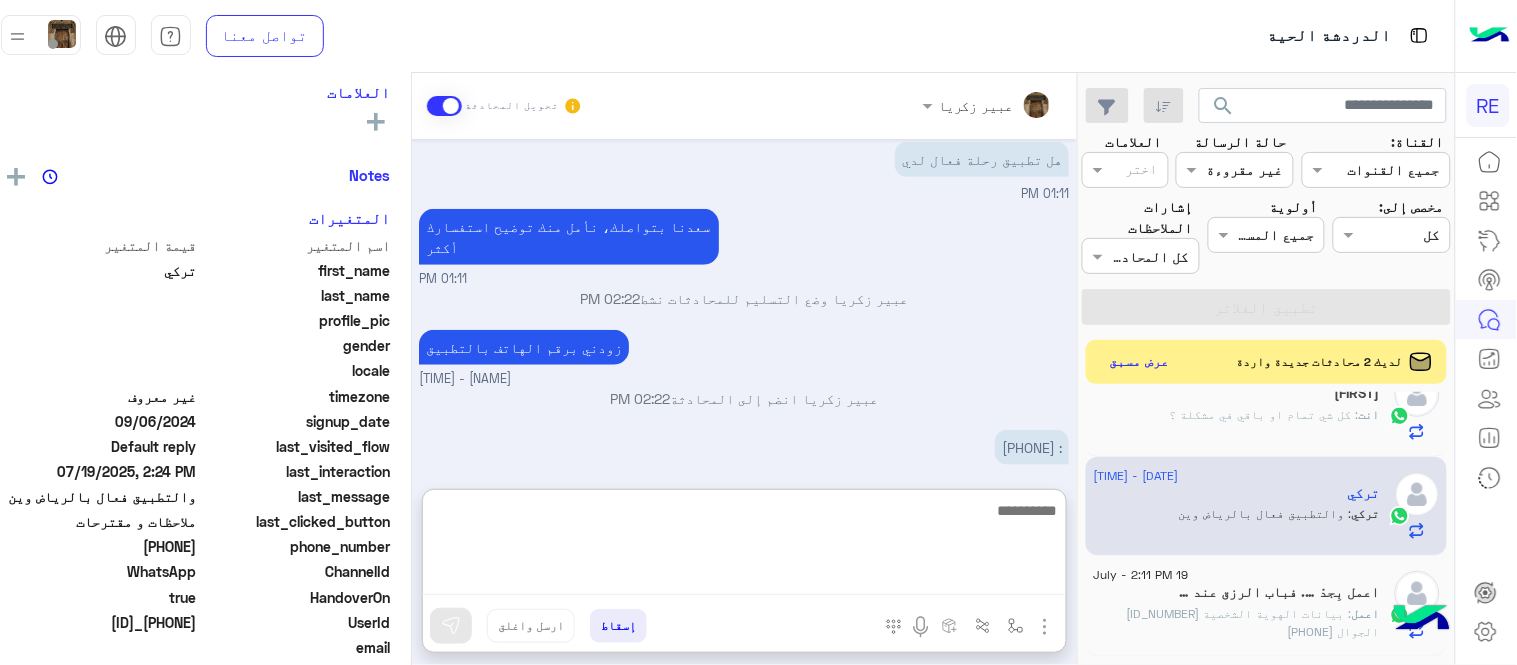 click at bounding box center (743, 546) 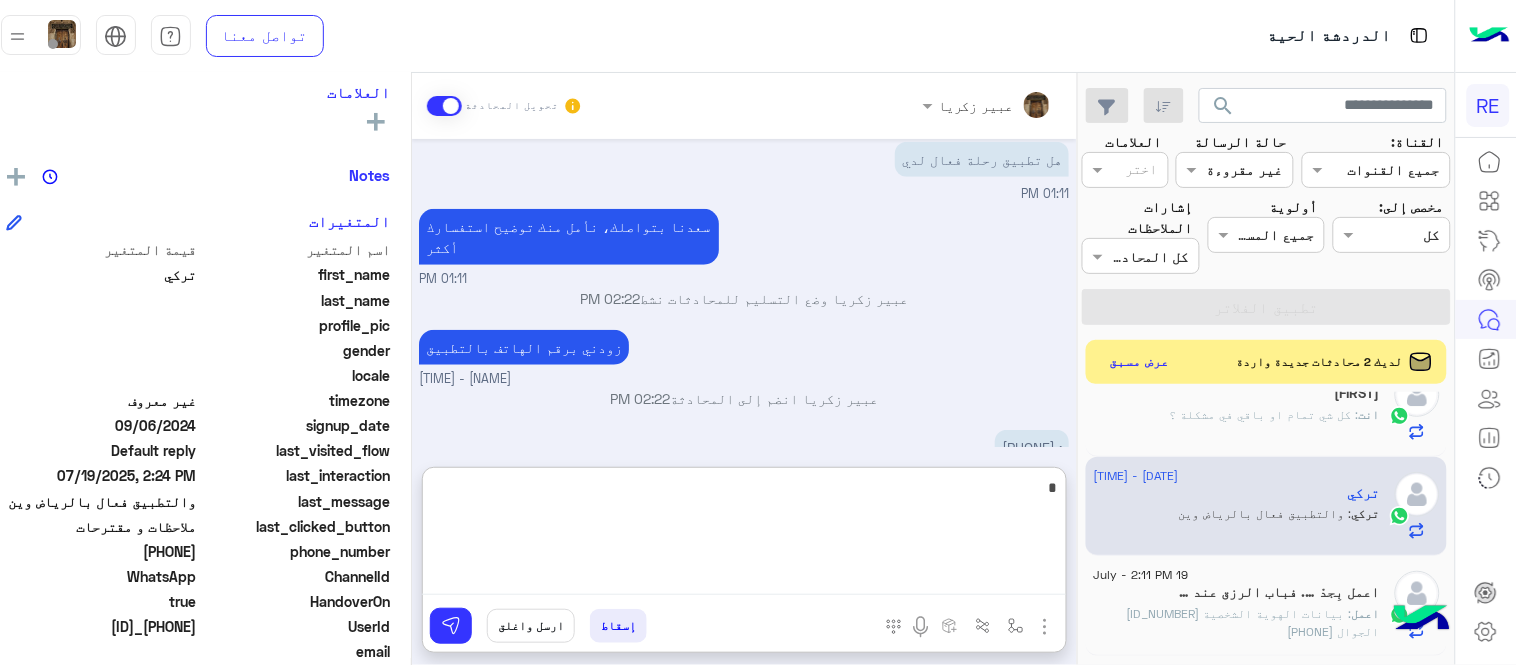 scroll, scrollTop: 342, scrollLeft: 0, axis: vertical 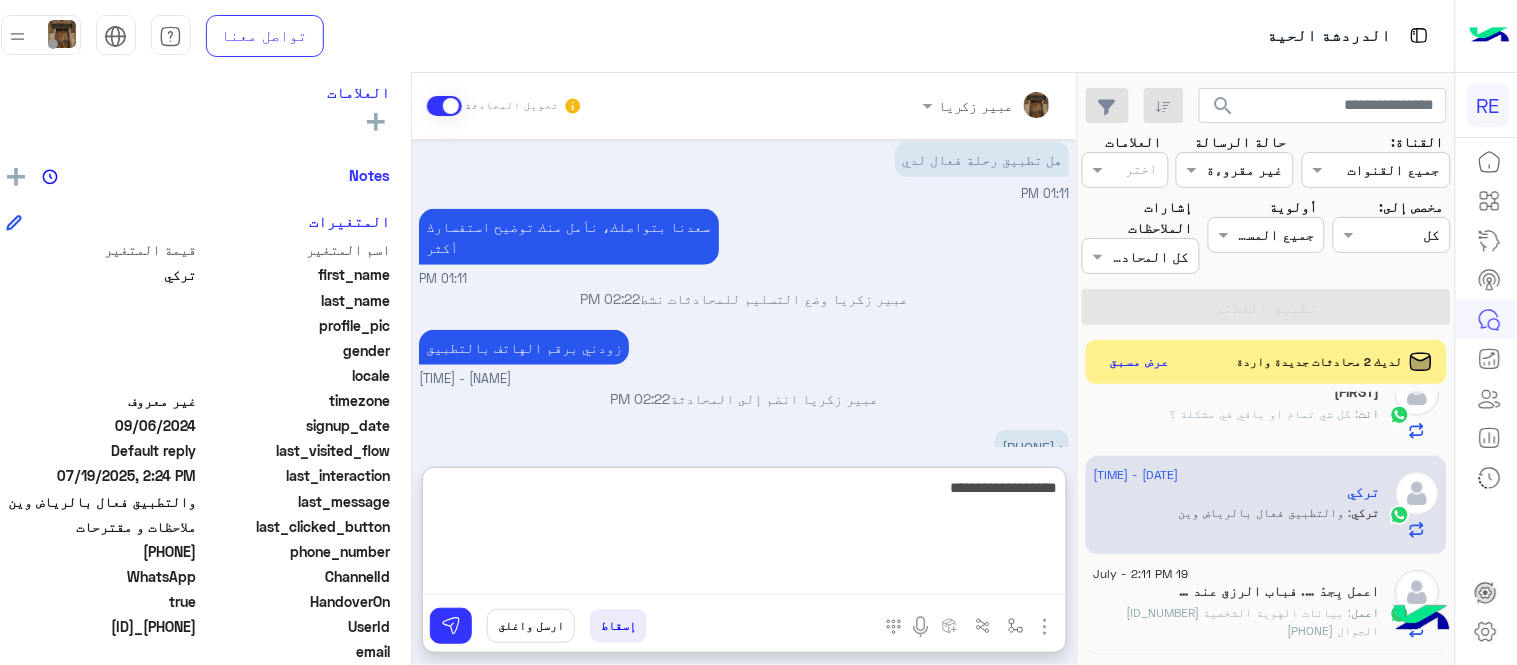 type on "**********" 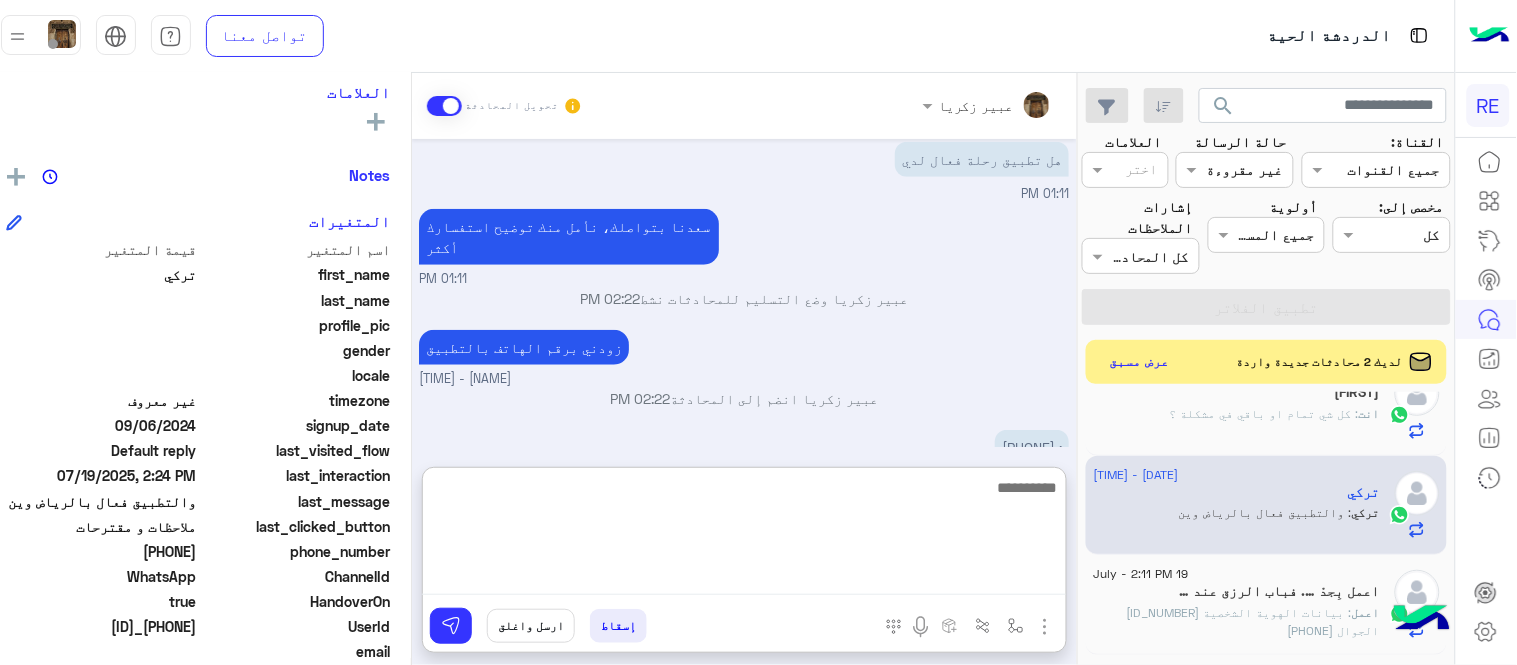 scroll, scrollTop: 587, scrollLeft: 0, axis: vertical 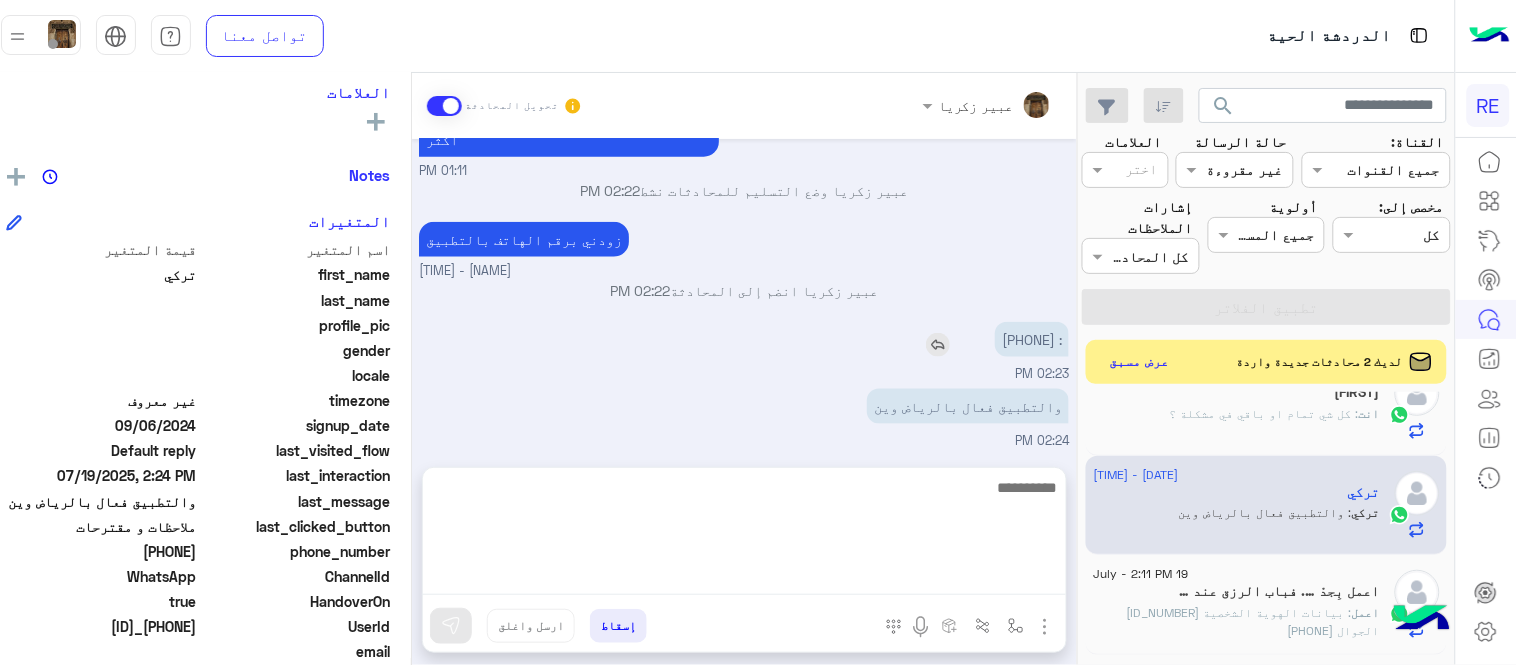 click on "[DATE]  اختيار أي:    [TIME]   ملاحظات و مقترحات     [TIME]  اترك لنا اقتراحاتك أو ملاحظاتك. اي خدمة اخرى ؟  الرجوع للقائمة الرئ   لا     [TIME]  هل تطبيق رحلة فعال لدي   [TIME]  سعدنا بتواصلك، نأمل منك توضيح استفسارك أكثر    [TIME]   [NAME] وضع التسليم للمحادثات نشط   [TIME]      زودني برقم الهاتف بالتطبيق  [NAME] -  [TIME]  [NAME] انضم إلى المحادثة   [TIME]      [PHONE]   [TIME]  والتطبيق فعال بالرياض وين   [TIME]  بمحطة قطار الثمامة   [TIME]" at bounding box center [744, 293] 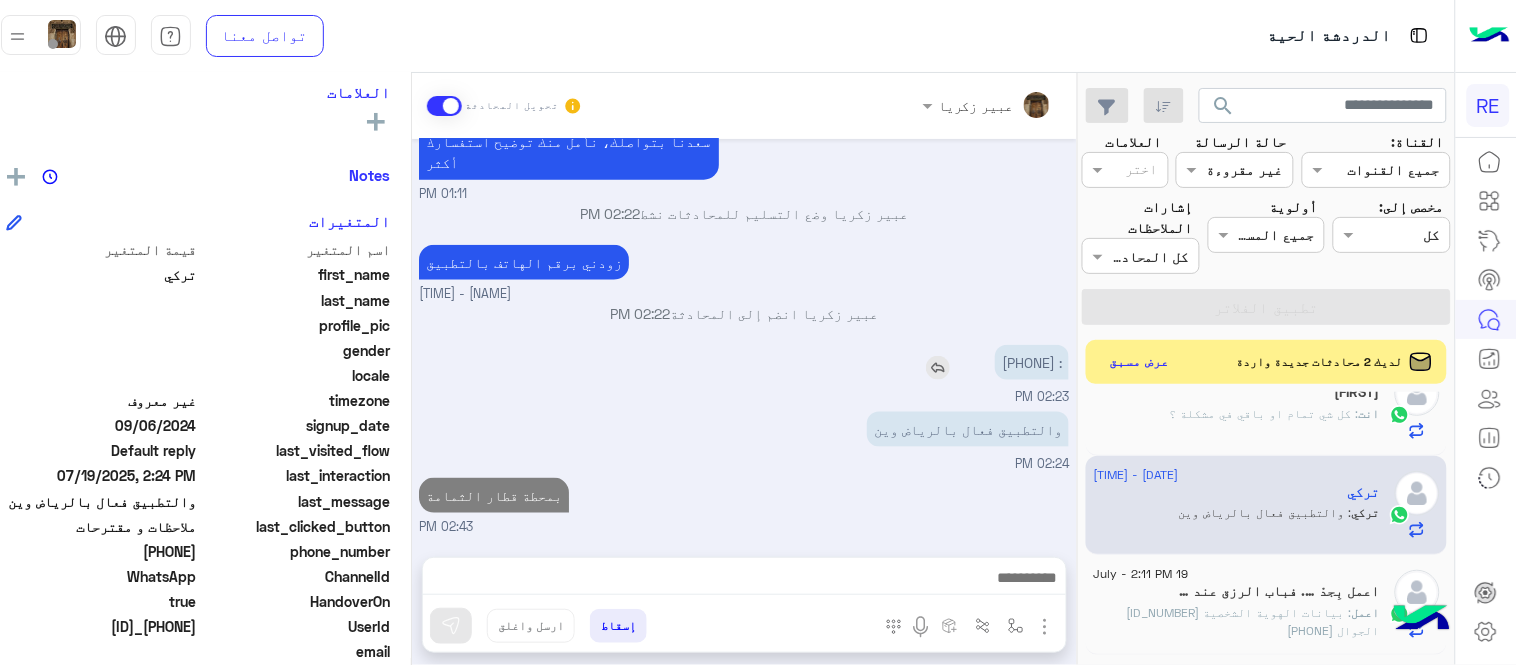 scroll, scrollTop: 497, scrollLeft: 0, axis: vertical 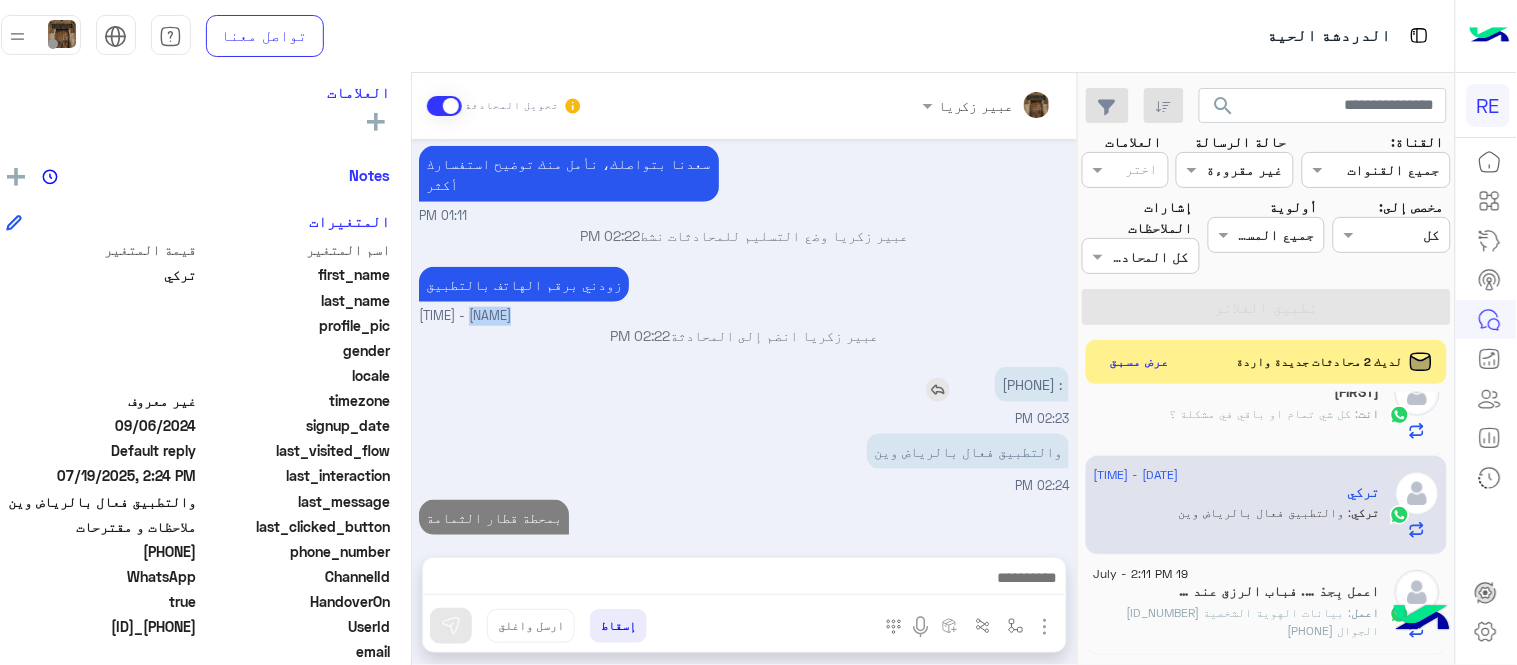 click on "زودني برقم الهاتف بالتطبيق  [NAME] -  [TIME]" at bounding box center (744, 294) 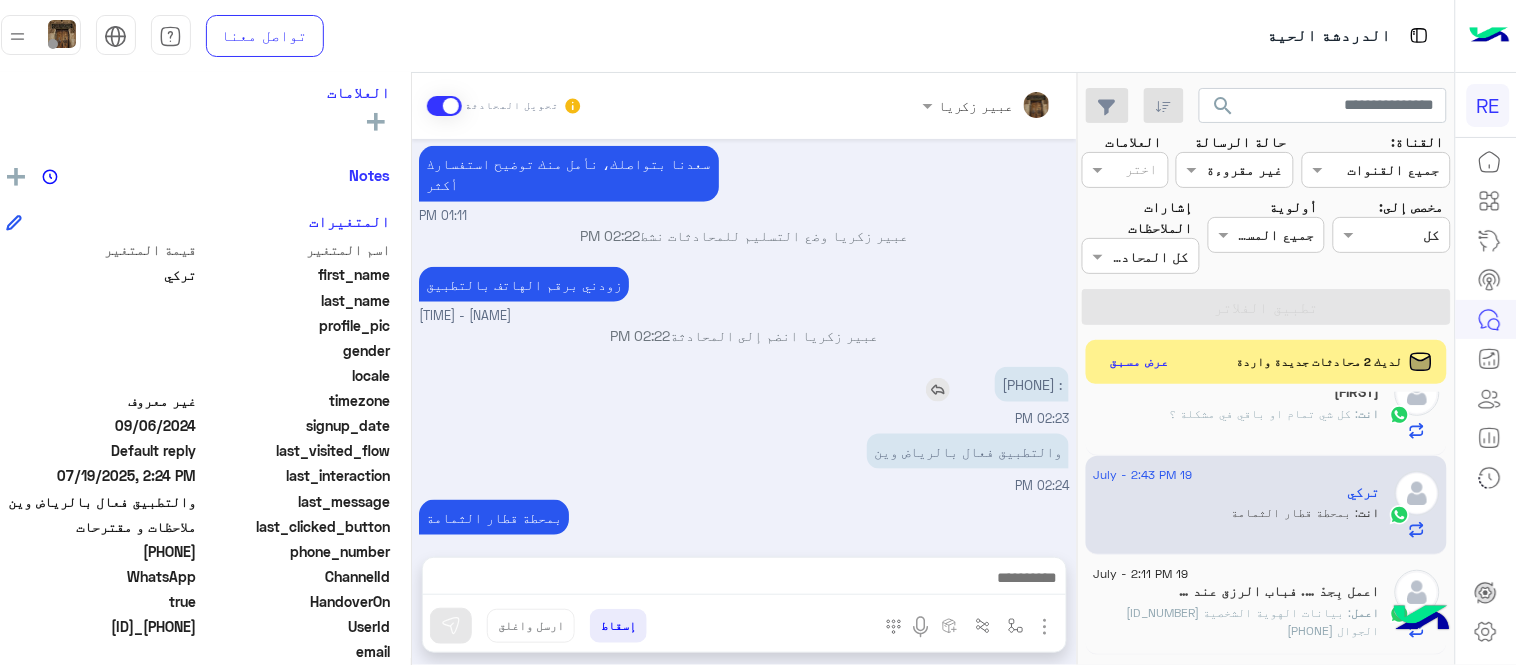 click on ": [PHONE]" at bounding box center [1032, 384] 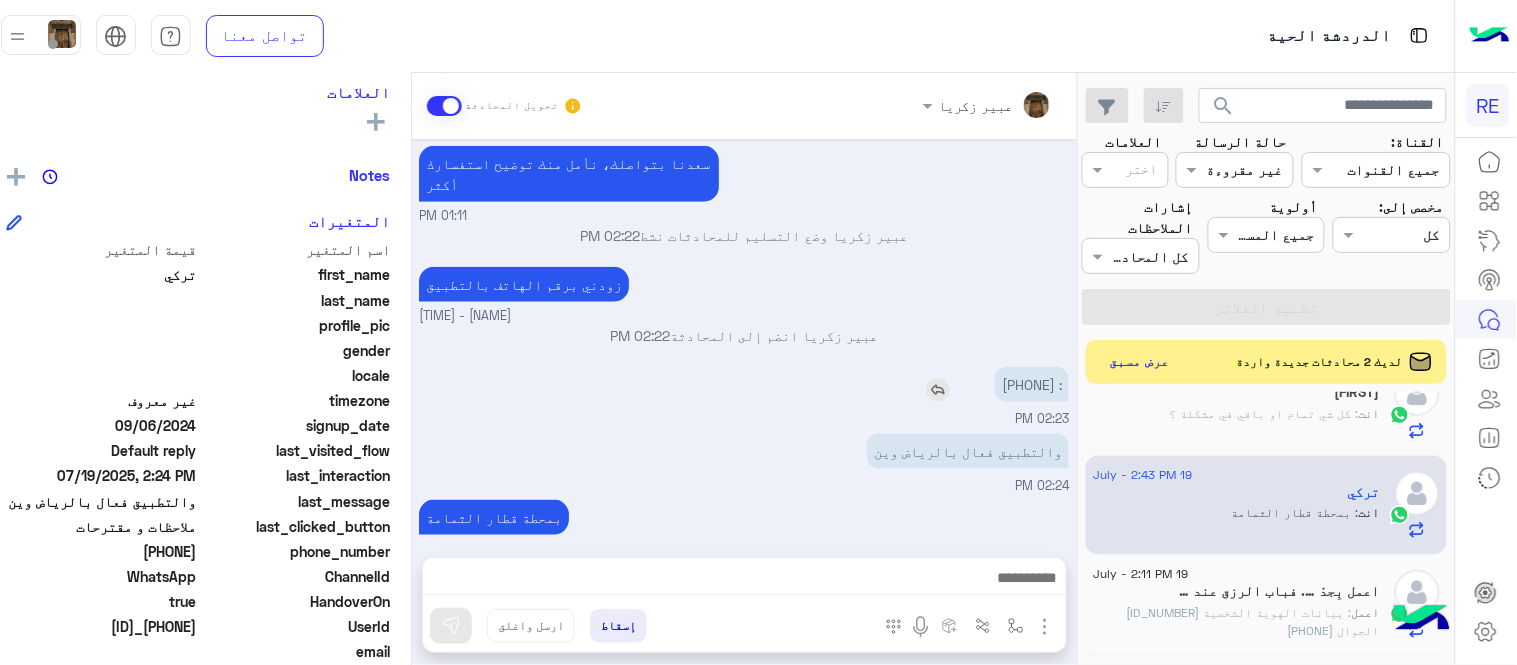 click at bounding box center [938, 390] 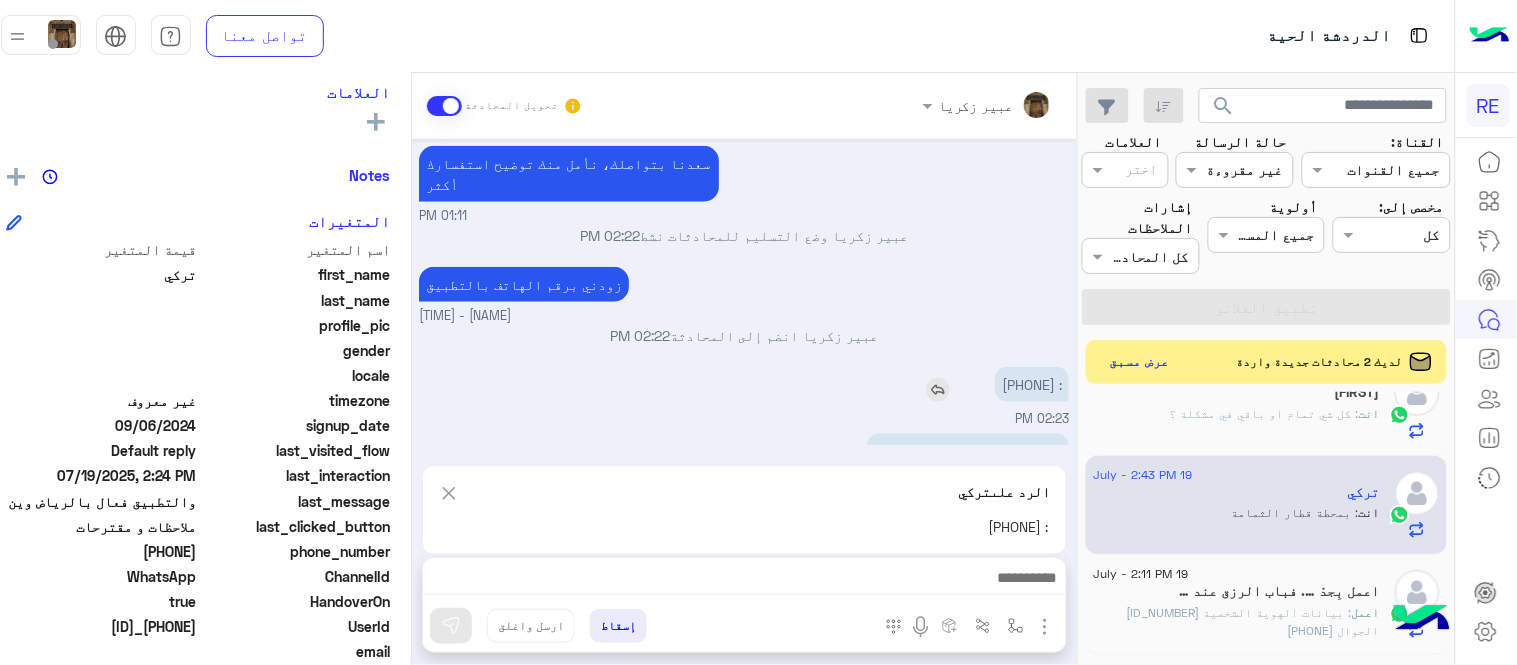 scroll, scrollTop: 587, scrollLeft: 0, axis: vertical 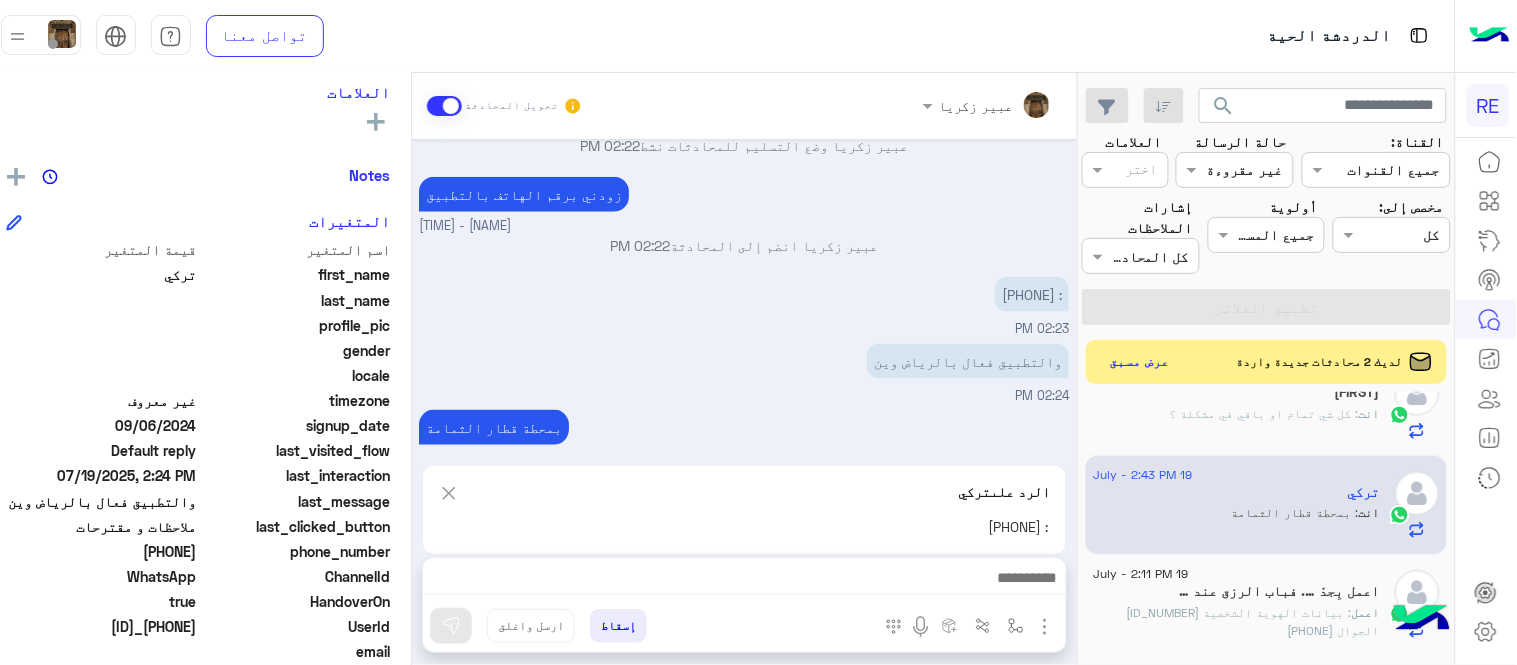 click at bounding box center [743, 580] 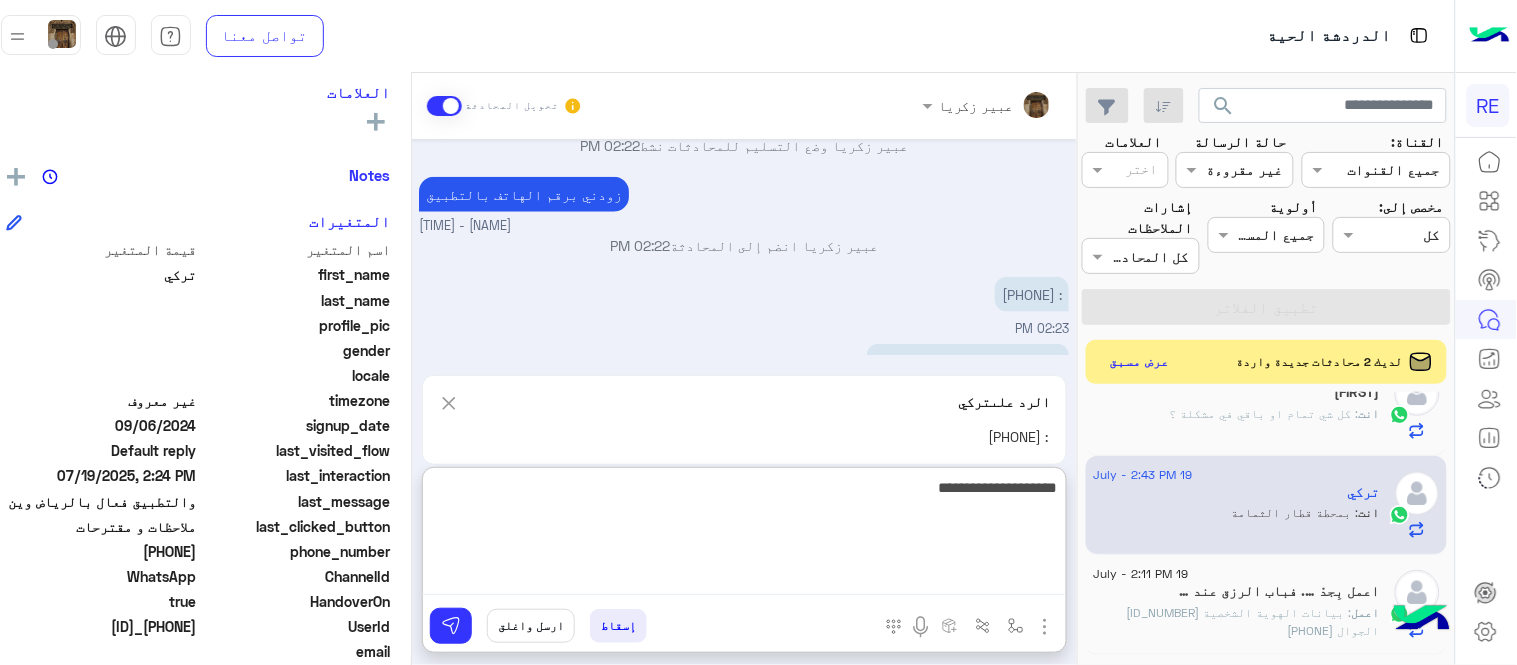 click on "**********" at bounding box center (743, 535) 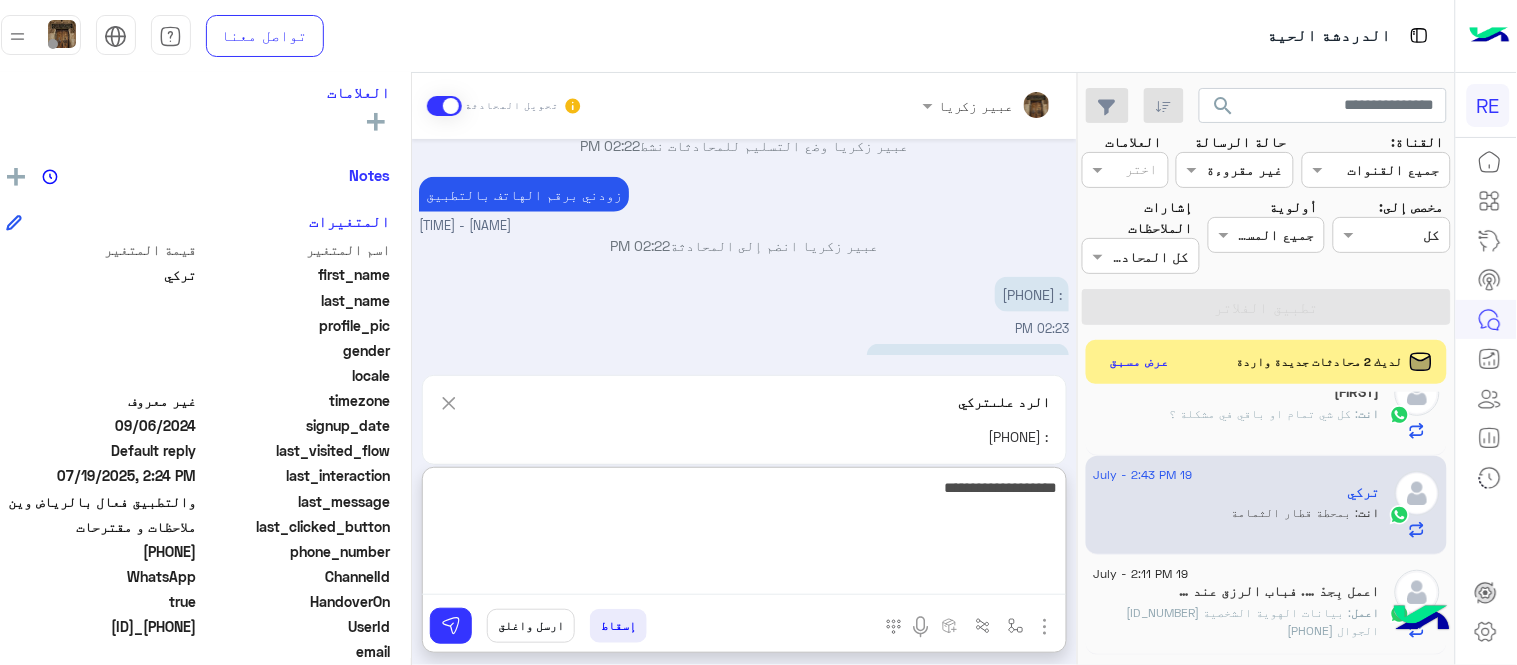 type on "**********" 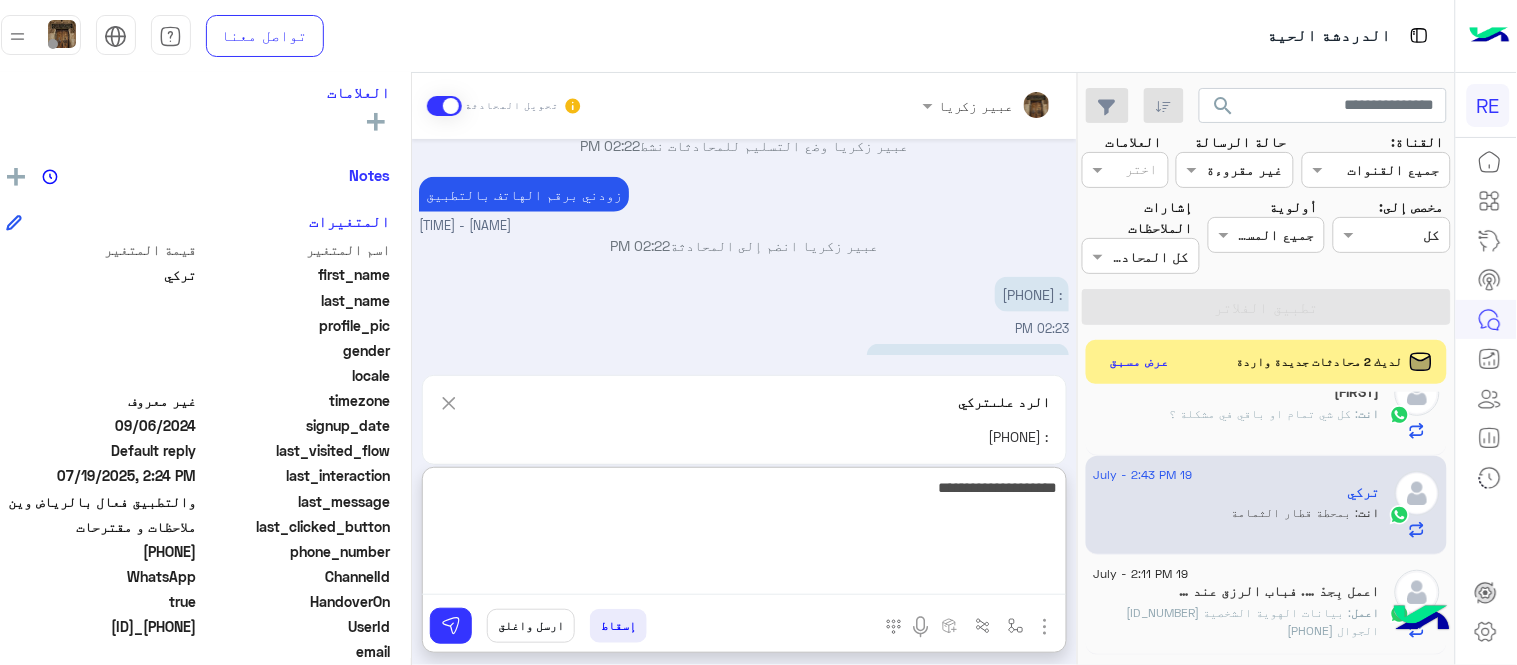 type 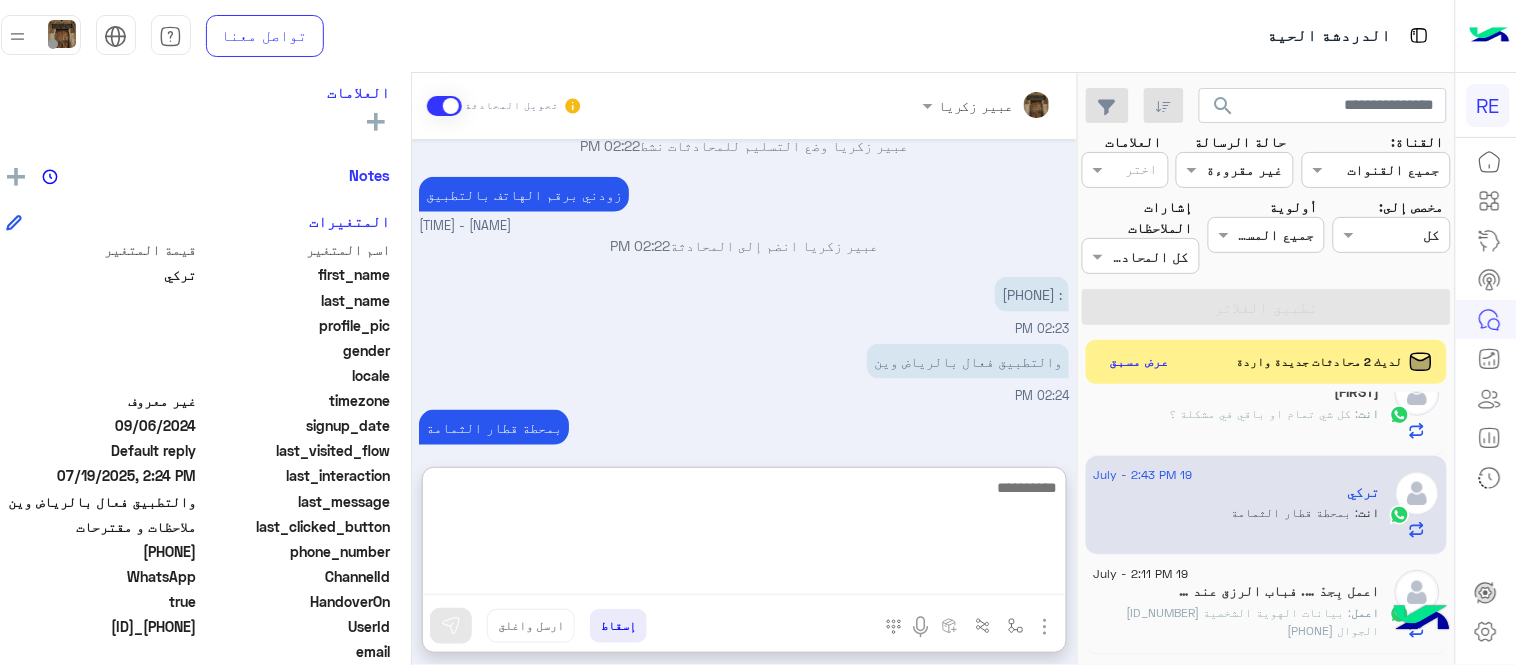 scroll, scrollTop: 686, scrollLeft: 0, axis: vertical 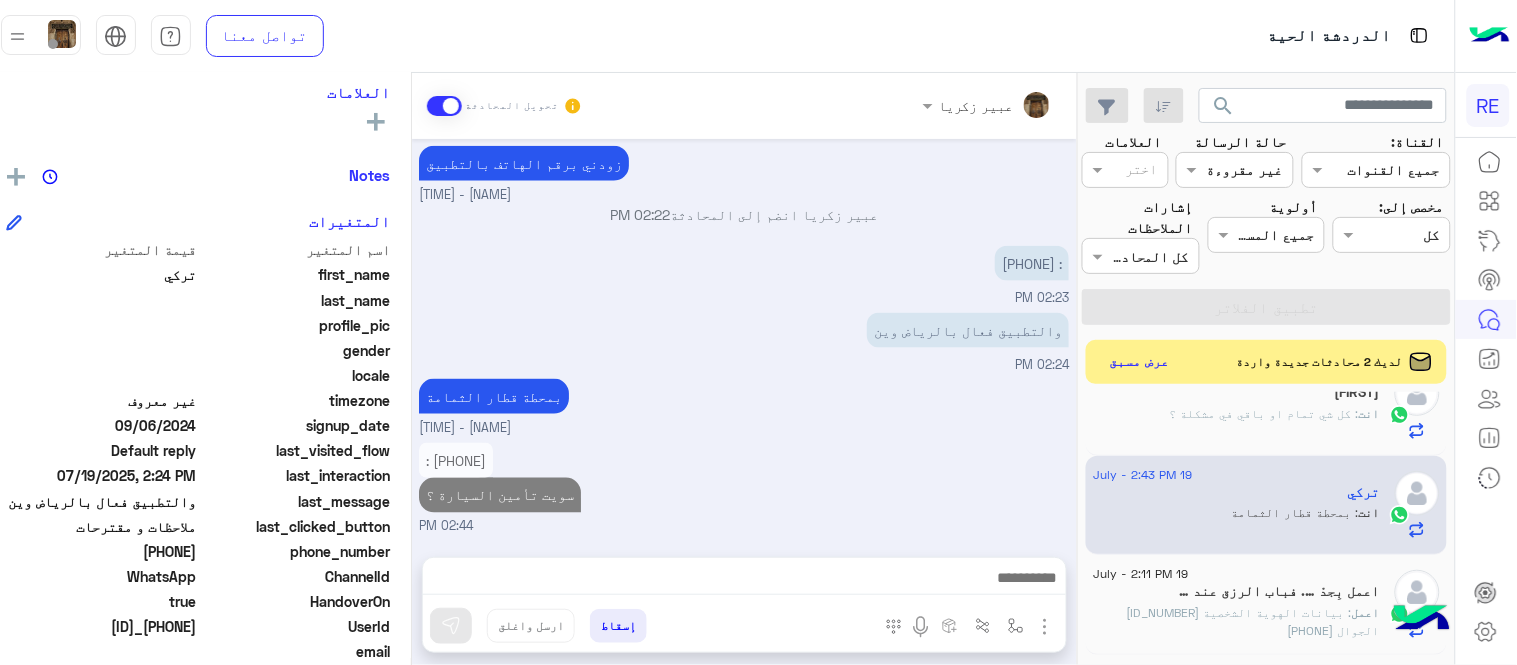 click on "Jul 19, 2025  اختيار أي:    01:10 PM   ملاحظات و مقترحات     01:11 PM  اترك لنا اقتراحاتك أو ملاحظاتك. اي خدمة اخرى ؟  الرجوع للقائمة الرئ   لا     01:11 PM  هل تطبيق رحلة فعال لدي   01:11 PM  سعدنا بتواصلك، نأمل منك توضيح استفسارك أكثر    01:11 PM   [FIRST] [LAST] وضع التسليم للمحادثات نشط   02:22 PM      زودني برقم الهاتف بالتطبيق   [FIRST] [LAST] -  02:22 PM   [FIRST] [LAST] انضم إلى المحادثة   02:22 PM      [PHONE]   02:23 PM  والتطبيق فعال بالرياض وين   02:24 PM  بمحطة قطار الثمامة   [FIRST] [LAST] -  02:43 PM  [PHONE] سويت تأمين السيارة ؟   02:44 PM" at bounding box center (744, 338) 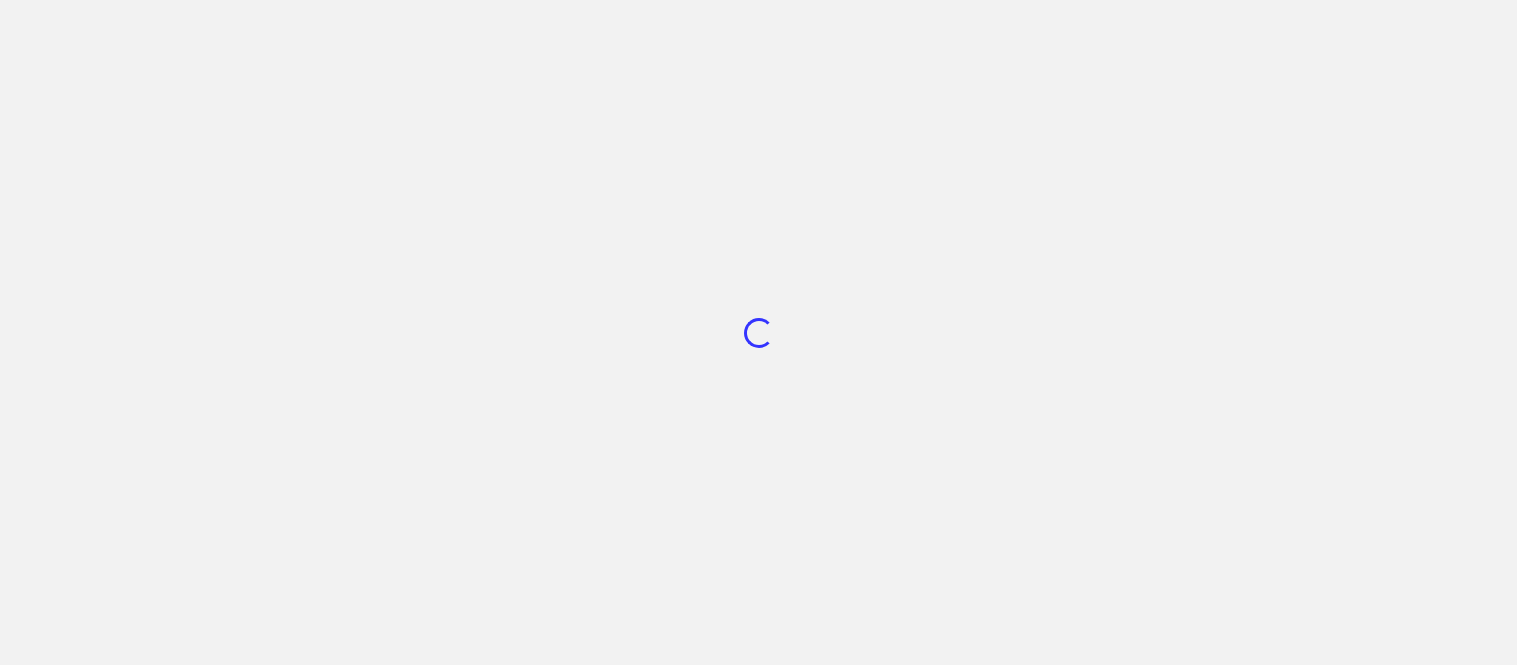 scroll, scrollTop: 0, scrollLeft: 0, axis: both 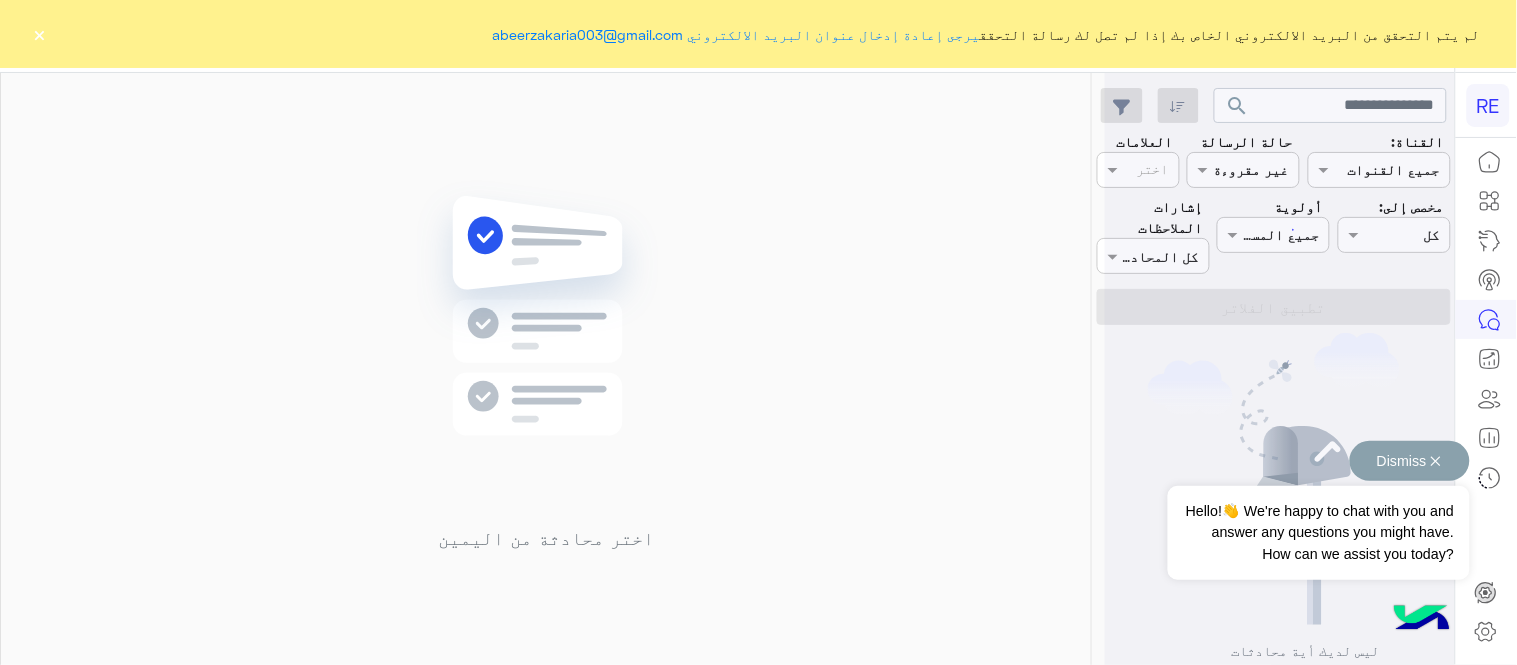 click on "Dismiss ✕" at bounding box center [1410, 461] 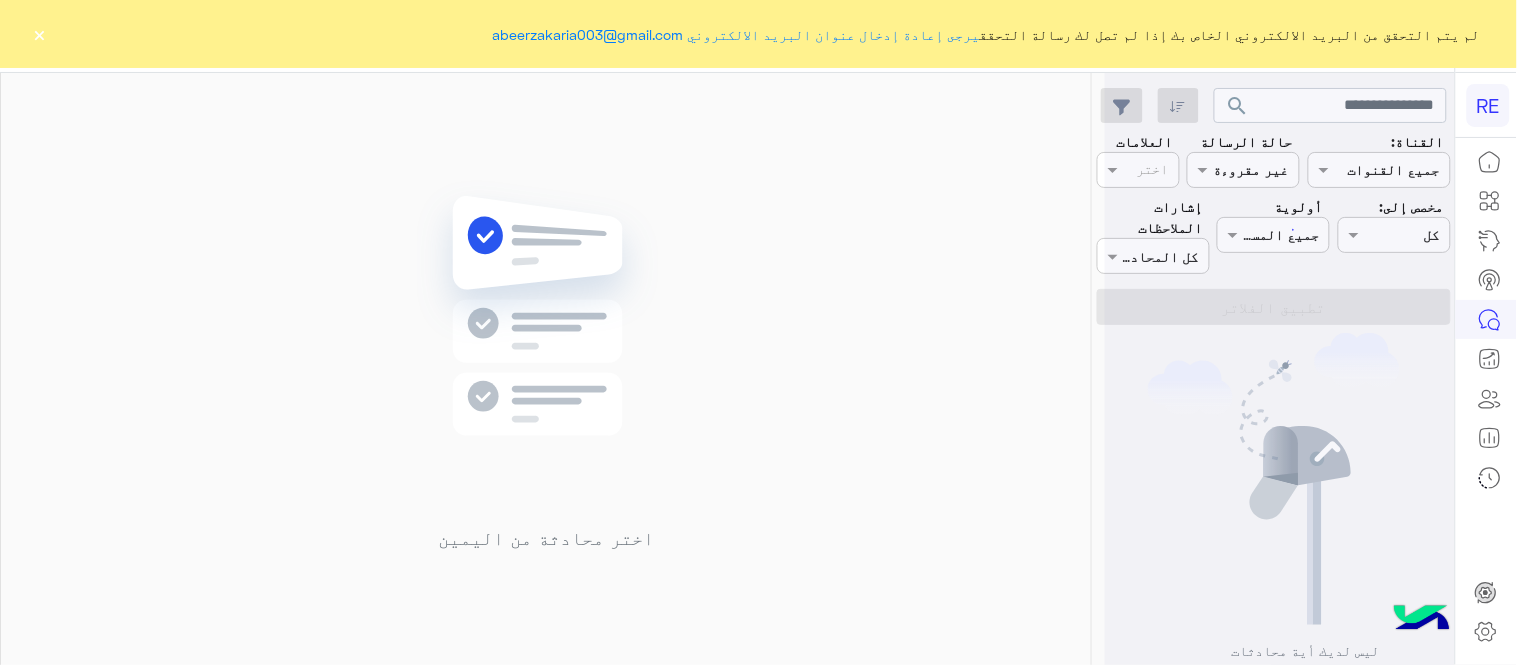 click on "×" 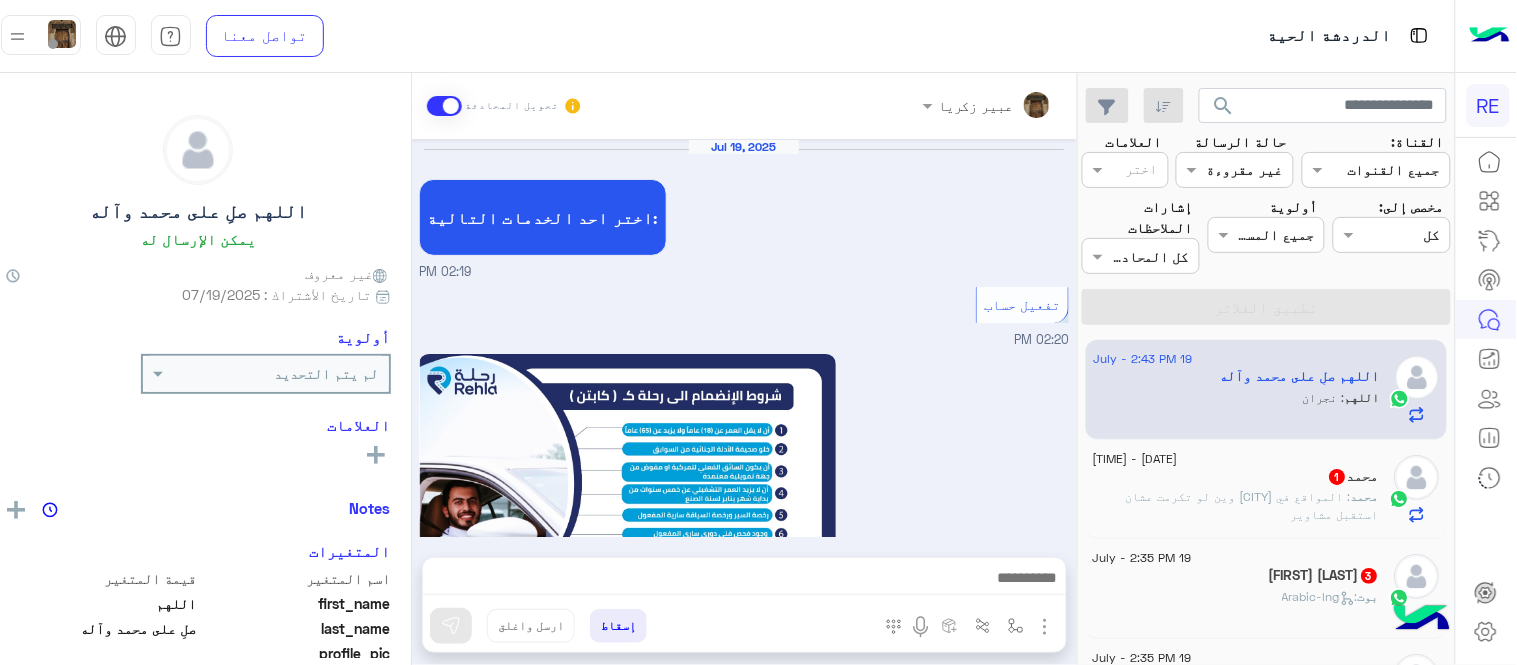 scroll, scrollTop: 1176, scrollLeft: 0, axis: vertical 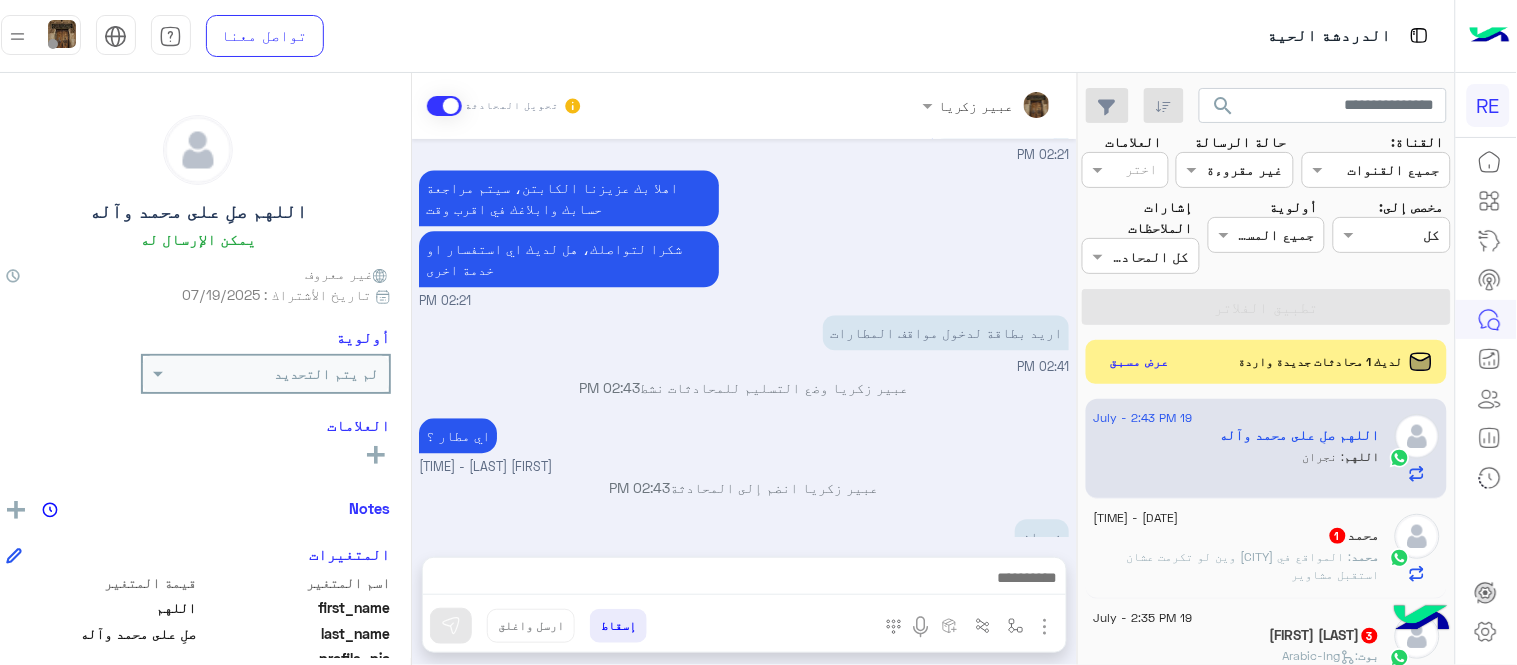 click on "19 July - 2:38 PM  محمد   1 محمد : المواقع في الرياض وين لو تكرمت عشان استقبل مشاوير" 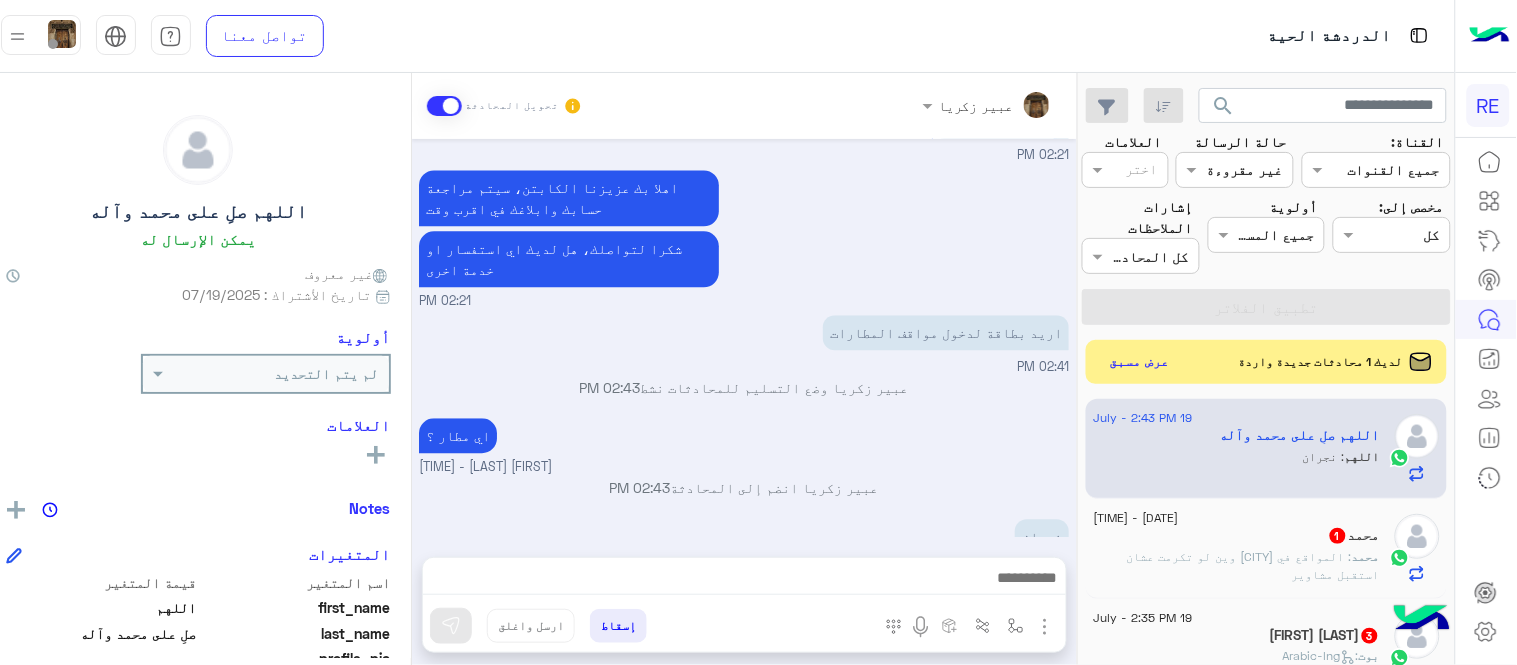 click on "محمد : المواقع في الرياض وين لو تكرمت عشان استقبل مشاوير" 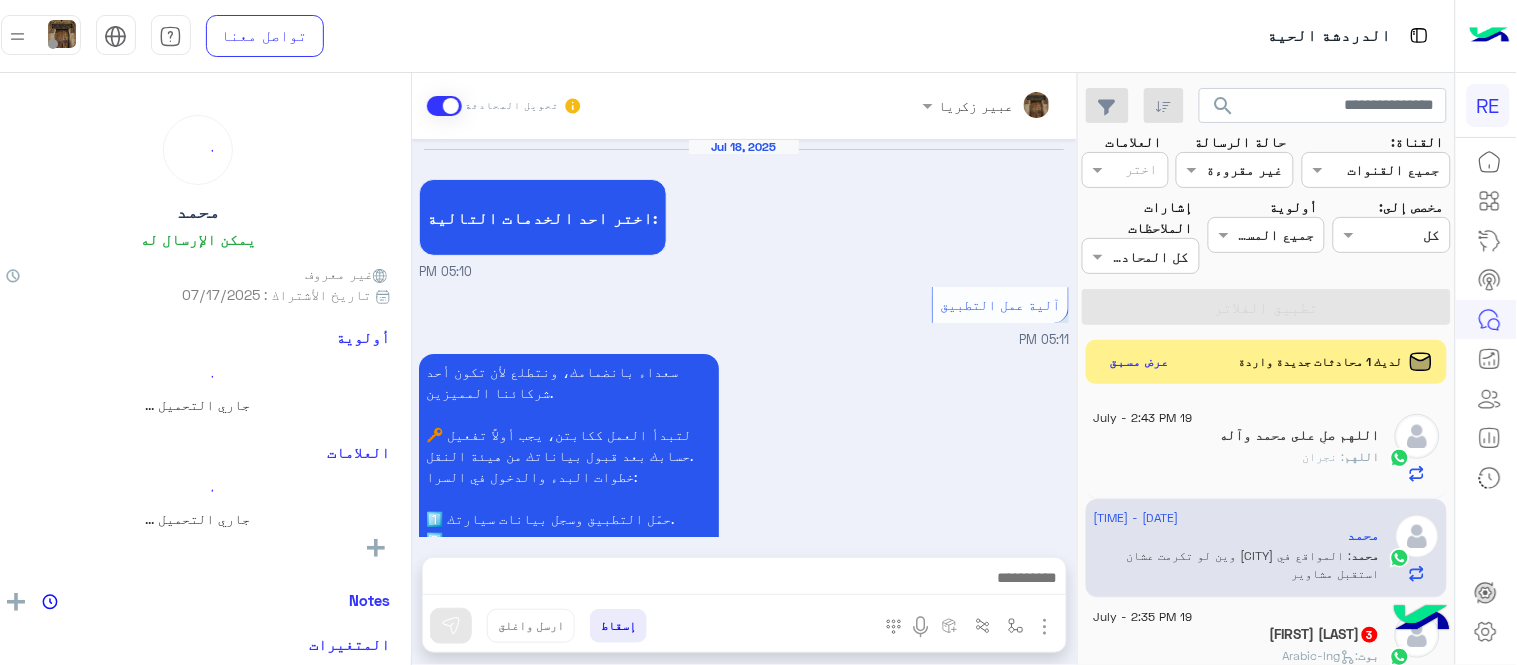 scroll, scrollTop: 1142, scrollLeft: 0, axis: vertical 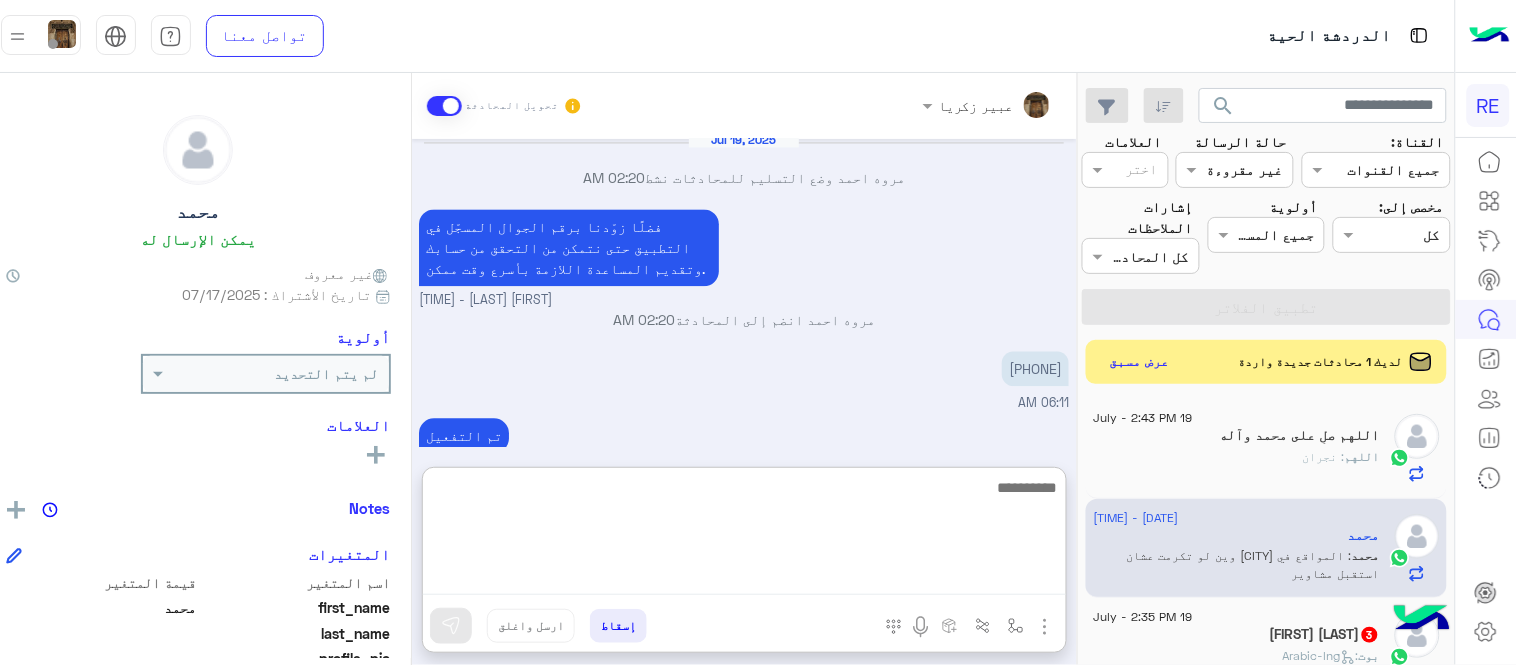 click at bounding box center (744, 535) 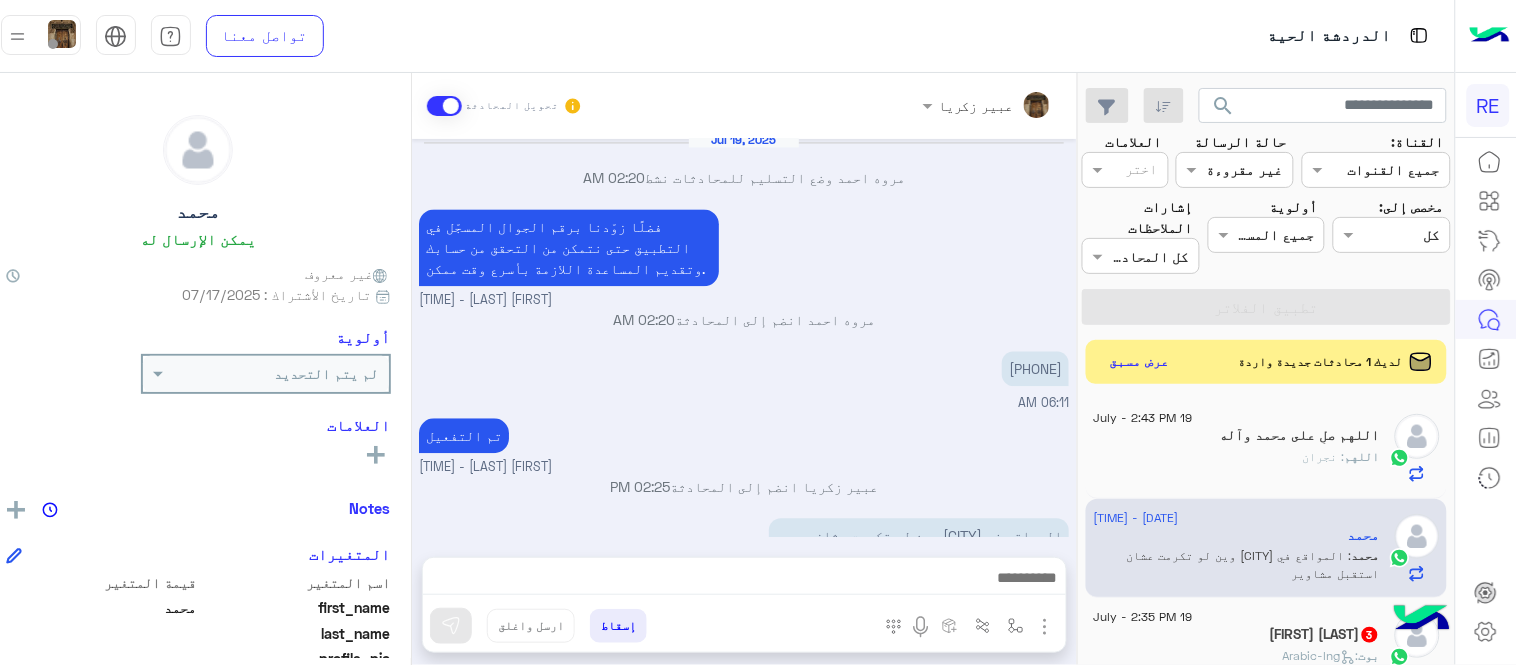 click on "0543837978" at bounding box center [943, -837] 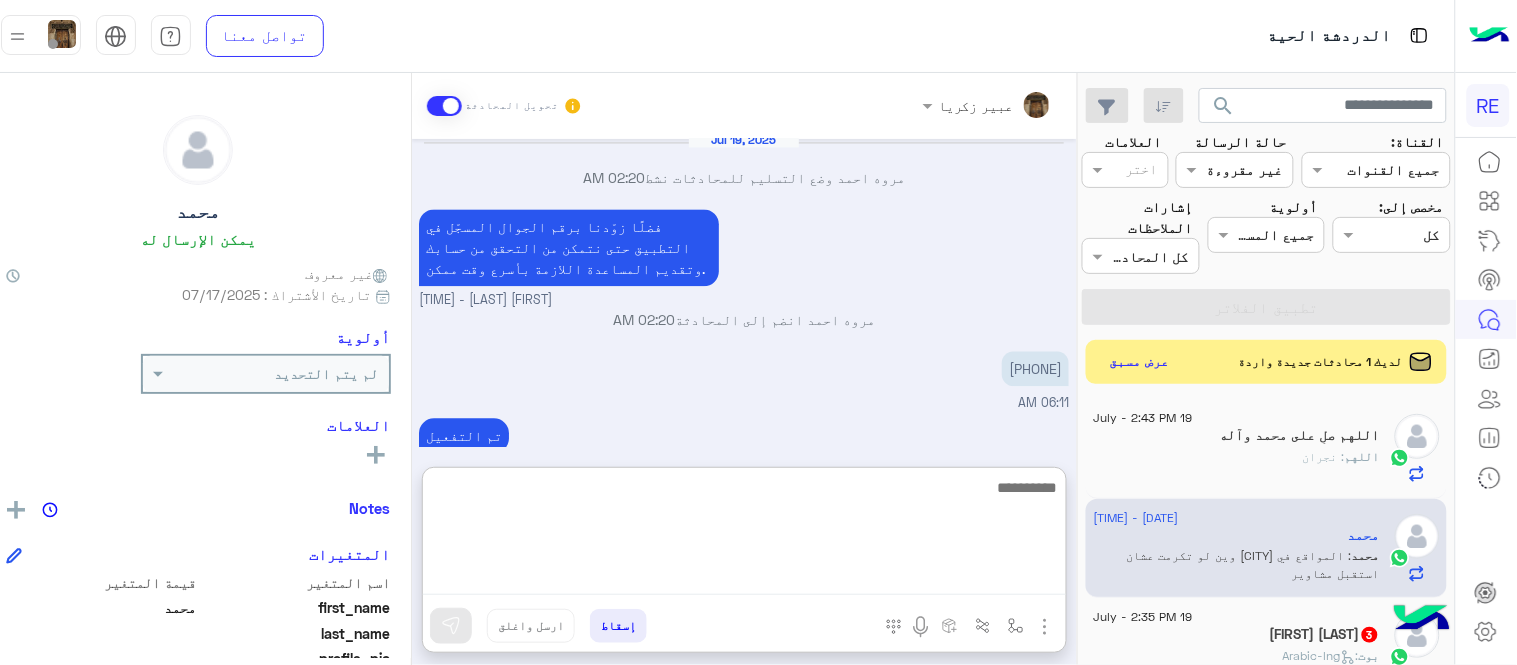 click at bounding box center (744, 535) 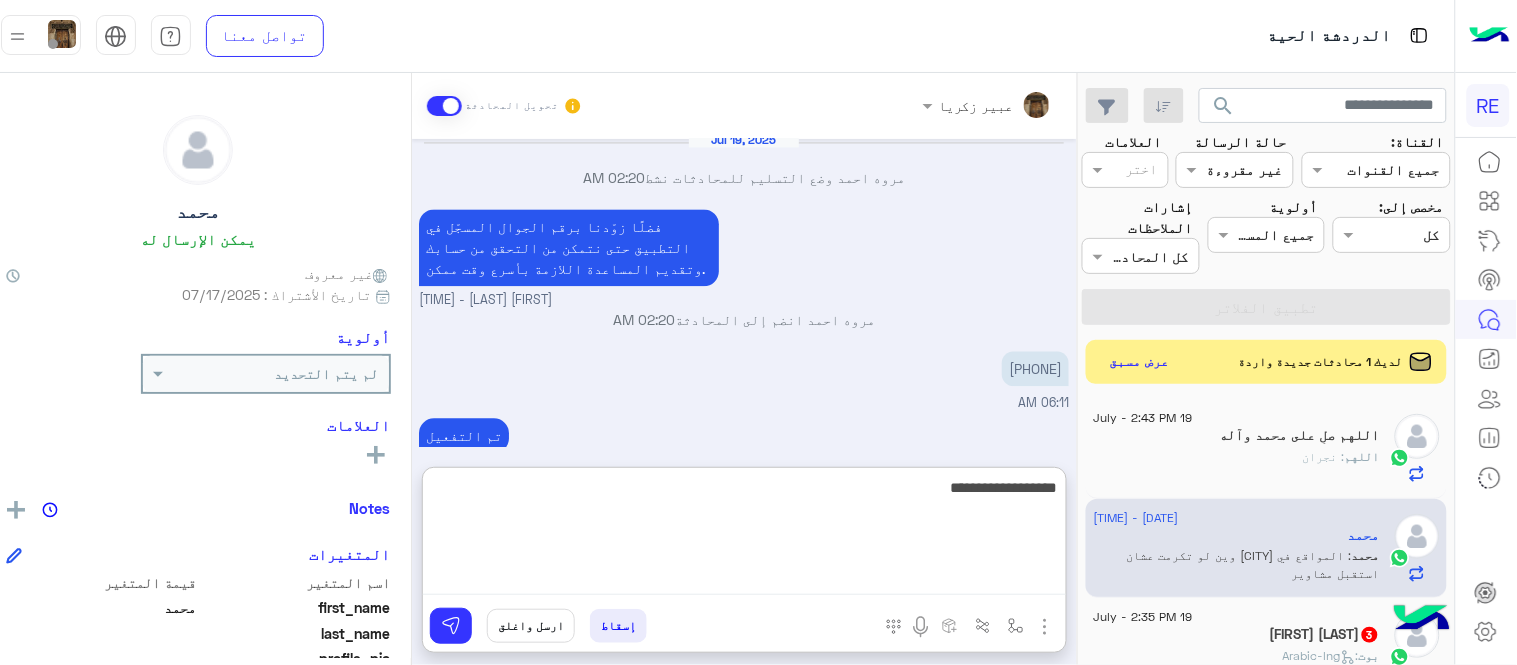 type on "**********" 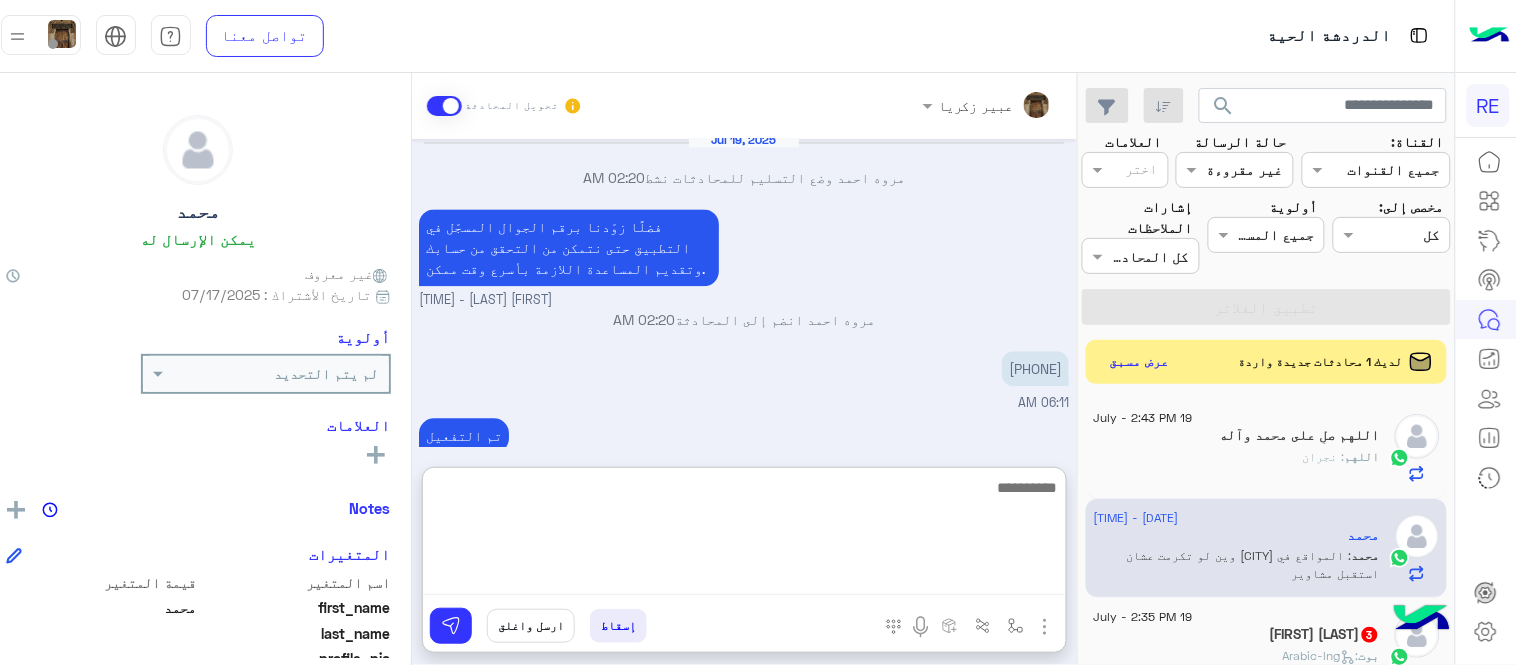scroll, scrollTop: 1295, scrollLeft: 0, axis: vertical 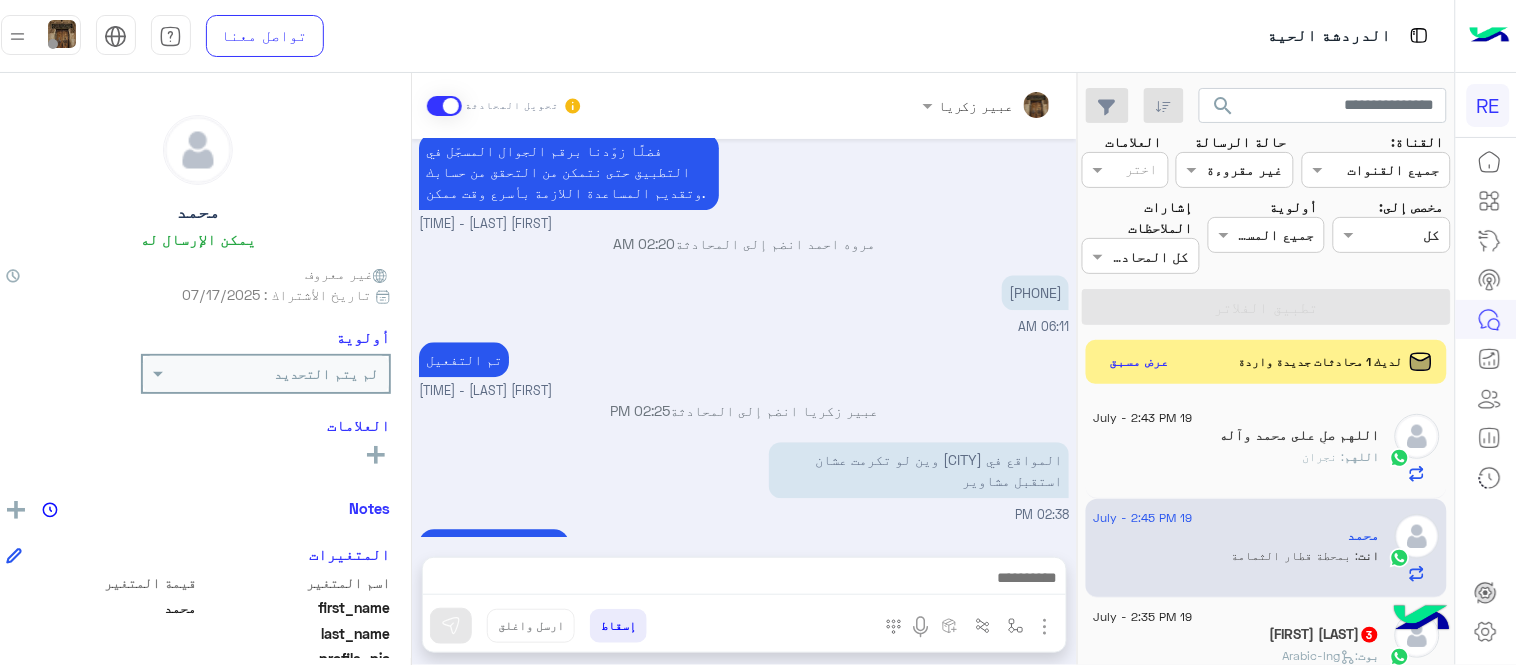 click on "Jul 18, 2025  اختر احد الخدمات التالية:    05:10 PM   آلية عمل التطبيق    05:11 PM  سعداء بانضمامك، ونتطلع لأن تكون أحد شركائنا المميزين. 🔑 لتبدأ العمل ككابتن، يجب أولاً تفعيل حسابك بعد قبول بياناتك من هيئة النقل. خطوات البدء والدخول في السرا: 1️⃣ حمّل التطبيق وسجل بيانات سيارتك. 2️⃣ بعد قبول بياناتك من هيئة النقل وتفعيل حسابك، توجه إلى أقرب مطار أو محطة قطار. 3️⃣ عند الوصول، فعّل خيار "متاح" ثم اضغط على "الدخول في السرا". 4️⃣ بعد دخولك في السرا، ستبدأ في استقبال طلبات العملاء الموجهة من المرحلين المتواجدين في الموقع. لتفادي مشاكل السرا: ✅ تأكد من الدخول في السرا.    05:11 PM" at bounding box center (744, 338) 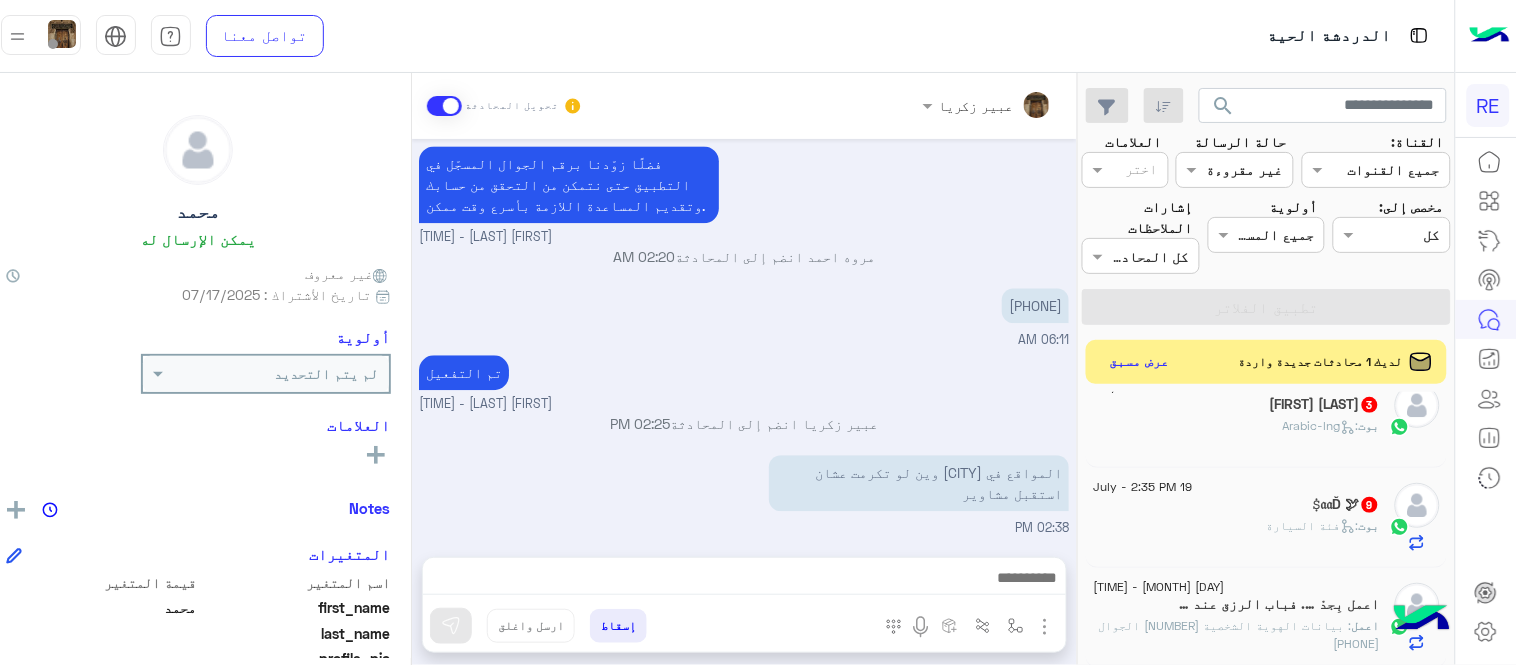 scroll, scrollTop: 246, scrollLeft: 0, axis: vertical 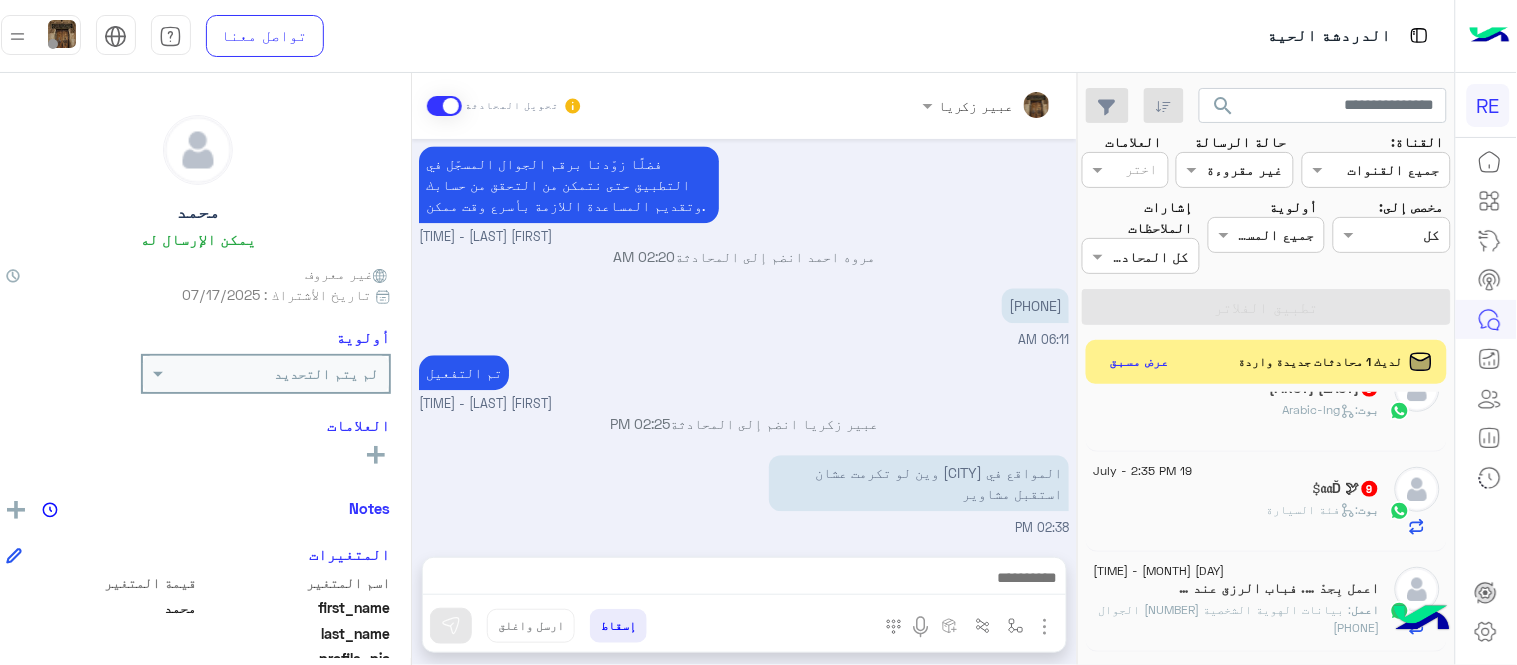 click on "بوت :   Arabic-lng" 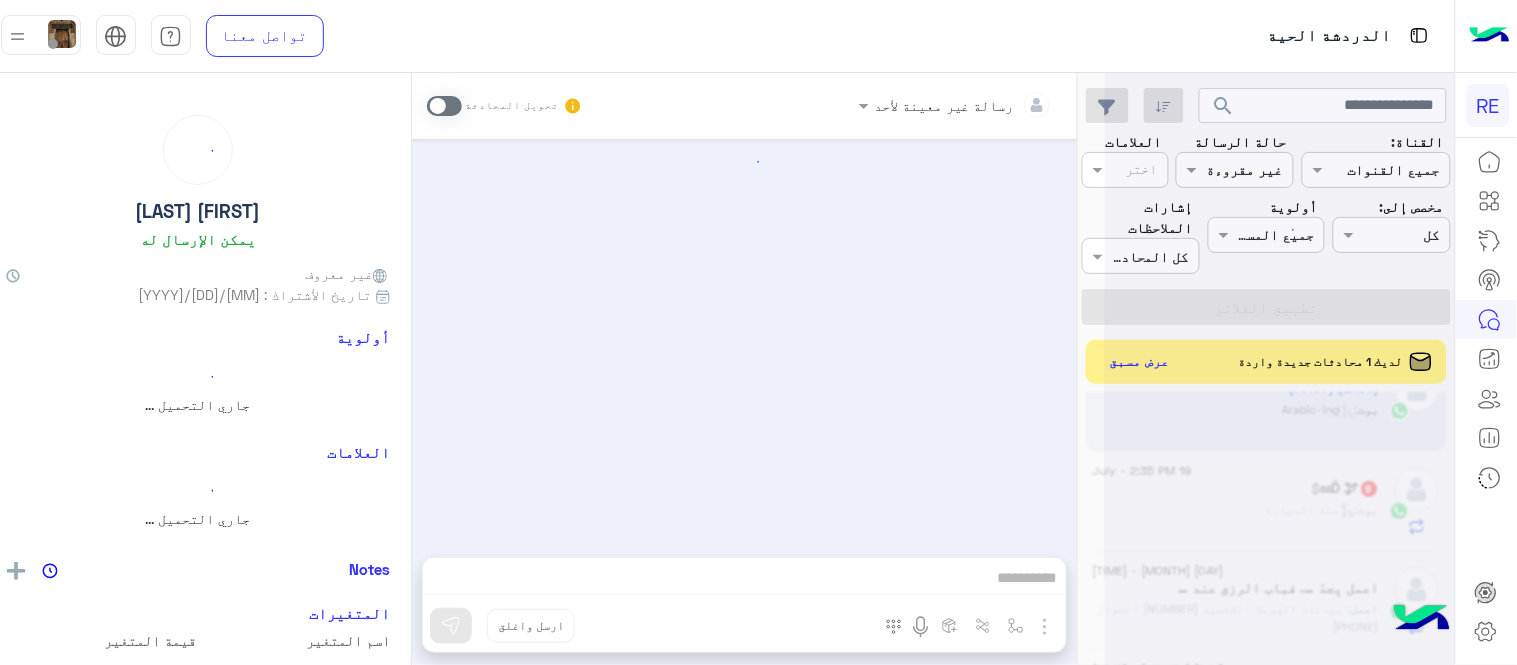 scroll, scrollTop: 748, scrollLeft: 0, axis: vertical 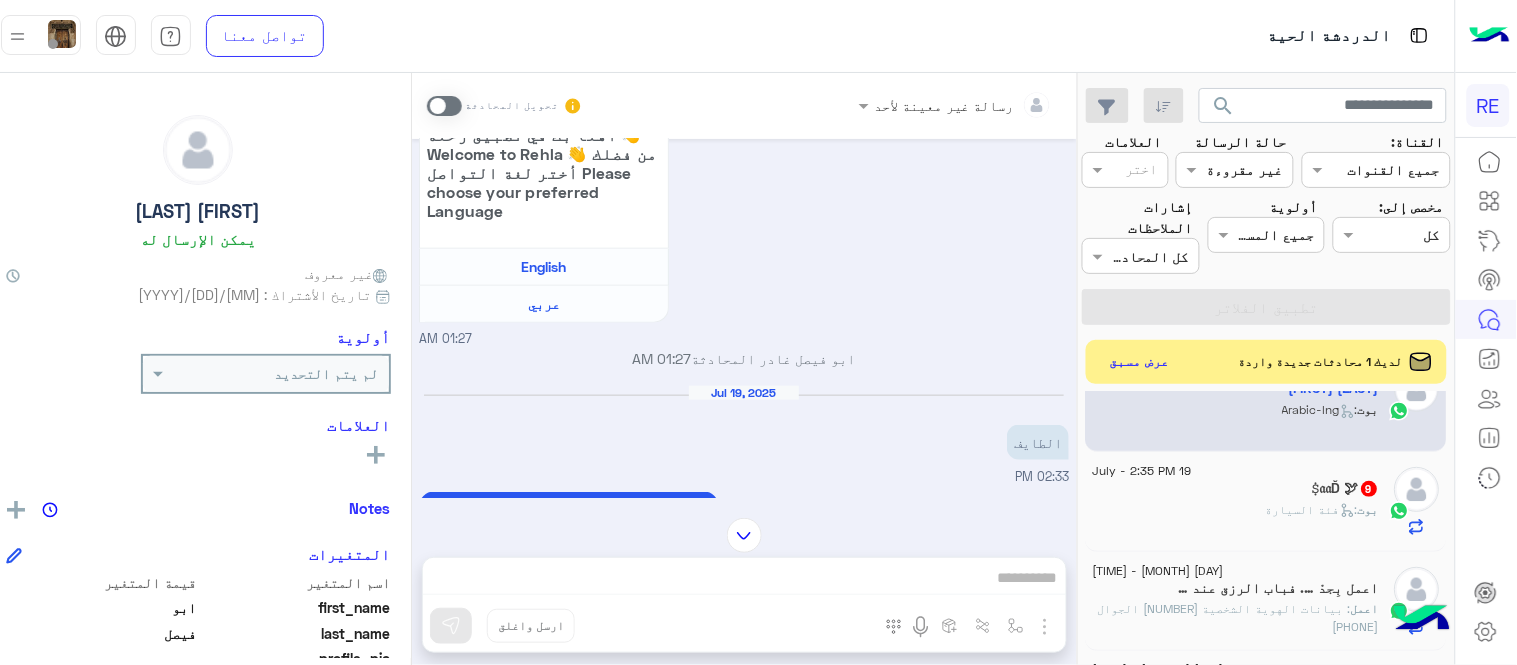 click at bounding box center (444, 106) 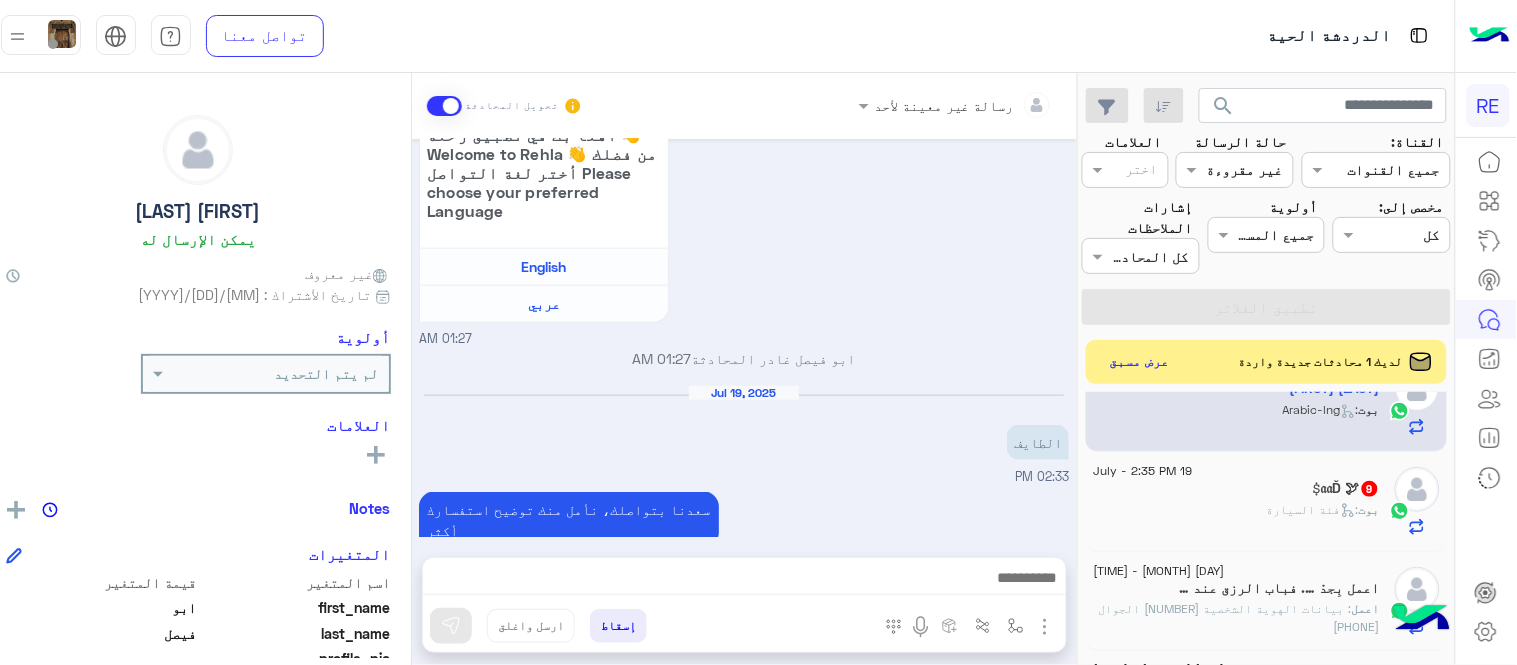 scroll, scrollTop: 785, scrollLeft: 0, axis: vertical 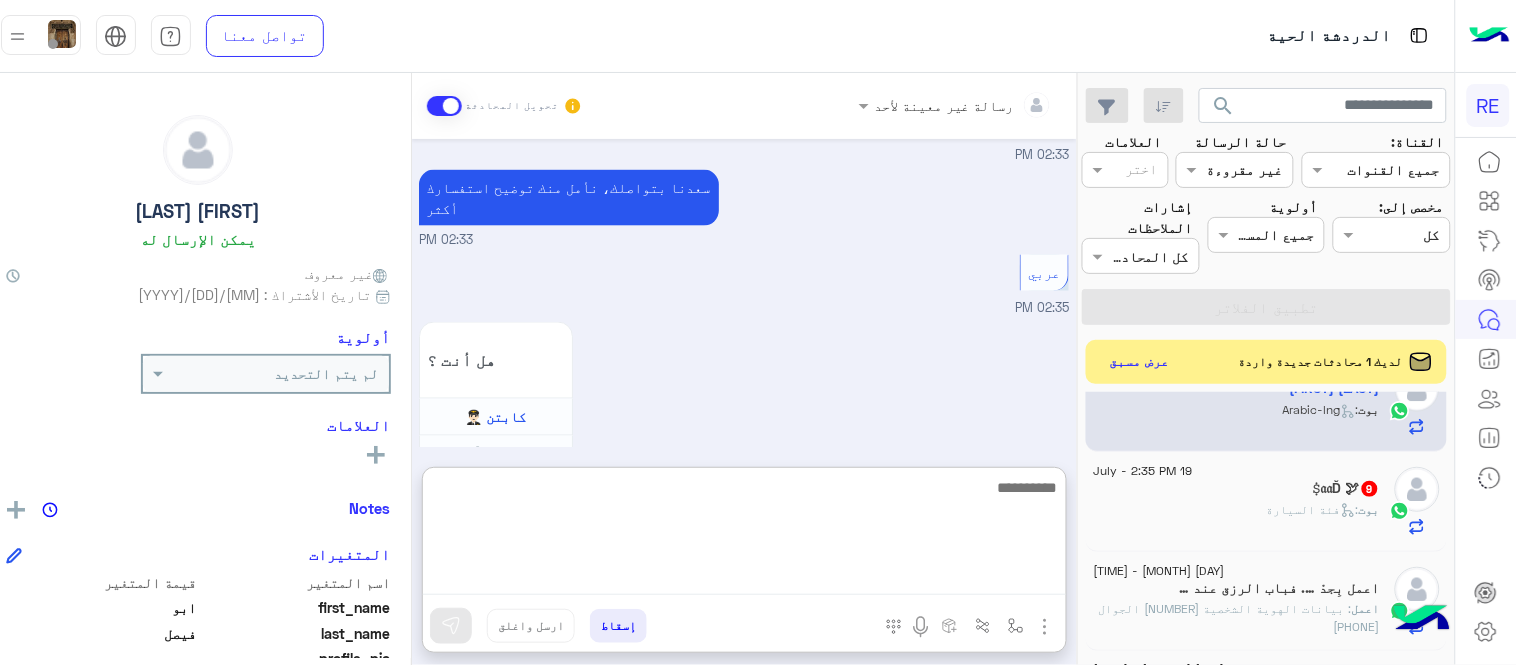click at bounding box center [744, 535] 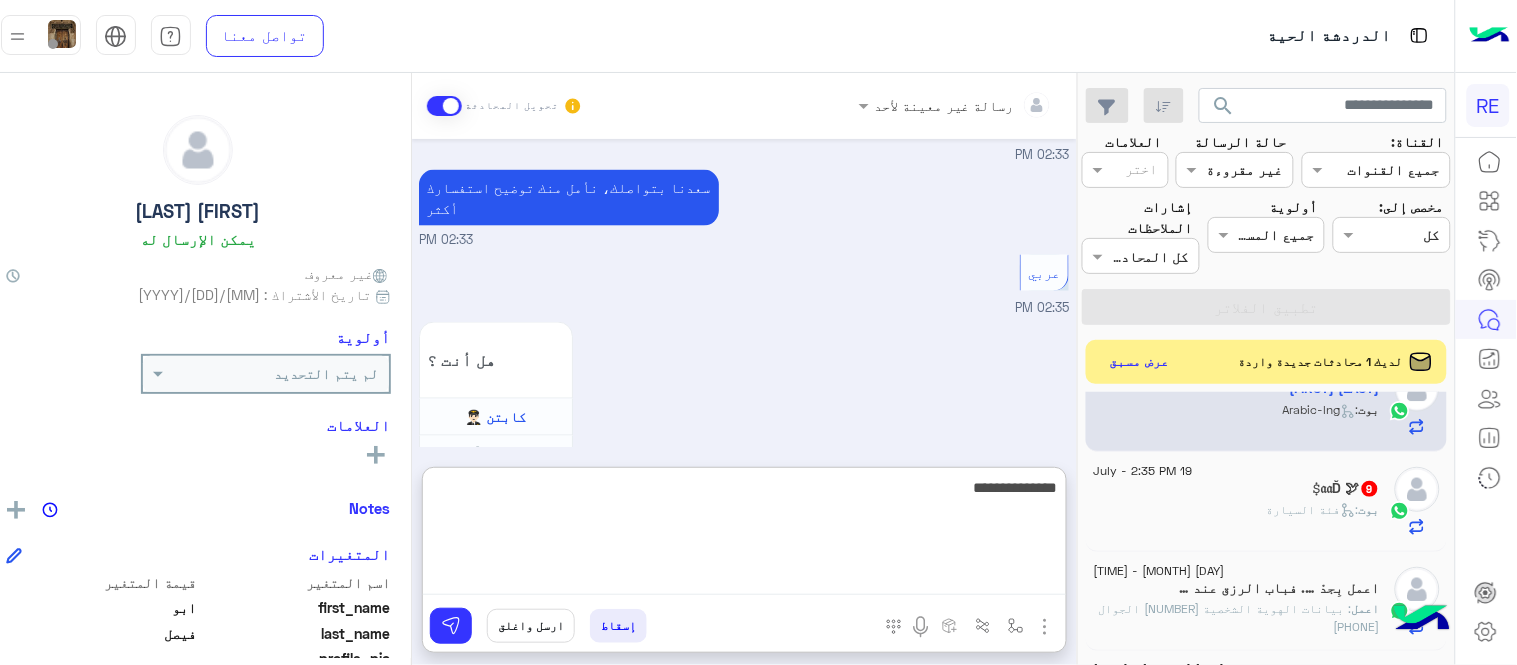 type on "**********" 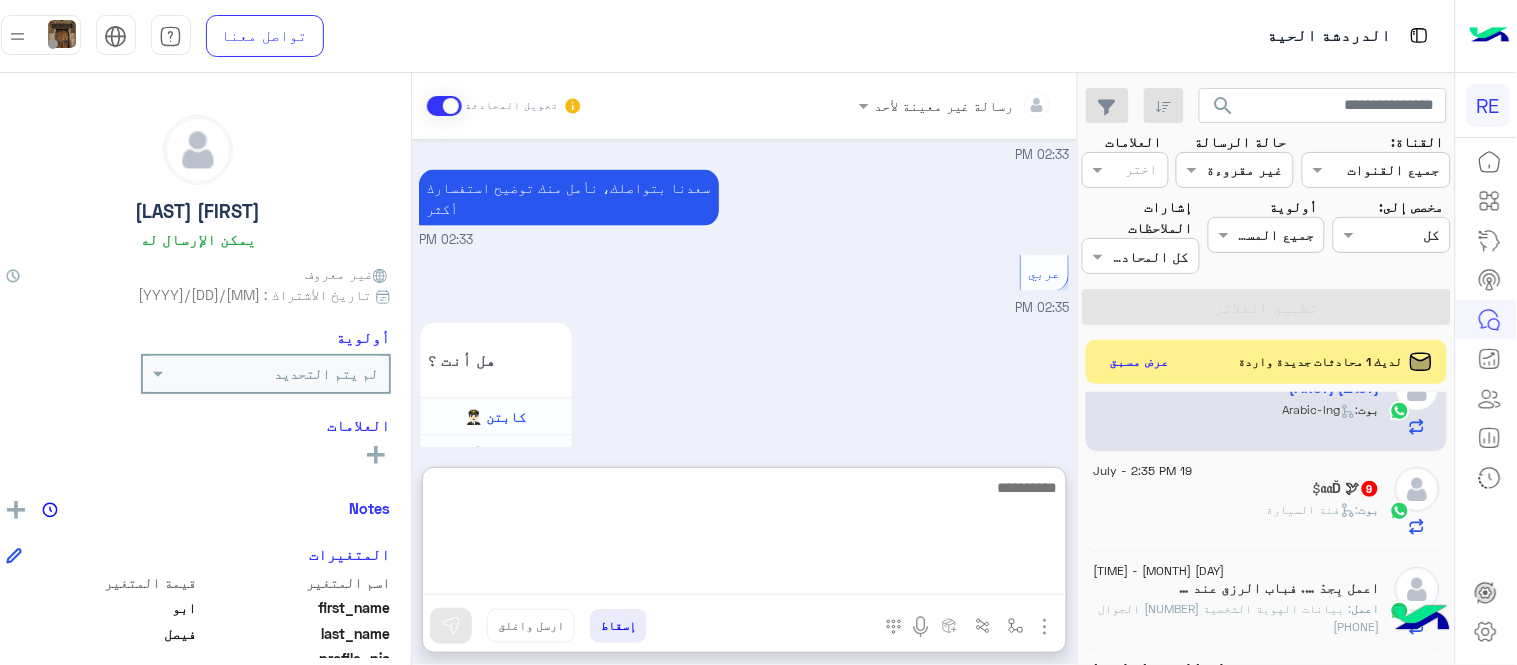 scroll, scrollTop: 938, scrollLeft: 0, axis: vertical 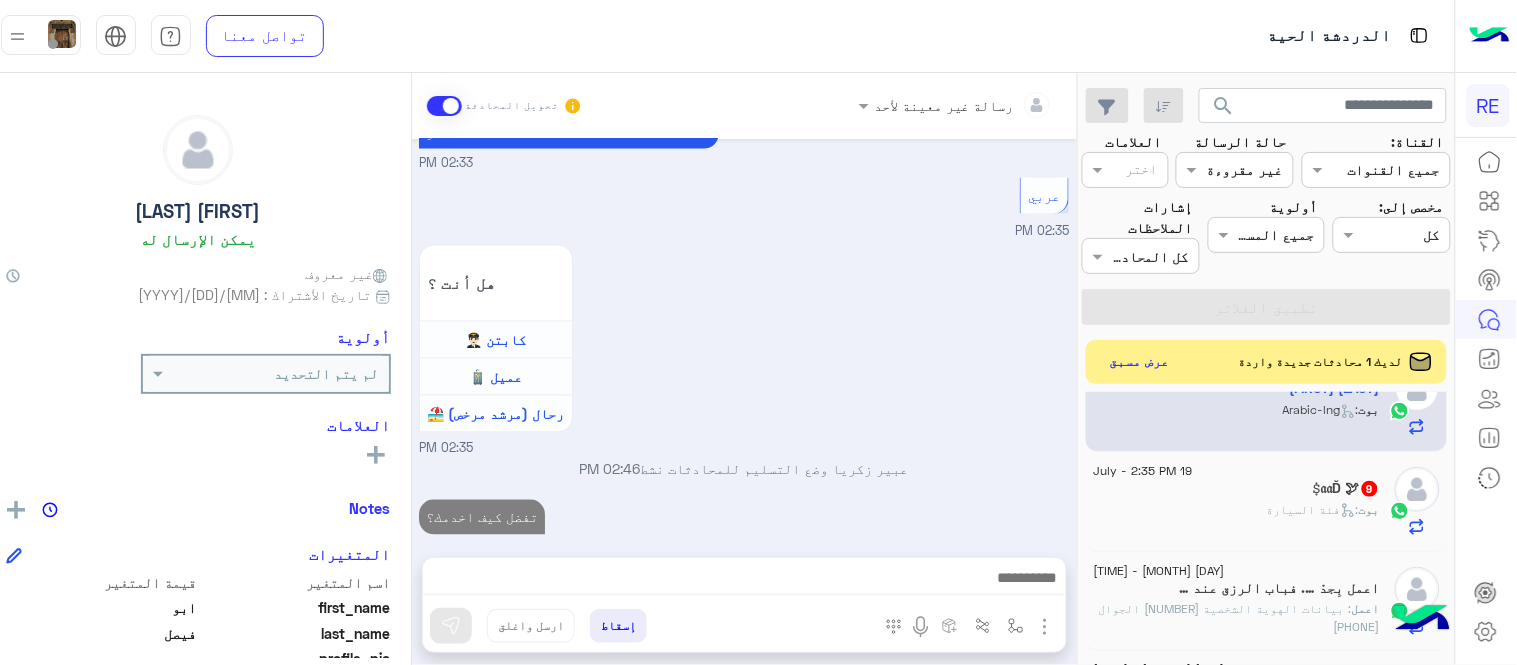 click on "Feb 8, 2025  تفضل كيف أخدمك؟  عبير زكريا -  01:26 AM   عودة الى البوت    01:27 AM
اهلًا بك في تطبيق رحلة 👋
Welcome to Rehla  👋
من فضلك أختر لغة التواصل
Please choose your preferred Language
English   عربي     01:27 AM   ابو فيصل غادر المحادثة   01:27 AM       Jul 19, 2025  الطايف   02:33 PM  سعدنا بتواصلك، نأمل منك توضيح استفسارك أكثر    02:33 PM   عربي    02:35 PM  هل أنت ؟   كابتن 👨🏻‍✈️   عميل 🧳   رحال (مرشد مرخص) 🏖️     02:35 PM   عبير زكريا وضع التسليم للمحادثات نشط   02:46 PM      تفضل كيف اخدمك؟   02:46 PM" at bounding box center (744, 338) 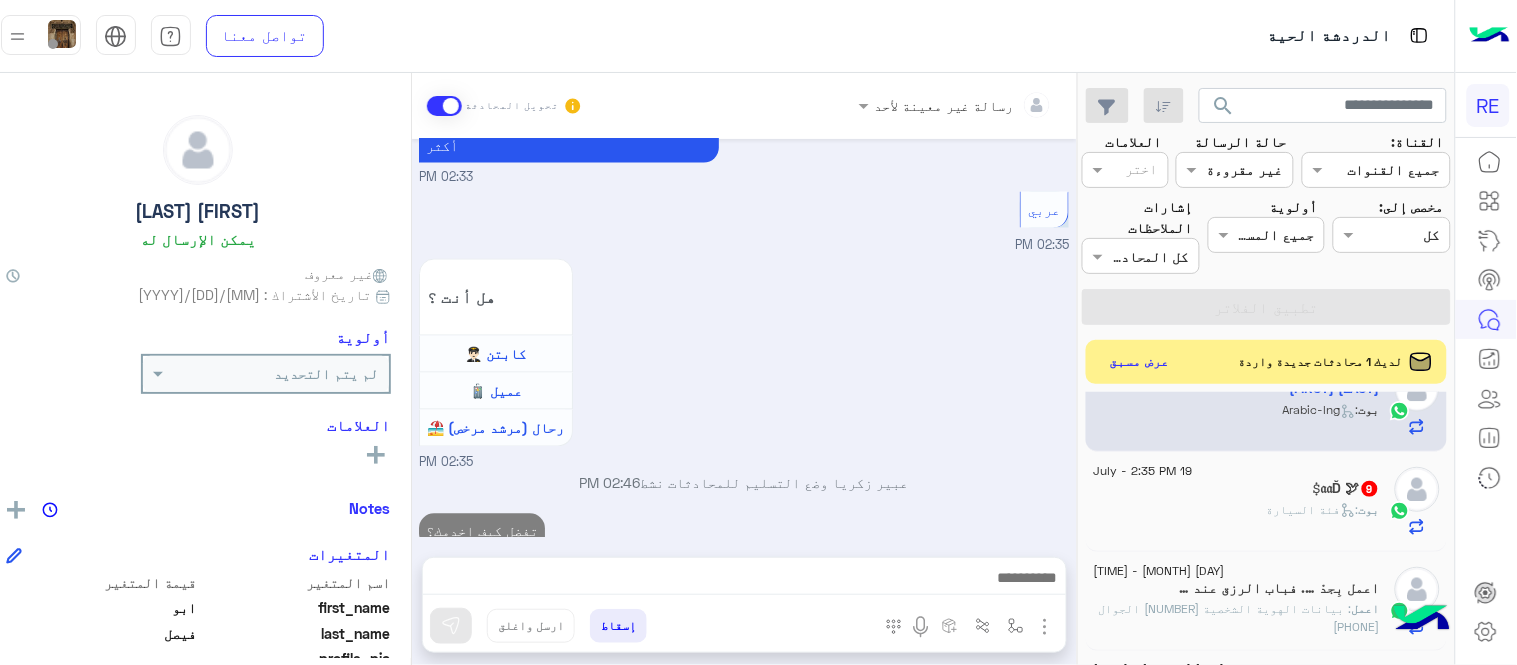 scroll, scrollTop: 885, scrollLeft: 0, axis: vertical 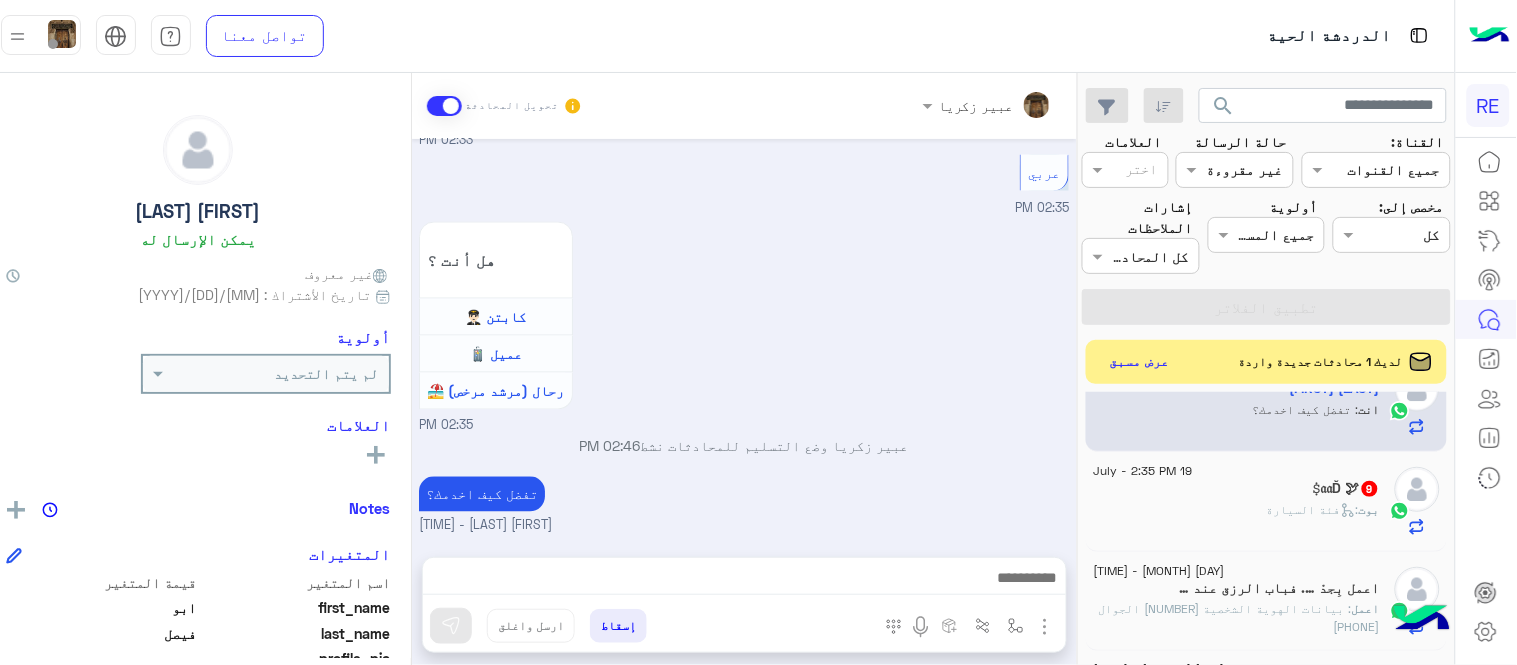 click on "Ṩ𝔞𝔞Ď 🕊  9" 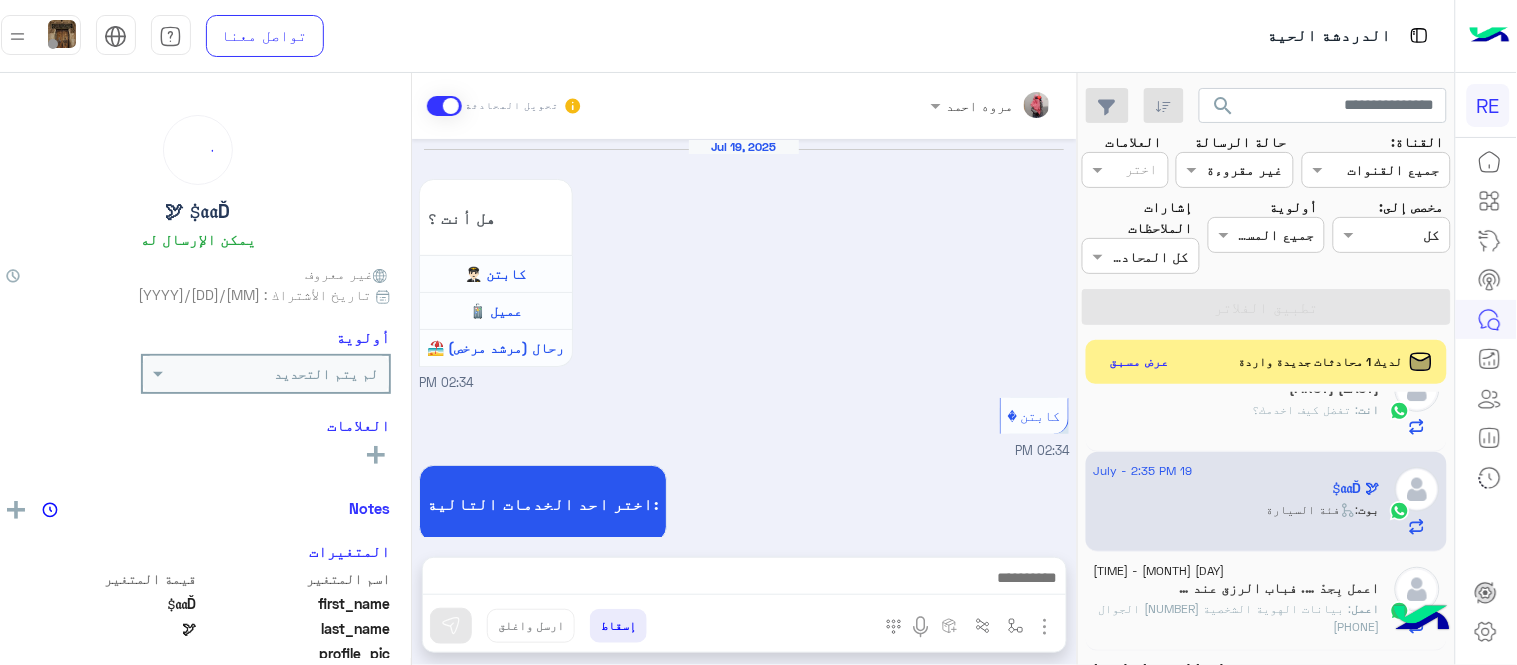 scroll, scrollTop: 748, scrollLeft: 0, axis: vertical 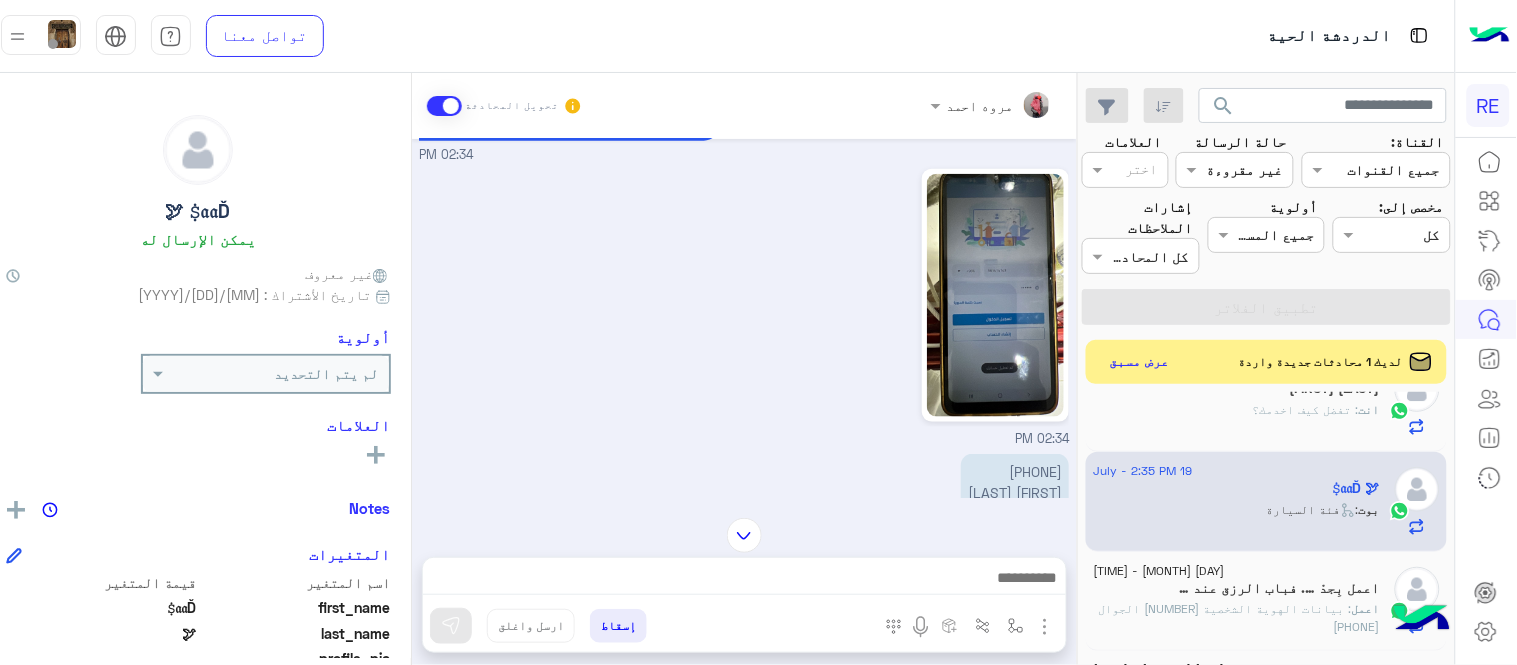drag, startPoint x: 968, startPoint y: 563, endPoint x: 977, endPoint y: 575, distance: 15 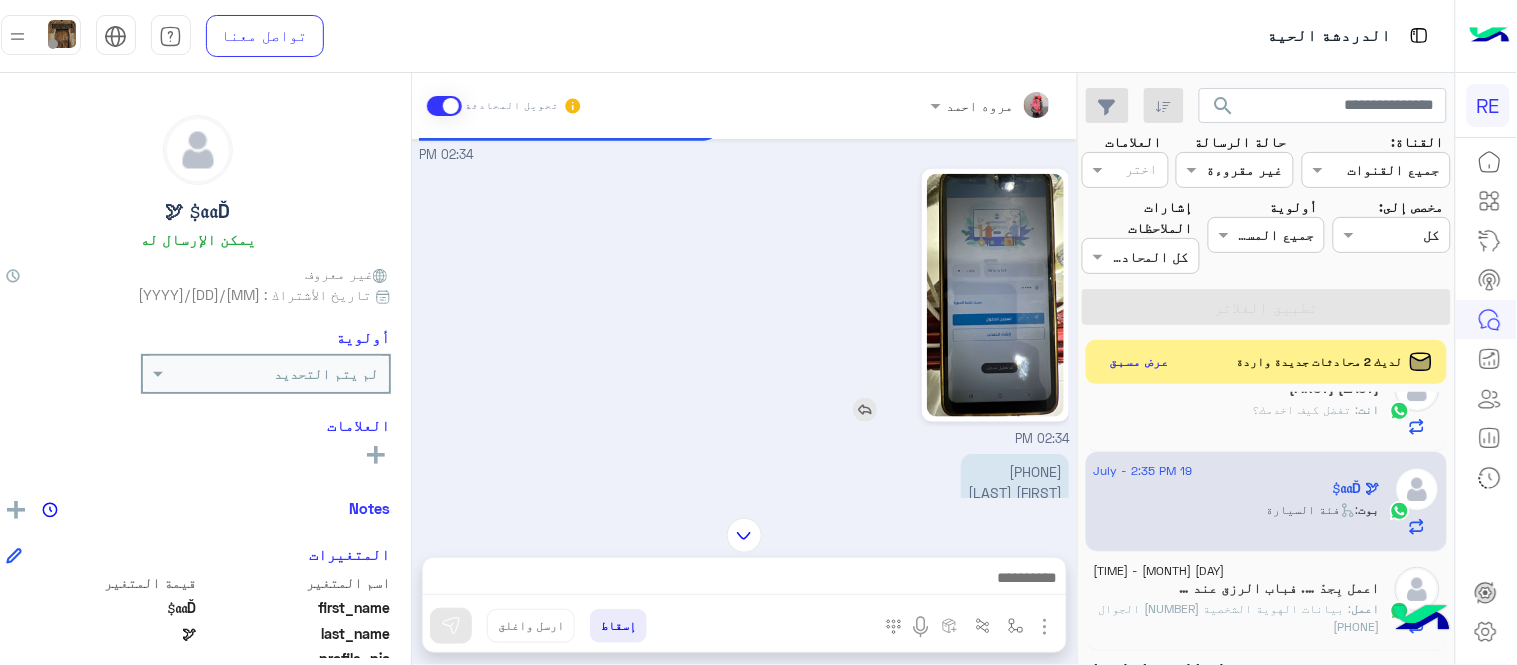 click 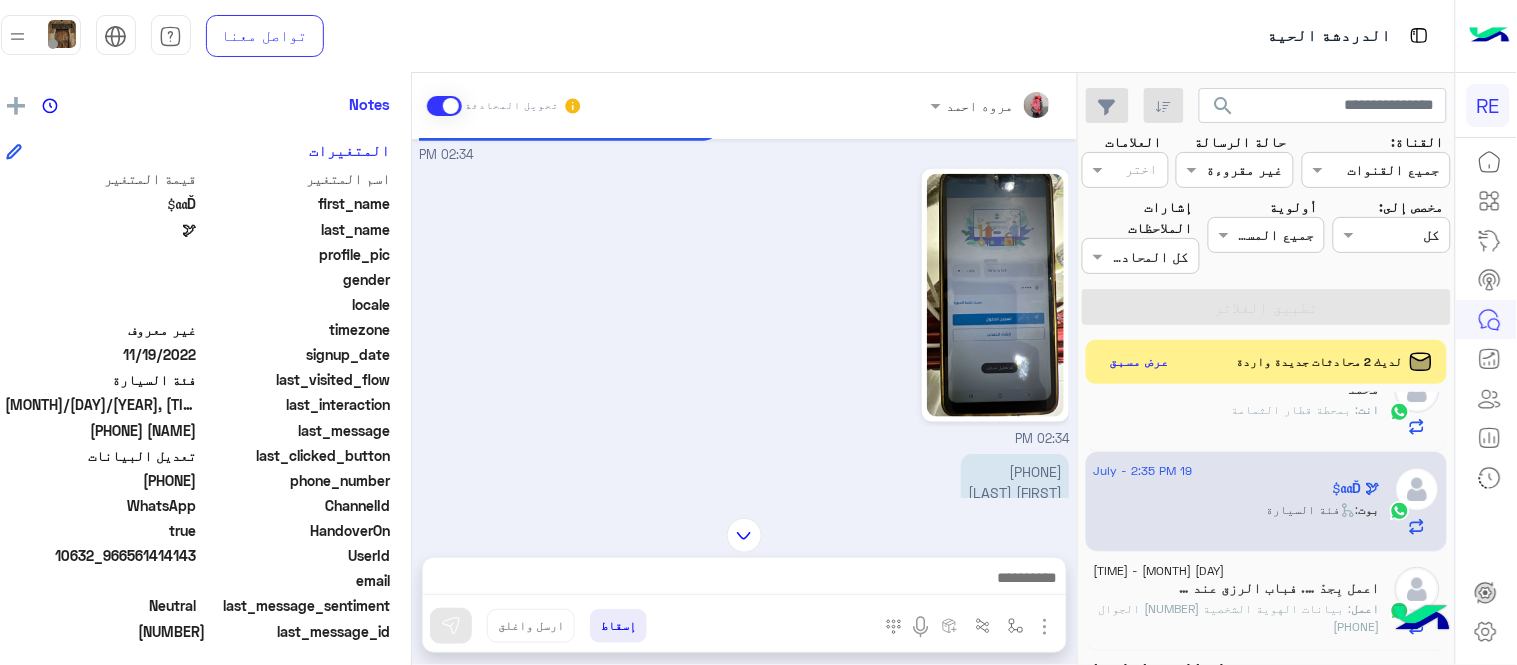 scroll, scrollTop: 406, scrollLeft: 0, axis: vertical 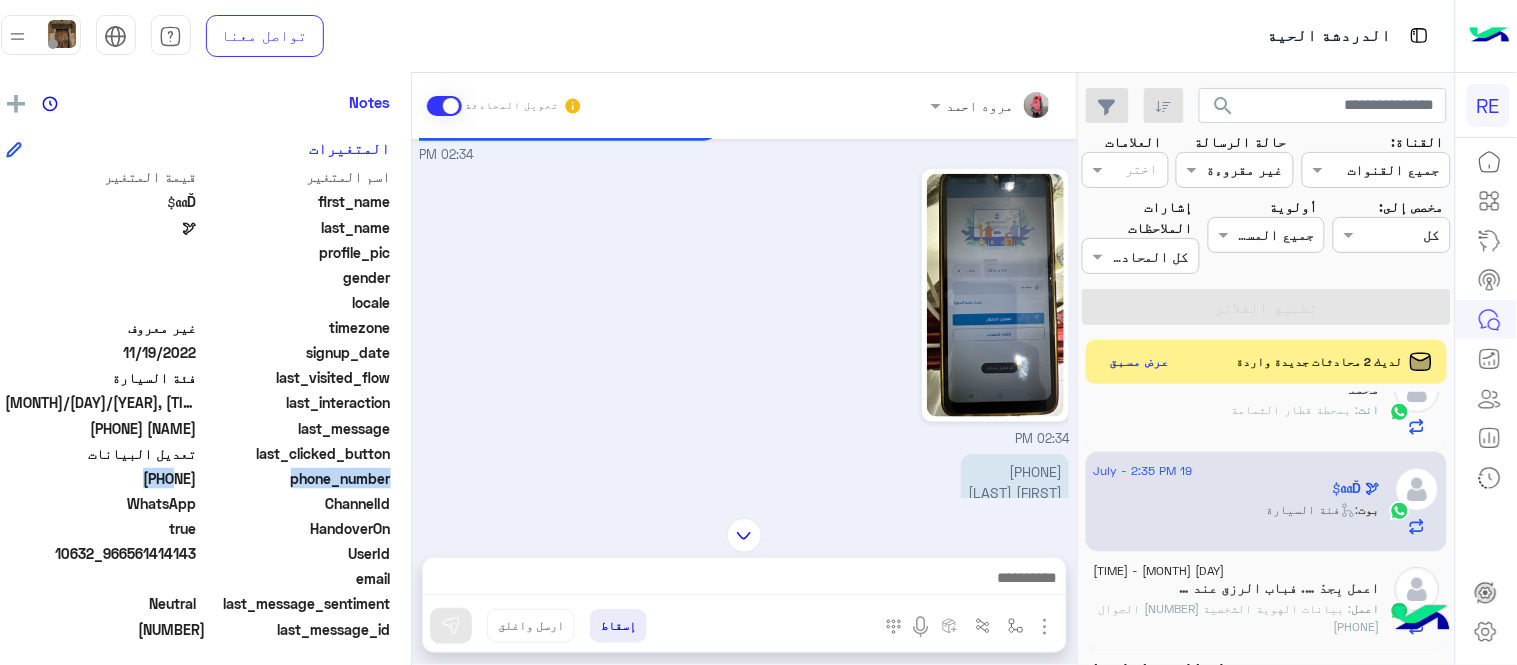 drag, startPoint x: 144, startPoint y: 476, endPoint x: 215, endPoint y: 485, distance: 71.568146 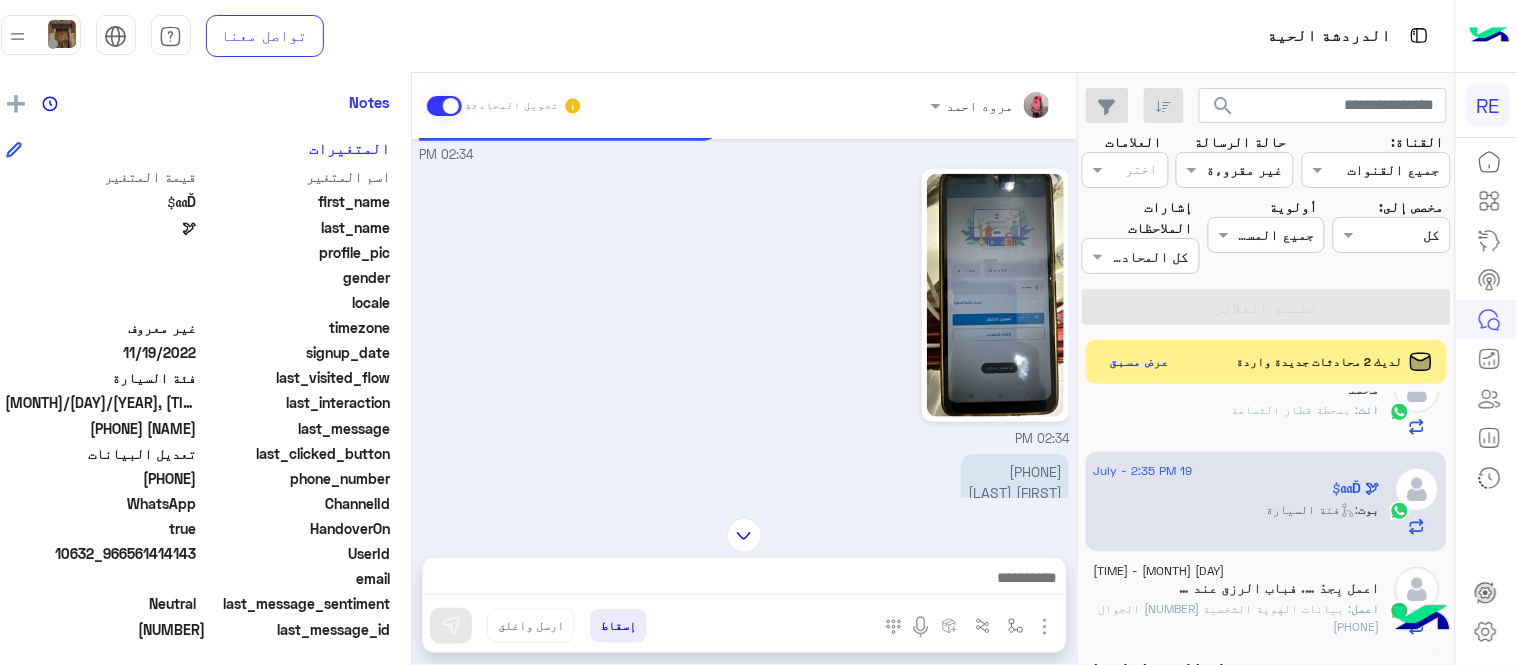 drag, startPoint x: 145, startPoint y: 473, endPoint x: 211, endPoint y: 476, distance: 66.068146 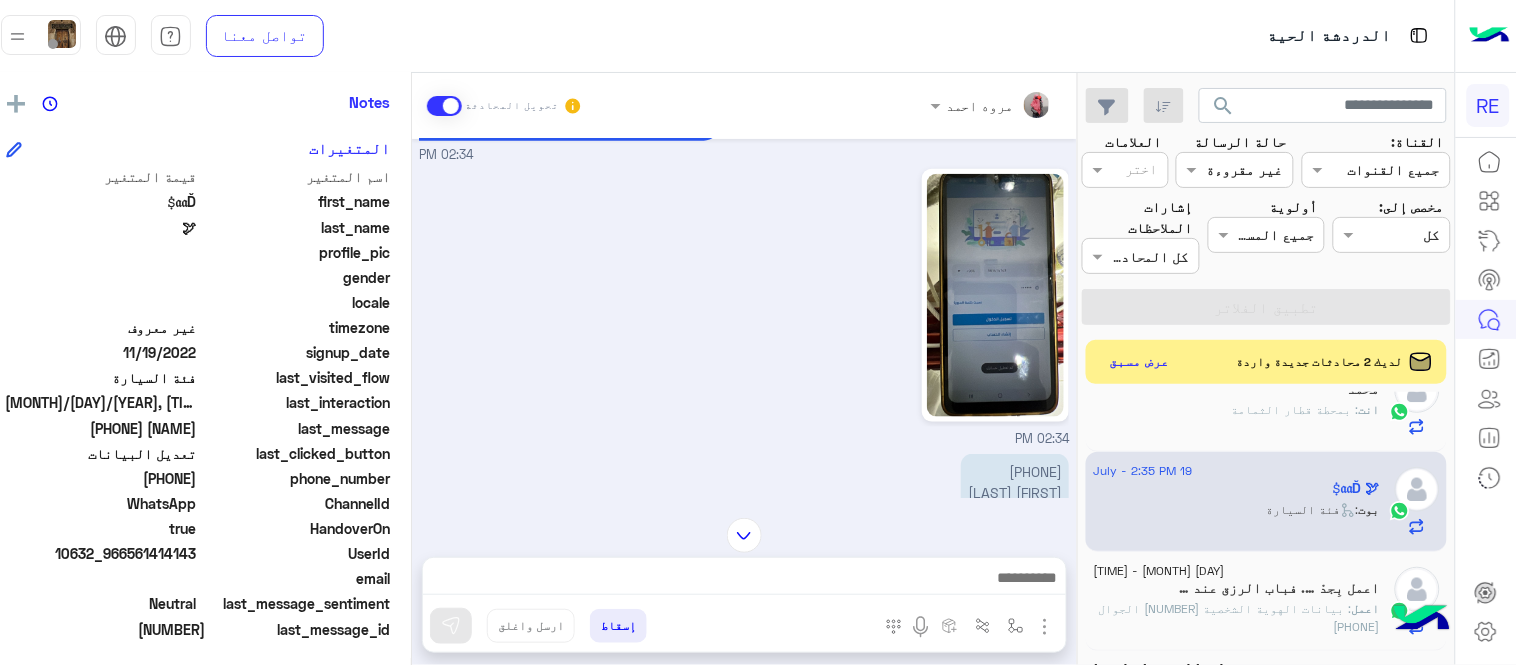 copy on "561414143" 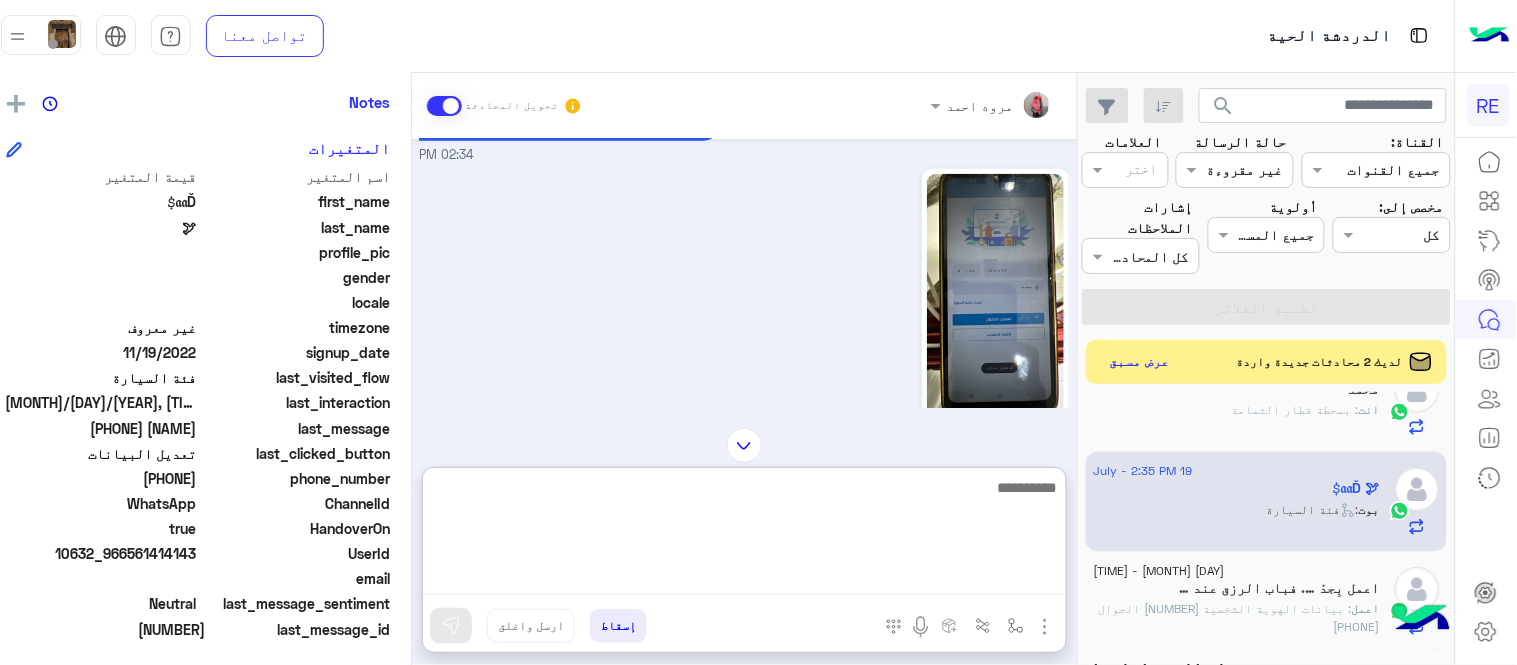 click at bounding box center [744, 535] 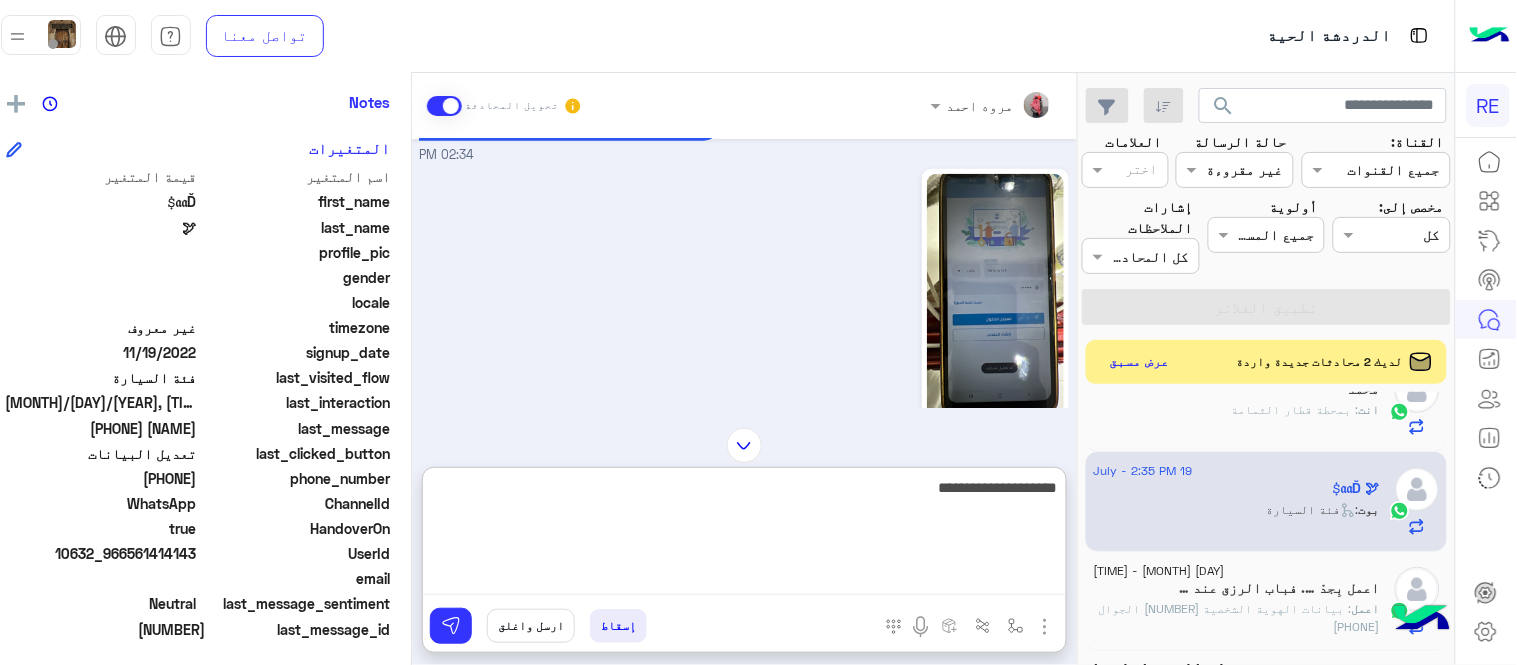 type on "**********" 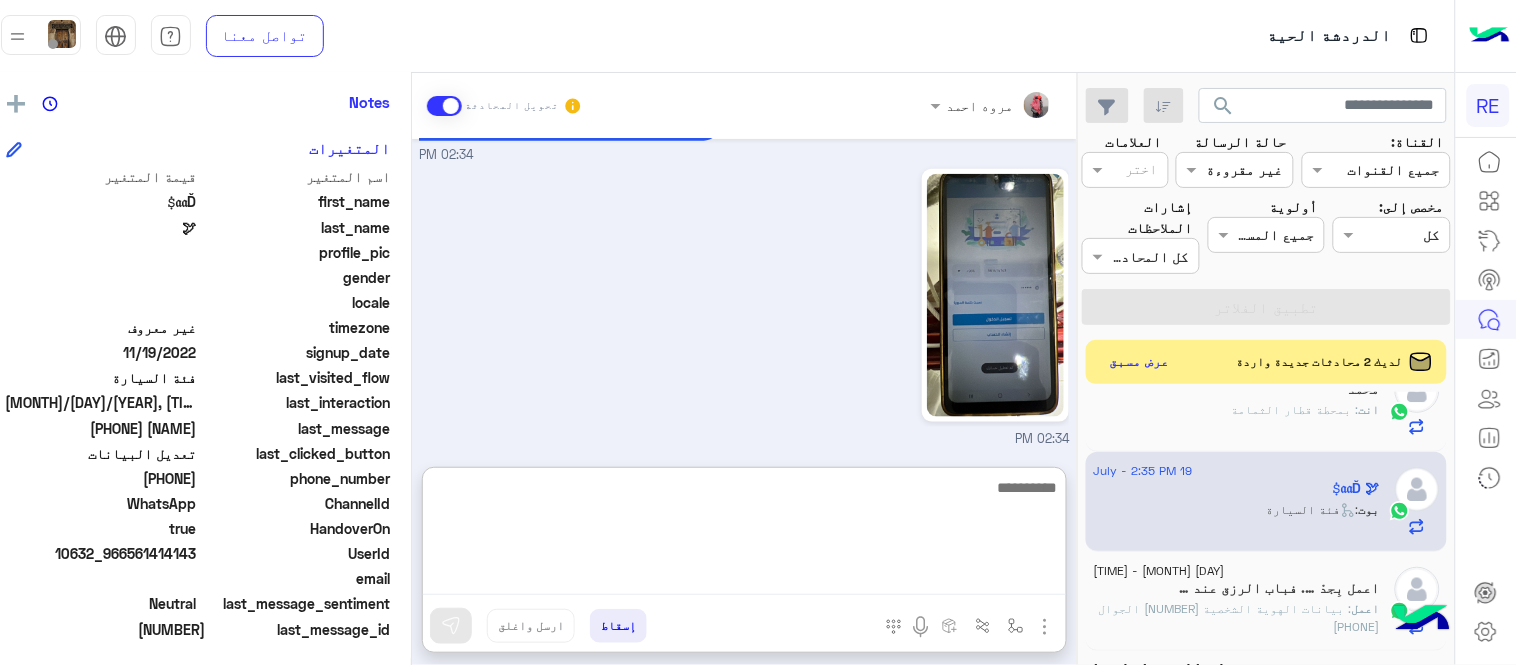 scroll, scrollTop: 903, scrollLeft: 0, axis: vertical 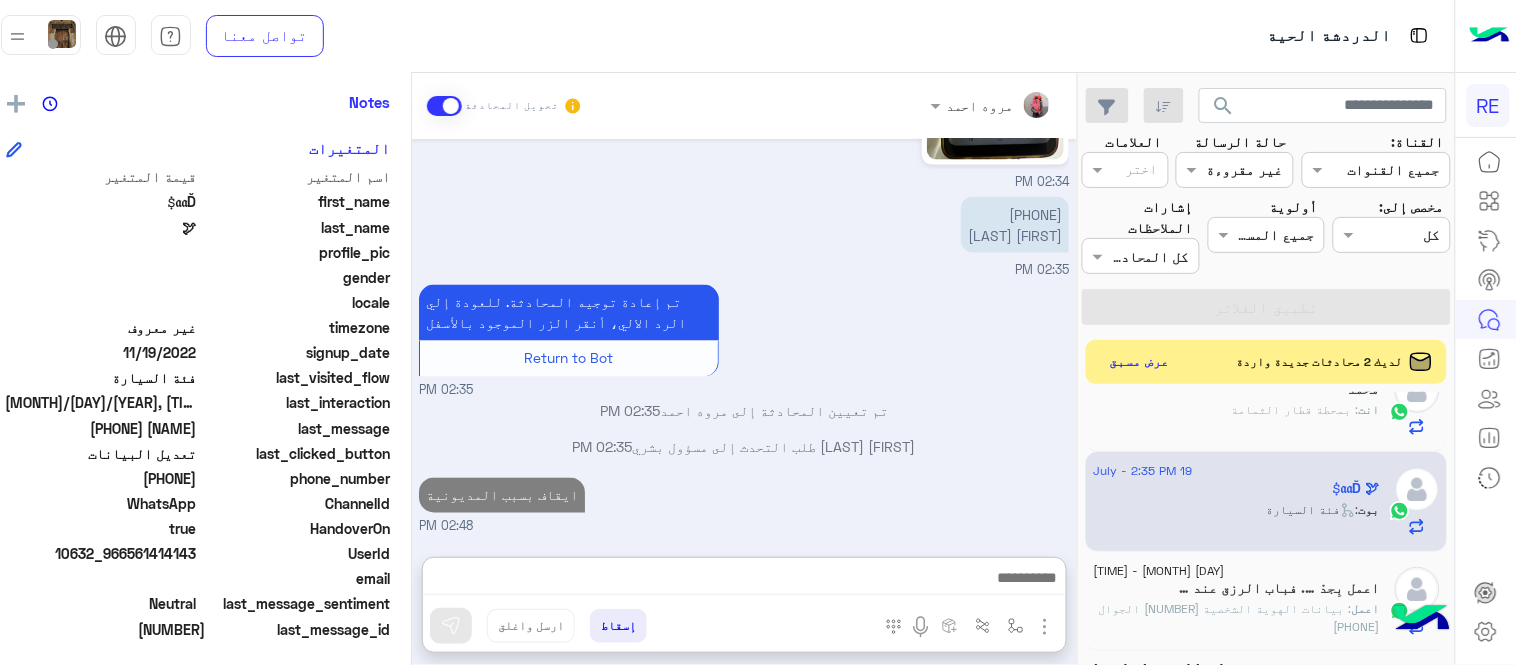 click on "Jul 19, 2025  هل أنت ؟   كابتن 👨🏻‍✈️   عميل 🧳   رحال (مرشد مرخص) 🏖️     02:34 PM   كابتن �    02:34 PM  اختر احد الخدمات التالية:    02:34 PM   تعديل البيانات    02:34 PM  من فضلك ارفق صورة للبيانات من التطبيق  مع ذكر البيانات المطلوب اضافتها او تعديلها.    02:34 PM    02:34 PM  ٠٥٦١٤١٤١٤٣  سعد العتيبي   02:35 PM  تم إعادة توجيه المحادثة. للعودة إلي الرد الالي، أنقر الزر الموجود بالأسفل  Return to Bot     02:35 PM   تم تعيين المحادثة إلى مروه احمد   02:35 PM       Ṩ𝔞𝔞Ď 🕊 طلب التحدث إلى مسؤول بشري   02:35 PM      ايقاف بسبب المديونية   02:48 PM" at bounding box center (744, 338) 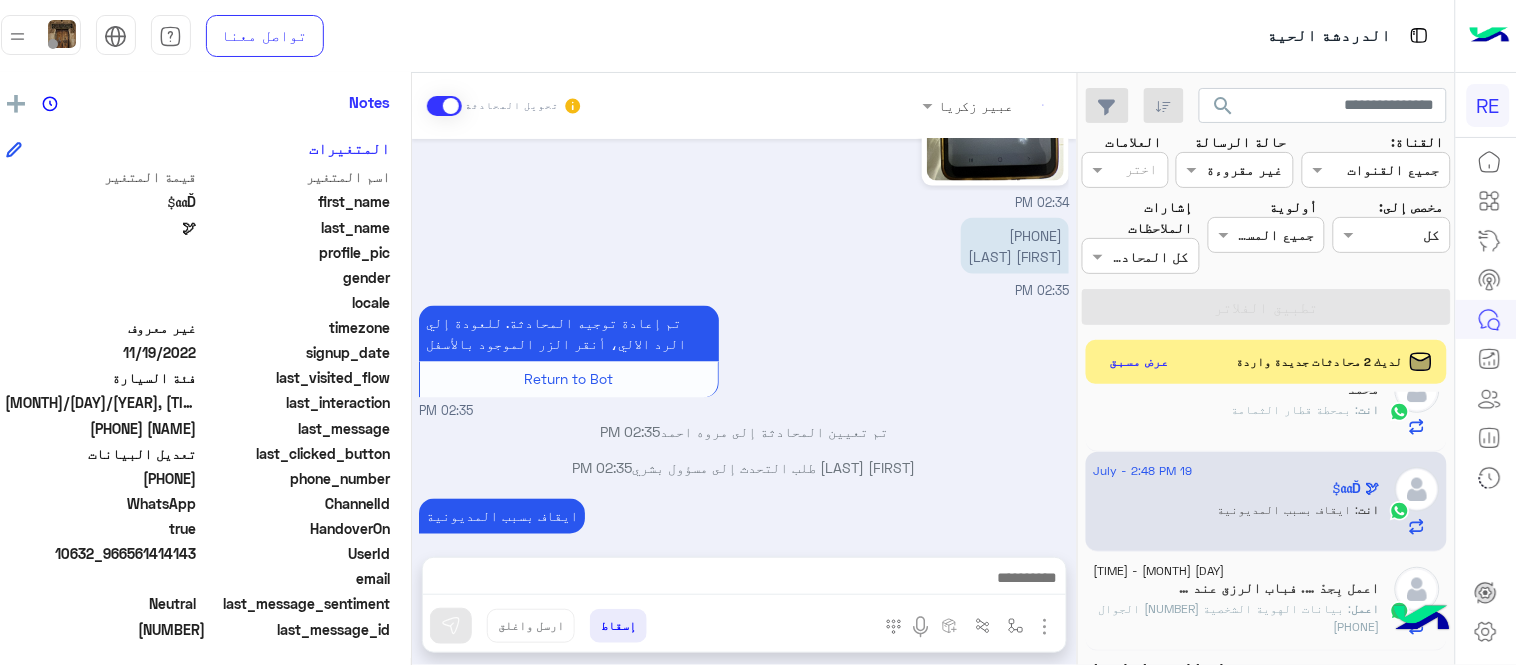 scroll, scrollTop: 848, scrollLeft: 0, axis: vertical 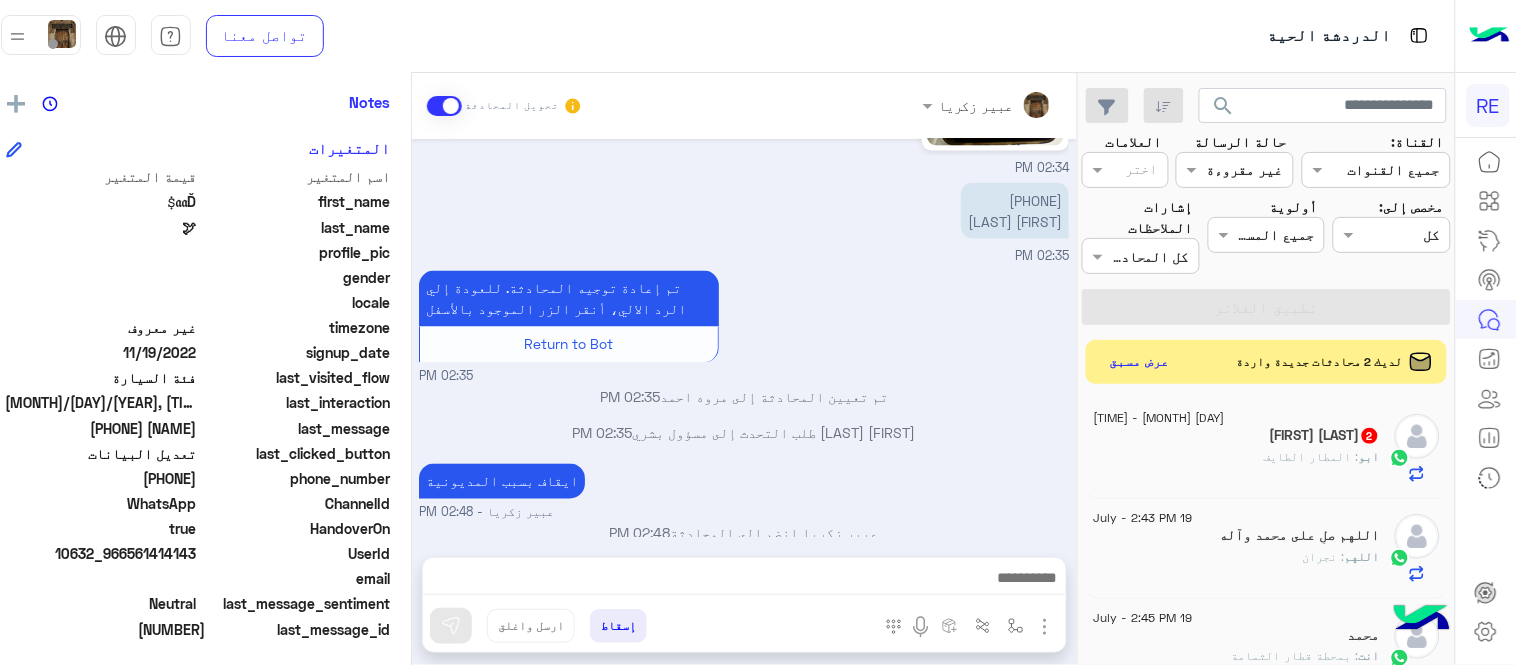 click on "ابو : المطار الطايف" 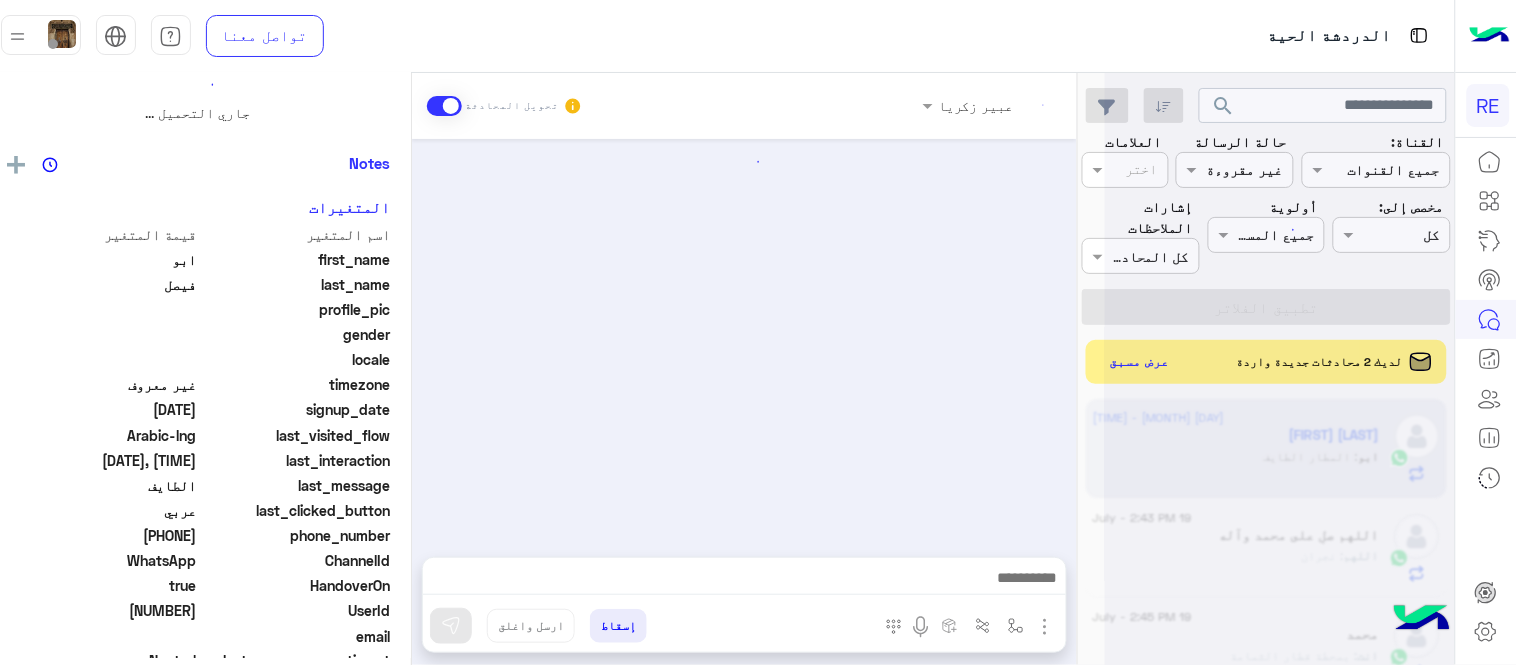 scroll, scrollTop: 0, scrollLeft: 0, axis: both 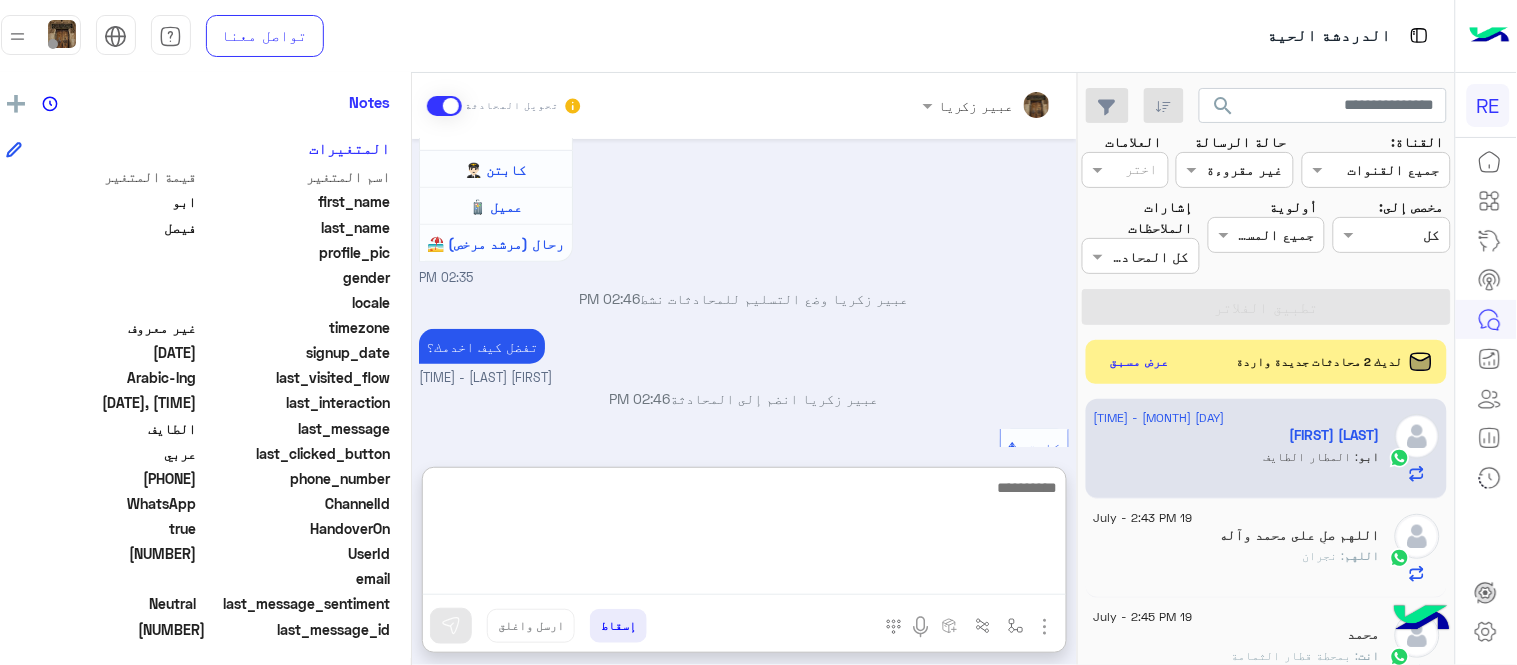click at bounding box center (744, 535) 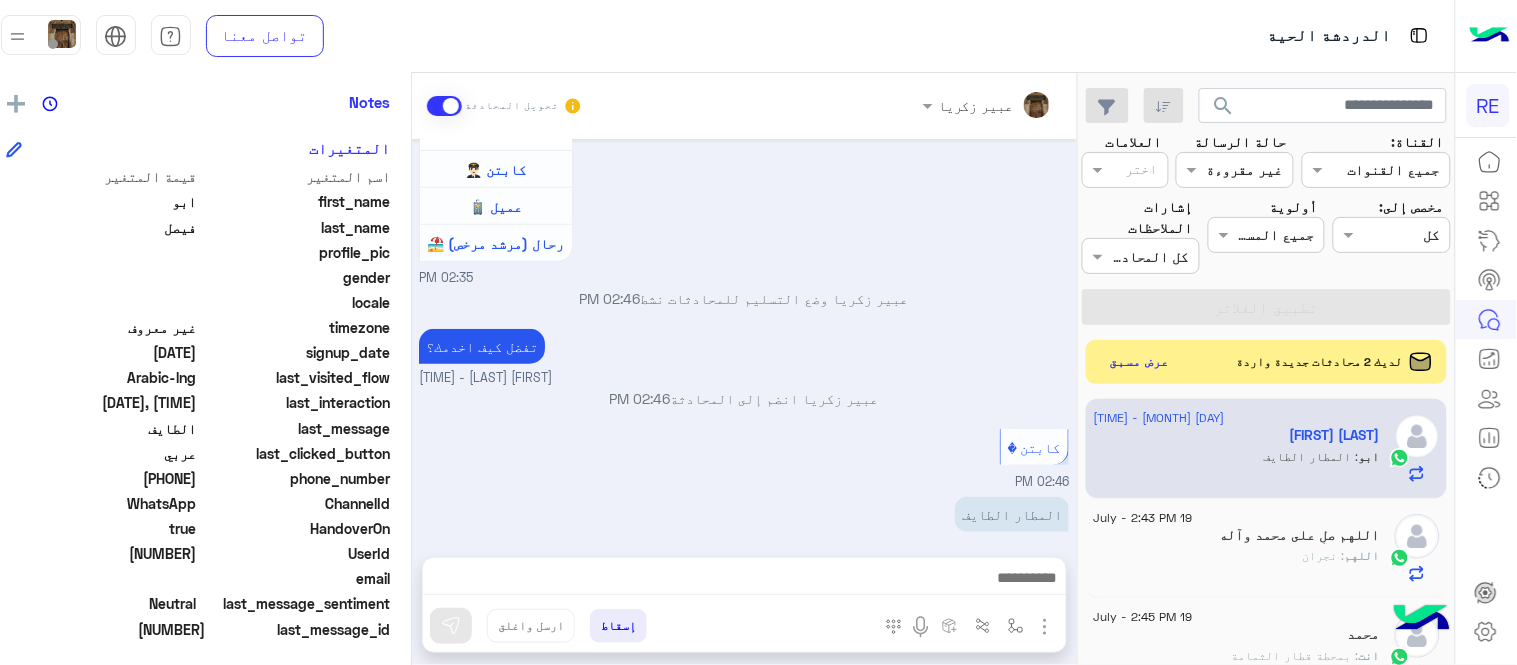 click on "عبير زكريا تحويل المحادثة     Jul 19, 2025  انا في المطار   02:33 PM  سعدنا بتواصلك، نأمل منك توضيح استفسارك أكثر    02:33 PM   عربي    02:35 PM  هل أنت ؟   كابتن 👨🏻‍✈️   عميل 🧳   رحال (مرشد مرخص) 🏖️     02:35 PM   عبير زكريا وضع التسليم للمحادثات نشط   02:46 PM      تفضل كيف اخدمك؟  عبير زكريا -  02:46 PM   عبير زكريا انضم إلى المحادثة   02:46 PM       كابتن �    02:46 PM  المطار الطايف   02:47 PM   إسقاط   ارسل واغلق" at bounding box center [744, 373] 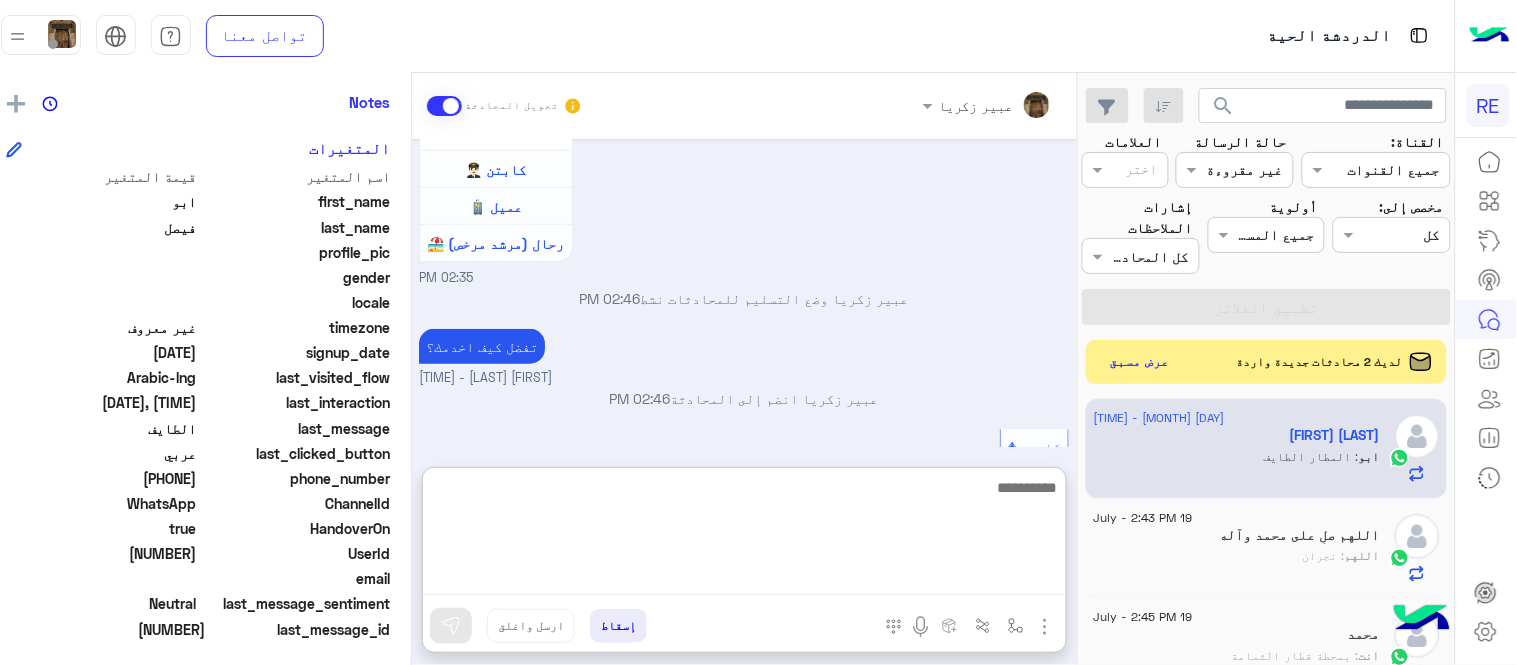 click at bounding box center [744, 535] 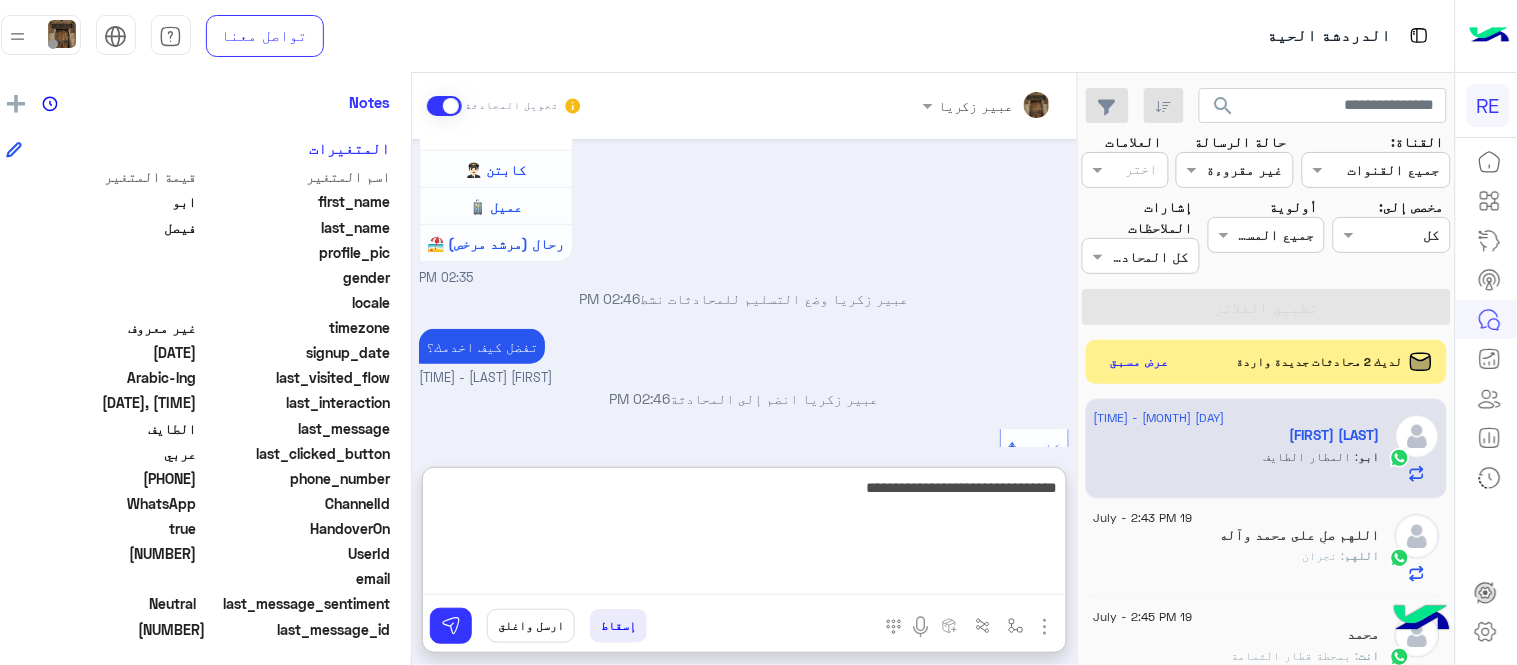 type on "**********" 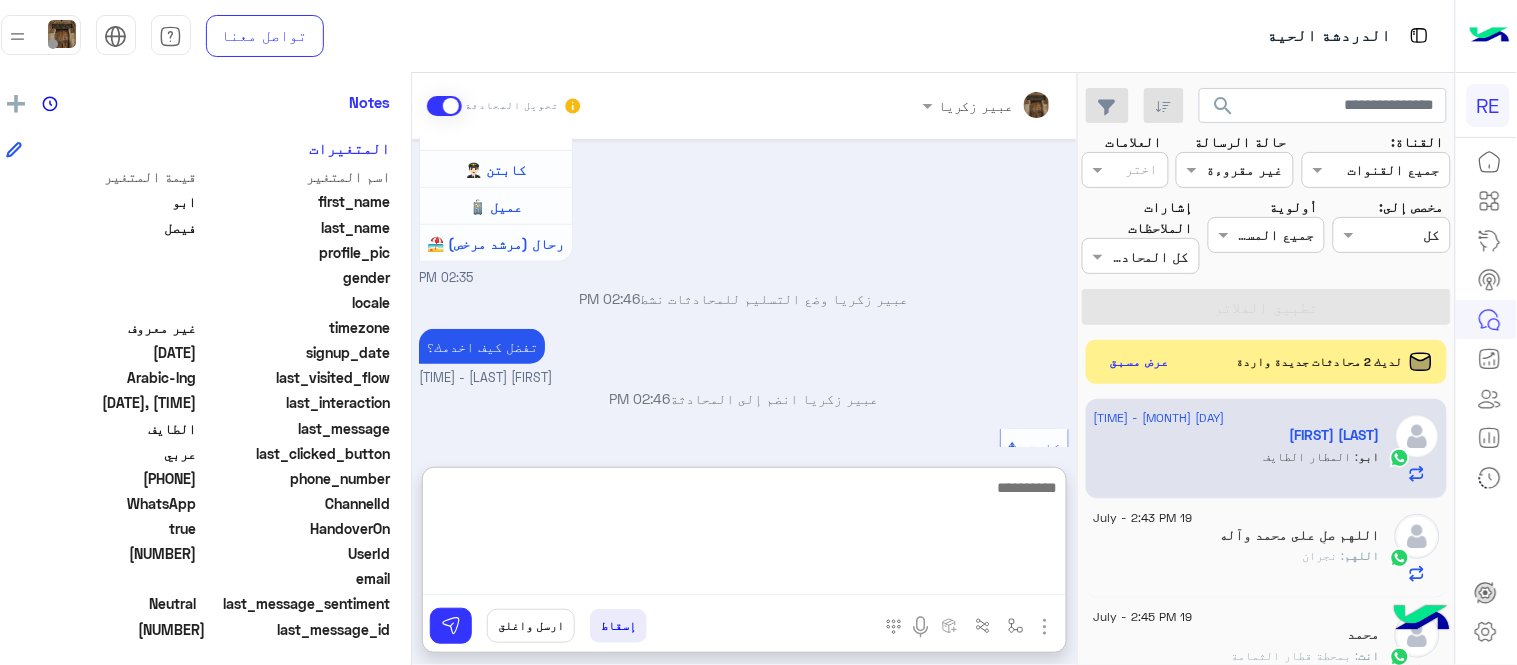 scroll, scrollTop: 477, scrollLeft: 0, axis: vertical 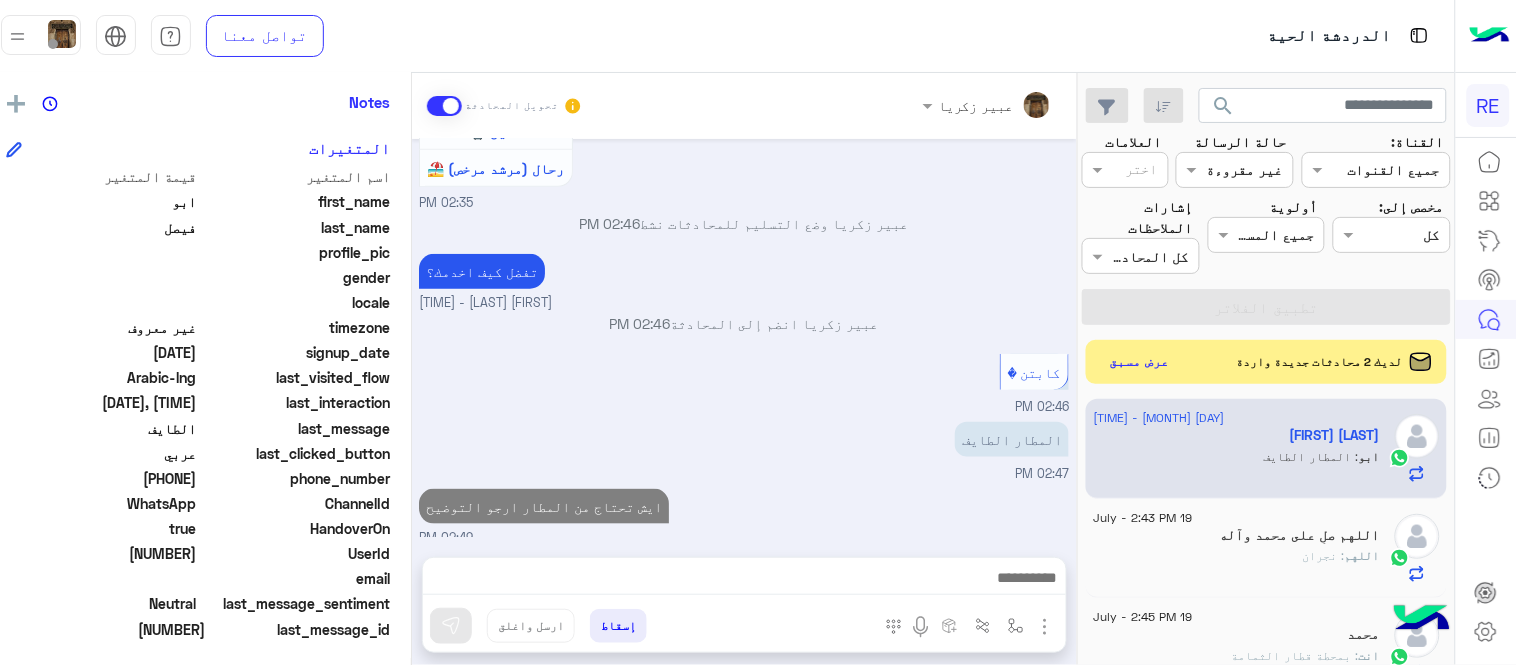 click on "عبير زكريا تحويل المحادثة     Jul 19, 2025  انا في المطار   02:33 PM  سعدنا بتواصلك، نأمل منك توضيح استفسارك أكثر    02:33 PM   عربي    02:35 PM  هل أنت ؟   كابتن 👨🏻‍✈️   عميل 🧳   رحال (مرشد مرخص) 🏖️     02:35 PM   عبير زكريا وضع التسليم للمحادثات نشط   02:46 PM      تفضل كيف اخدمك؟  عبير زكريا -  02:46 PM   عبير زكريا انضم إلى المحادثة   02:46 PM       كابتن �    02:46 PM  المطار الطايف   02:47 PM  ايش تحتاج من المطار ارجو التوضيح   02:49 PM   إسقاط   ارسل واغلق" at bounding box center (744, 373) 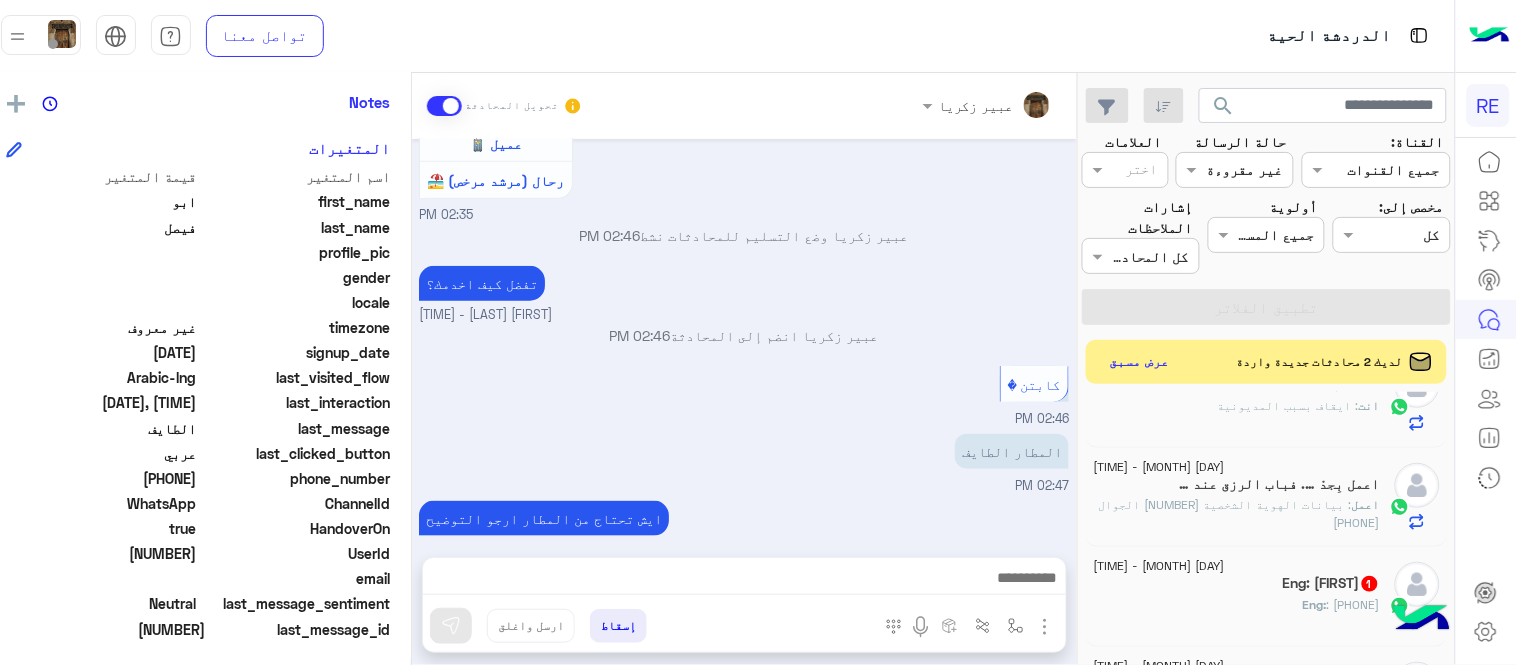 scroll, scrollTop: 405, scrollLeft: 0, axis: vertical 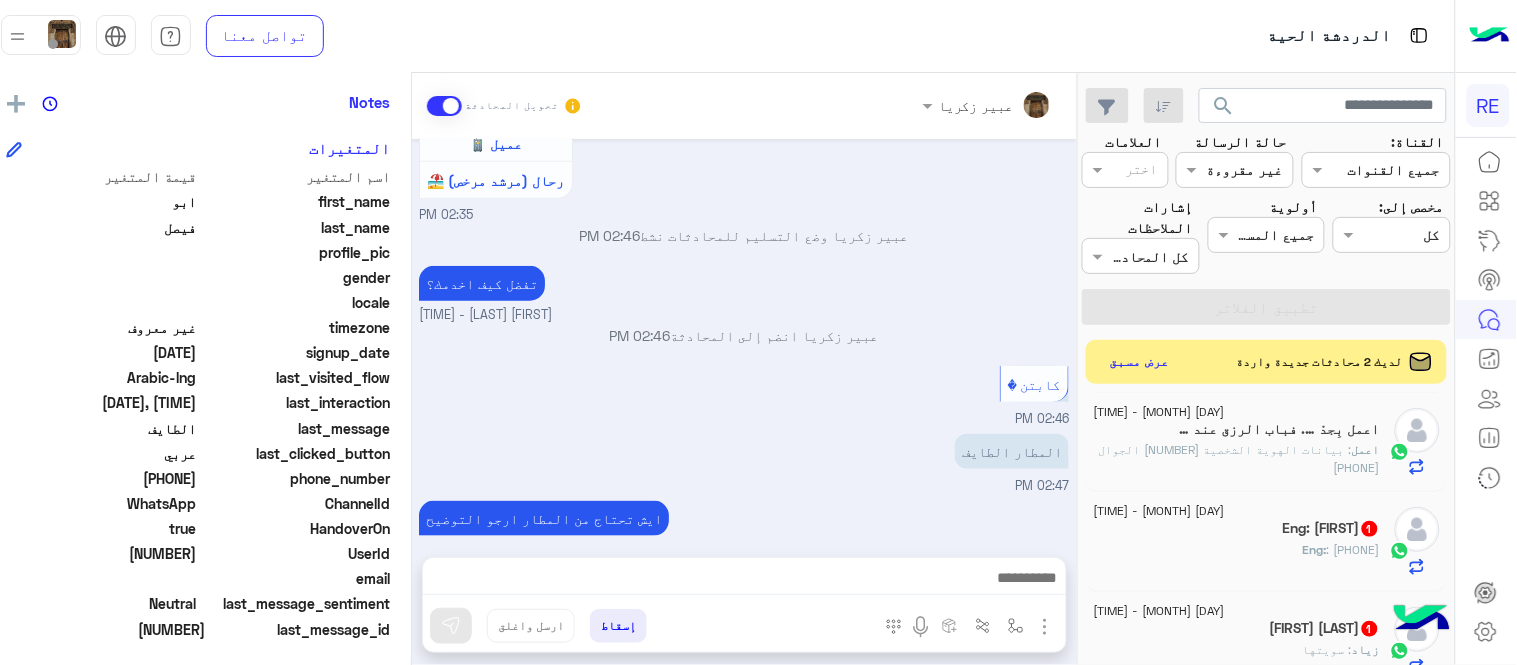 click on "اعمل : بيانات الهوية الشخصية 1073367466
الجوال 0575322328" 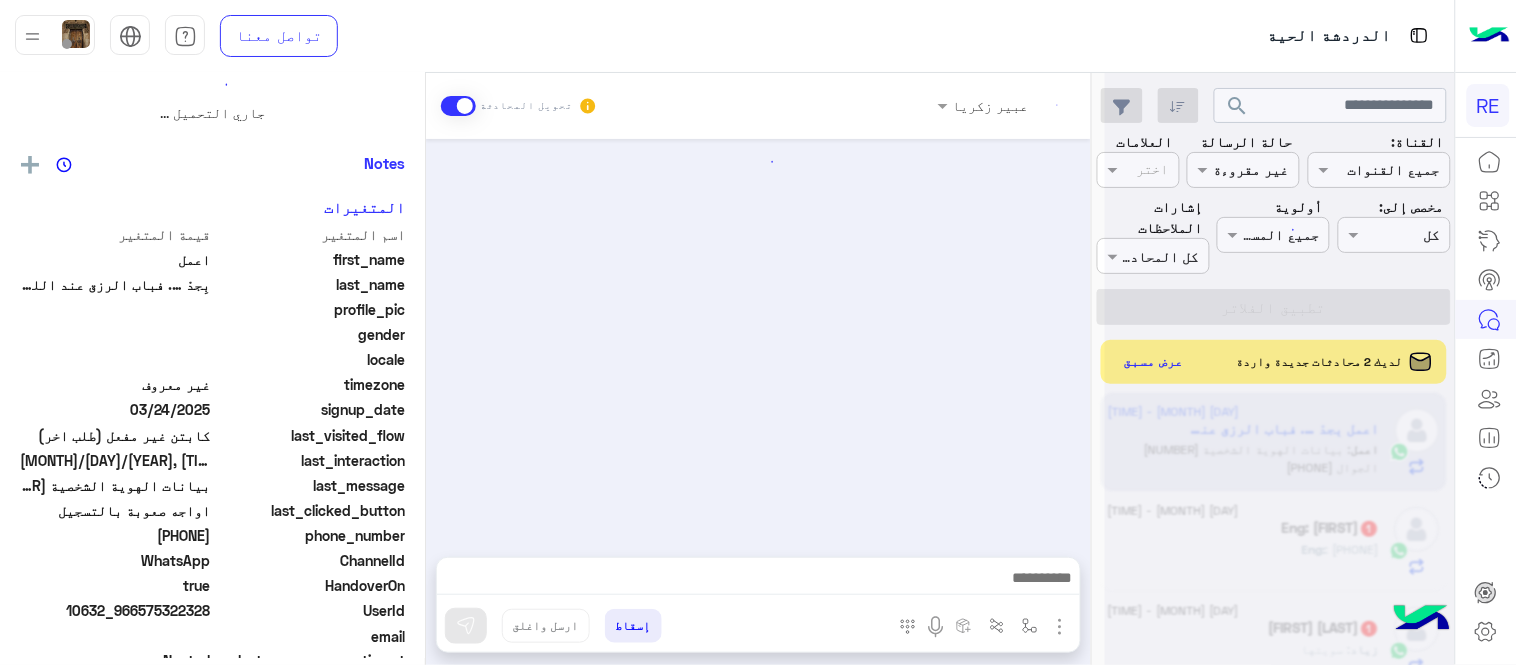 scroll, scrollTop: 0, scrollLeft: 0, axis: both 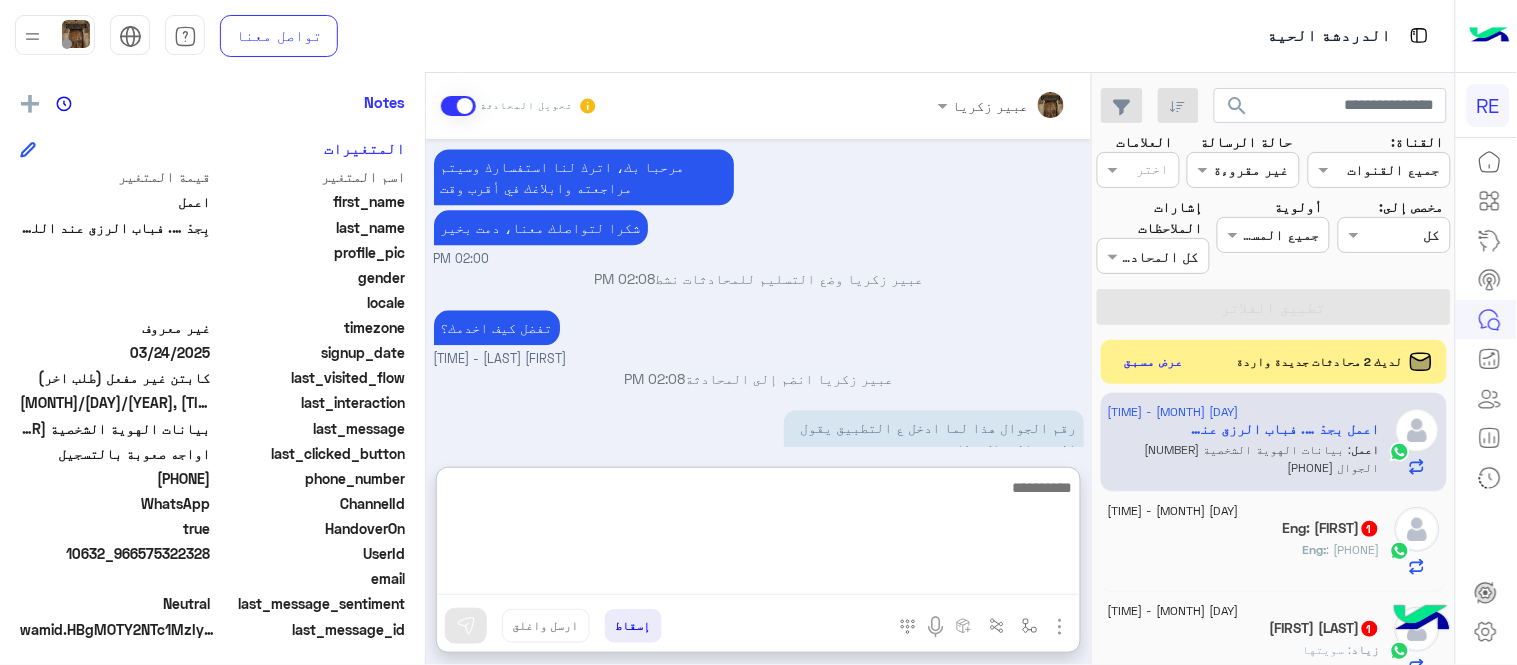 click at bounding box center (758, 535) 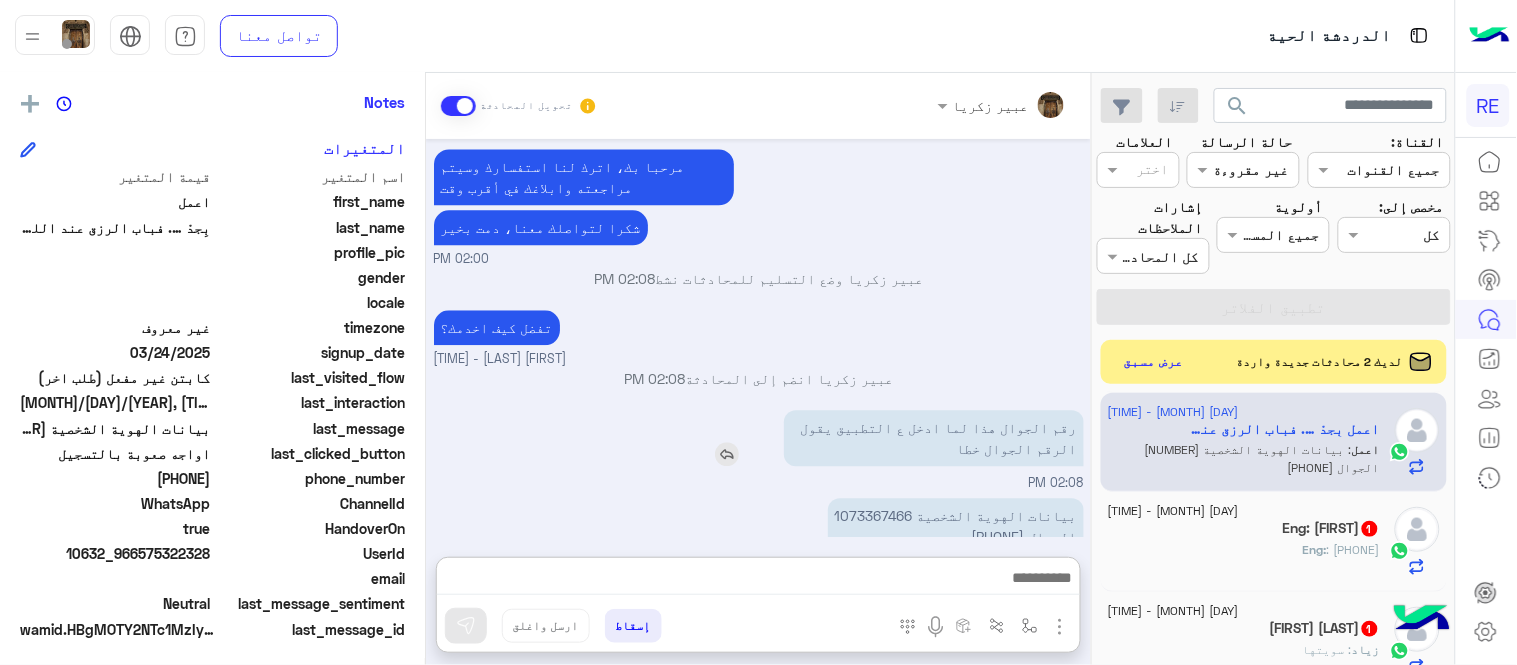 click on "رقم الجوال هذا  لما ادخل ع التطبيق يقول الرقم الجوال خطا" at bounding box center [877, 438] 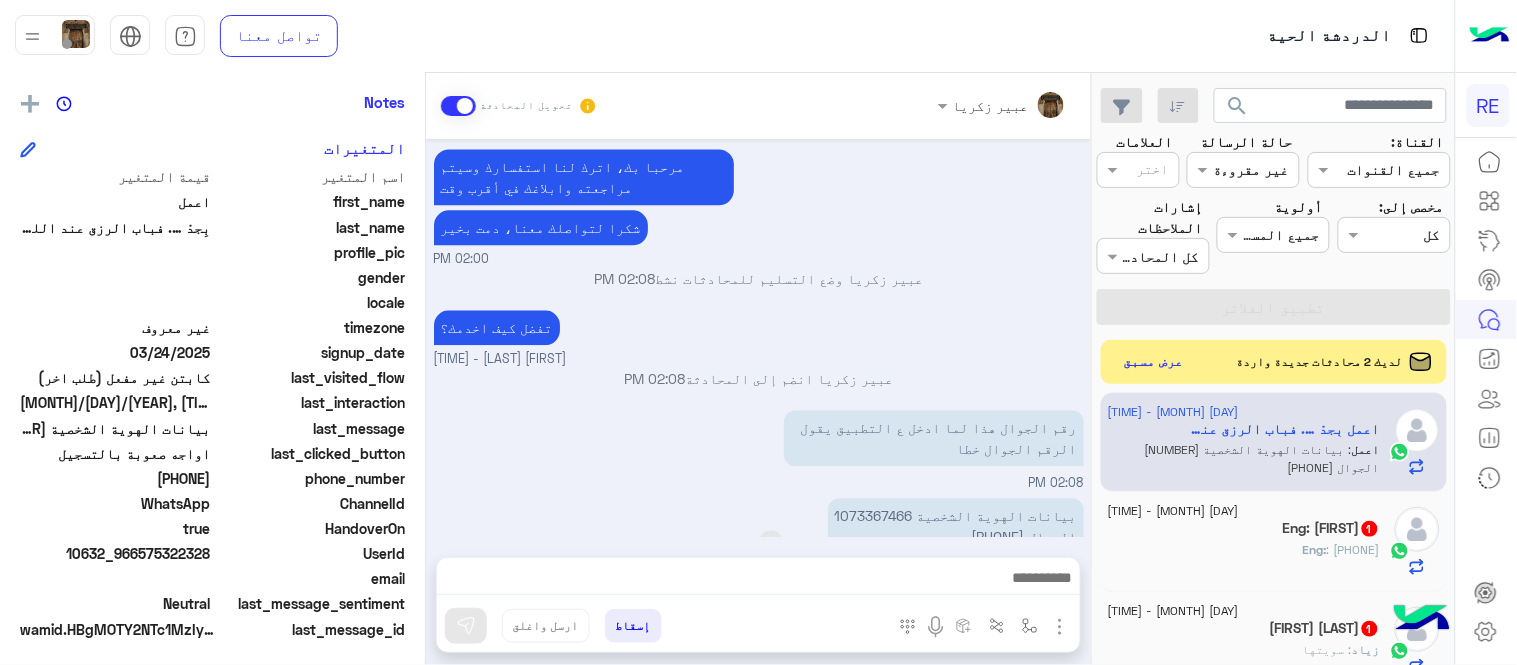 click on "بيانات الهوية الشخصية 1073367466 الجوال 0575322328" at bounding box center (956, 526) 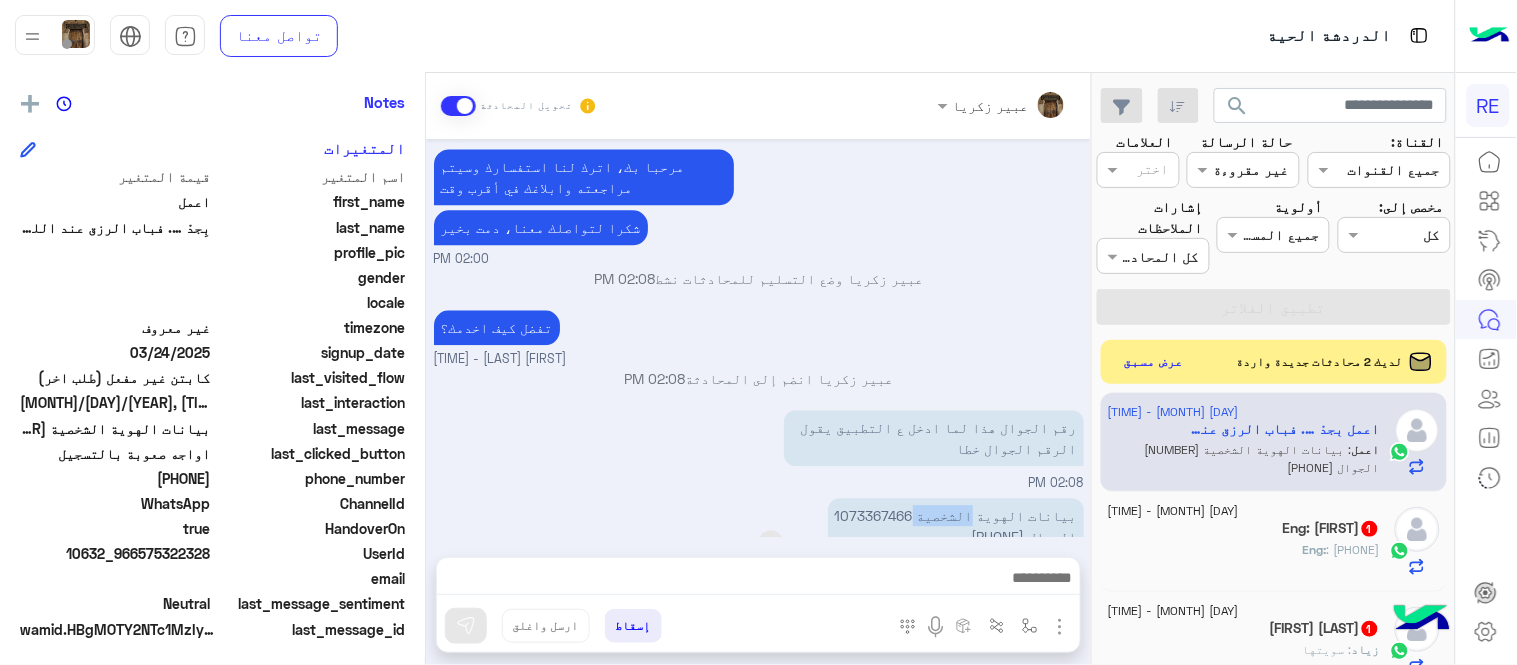 click on "بيانات الهوية الشخصية 1073367466 الجوال 0575322328" at bounding box center (956, 526) 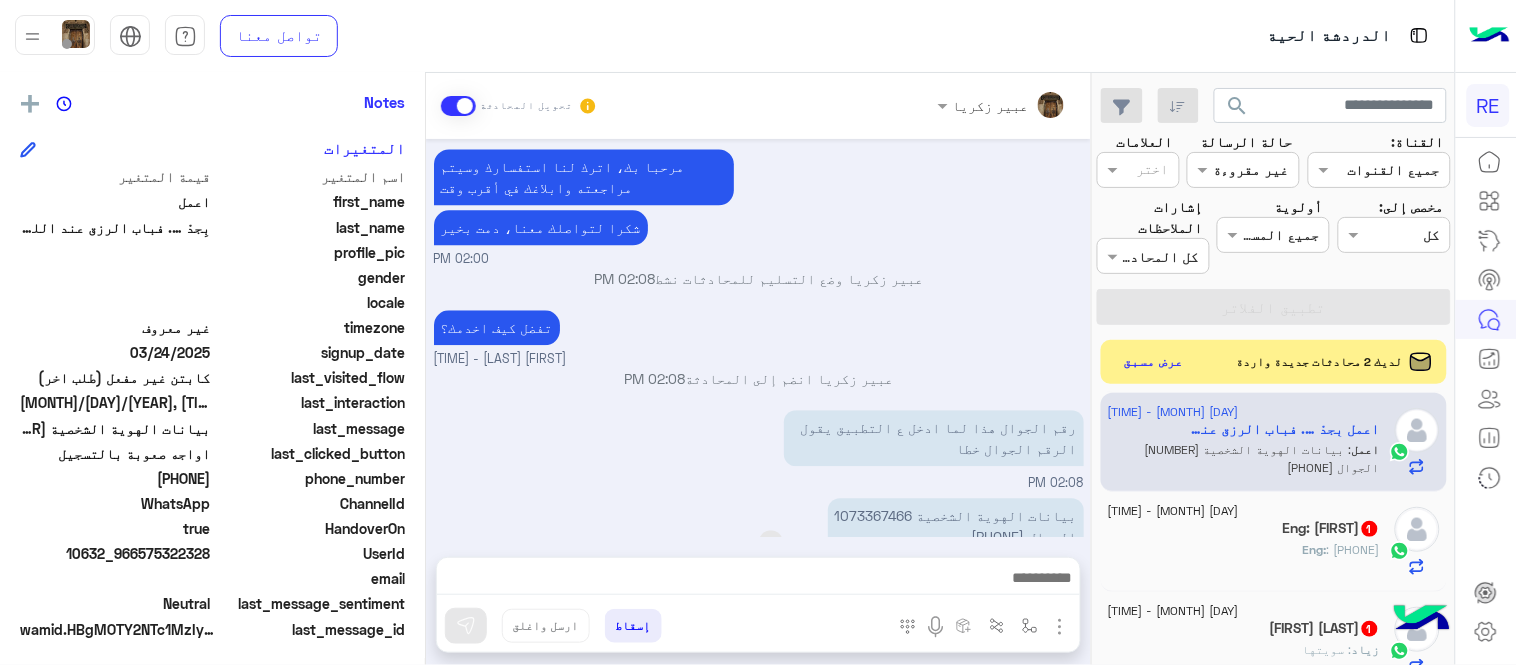 click on "بيانات الهوية الشخصية 1073367466 الجوال 0575322328" at bounding box center (956, 526) 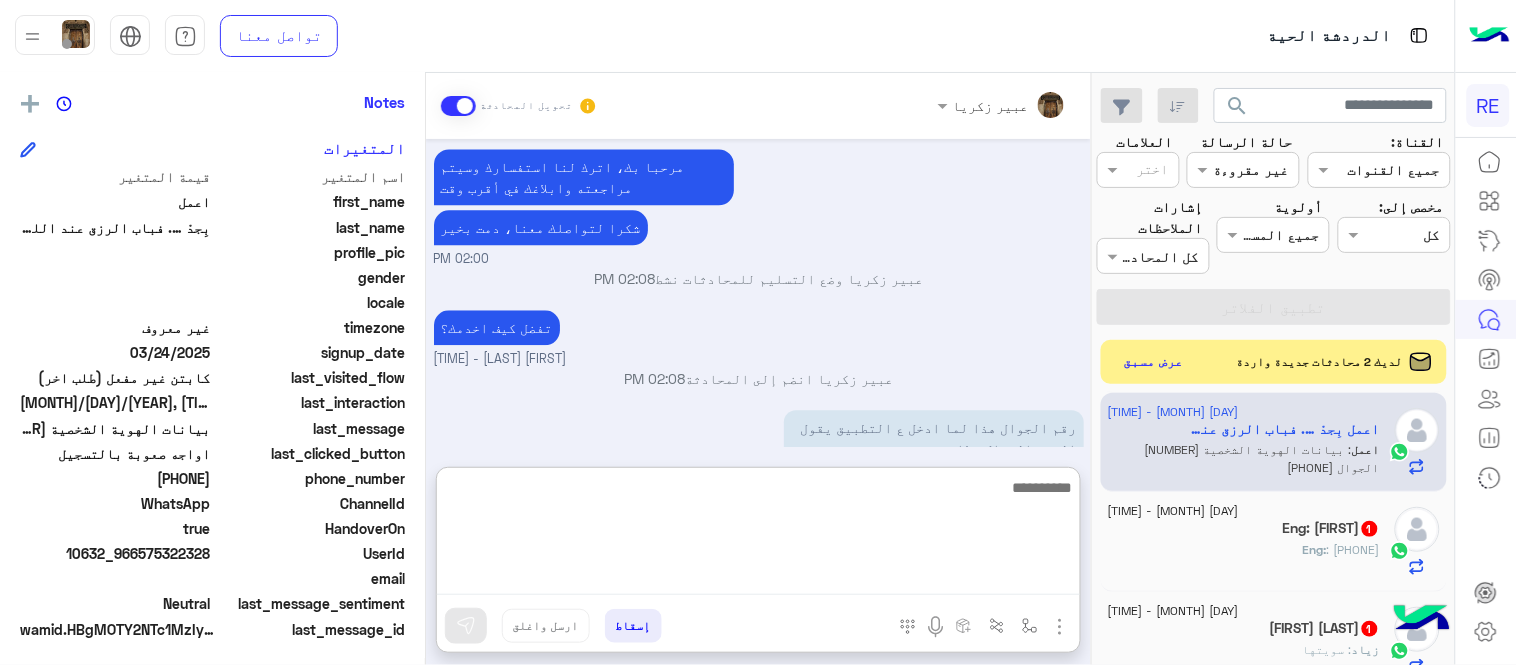 click at bounding box center [758, 535] 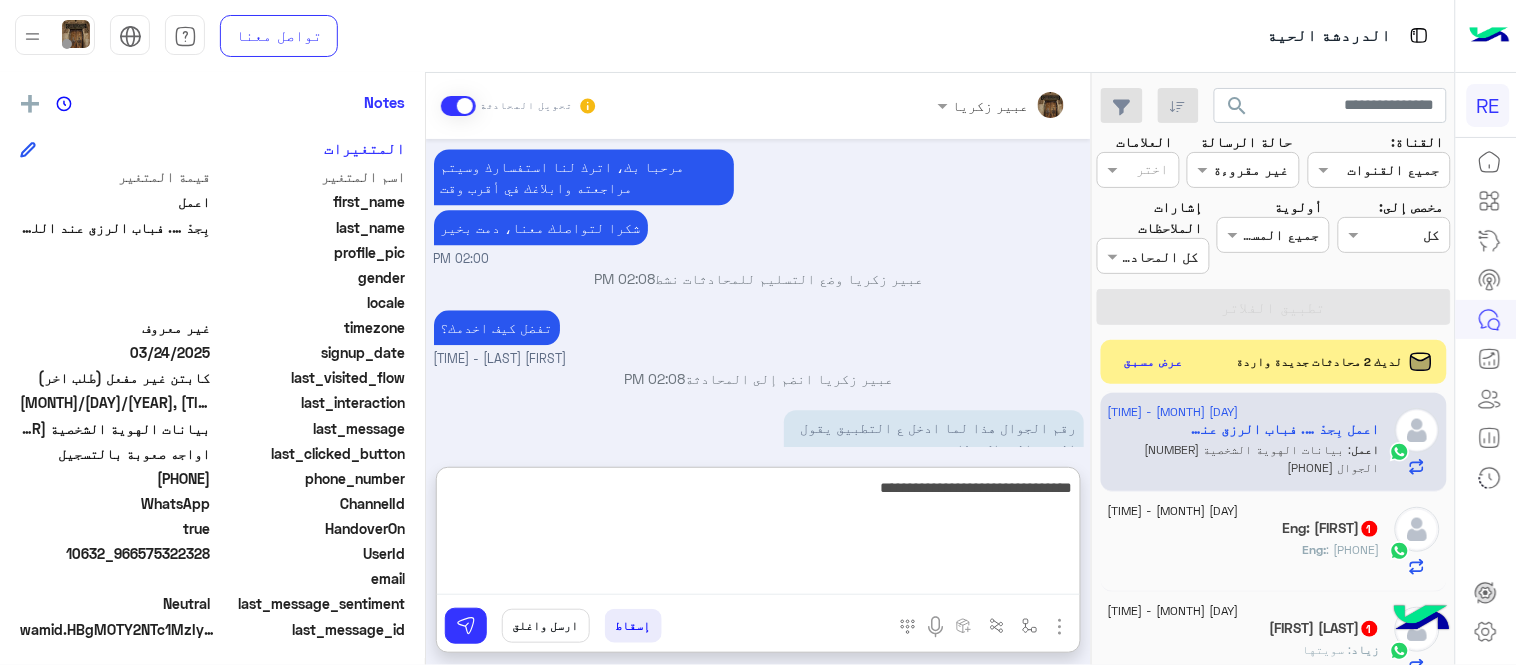 type on "**********" 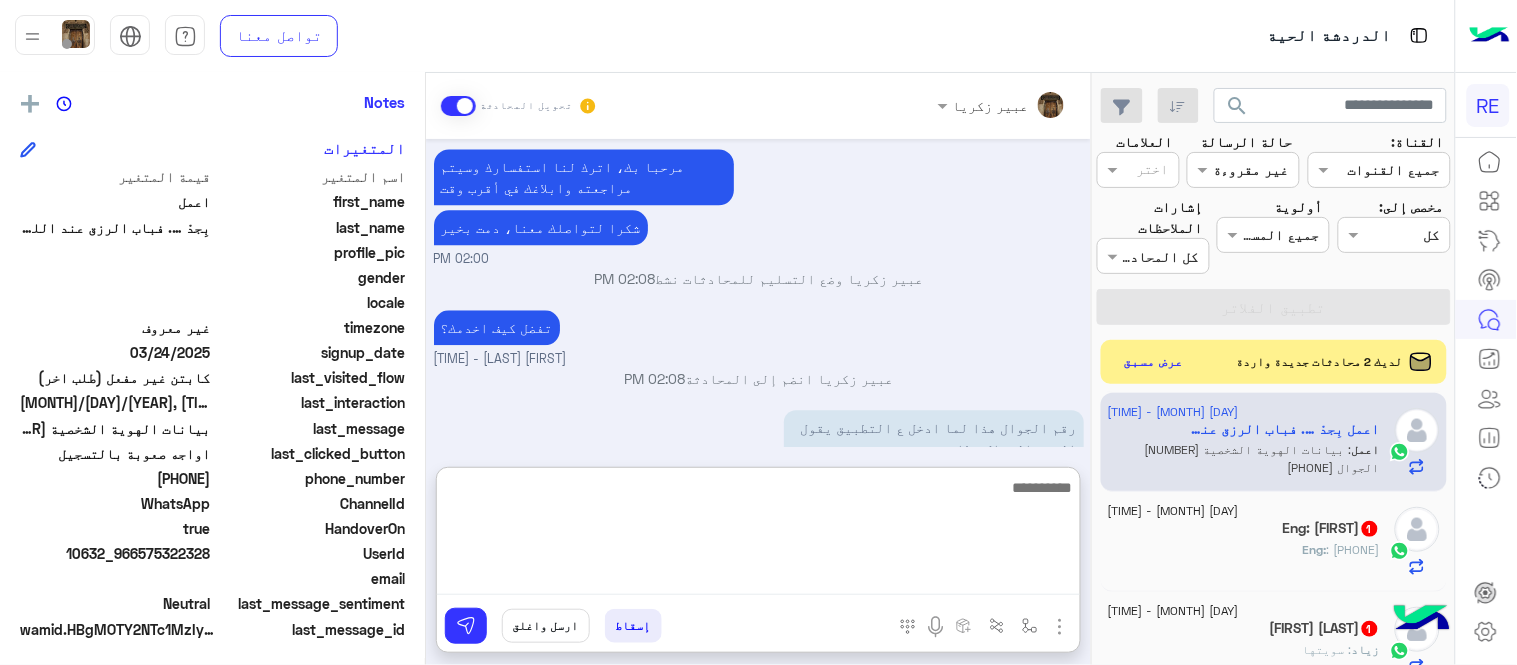 scroll, scrollTop: 1352, scrollLeft: 0, axis: vertical 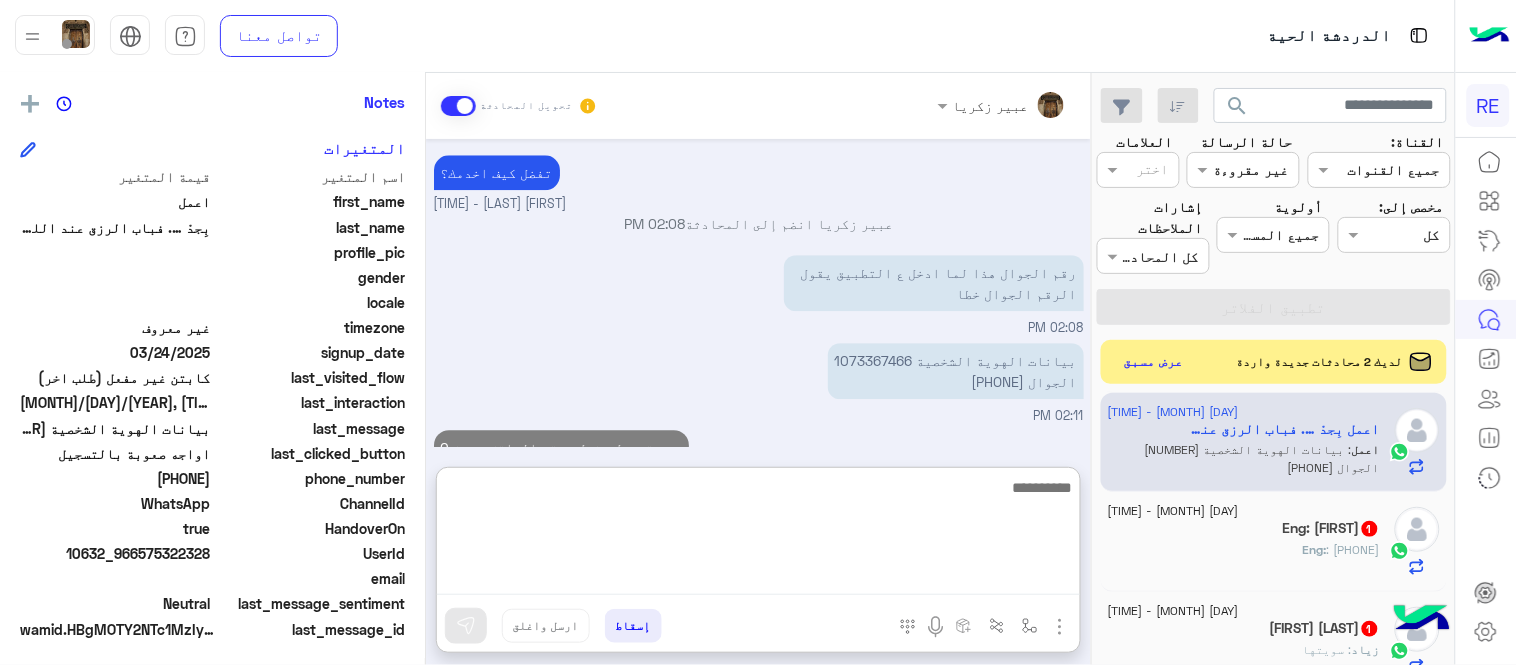 type on "*" 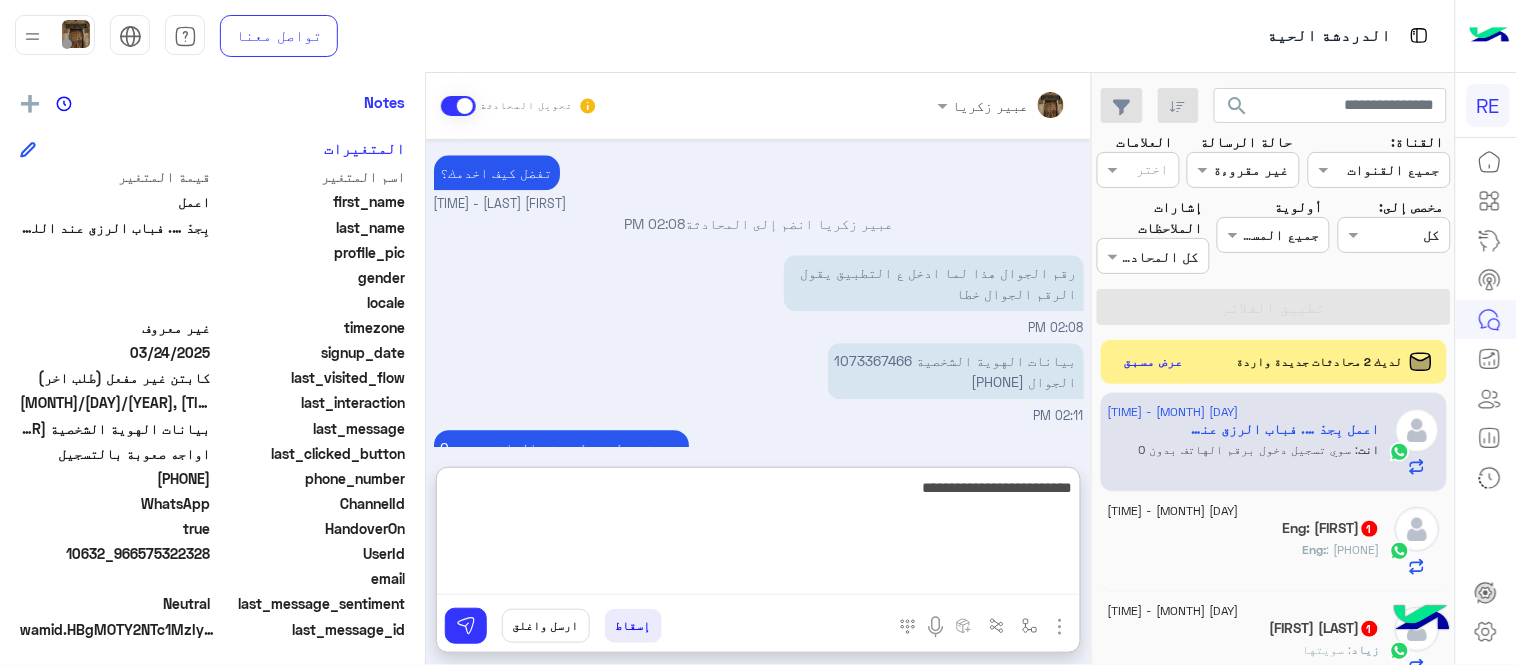 type on "**********" 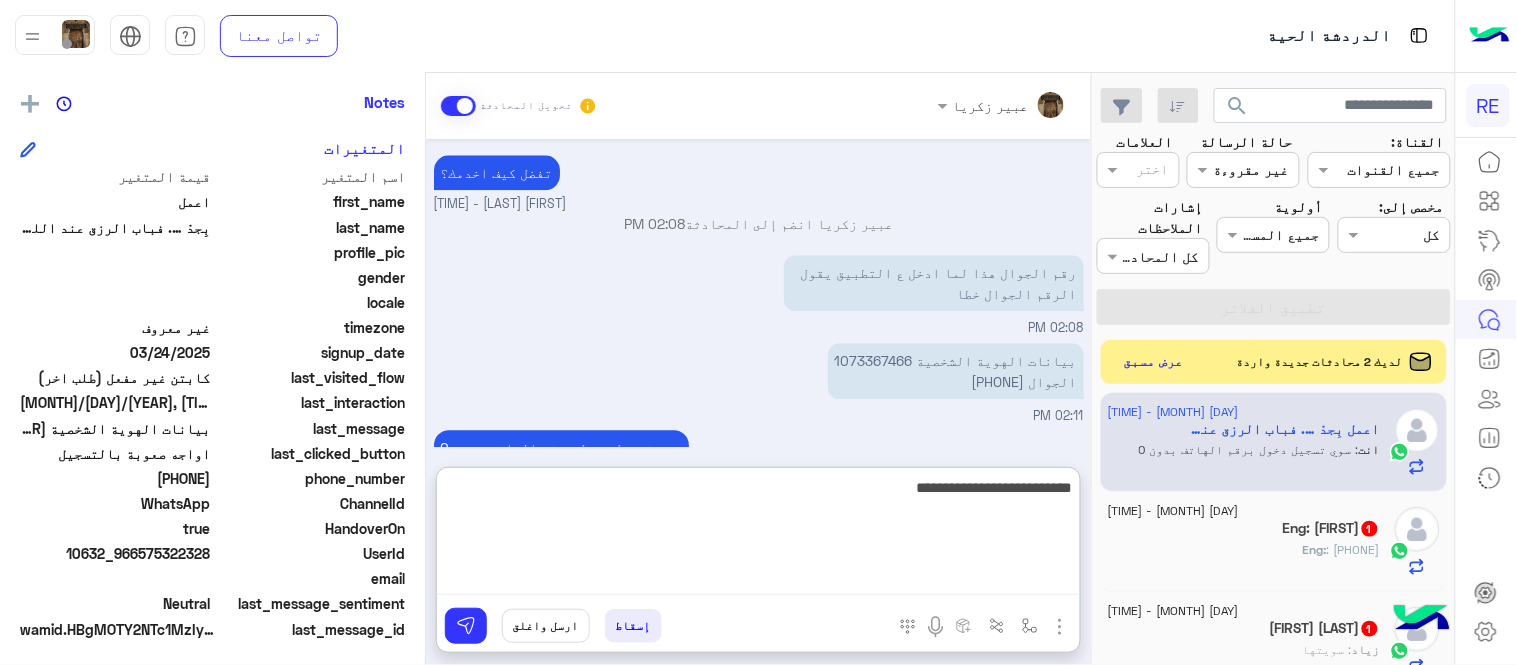 type 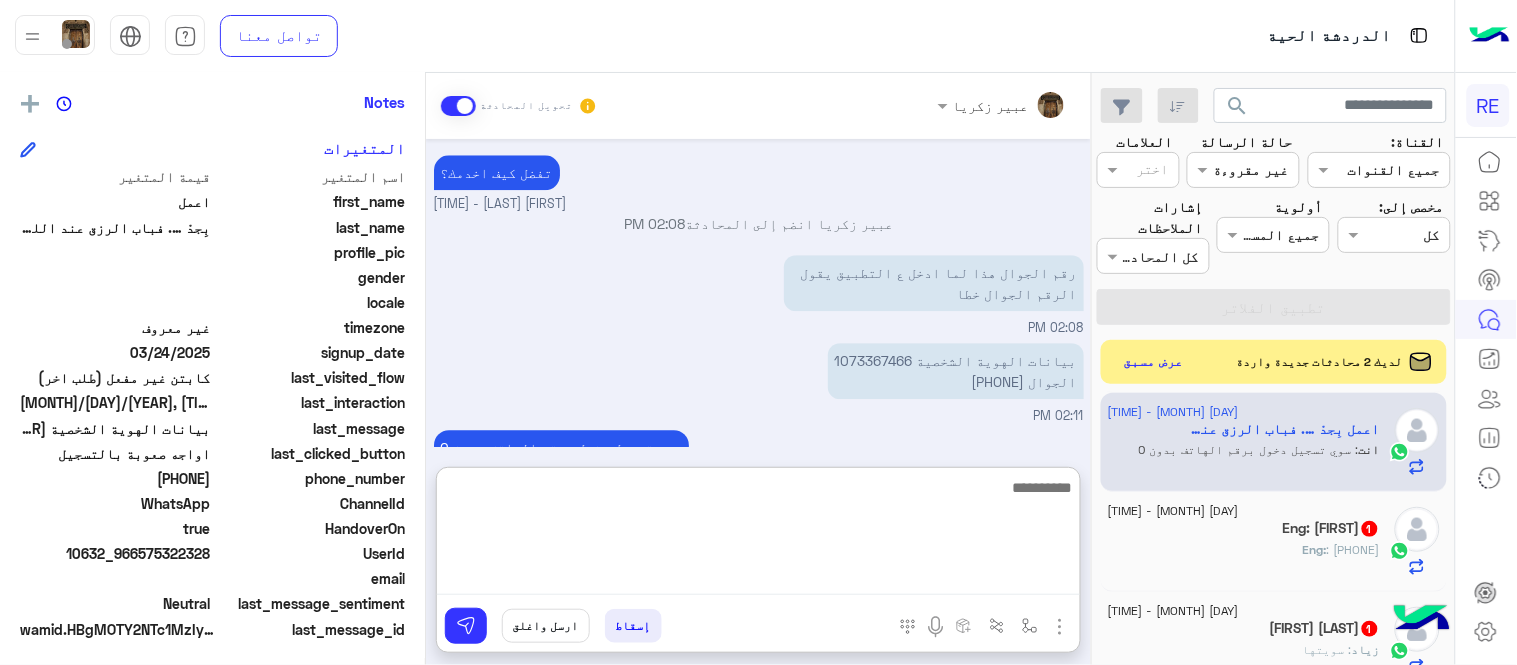 scroll, scrollTop: 1415, scrollLeft: 0, axis: vertical 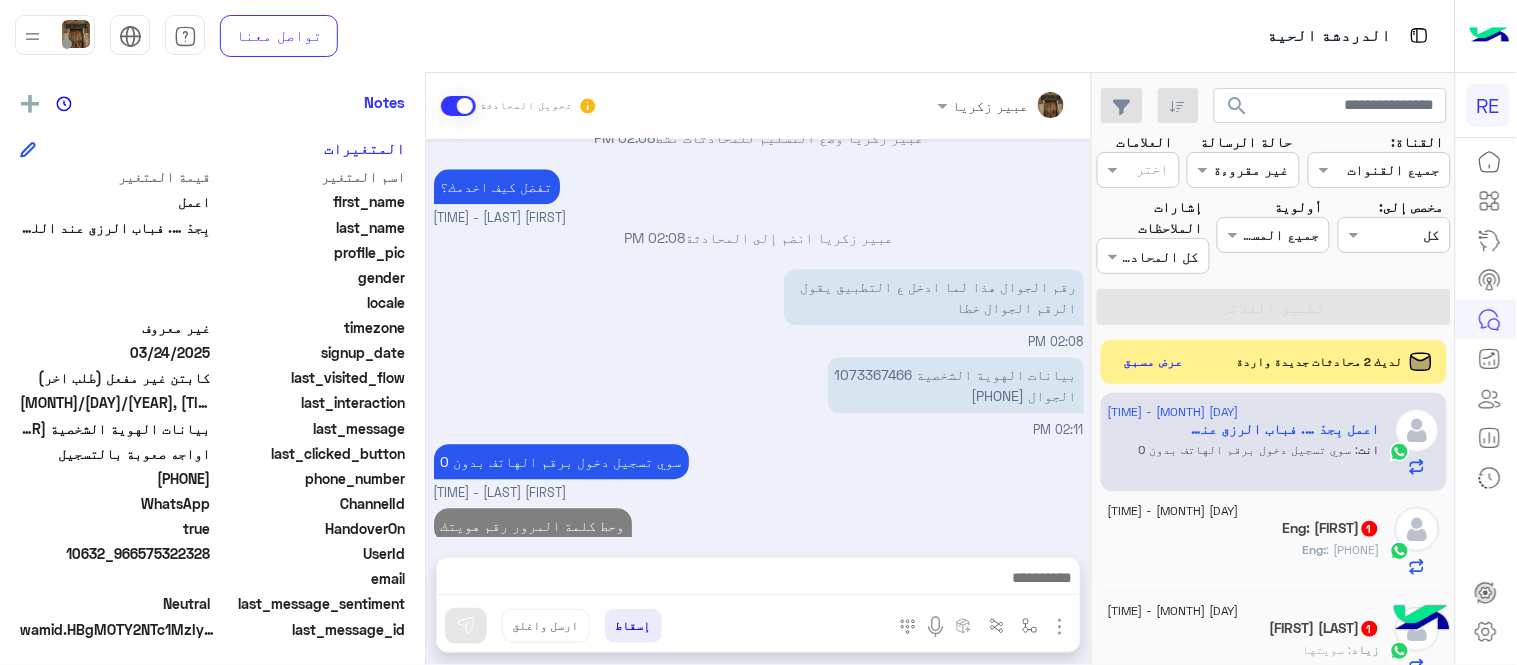 click on "Jul 19, 2025  اختر احد الخدمات التالية:    01:59 PM   تفعيل حساب    02:00 PM  يمكنك الاطلاع على شروط الانضمام لرحلة ك (كابتن ) الموجودة بالصورة أعلاه،
لتحميل التطبيق عبر الرابط التالي : 📲
http://onelink.to/Rehla    يسعدنا انضمامك لتطبيق رحلة يمكنك اتباع الخطوات الموضحة لتسجيل بيانات سيارتك بالفيديو التالي  : عزيزي الكابتن، فضلًا ، للرغبة بتفعيل الحساب قم برفع البيانات عبر التطبيق والتواصل معنا  تم تسجيل السيارة   اواجه صعوبة بالتسجيل  اي خدمة اخرى ؟  الرجوع للقائمة الرئ   لا     02:00 PM   اواجه صعوبة بالتسجيل    02:00 PM  مرحبا بك، اترك لنا استفسارك وسيتم مراجعته وابلاغك في أقرب وقت    02:00 PM   02:08 PM" at bounding box center (758, 338) 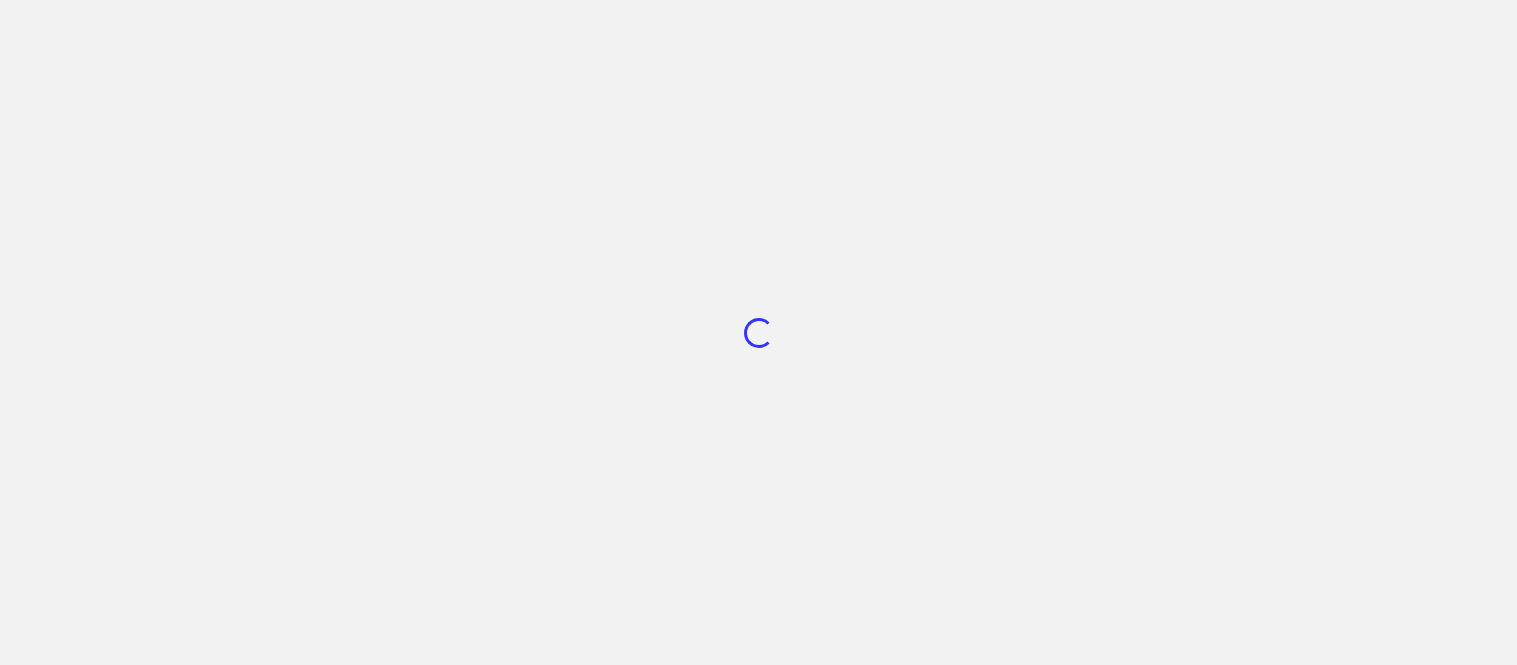 scroll, scrollTop: 0, scrollLeft: 0, axis: both 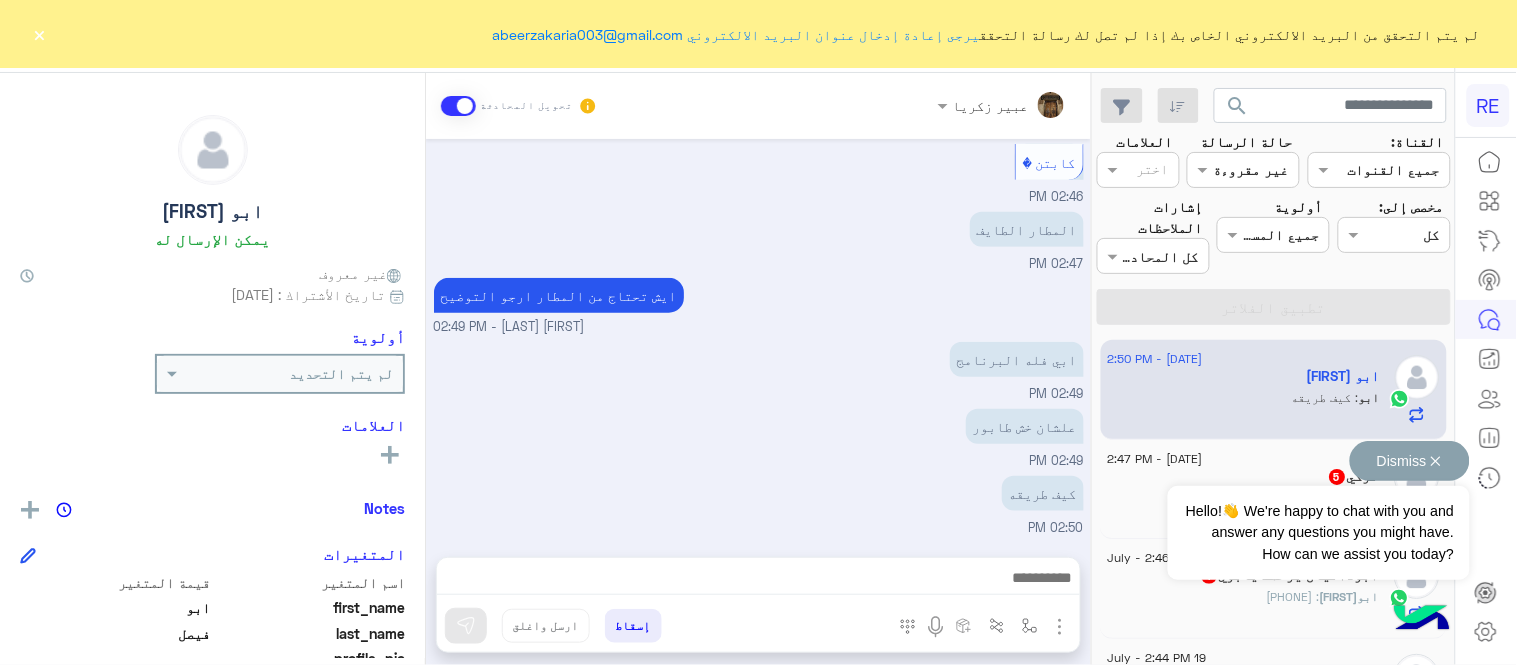 click on "Dismiss ✕" at bounding box center [1410, 461] 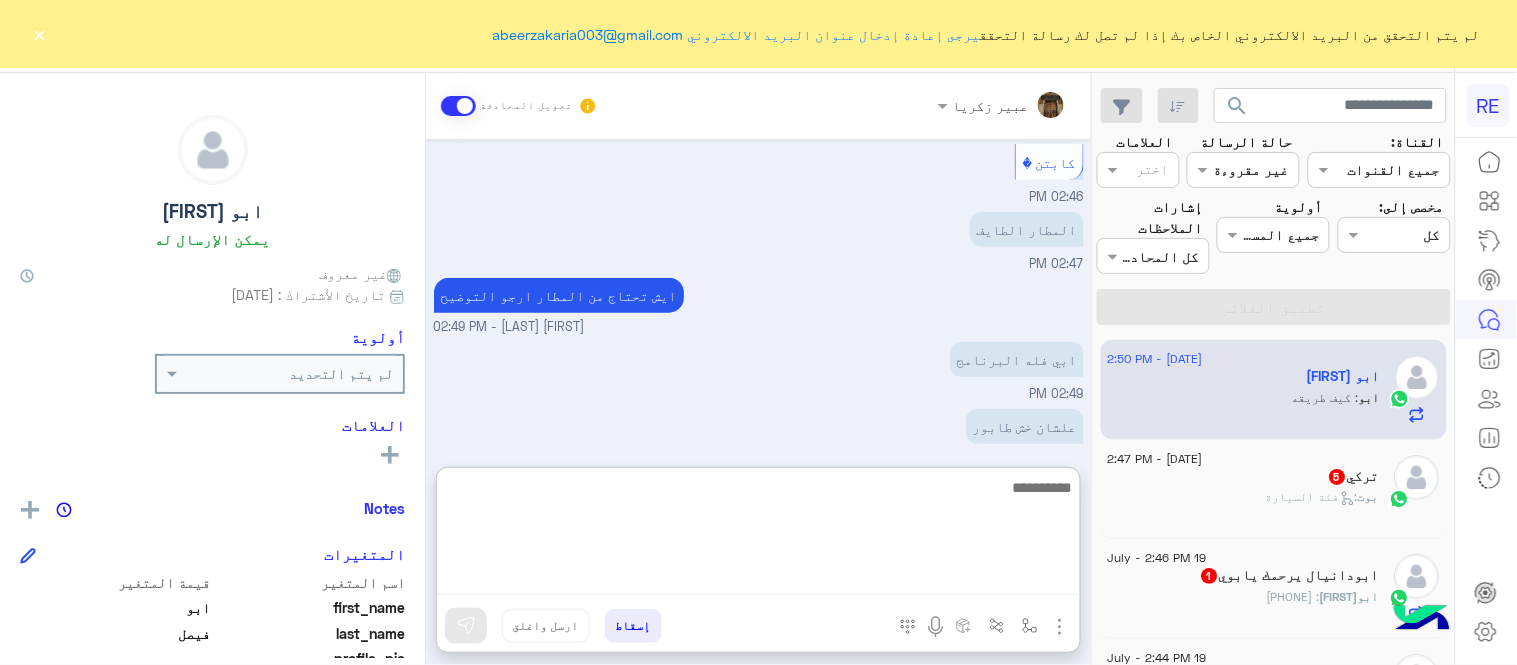click at bounding box center (758, 535) 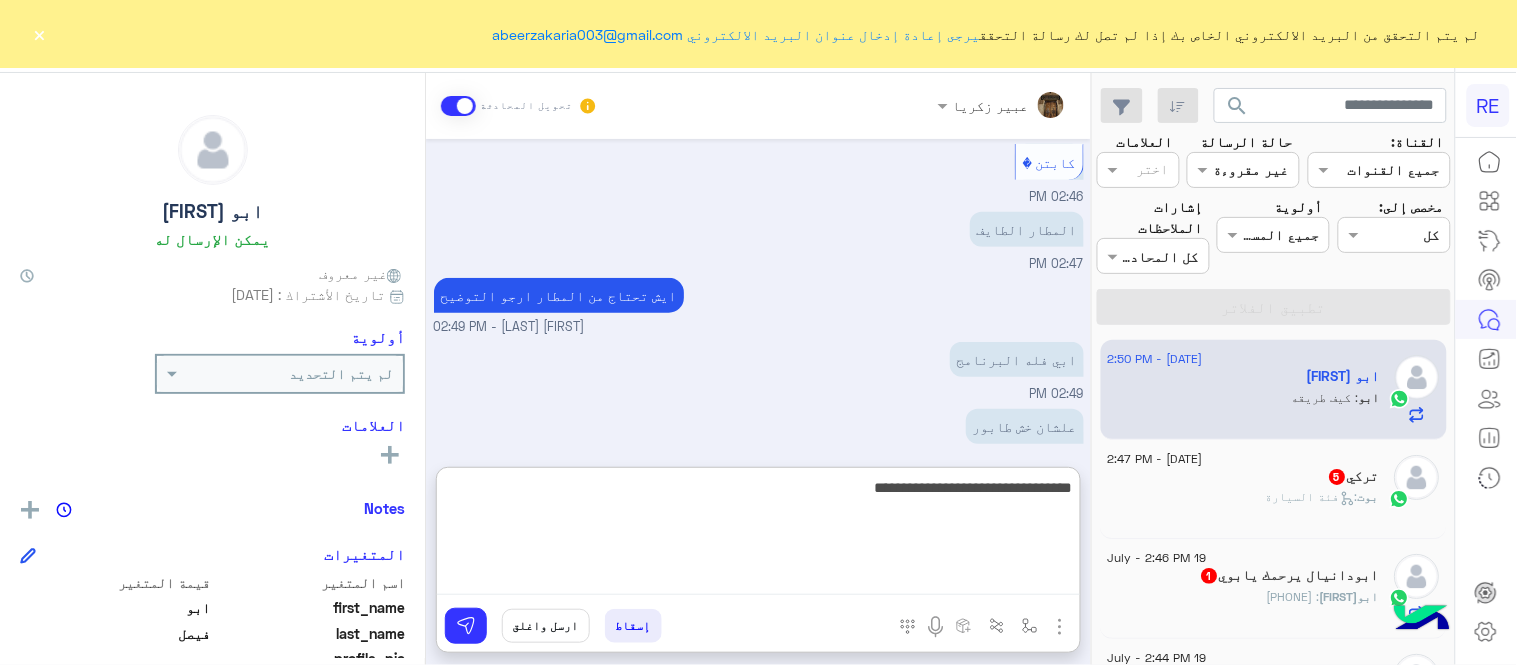 type on "**********" 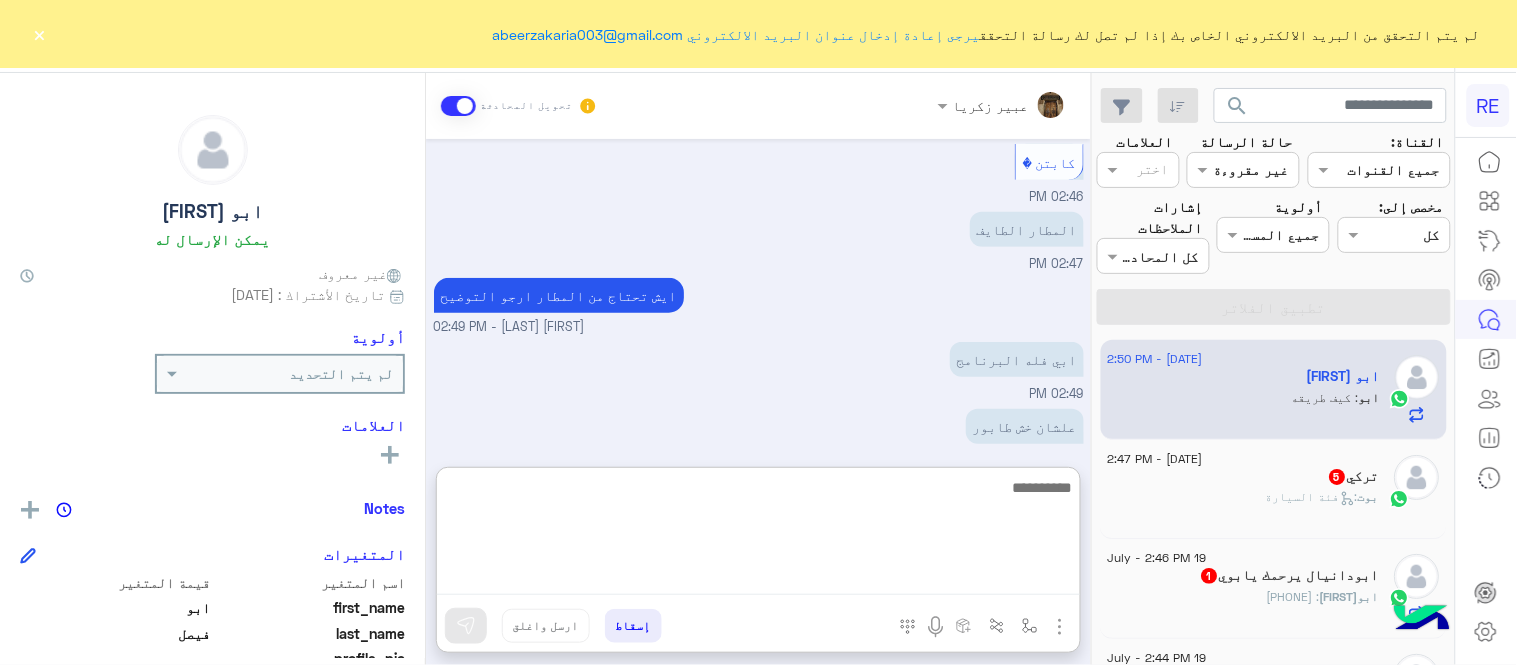 scroll, scrollTop: 543, scrollLeft: 0, axis: vertical 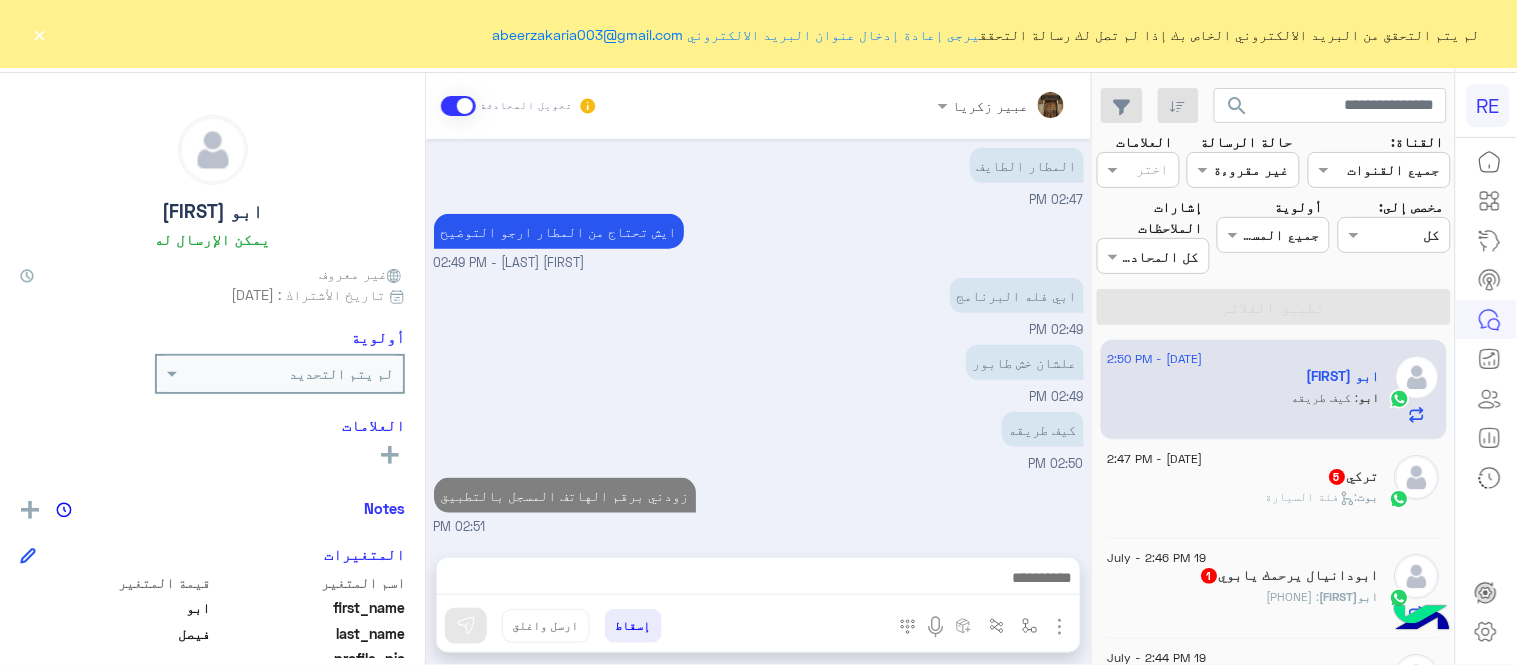 click on "[FIRST]  5" 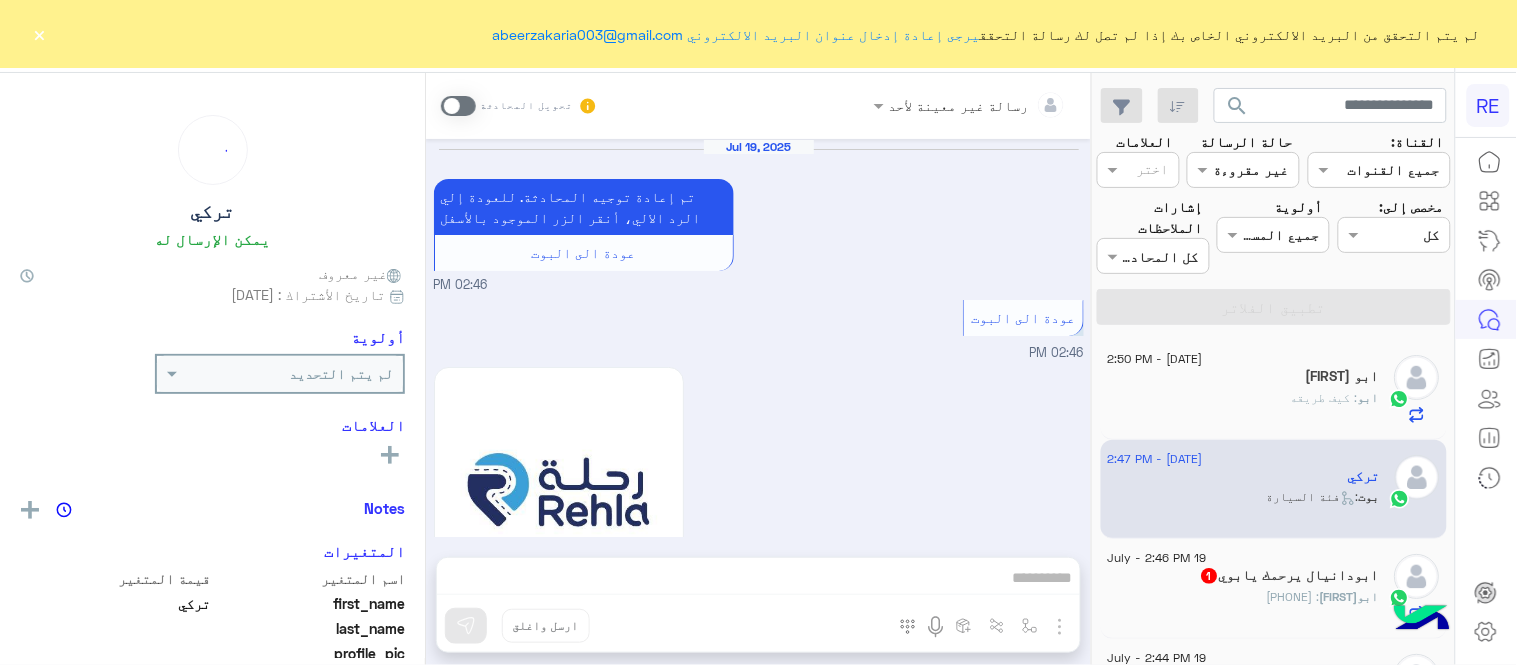 scroll, scrollTop: 967, scrollLeft: 0, axis: vertical 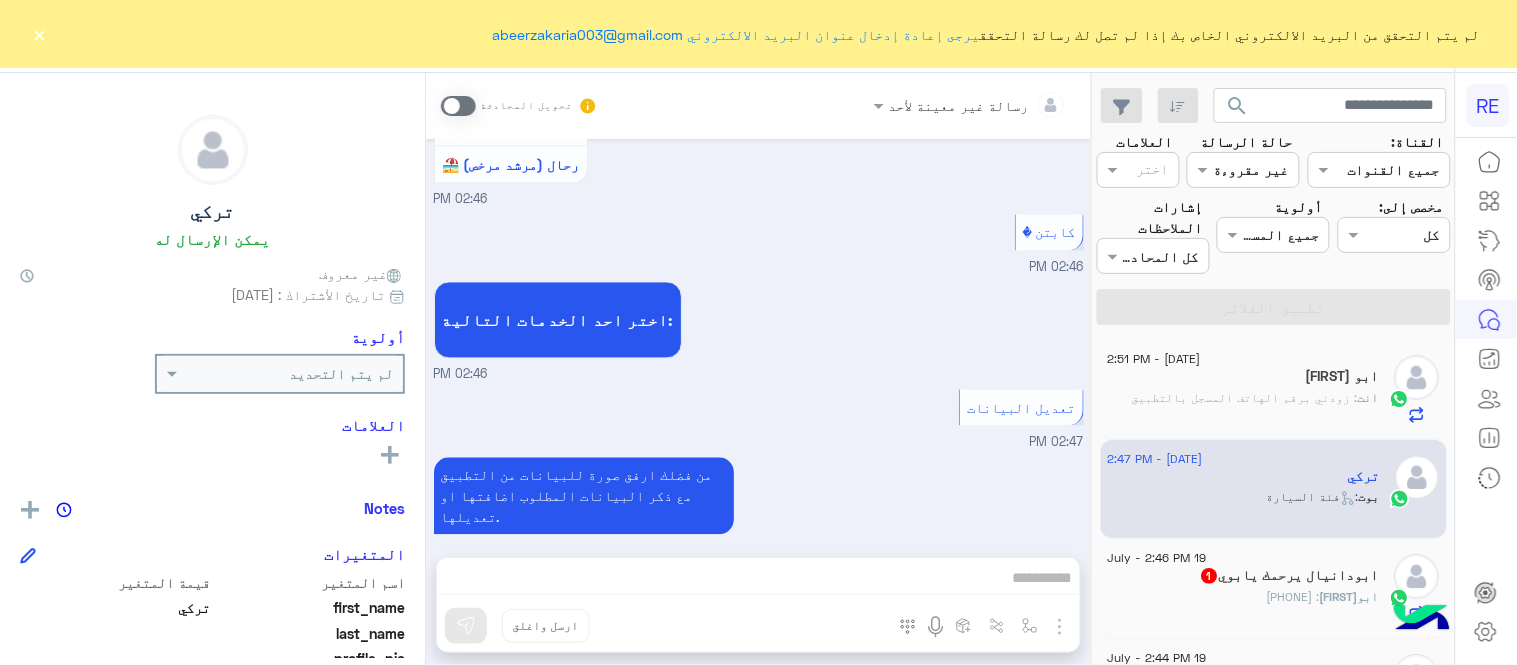 click at bounding box center [458, 106] 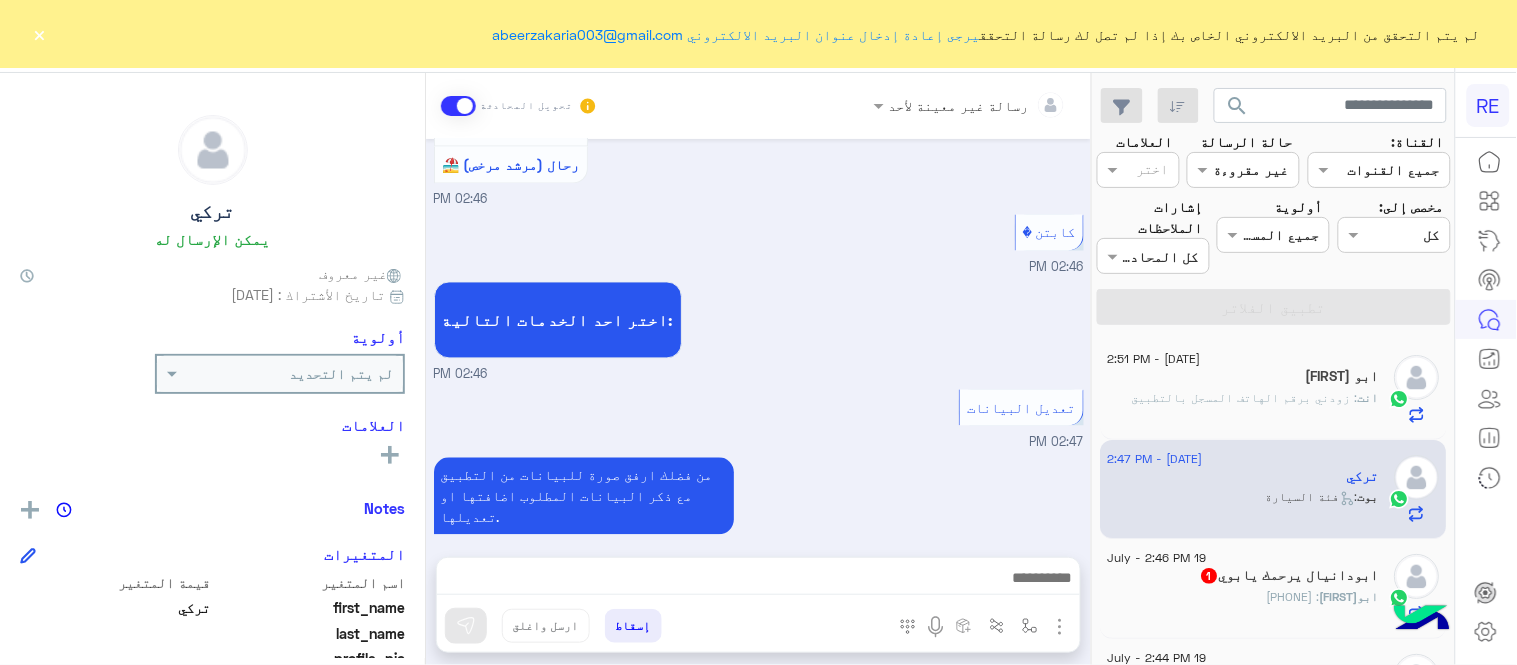 scroll, scrollTop: 1004, scrollLeft: 0, axis: vertical 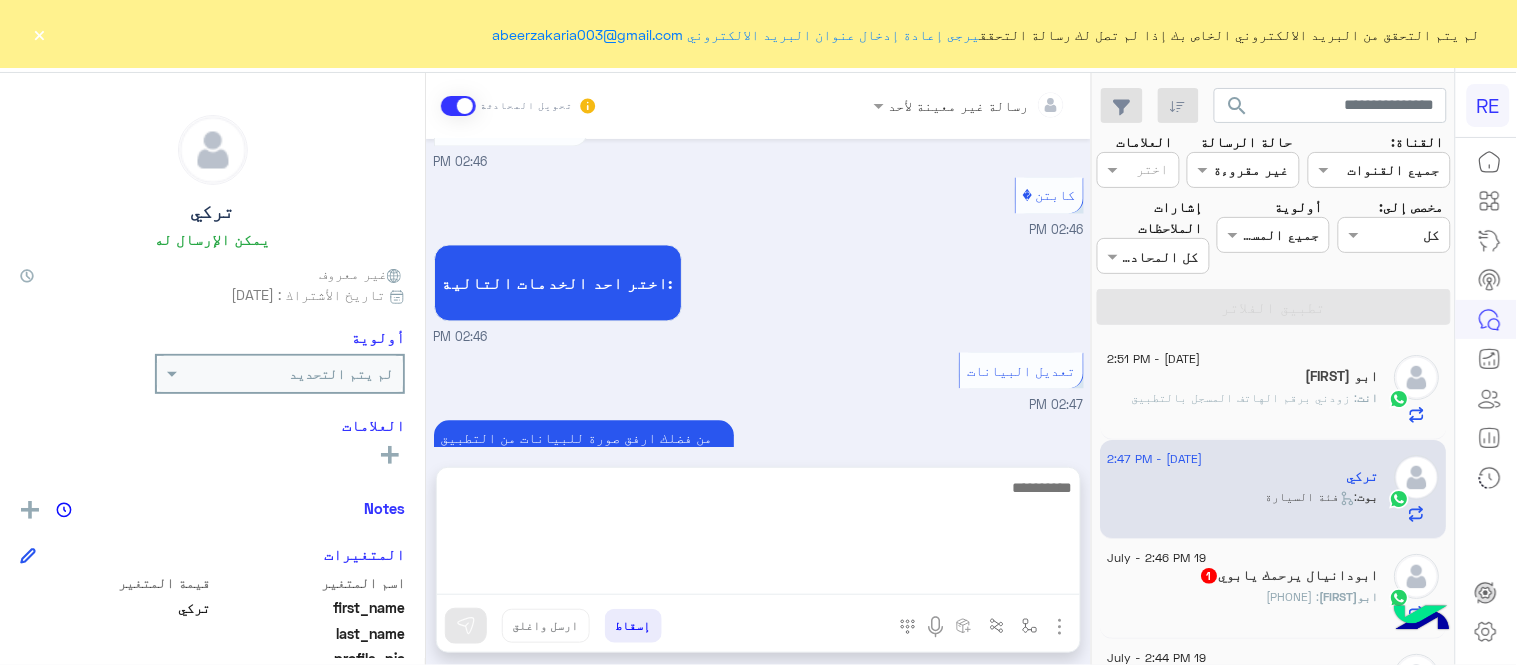 click at bounding box center [758, 535] 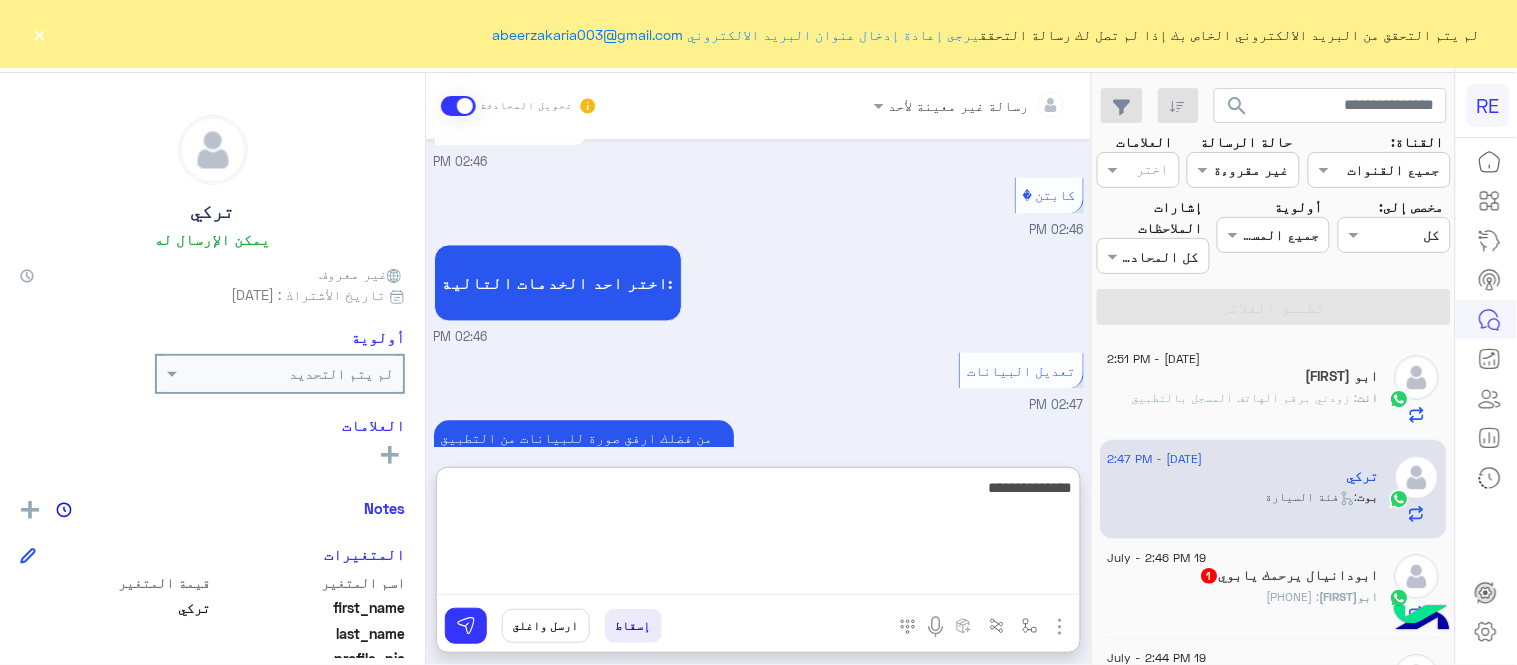 type on "**********" 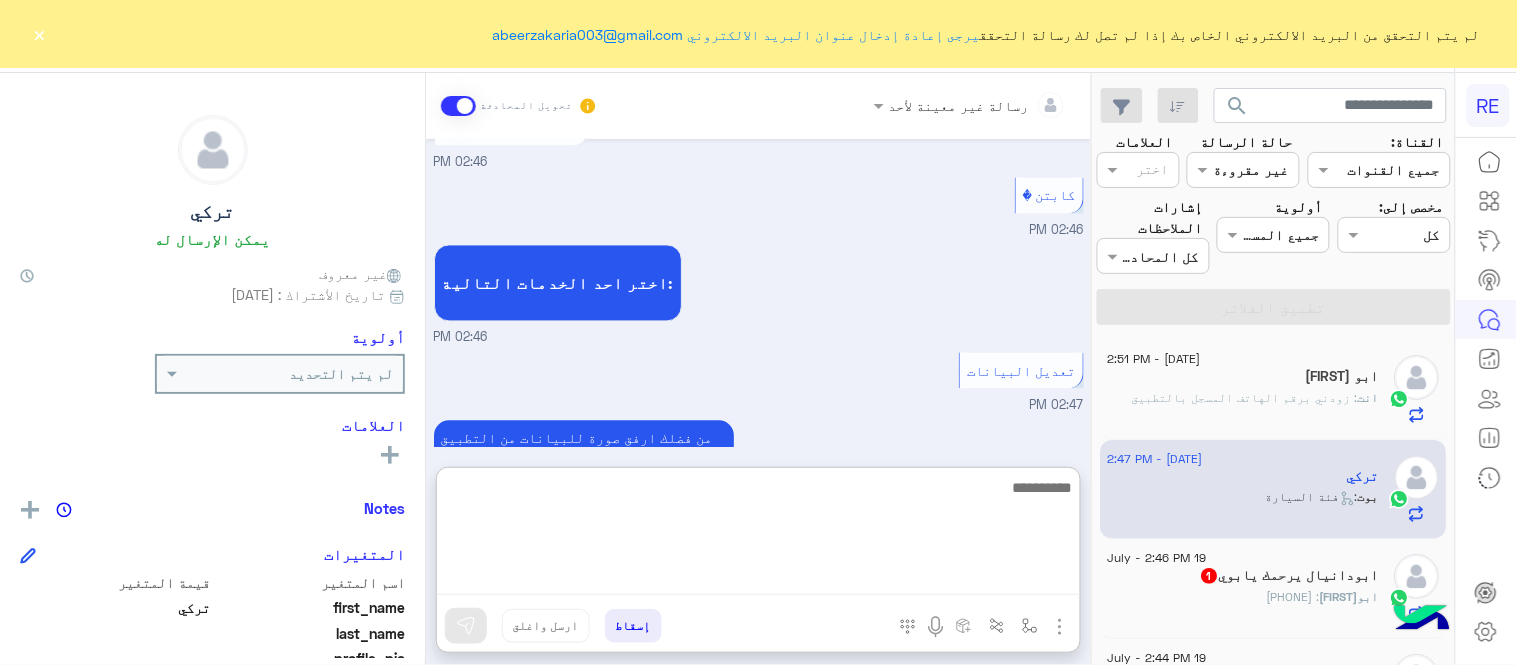 scroll, scrollTop: 1157, scrollLeft: 0, axis: vertical 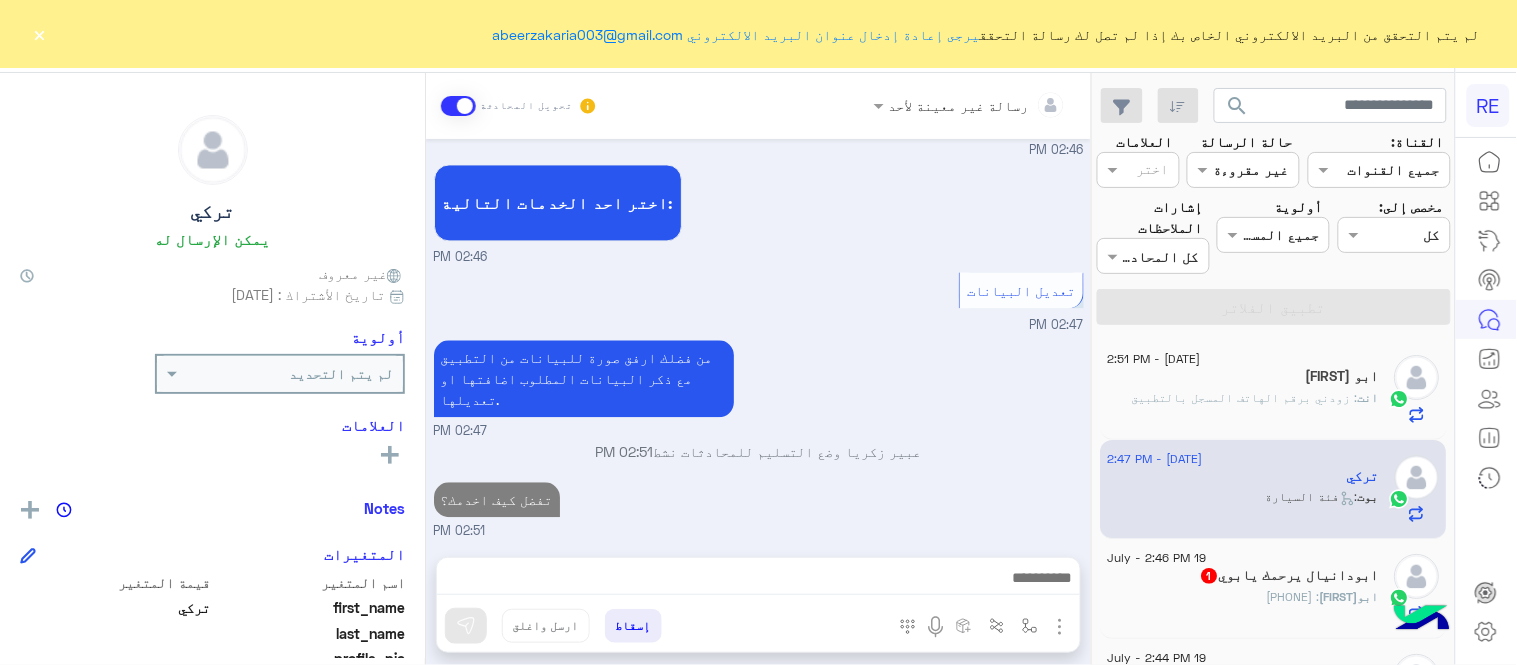 click on "Jul 19, 2025  تم إعادة توجيه المحادثة. للعودة إلي الرد الالي، أنقر الزر الموجود بالأسفل  عودة الى البوت     02:46 PM   عودة الى البوت    02:46 PM
اهلًا بك في تطبيق رحلة 👋
Welcome to Rehla  👋
من فضلك أختر لغة التواصل
Please choose your preferred Language
English   عربي     02:46 PM   تركي  غادر المحادثة   02:46 PM       عربي    02:46 PM  هل أنت ؟   كابتن 👨🏻‍✈️   عميل 🧳   رحال (مرشد مرخص) 🏖️     02:46 PM   كابتن �    02:46 PM  اختر احد الخدمات التالية:    02:46 PM   تعديل البيانات    02:47 PM  من فضلك ارفق صورة للبيانات من التطبيق  مع ذكر البيانات المطلوب اضافتها او تعديلها.    02:47 PM   عبير زكريا وضع التسليم للمحادثات نشط   02:51 PM      تفضل كيف اخدمك؟" at bounding box center (758, 338) 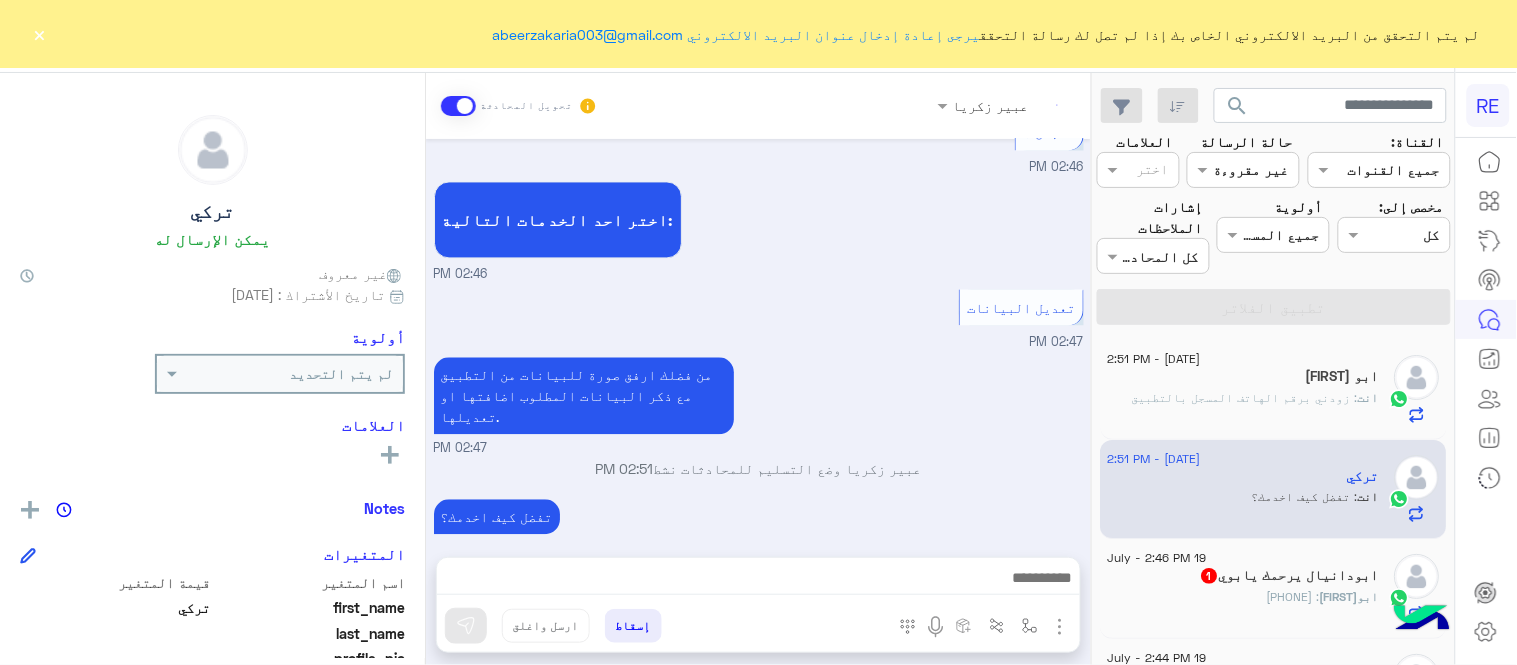 scroll, scrollTop: 1104, scrollLeft: 0, axis: vertical 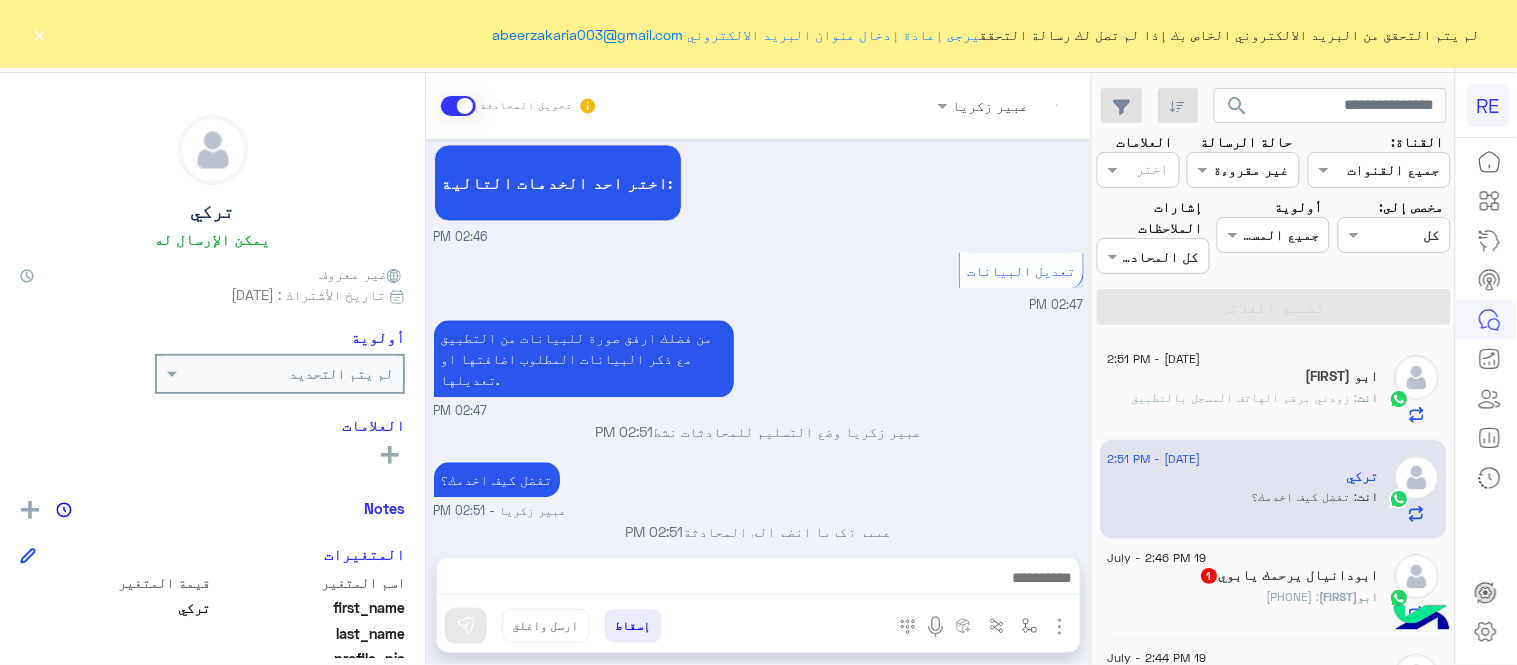 click on "ابودانيال : 0595066066" 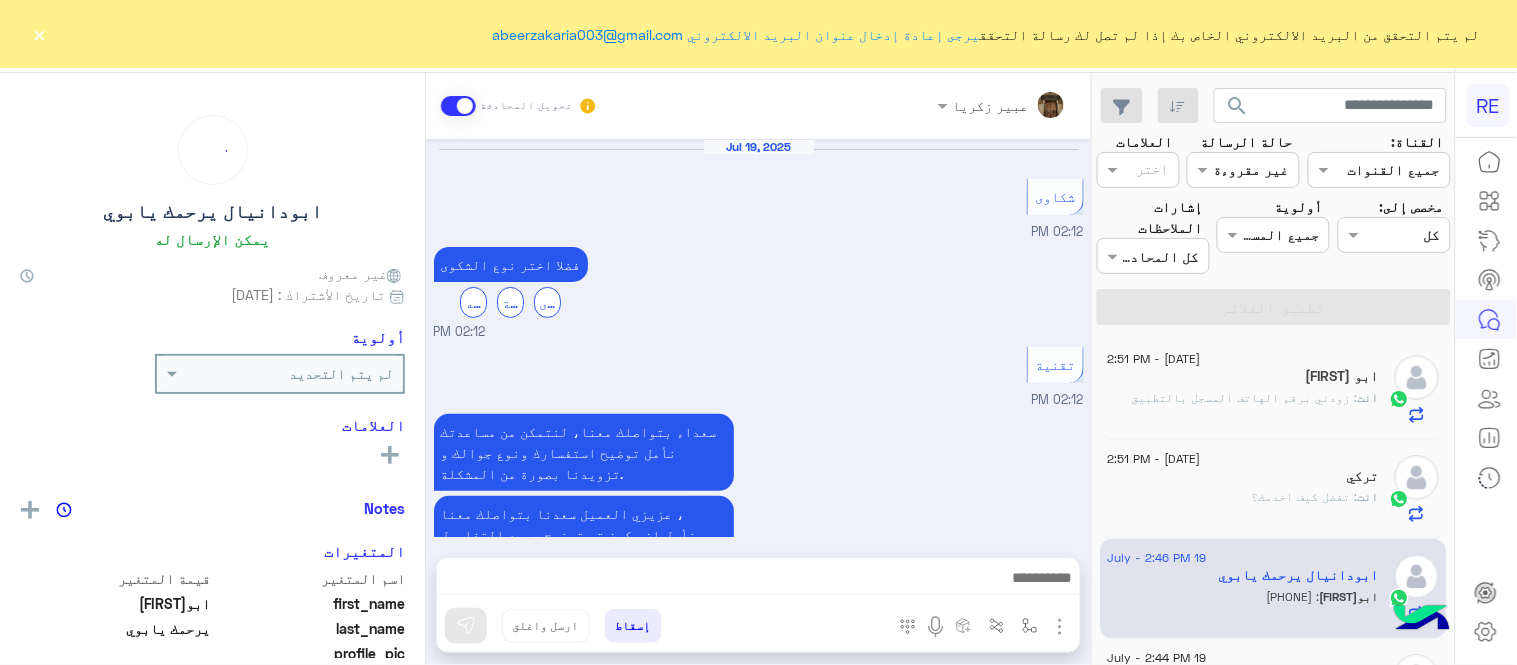 scroll, scrollTop: 593, scrollLeft: 0, axis: vertical 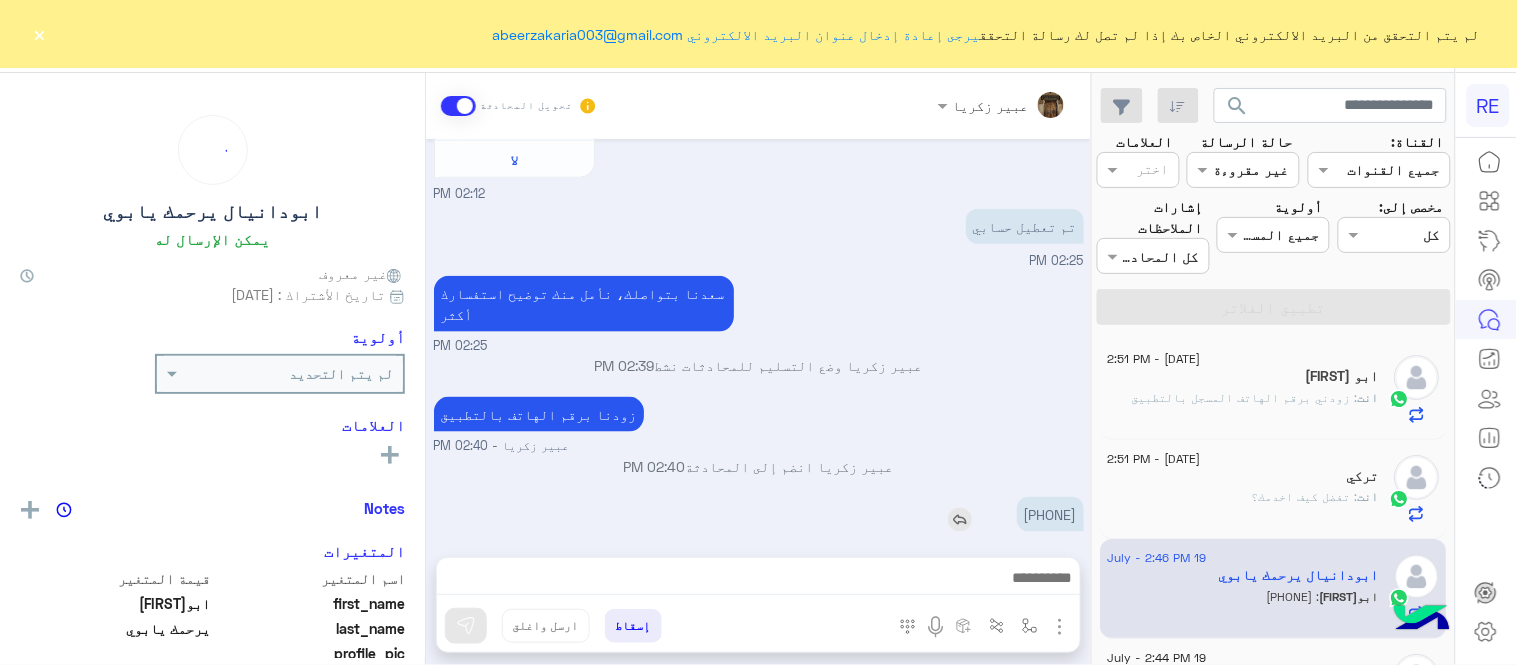 click on "0595066066" at bounding box center [1050, 514] 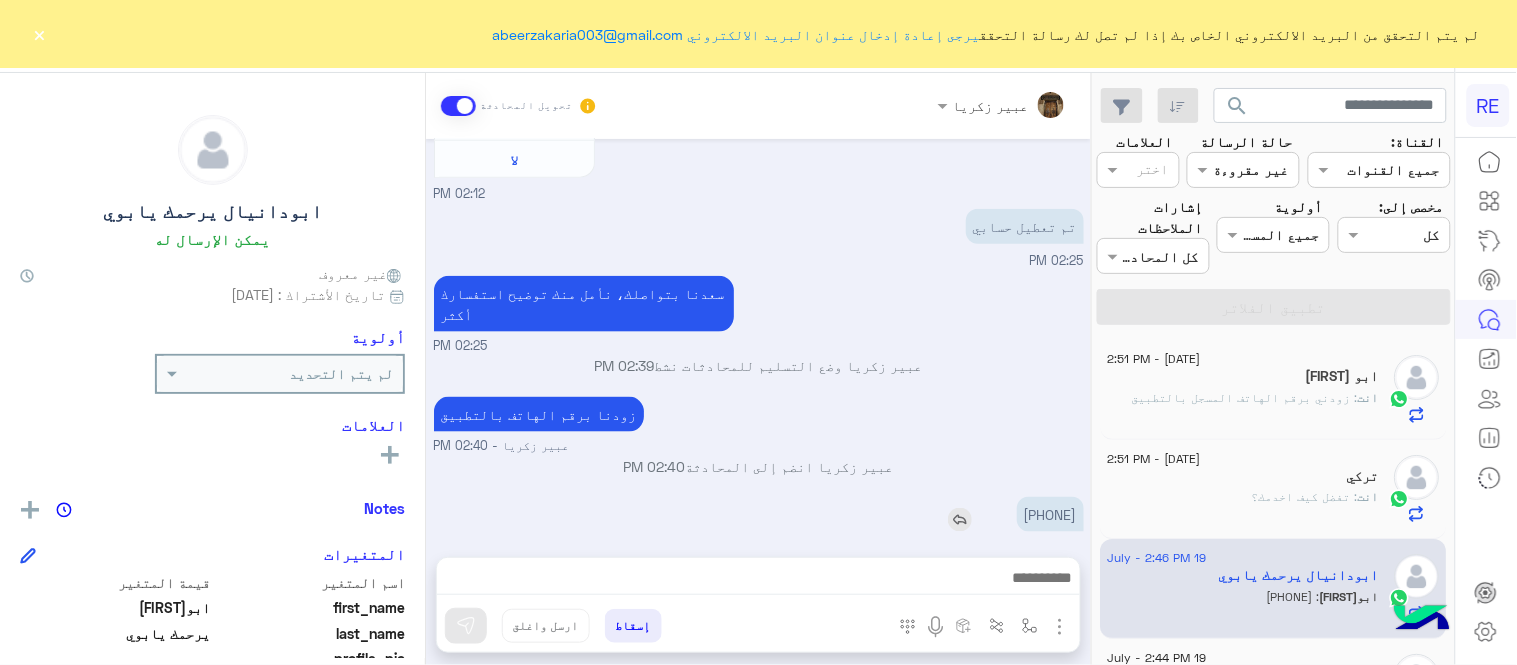 copy on "0595066066" 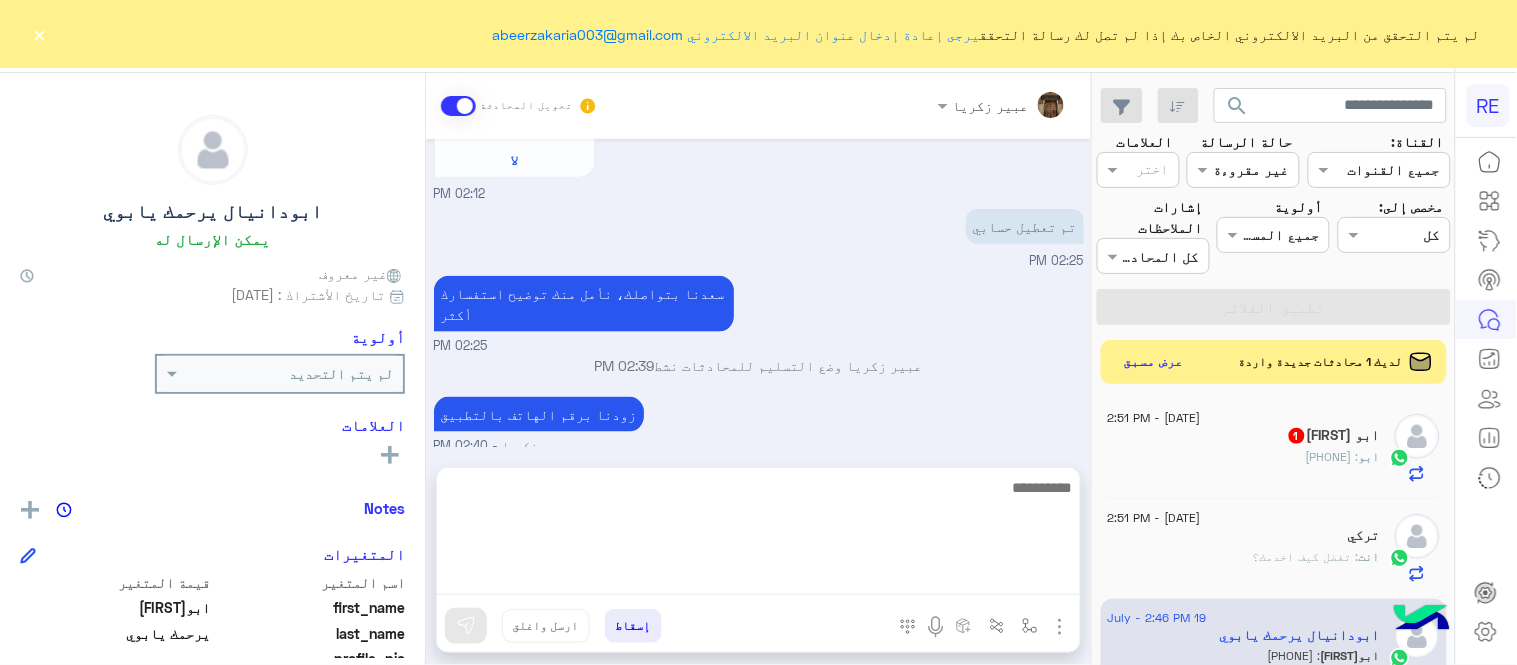click at bounding box center (758, 535) 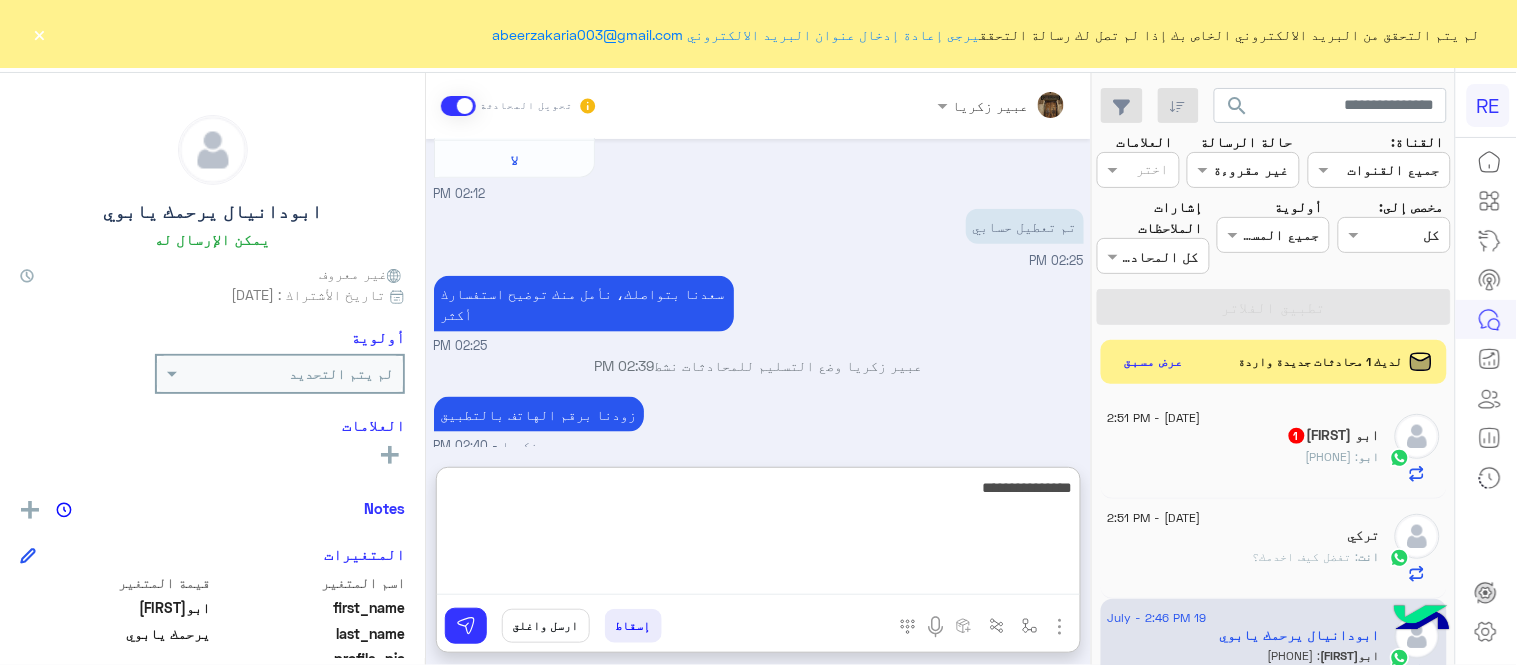 type on "**********" 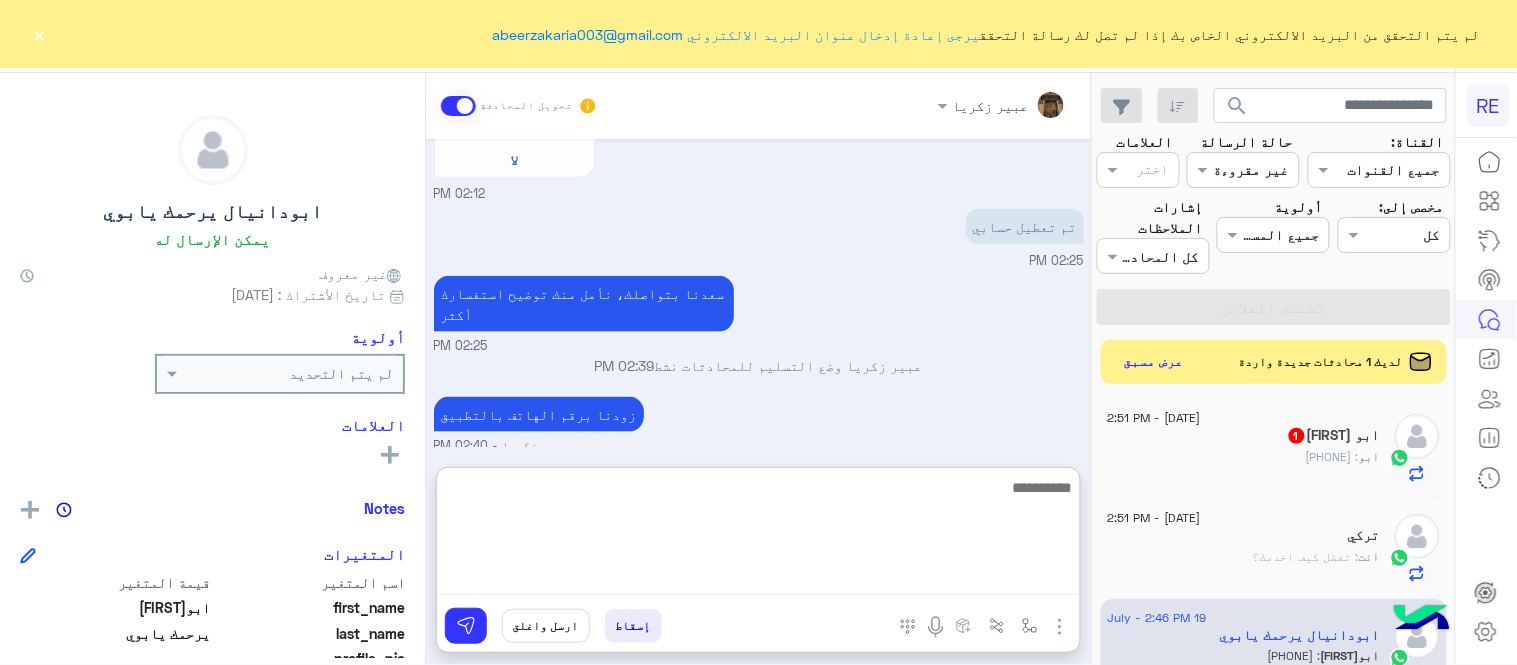 scroll, scrollTop: 746, scrollLeft: 0, axis: vertical 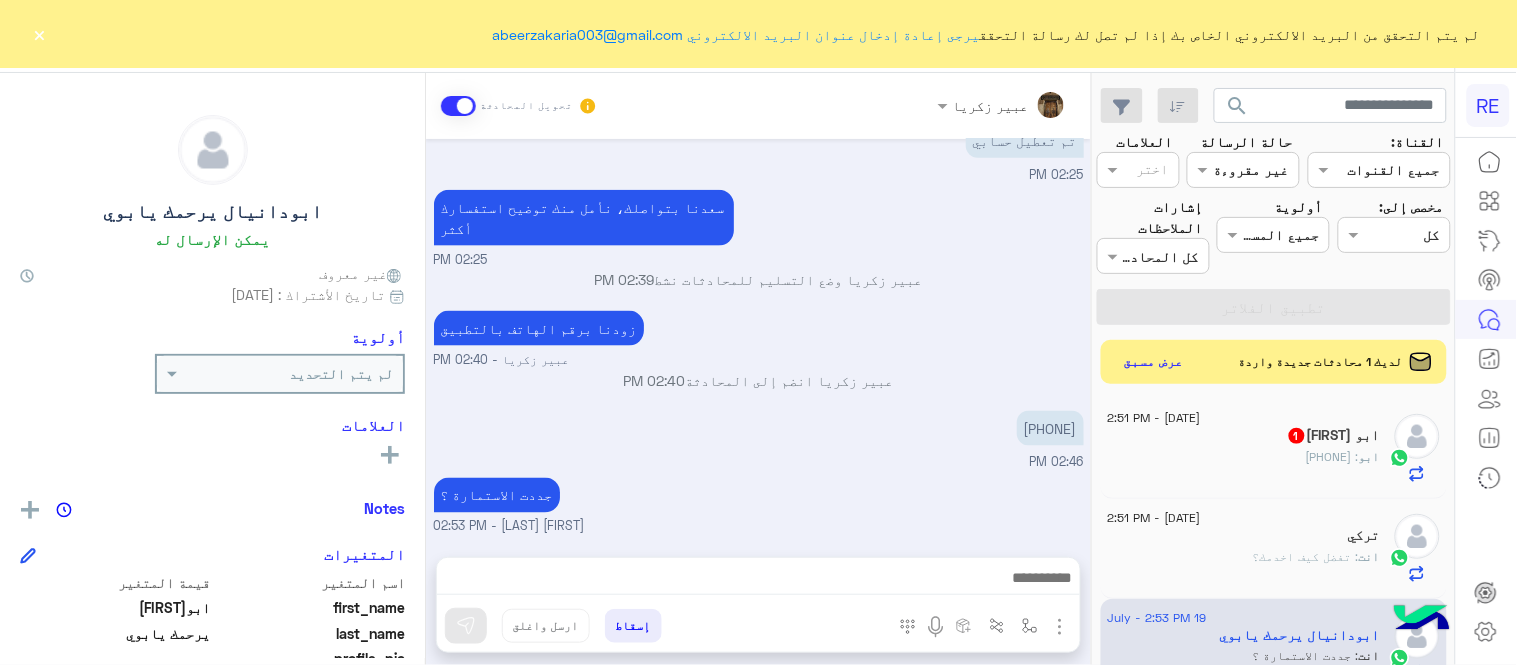 click on "Jul 19, 2025   شكاوى    02:12 PM  فضلا اختر نوع الشكوى  ماليه   تقنية   اخرى     02:12 PM   تقنية    02:12 PM  سعداء بتواصلك معنا، لنتمكن من مساعدتك نأمل توضيح استفسارك ونوع جوالك و تزويدنا بصورة من المشكلة. عزيزي العميل سعدنا بتواصلك معنا ، نأمل ان يكون تم توضيح جميع التفاصيل وارفاق الصور الخاصة بالمشكلة  ليتم مباشرة المعالجة مع القسم التقني باسرع وقت اي خدمة اخرى ؟  الرجوع للقائمة الرئ   لا     02:12 PM  تم تعطيل حسابي   02:25 PM  سعدنا بتواصلك، نأمل منك توضيح استفسارك أكثر    02:25 PM   عبير زكريا وضع التسليم للمحادثات نشط   02:39 PM      زودنا برقم الهاتف بالتطبيق  عبير زكريا -  02:40 PM   02:40 PM      0595066066   02:46 PM" at bounding box center (758, 338) 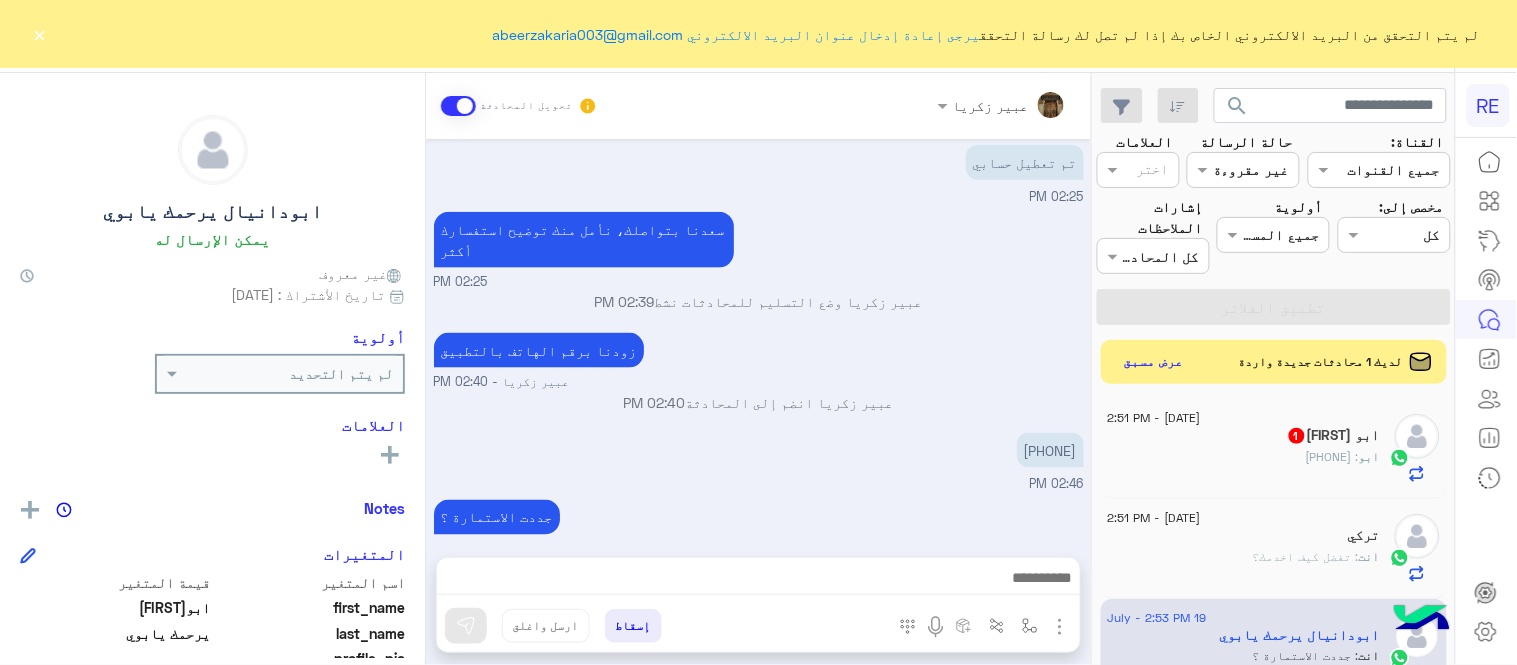 scroll, scrollTop: 656, scrollLeft: 0, axis: vertical 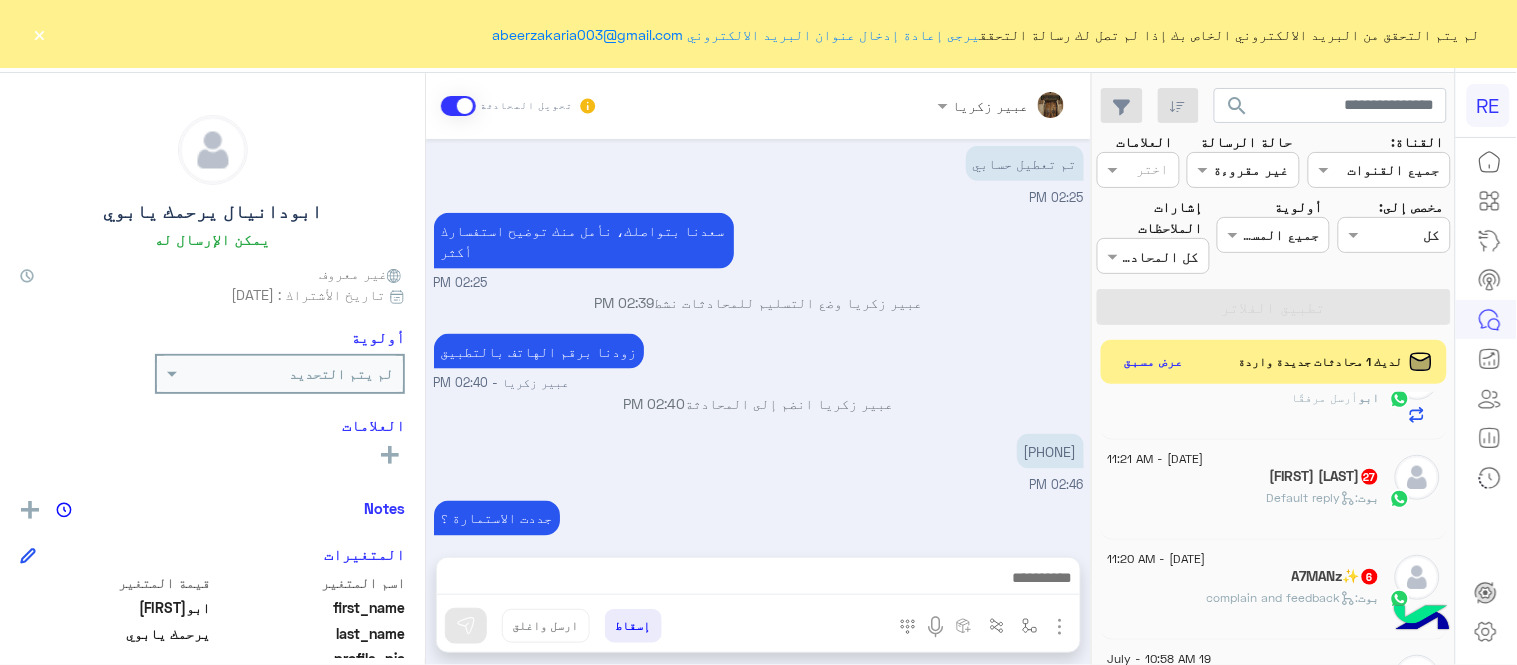 click on "بوت :   Default reply" 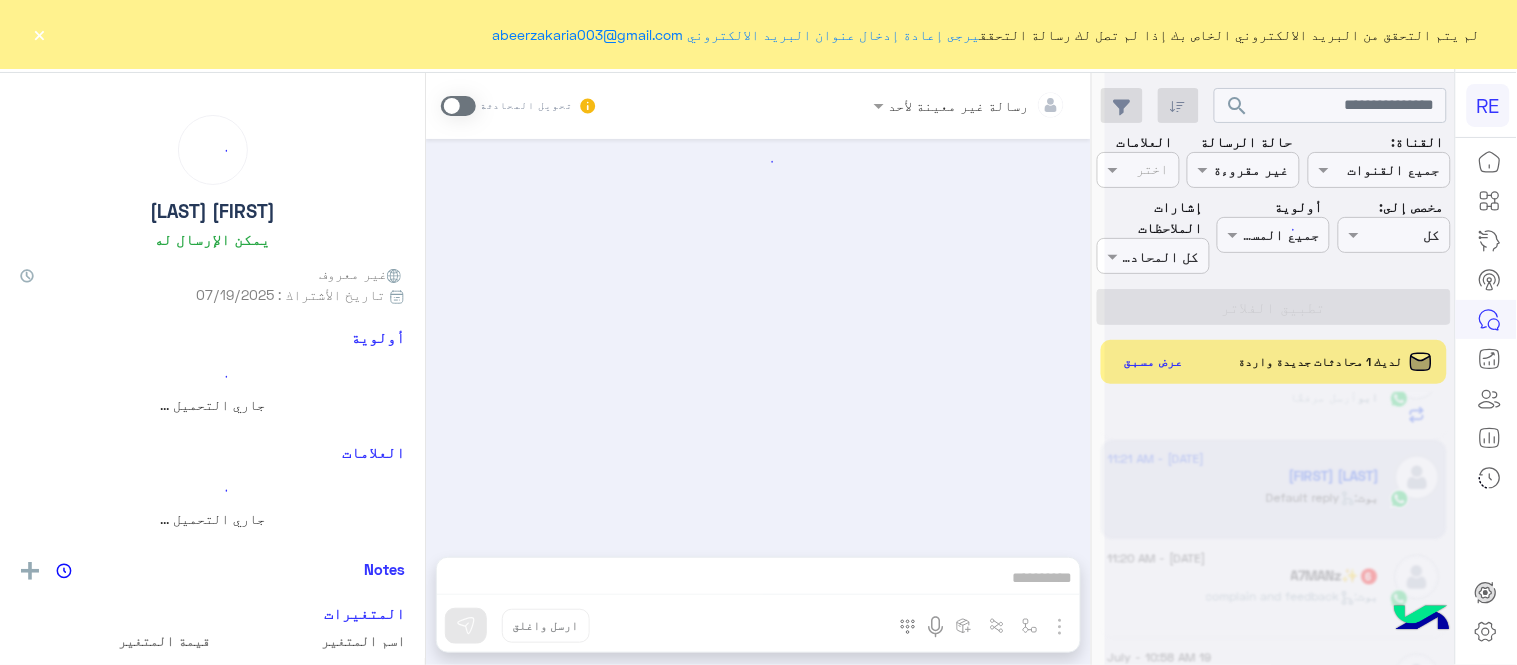 scroll, scrollTop: 0, scrollLeft: 0, axis: both 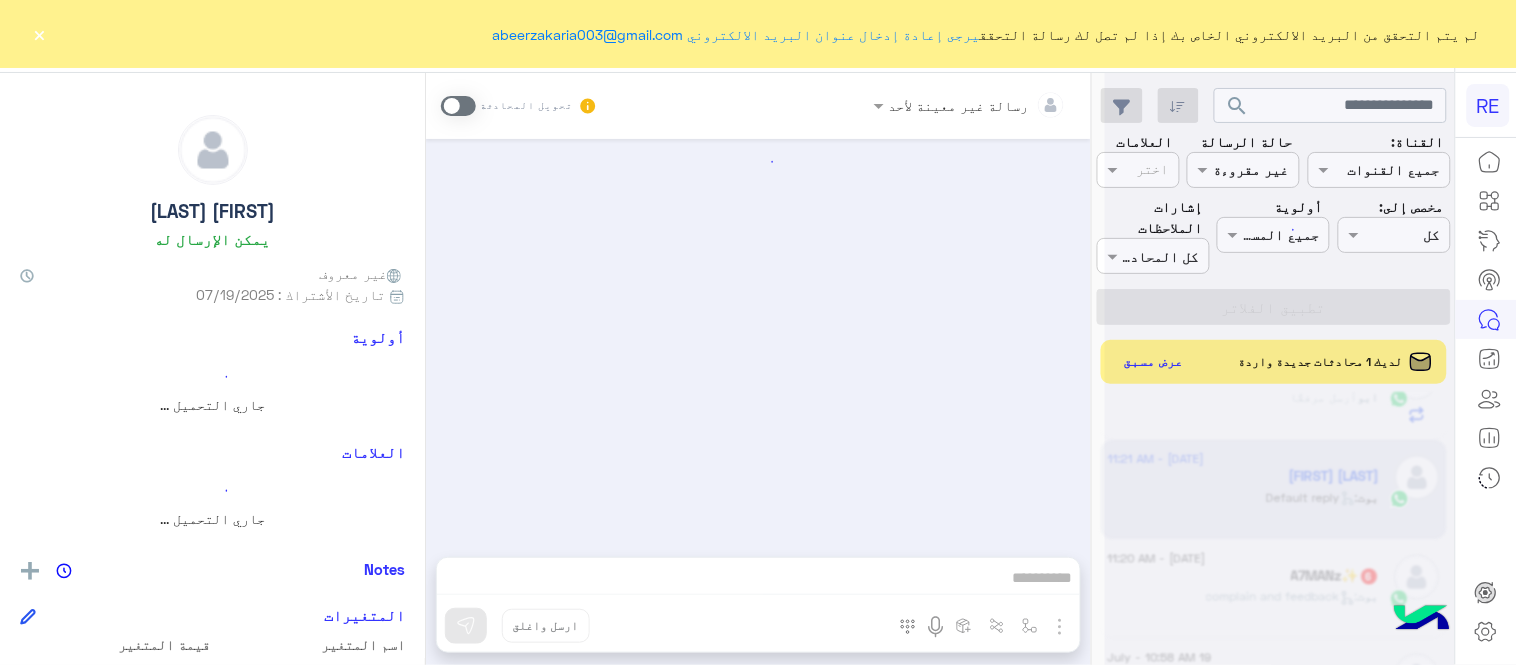 click on "×" 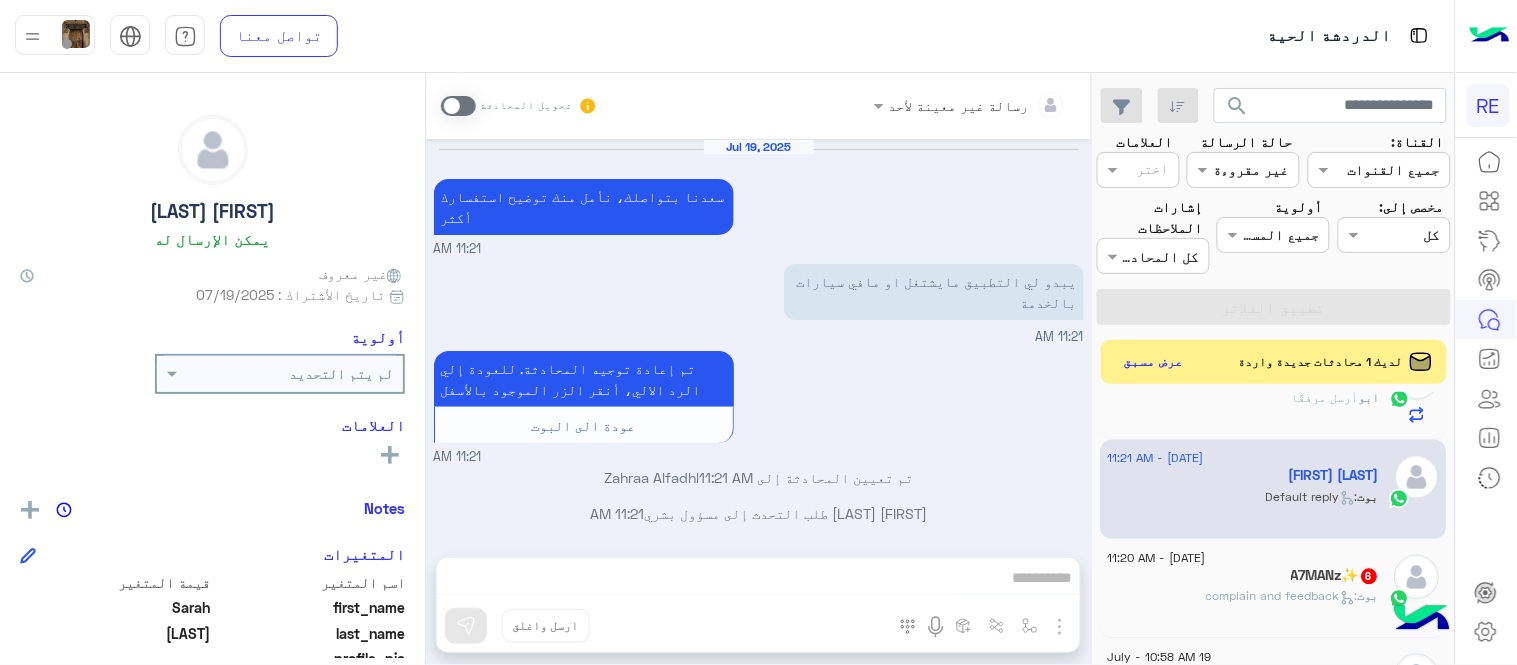 scroll, scrollTop: 18, scrollLeft: 0, axis: vertical 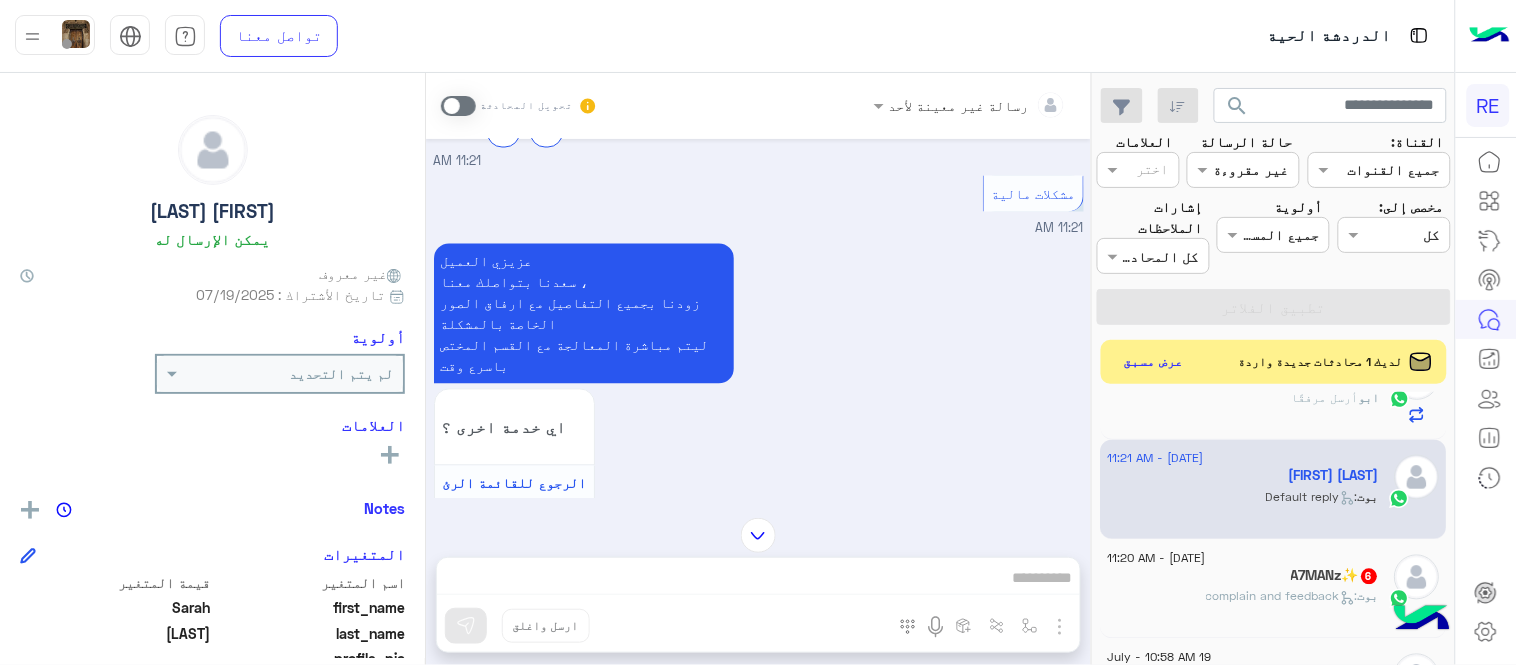 click at bounding box center [458, 106] 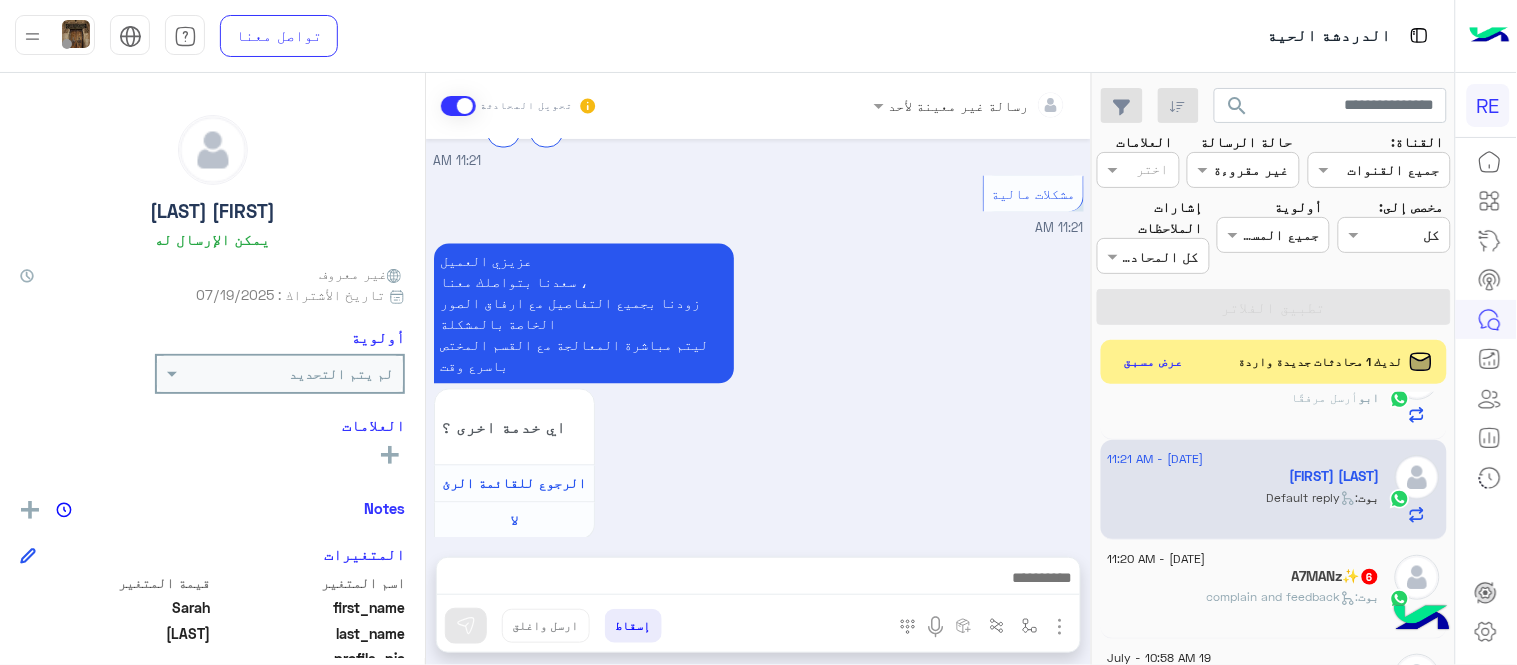 scroll, scrollTop: 1662, scrollLeft: 0, axis: vertical 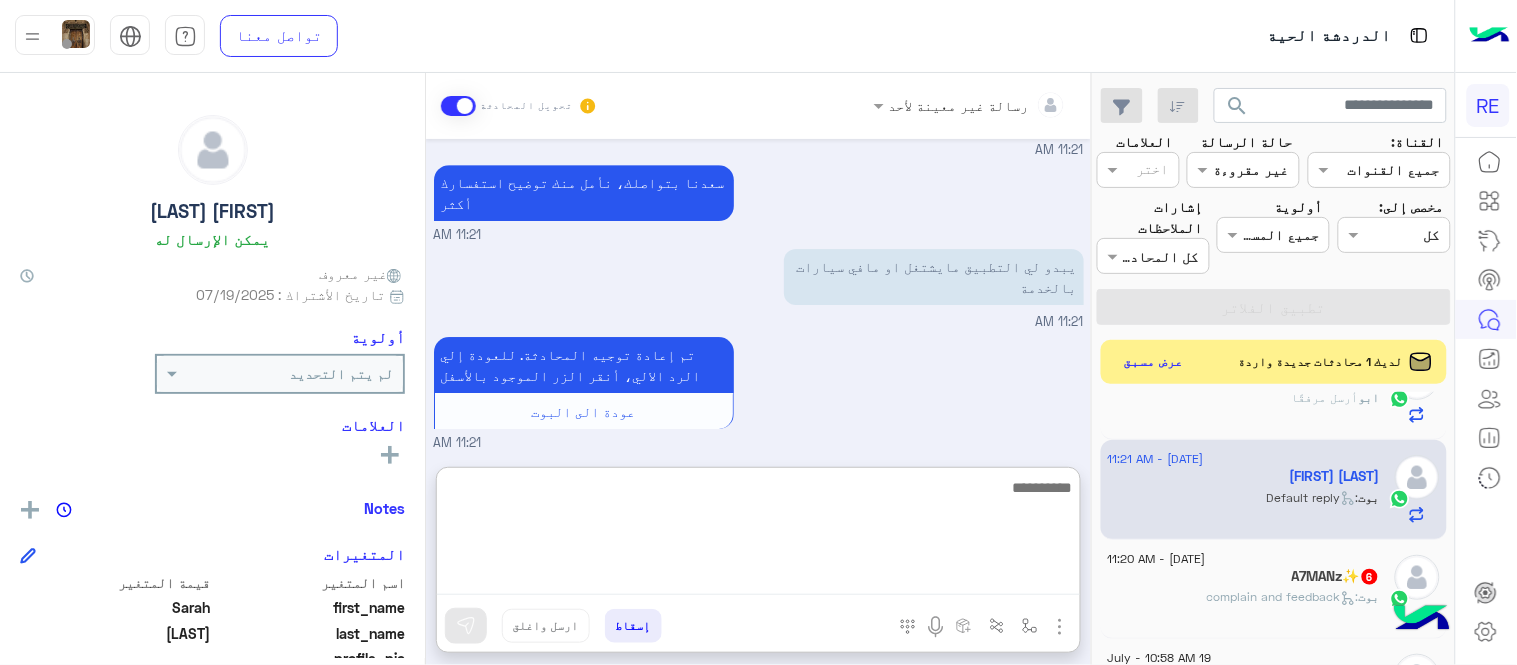 click at bounding box center (758, 535) 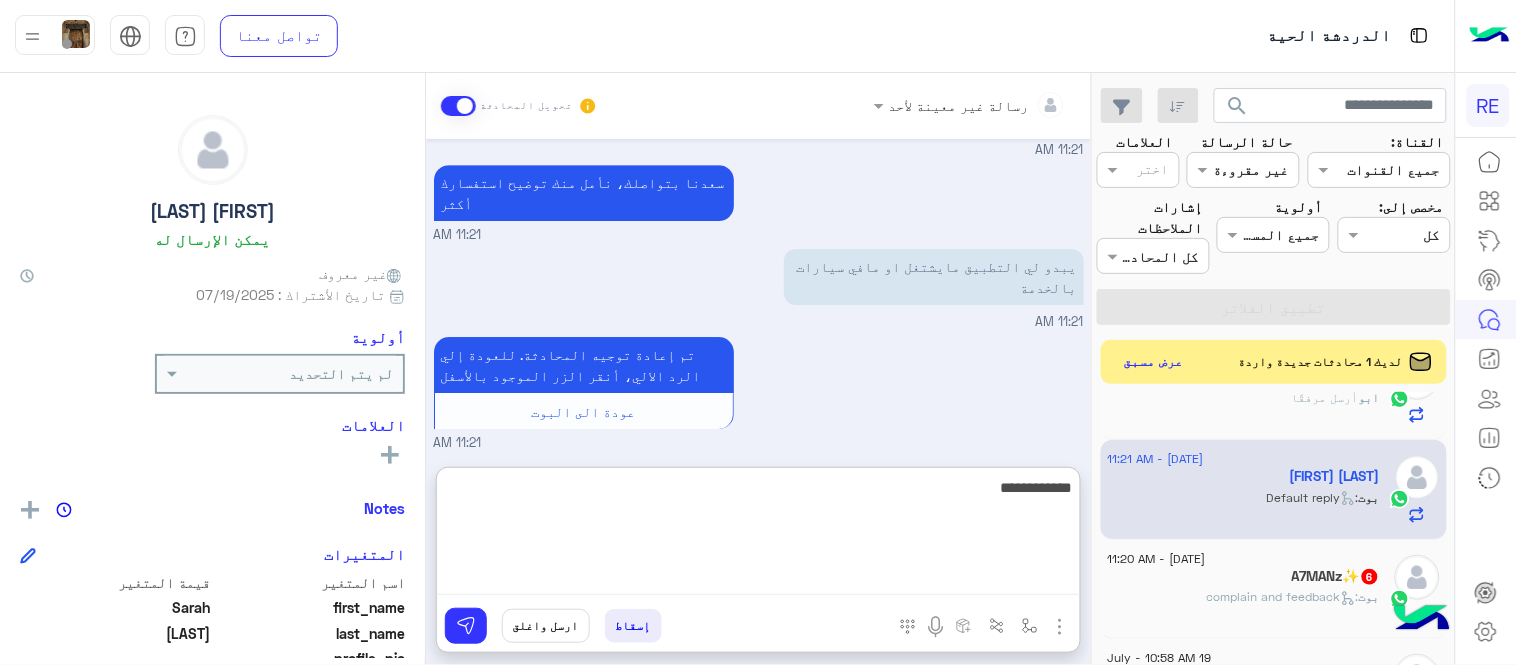 type on "**********" 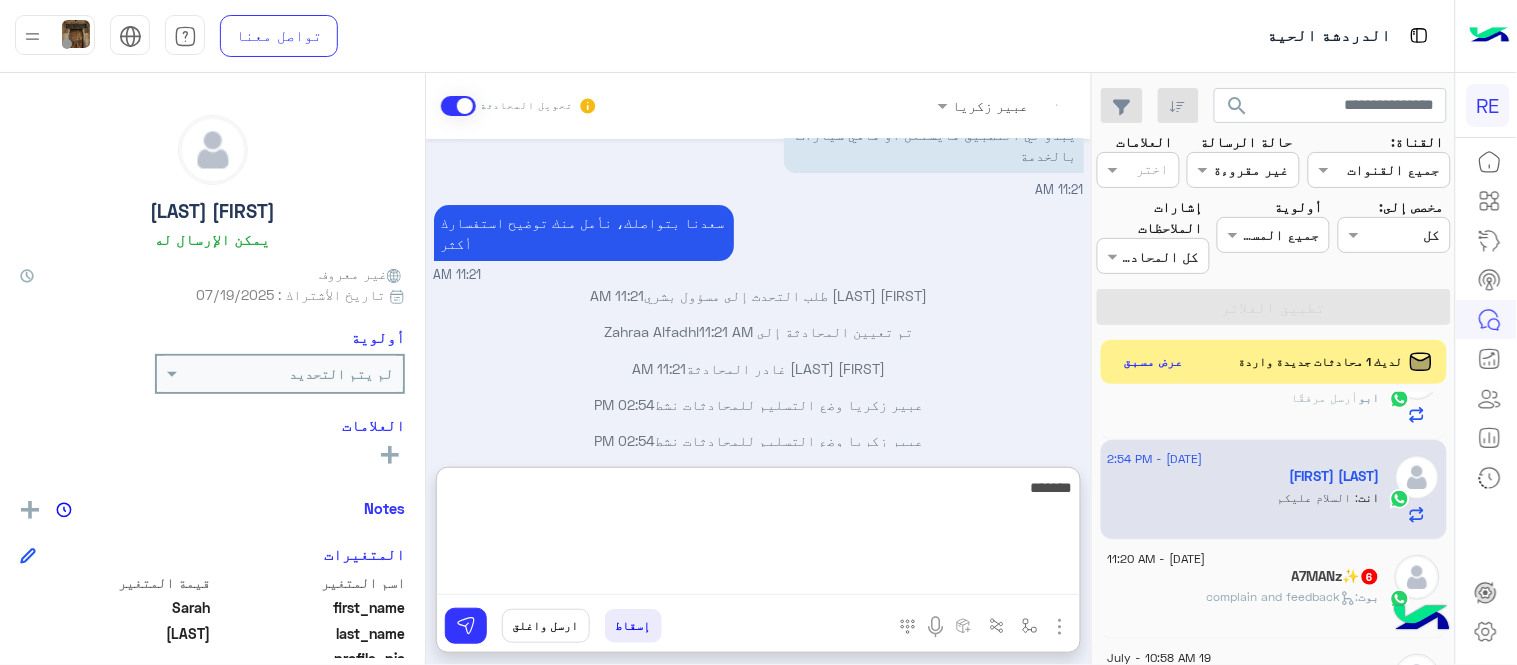scroll, scrollTop: 1831, scrollLeft: 0, axis: vertical 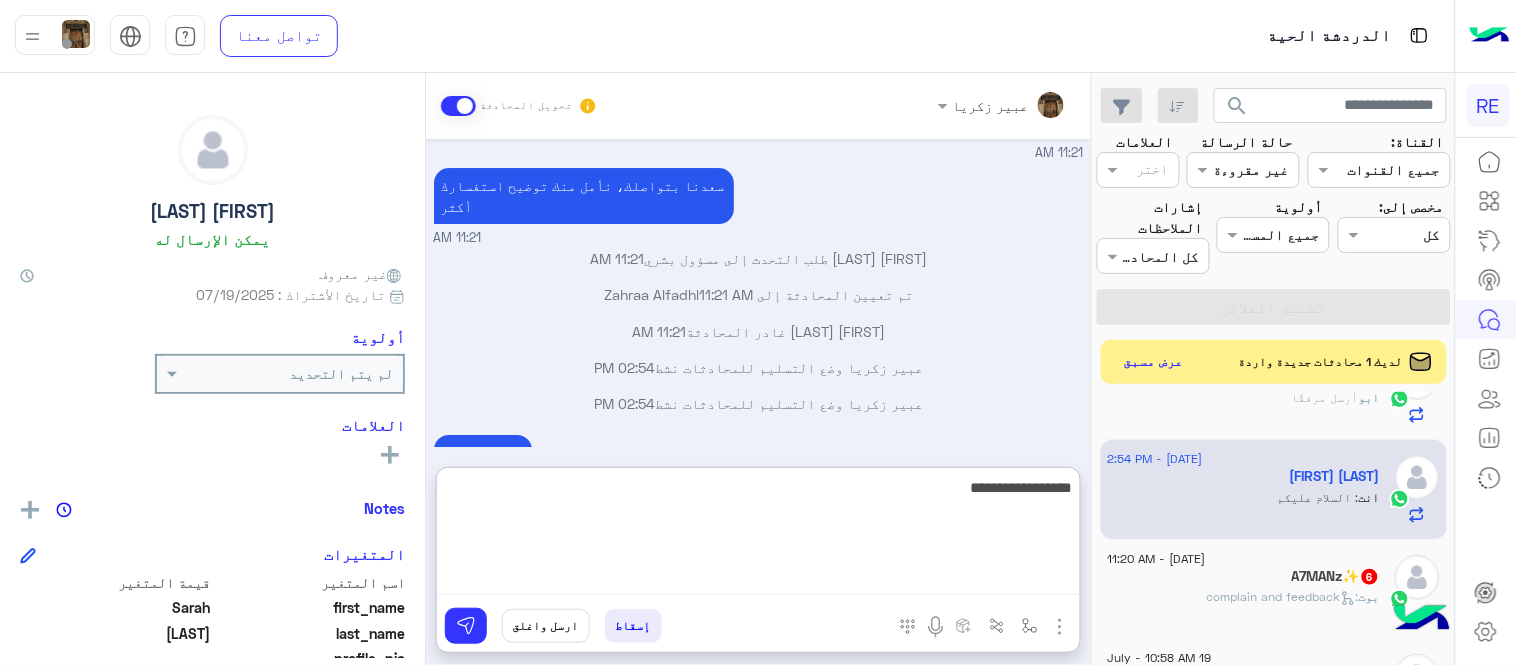 type on "**********" 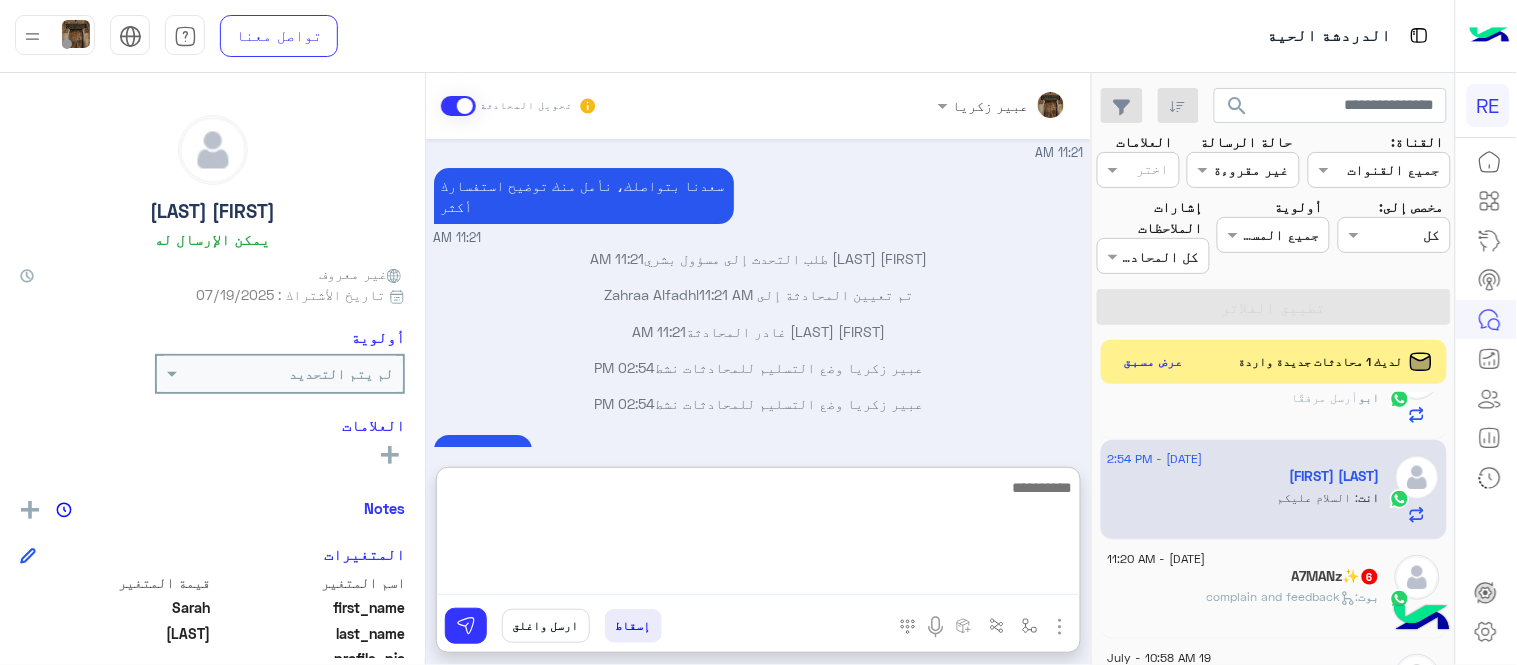 scroll, scrollTop: 1894, scrollLeft: 0, axis: vertical 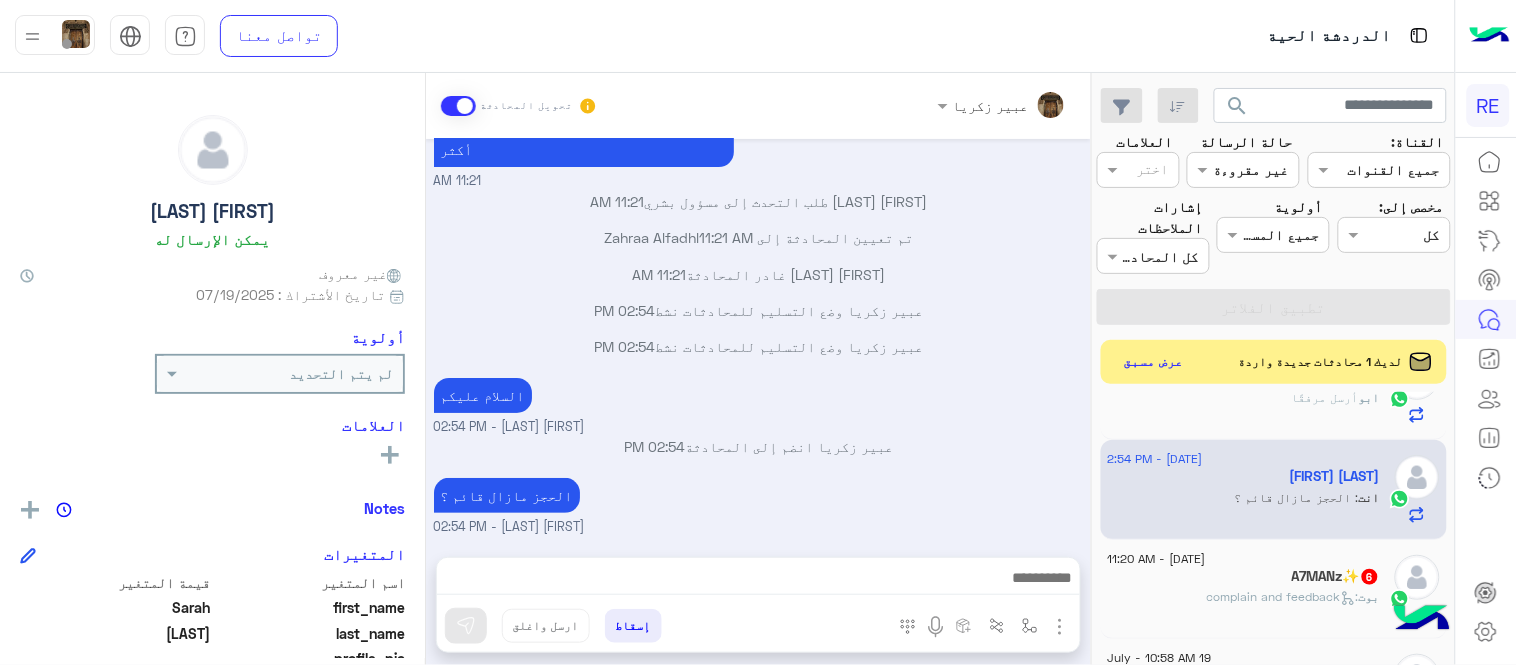 click on ":   complain and feedback" 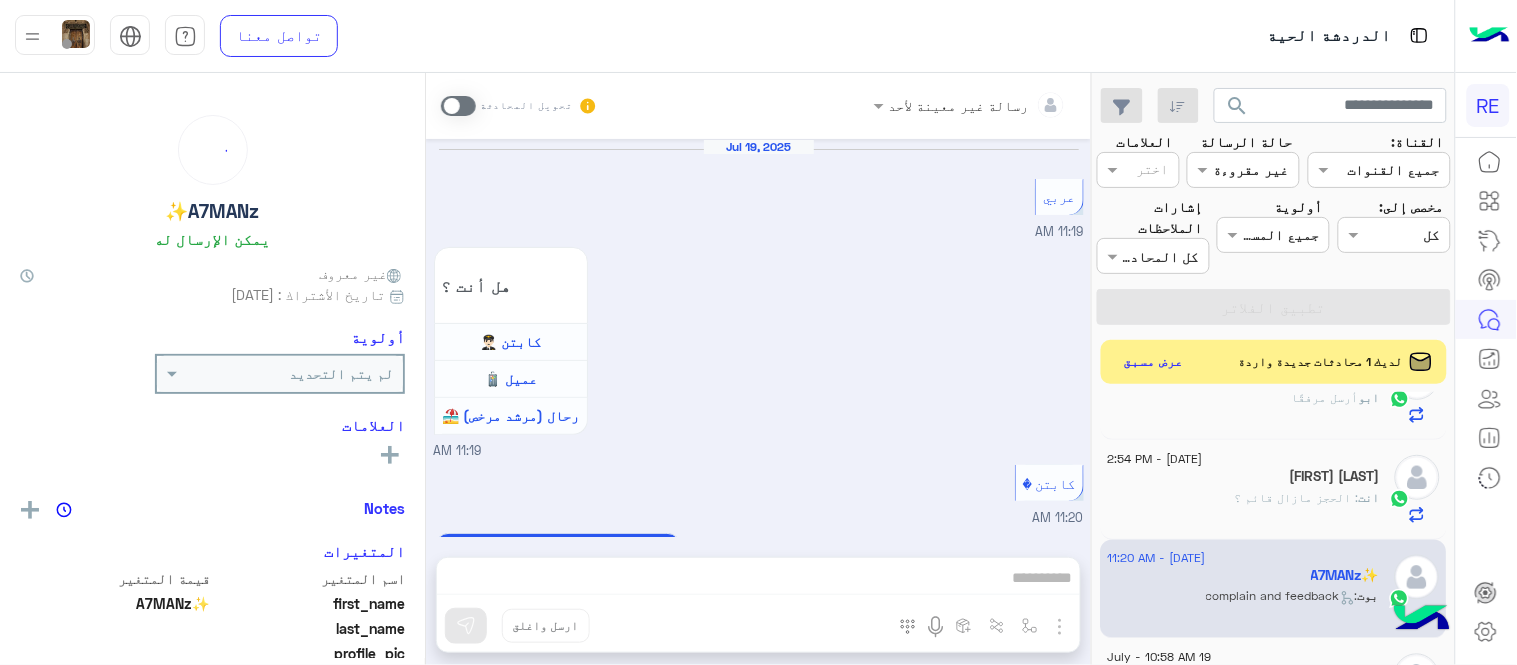 scroll, scrollTop: 1398, scrollLeft: 0, axis: vertical 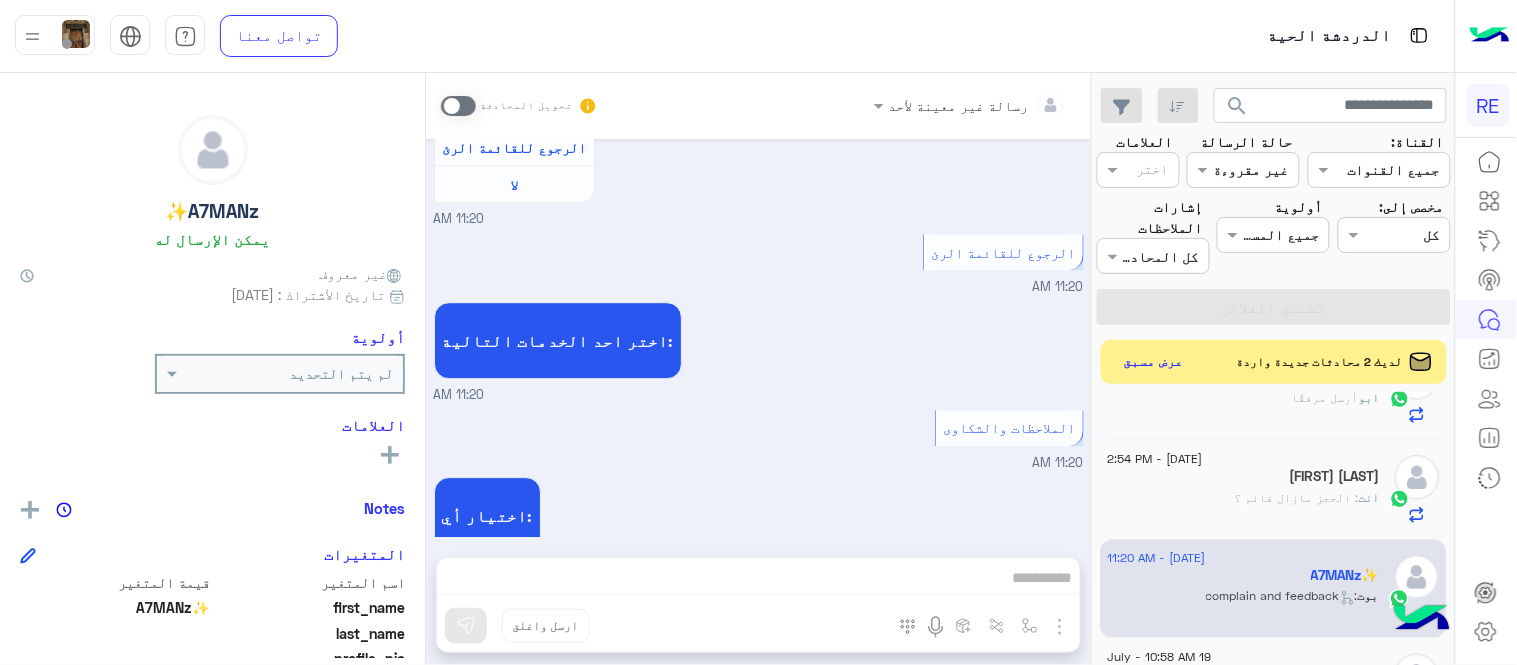 click at bounding box center (458, 106) 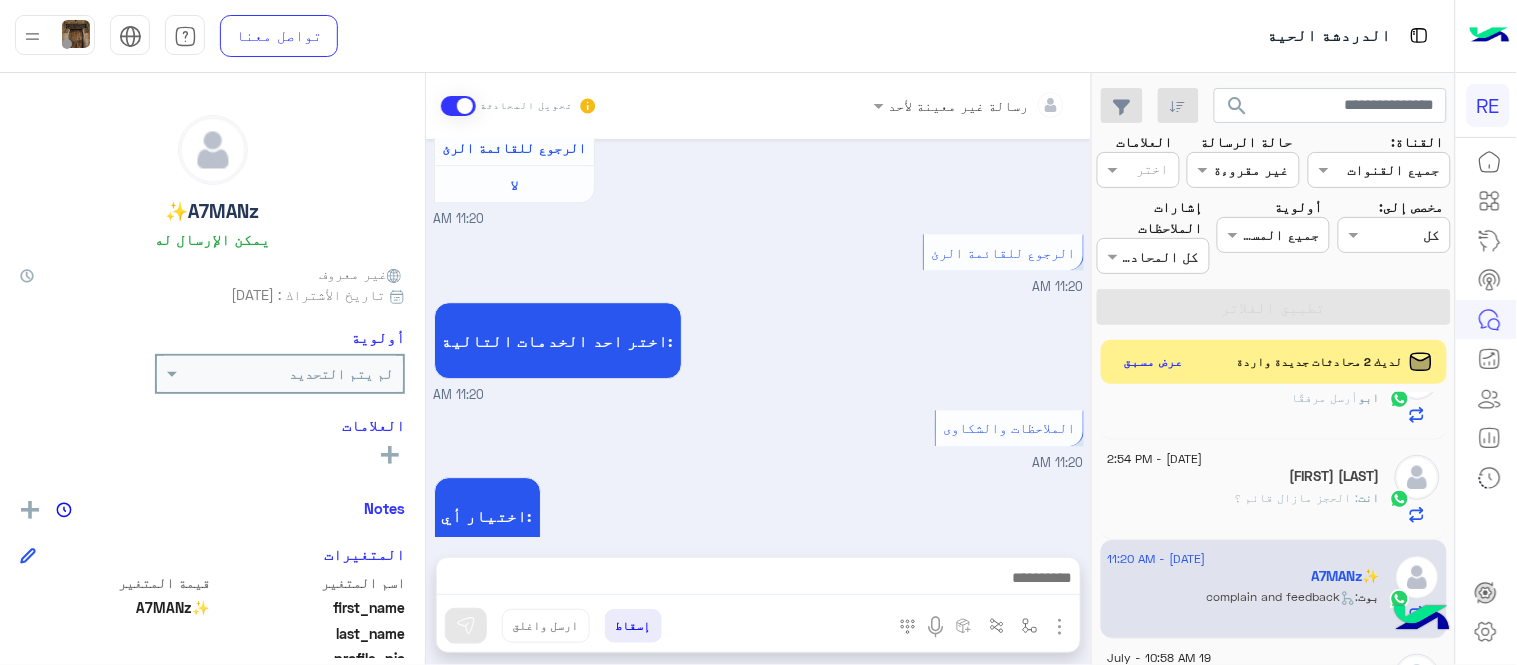 scroll, scrollTop: 1435, scrollLeft: 0, axis: vertical 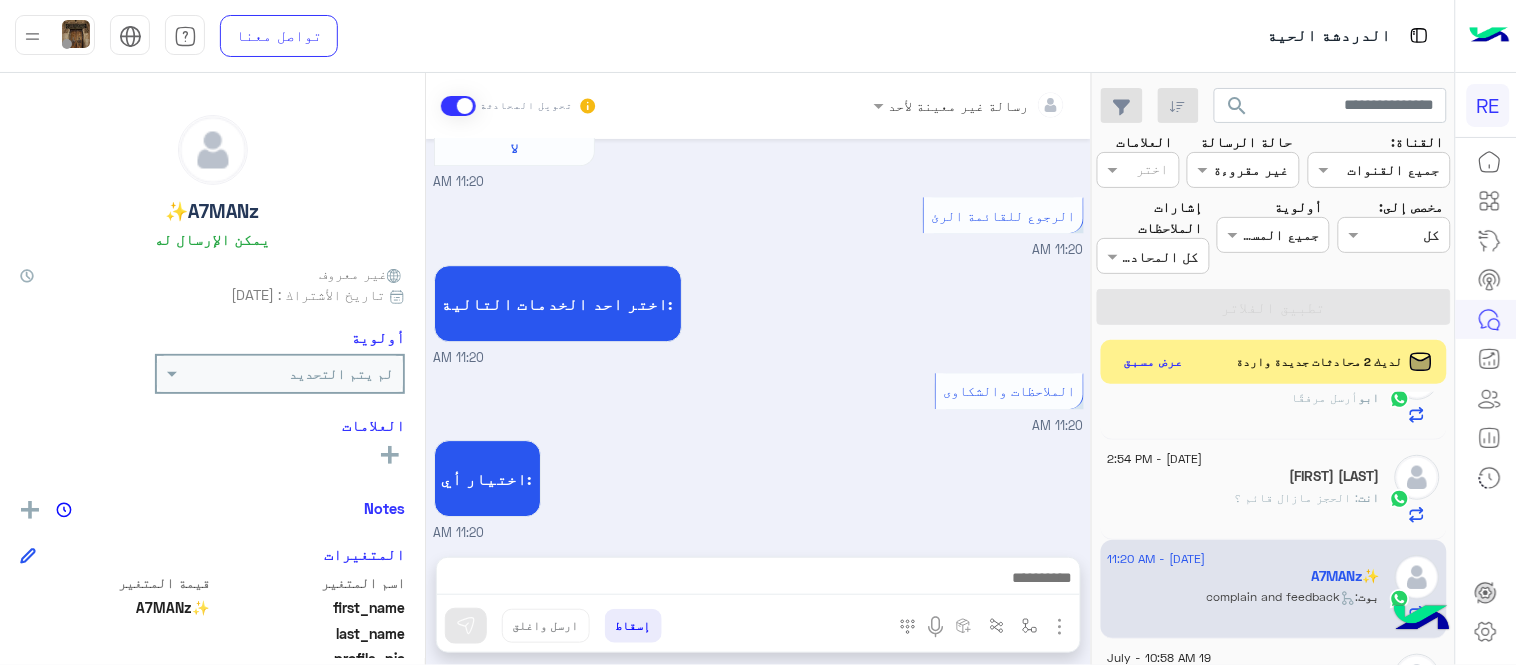 drag, startPoint x: 711, startPoint y: 598, endPoint x: 698, endPoint y: 588, distance: 16.40122 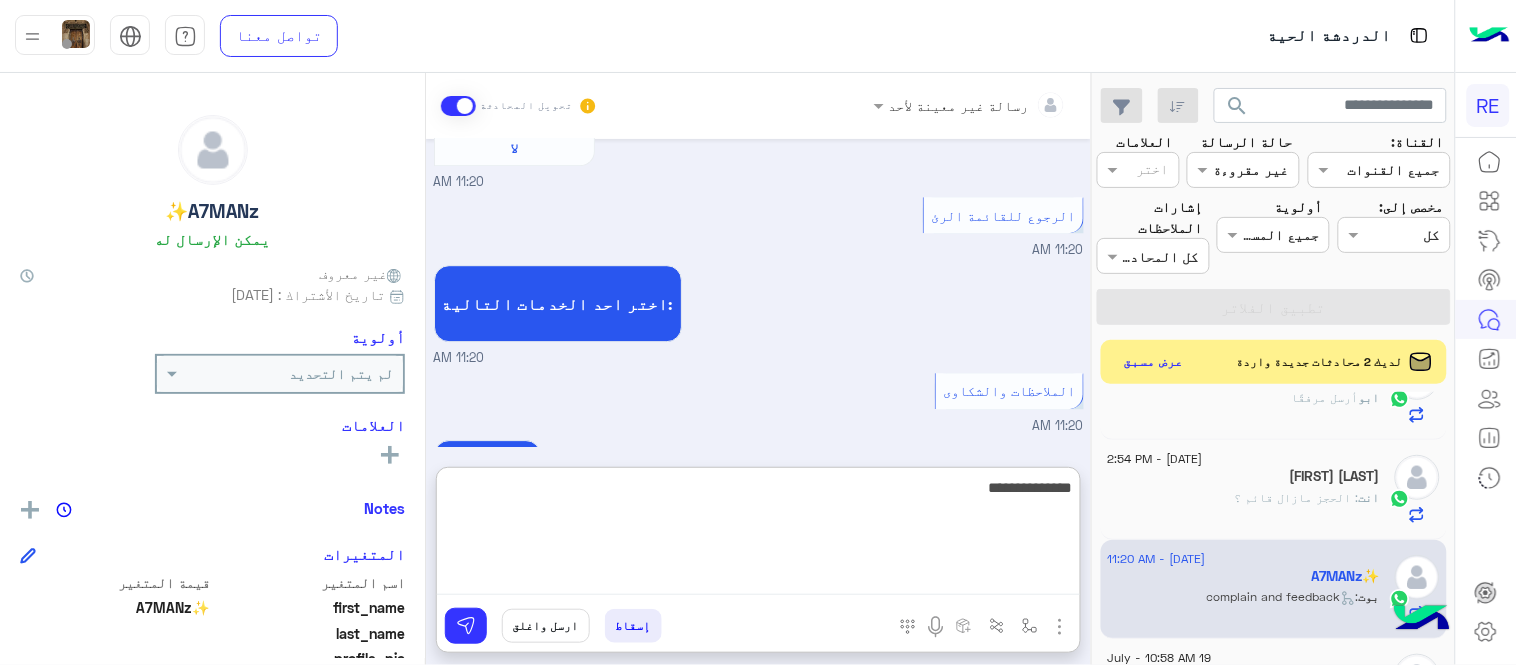 type on "**********" 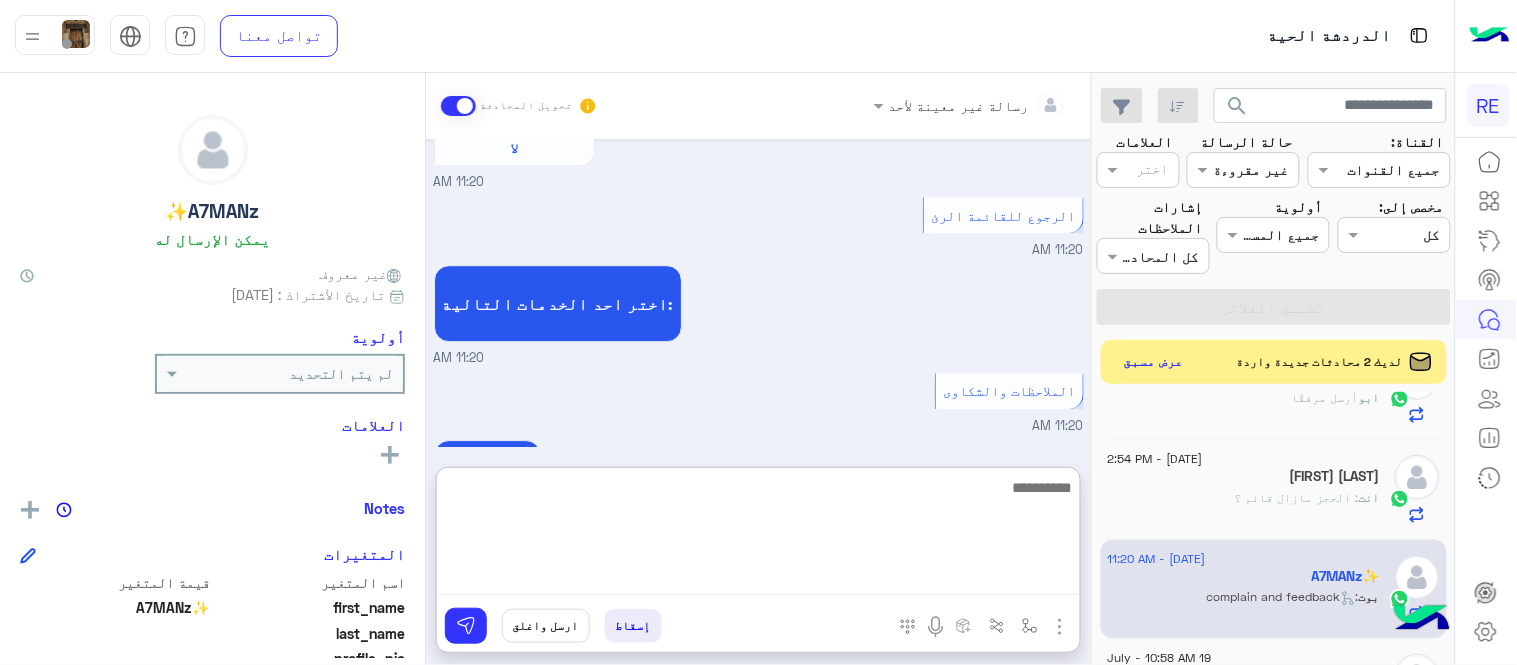 scroll, scrollTop: 1588, scrollLeft: 0, axis: vertical 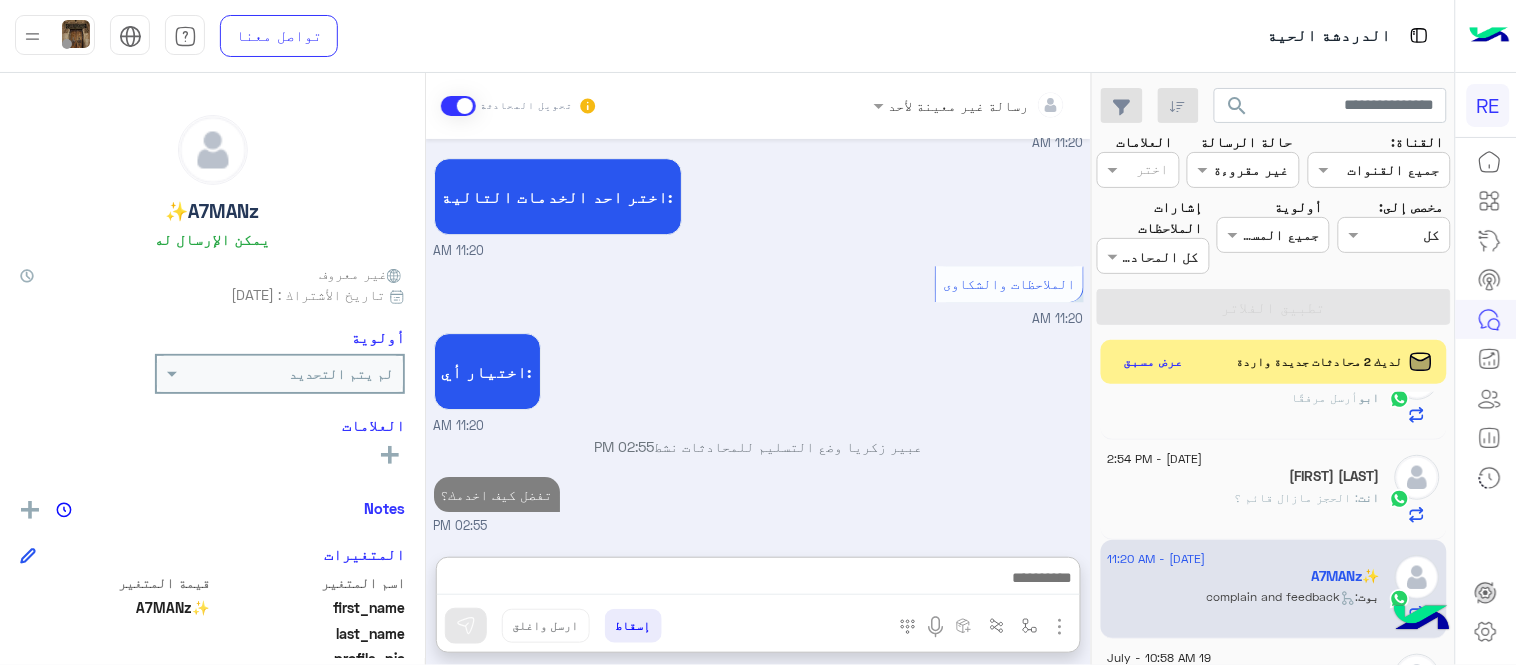 click on "Jul 19, 2025   عربي    11:19 AM  هل أنت ؟   كابتن 👨🏻‍✈️   عميل 🧳   رحال (مرشد مرخص) 🏖️     11:19 AM   كابتن �    11:20 AM  اختر احد الخدمات التالية:    11:20 AM   تفعيل حساب    11:20 AM  يمكنك الاطلاع على شروط الانضمام لرحلة ك (كابتن ) الموجودة بالصورة أعلاه،
لتحميل التطبيق عبر الرابط التالي : 📲
http://onelink.to/Rehla    يسعدنا انضمامك لتطبيق رحلة يمكنك اتباع الخطوات الموضحة لتسجيل بيانات سيارتك بالفيديو التالي  : عزيزي الكابتن، فضلًا ، للرغبة بتفعيل الحساب قم برفع البيانات عبر التطبيق والتواصل معنا  تم تسجيل السيارة   اواجه صعوبة بالتسجيل  اي خدمة اخرى ؟  الرجوع للقائمة الرئ   لا     11:20 AM    11:20 AM     11:20 AM" at bounding box center [758, 338] 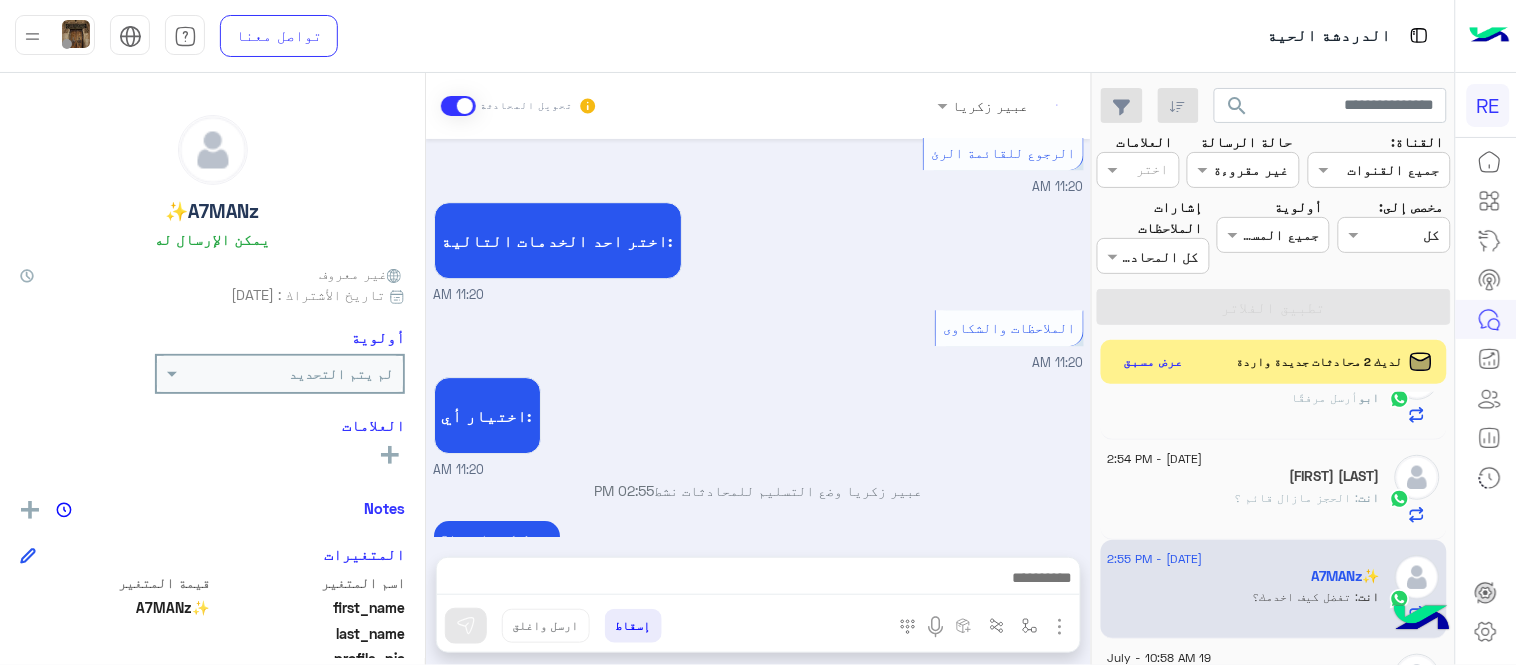 scroll, scrollTop: 1535, scrollLeft: 0, axis: vertical 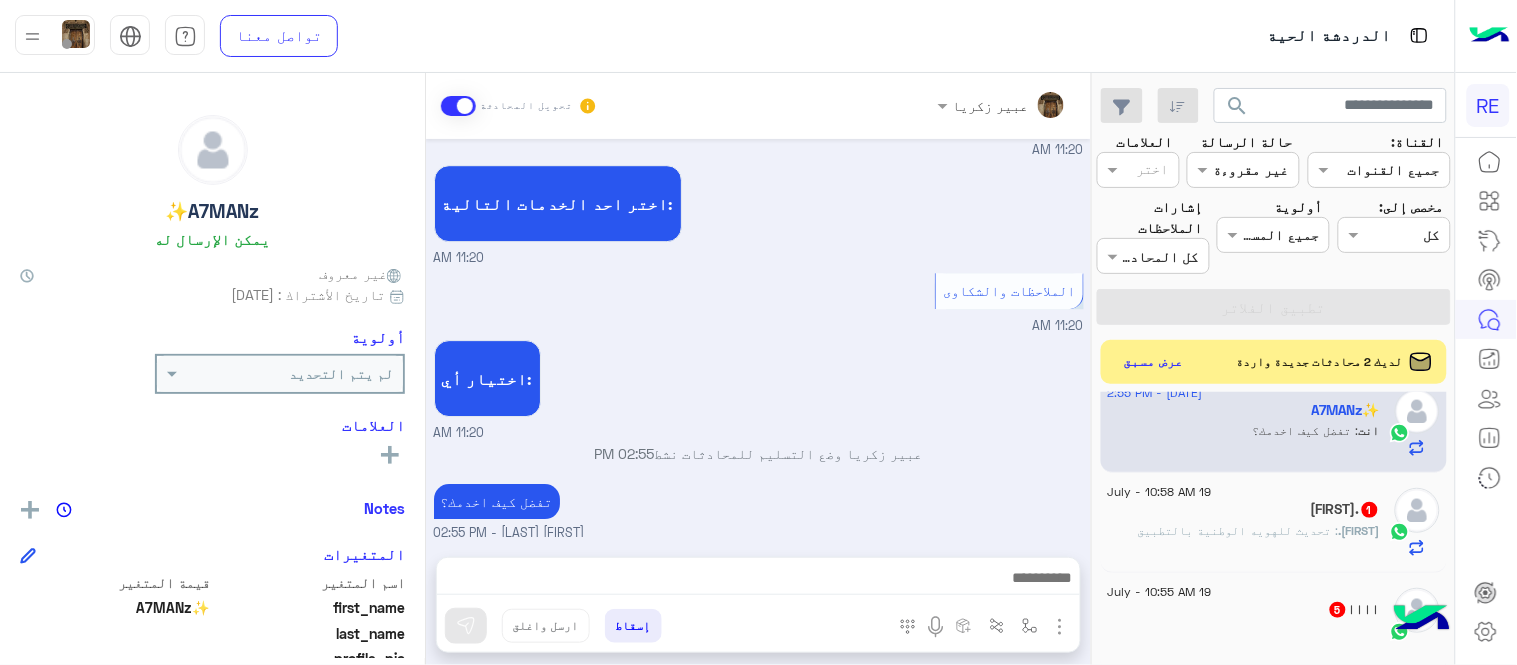 click on "Marwan. : تحديث للهويه الوطنية بالتطبيق" 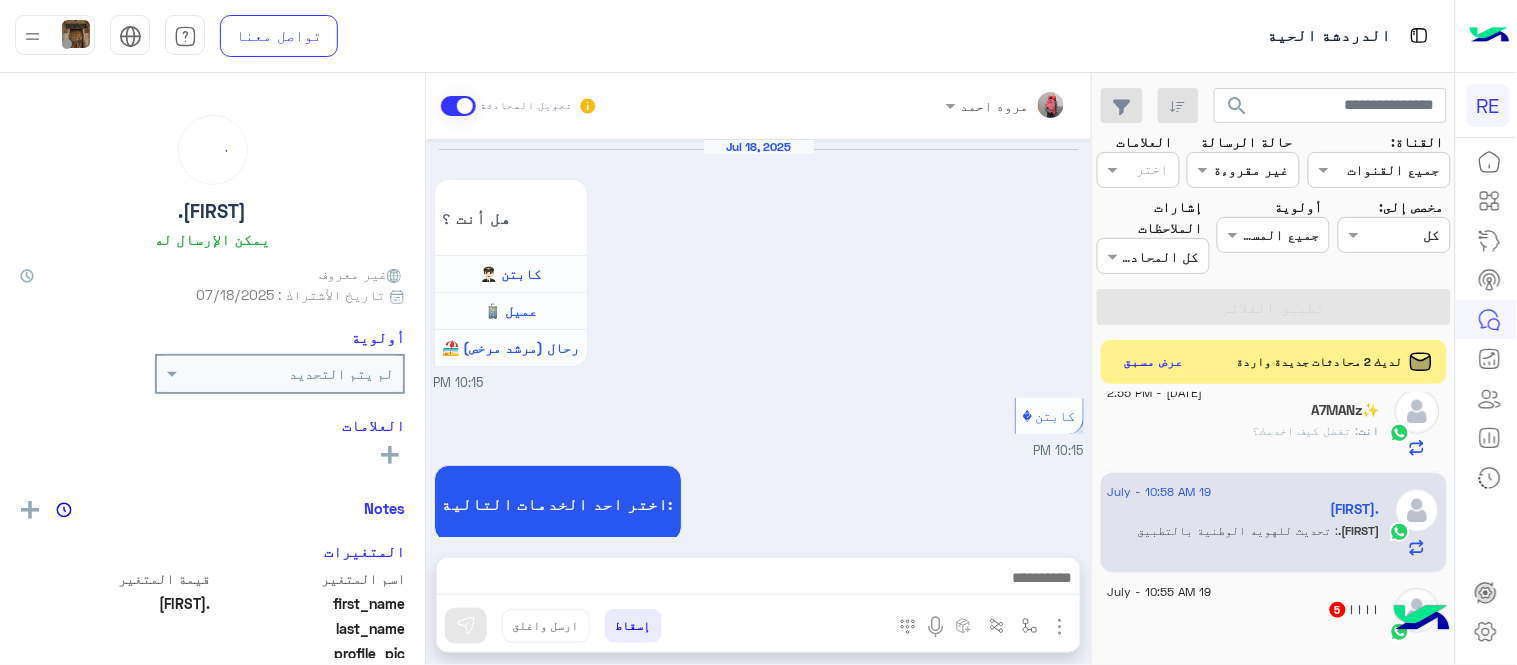 scroll, scrollTop: 757, scrollLeft: 0, axis: vertical 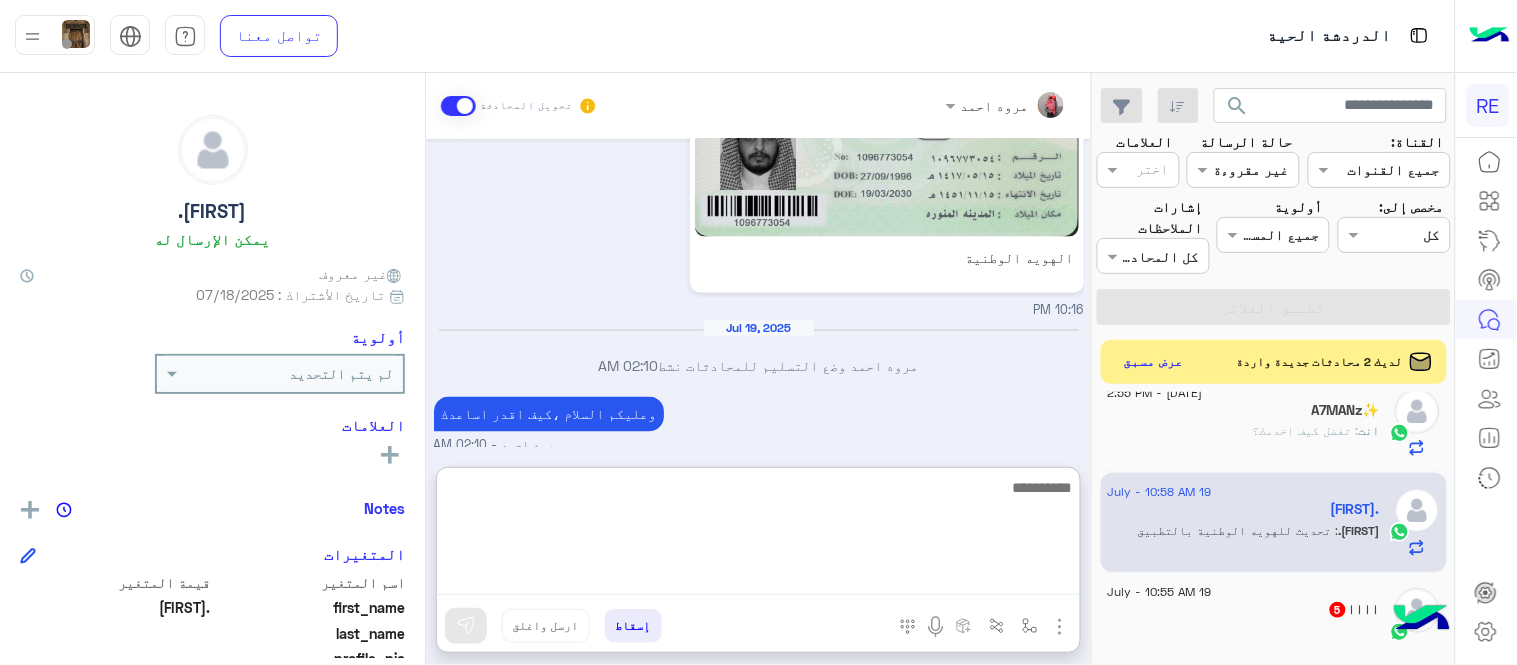 click at bounding box center [758, 535] 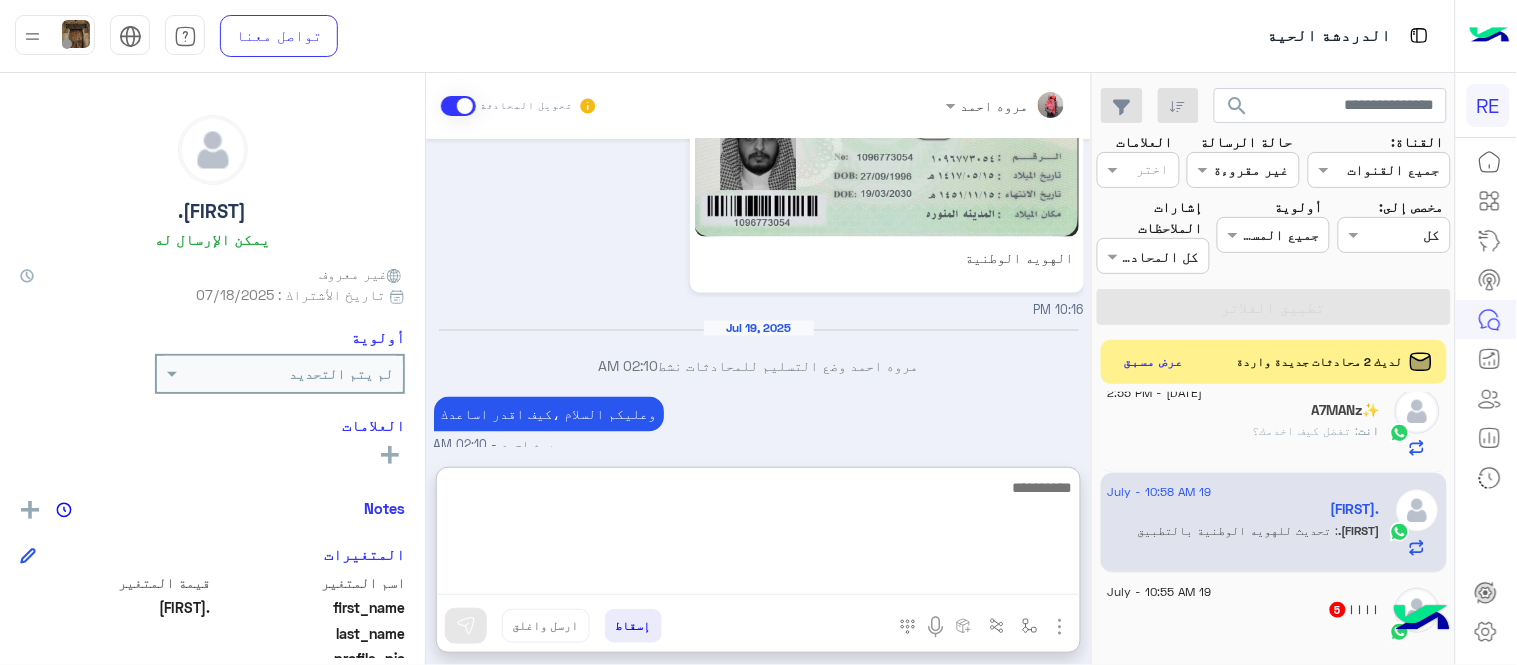 type on "*" 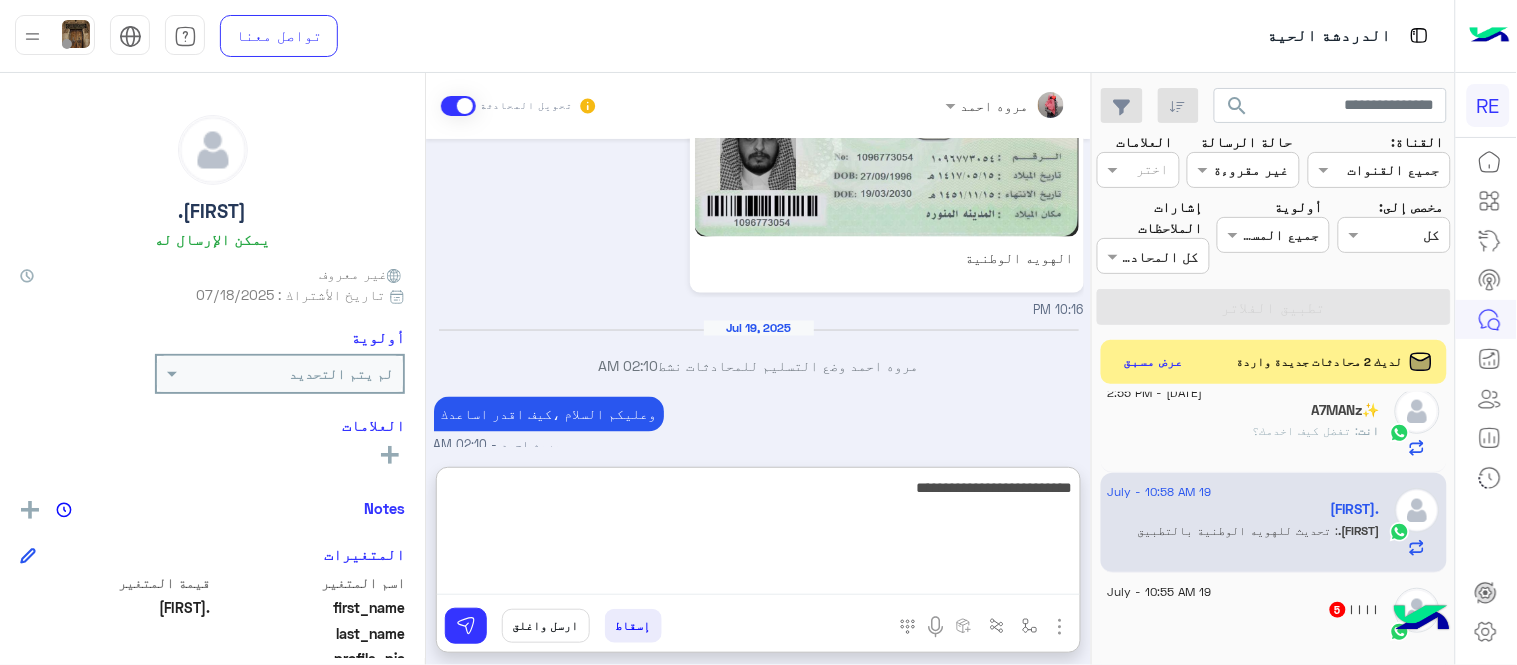 type on "**********" 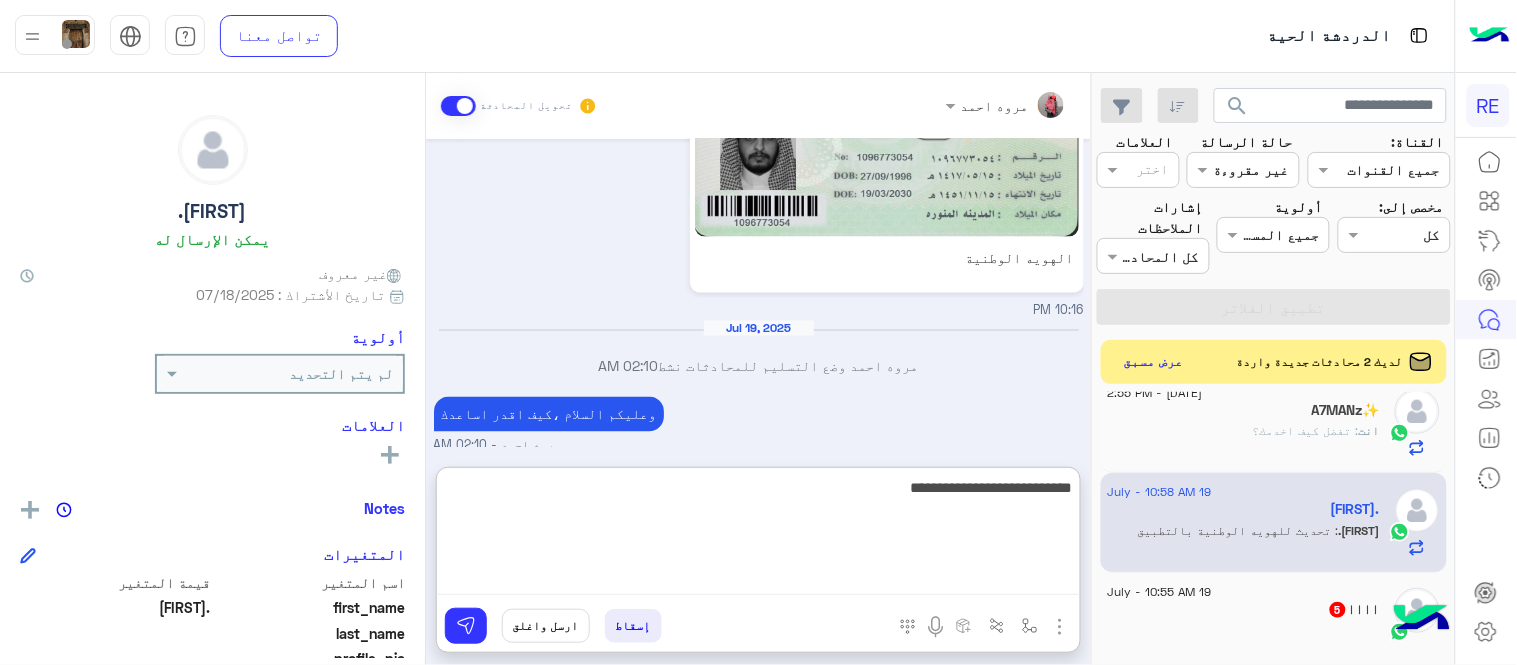 type 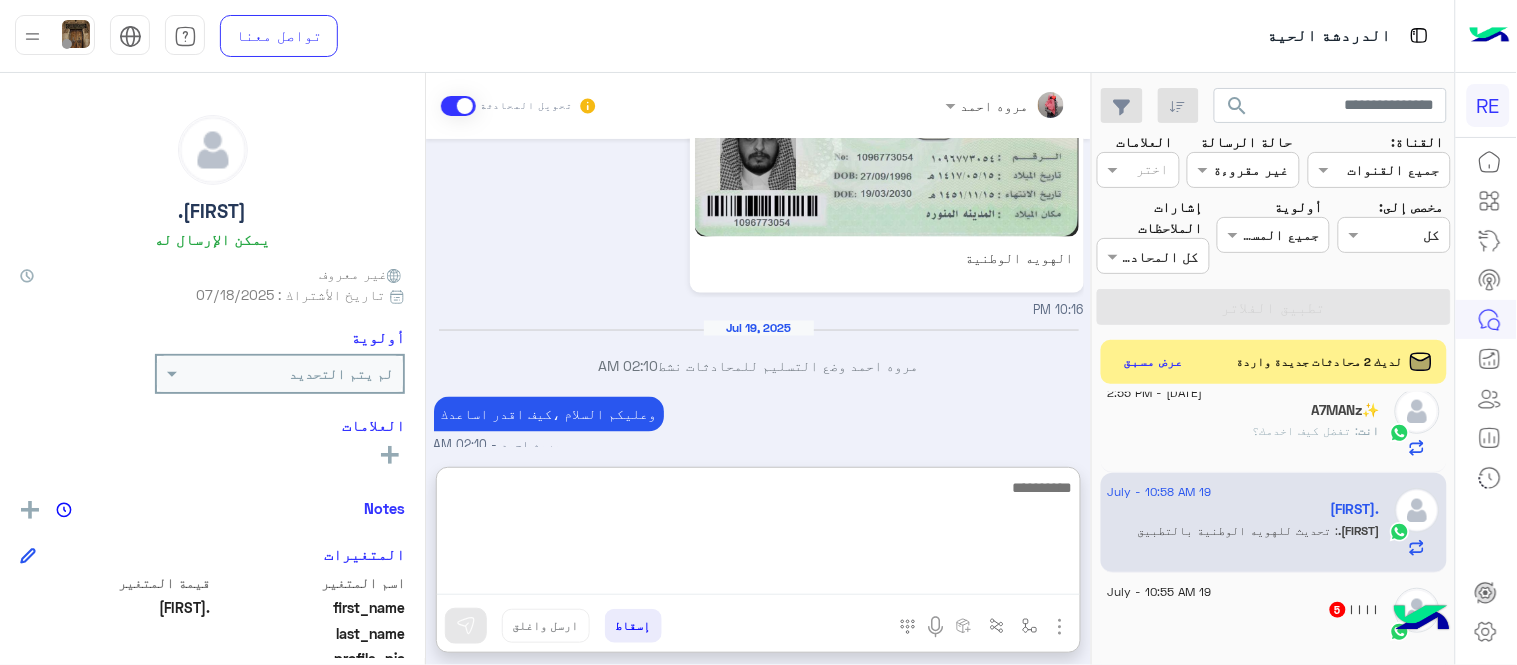 scroll, scrollTop: 911, scrollLeft: 0, axis: vertical 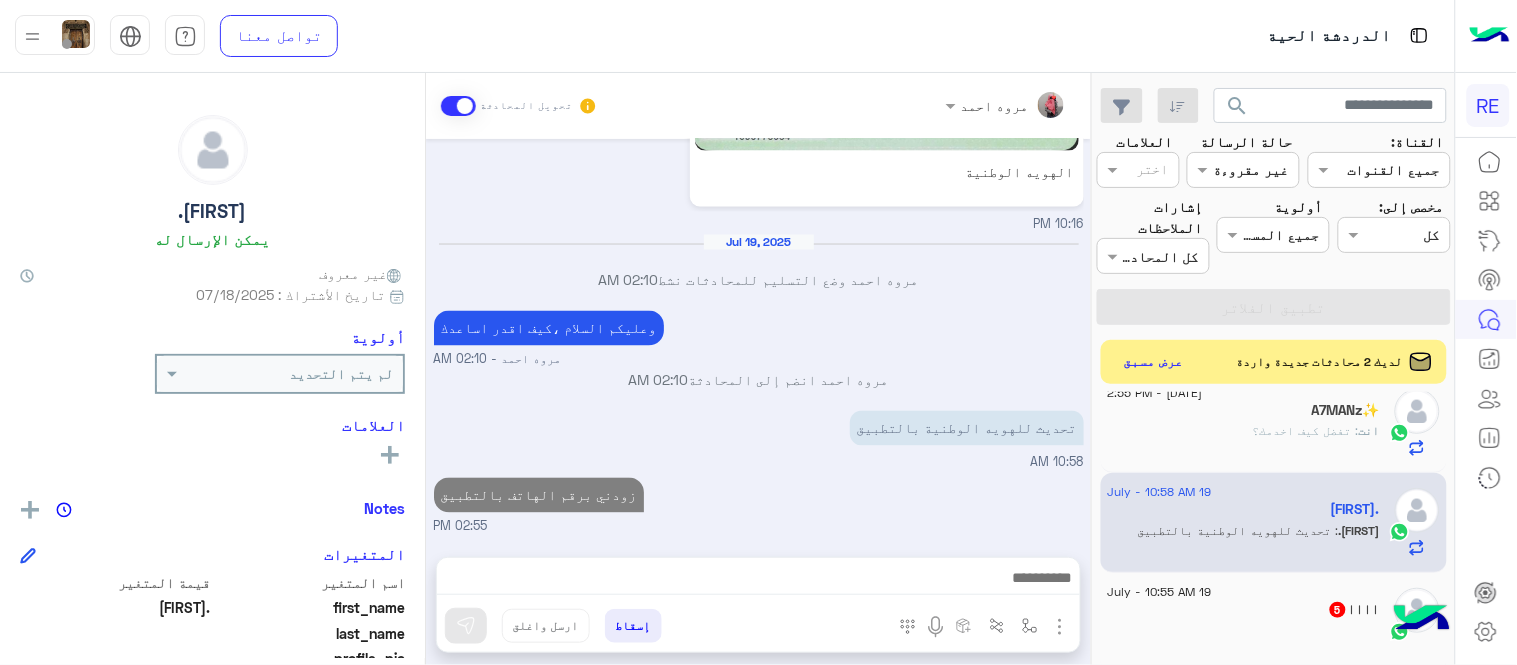 click on "Jul 18, 2025  هل أنت ؟   كابتن 👨🏻‍✈️   عميل 🧳   رحال (مرشد مرخص) 🏖️     10:15 PM   كابتن �    10:15 PM  اختر احد الخدمات التالية:    10:15 PM   تعديل البيانات    10:16 PM  من فضلك ارفق صورة للبيانات من التطبيق  مع ذكر البيانات المطلوب اضافتها او تعديلها.    10:16 PM   الهويه الوطنية    10:16 PM   Jul 19, 2025   مروه احمد وضع التسليم للمحادثات نشط   02:10 AM      وعليكم السلام ،كيف اقدر اساعدك  مروه احمد -  02:10 AM   مروه احمد انضم إلى المحادثة   02:10 AM      تحديث للهويه الوطنية بالتطبيق   10:58 AM  زودني برقم الهاتف بالتطبيق   02:55 PM" at bounding box center (758, 338) 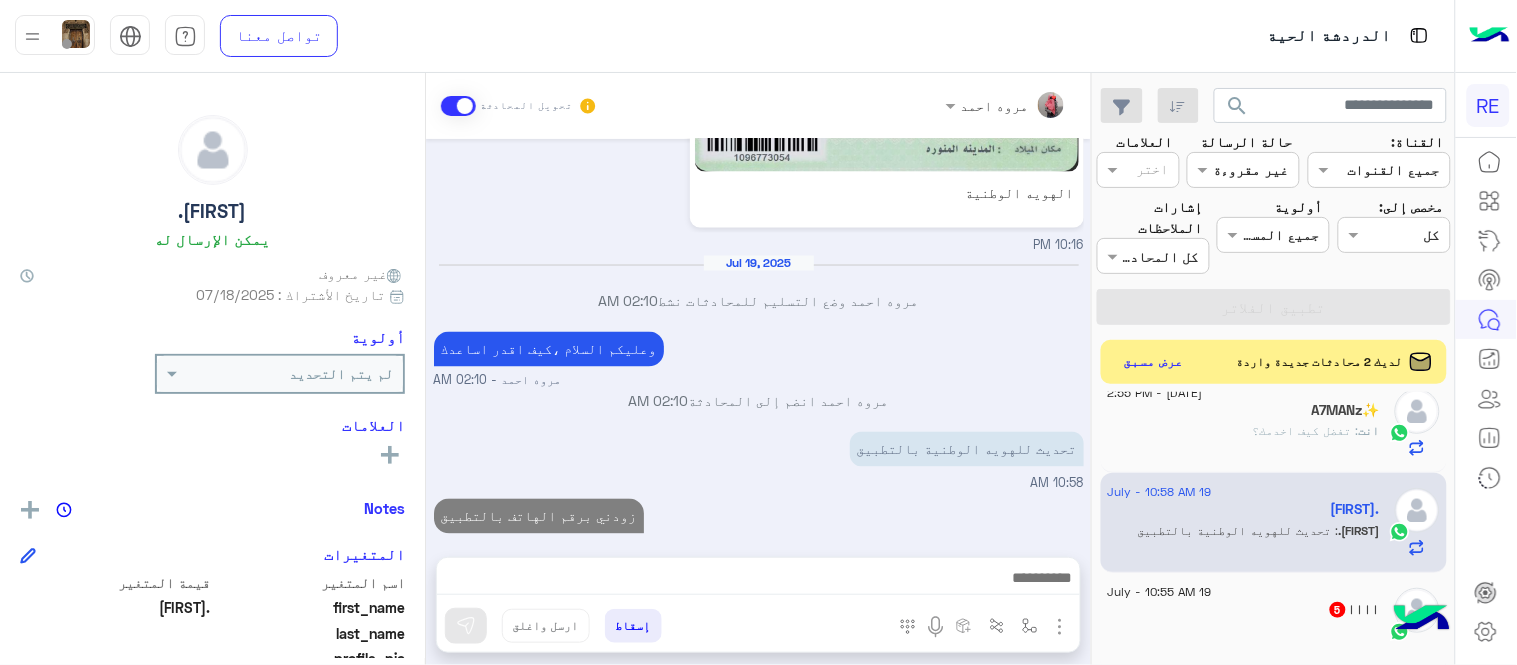 scroll, scrollTop: 821, scrollLeft: 0, axis: vertical 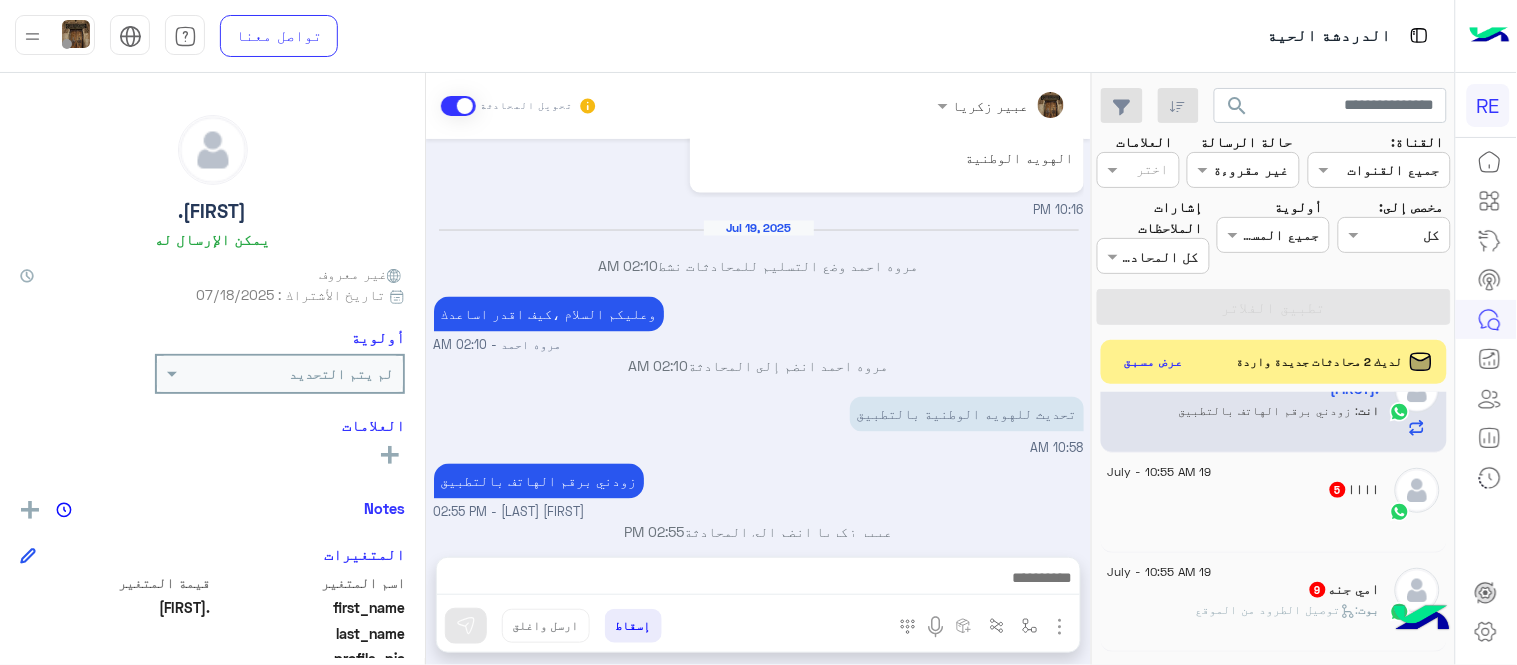 click on "اااا   5" 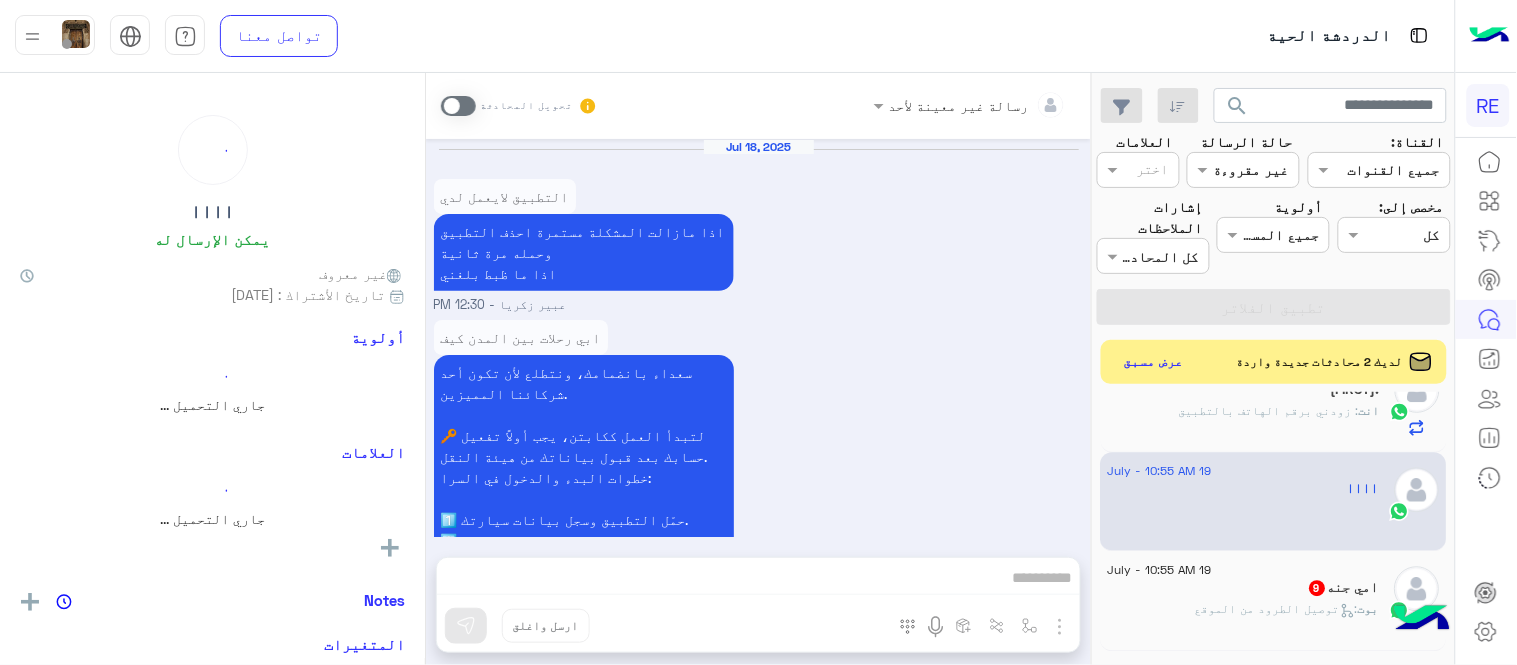 scroll, scrollTop: 1213, scrollLeft: 0, axis: vertical 